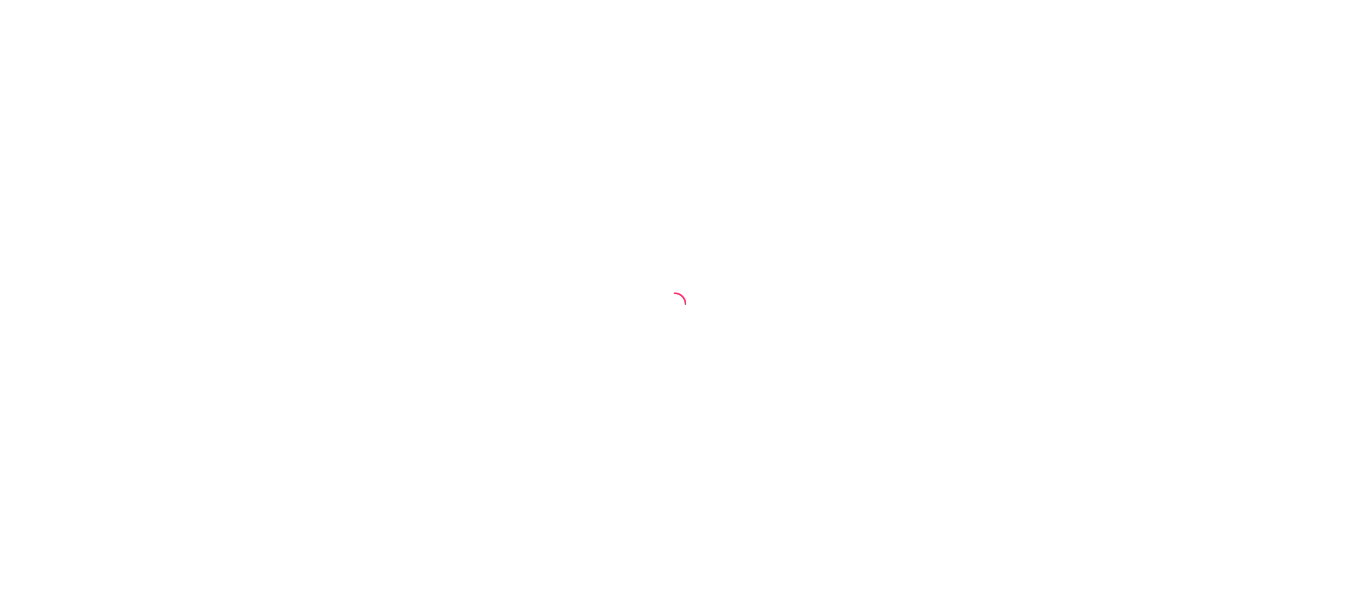 scroll, scrollTop: 0, scrollLeft: 0, axis: both 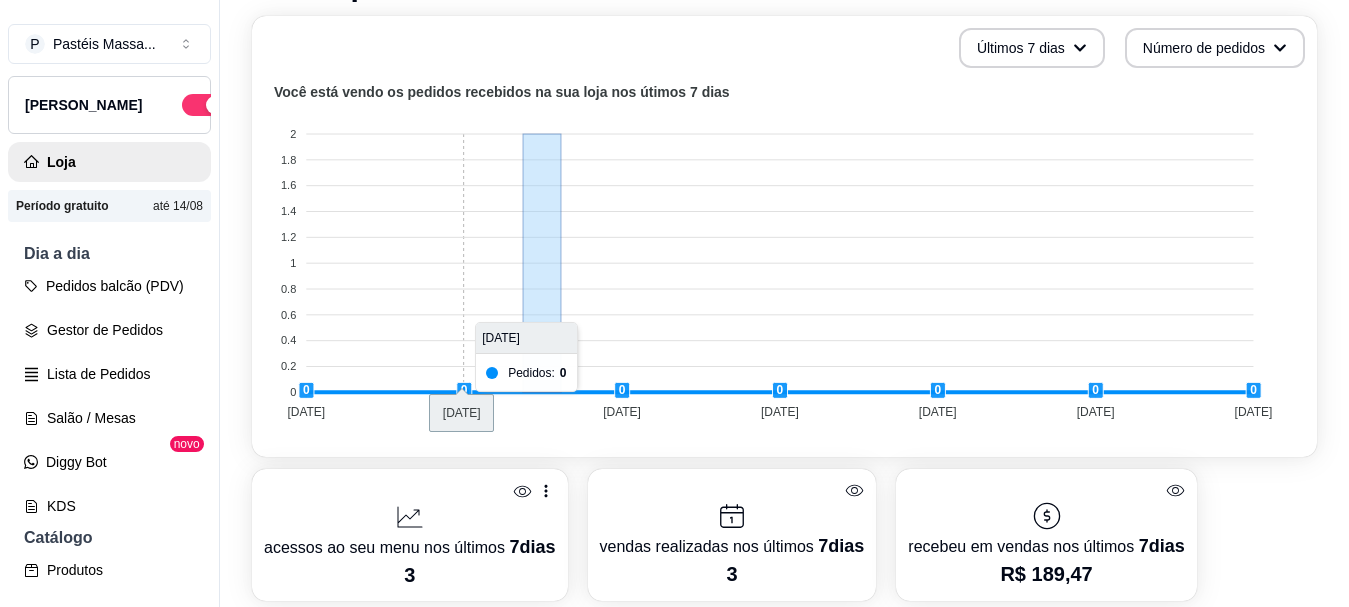 drag, startPoint x: 524, startPoint y: 197, endPoint x: 613, endPoint y: 201, distance: 89.08984 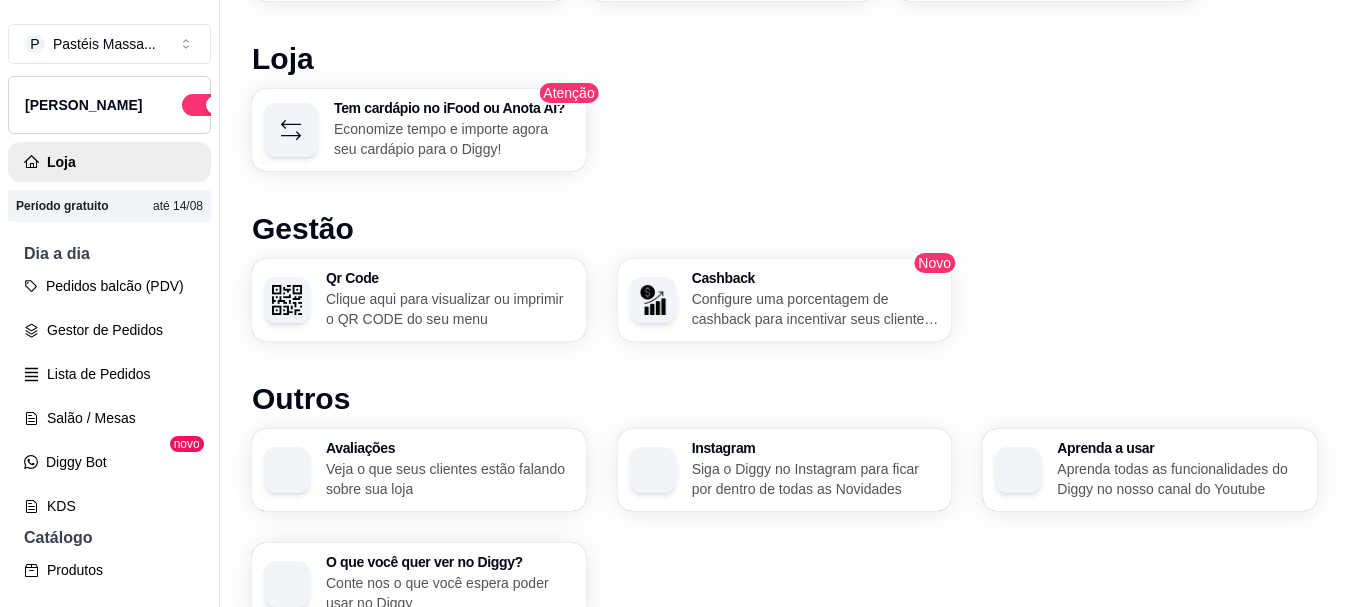 scroll, scrollTop: 1314, scrollLeft: 0, axis: vertical 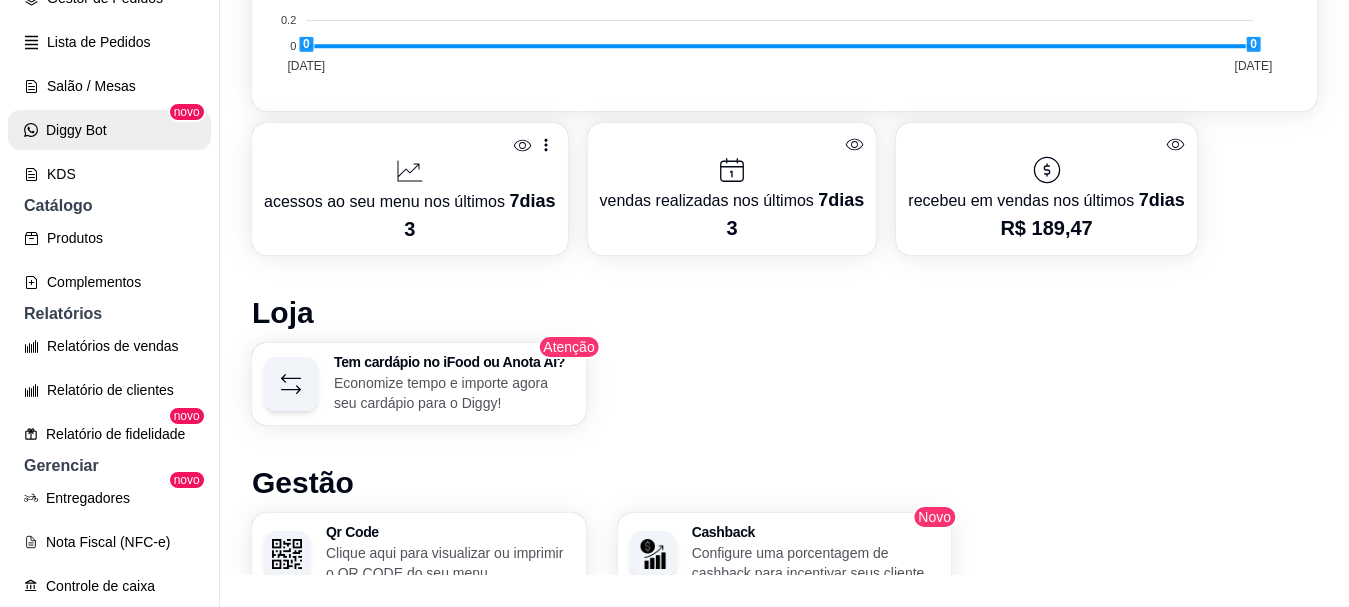click on "Diggy Bot" at bounding box center [109, 130] 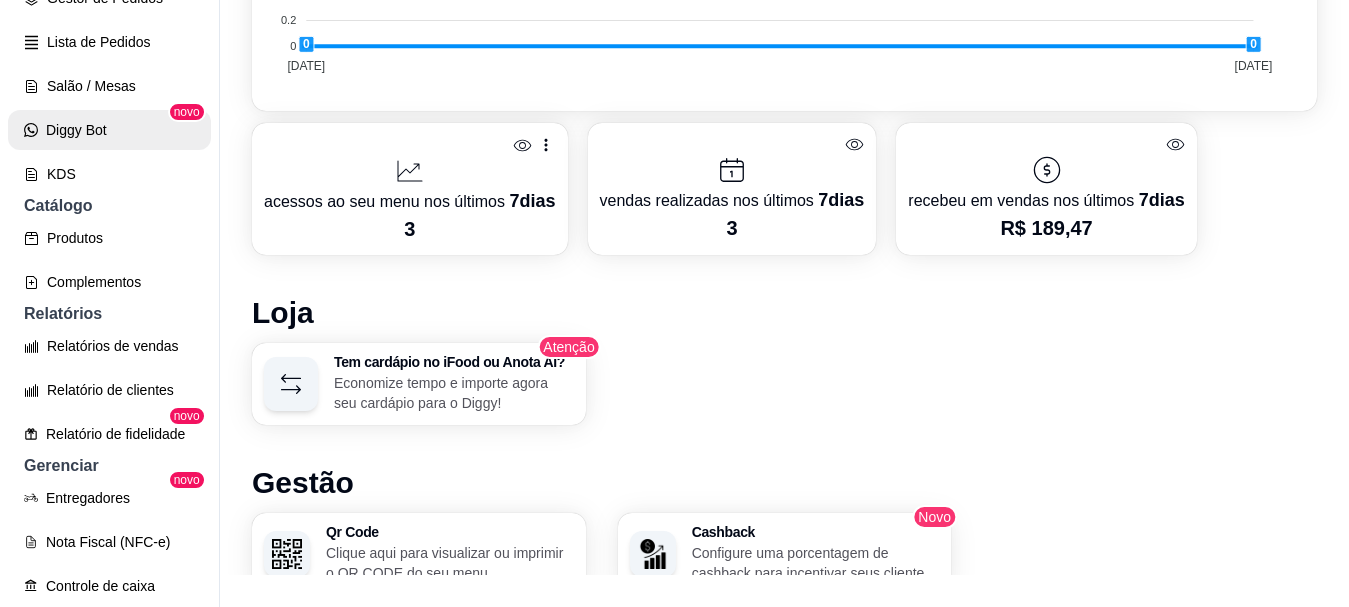 scroll, scrollTop: 0, scrollLeft: 0, axis: both 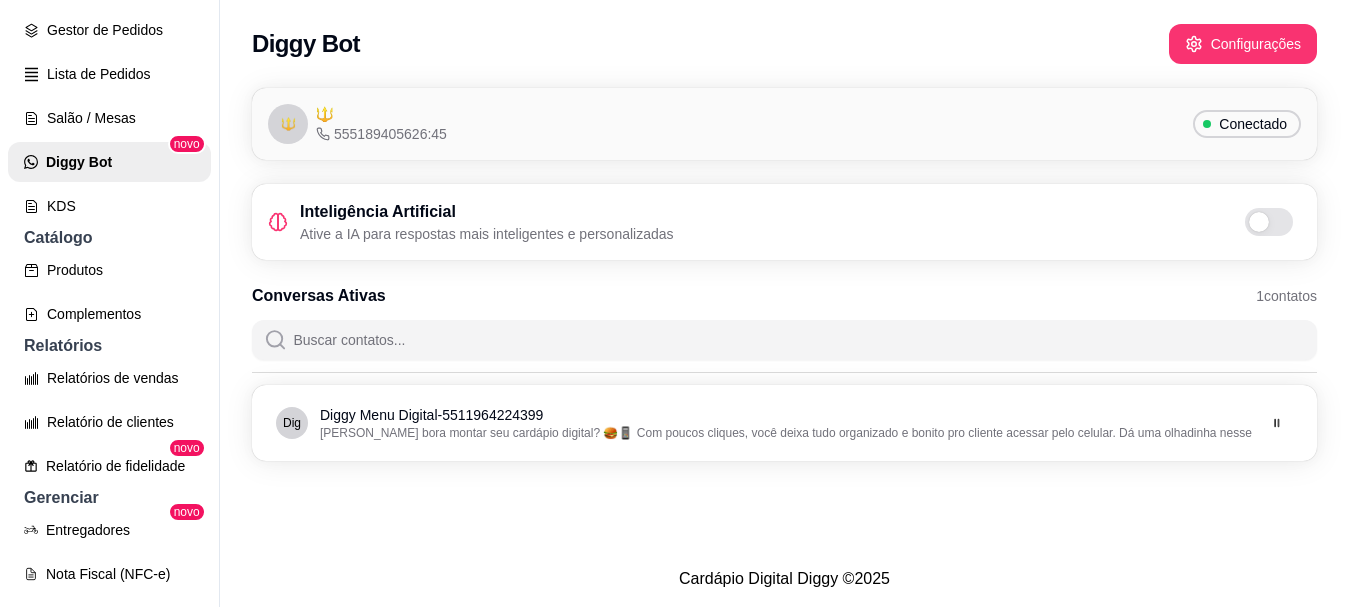 click at bounding box center [1259, 222] 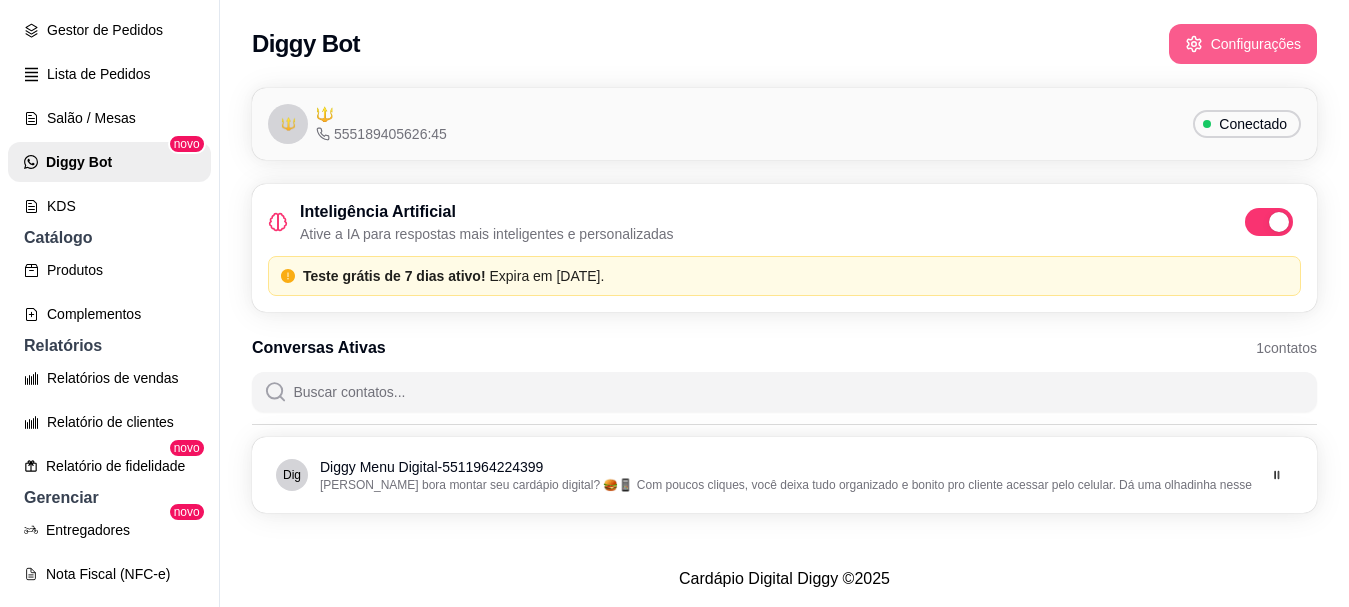 click on "Configurações" at bounding box center [1243, 44] 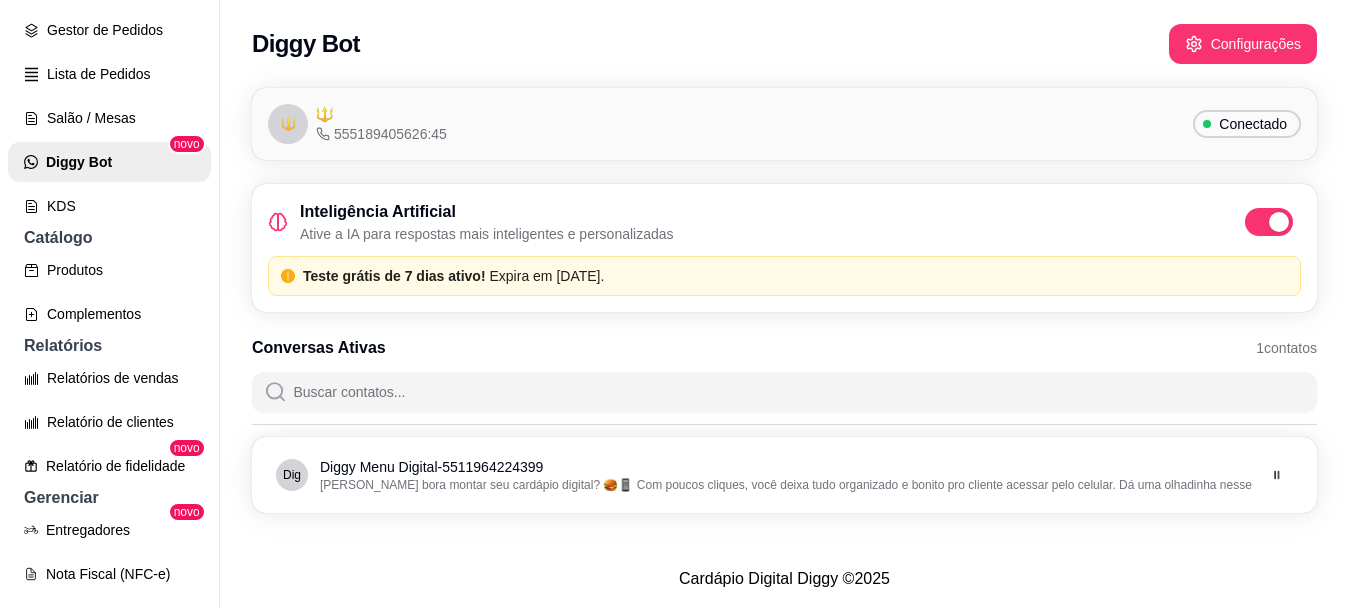 scroll, scrollTop: 3, scrollLeft: 0, axis: vertical 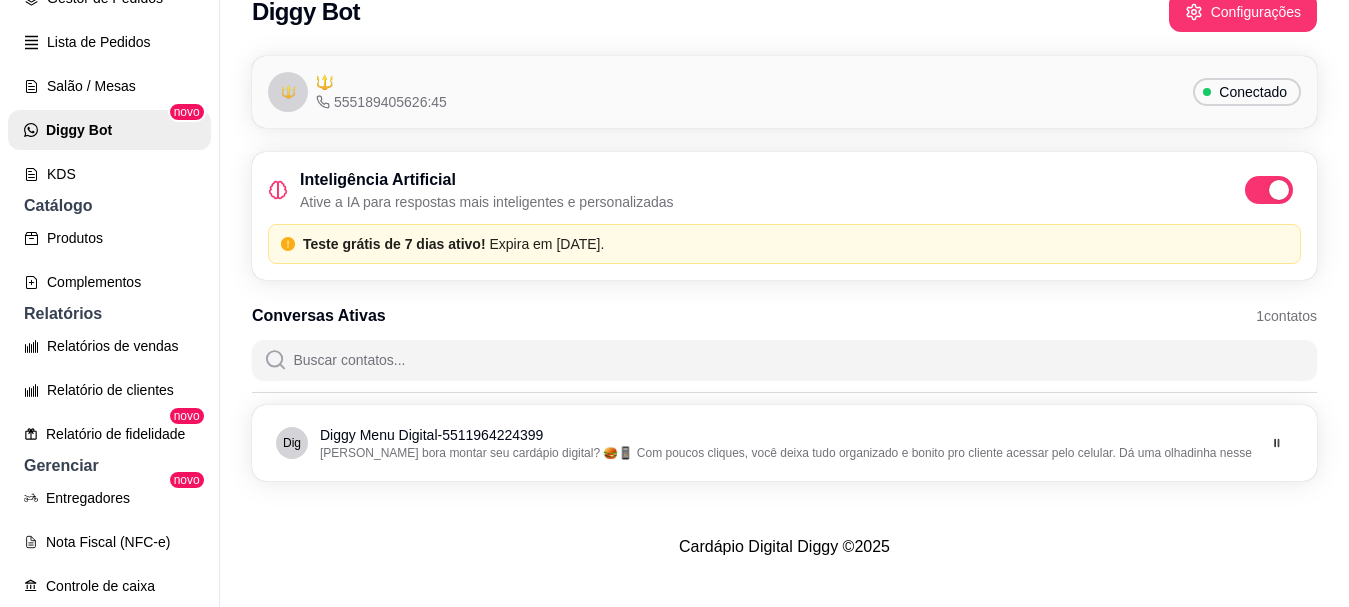 type 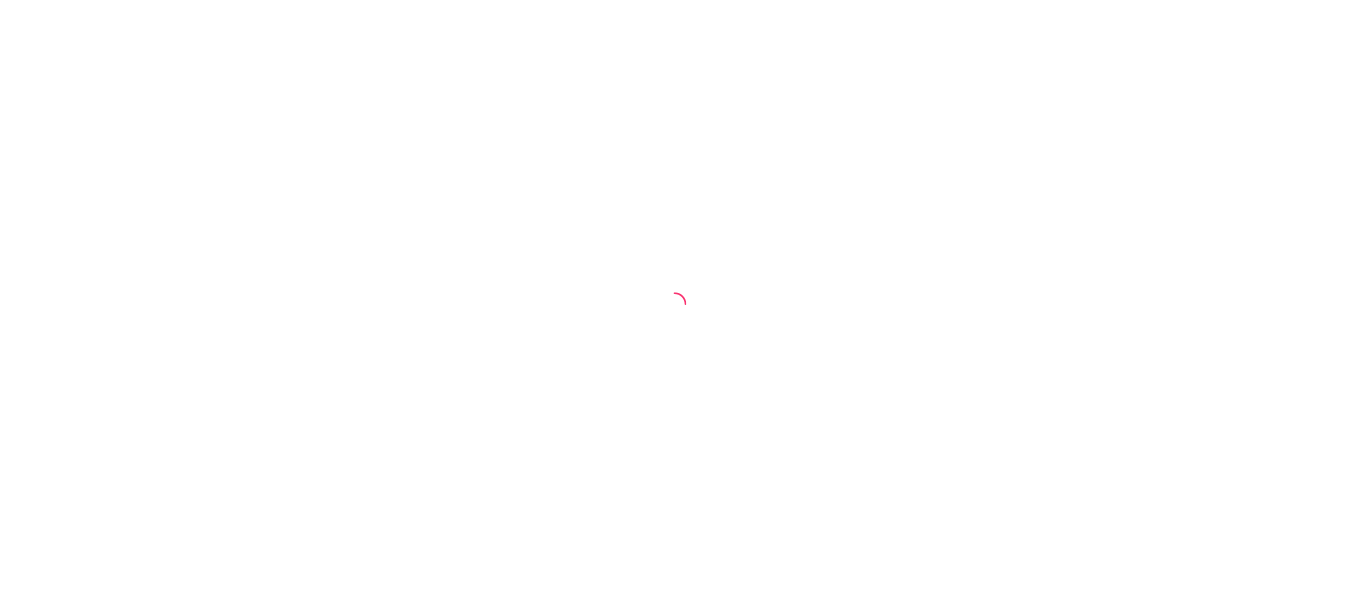 scroll, scrollTop: 0, scrollLeft: 0, axis: both 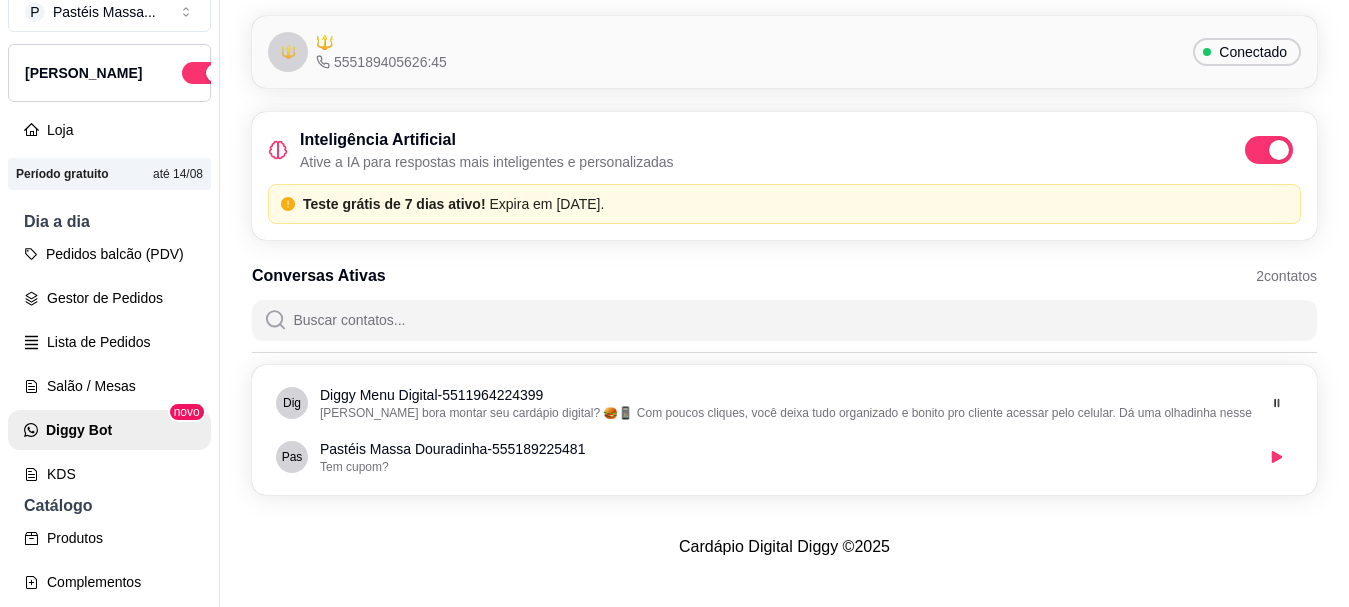 click on "Conectado" at bounding box center (1253, 52) 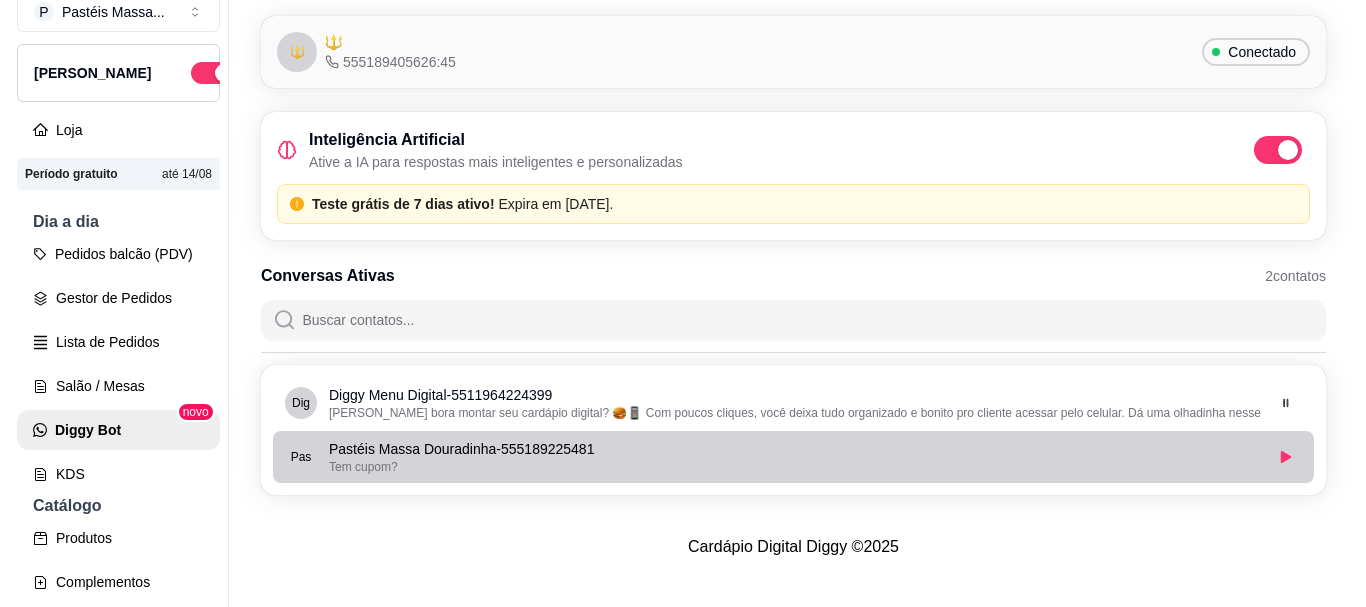 scroll, scrollTop: 0, scrollLeft: 0, axis: both 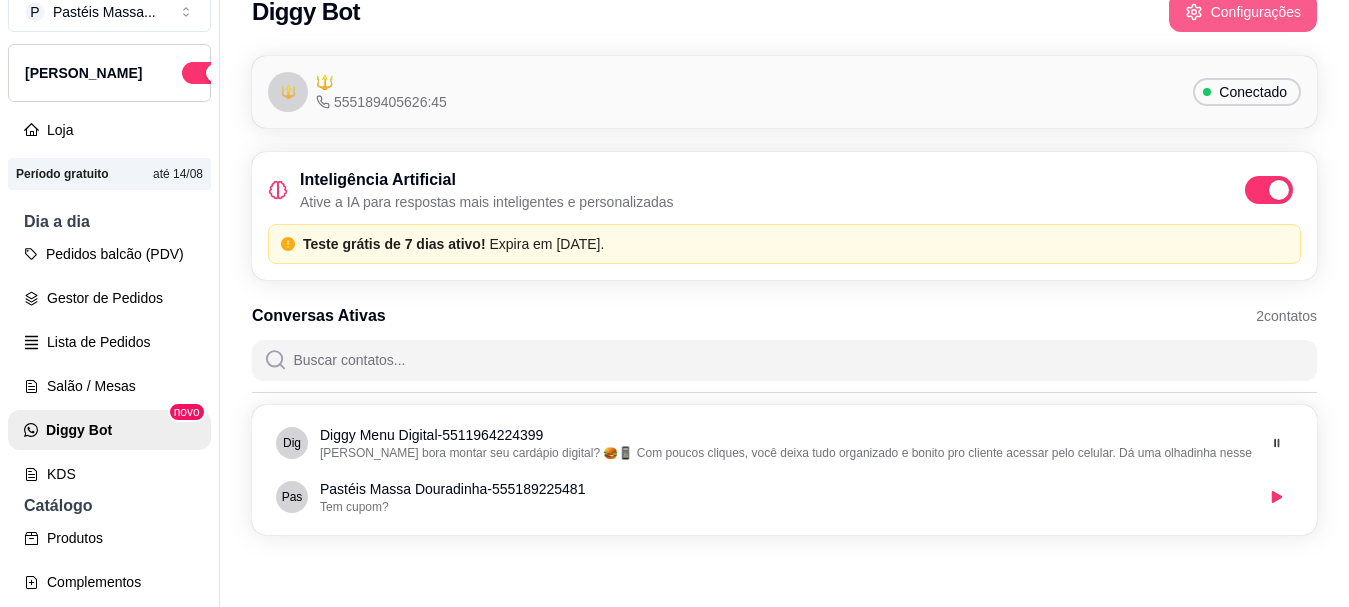 click on "Configurações" at bounding box center (1243, 12) 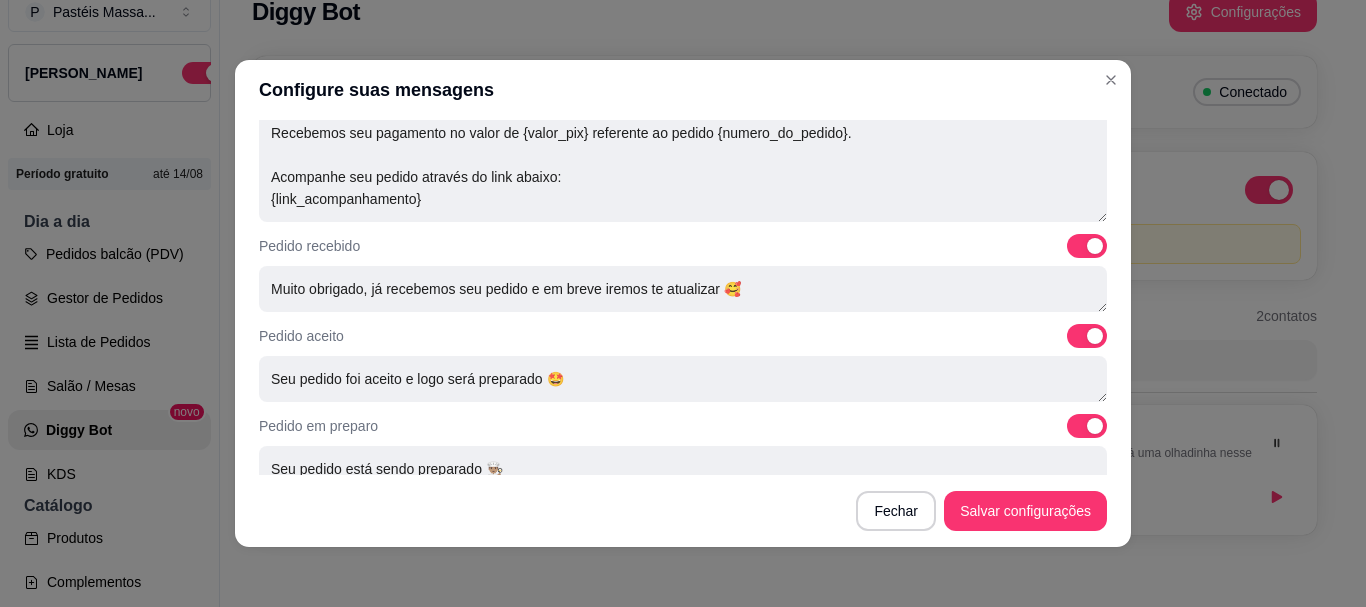 scroll, scrollTop: 805, scrollLeft: 0, axis: vertical 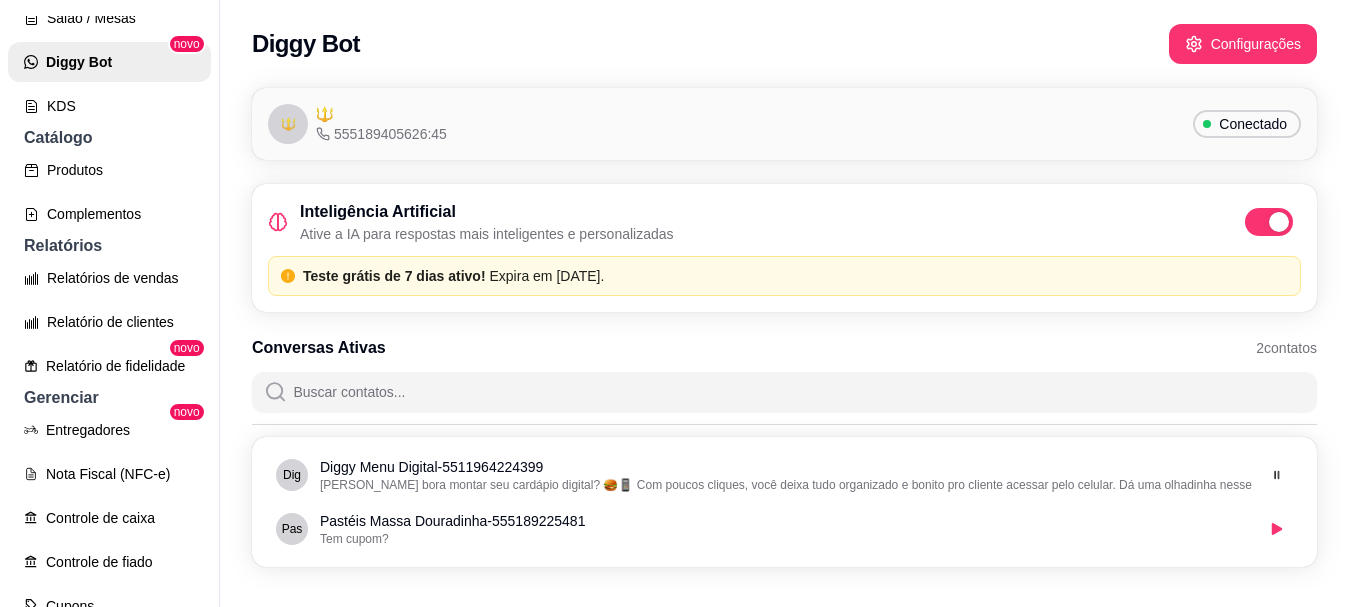 type 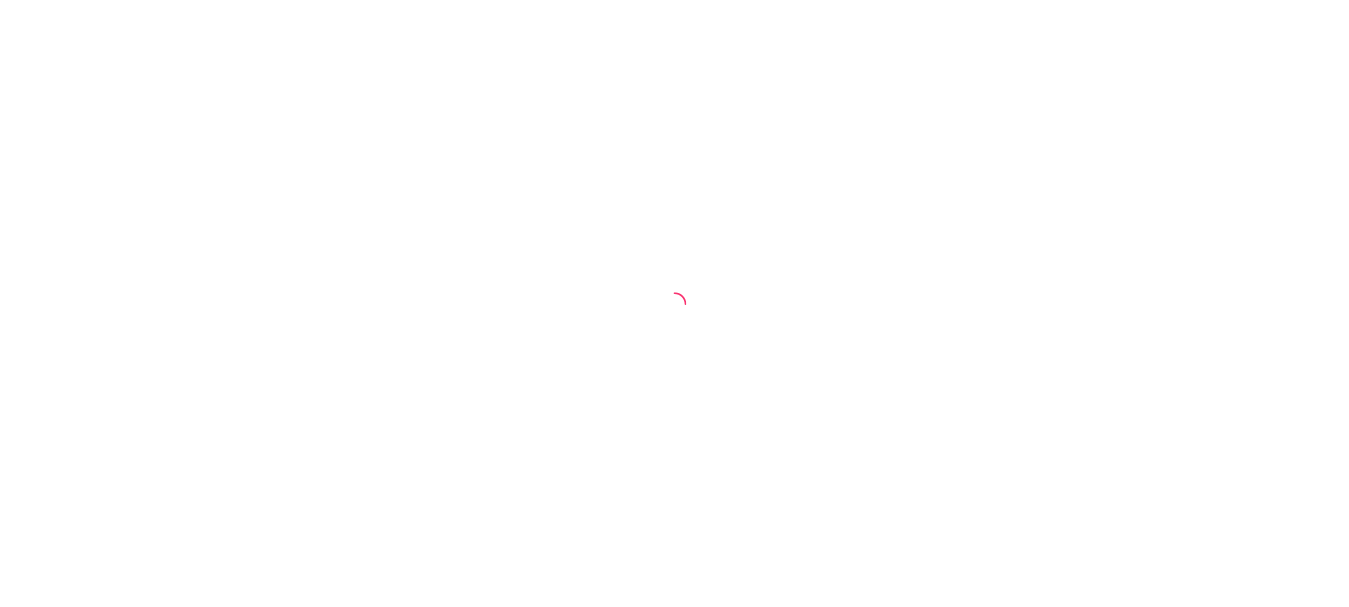 scroll, scrollTop: 0, scrollLeft: 0, axis: both 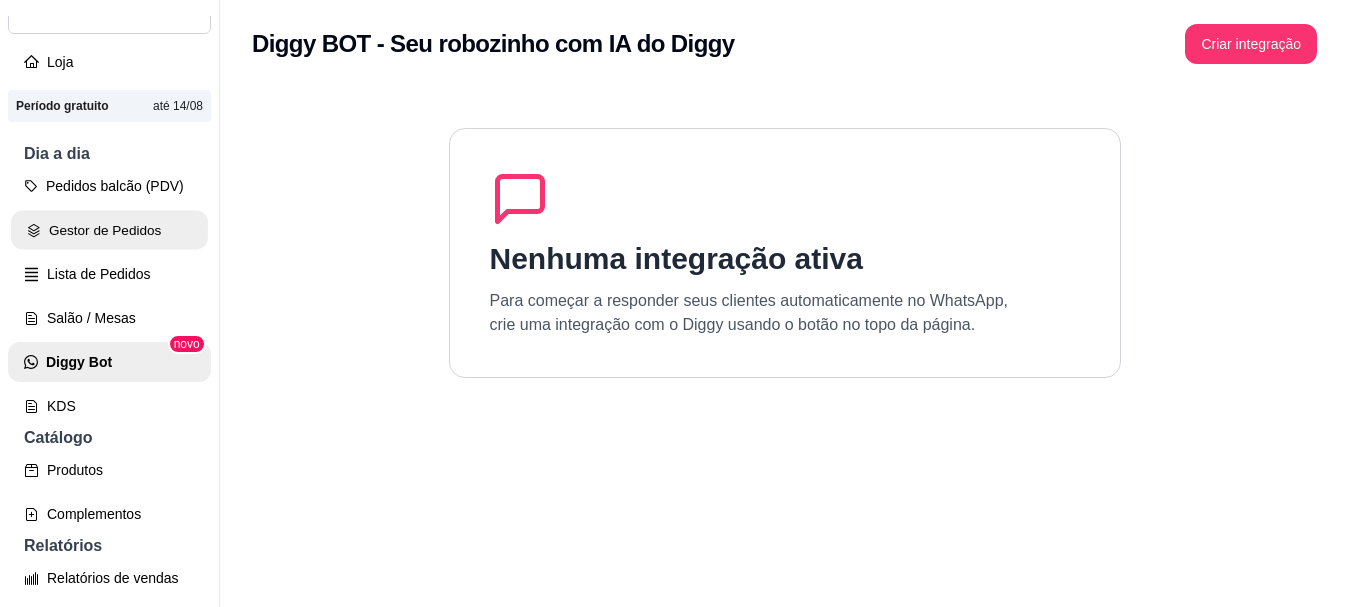 click on "Gestor de Pedidos" at bounding box center (109, 230) 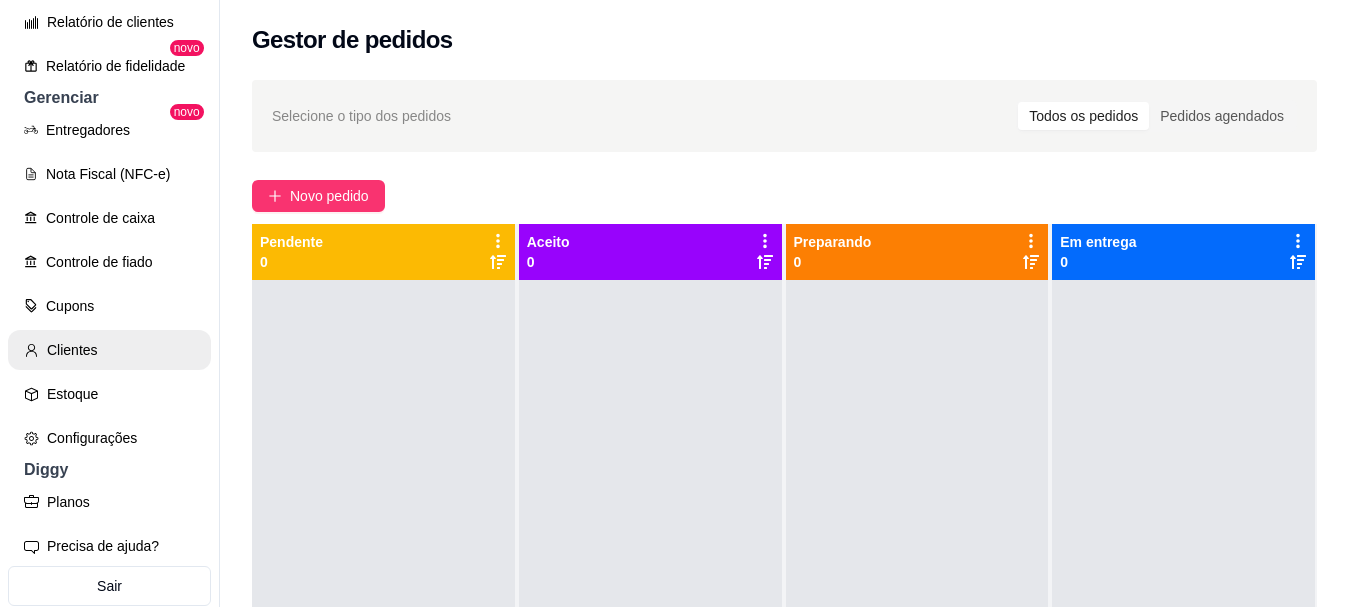 scroll, scrollTop: 763, scrollLeft: 0, axis: vertical 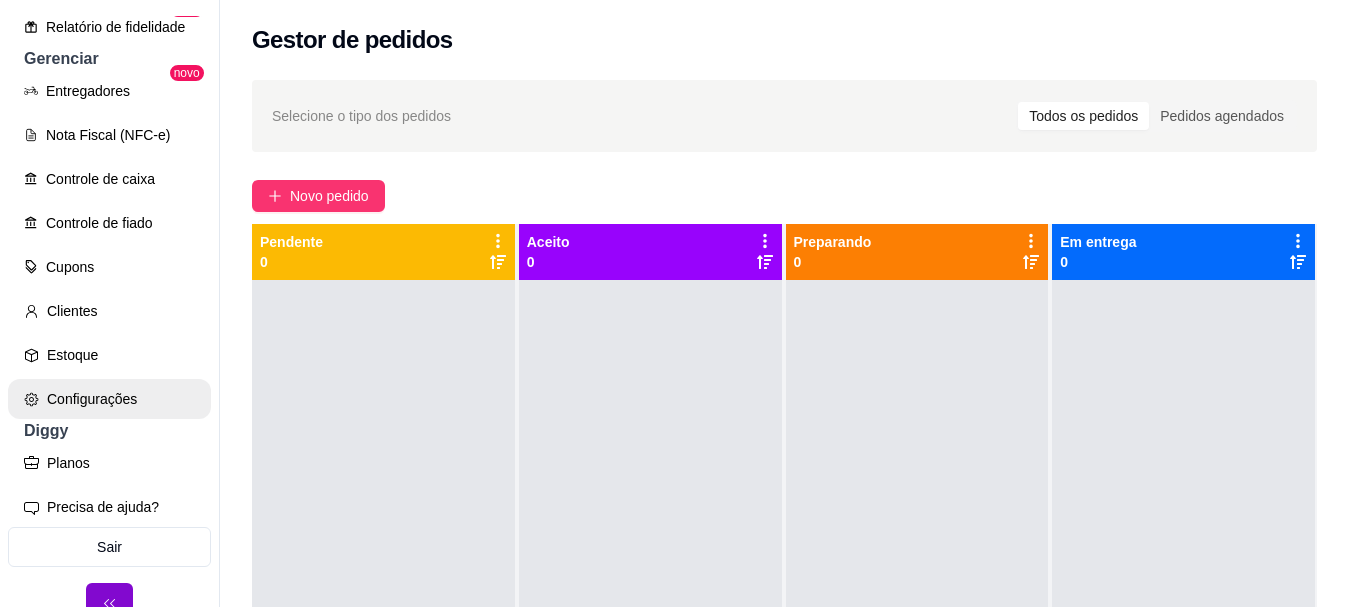 click on "Configurações" at bounding box center (109, 399) 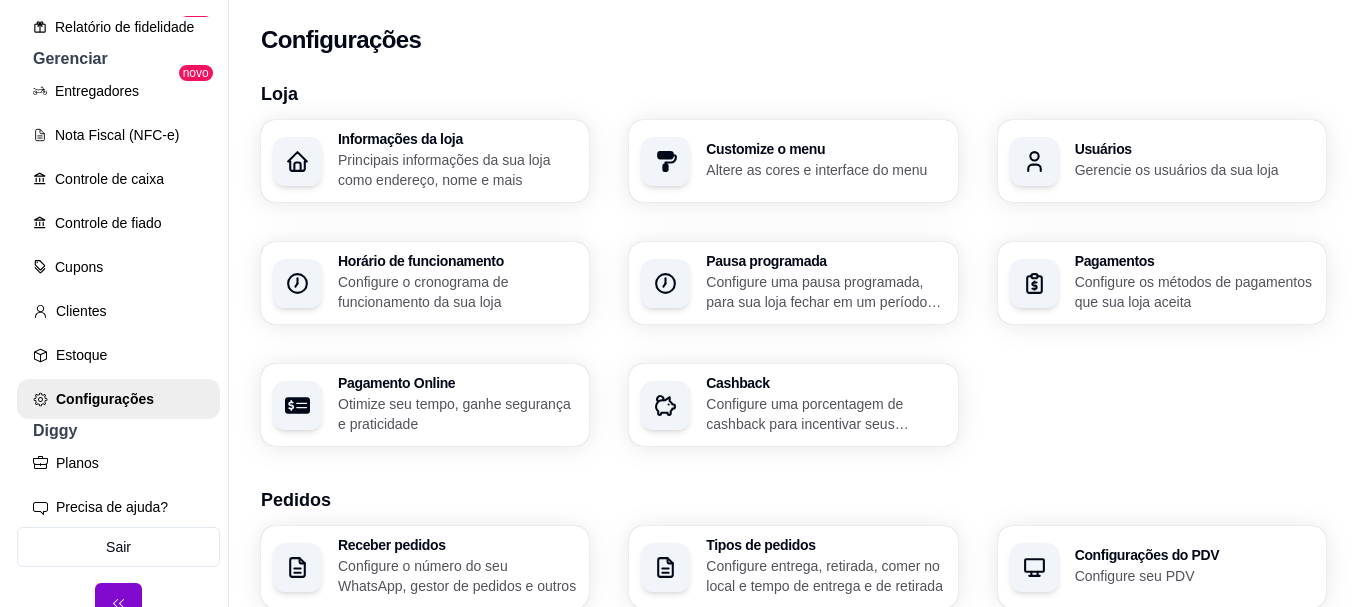 scroll, scrollTop: 200, scrollLeft: 0, axis: vertical 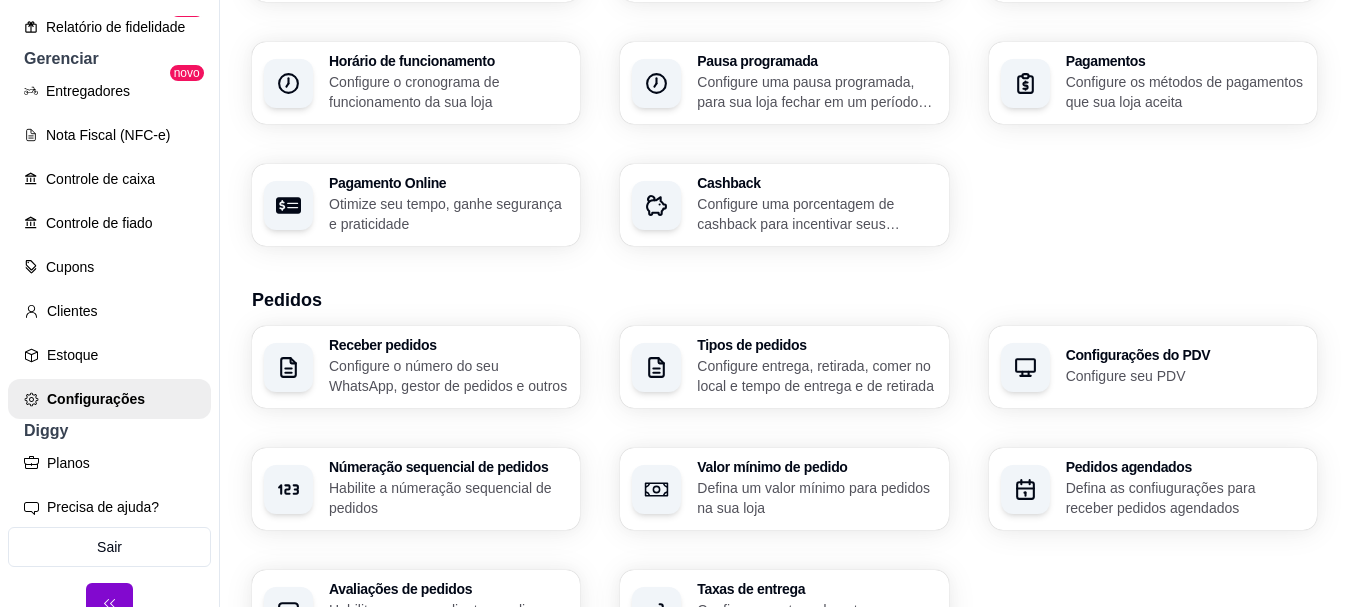 click on "Configure o número do seu WhatsApp, gestor de pedidos e outros" at bounding box center (448, 376) 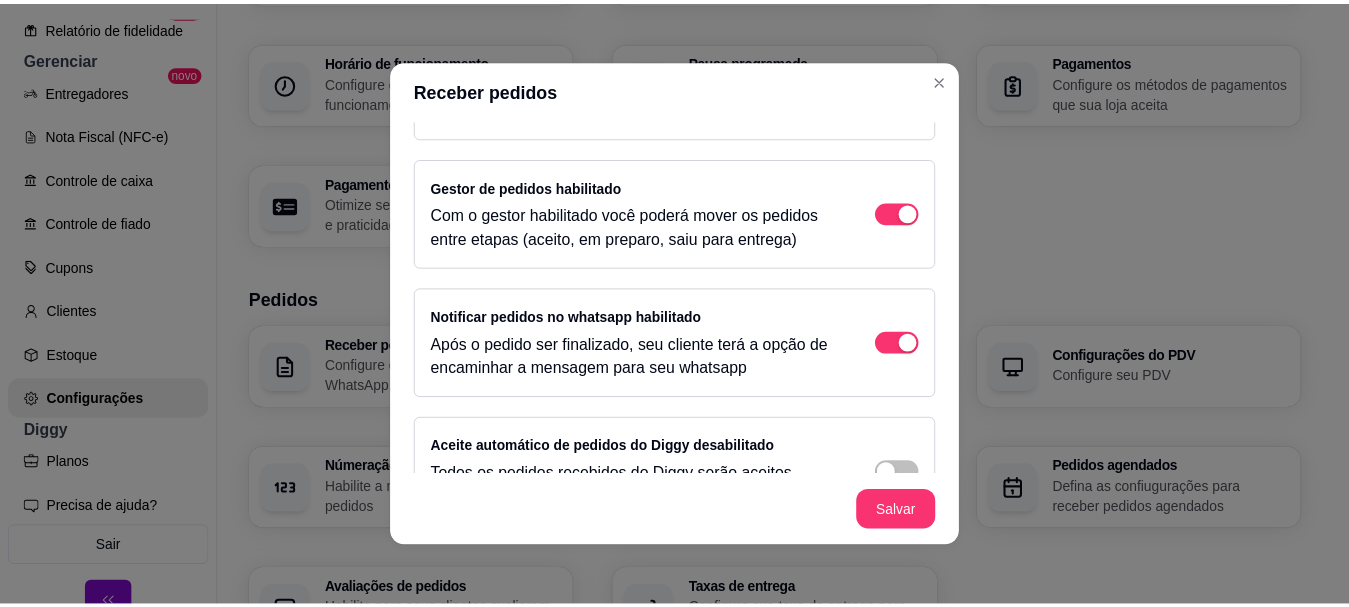 scroll, scrollTop: 200, scrollLeft: 0, axis: vertical 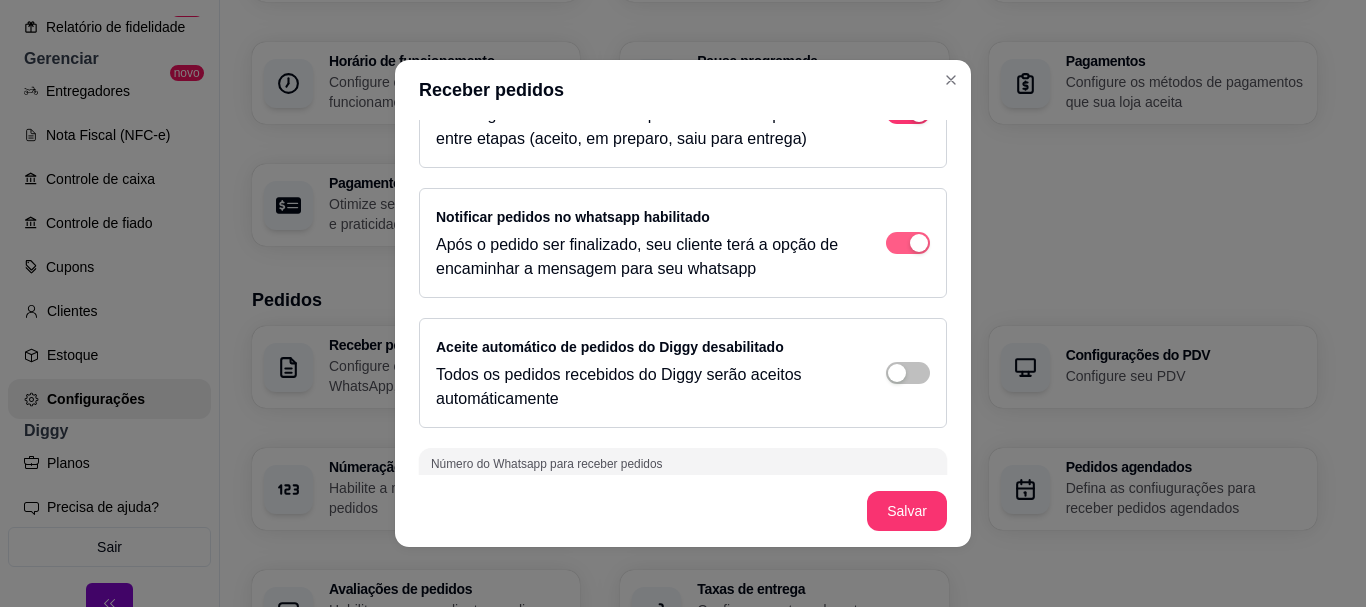 click at bounding box center [919, -17] 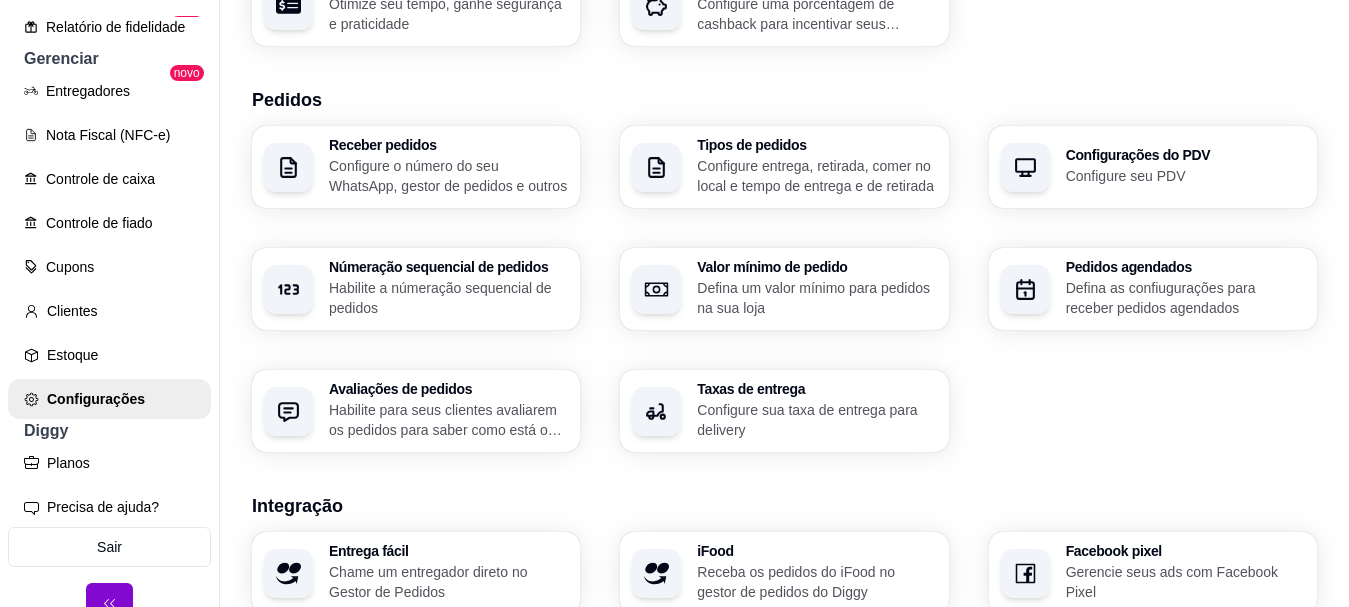 scroll, scrollTop: 500, scrollLeft: 0, axis: vertical 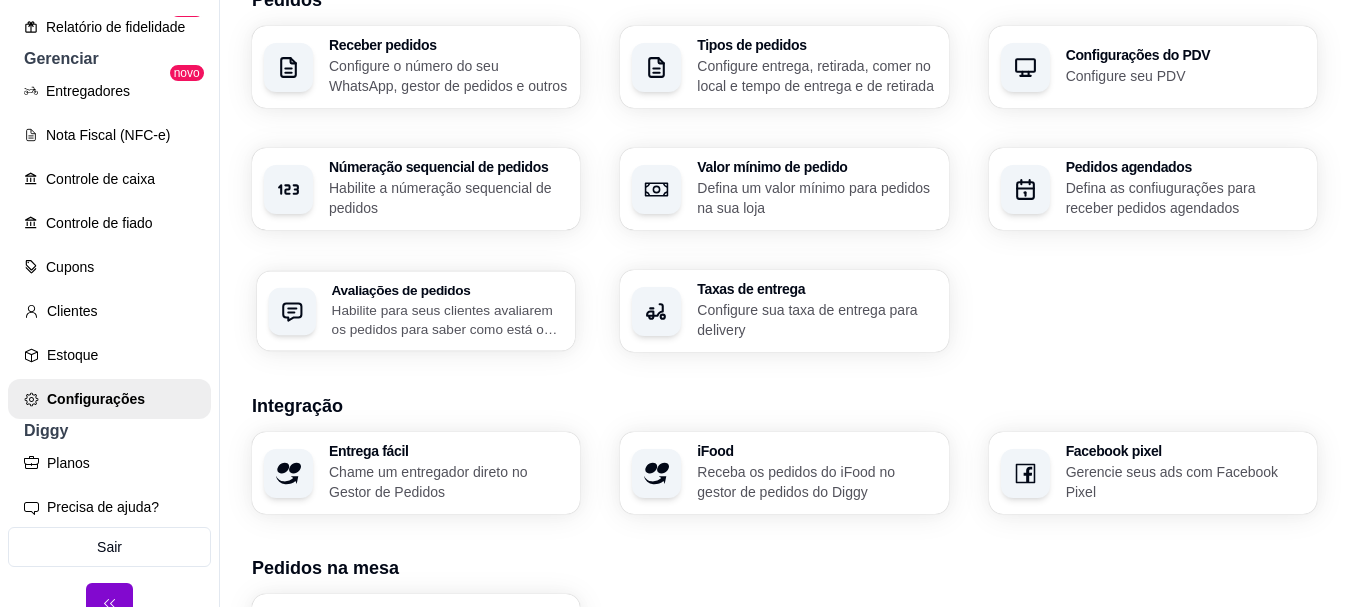 click on "Habilite para seus clientes avaliarem os pedidos para saber como está o feedback da sua loja" at bounding box center (448, 319) 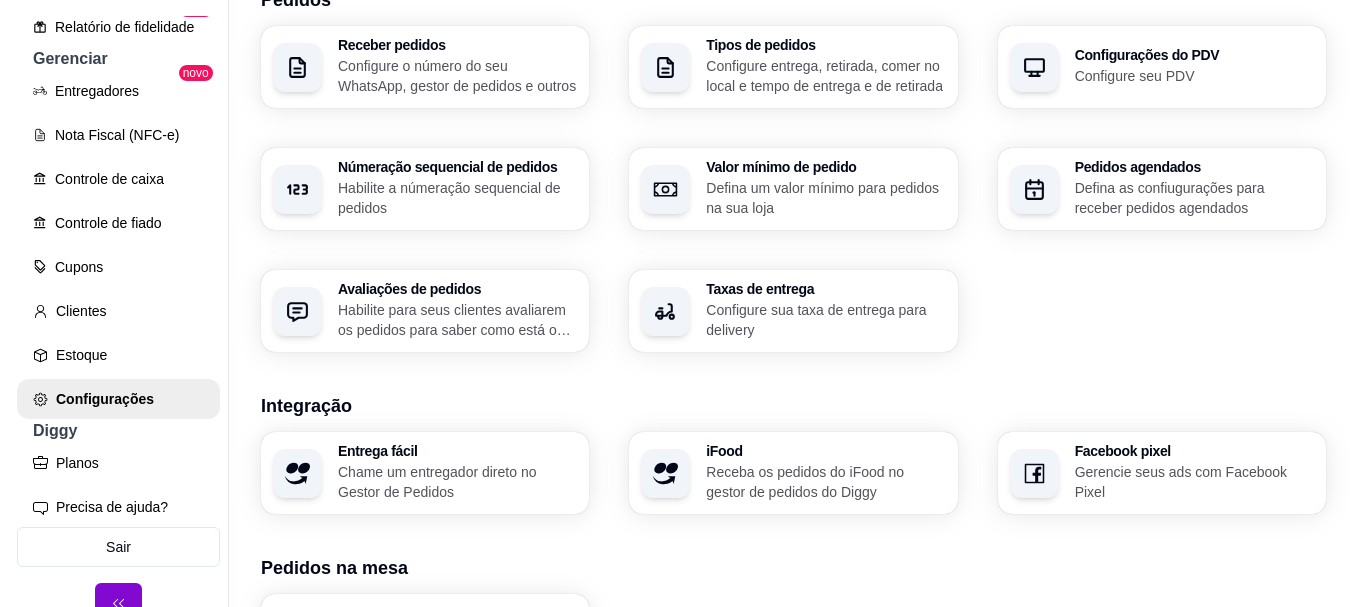 scroll, scrollTop: 700, scrollLeft: 0, axis: vertical 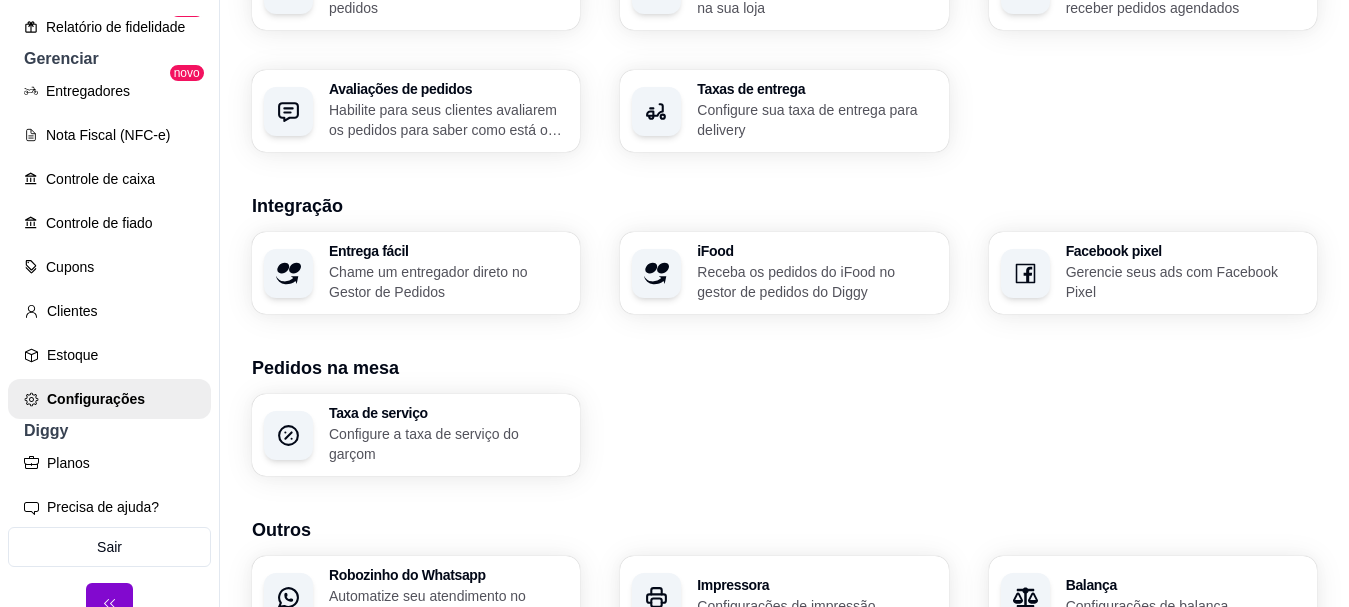 click on "Receba os pedidos do iFood no gestor de pedidos do Diggy" at bounding box center [816, 282] 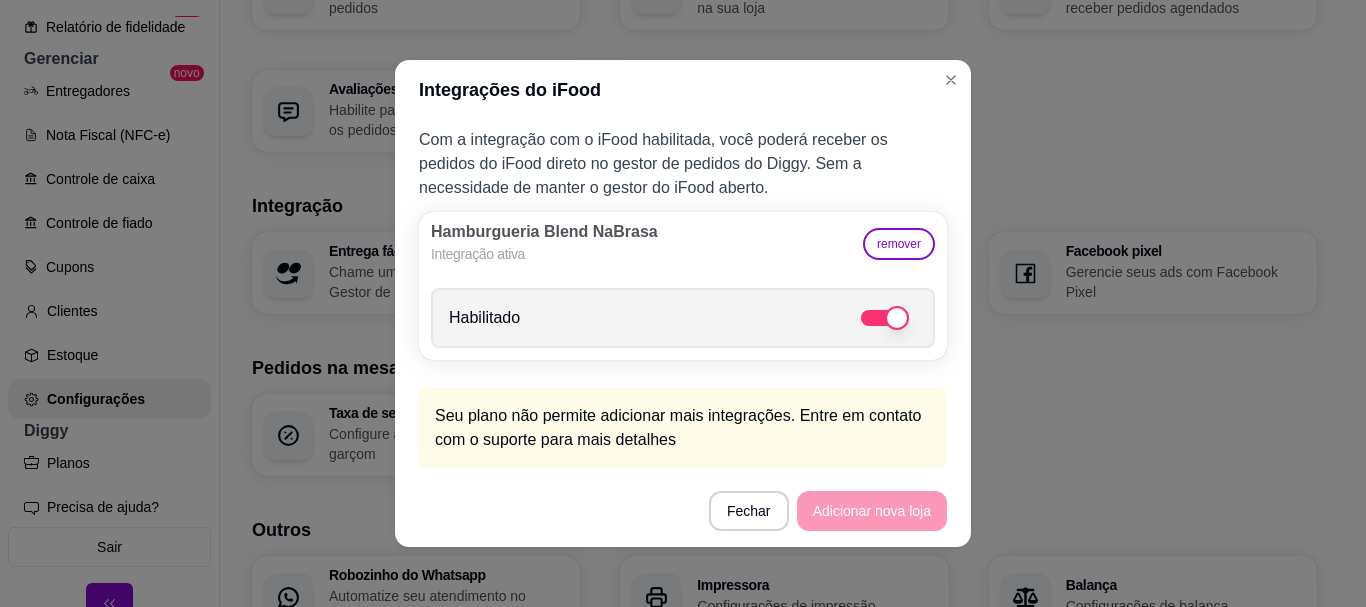 scroll, scrollTop: 1, scrollLeft: 0, axis: vertical 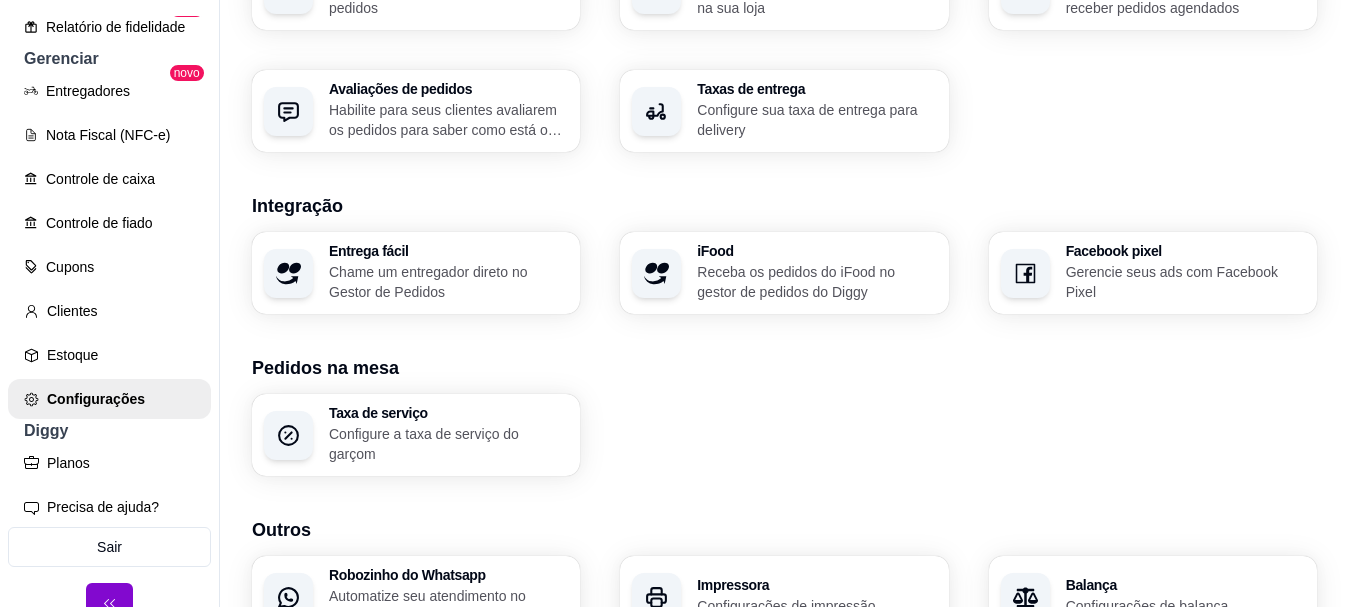 click on "Chame um entregador direto no Gestor de Pedidos" at bounding box center (448, 282) 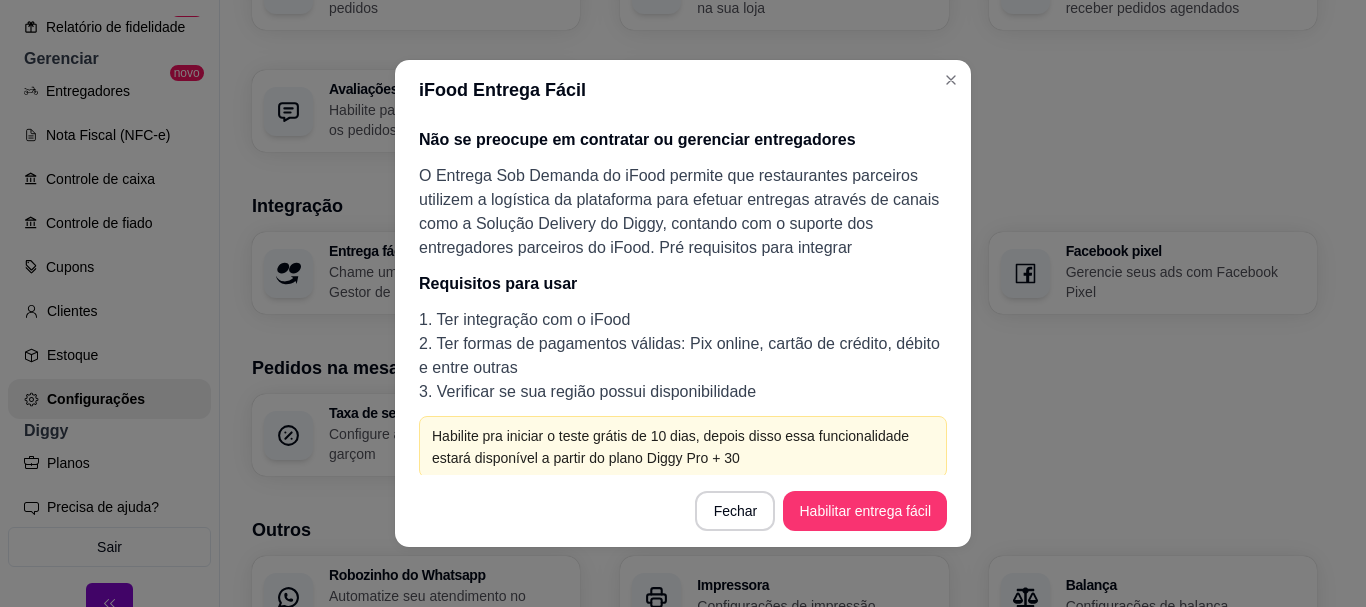 scroll, scrollTop: 11, scrollLeft: 0, axis: vertical 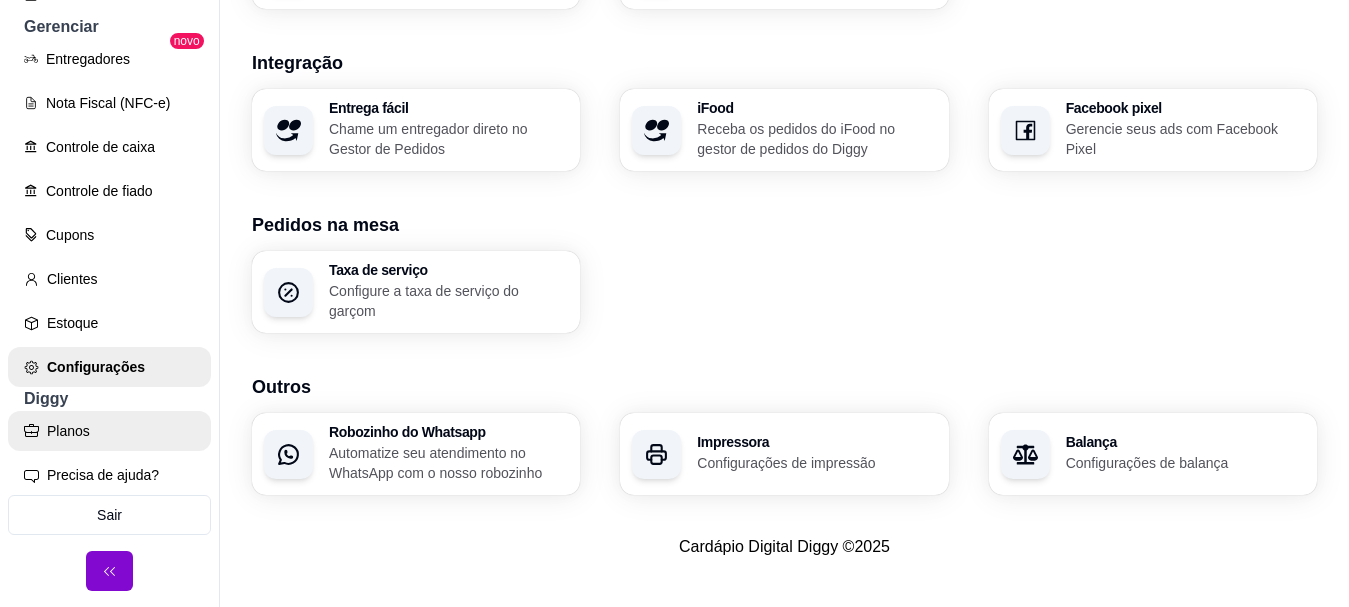 click on "Planos" at bounding box center [109, 431] 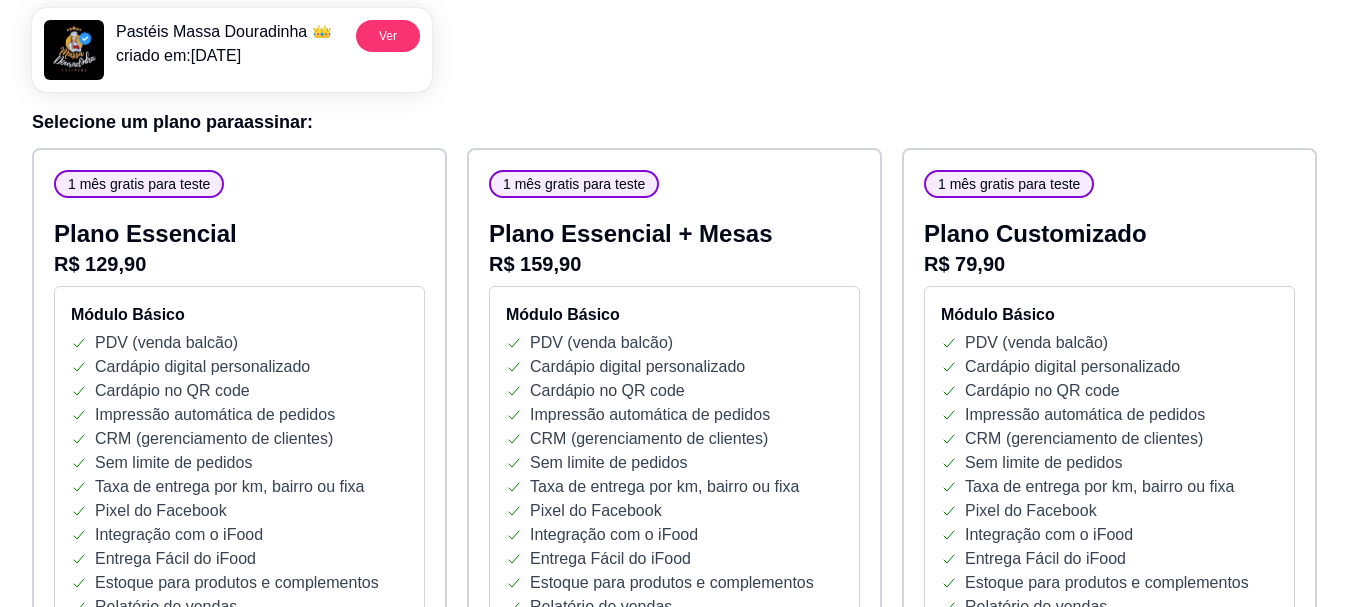 scroll, scrollTop: 0, scrollLeft: 0, axis: both 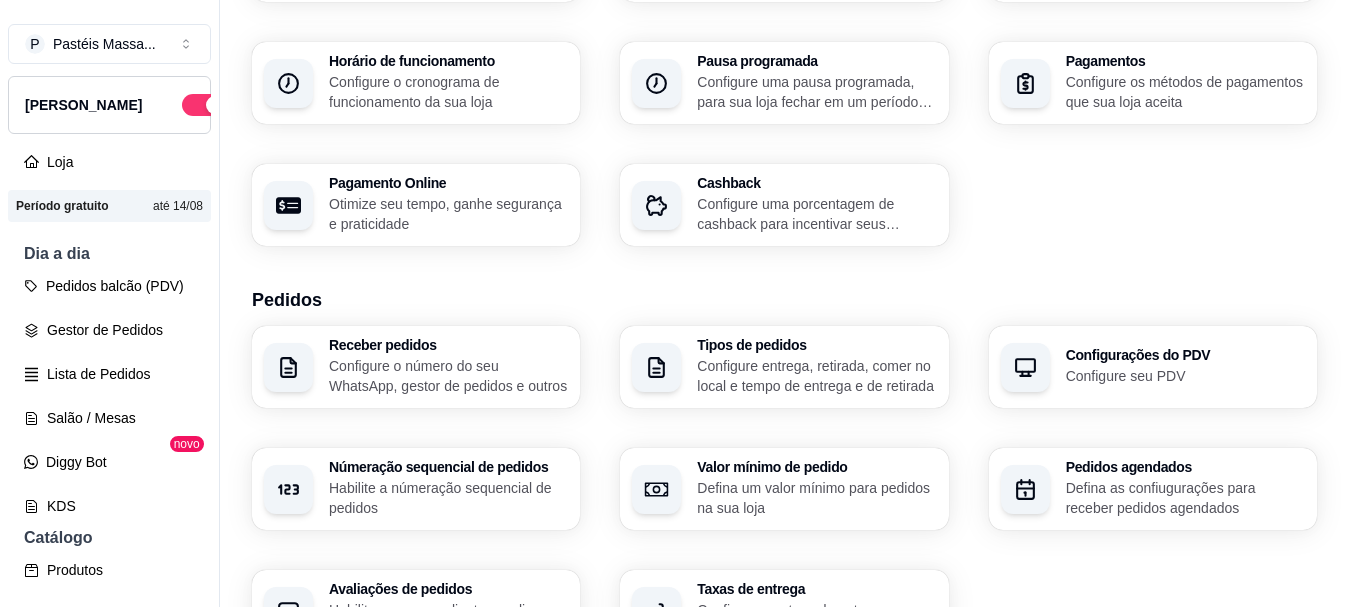 click on "Otimize seu tempo, ganhe segurança e praticidade" at bounding box center (448, 214) 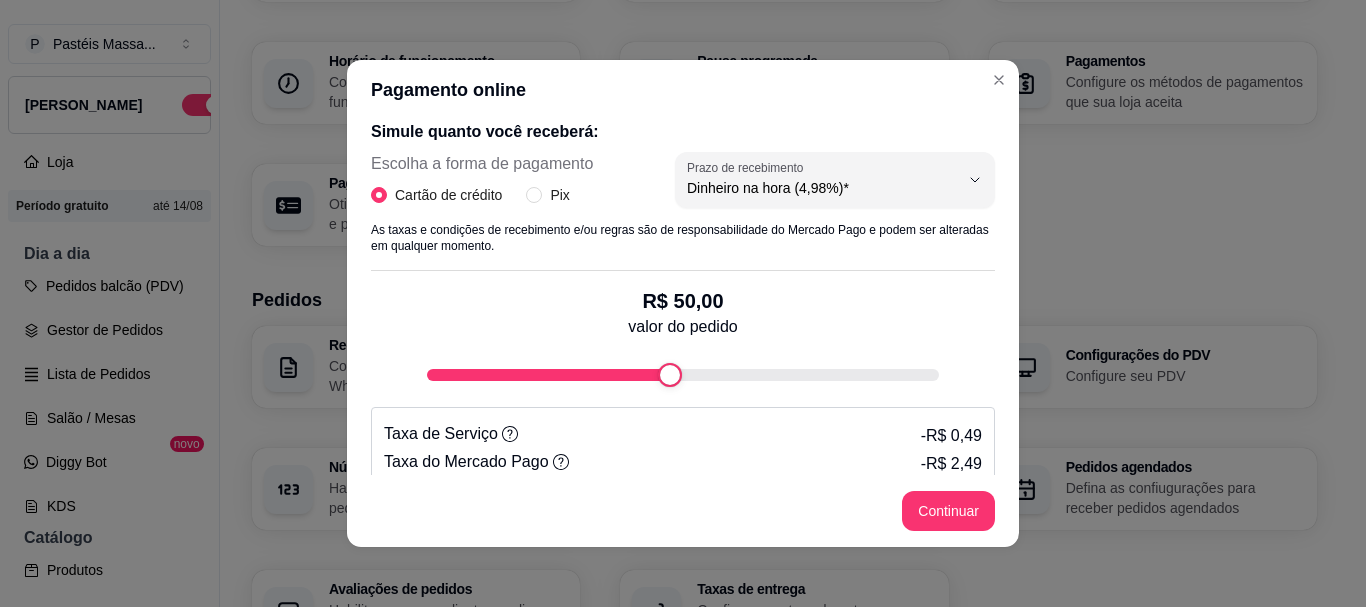 scroll, scrollTop: 300, scrollLeft: 0, axis: vertical 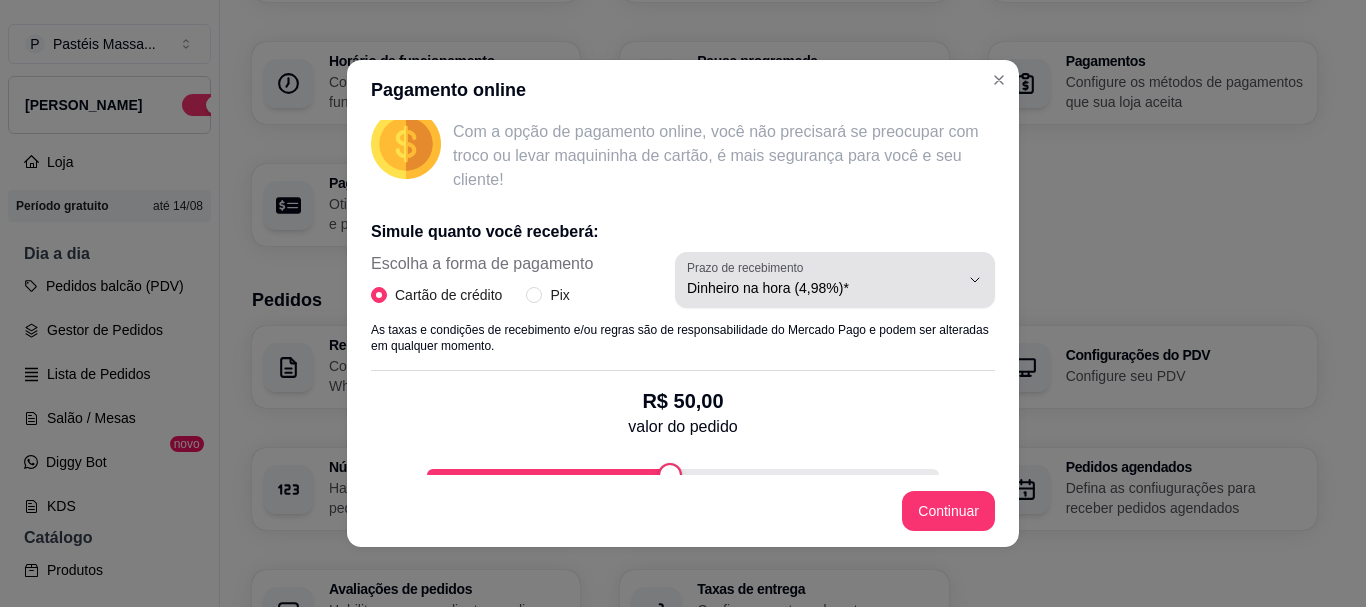 click on "Dinheiro na hora (4,98%)*" at bounding box center (823, 280) 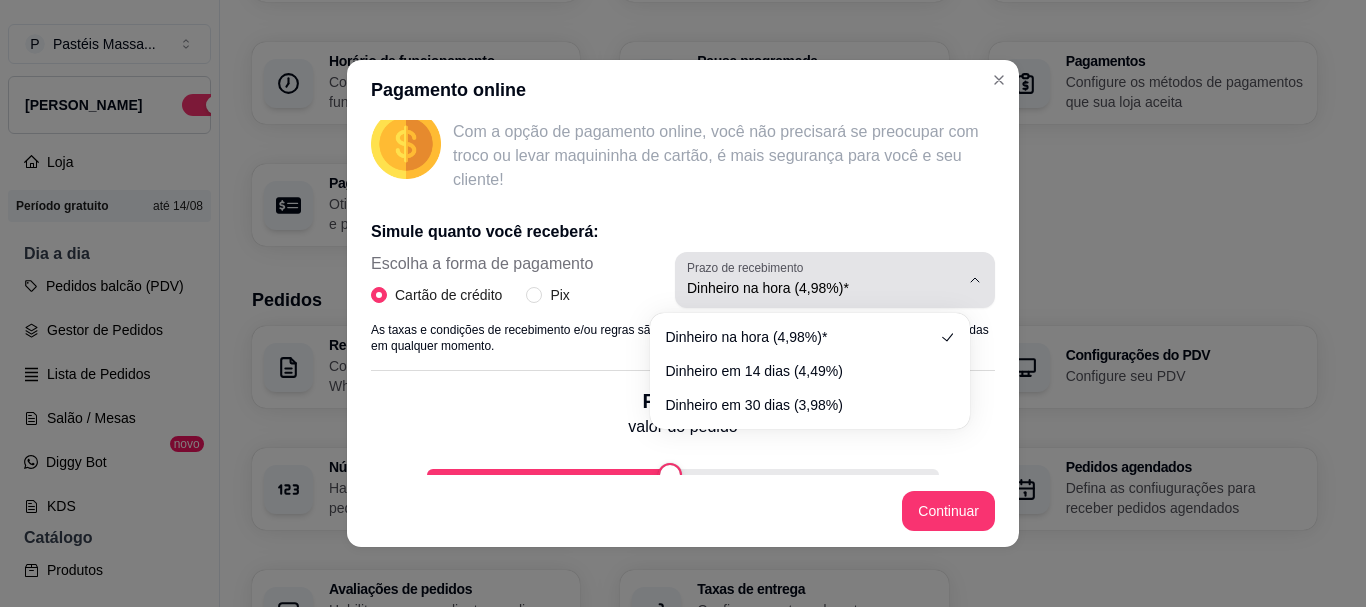 click on "Dinheiro na hora (4,98%)*" at bounding box center (823, 280) 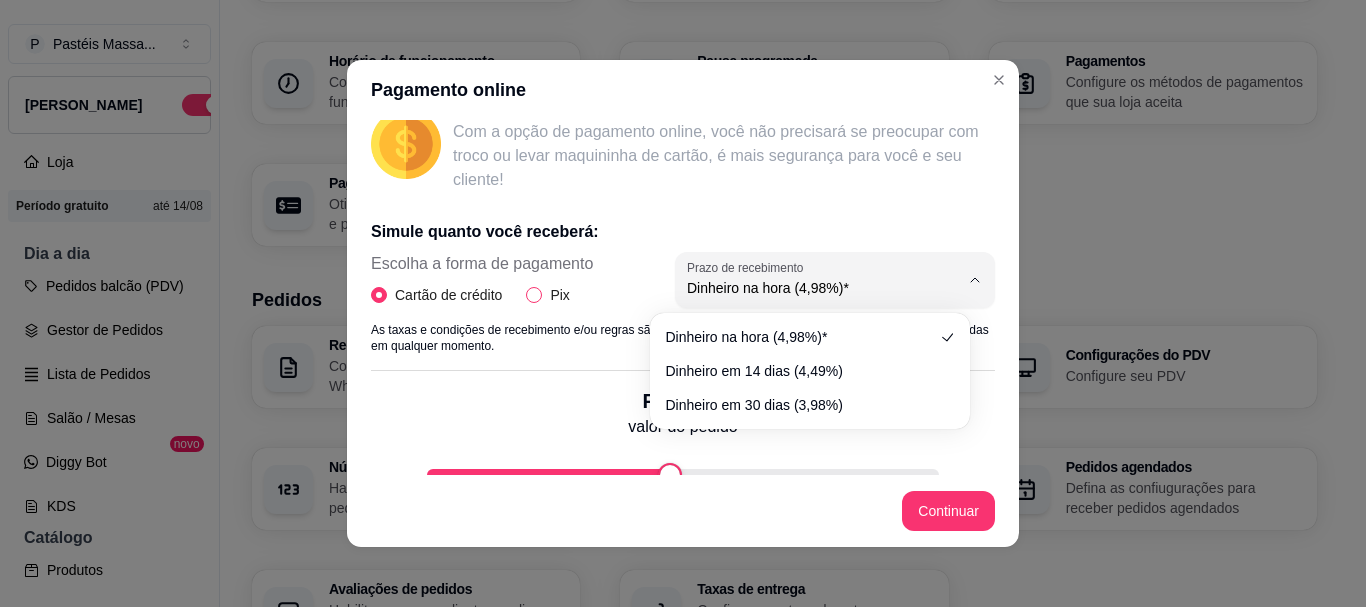 click on "Pix" at bounding box center [559, 295] 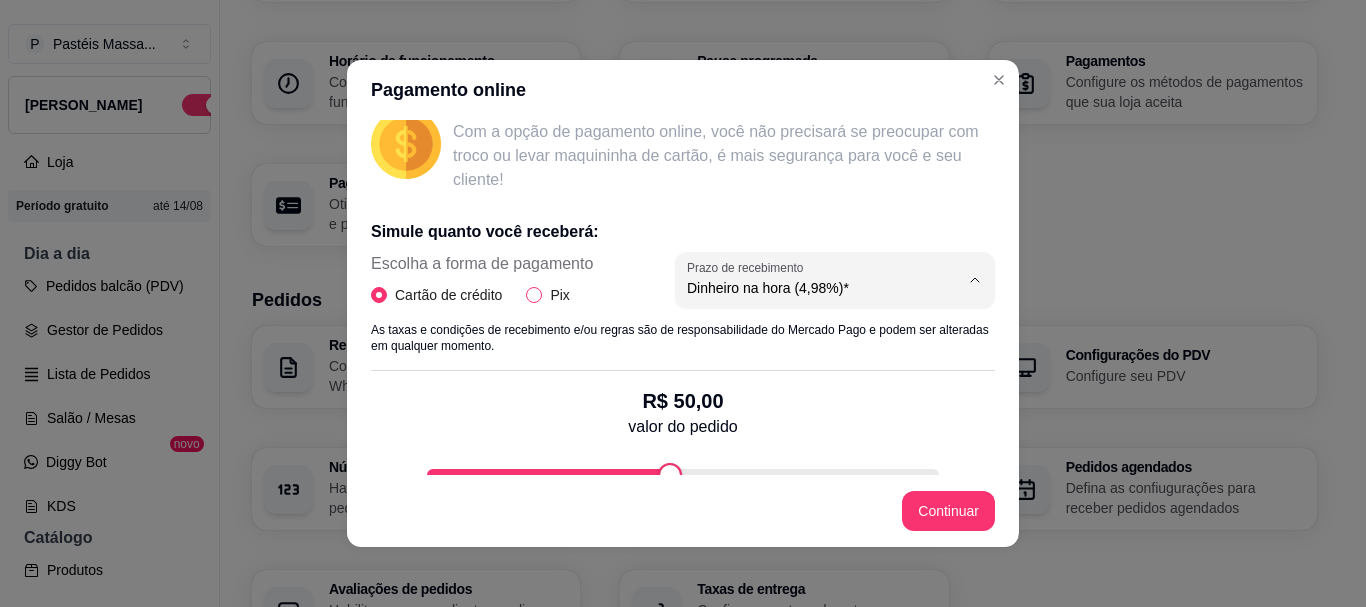 click on "Pix" at bounding box center (534, 295) 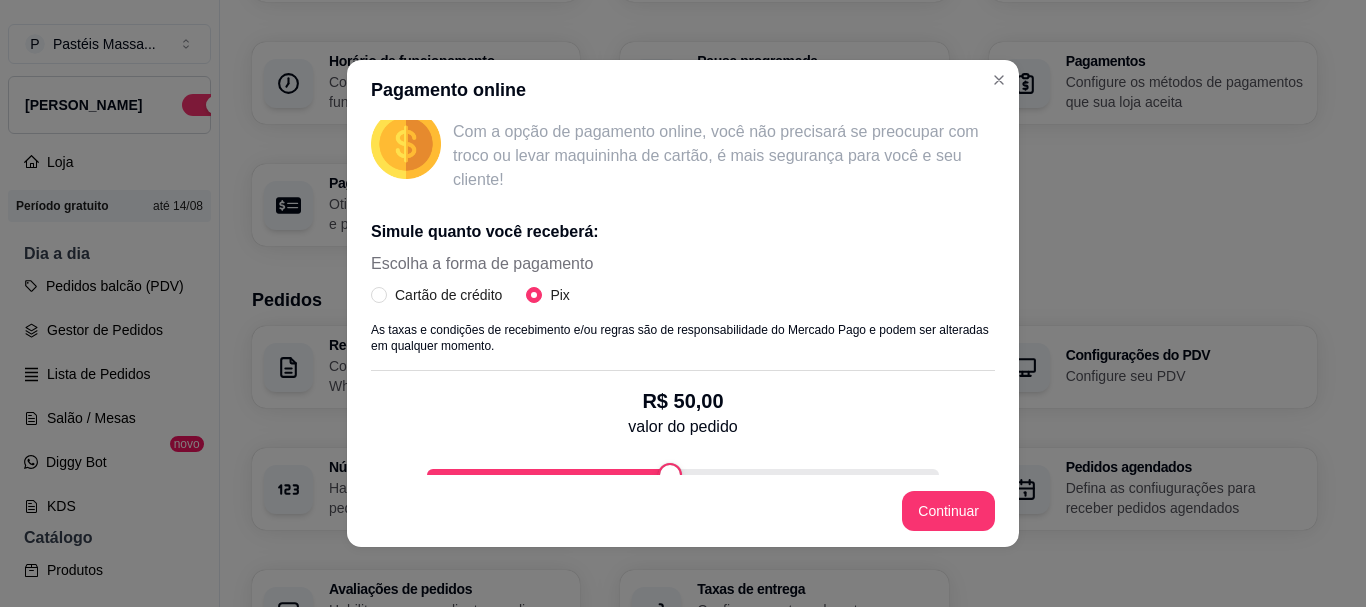 scroll, scrollTop: 450, scrollLeft: 0, axis: vertical 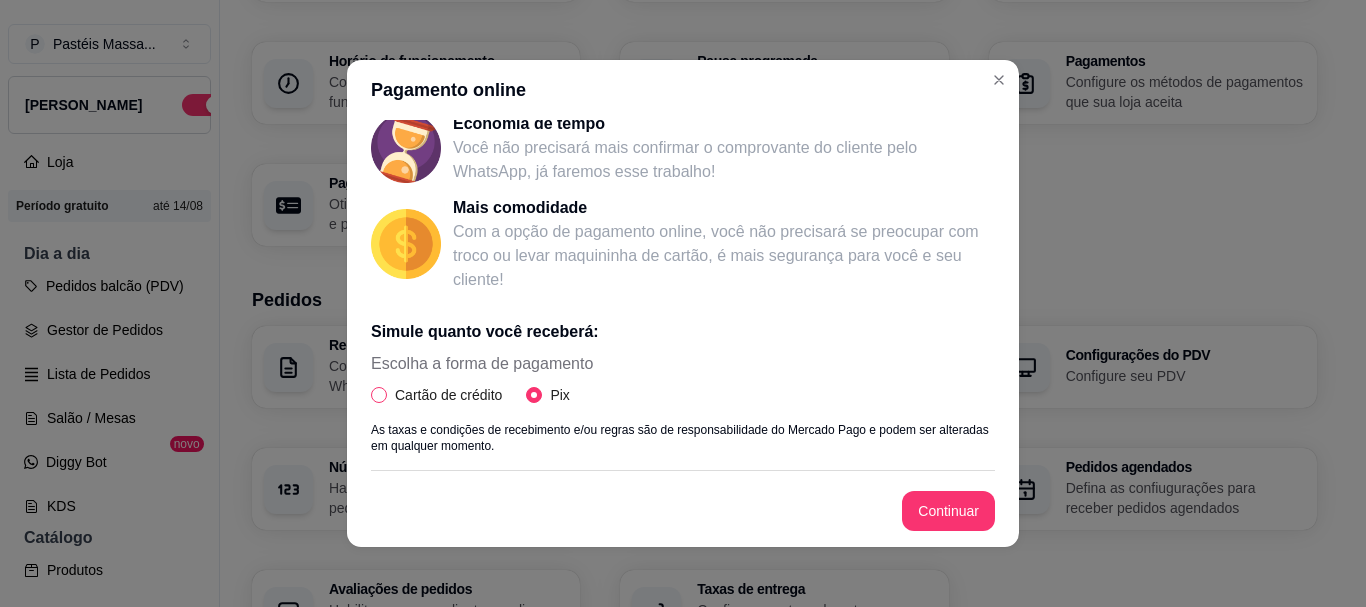 click on "Cartão de crédito" at bounding box center (448, 395) 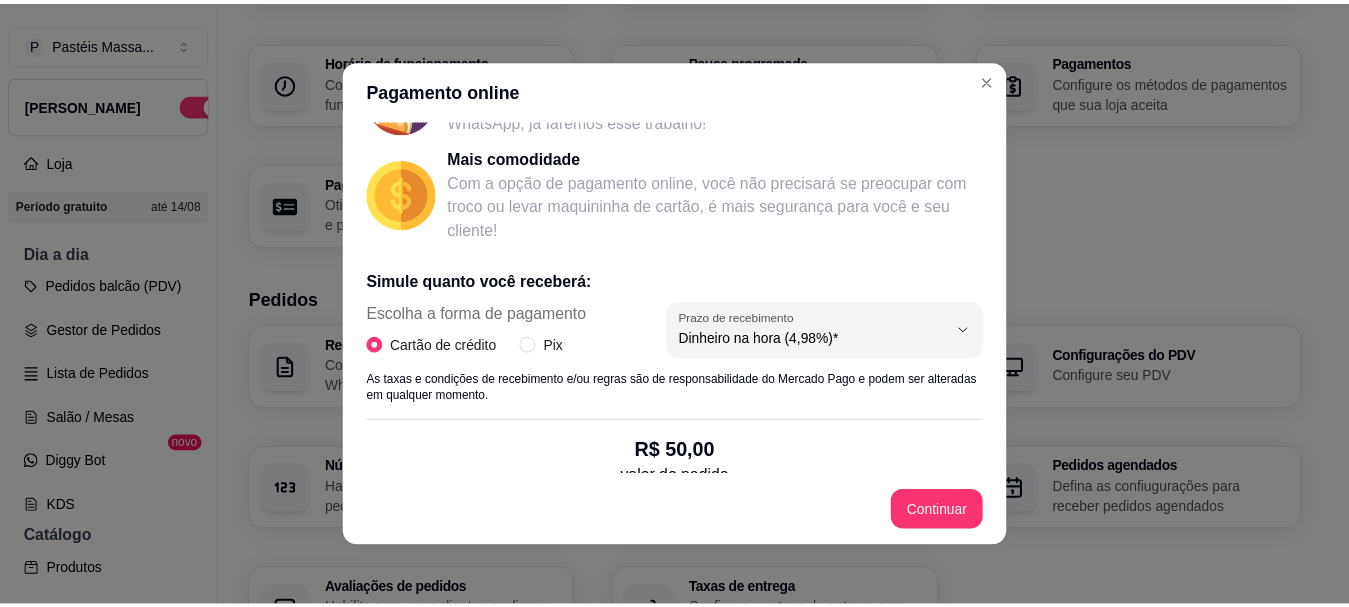 scroll, scrollTop: 0, scrollLeft: 0, axis: both 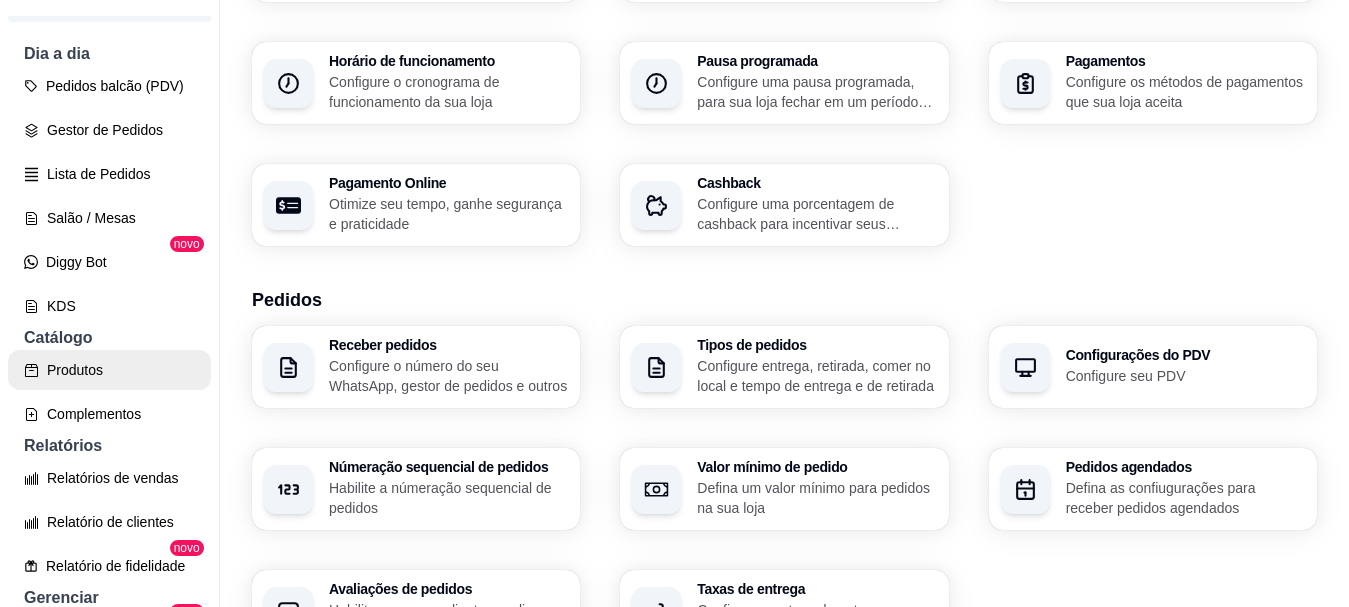 click on "Produtos" at bounding box center [109, 370] 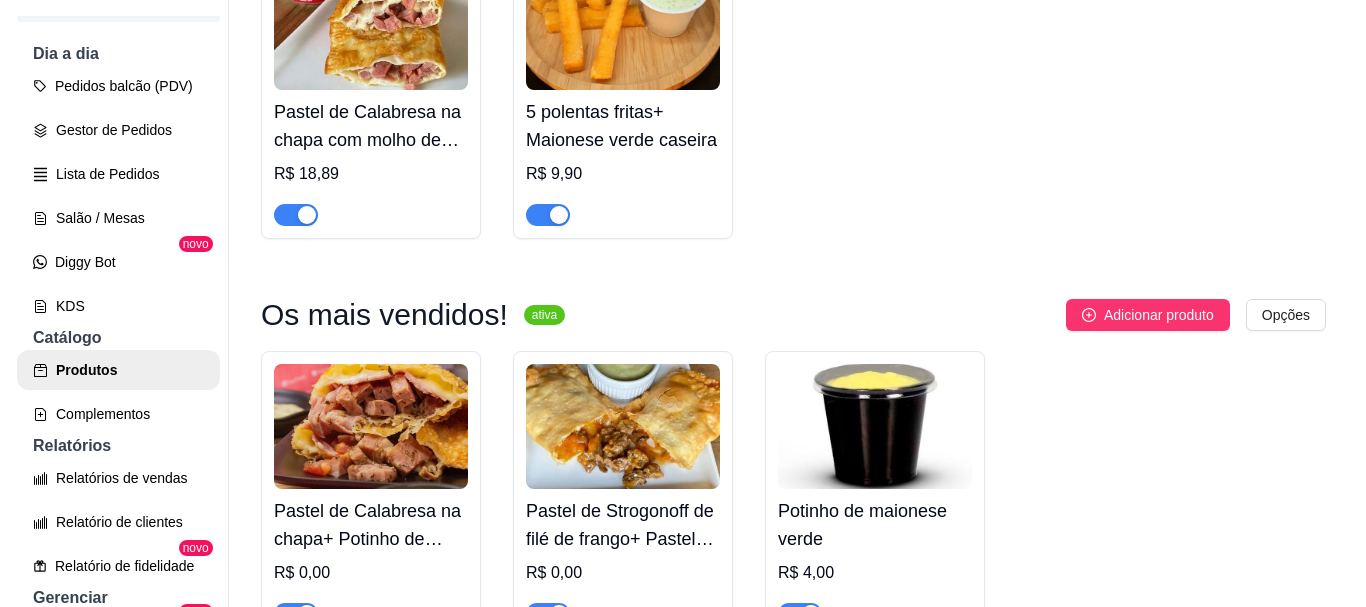scroll, scrollTop: 100, scrollLeft: 0, axis: vertical 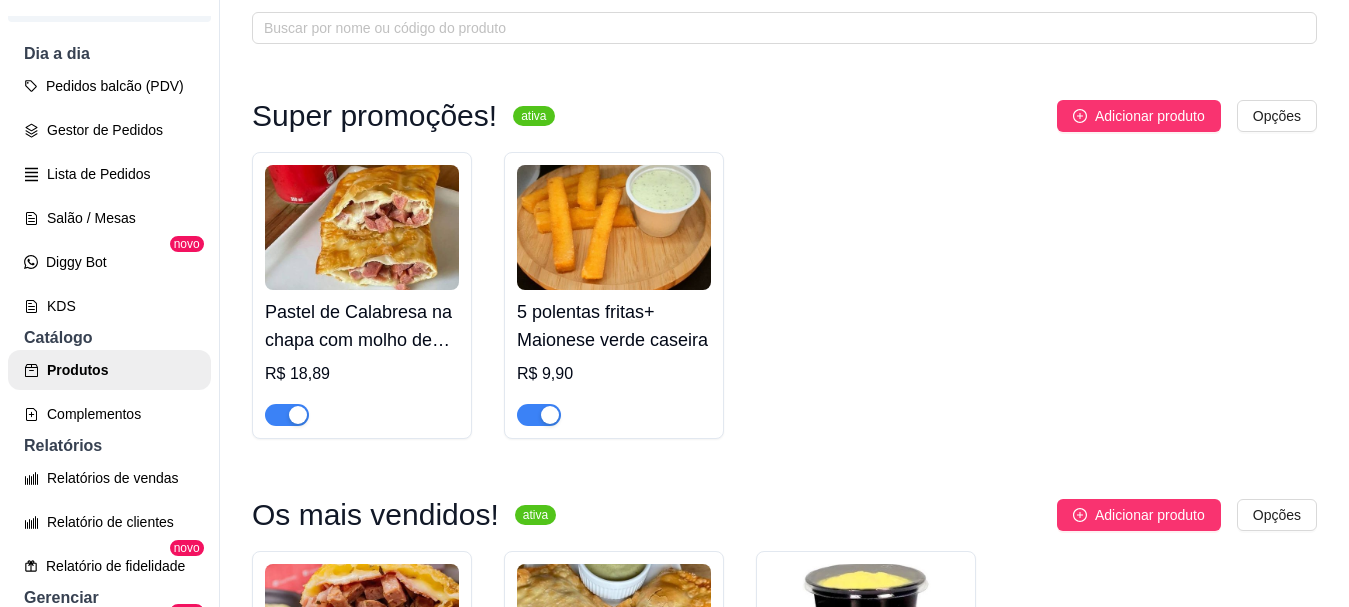 click on "Pastel de Calabresa na chapa com molho de alho na cobertura" at bounding box center [362, 326] 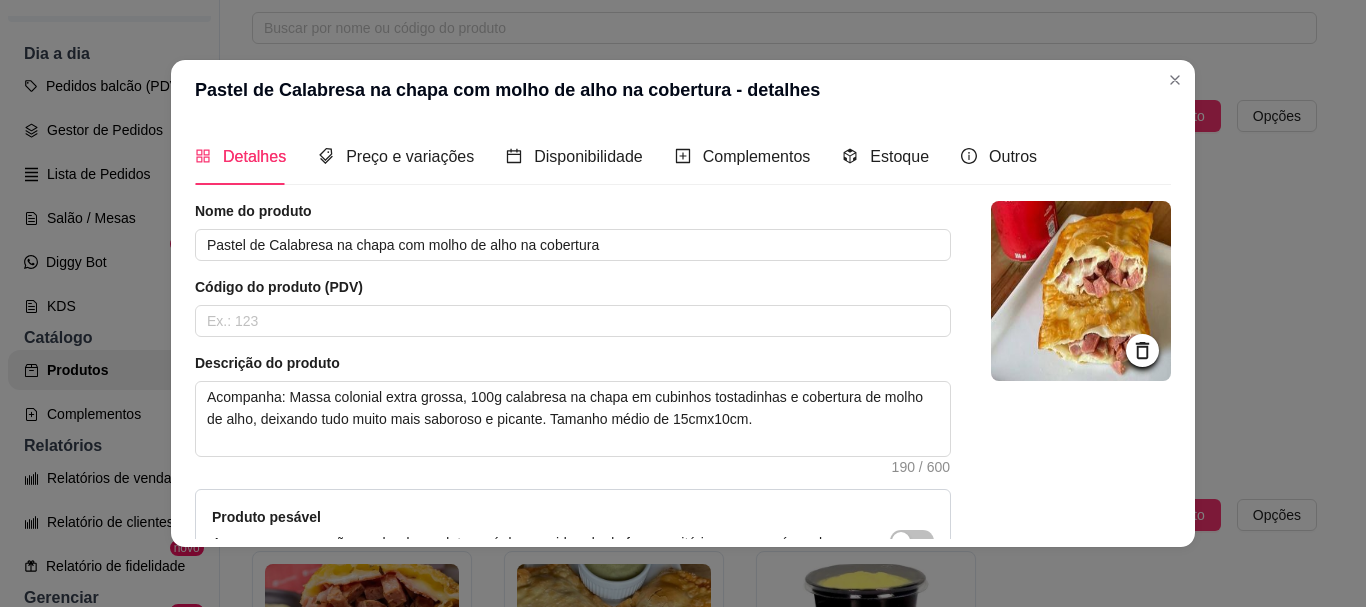 click 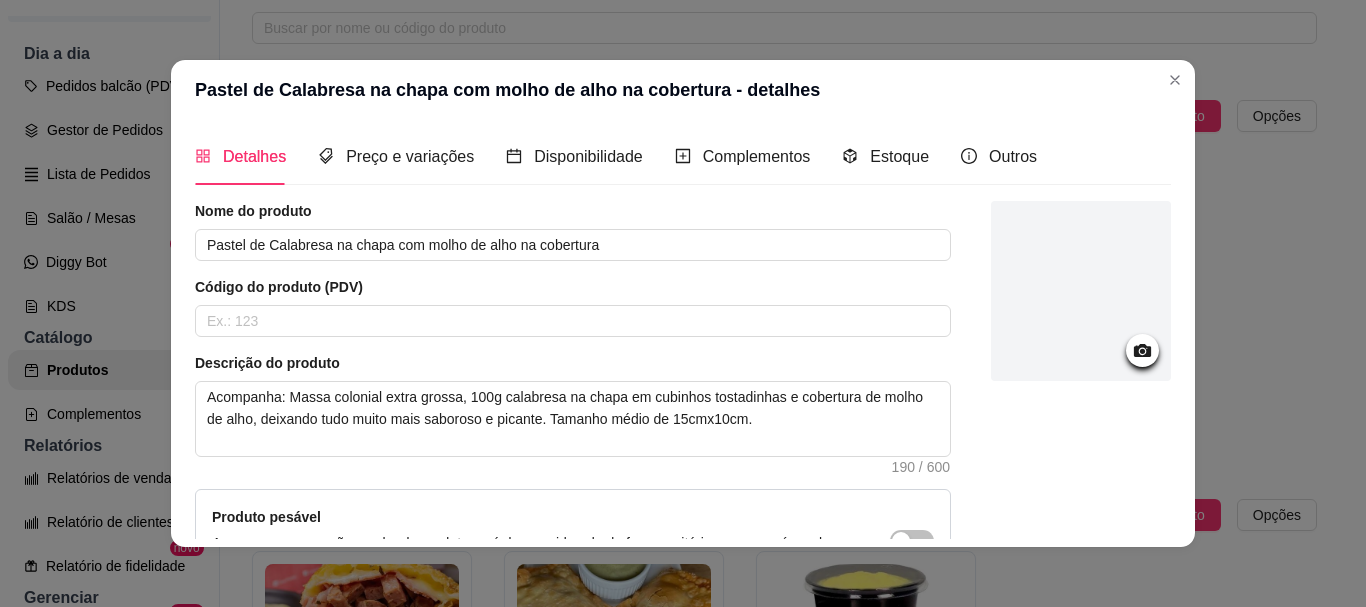 click at bounding box center [1081, 291] 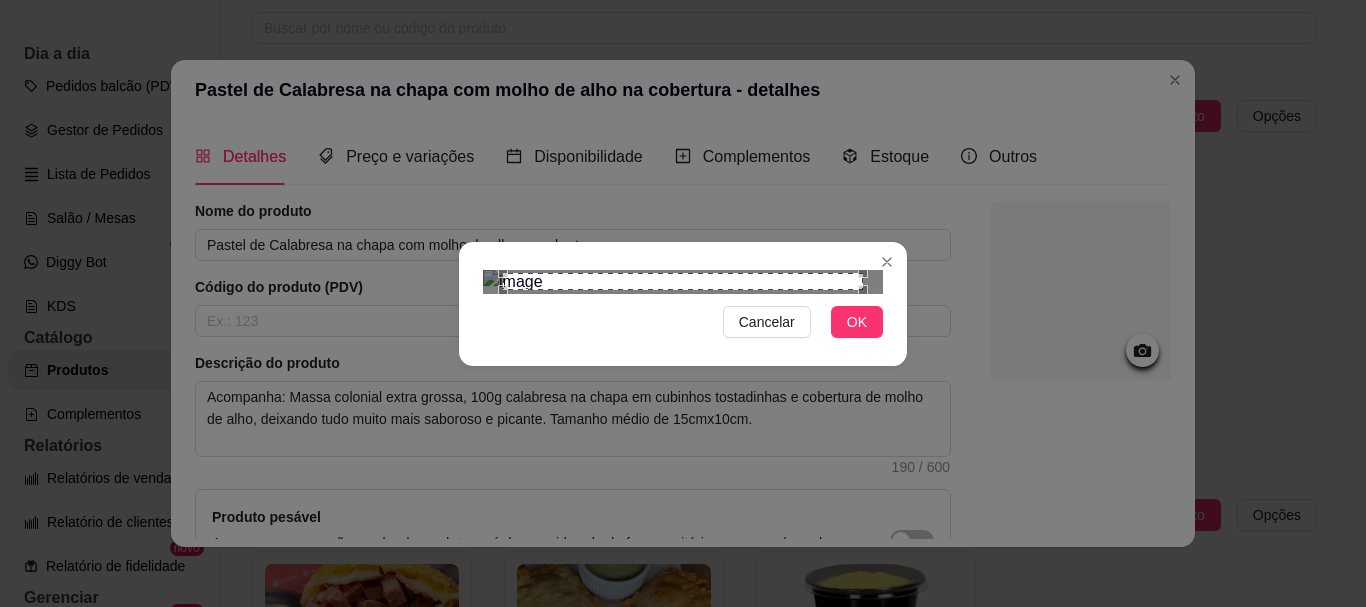 click at bounding box center (683, 281) 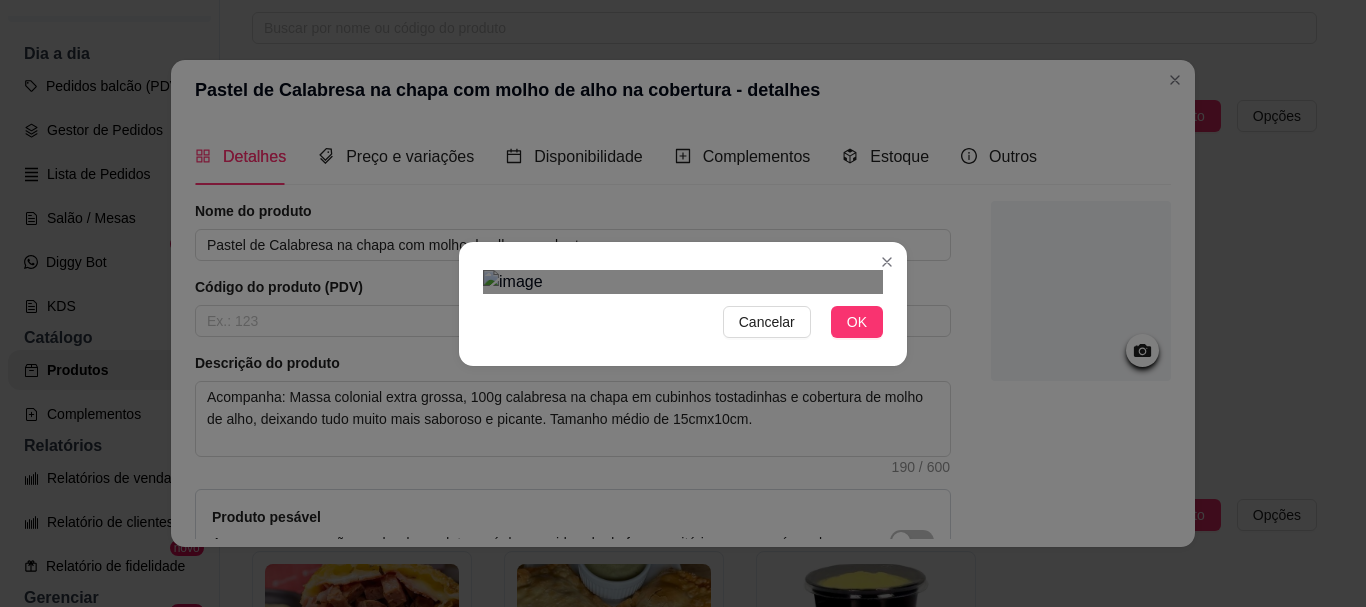 click at bounding box center (703, 530) 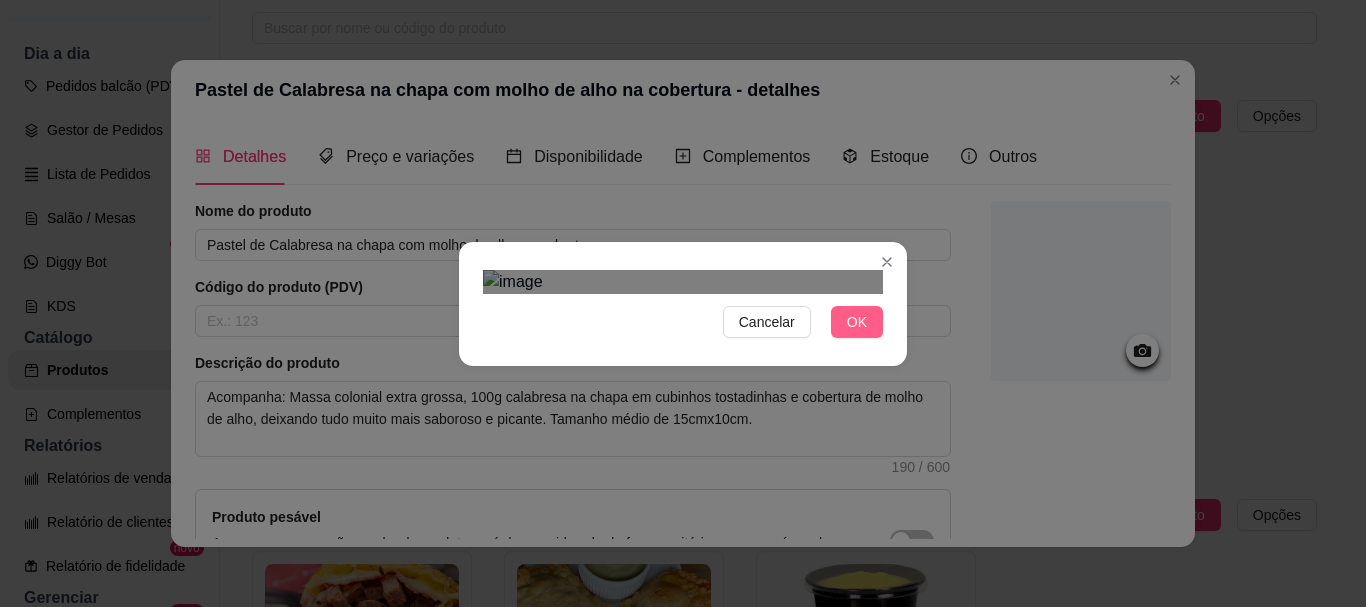 click on "OK" at bounding box center [857, 322] 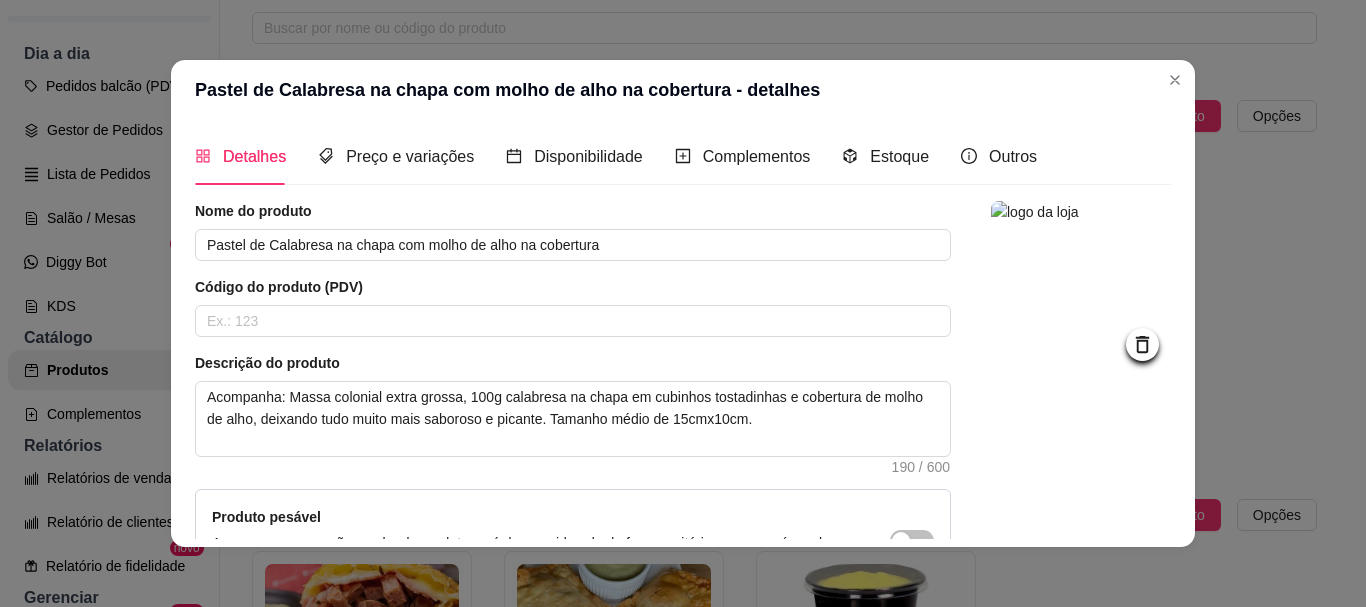 scroll, scrollTop: 241, scrollLeft: 0, axis: vertical 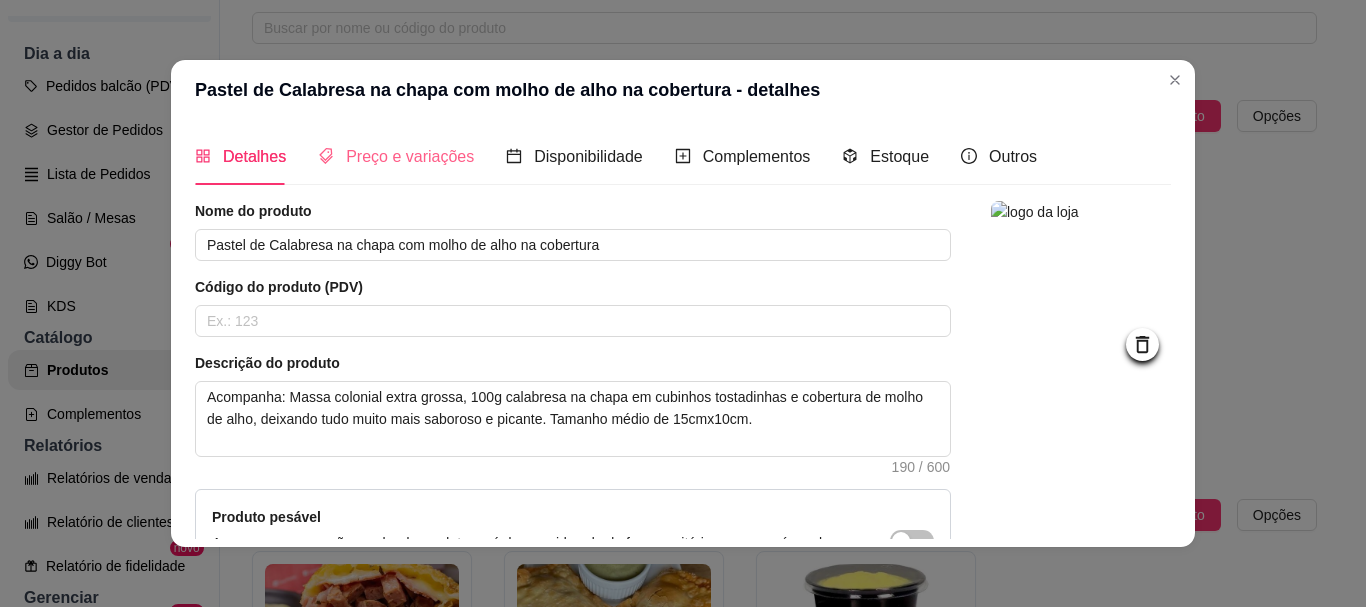 click on "Preço e variações" at bounding box center [396, 156] 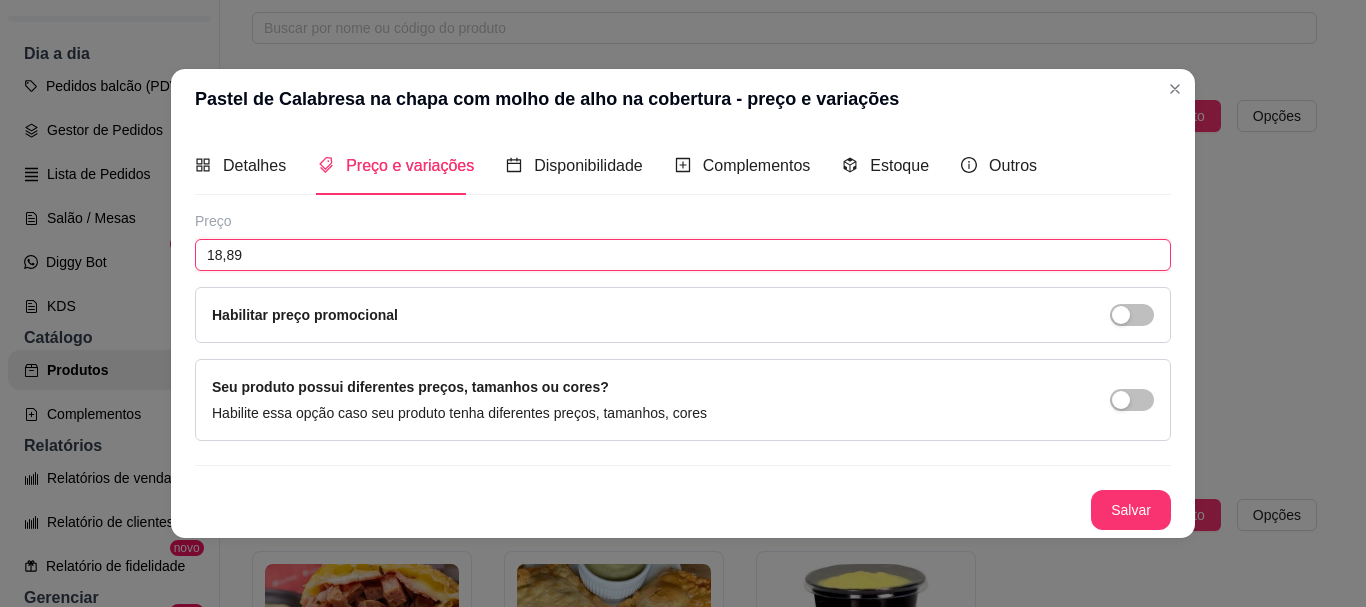 click on "18,89" at bounding box center (683, 255) 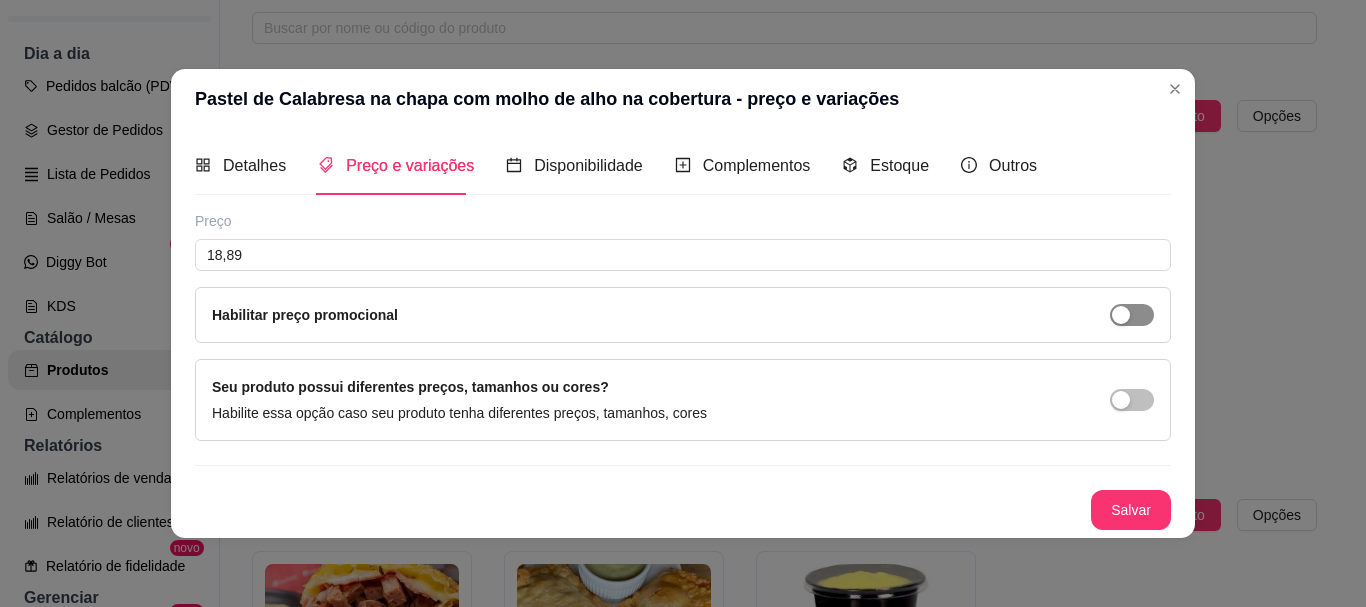 click at bounding box center (1121, 315) 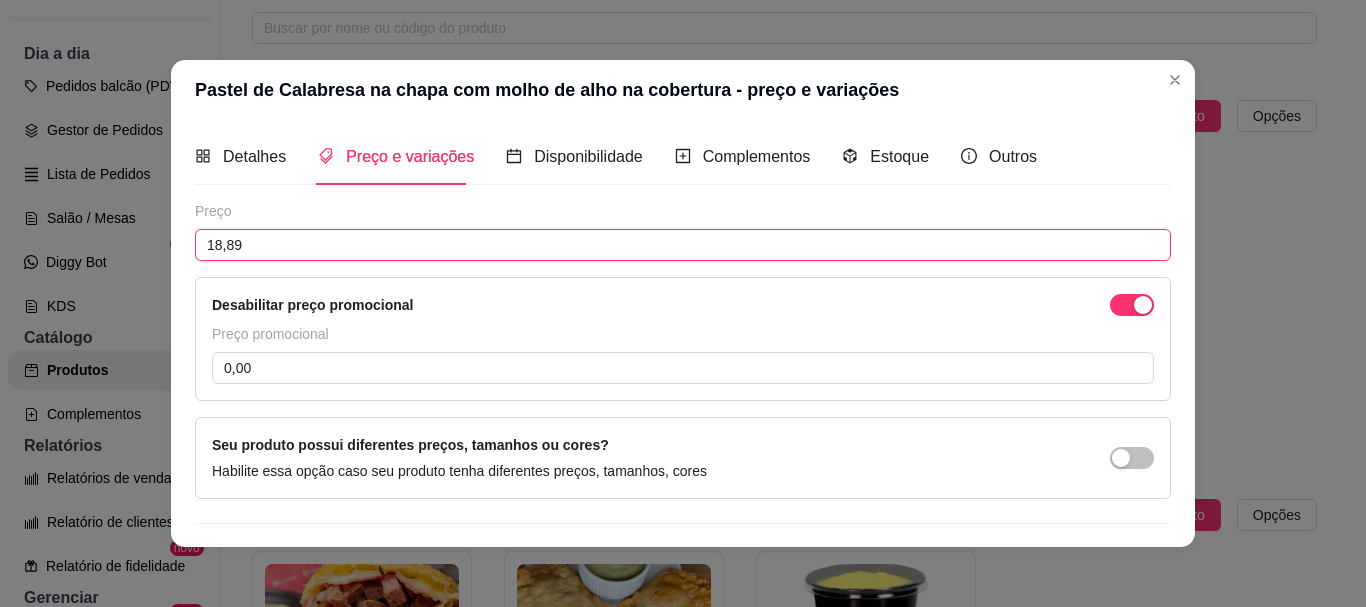 click on "18,89" at bounding box center [683, 245] 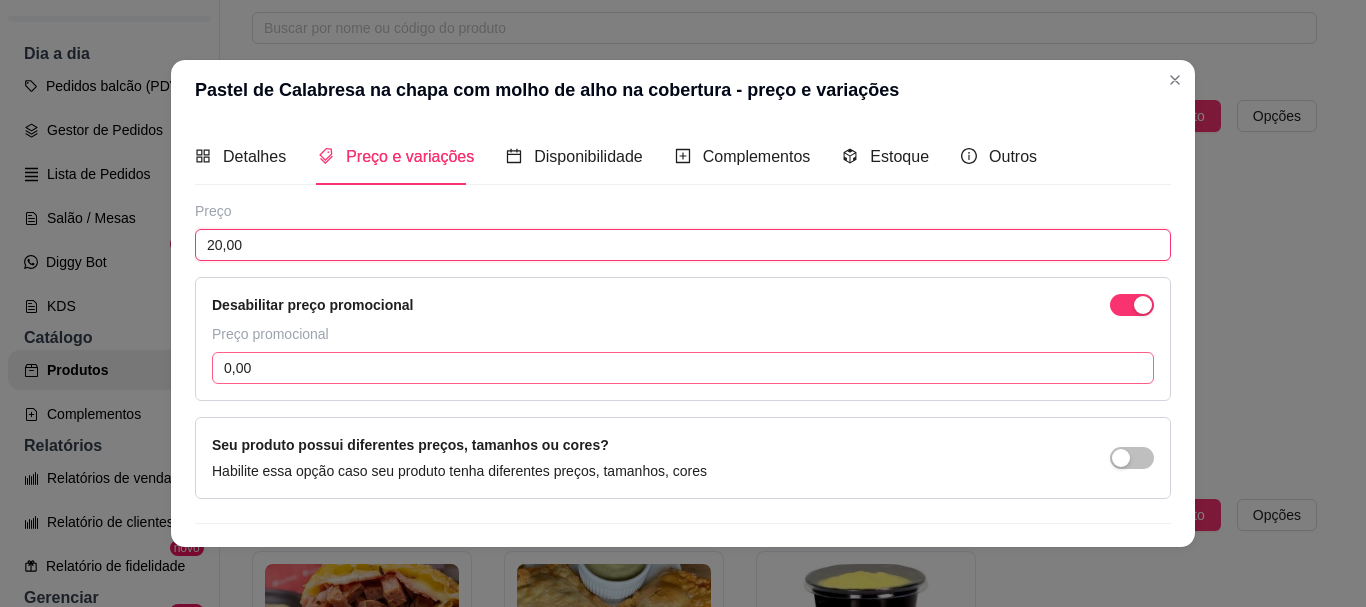 type on "20,00" 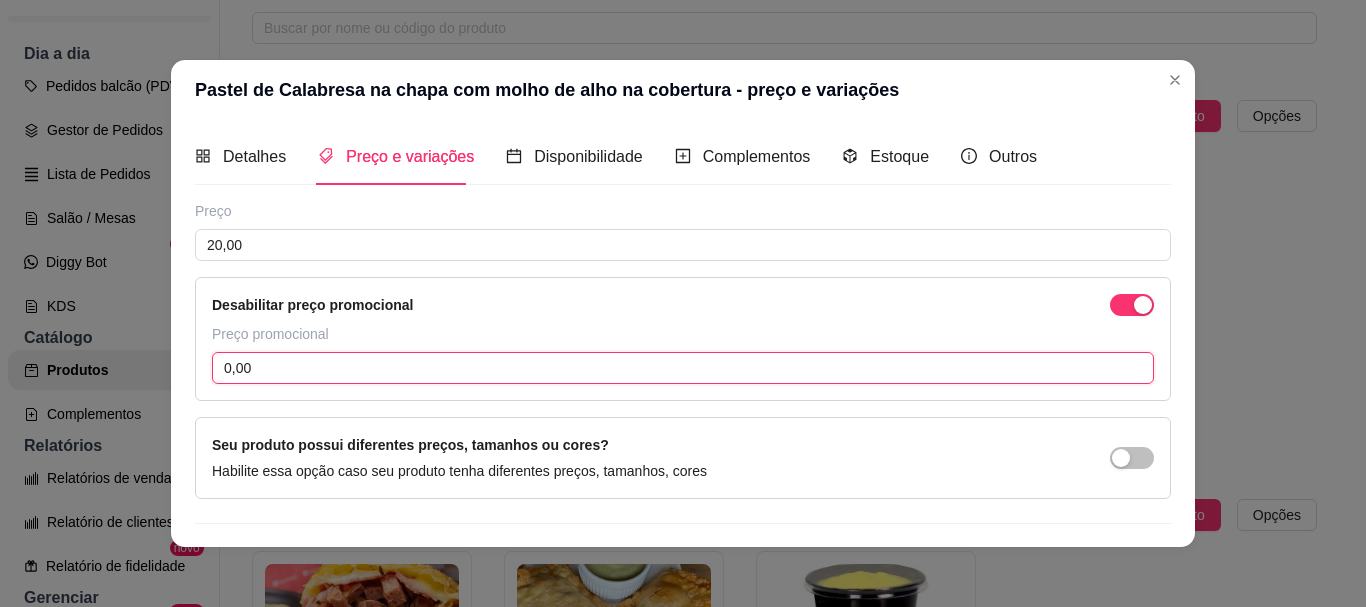 click on "0,00" at bounding box center [683, 368] 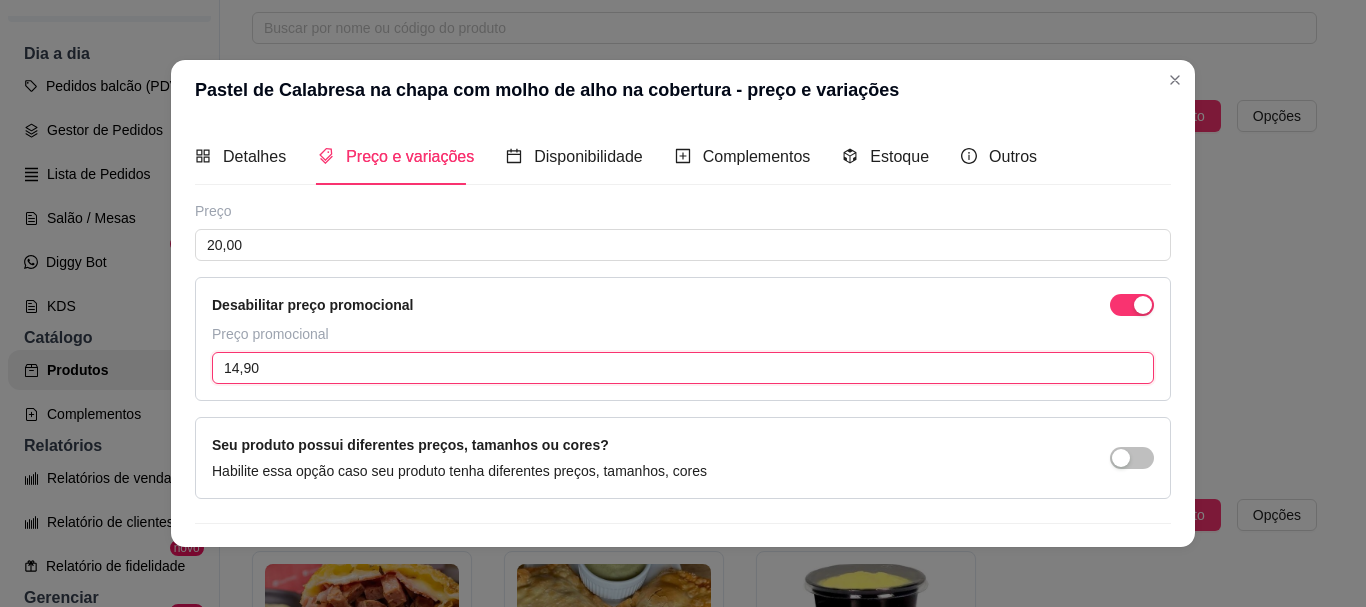 scroll, scrollTop: 49, scrollLeft: 0, axis: vertical 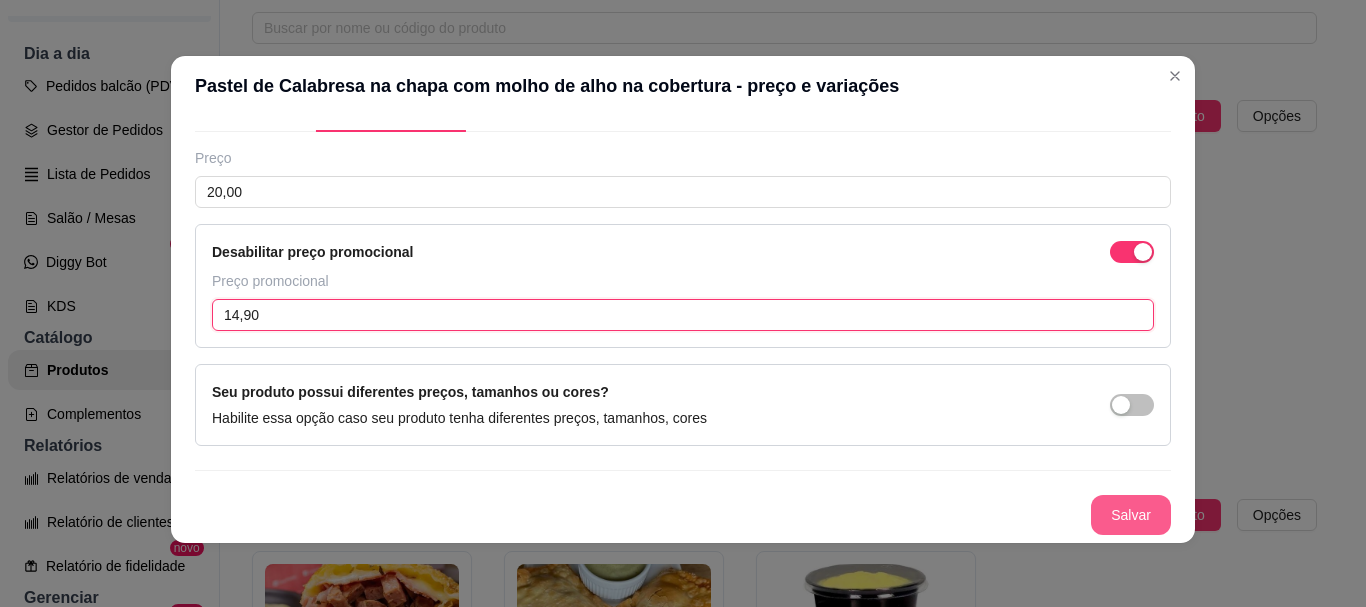 type on "14,90" 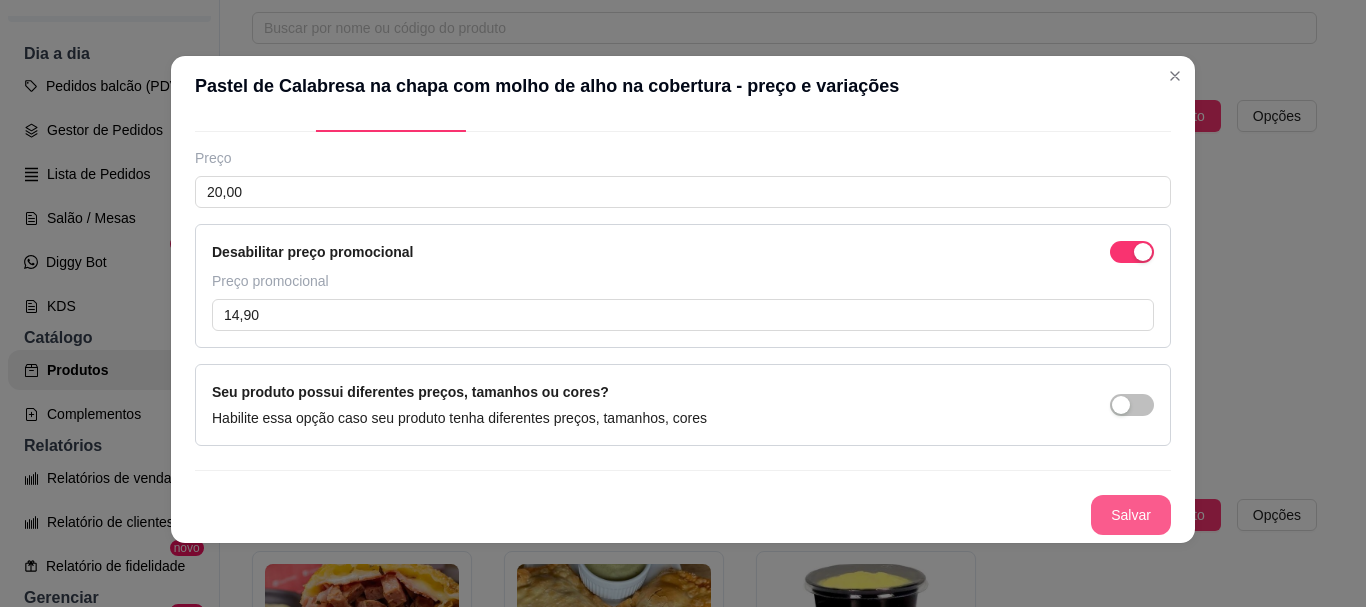 click on "Salvar" at bounding box center (1131, 515) 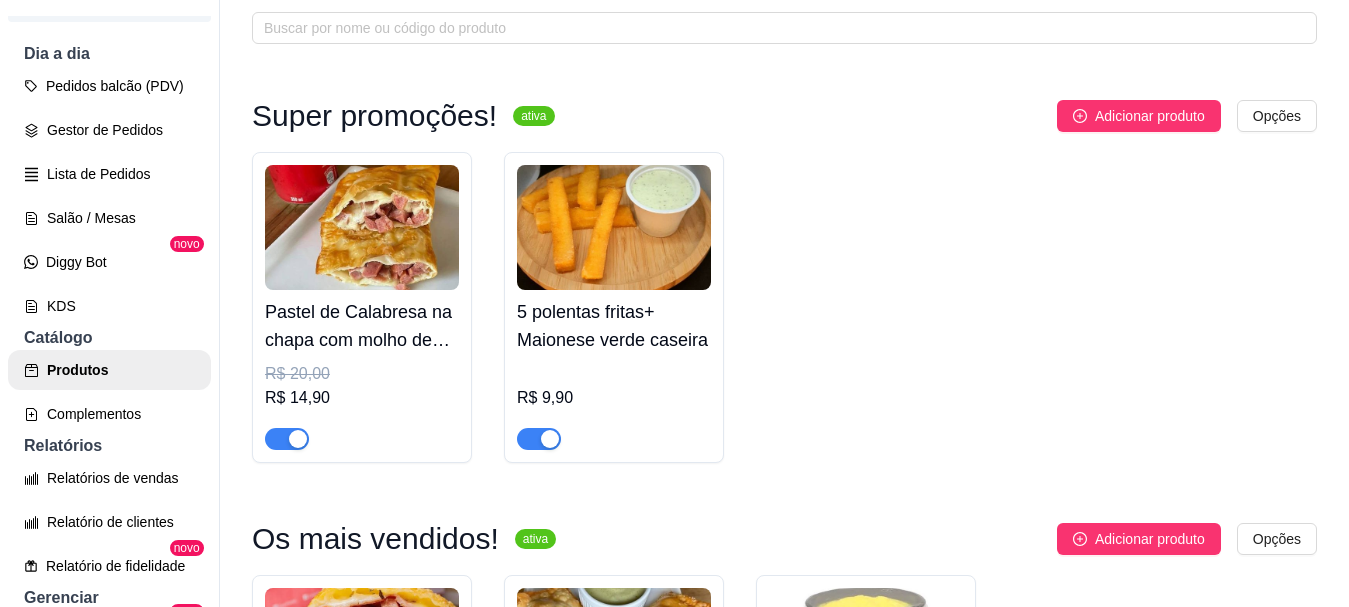click at bounding box center [362, 227] 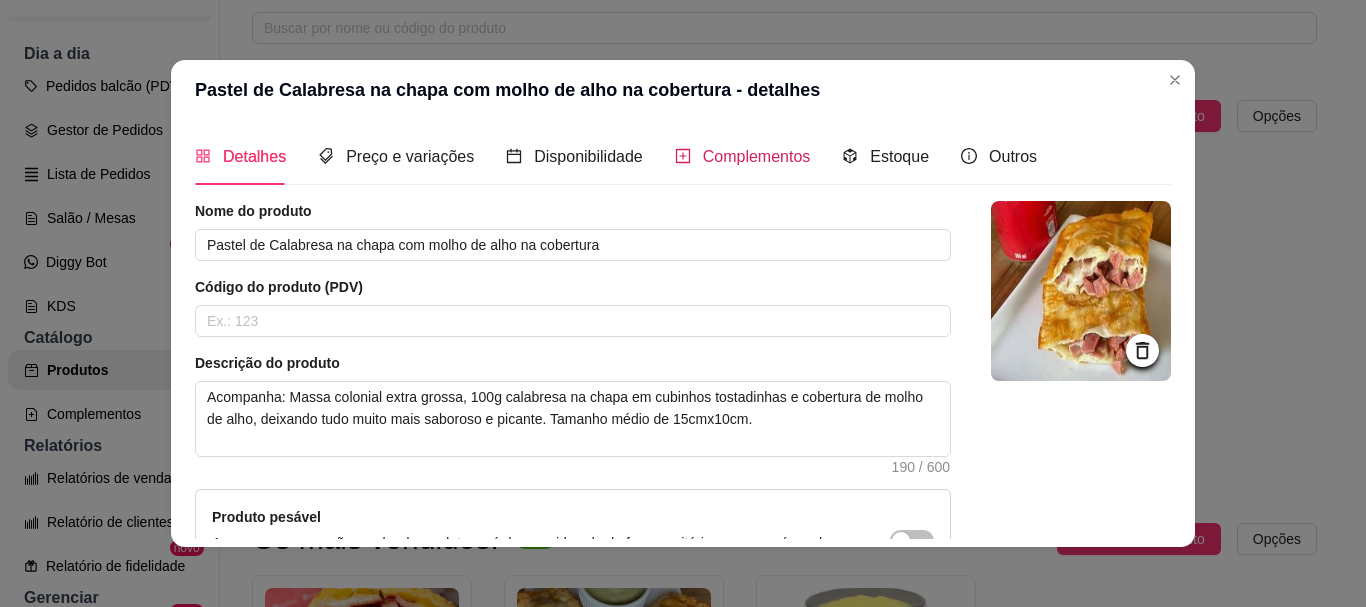 click on "Complementos" at bounding box center (757, 156) 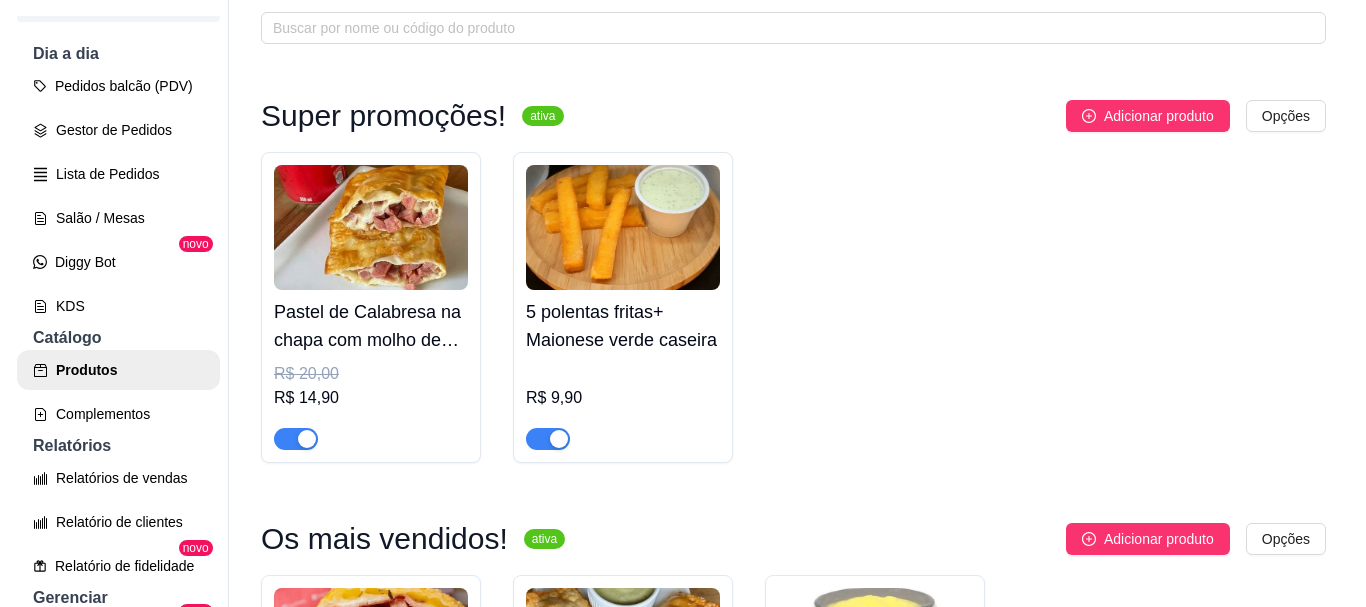 scroll, scrollTop: 200, scrollLeft: 0, axis: vertical 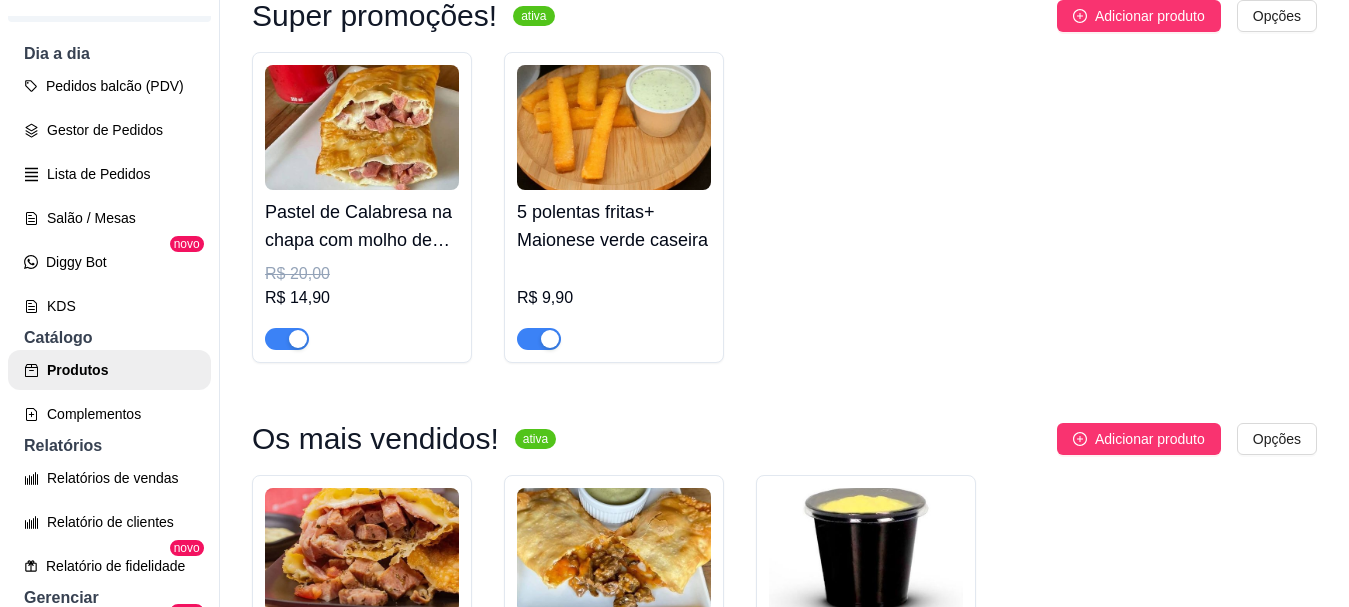 click on "5 polentas fritas+ Maionese verde caseira" at bounding box center (614, 226) 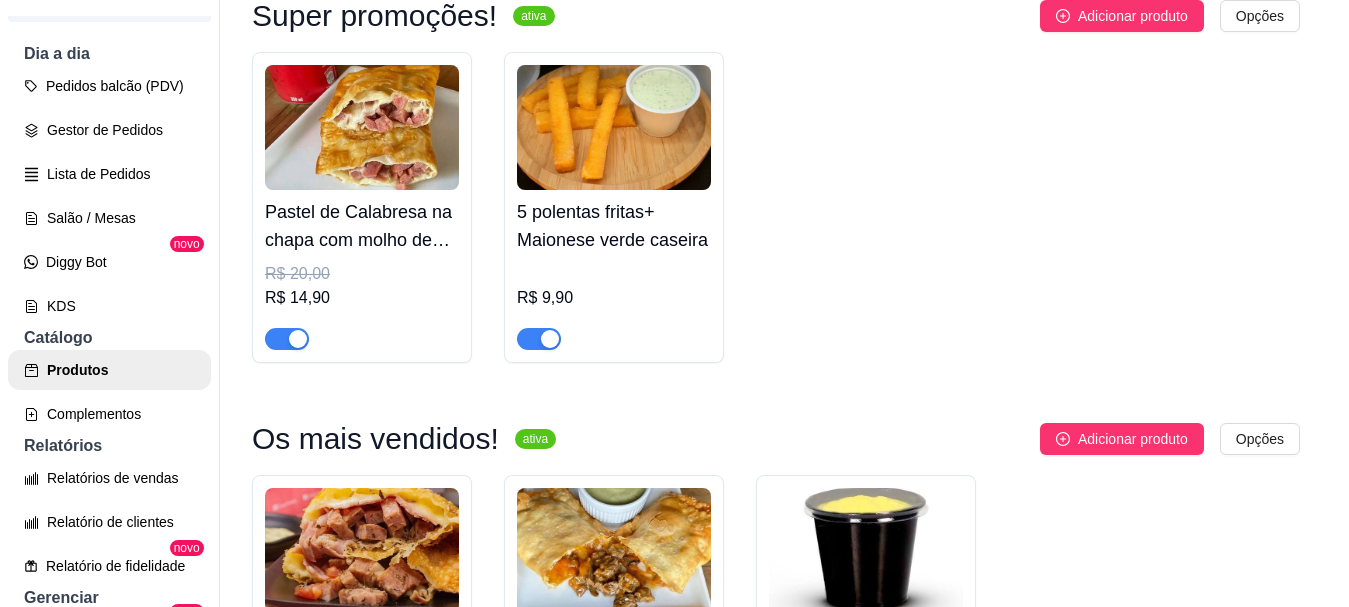 type 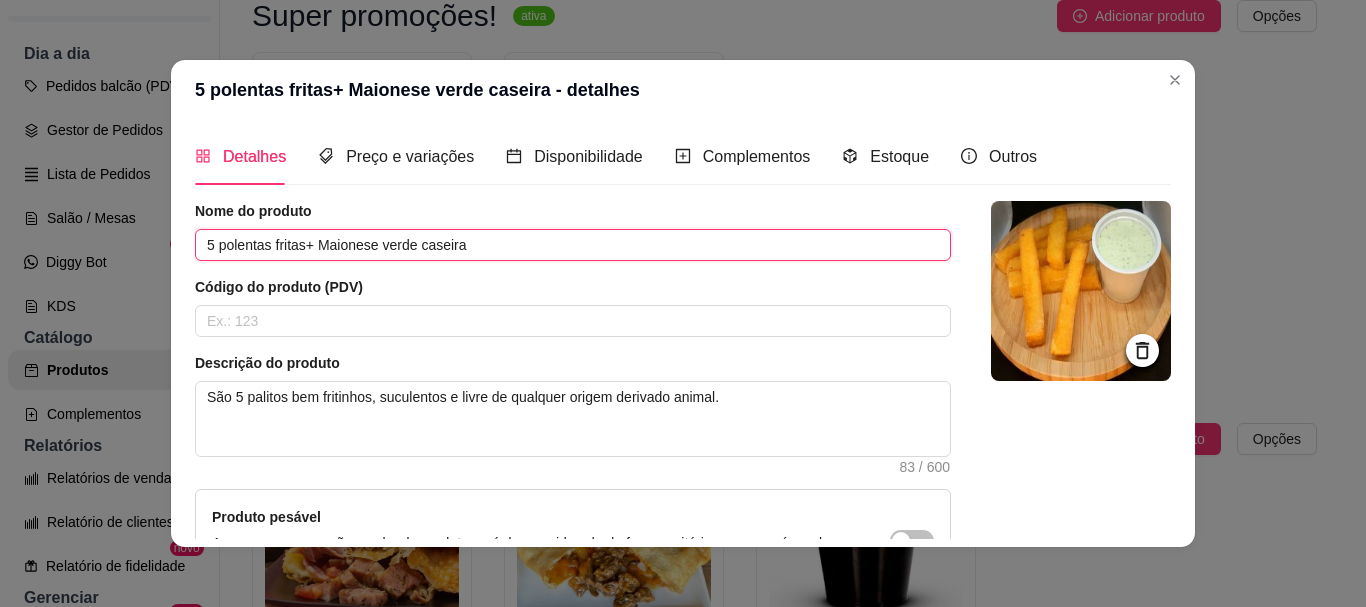 drag, startPoint x: 516, startPoint y: 254, endPoint x: 303, endPoint y: 249, distance: 213.05867 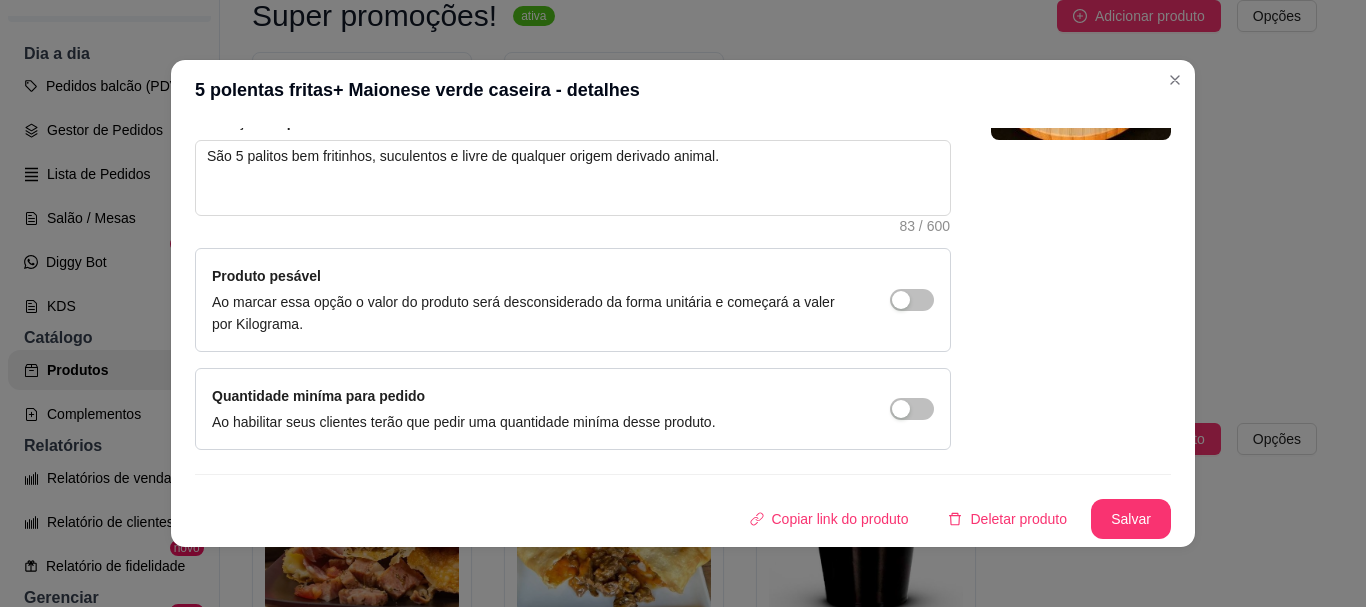 scroll, scrollTop: 0, scrollLeft: 0, axis: both 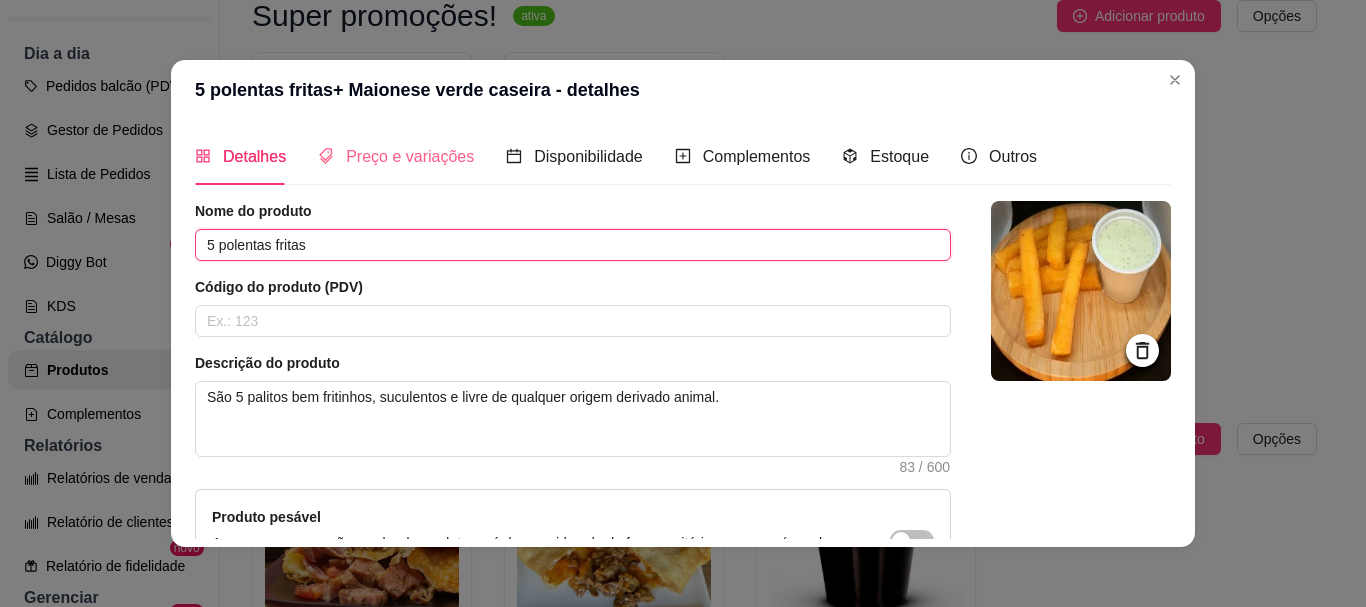 type on "5 polentas fritas" 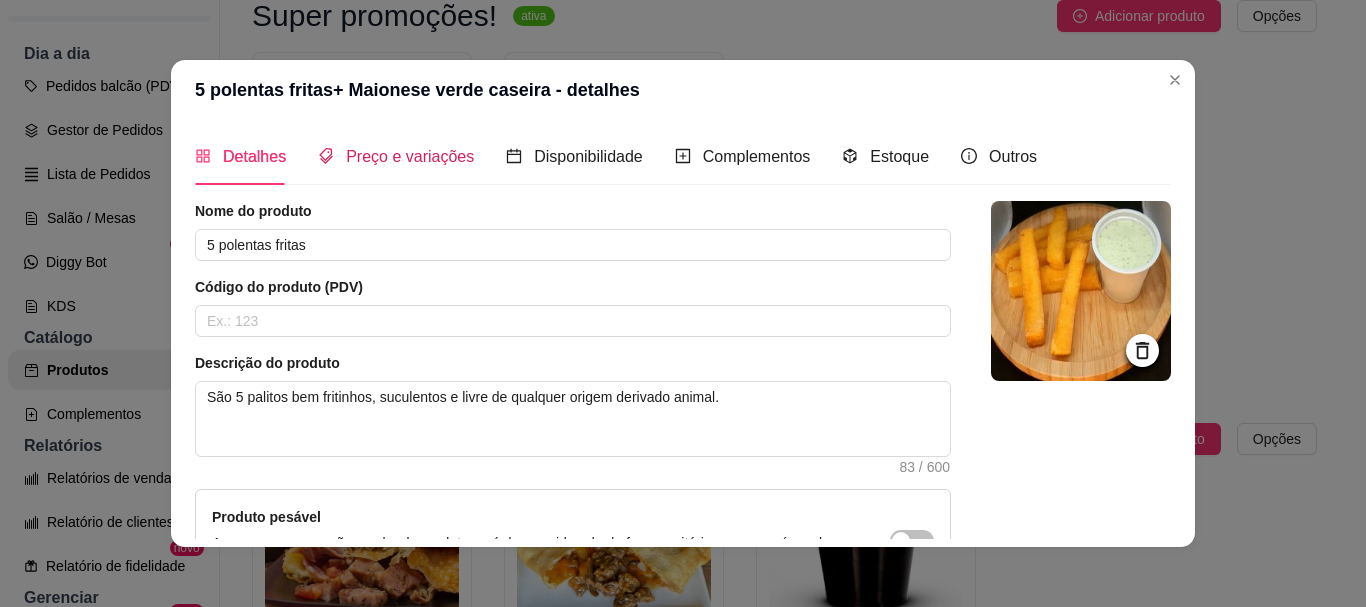 drag, startPoint x: 396, startPoint y: 152, endPoint x: 455, endPoint y: 170, distance: 61.68468 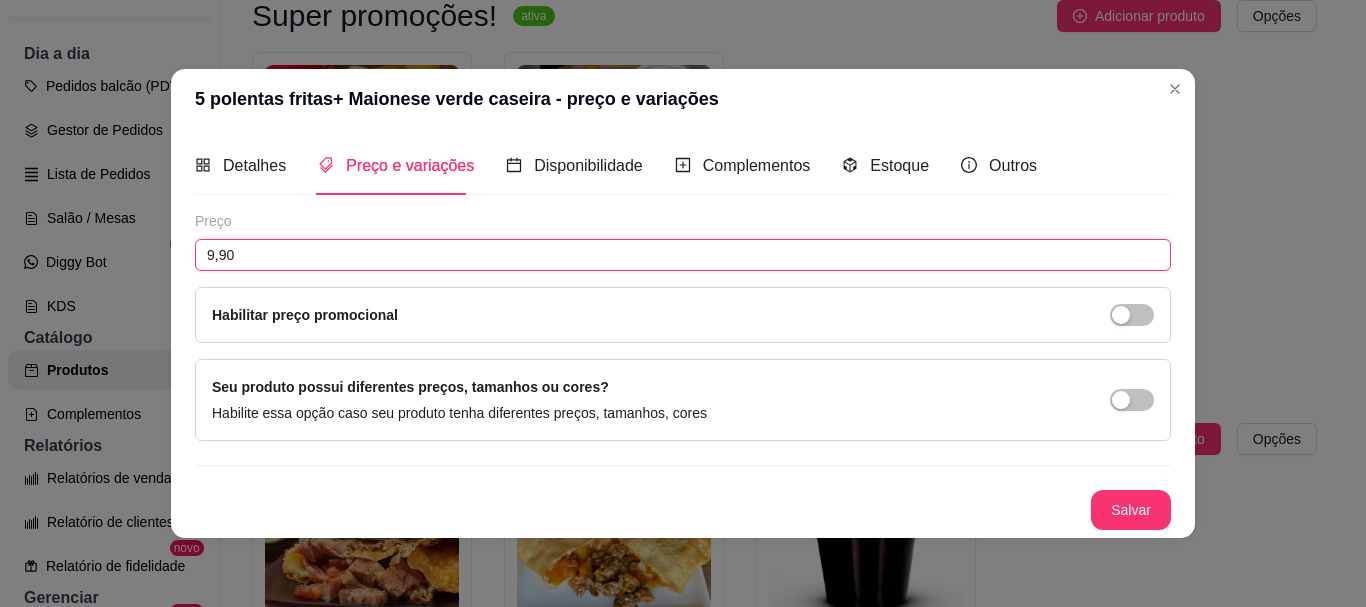 click on "9,90" at bounding box center (683, 255) 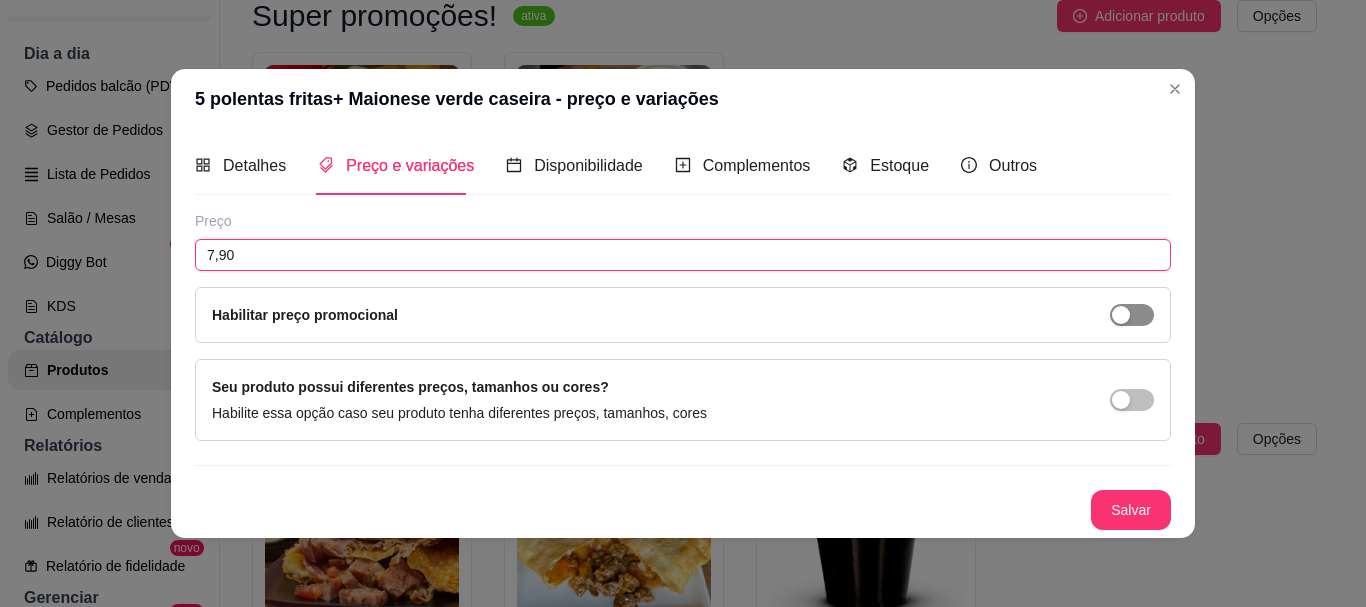 type on "7,90" 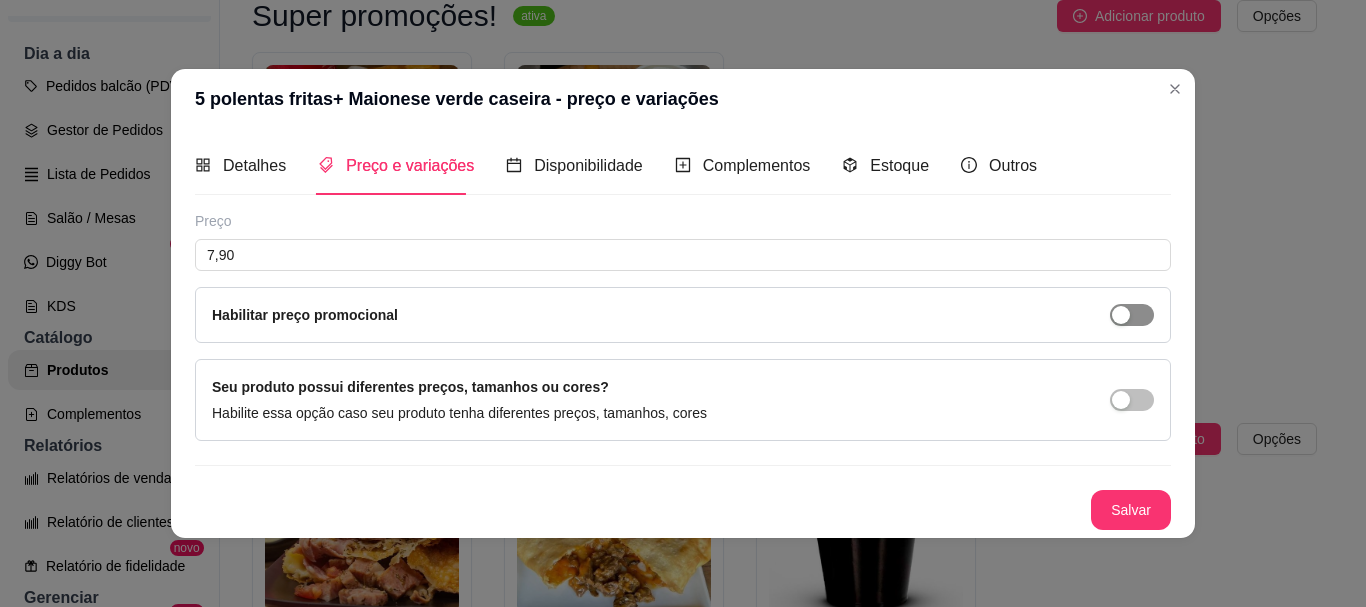 click at bounding box center (1121, 315) 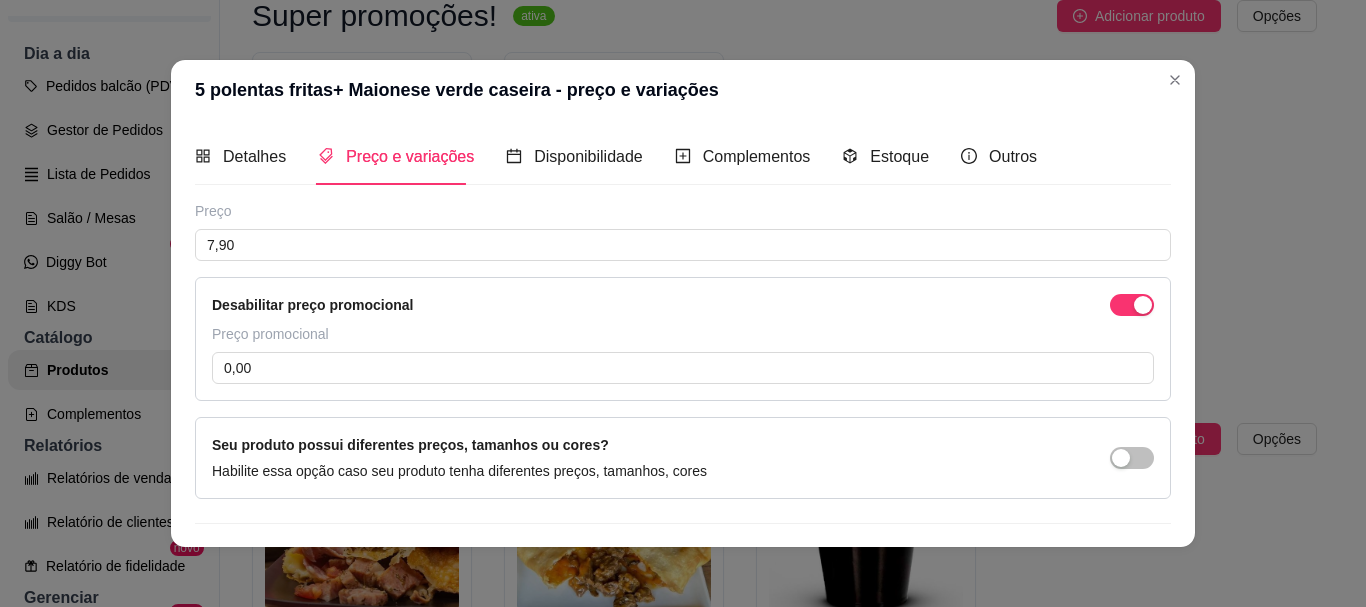 click on "Desabilitar preço promocional" at bounding box center [683, 305] 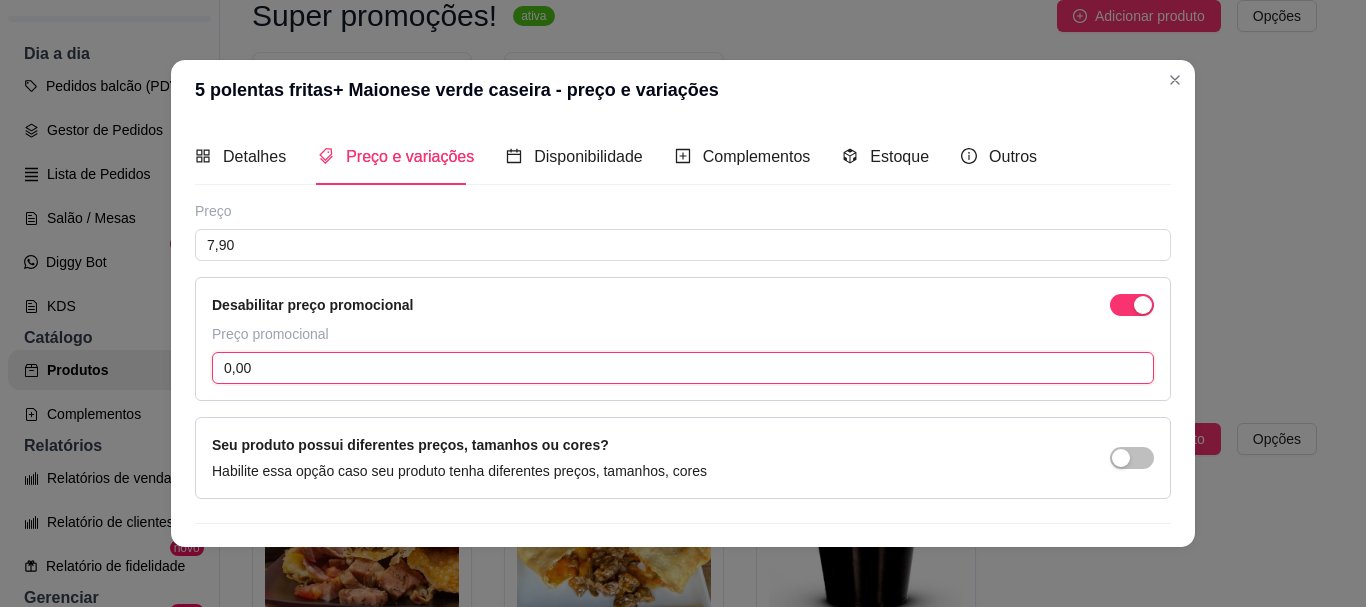 click on "0,00" at bounding box center (683, 368) 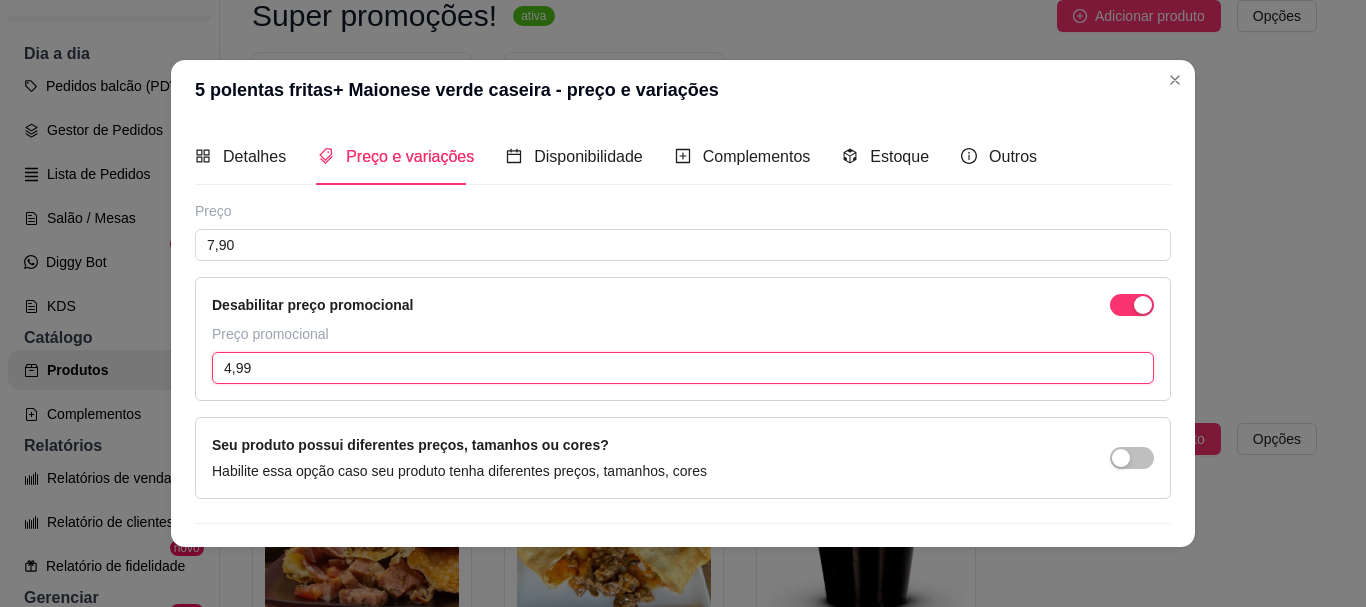 scroll, scrollTop: 49, scrollLeft: 0, axis: vertical 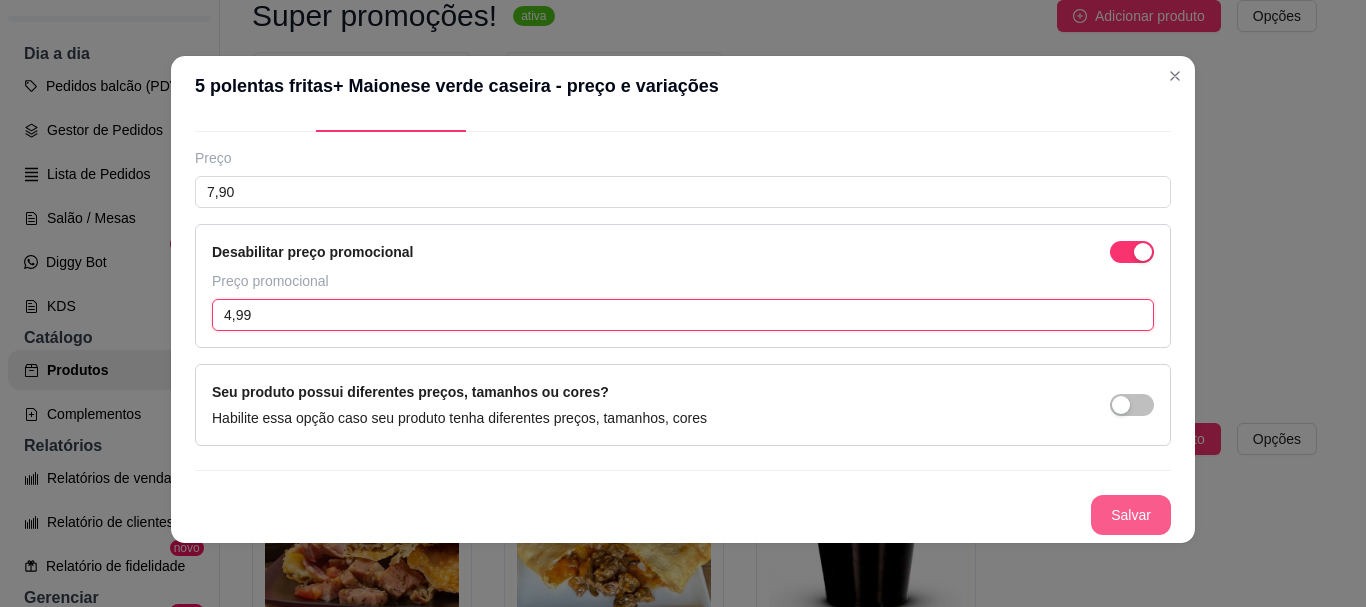type on "4,99" 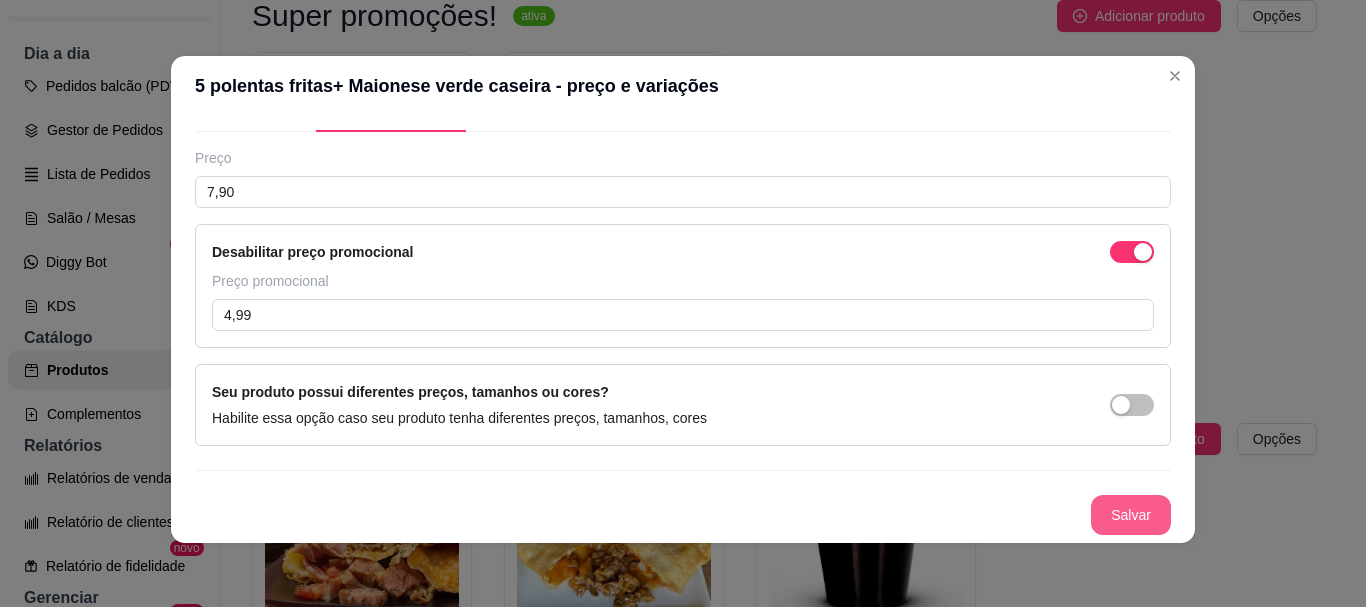 click on "Salvar" at bounding box center [1131, 515] 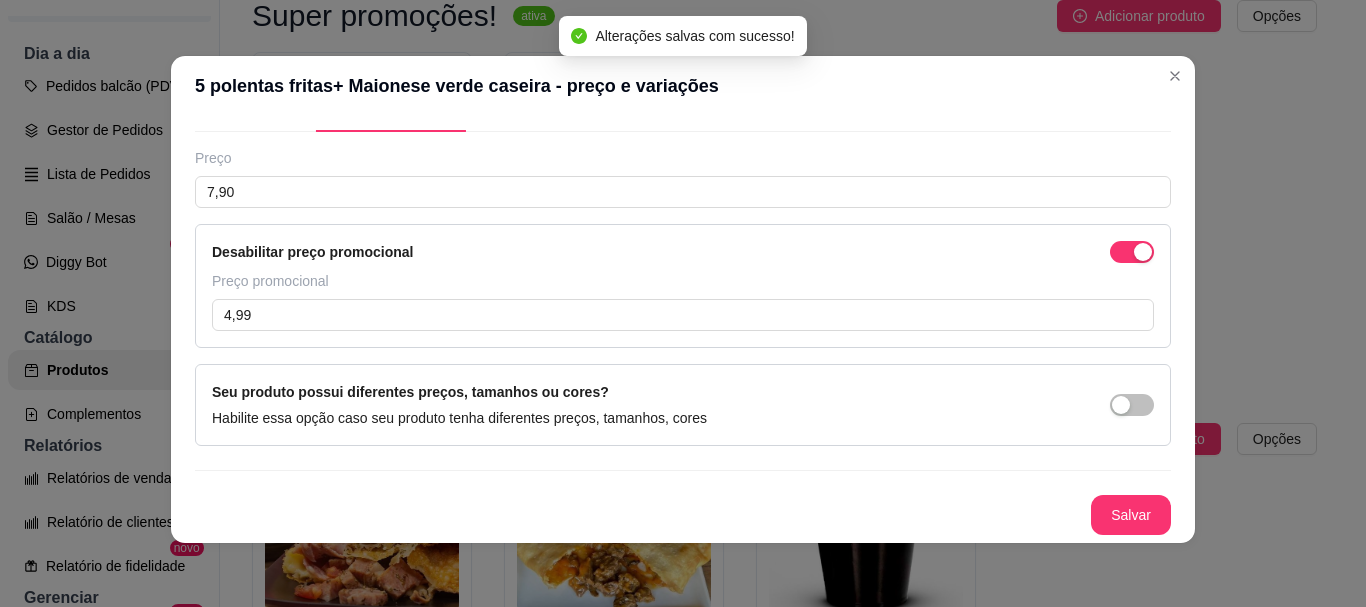 scroll, scrollTop: 0, scrollLeft: 0, axis: both 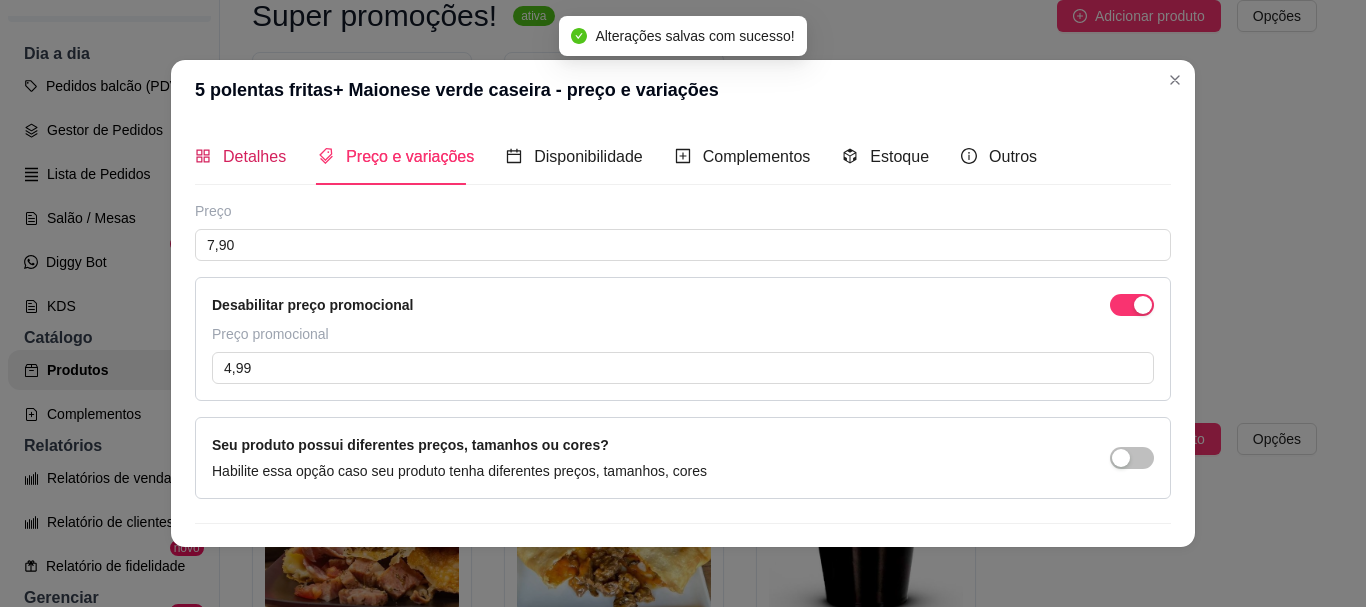 click on "Detalhes" at bounding box center [254, 156] 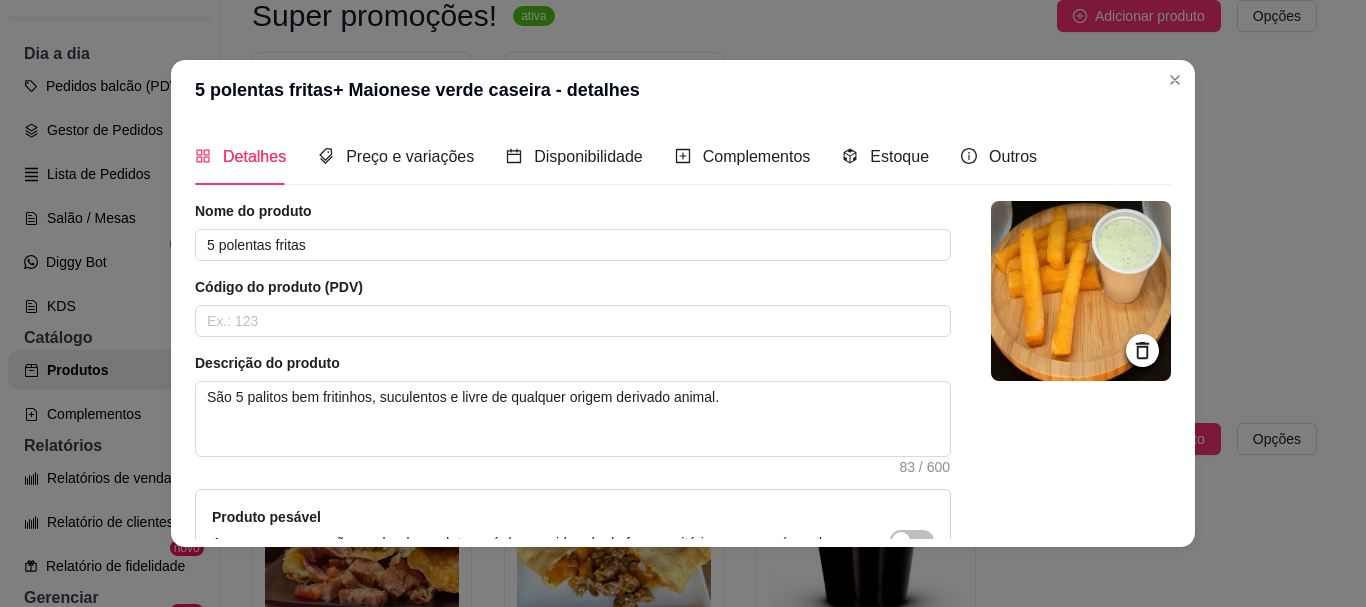 click at bounding box center (1081, 291) 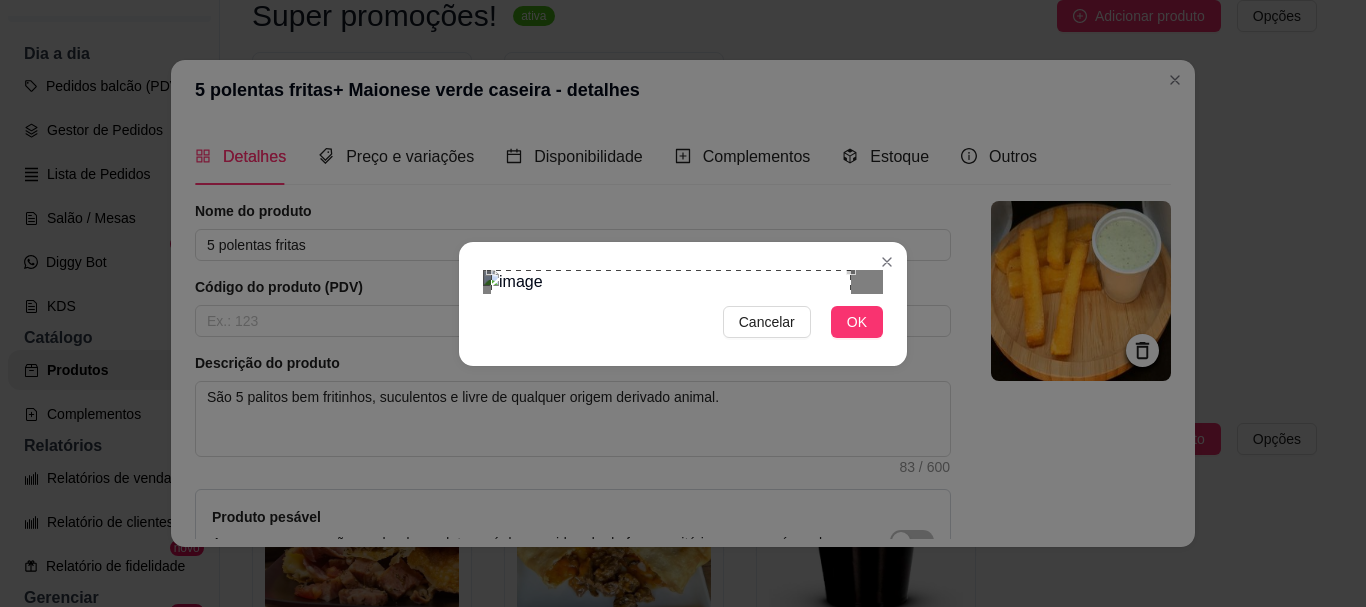 click at bounding box center [671, 450] 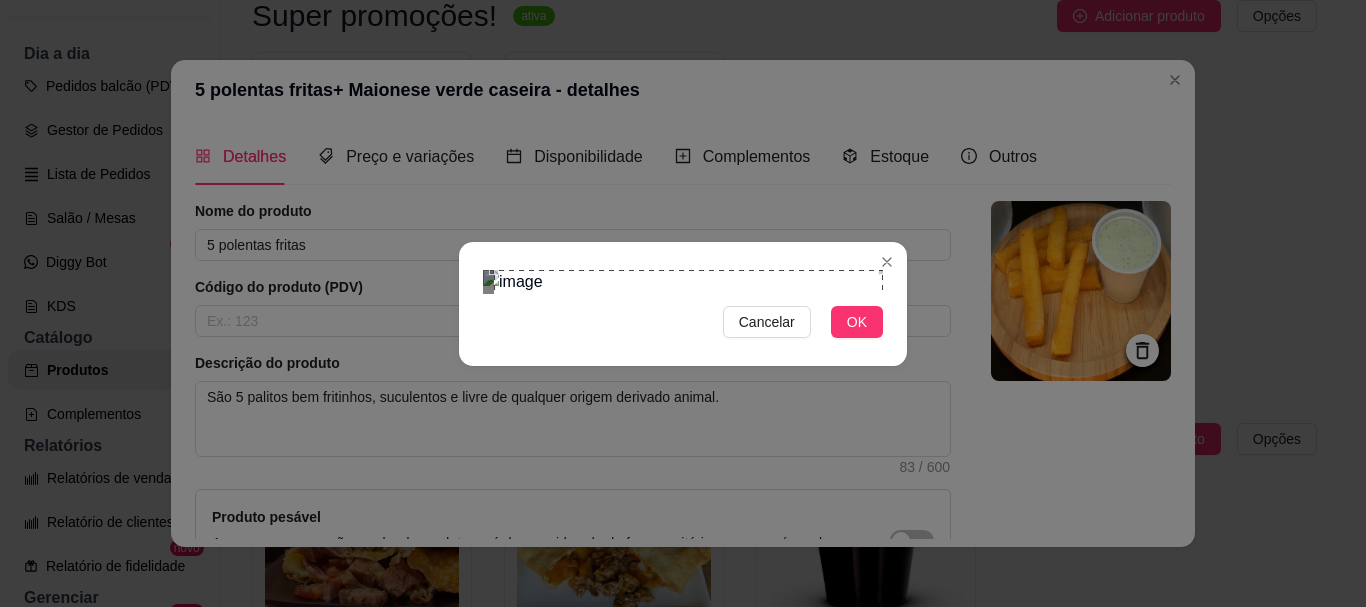click on "Cancelar OK" at bounding box center (683, 303) 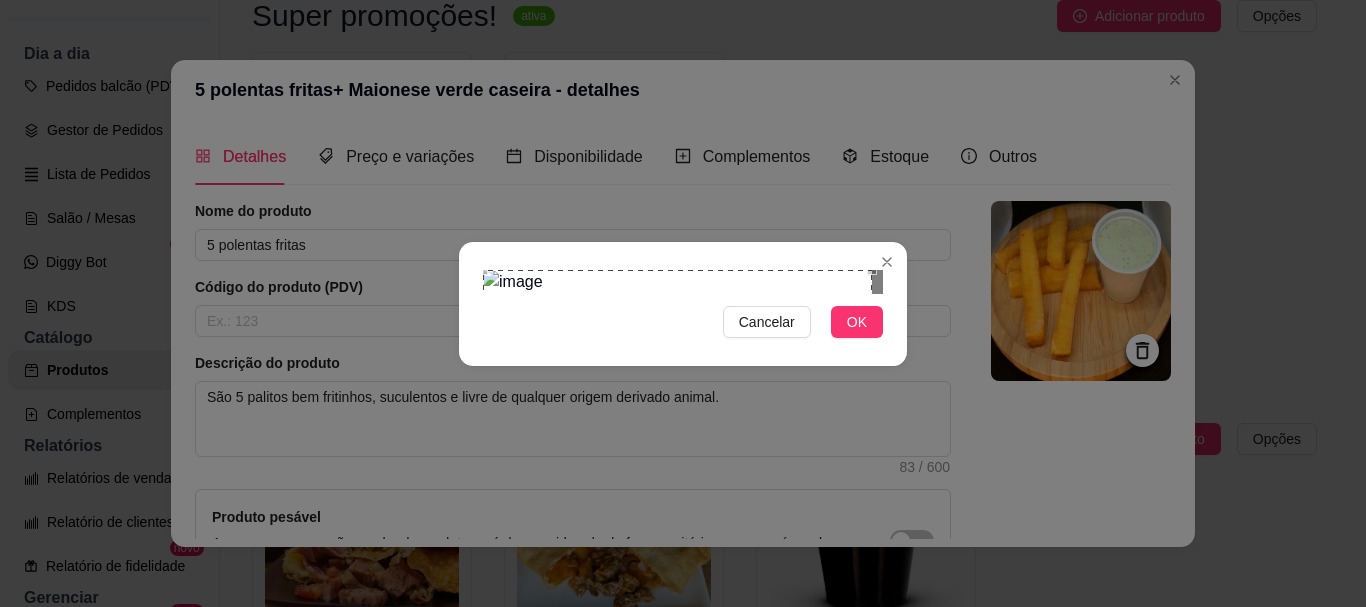 click at bounding box center [677, 464] 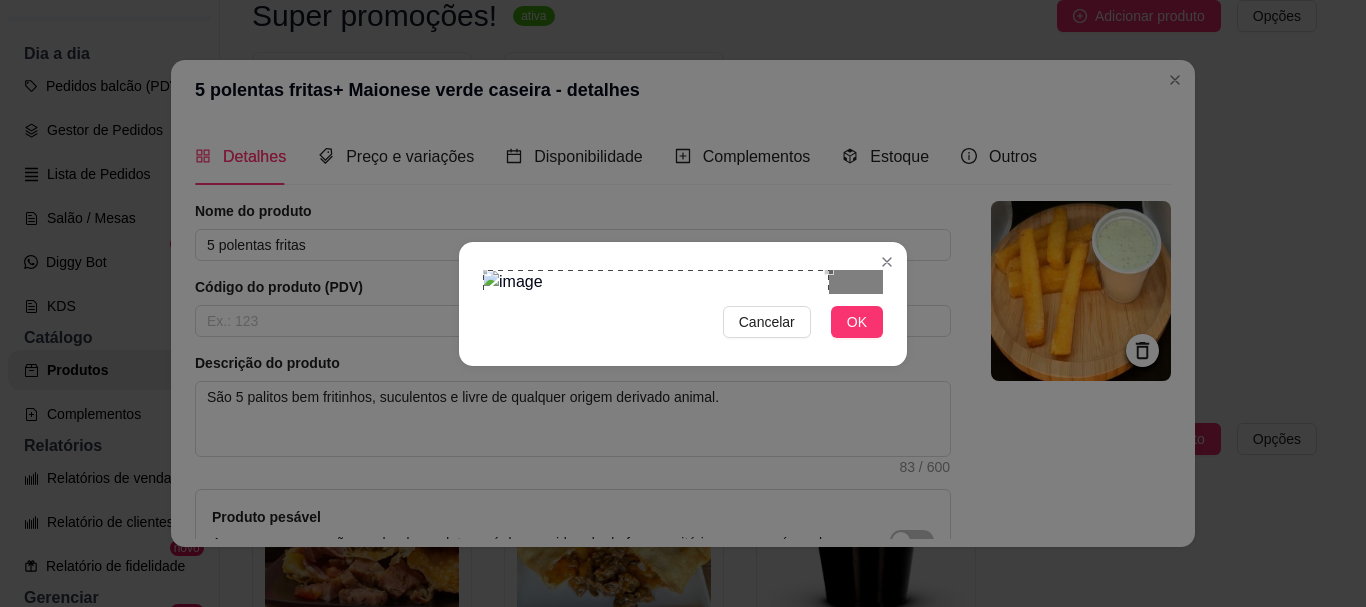 click at bounding box center [656, 443] 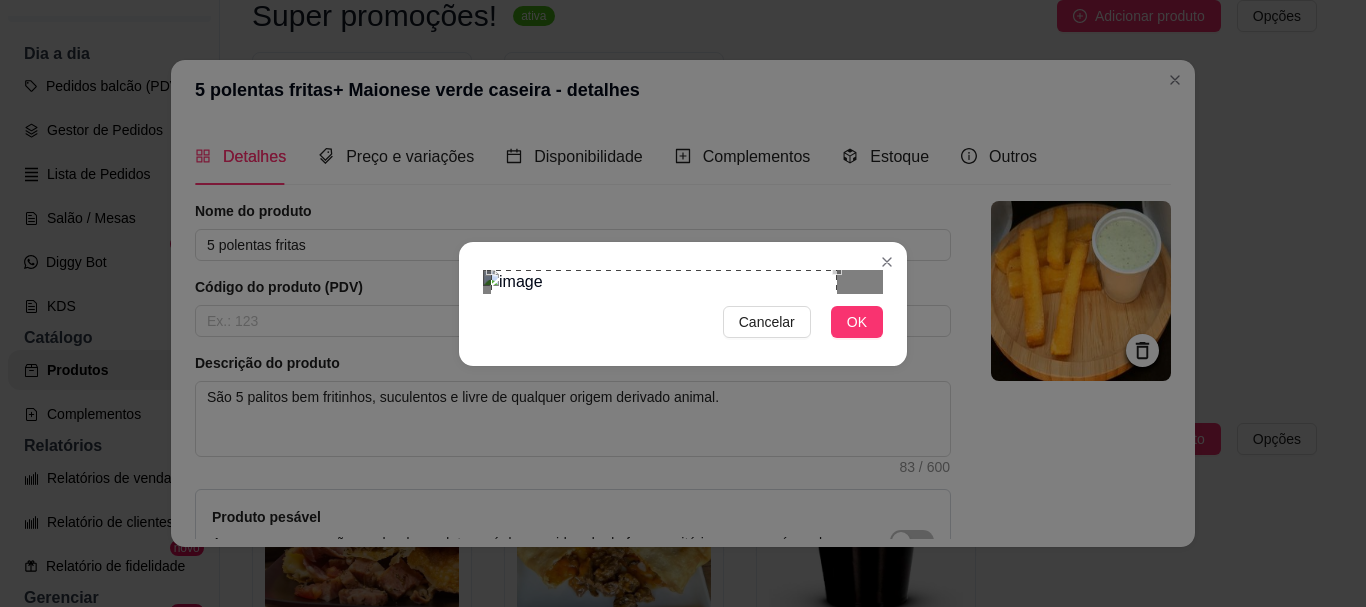 click at bounding box center (664, 443) 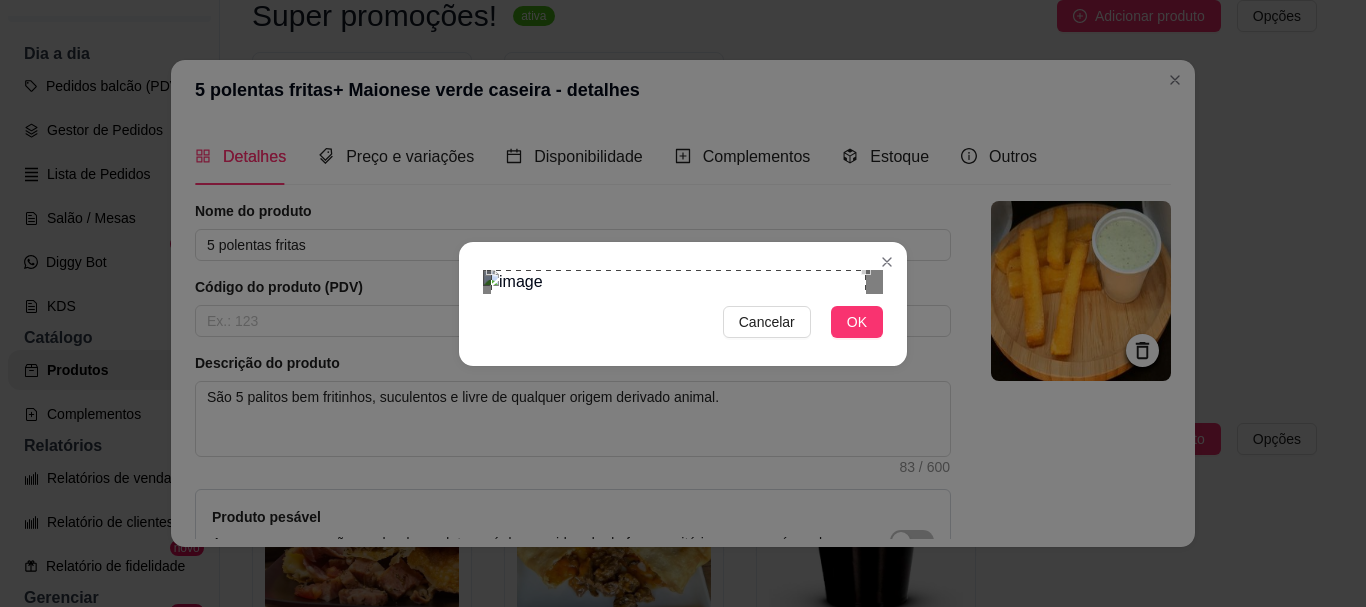click at bounding box center [678, 457] 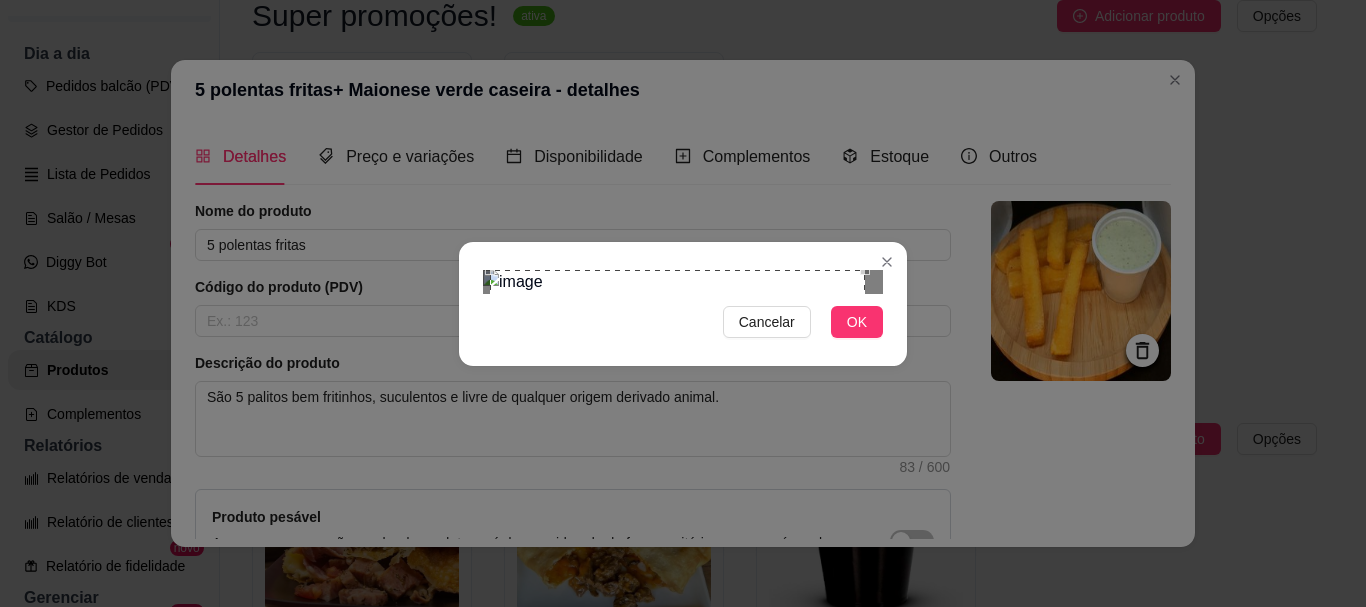 click at bounding box center [677, 457] 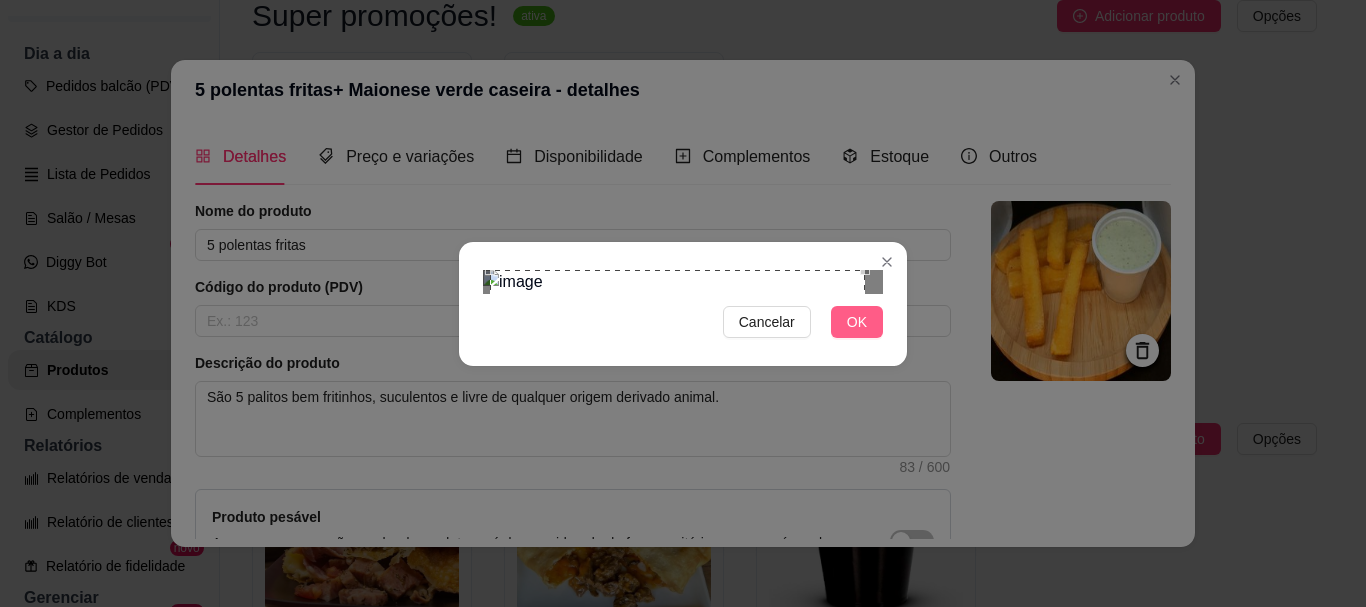 click on "OK" at bounding box center [857, 322] 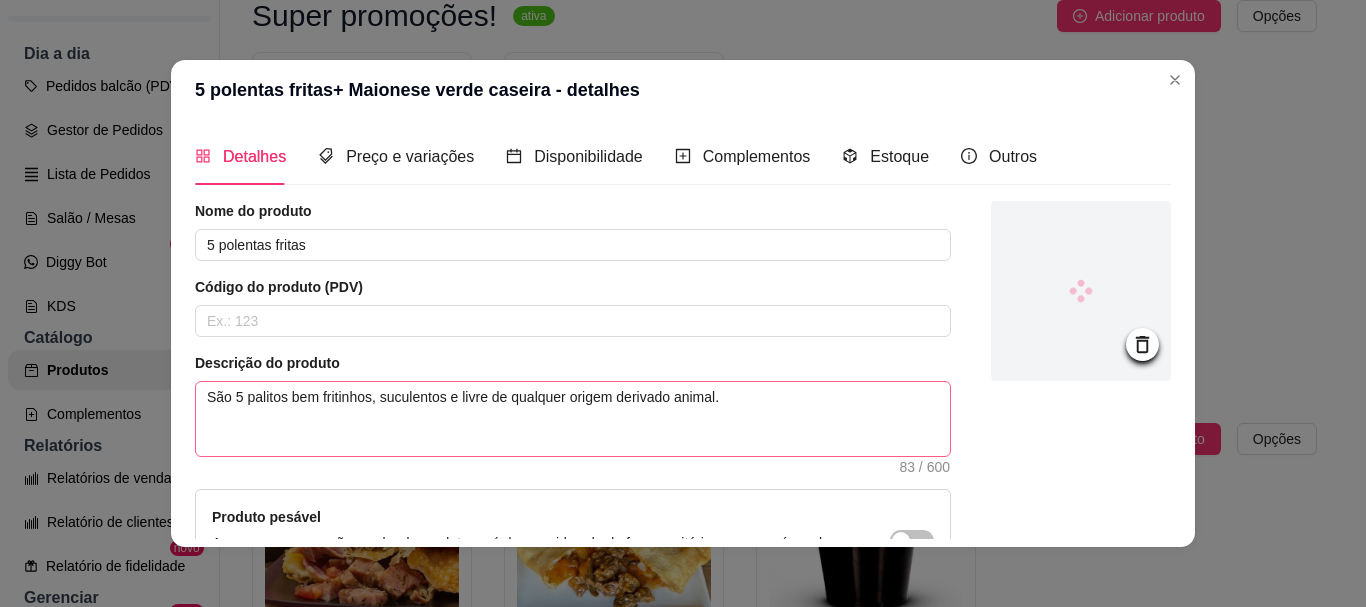 scroll, scrollTop: 241, scrollLeft: 0, axis: vertical 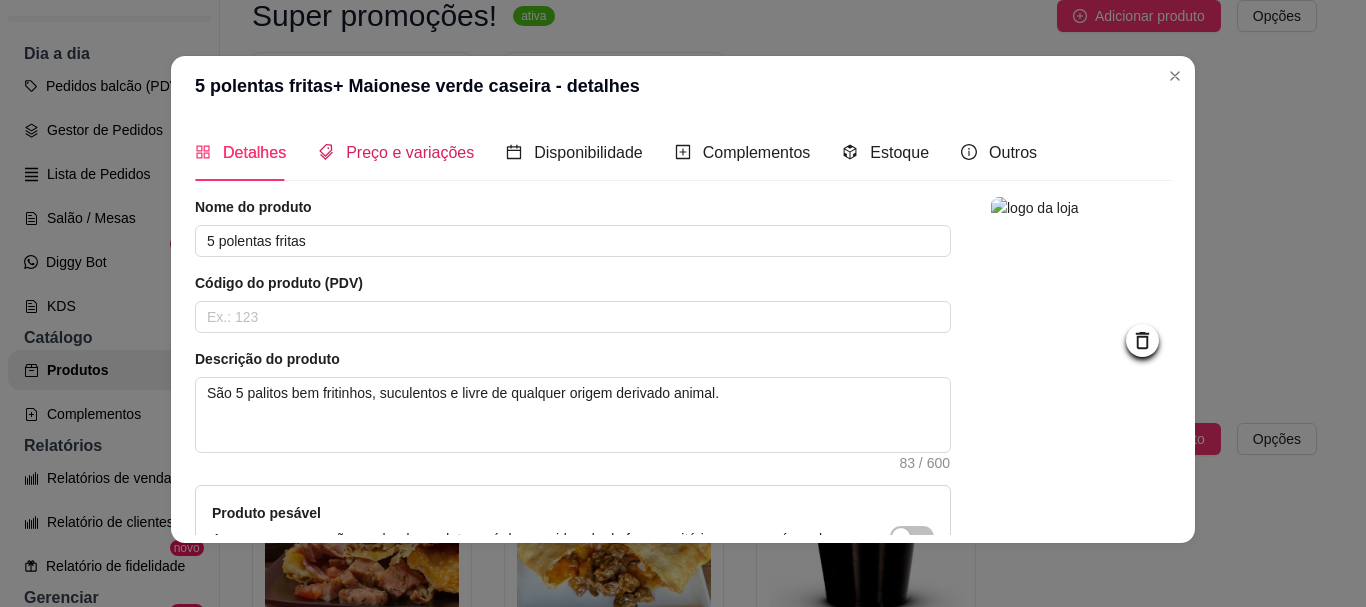 click on "Preço e variações" at bounding box center (410, 152) 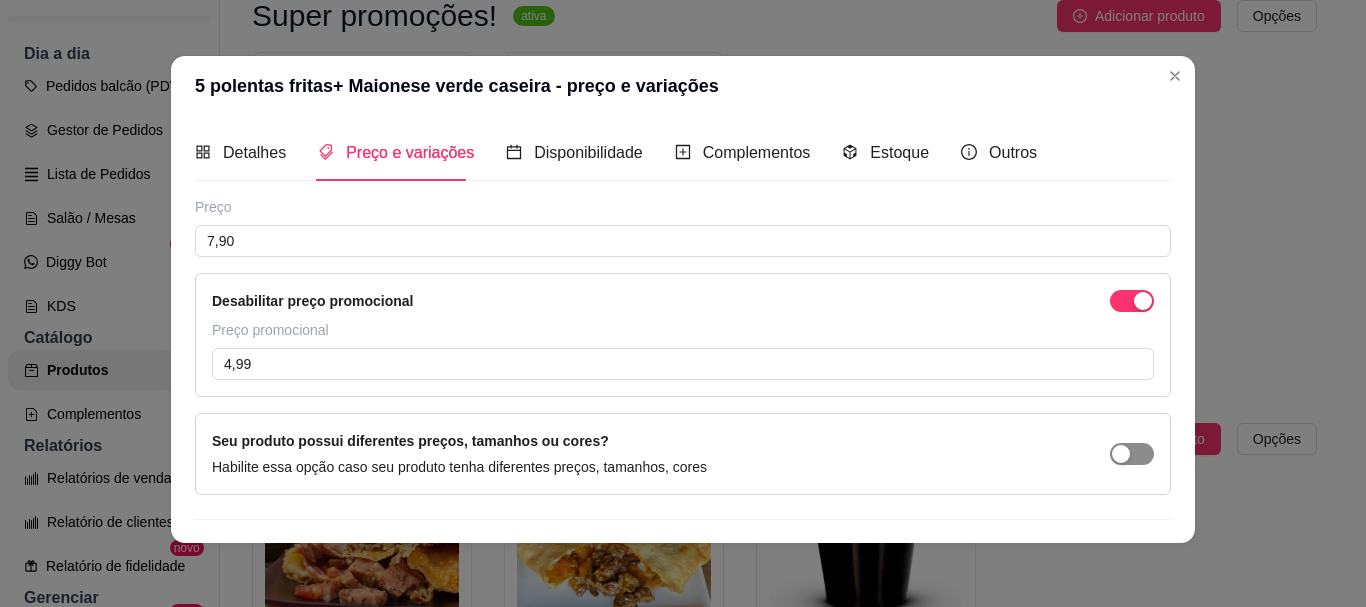 scroll, scrollTop: 49, scrollLeft: 0, axis: vertical 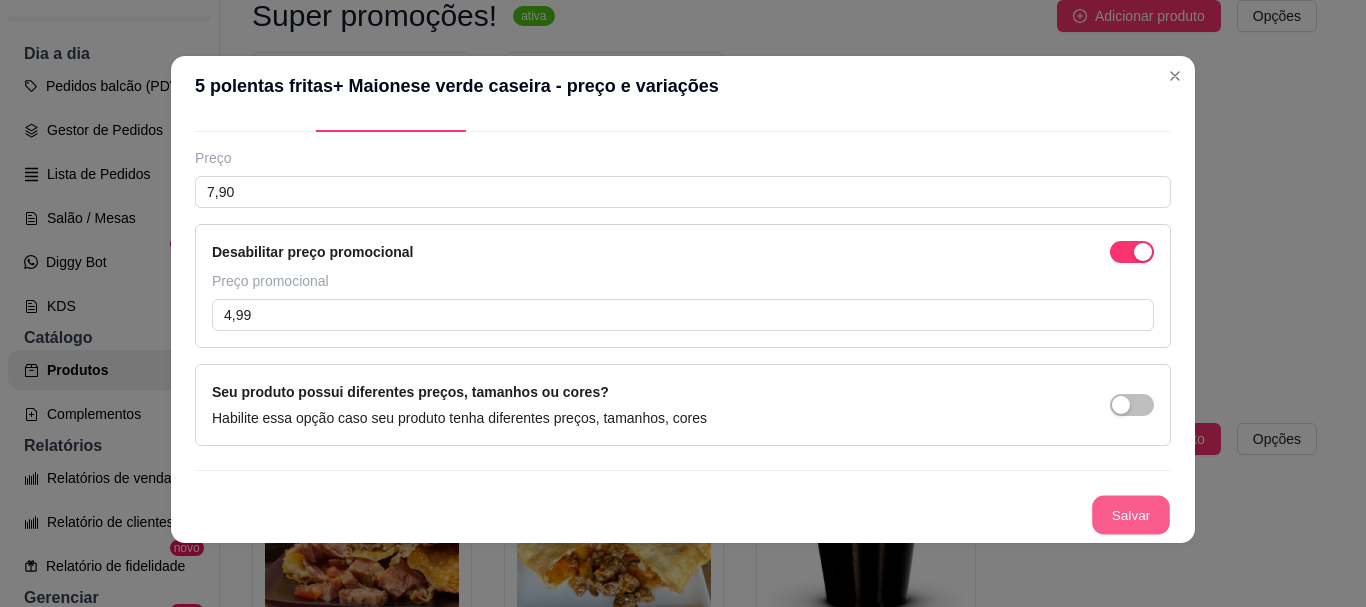click on "Salvar" at bounding box center (1131, 515) 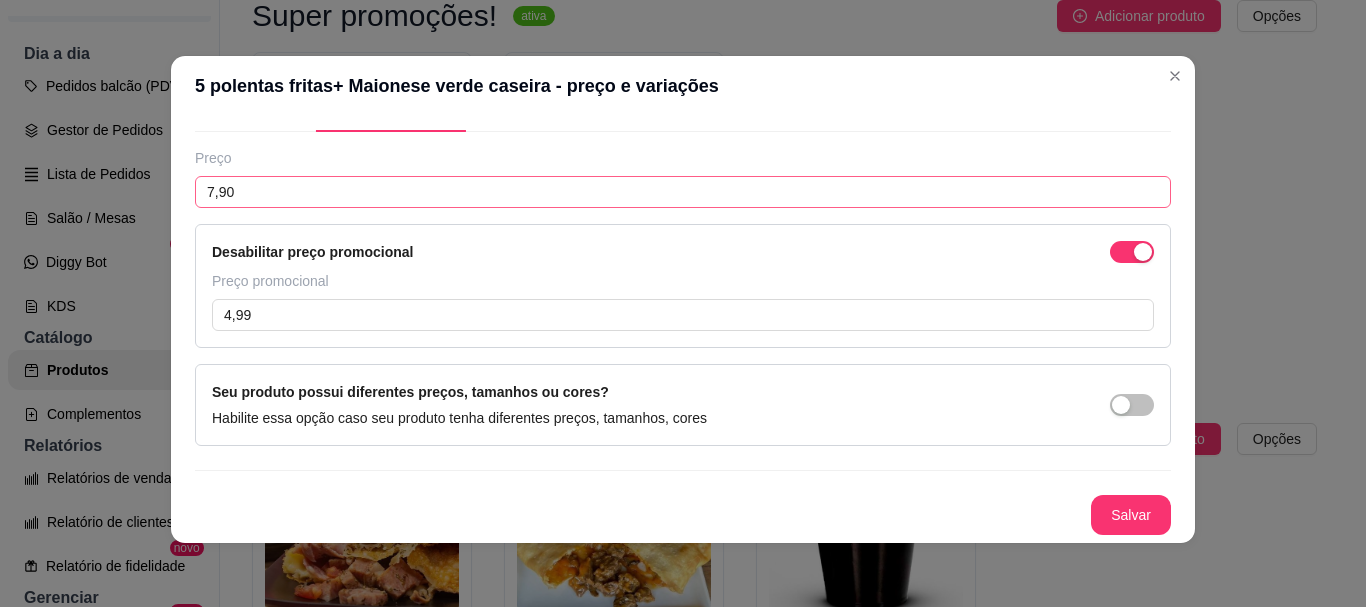 scroll, scrollTop: 0, scrollLeft: 0, axis: both 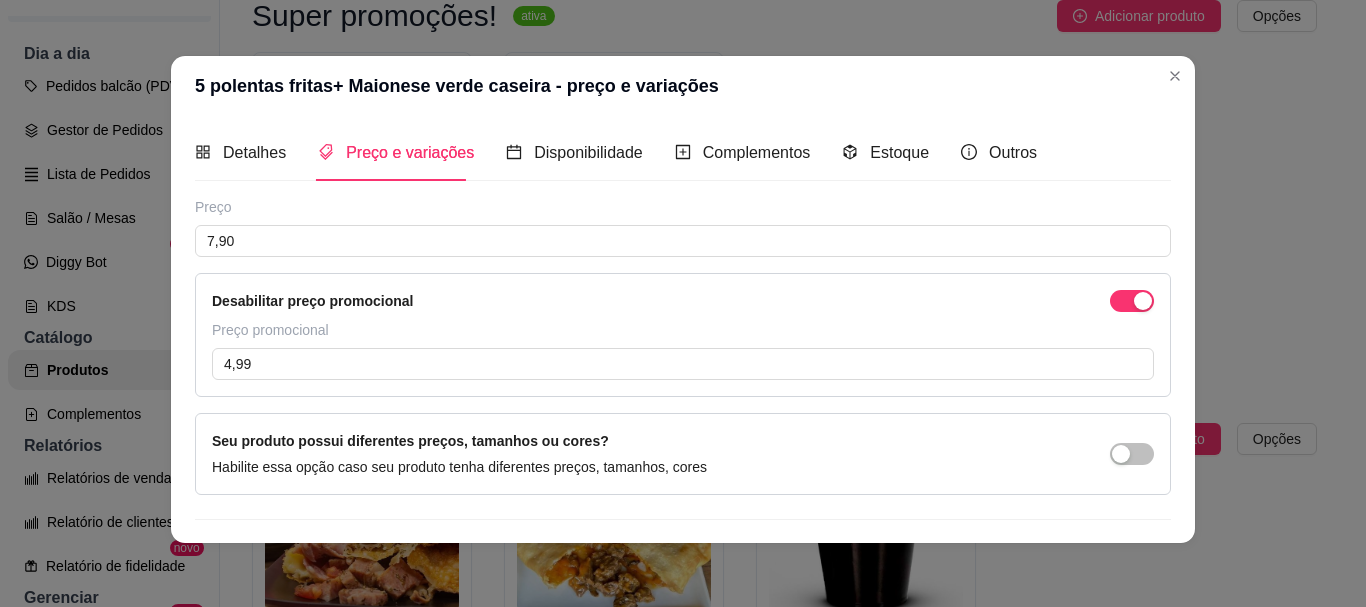 click on "Detalhes Preço e variações Disponibilidade Complementos Estoque Outros" at bounding box center [616, 152] 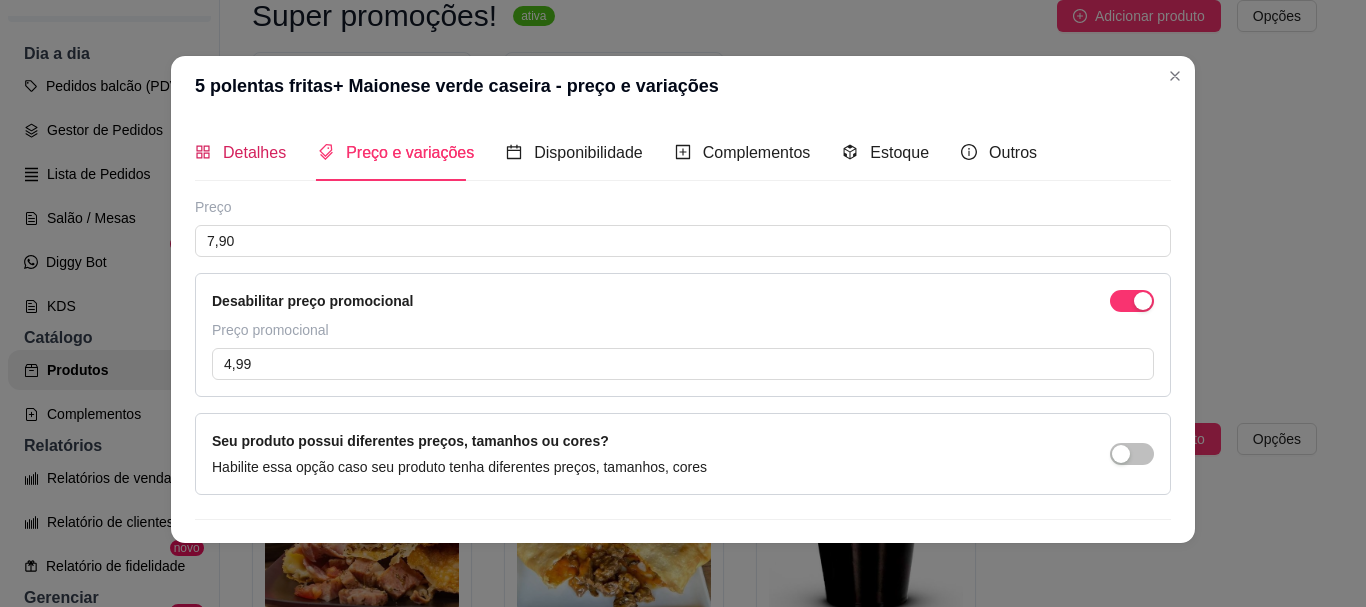 click on "Detalhes" at bounding box center (254, 152) 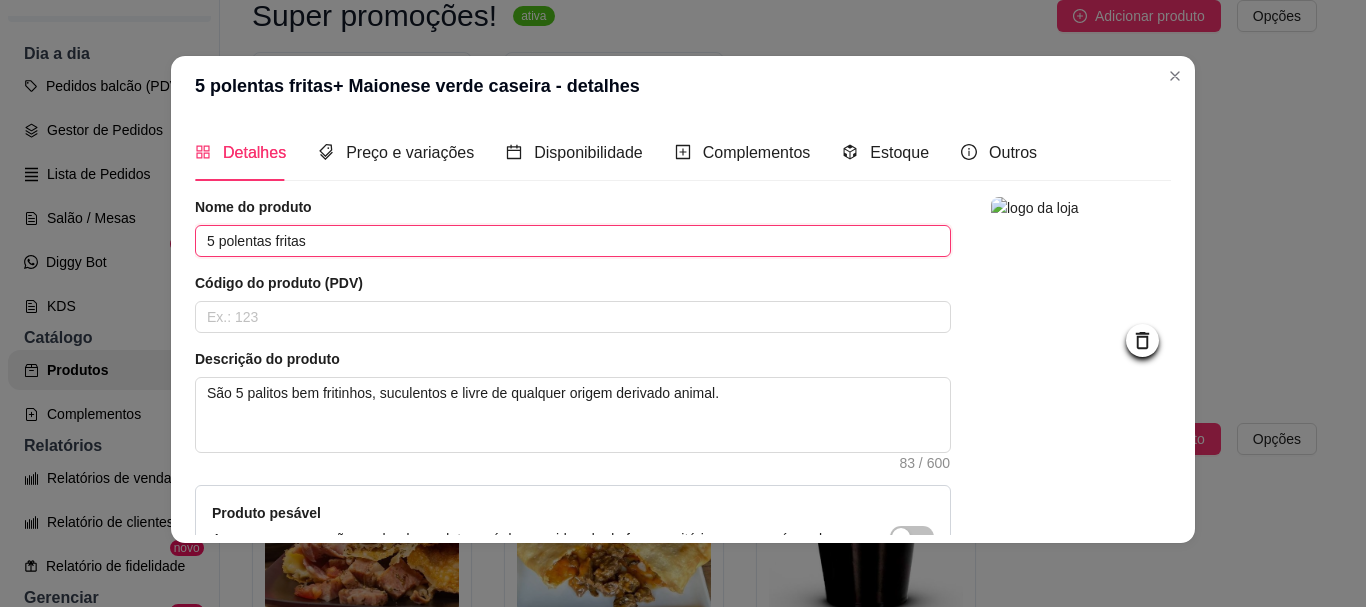 click on "5 polentas fritas" at bounding box center [573, 241] 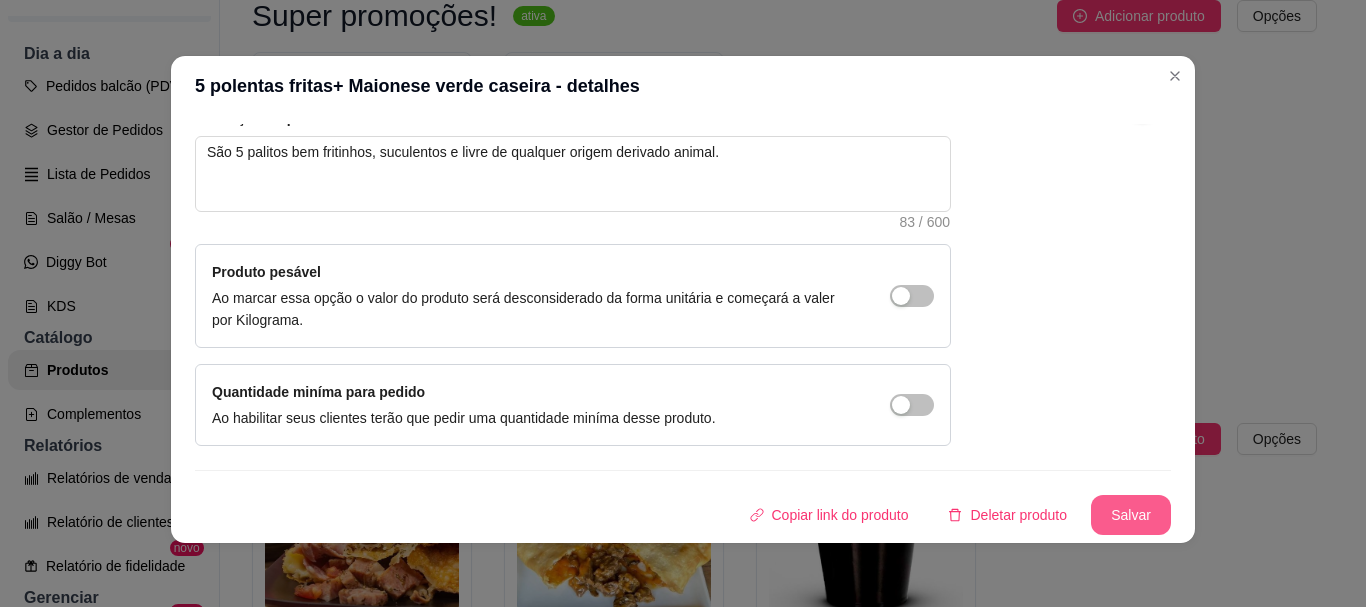 click on "Salvar" at bounding box center (1131, 515) 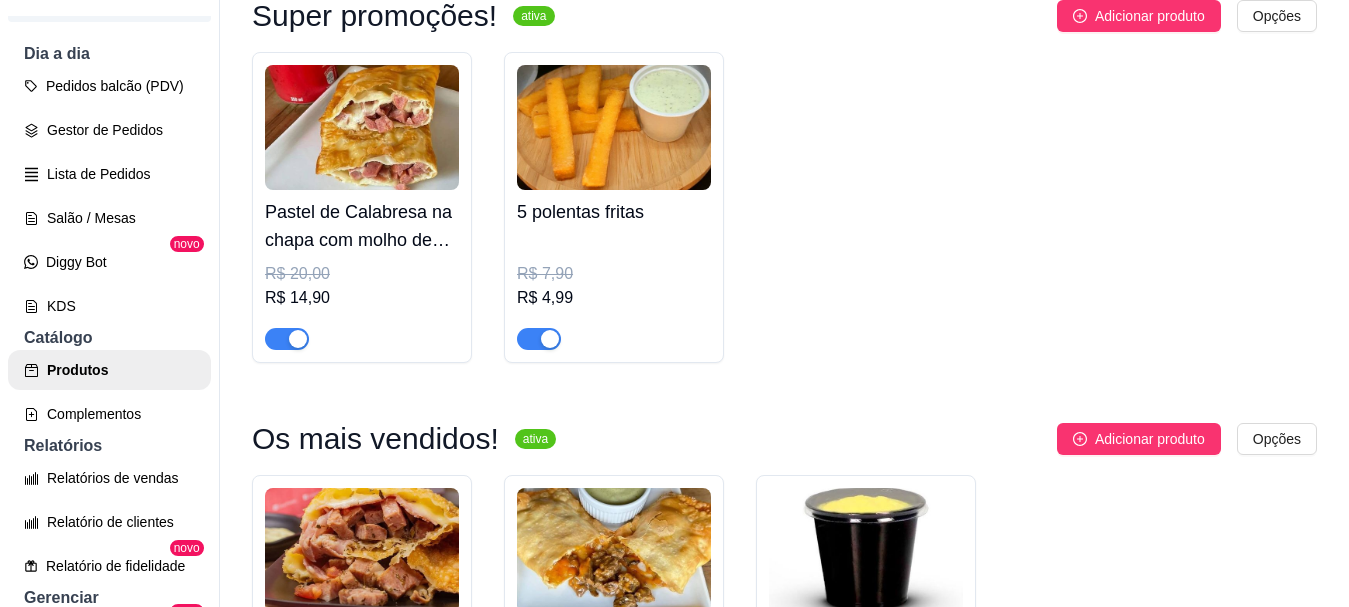 click at bounding box center [362, 127] 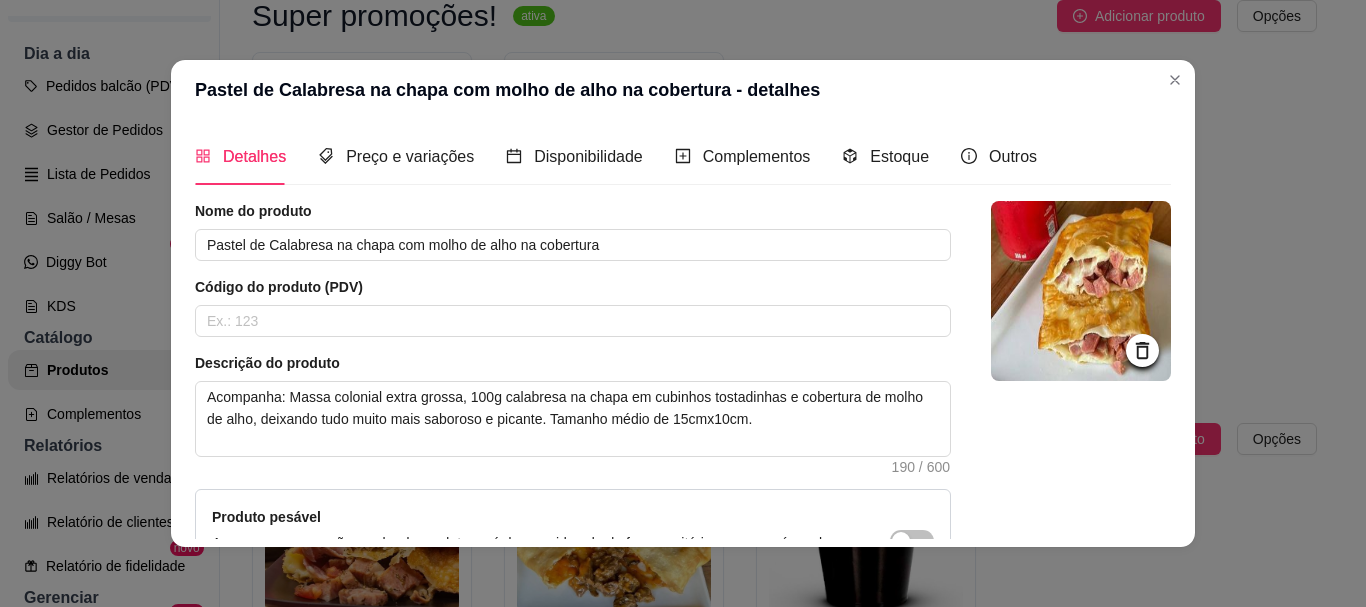 click 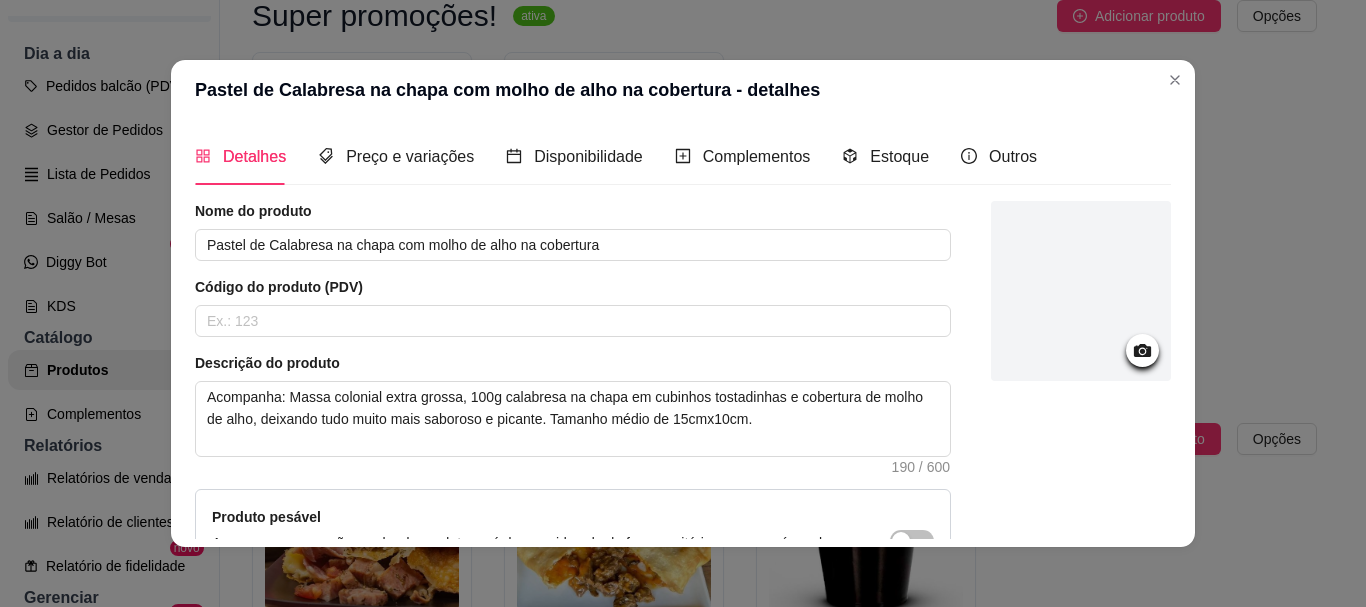 click 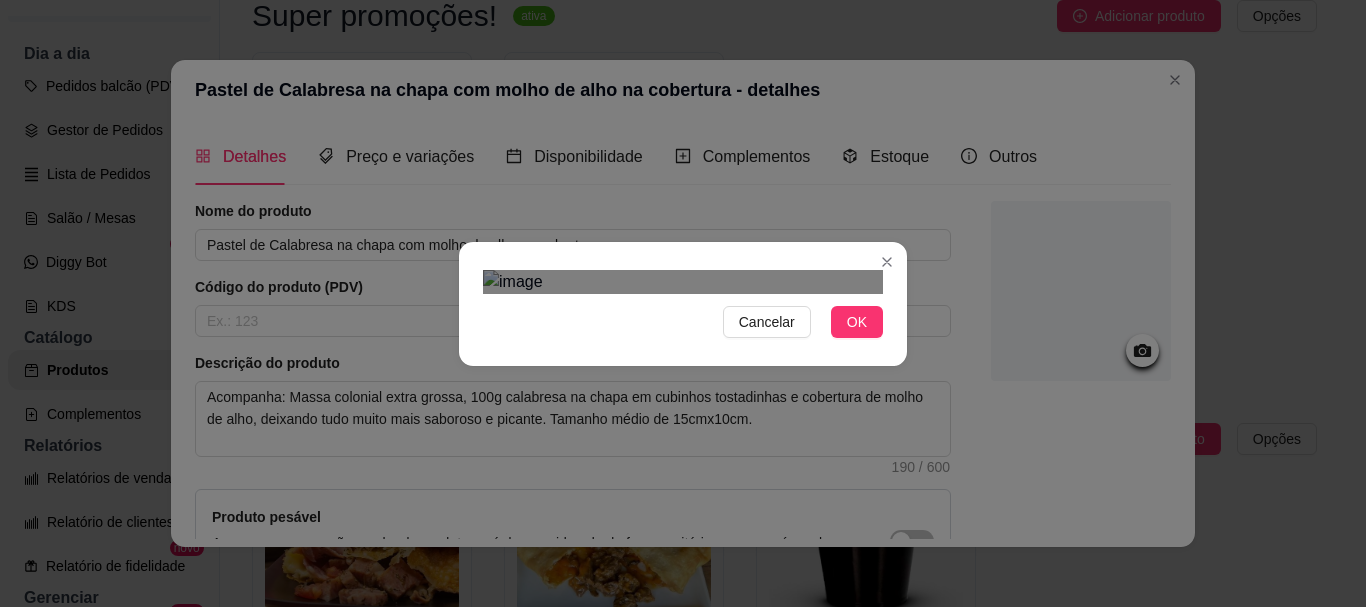 click at bounding box center (683, 282) 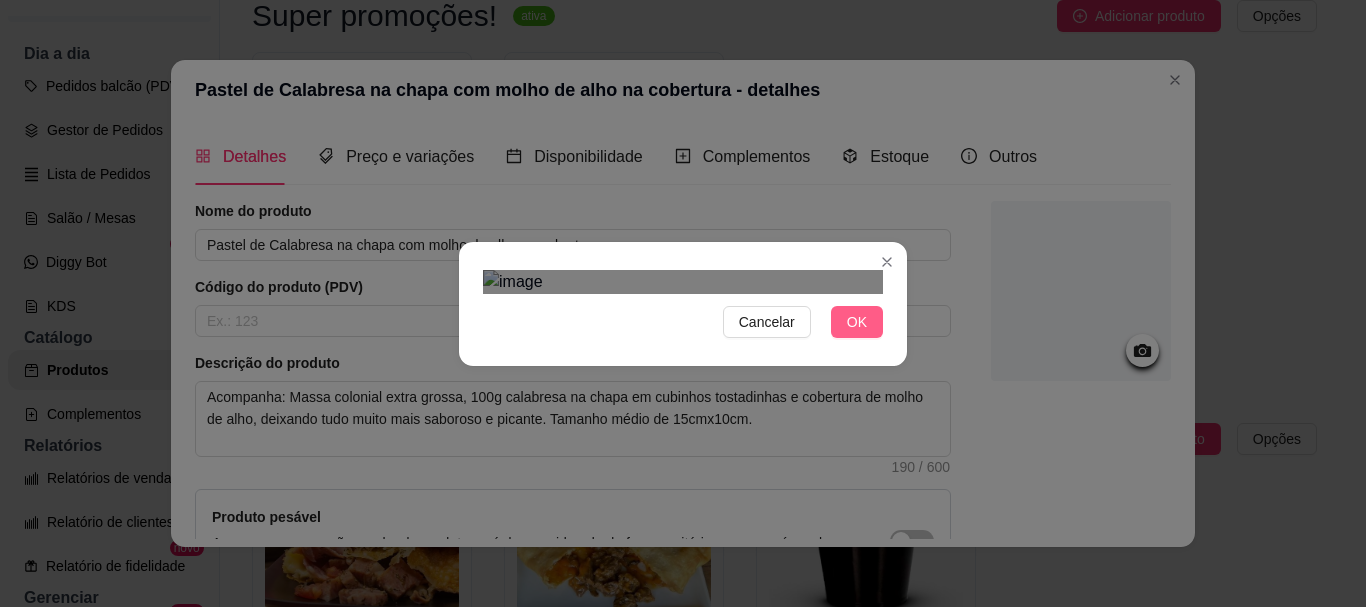 click on "OK" at bounding box center (857, 322) 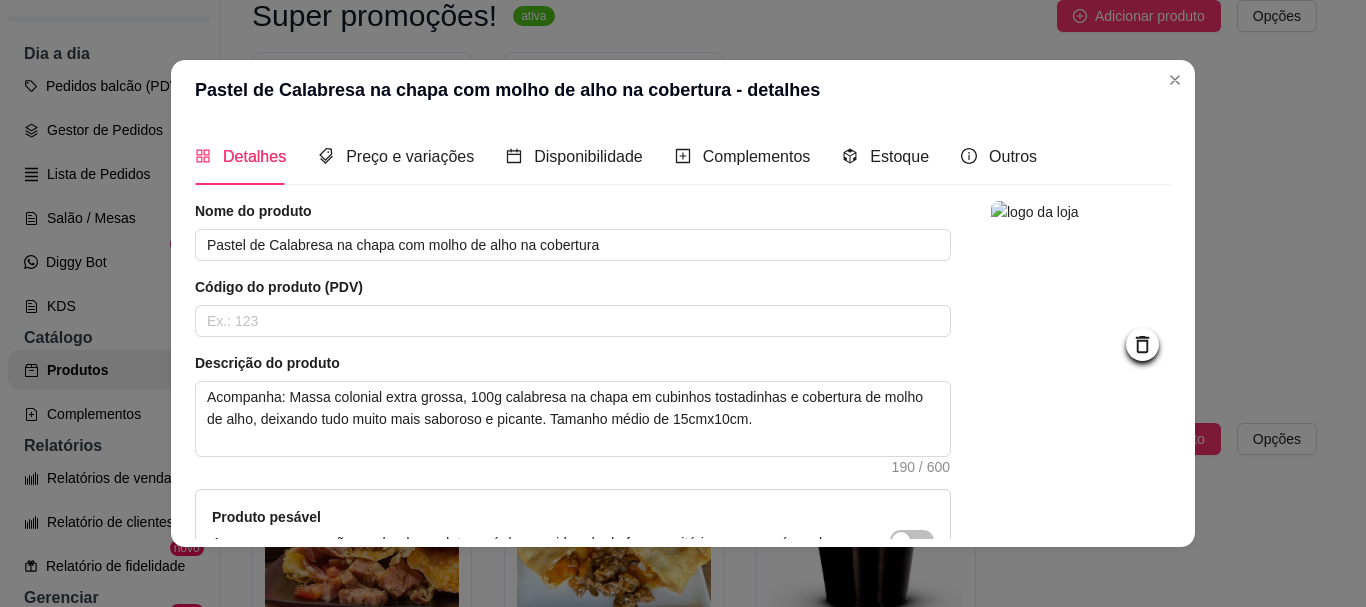 scroll, scrollTop: 241, scrollLeft: 0, axis: vertical 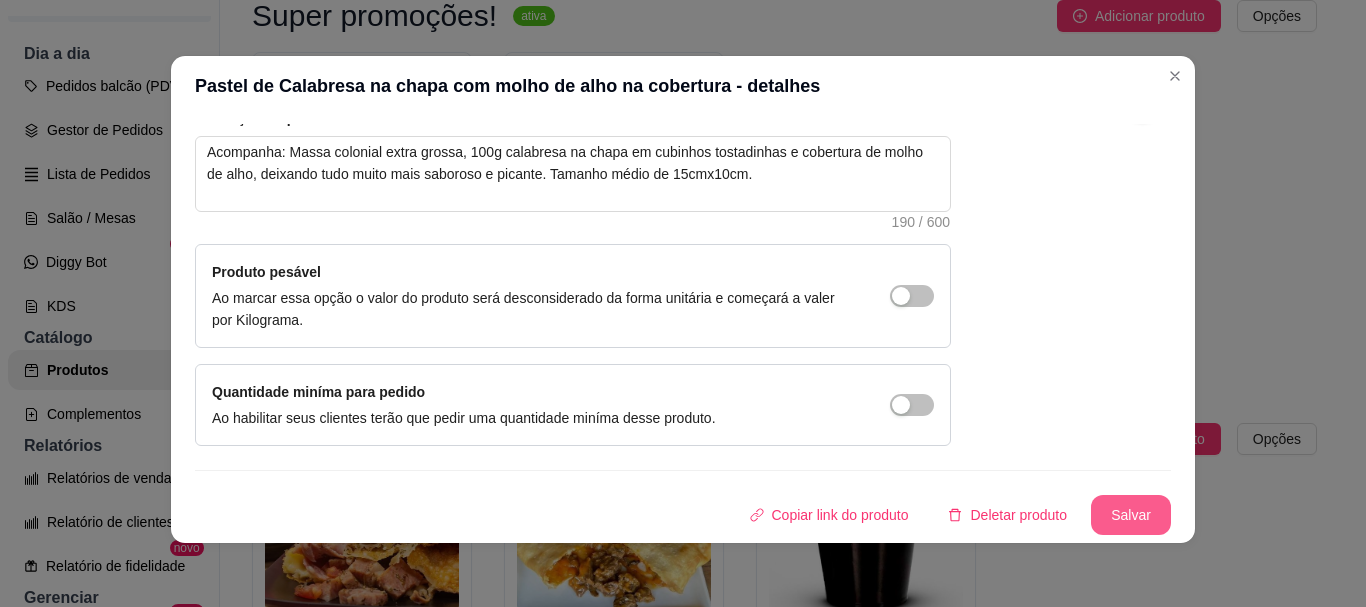 click on "Salvar" at bounding box center [1131, 515] 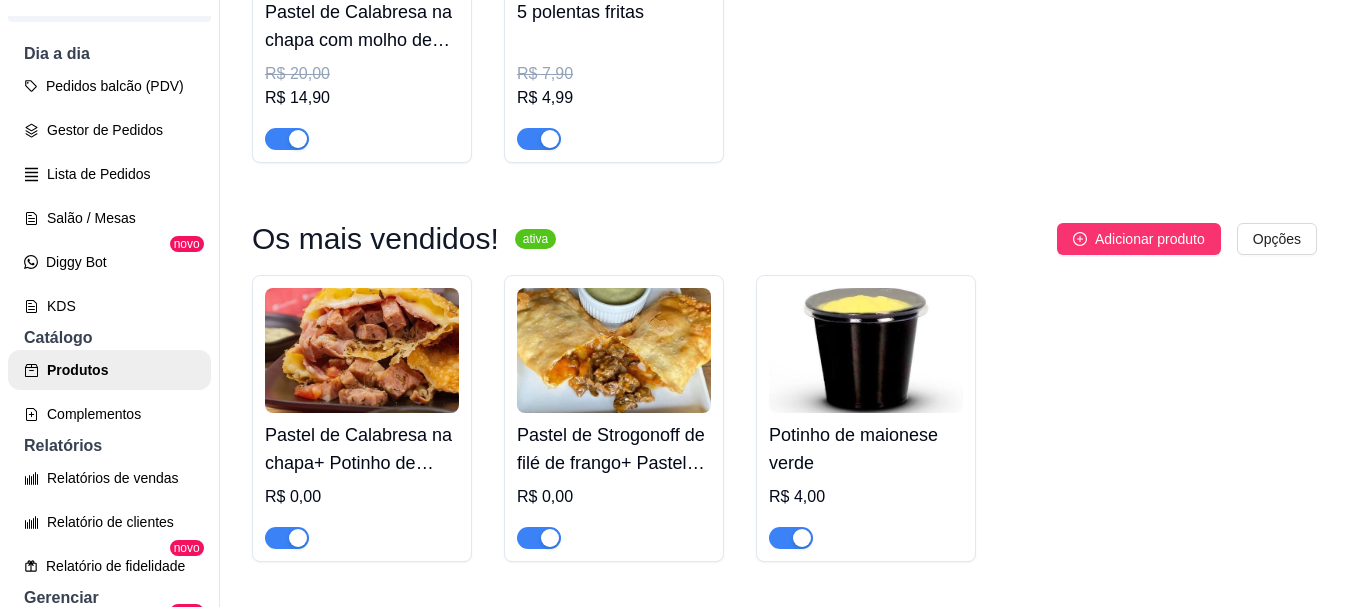 scroll, scrollTop: 0, scrollLeft: 0, axis: both 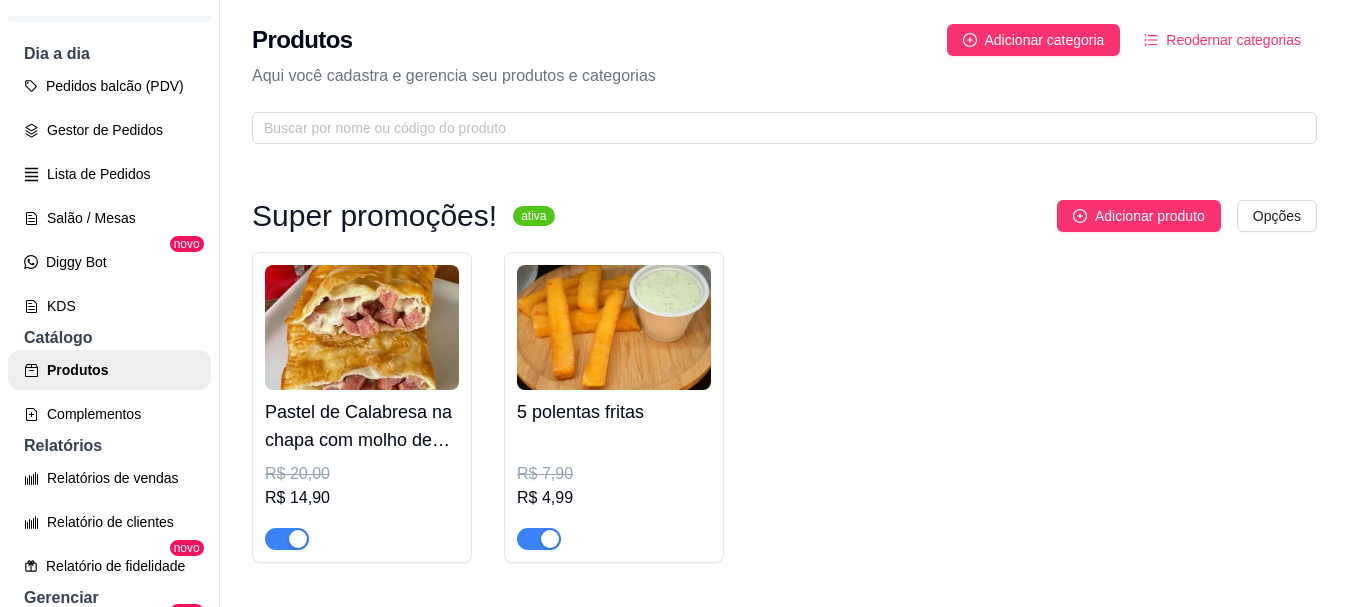click on "Reodernar categorias" at bounding box center (1233, 40) 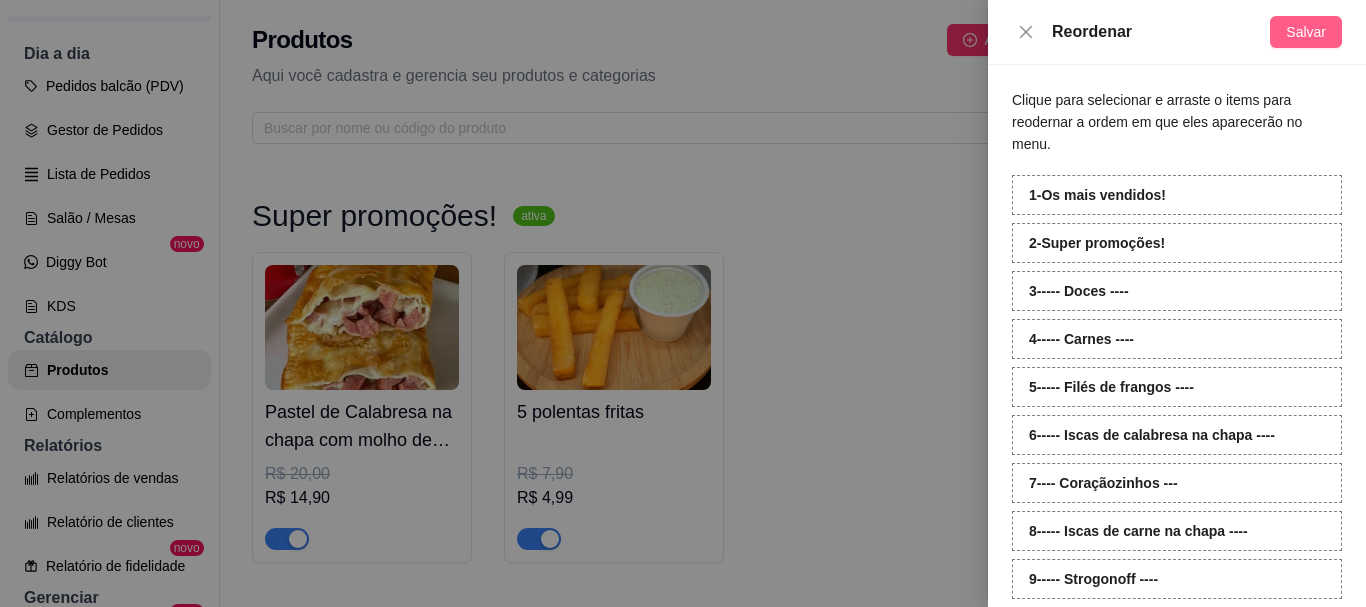 click on "Salvar" at bounding box center (1306, 32) 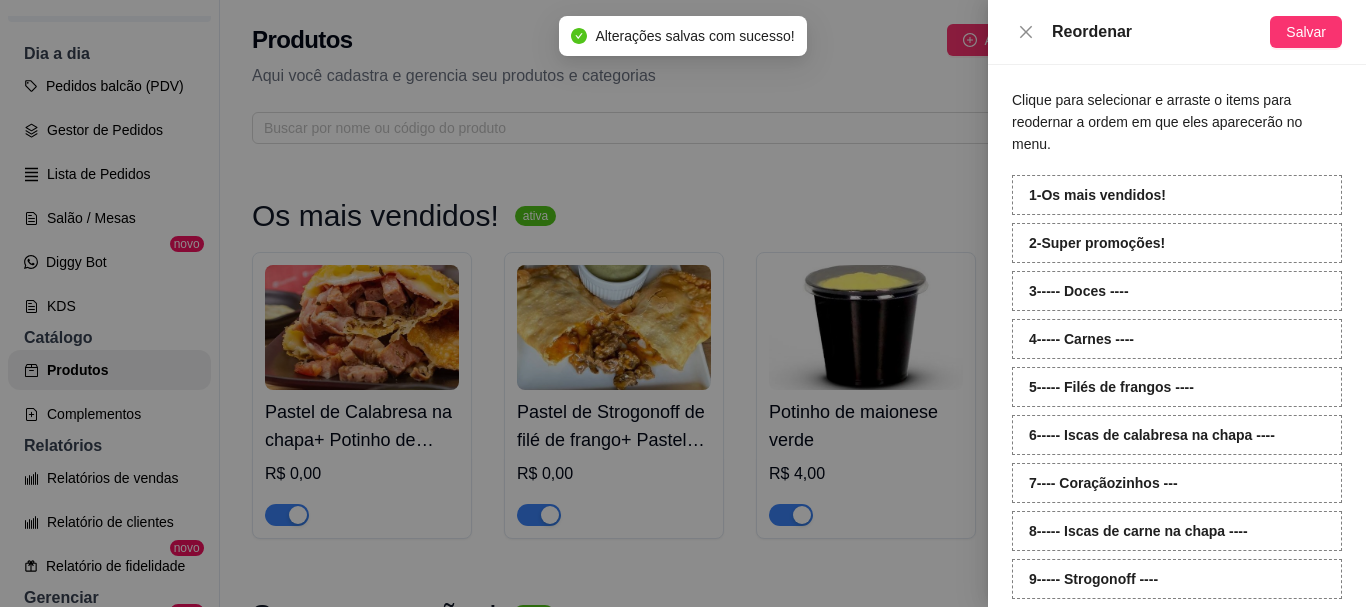 click on "Reordenar" at bounding box center (1141, 32) 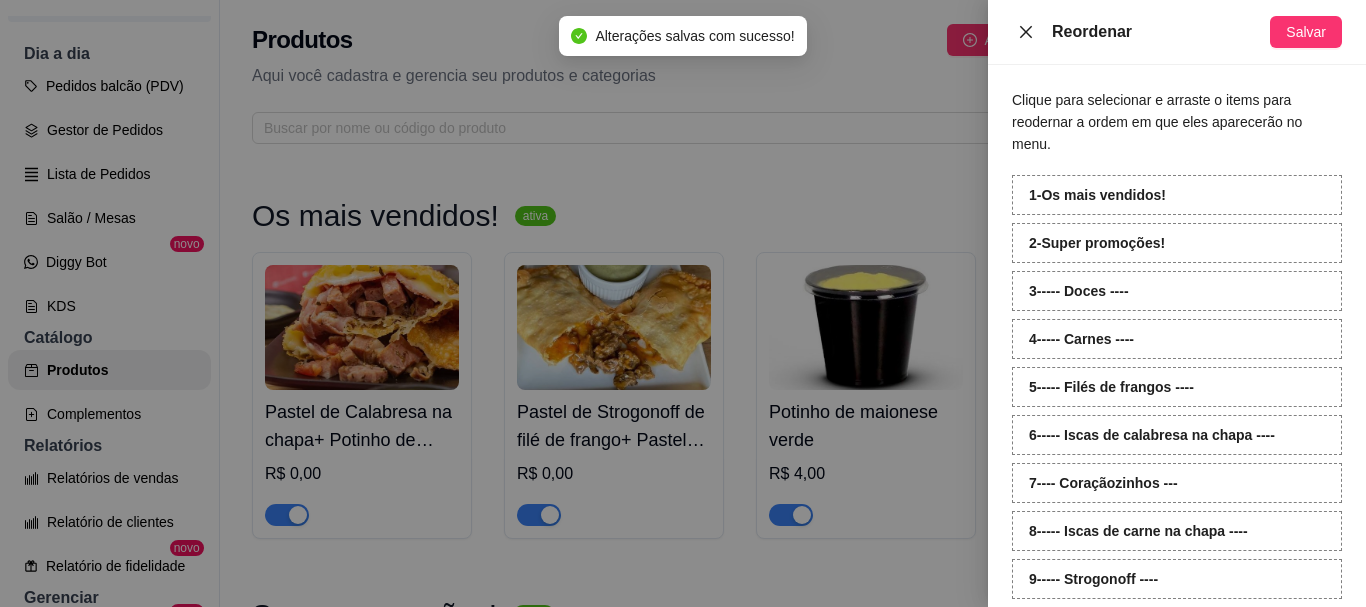 click 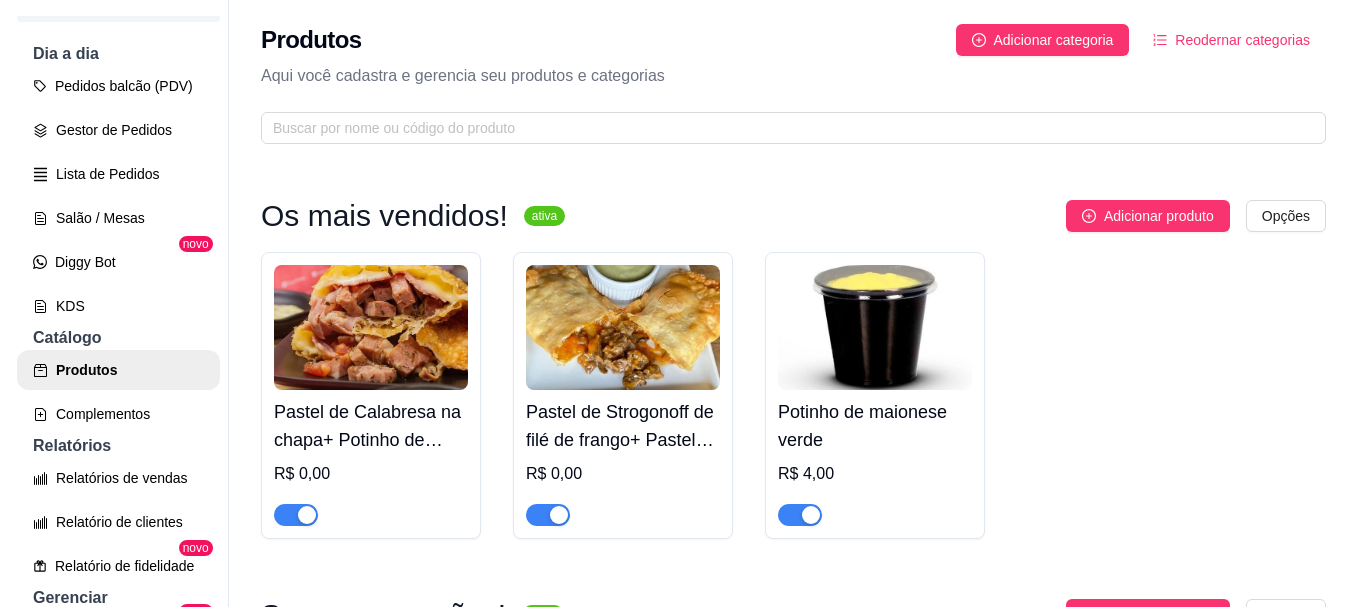 scroll, scrollTop: 100, scrollLeft: 0, axis: vertical 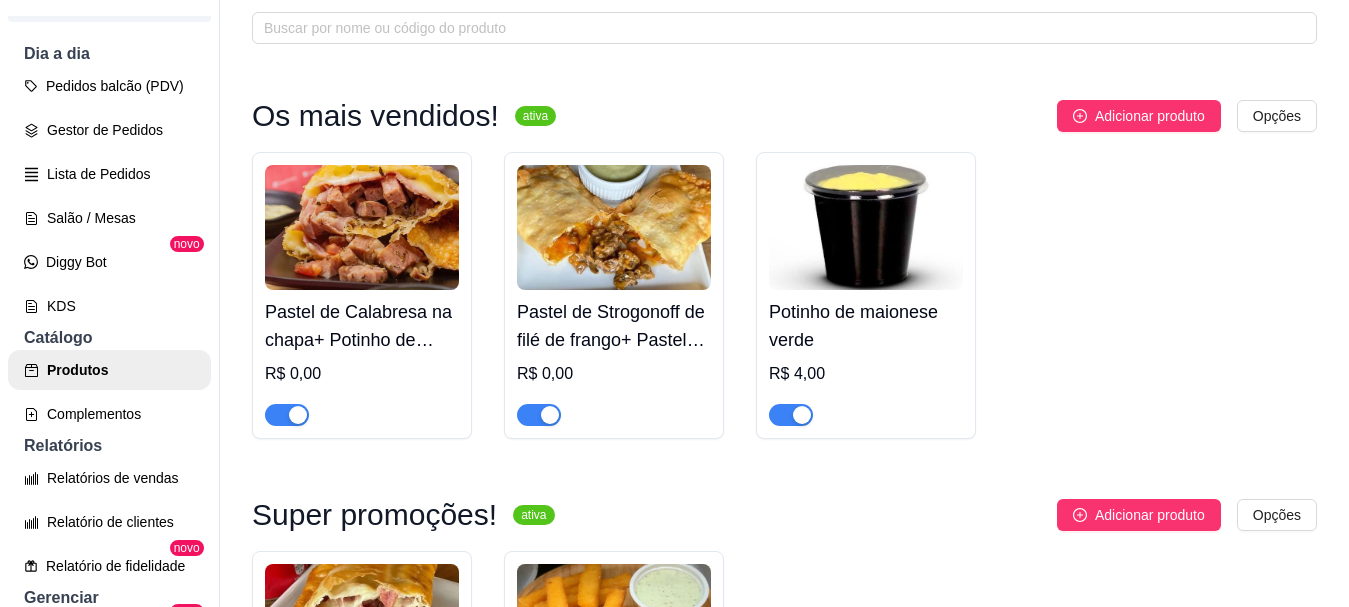 click on "Pastel de Calabresa na chapa+ Potinho de maionese temperada" at bounding box center [362, 326] 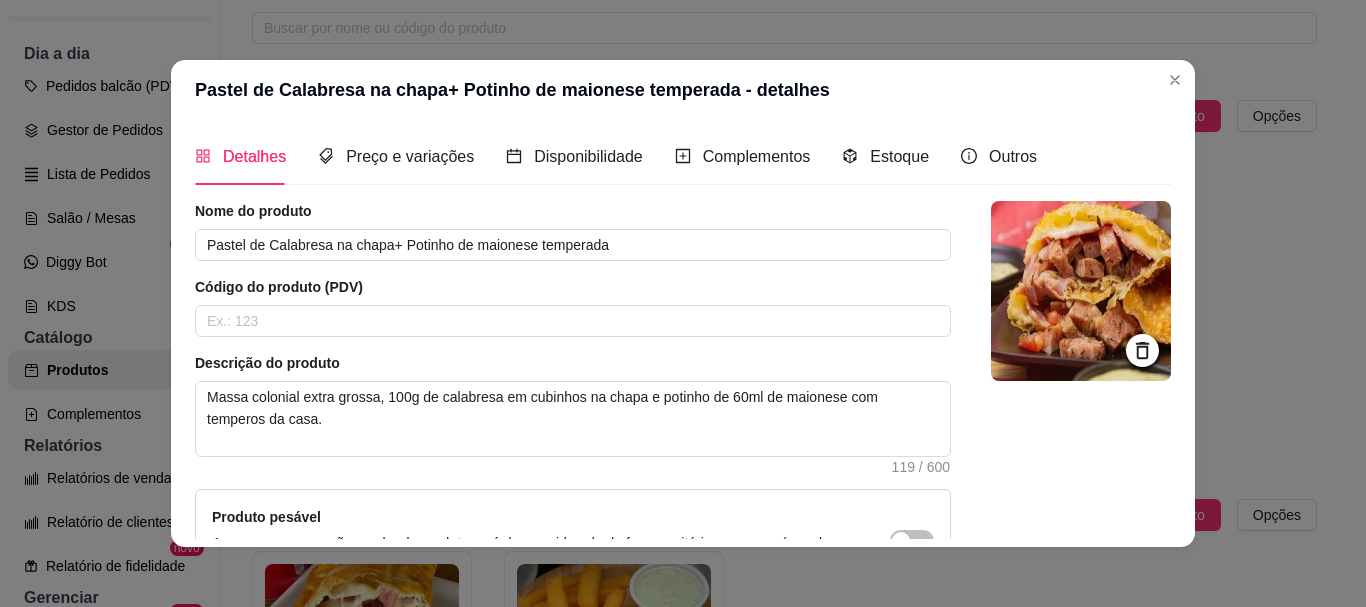 click at bounding box center [1081, 291] 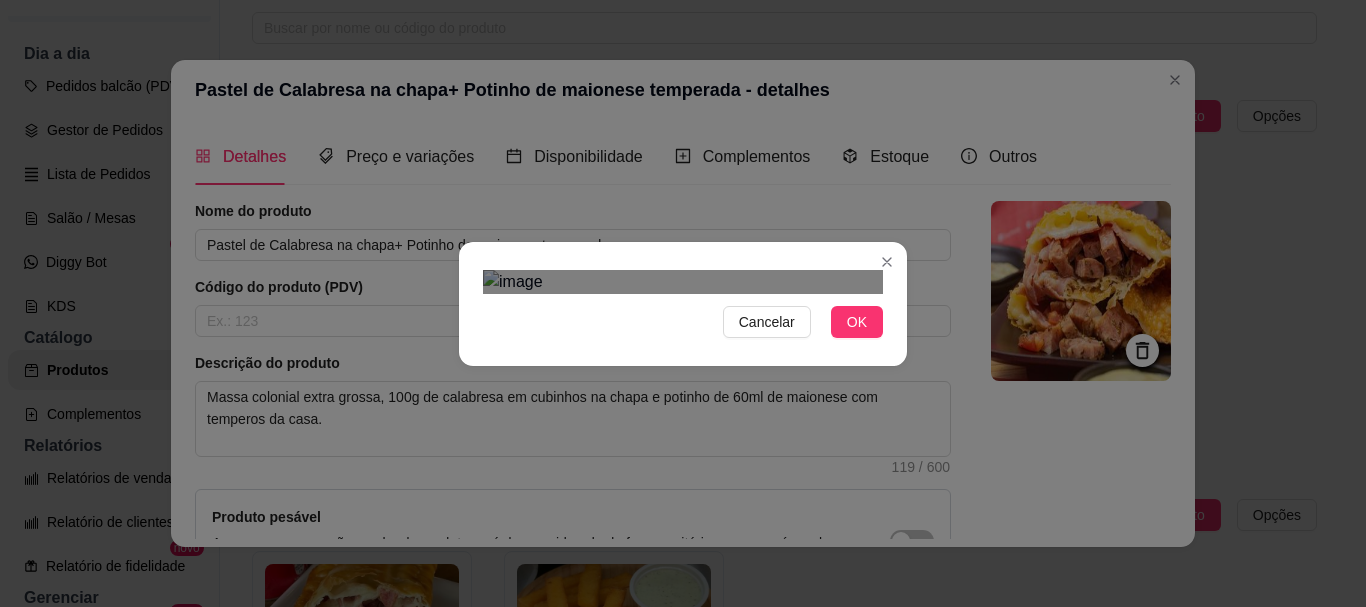 click at bounding box center [703, 576] 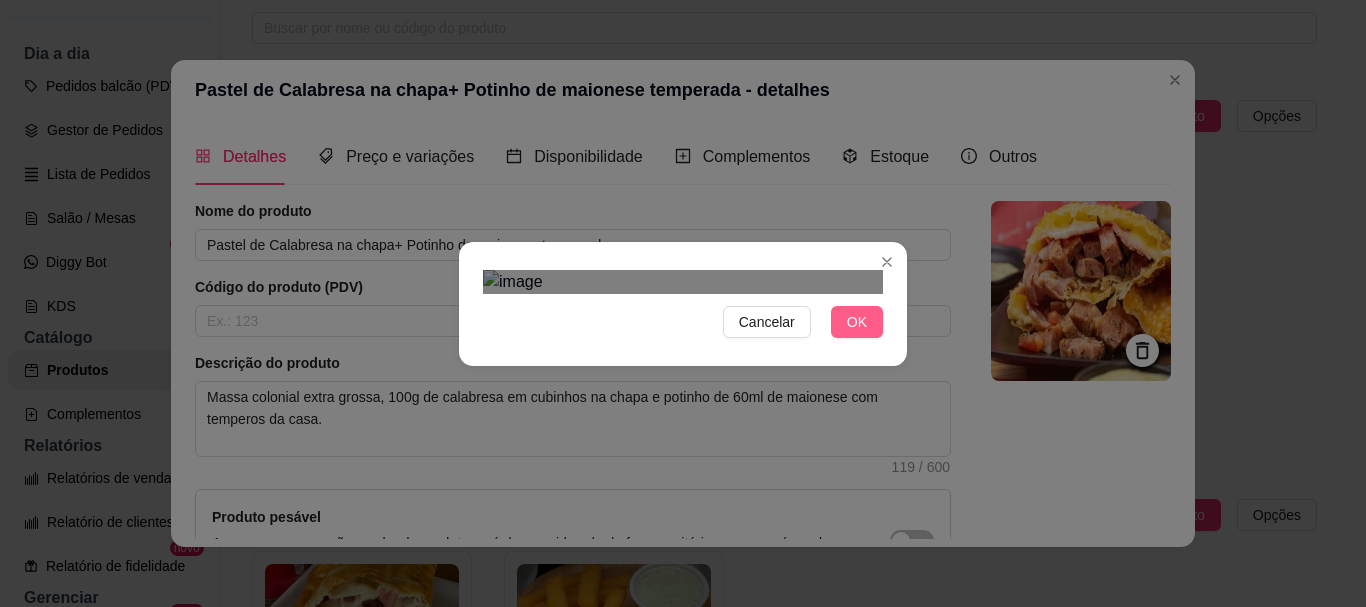 click on "OK" at bounding box center (857, 322) 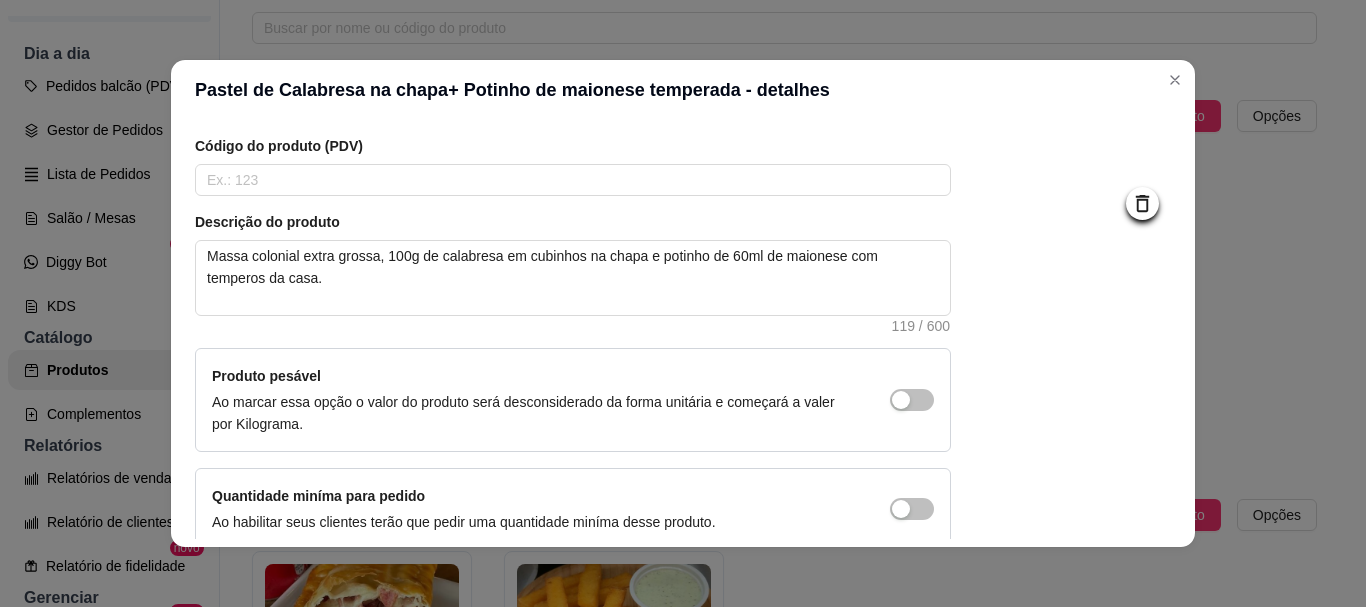 scroll, scrollTop: 0, scrollLeft: 0, axis: both 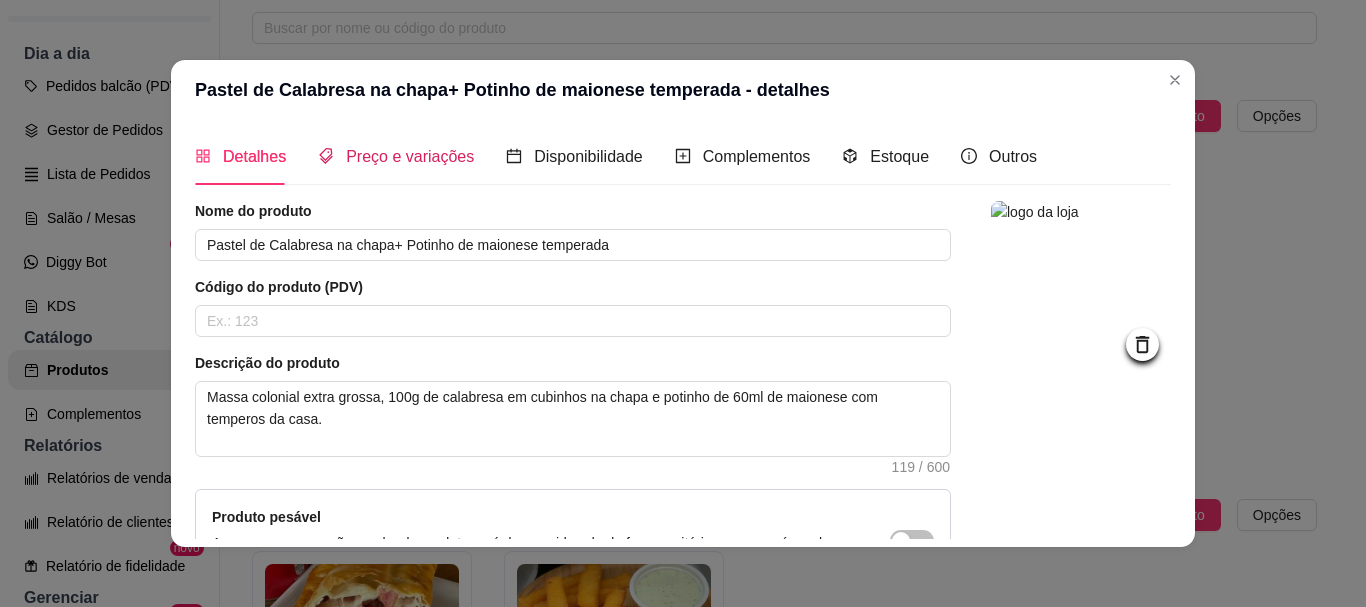 click on "Preço e variações" at bounding box center (410, 156) 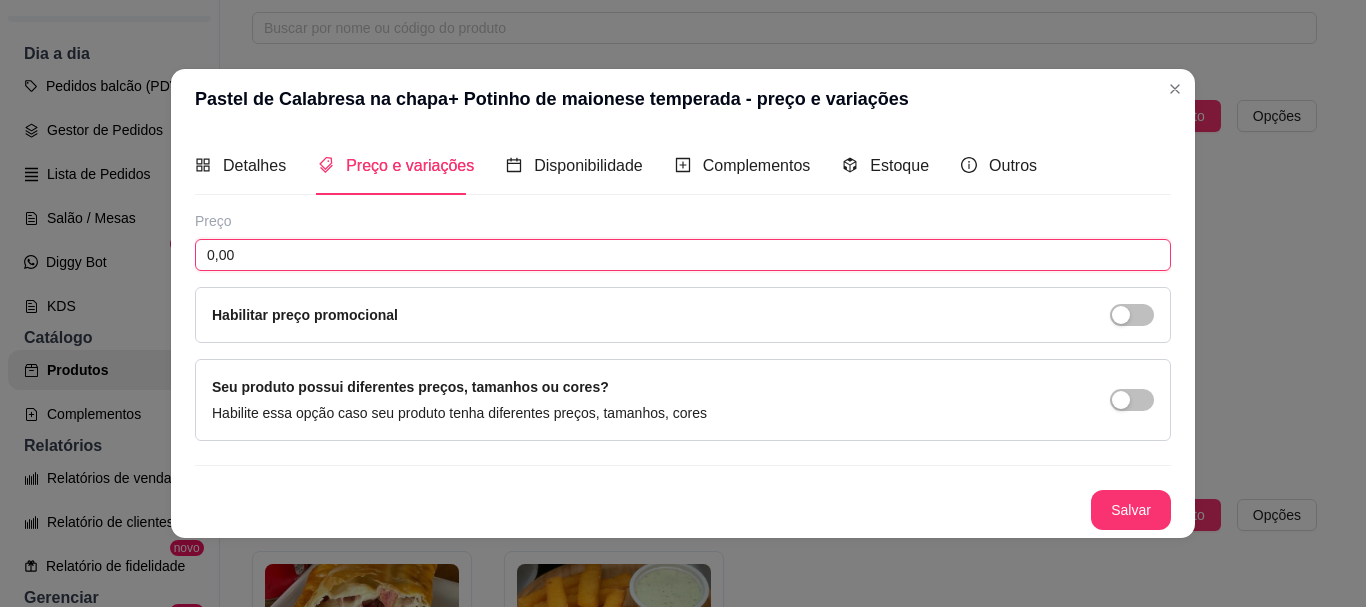 click on "0,00" at bounding box center [683, 255] 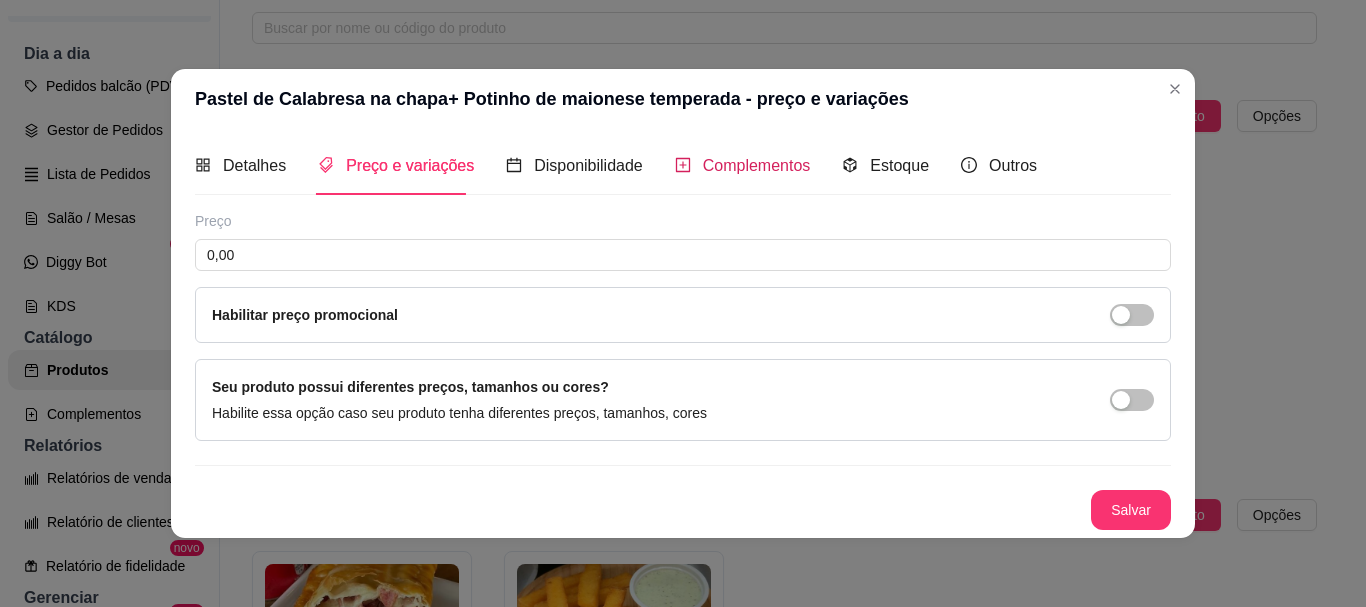 click on "Complementos" at bounding box center (743, 165) 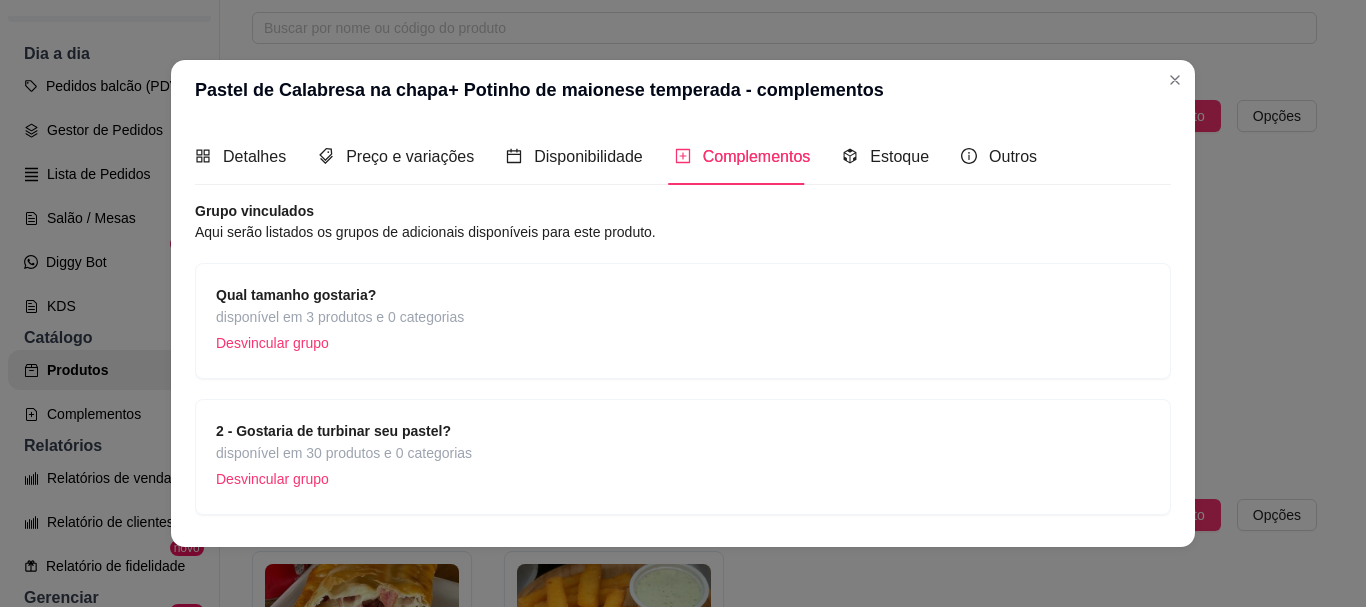 click on "Qual tamanho gostaria? disponível em 3 produtos e 0 categorias  Desvincular grupo" at bounding box center (683, 321) 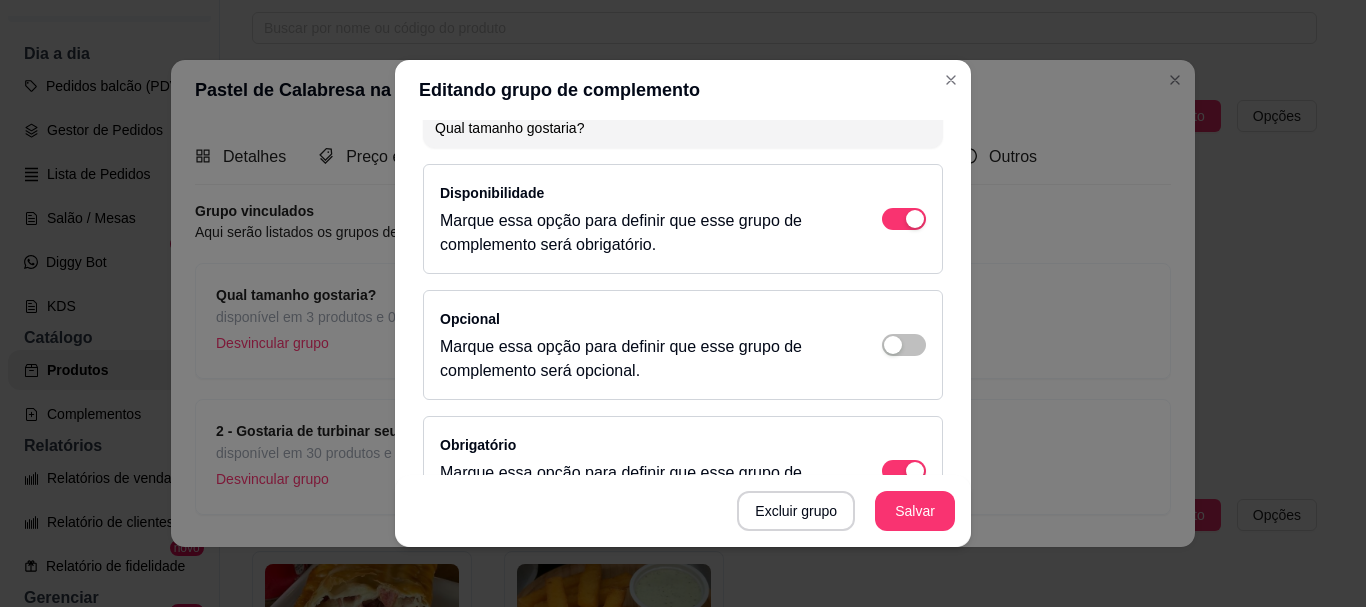 scroll, scrollTop: 0, scrollLeft: 0, axis: both 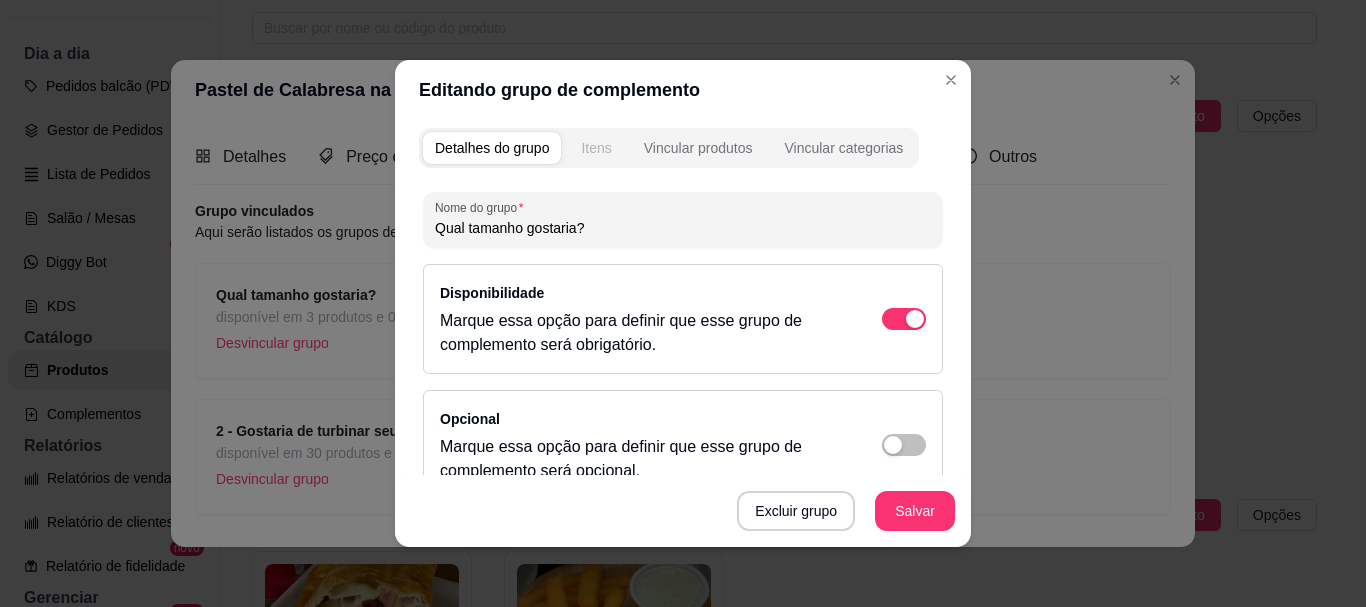 click on "Itens" at bounding box center [596, 148] 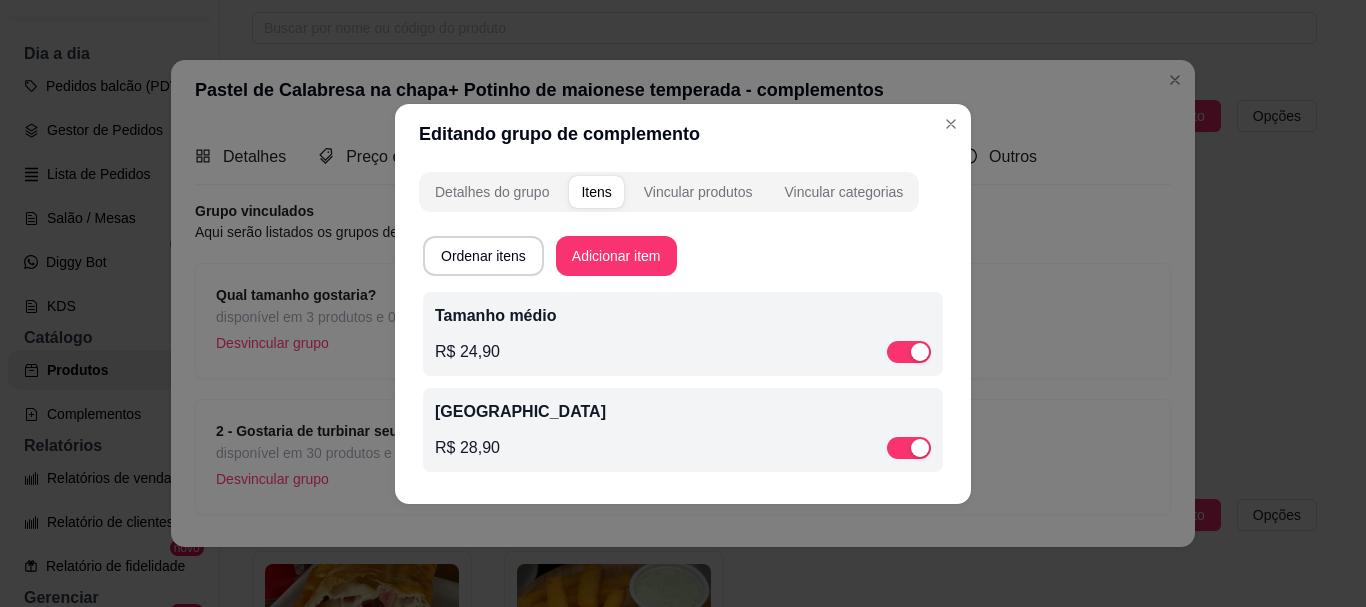 click on "R$ 24,90" at bounding box center [467, 352] 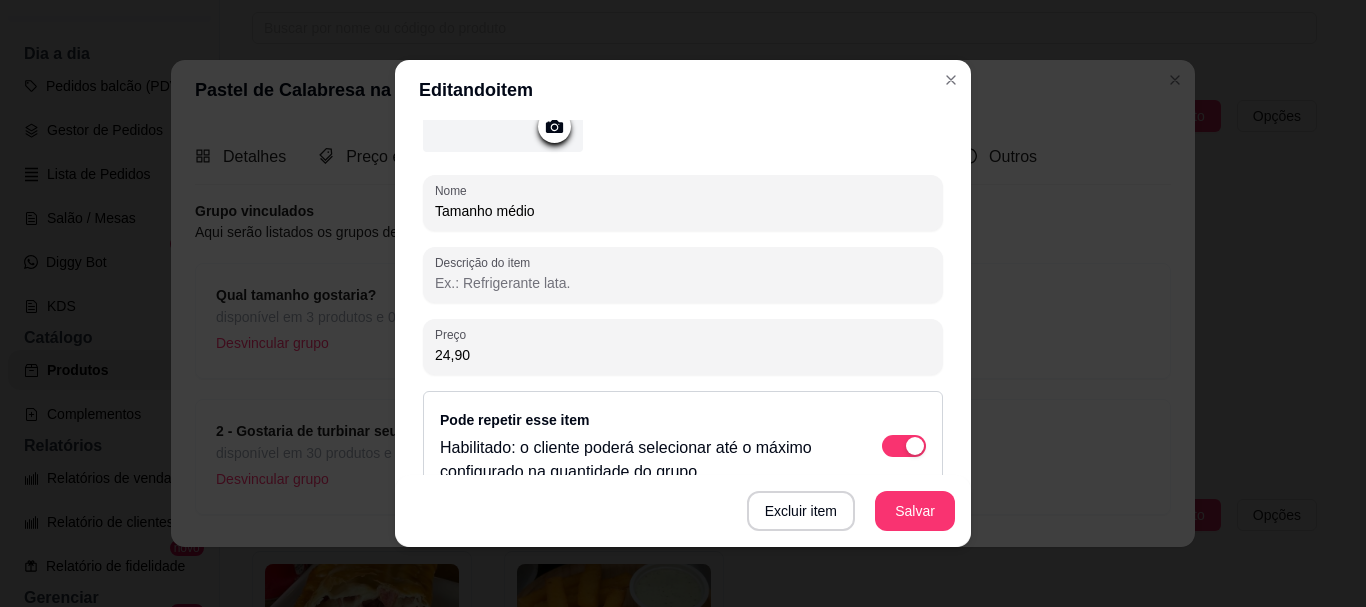 scroll, scrollTop: 300, scrollLeft: 0, axis: vertical 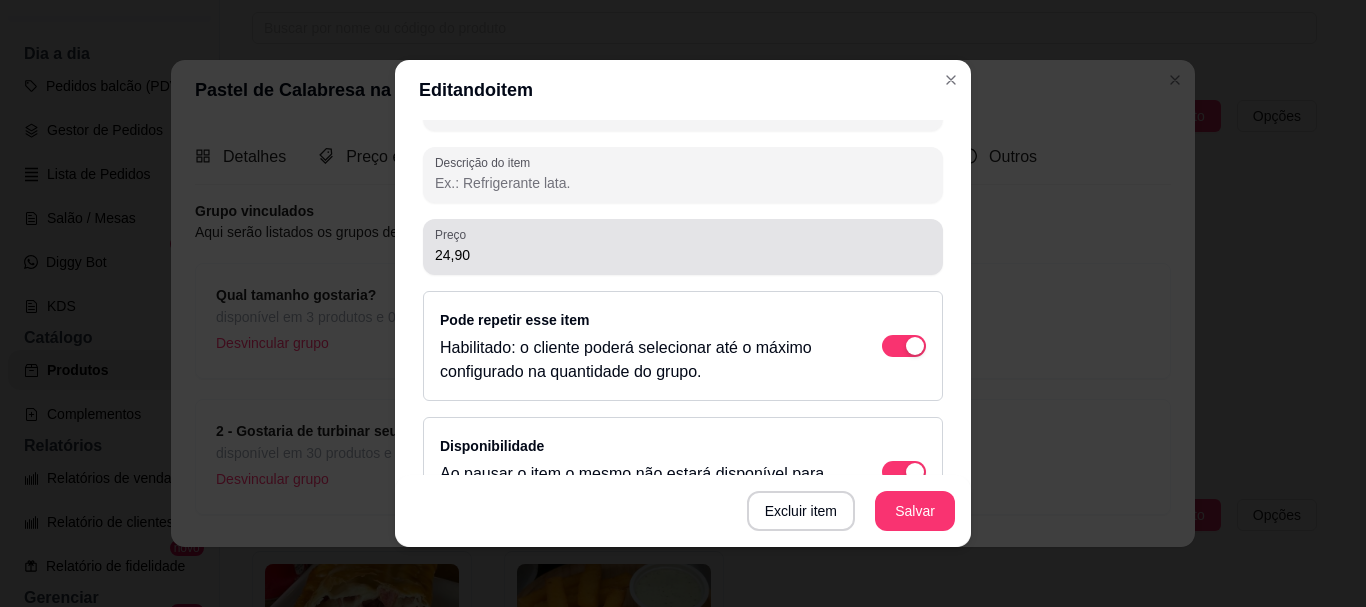 click on "24,90" at bounding box center [683, 247] 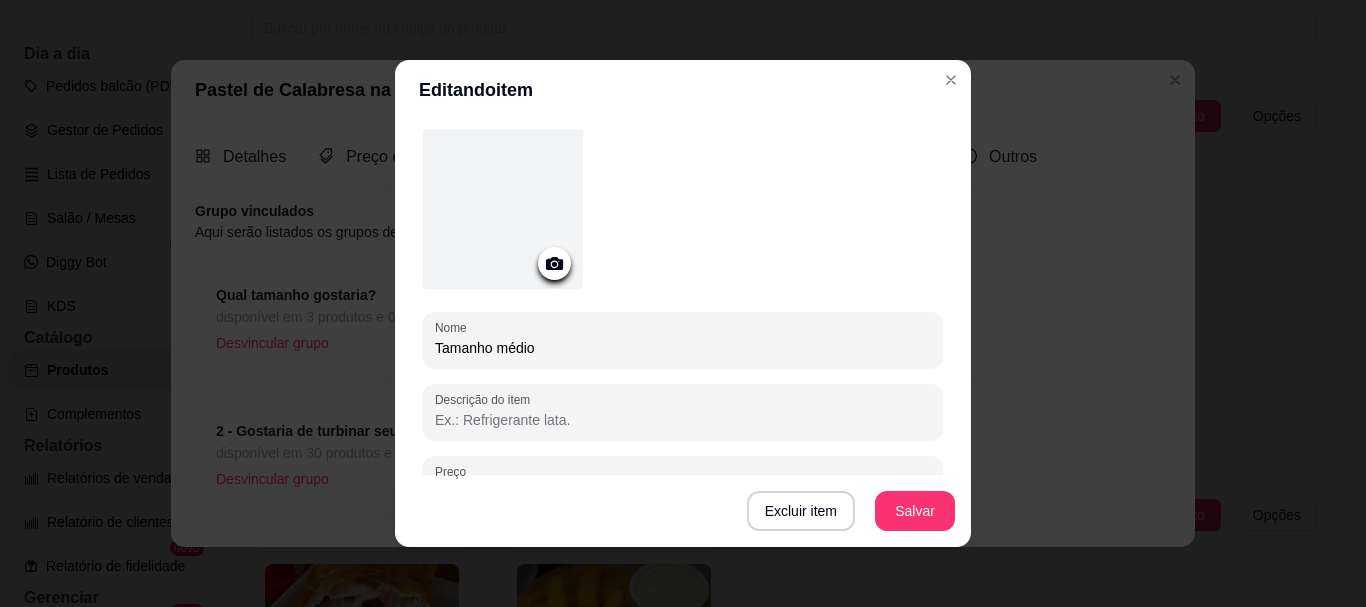 scroll, scrollTop: 263, scrollLeft: 0, axis: vertical 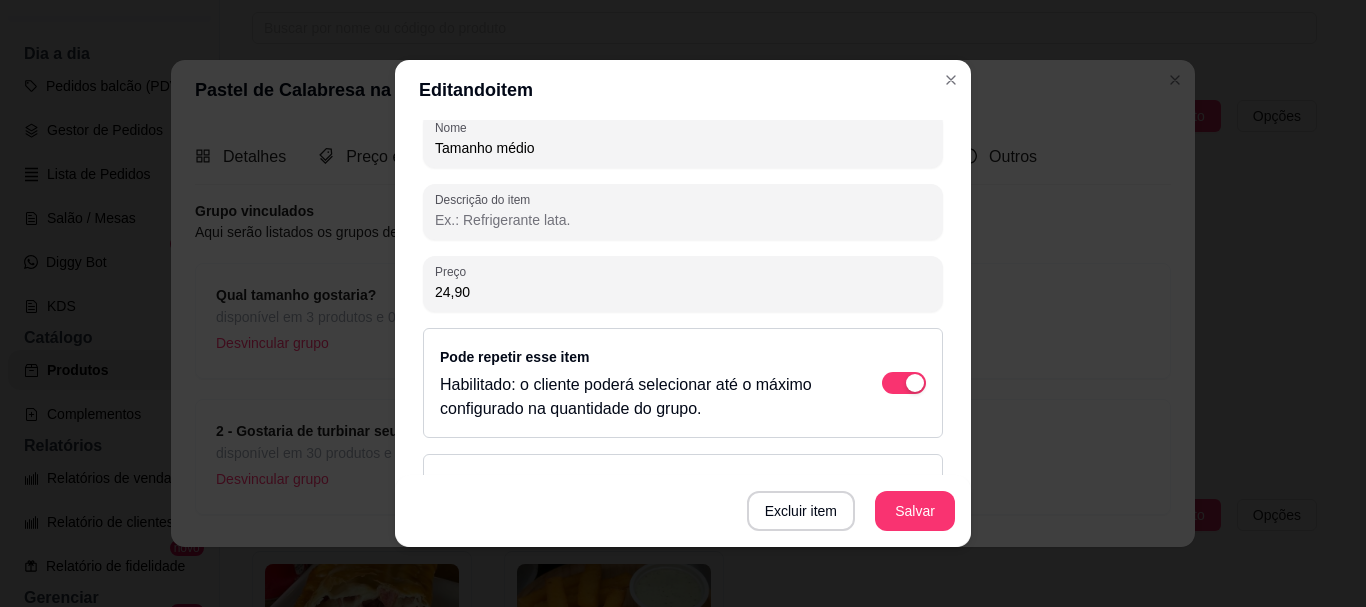 drag, startPoint x: 458, startPoint y: 284, endPoint x: 360, endPoint y: 282, distance: 98.02041 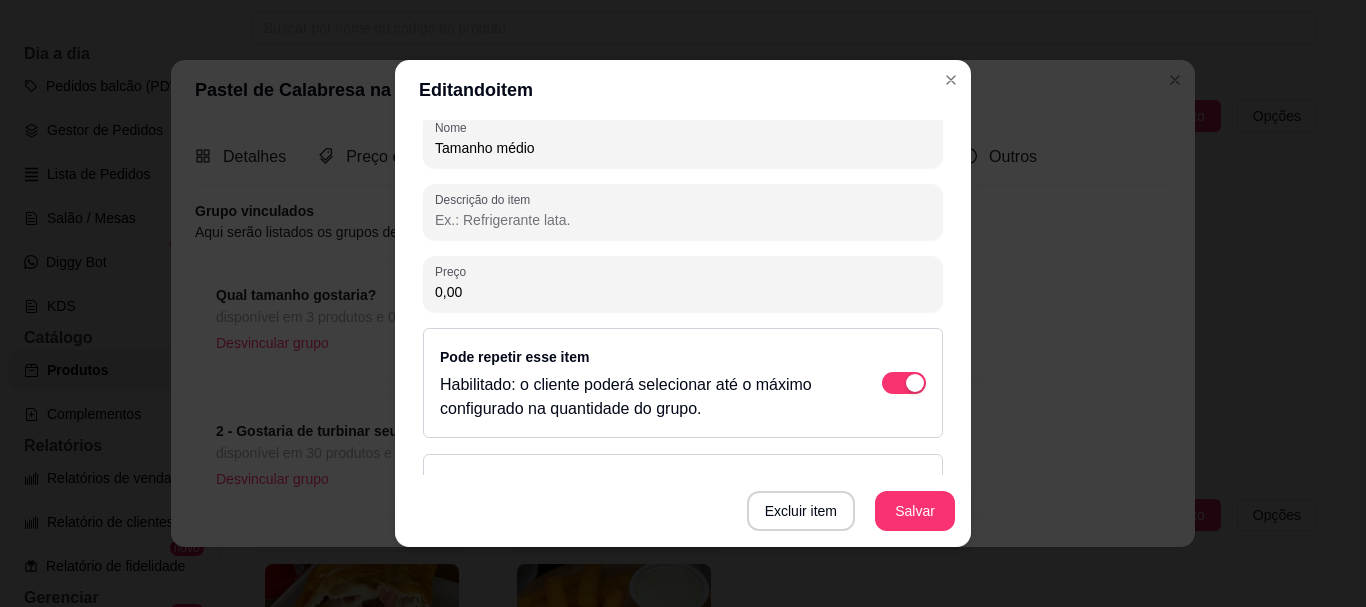 scroll, scrollTop: 363, scrollLeft: 0, axis: vertical 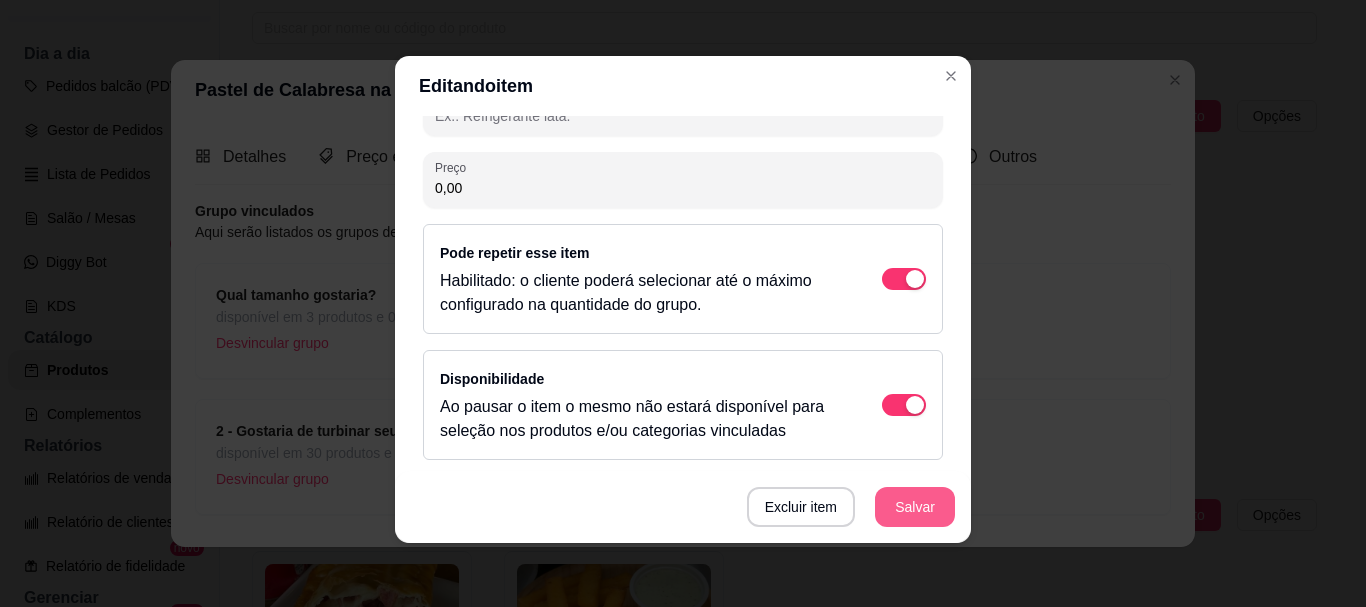 type on "0,00" 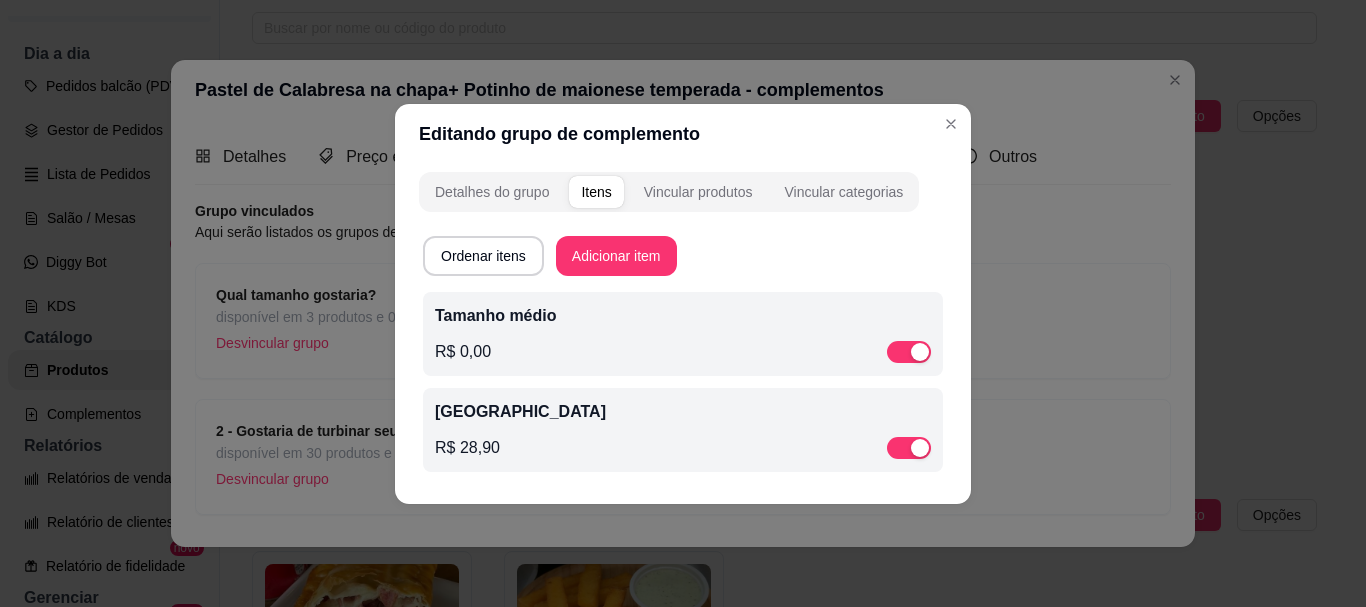 click on "Tamanho grande" at bounding box center [683, 412] 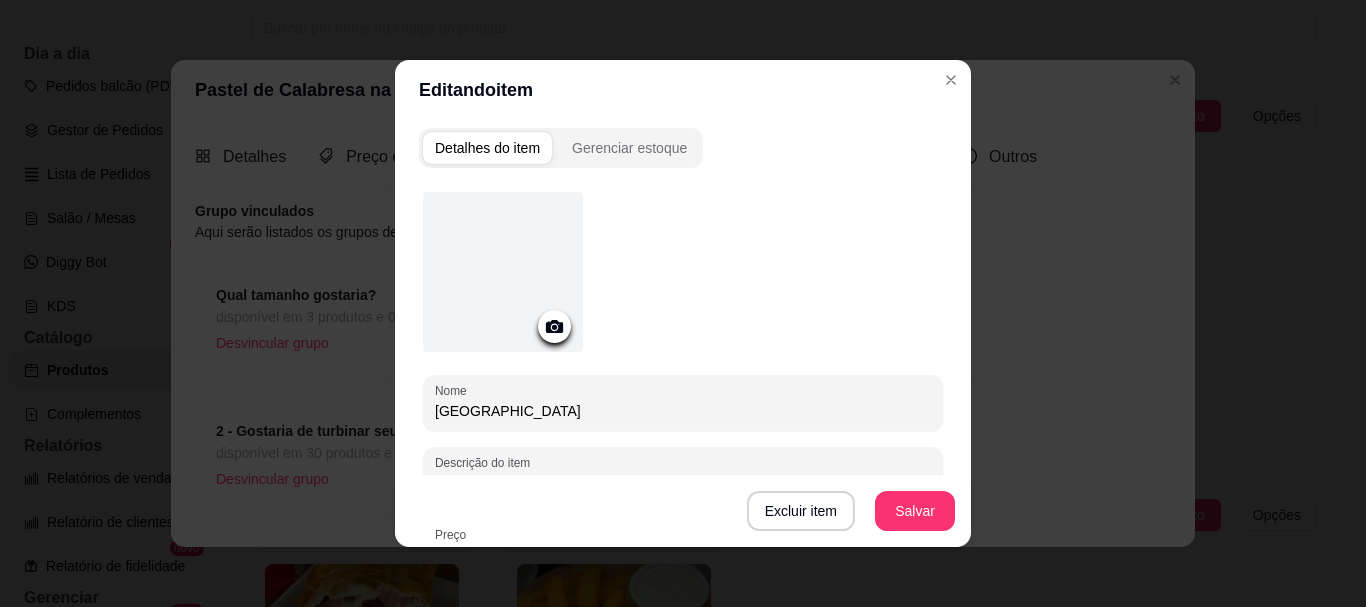 scroll, scrollTop: 300, scrollLeft: 0, axis: vertical 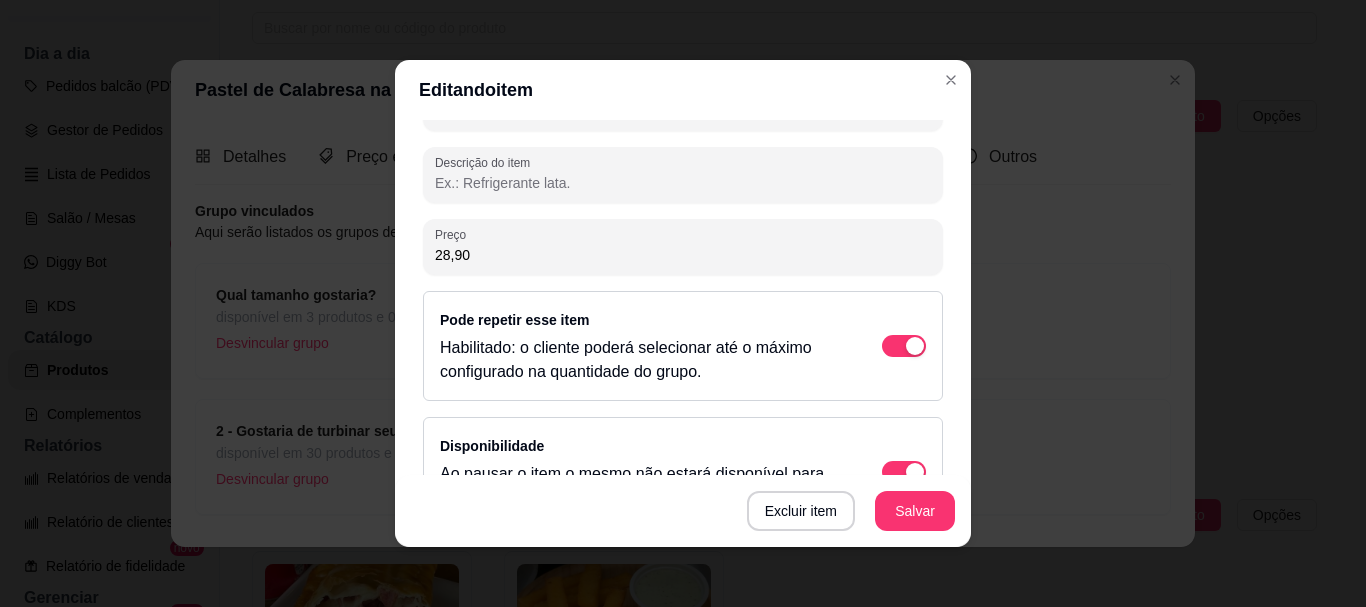 drag, startPoint x: 363, startPoint y: 261, endPoint x: 346, endPoint y: 259, distance: 17.117243 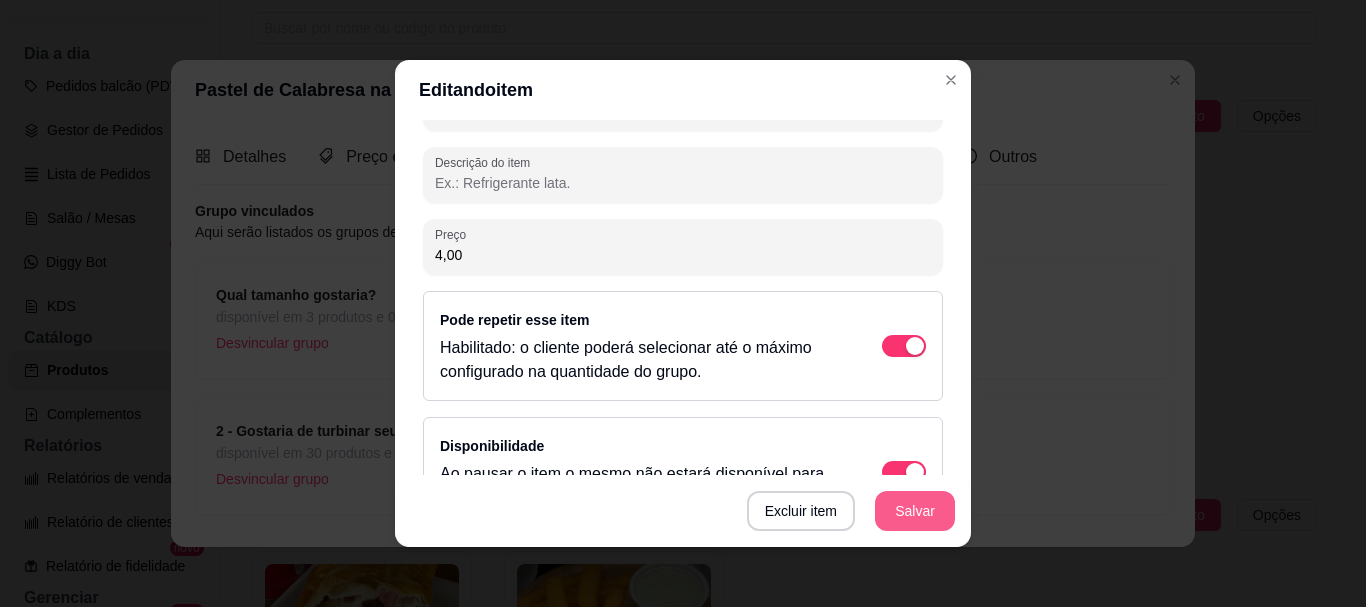 type on "4,00" 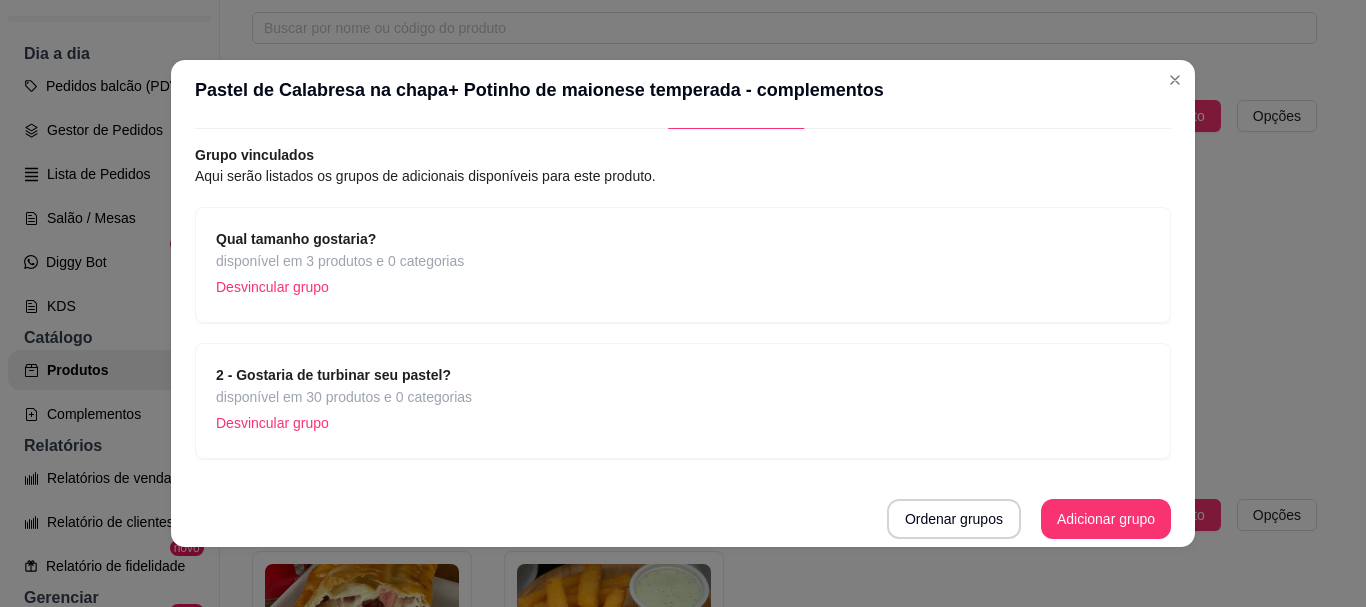 scroll, scrollTop: 0, scrollLeft: 0, axis: both 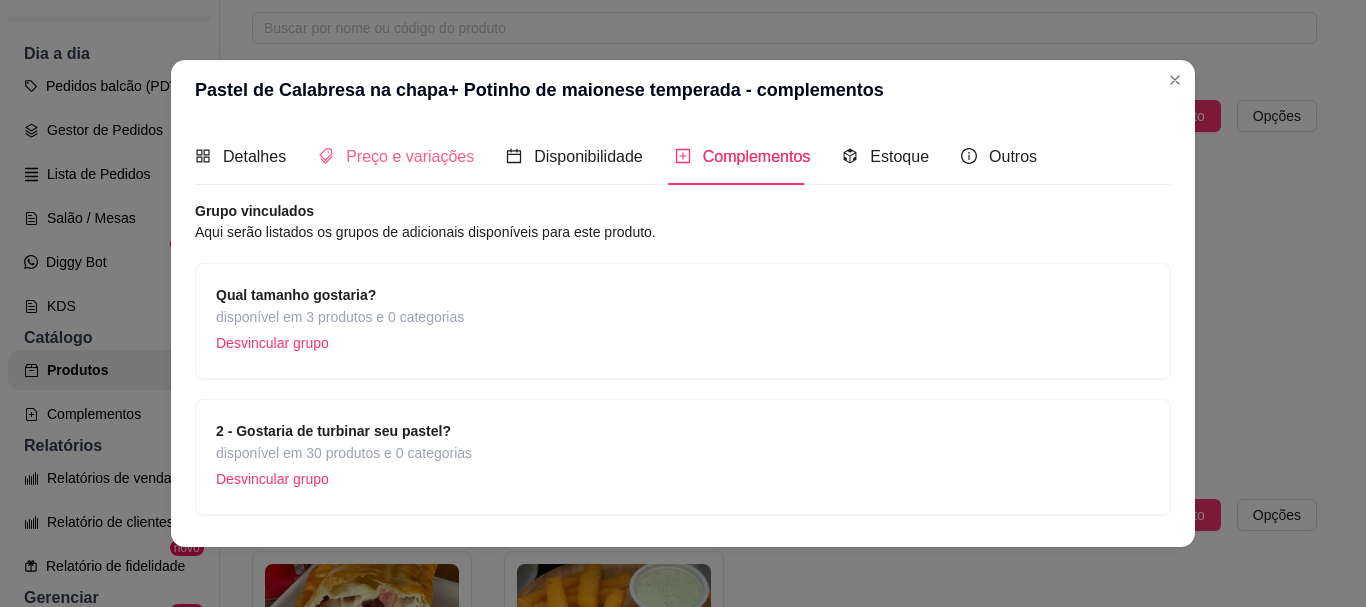click on "Preço e variações" at bounding box center (396, 156) 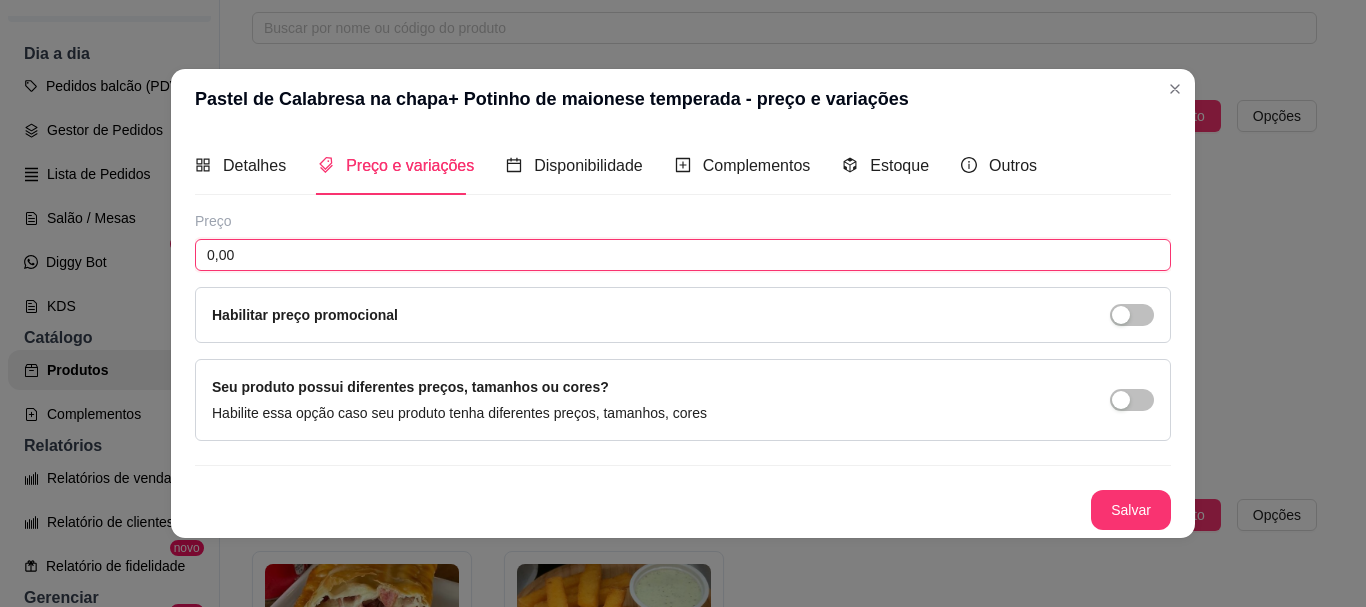drag, startPoint x: 331, startPoint y: 257, endPoint x: 107, endPoint y: 262, distance: 224.0558 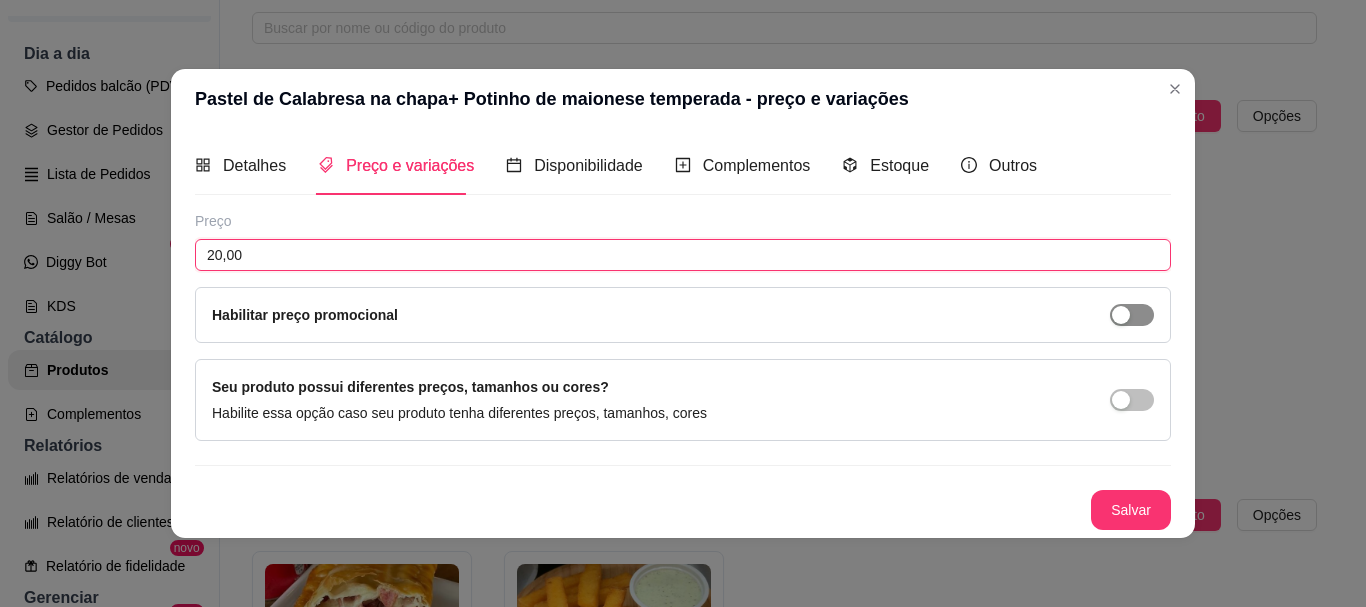 type on "20,00" 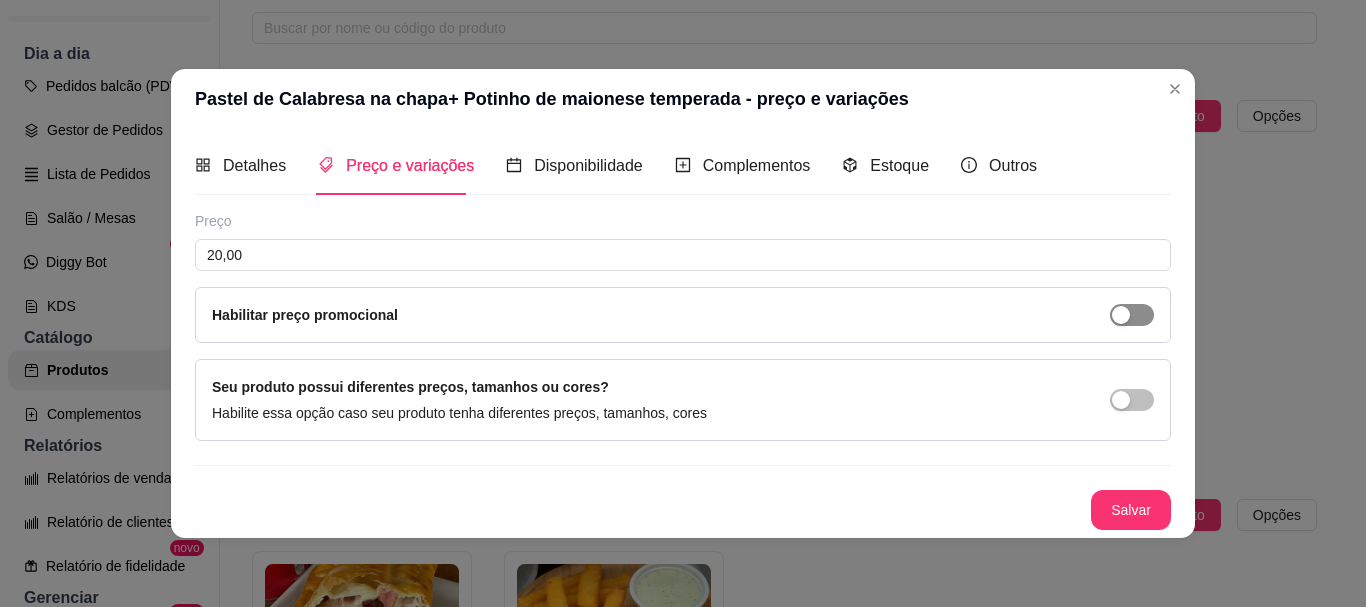 click at bounding box center (1132, 315) 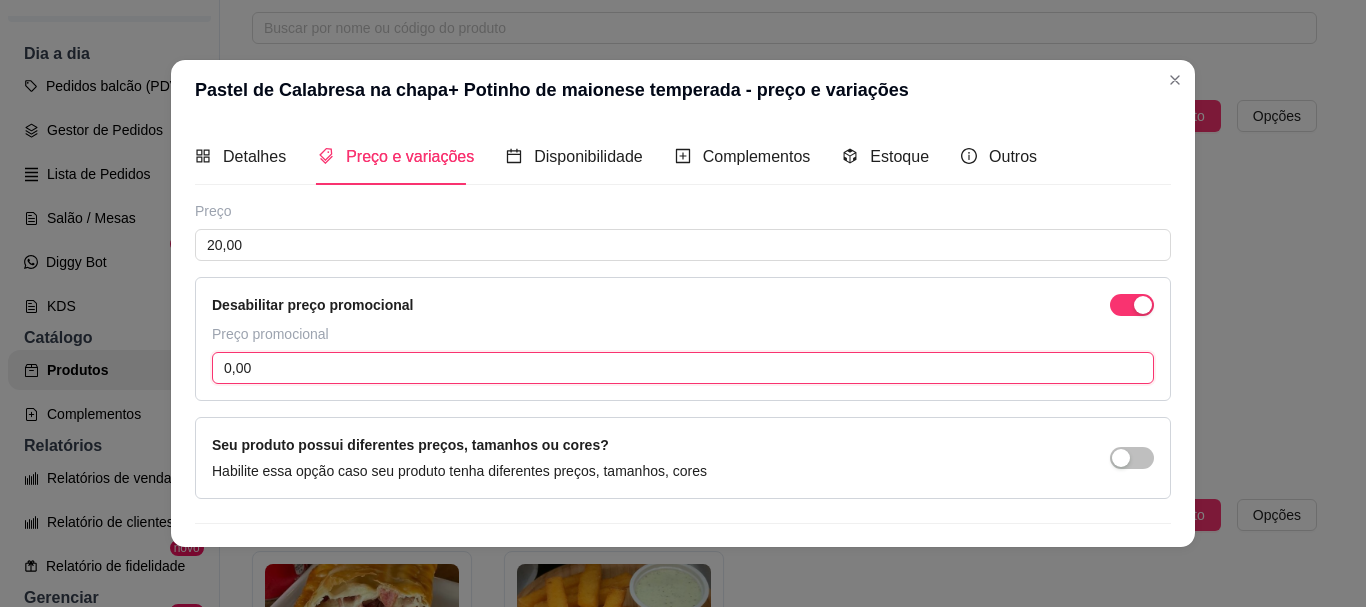 click on "0,00" at bounding box center (683, 368) 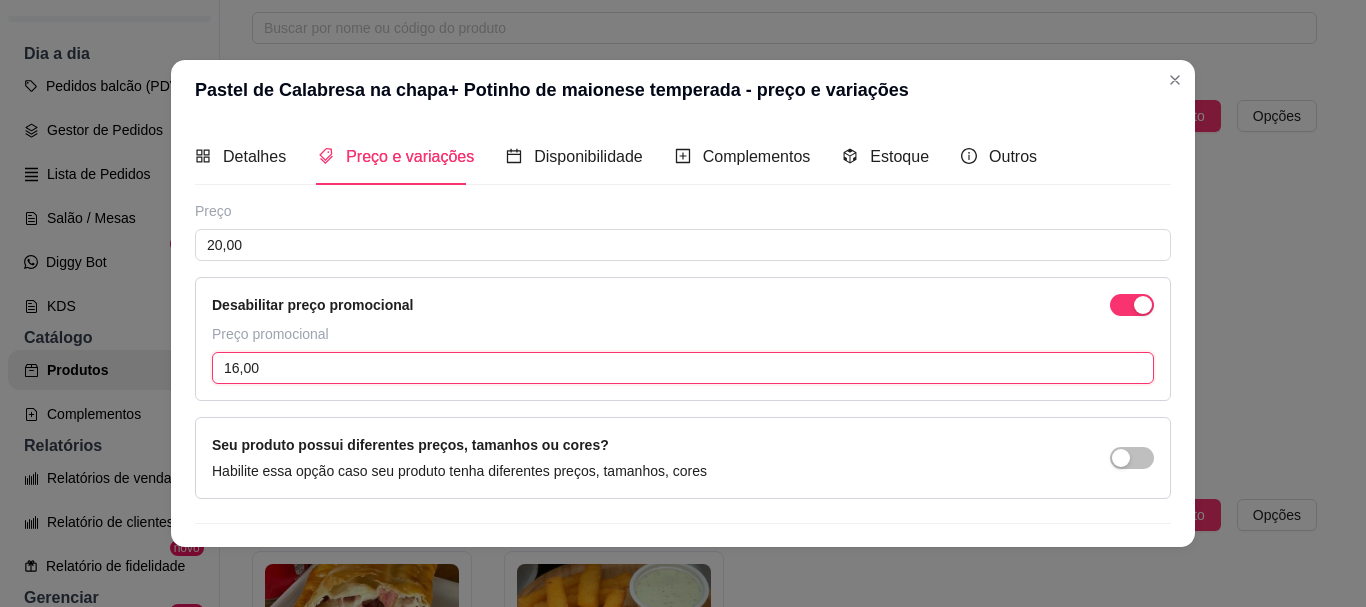 scroll, scrollTop: 49, scrollLeft: 0, axis: vertical 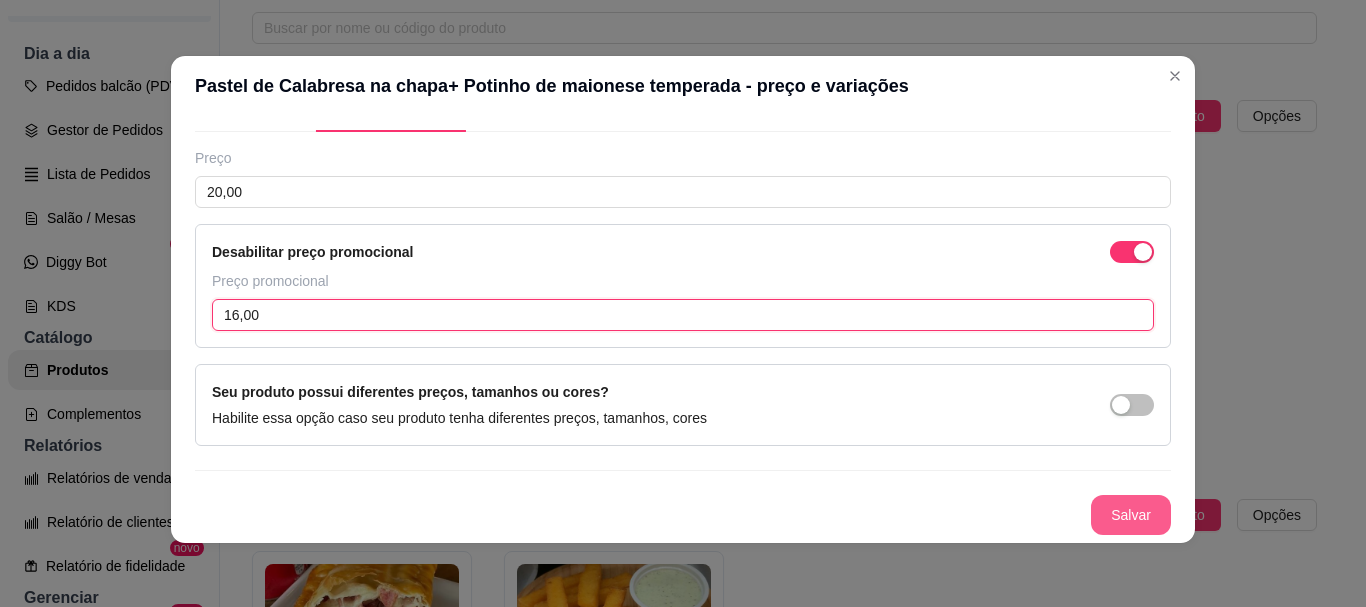 type on "16,00" 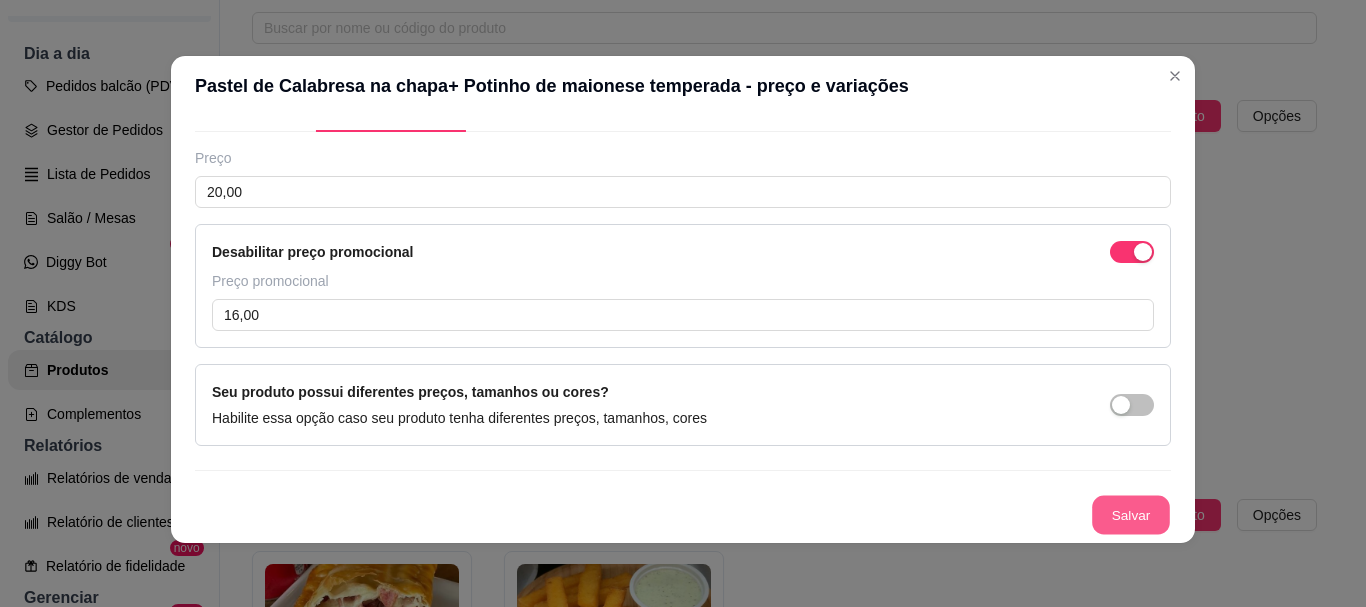 click on "Salvar" at bounding box center (1131, 515) 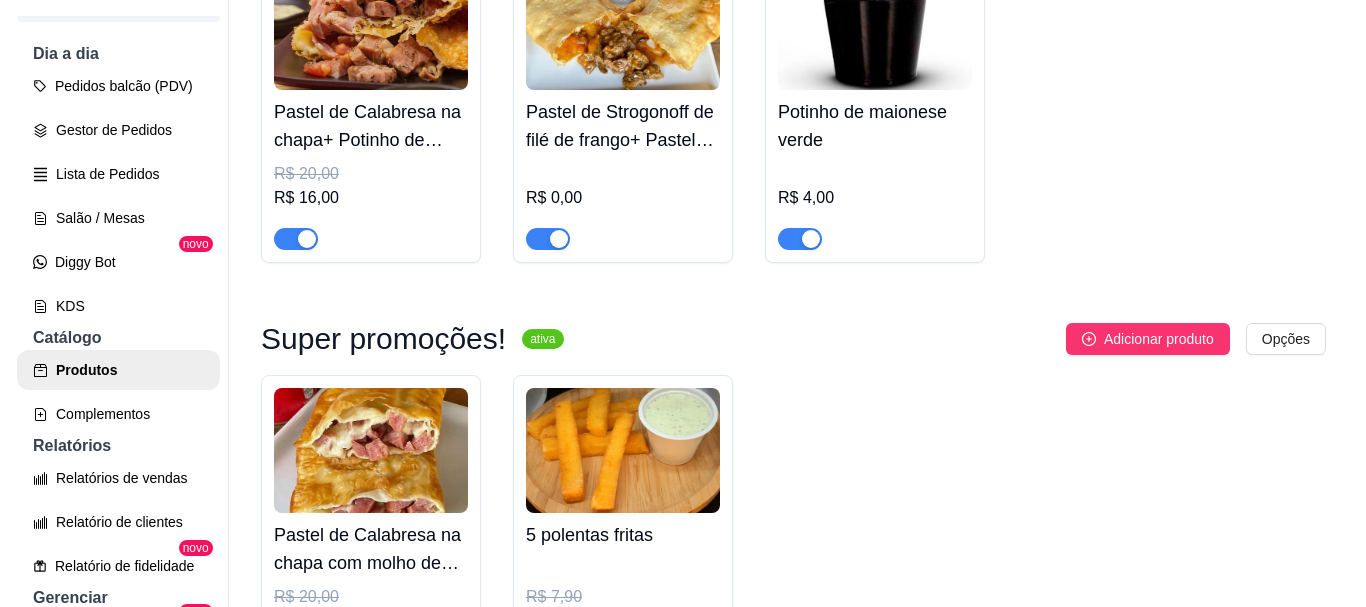 scroll, scrollTop: 100, scrollLeft: 0, axis: vertical 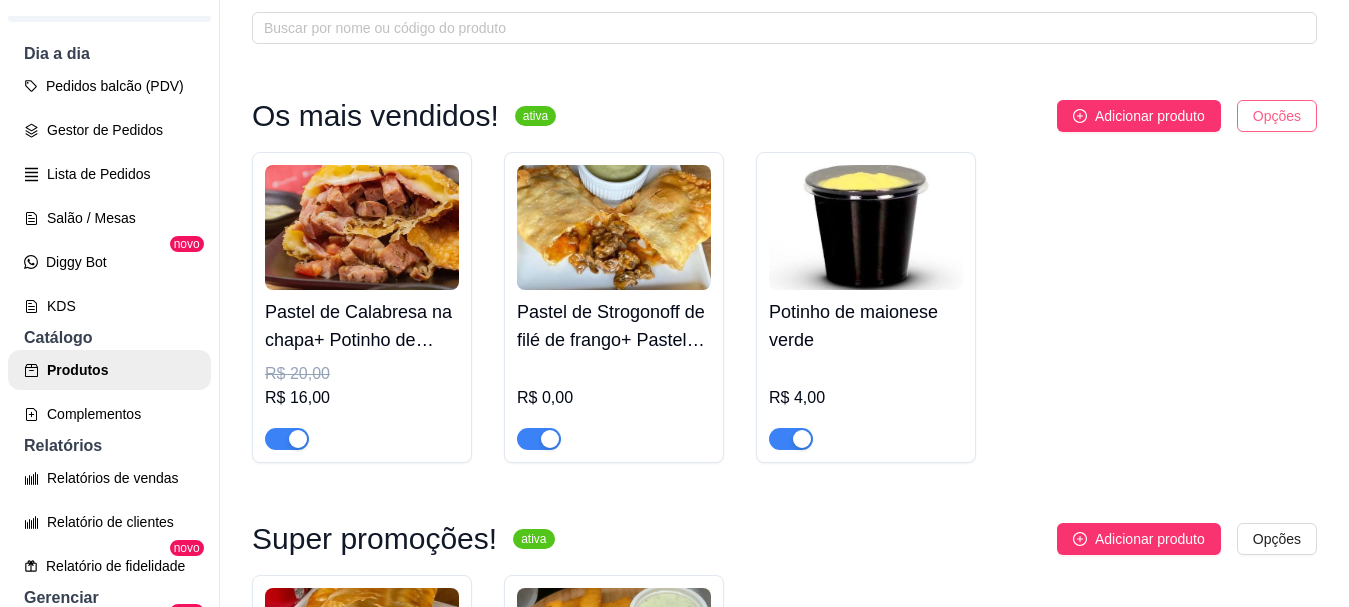 click on "P Pastéis Massa ... Loja Aberta Loja Período gratuito até 14/08   Dia a dia Pedidos balcão (PDV) Gestor de Pedidos Lista de Pedidos Salão / Mesas Diggy Bot novo KDS Catálogo Produtos Complementos Relatórios Relatórios de vendas Relatório de clientes Relatório de fidelidade novo Gerenciar Entregadores novo Nota Fiscal (NFC-e) Controle de caixa Controle de fiado Cupons Clientes Estoque Configurações Diggy Planos Precisa de ajuda? Sair Produtos Adicionar categoria Reodernar categorias Aqui você cadastra e gerencia seu produtos e categorias Os mais vendidos! ativa Adicionar produto Opções Pastel de Calabresa na chapa+ Potinho de maionese temperada   R$ 20,00 R$ 16,00 Pastel de Strogonoff de filé de frango+ Pastel mini de chocolate ao leite   R$ 0,00 Potinho de maionese verde   R$ 4,00 Super promoções! ativa Adicionar produto Opções Pastel de Calabresa na chapa com molho de alho na cobertura   R$ 20,00 R$ 14,90 5 polentas fritas   R$ 7,90 R$ 4,99 ---- Doces ---- ativa Adicionar produto" at bounding box center (674, 303) 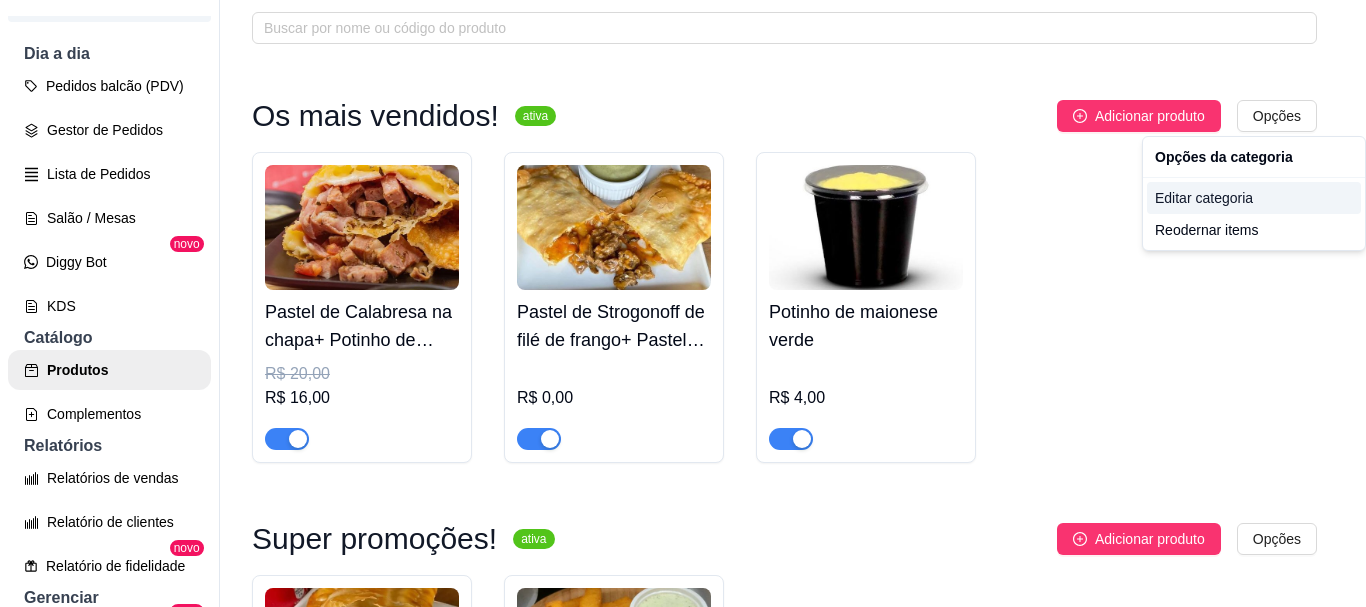 click on "Editar categoria" at bounding box center [1254, 198] 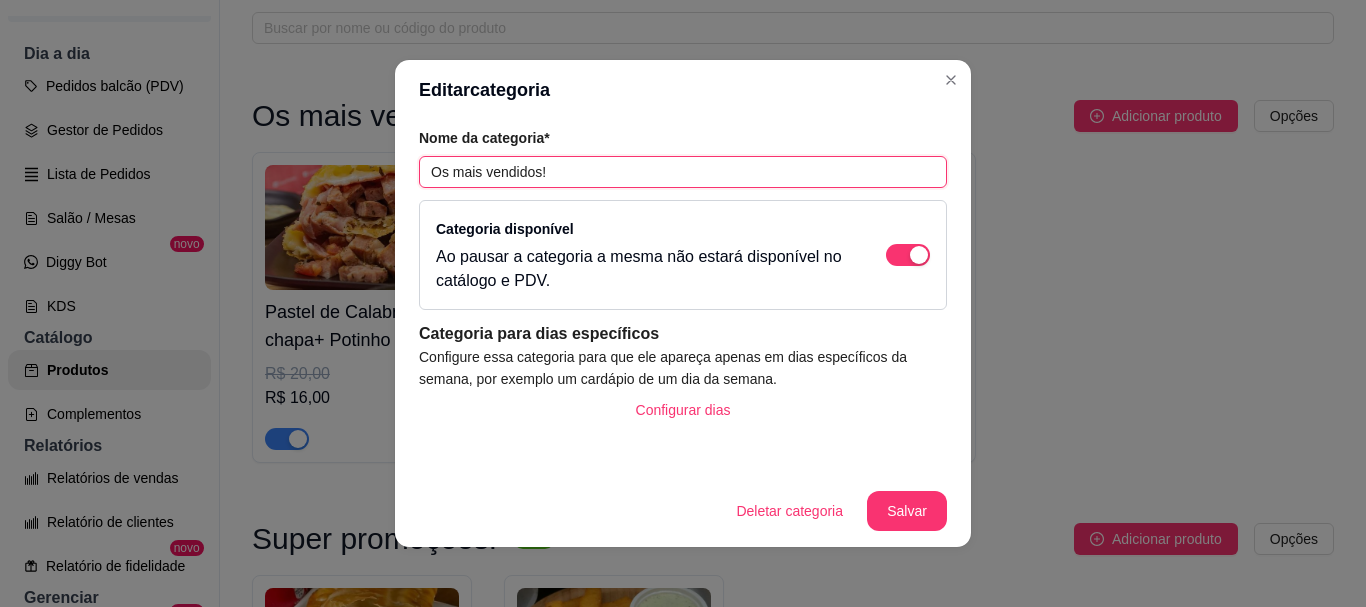 click on "Os mais vendidos!" at bounding box center (683, 172) 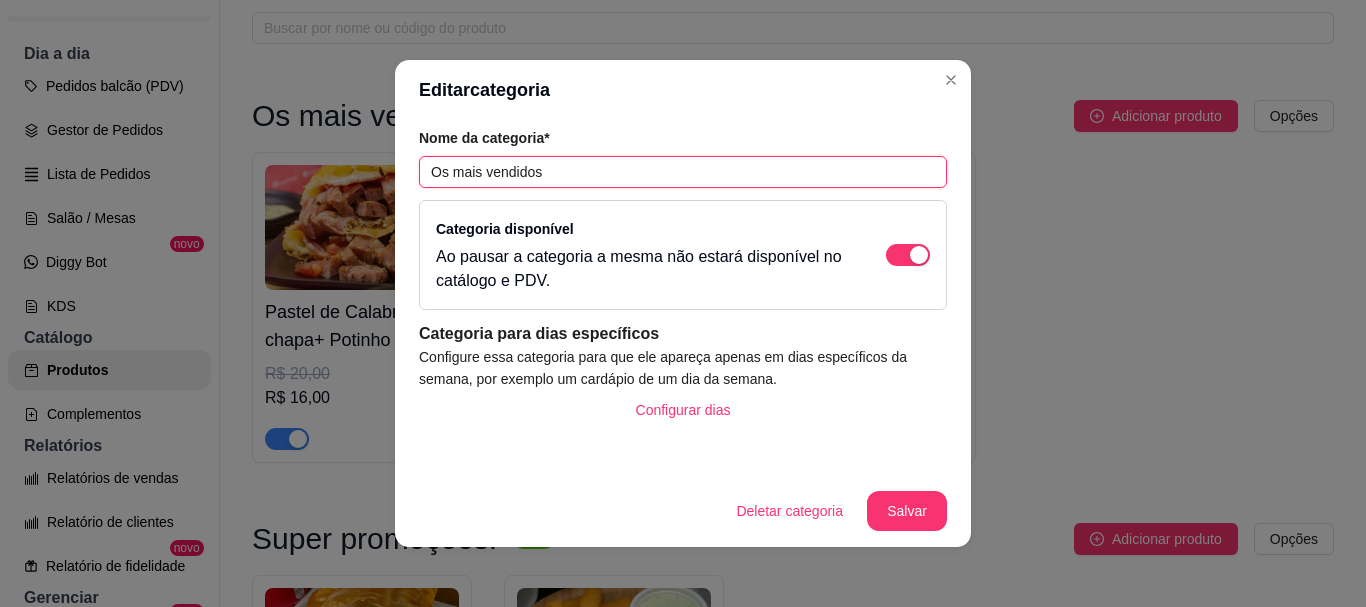 paste on "🔥" 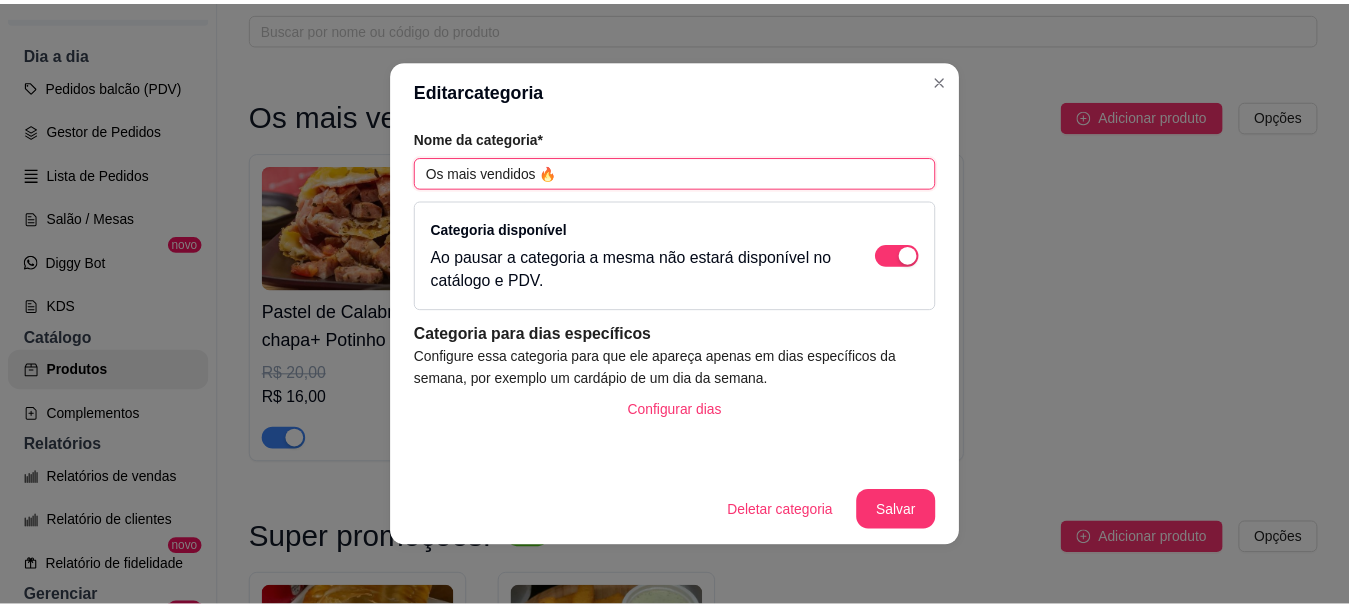scroll, scrollTop: 3, scrollLeft: 0, axis: vertical 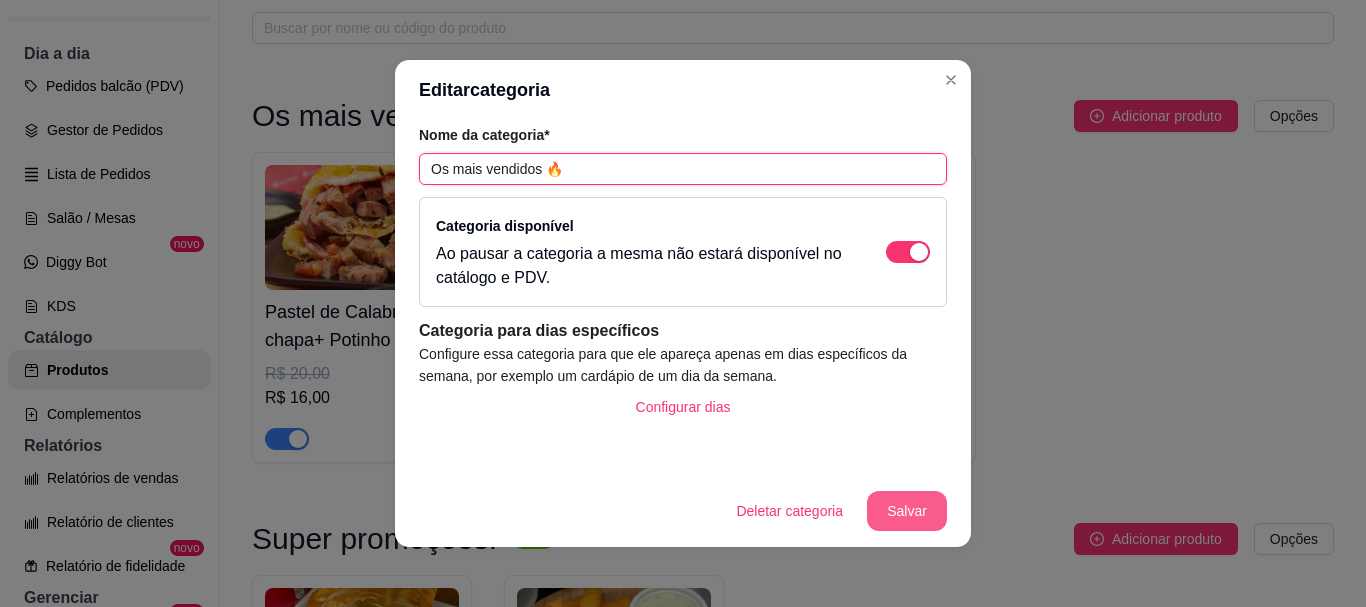 type on "Os mais vendidos 🔥" 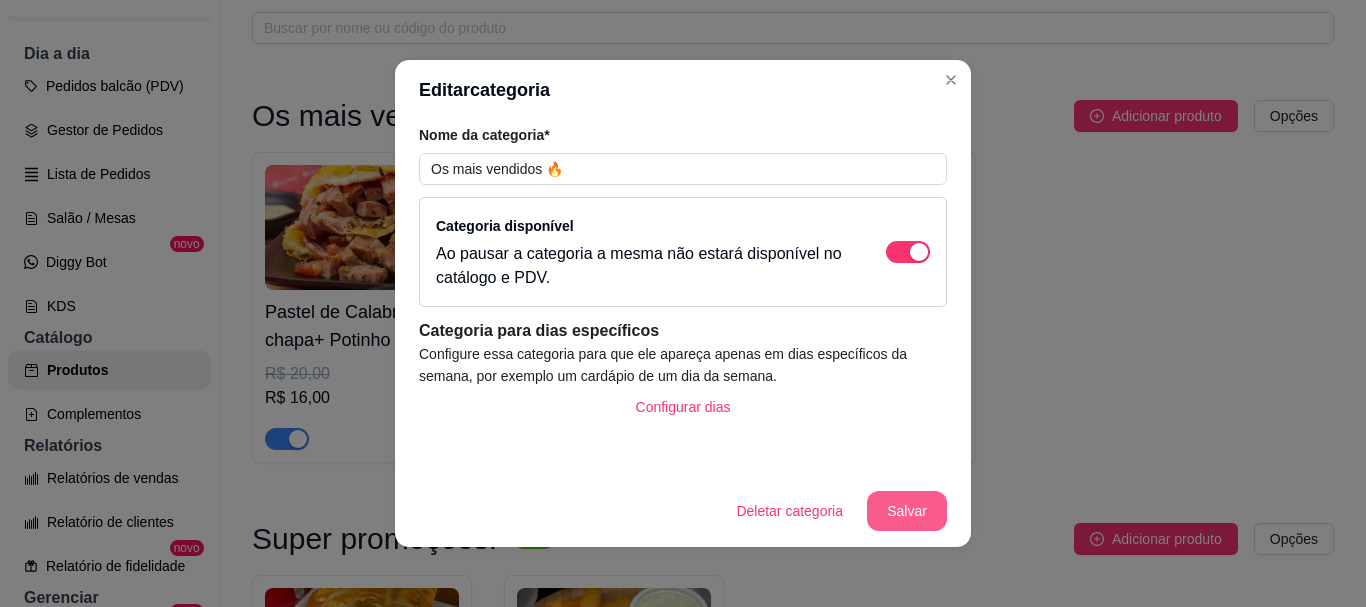 click on "Salvar" at bounding box center [907, 511] 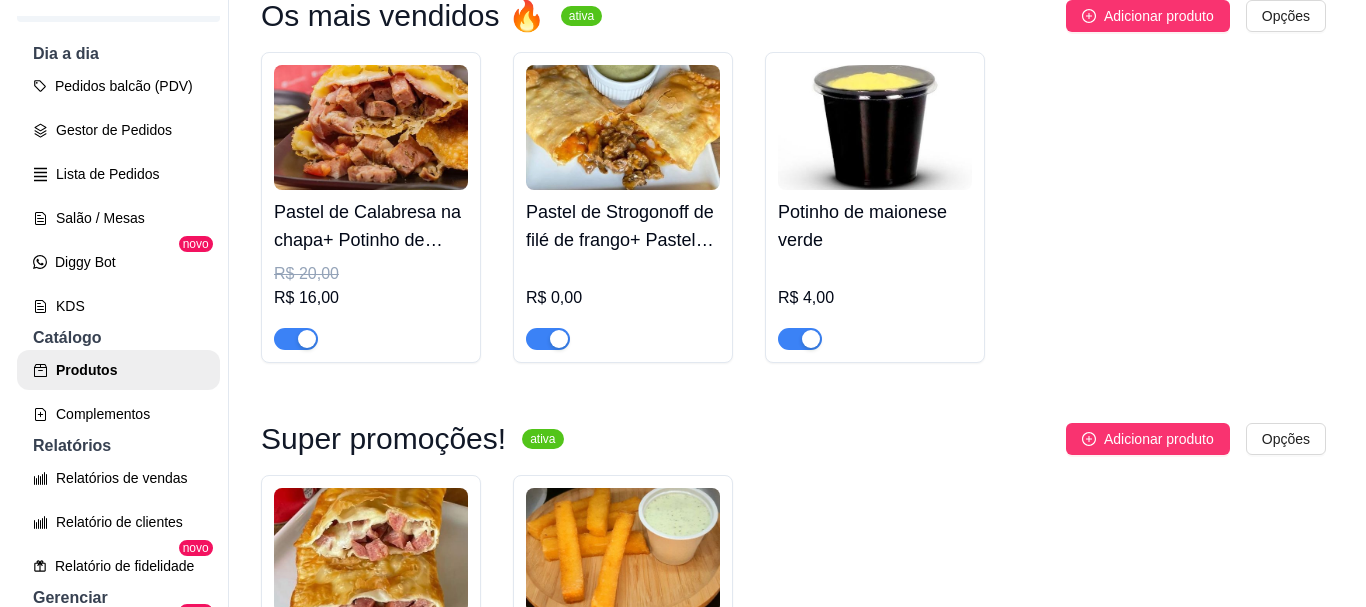 scroll, scrollTop: 0, scrollLeft: 0, axis: both 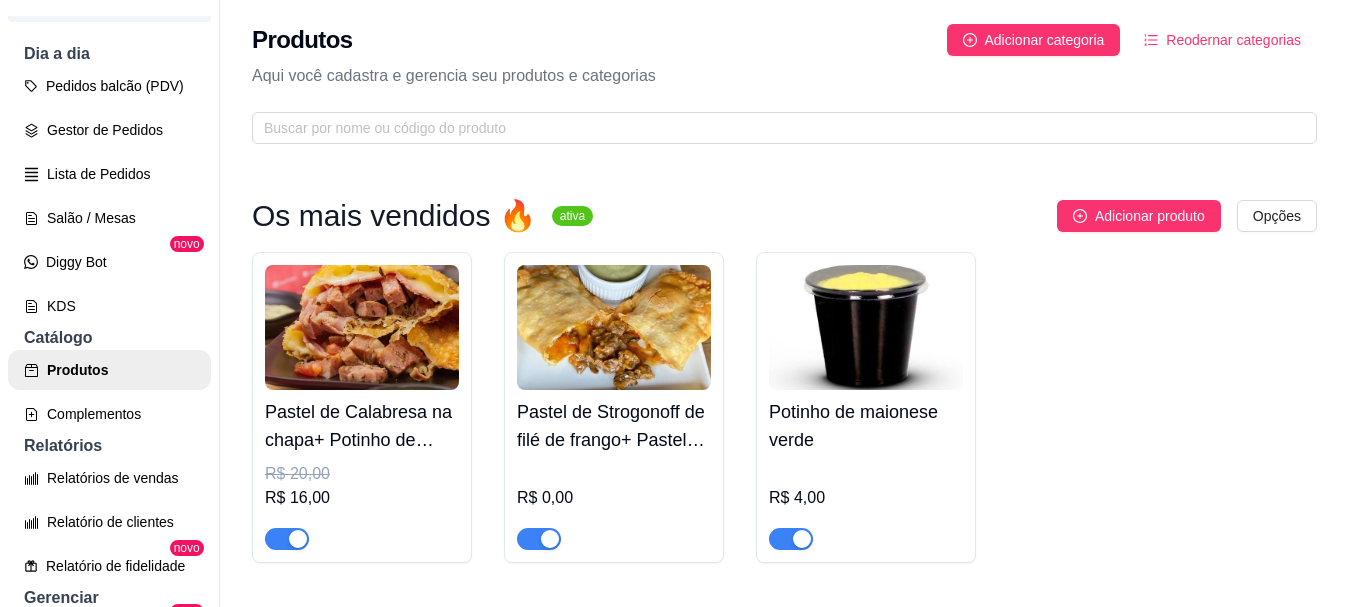 click on "Pastel de Strogonoff de filé de frango+ Pastel mini de chocolate ao leite" at bounding box center (614, 426) 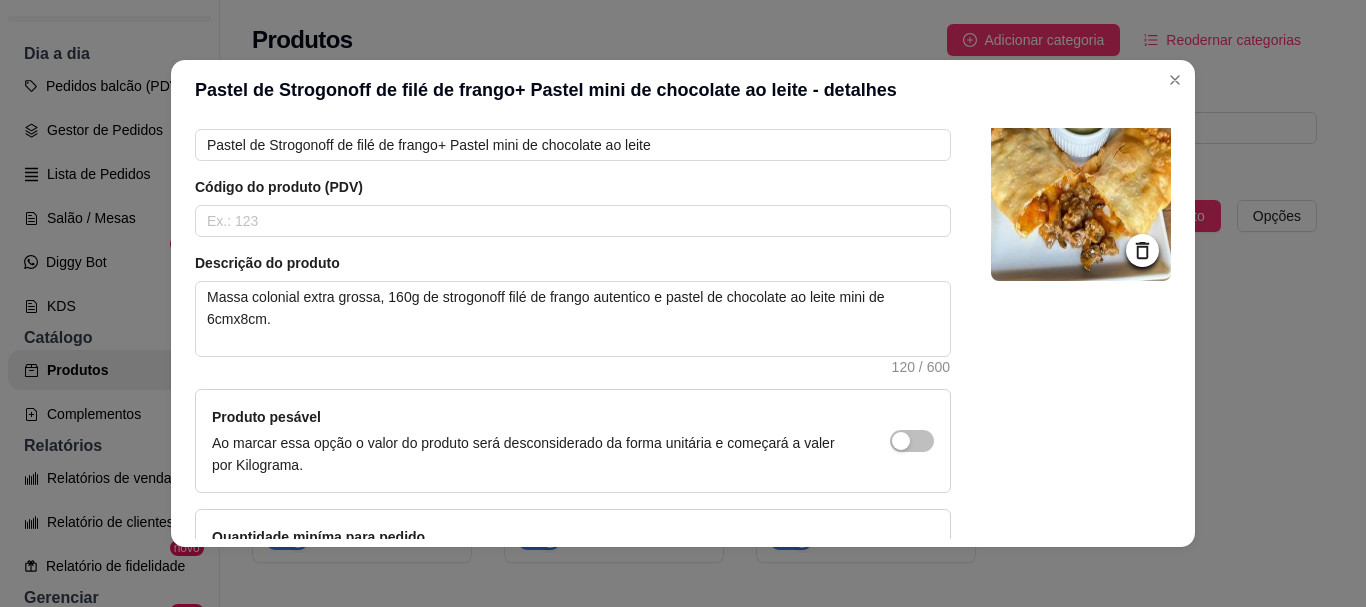scroll, scrollTop: 0, scrollLeft: 0, axis: both 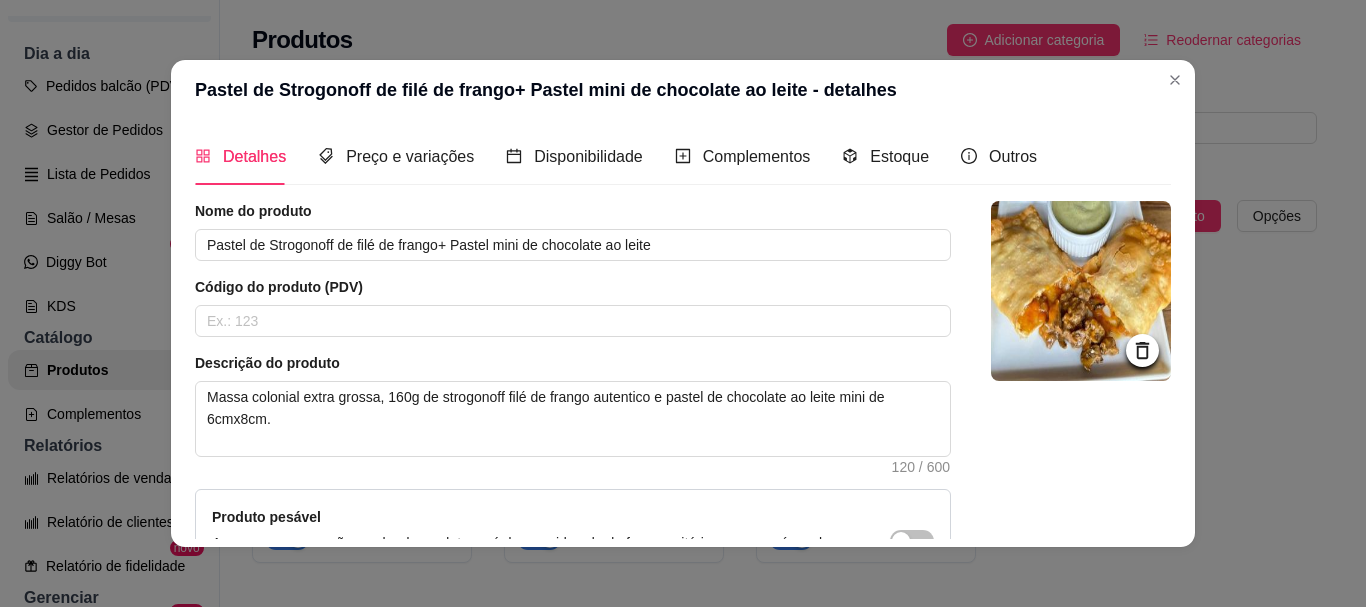 click at bounding box center [1081, 291] 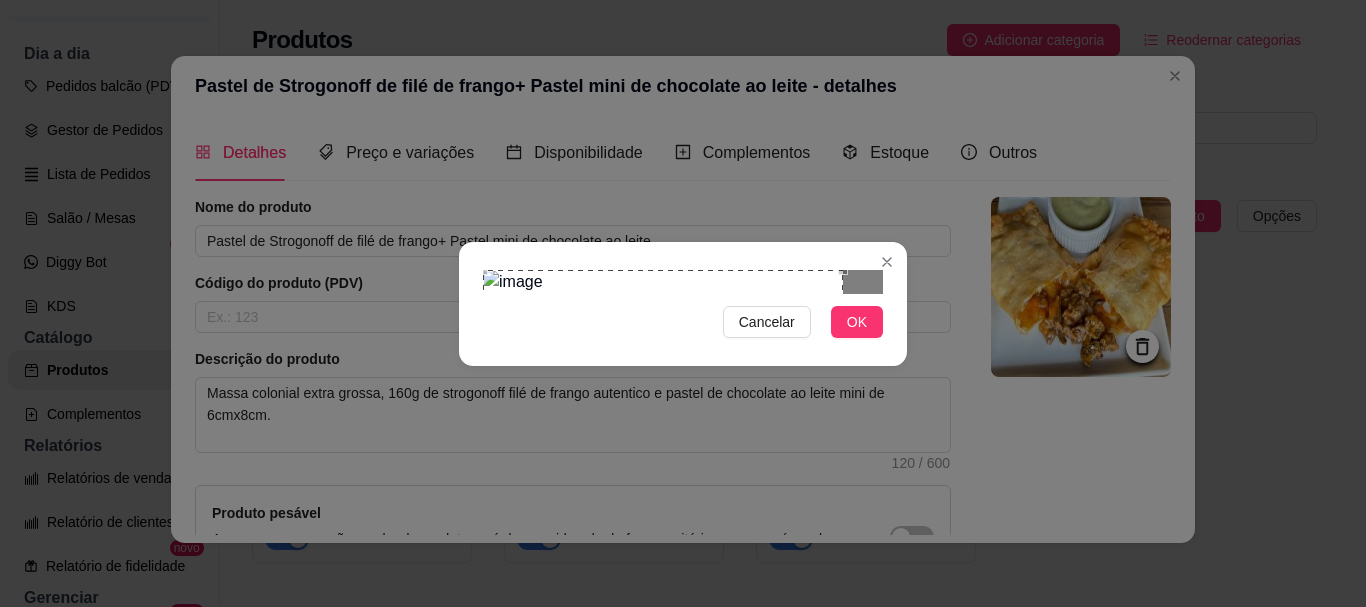 click at bounding box center [663, 450] 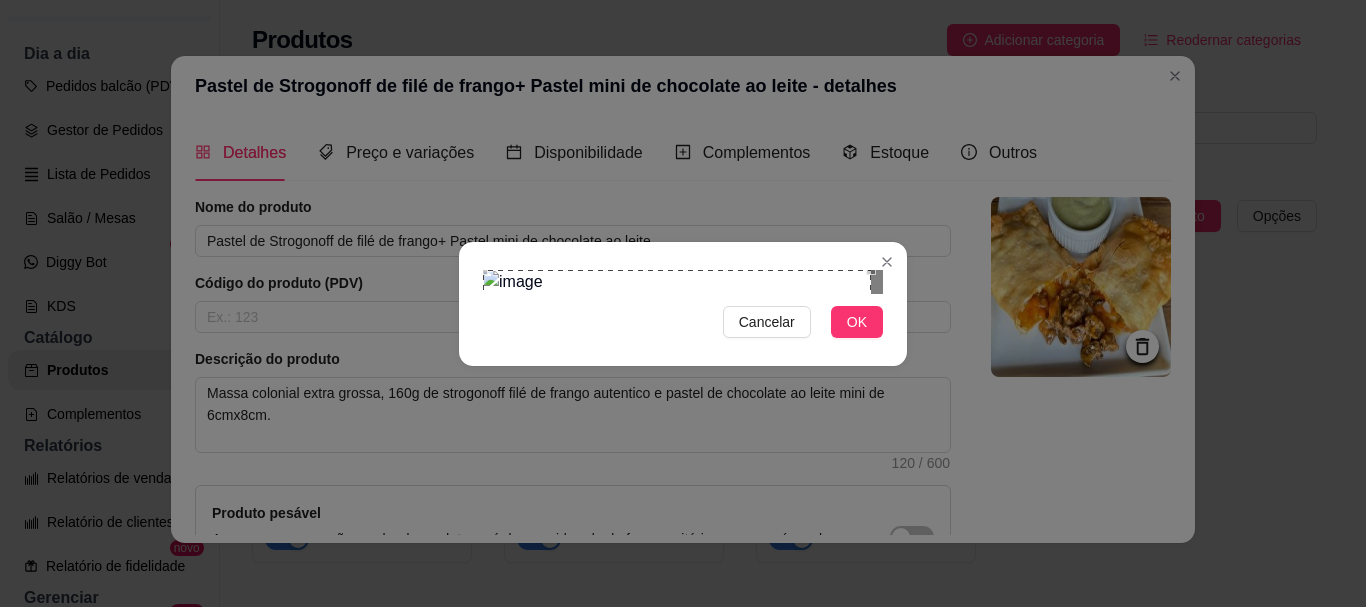 click on "Cancelar OK" at bounding box center [683, 303] 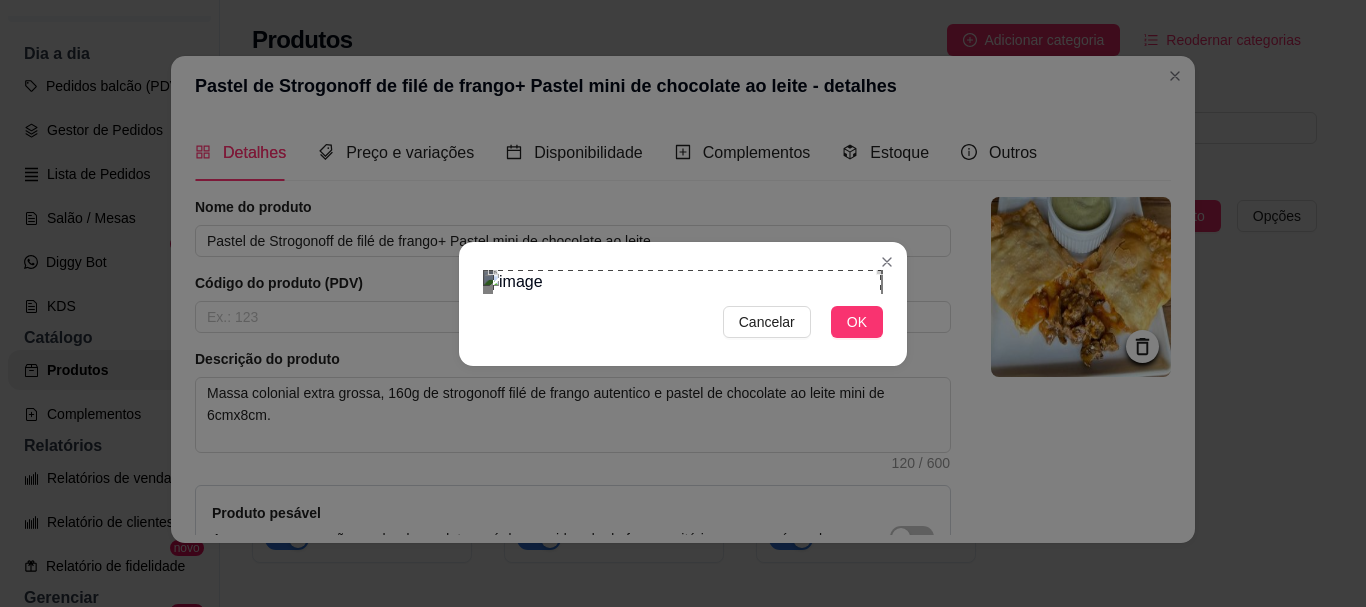click at bounding box center (687, 464) 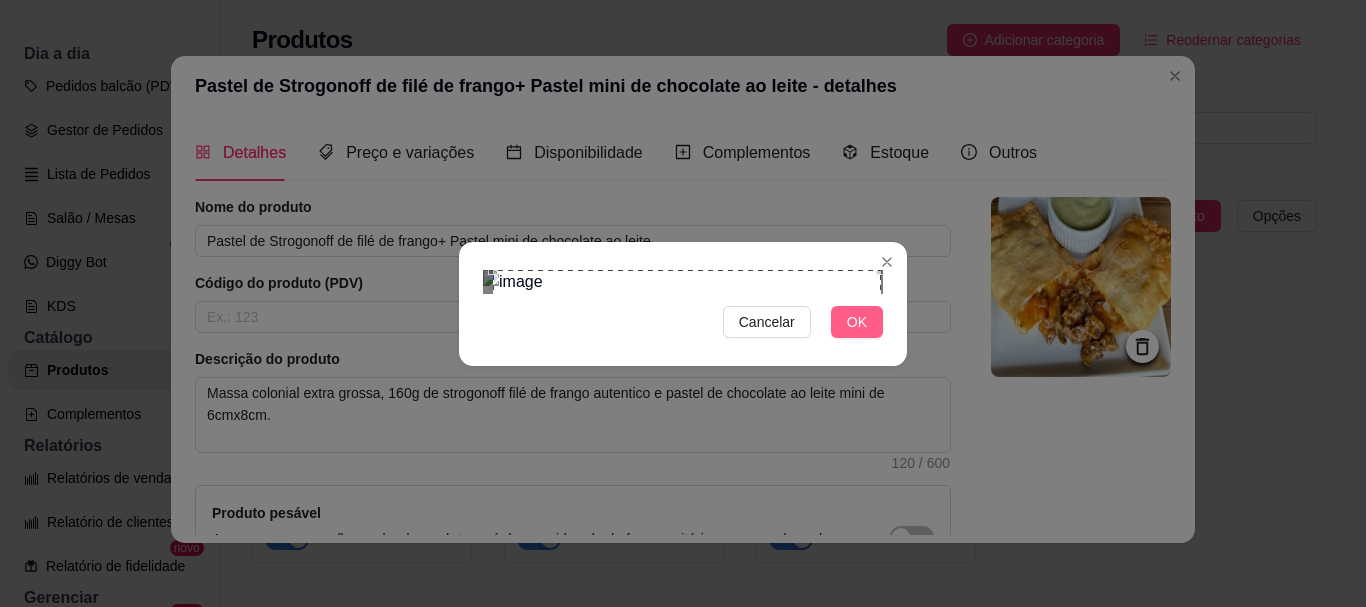 click on "OK" at bounding box center (857, 322) 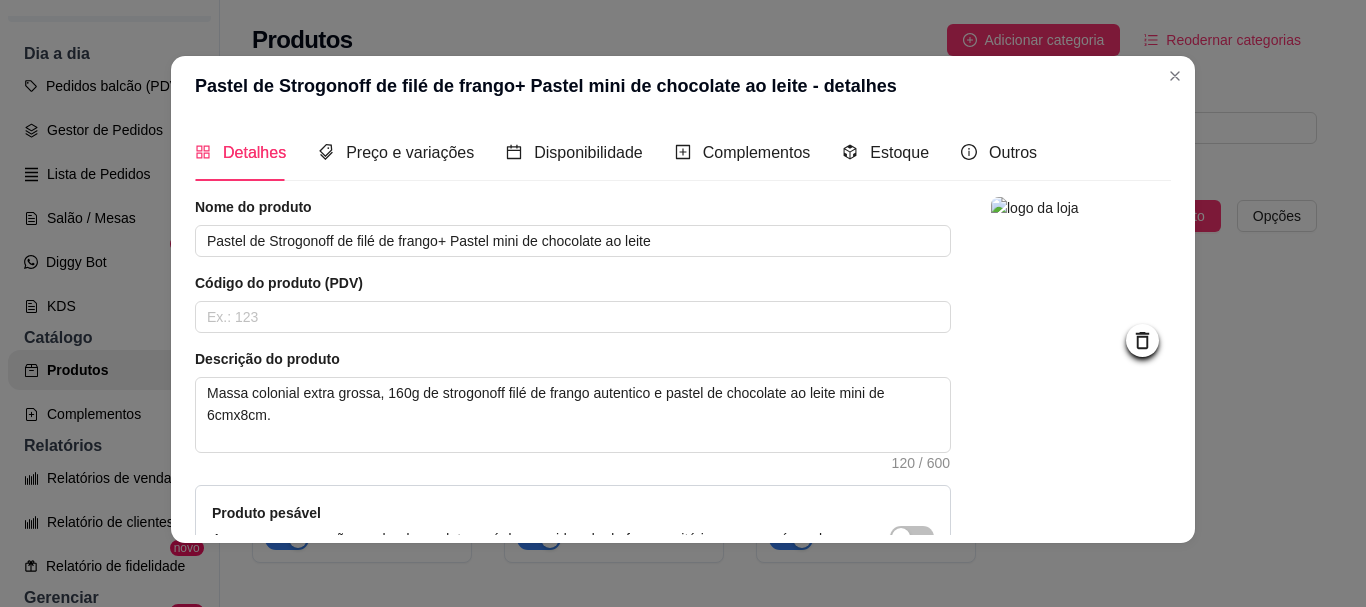 scroll, scrollTop: 241, scrollLeft: 0, axis: vertical 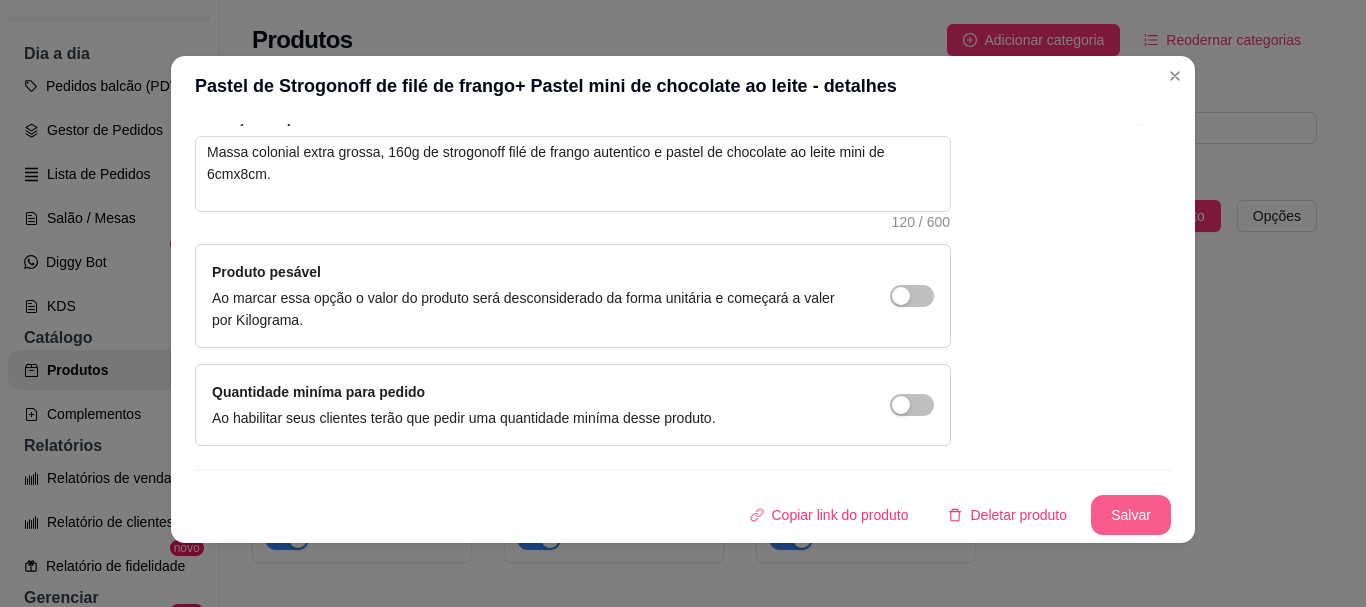 click on "Salvar" at bounding box center (1131, 515) 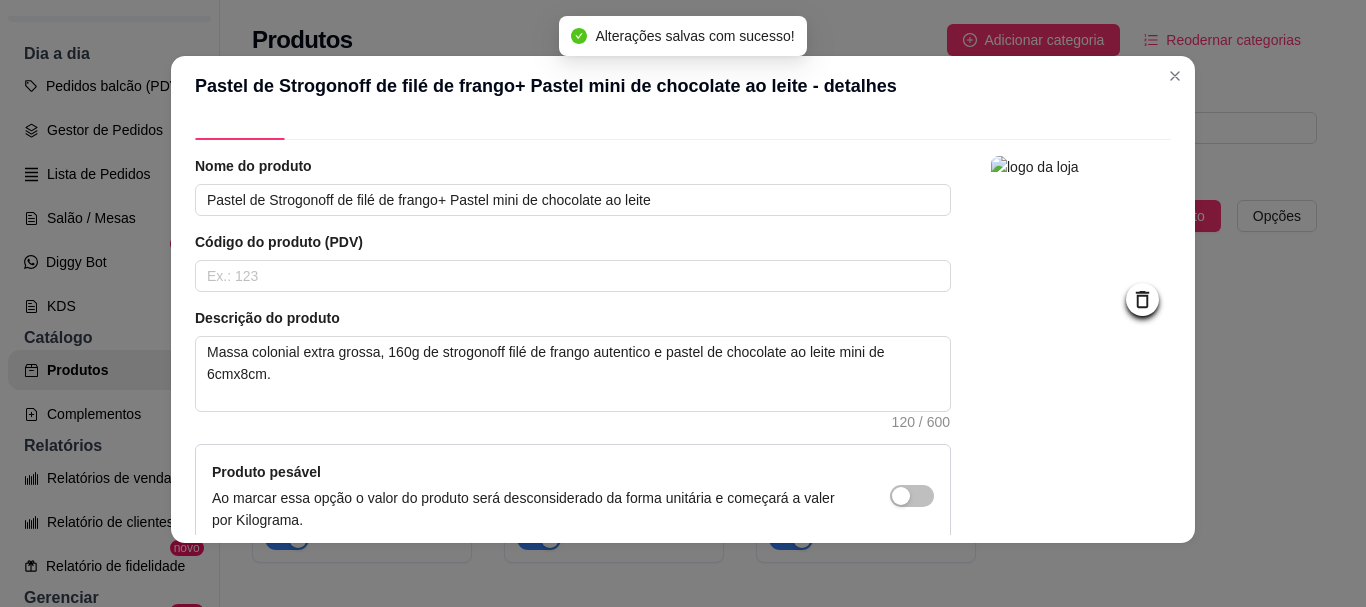 scroll, scrollTop: 0, scrollLeft: 0, axis: both 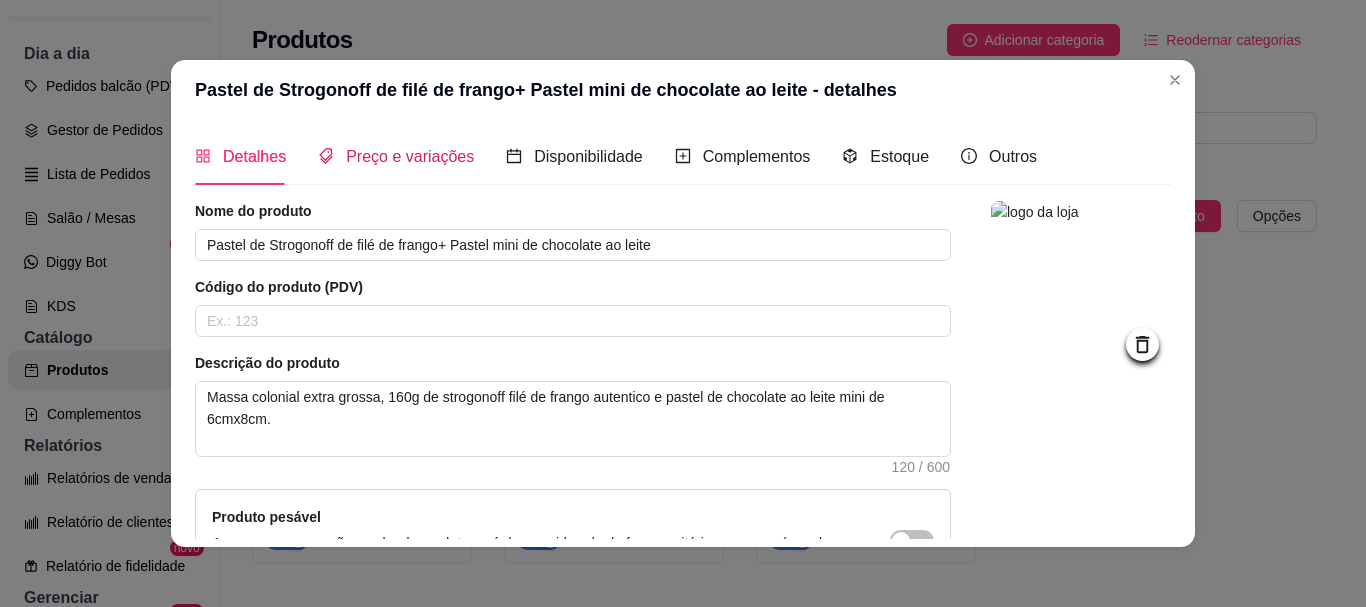 click on "Preço e variações" at bounding box center [410, 156] 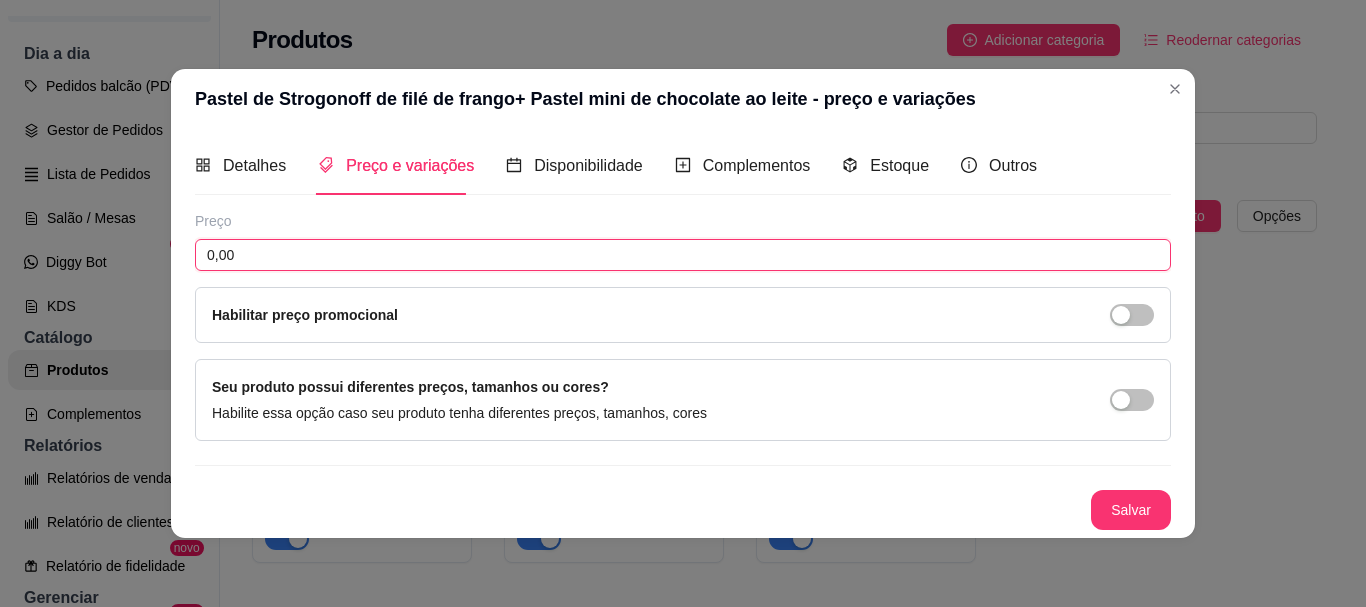 drag, startPoint x: 325, startPoint y: 255, endPoint x: 102, endPoint y: 255, distance: 223 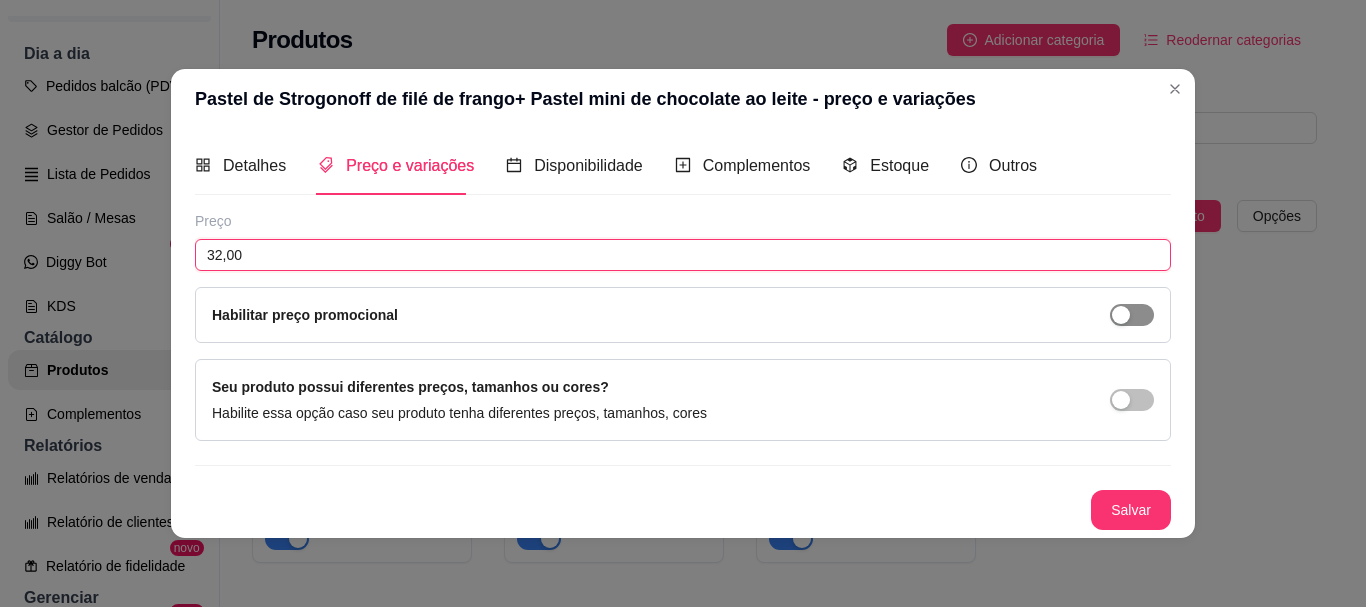 type on "32,00" 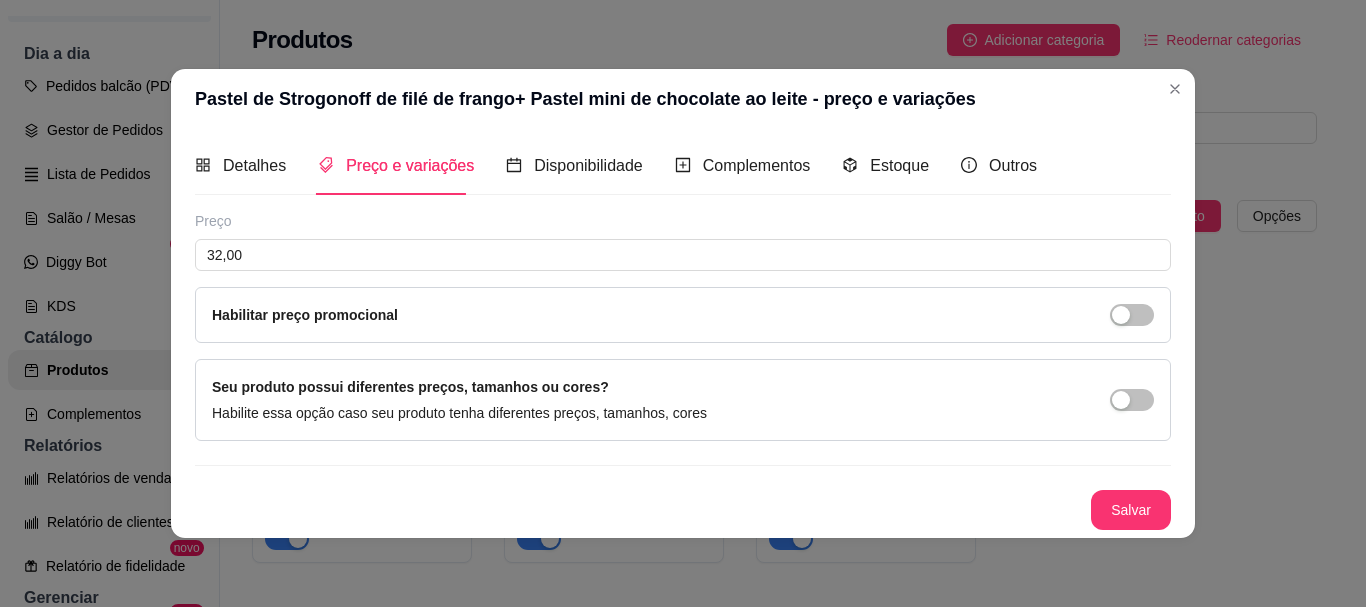 click at bounding box center [1121, 315] 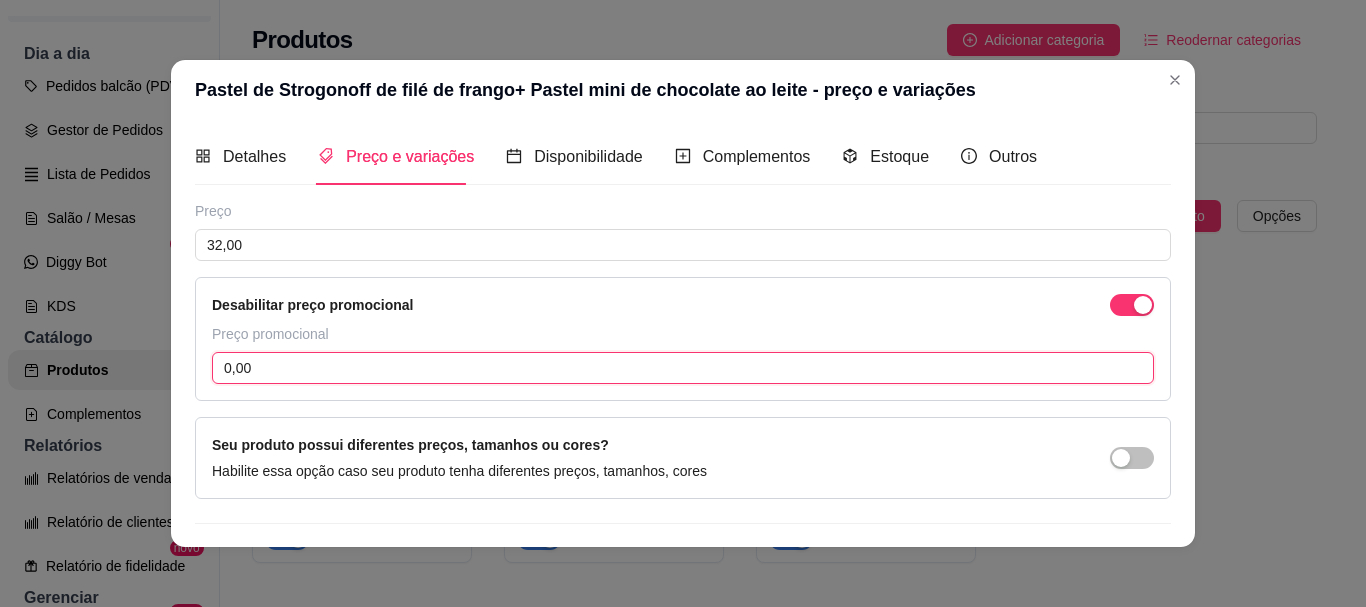 click on "Pastel de Strogonoff de filé de frango+ Pastel mini de chocolate ao leite - preço e variações Detalhes Preço e variações Disponibilidade Complementos Estoque Outros Nome do produto Pastel de Strogonoff de filé de frango+ Pastel mini de chocolate ao leite Código do produto (PDV) Descrição do produto Massa colonial extra grossa, 160g de strogonoff filé de frango autentico e pastel de chocolate ao leite mini de 6cmx8cm. 120 / 600 Produto pesável Ao marcar essa opção o valor do produto será desconsiderado da forma unitária e começará a valer por Kilograma. Quantidade miníma para pedido Ao habilitar seus clientes terão que pedir uma quantidade miníma desse produto. Copiar link do produto Deletar produto Salvar Preço  32,00 Desabilitar preço promocional Preço promocional 0,00 Seu produto possui diferentes preços, tamanhos ou cores? Habilite essa opção caso seu produto tenha diferentes preços, tamanhos, cores Salvar" at bounding box center [683, 303] 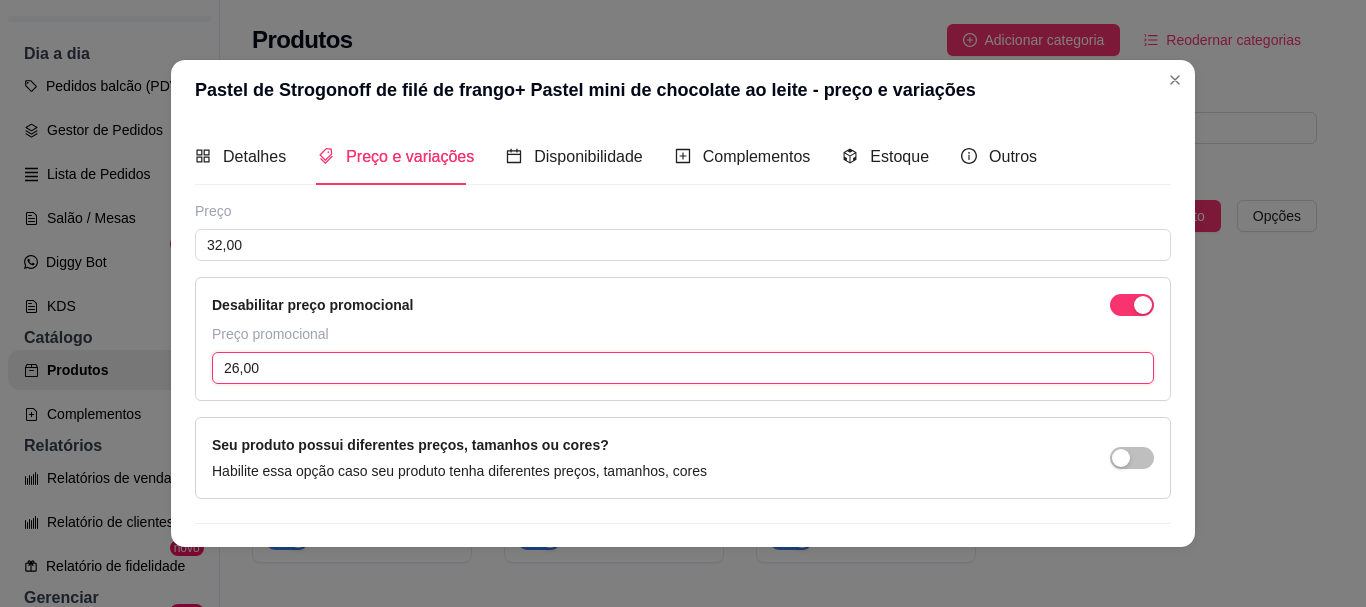 scroll, scrollTop: 49, scrollLeft: 0, axis: vertical 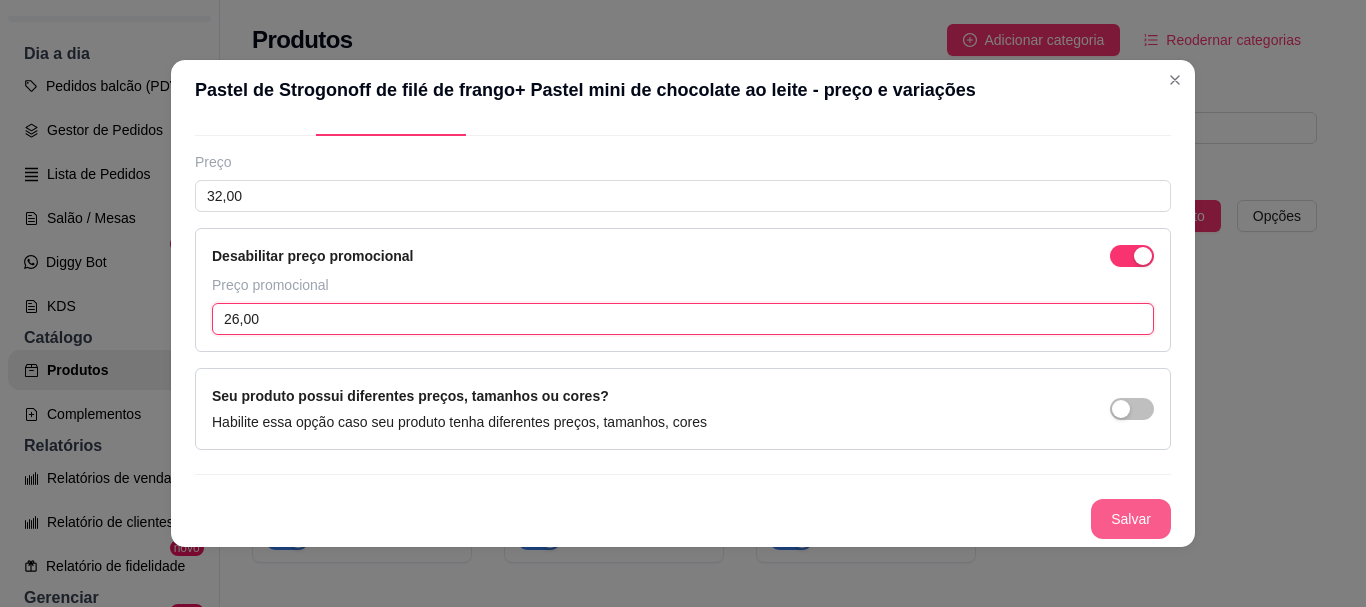 type on "26,00" 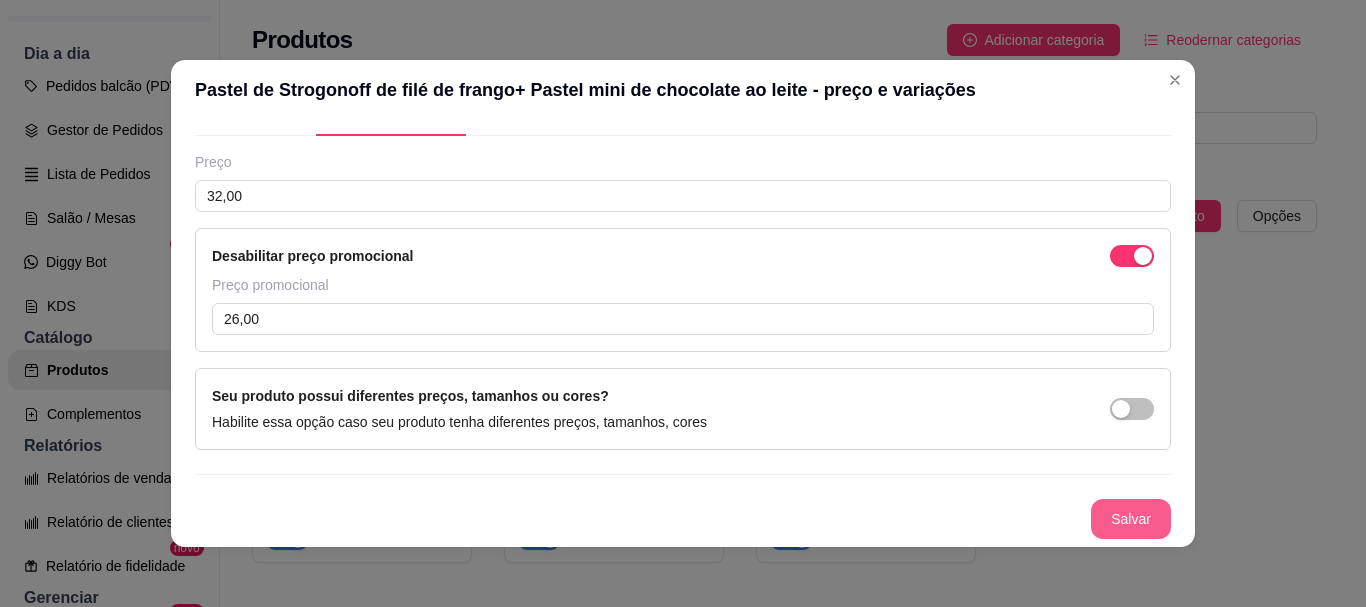 click on "Salvar" at bounding box center (1131, 519) 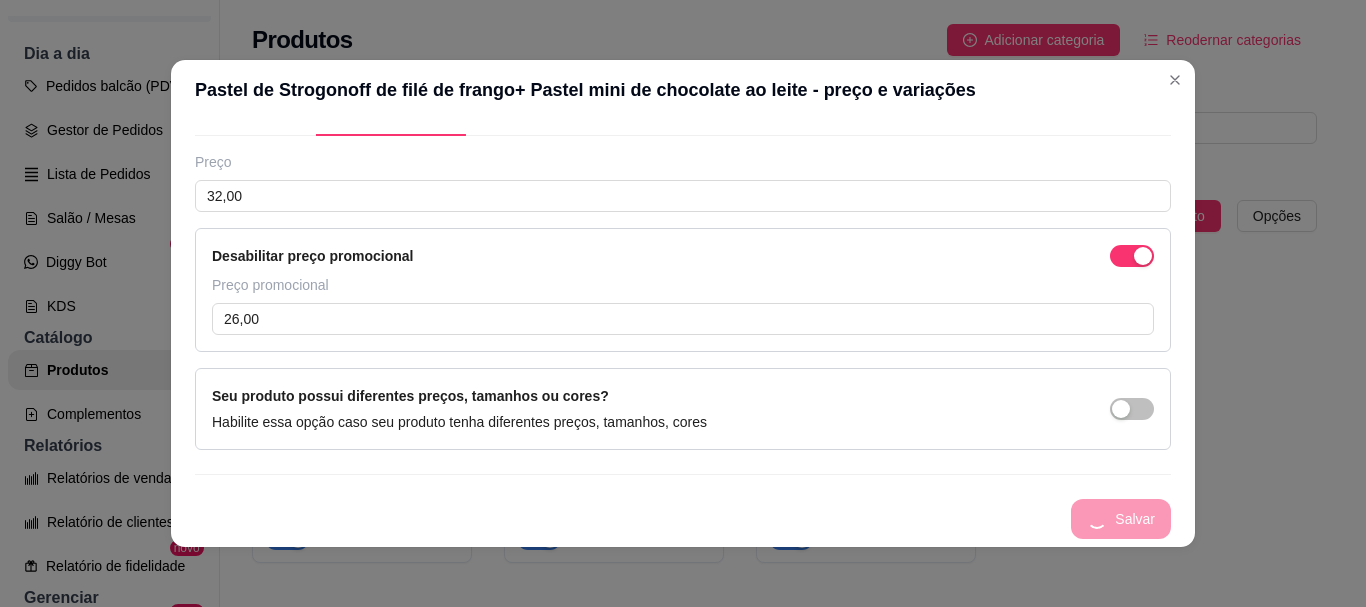 scroll, scrollTop: 0, scrollLeft: 0, axis: both 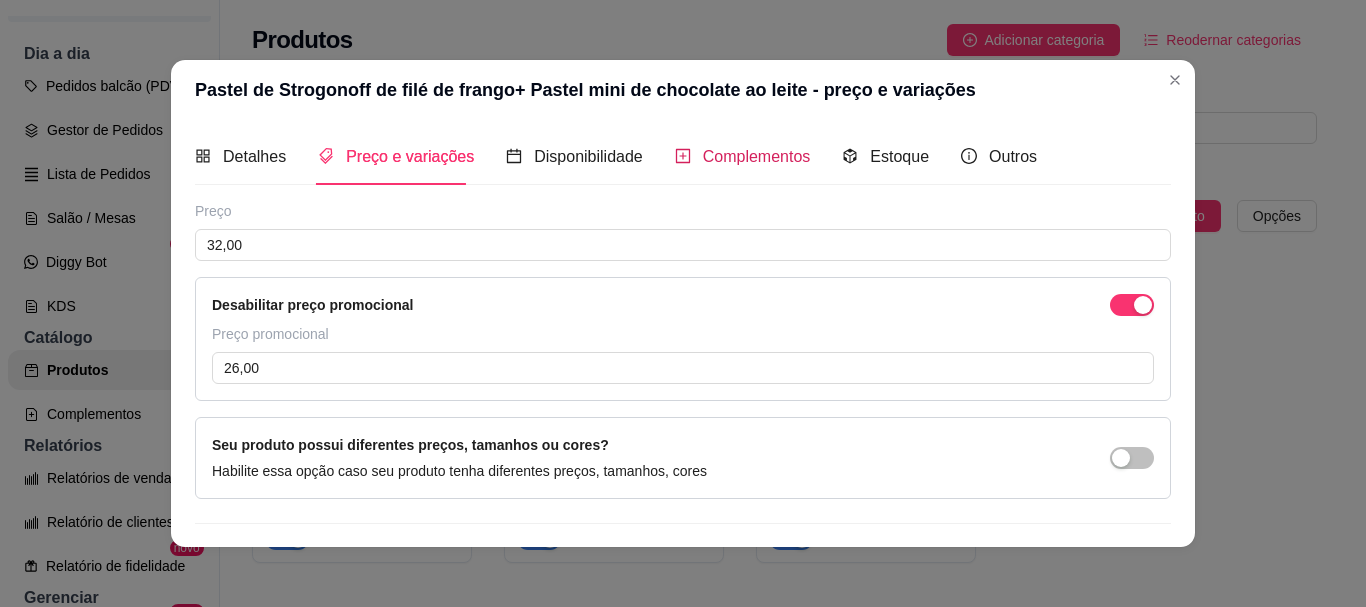 click on "Complementos" at bounding box center (743, 156) 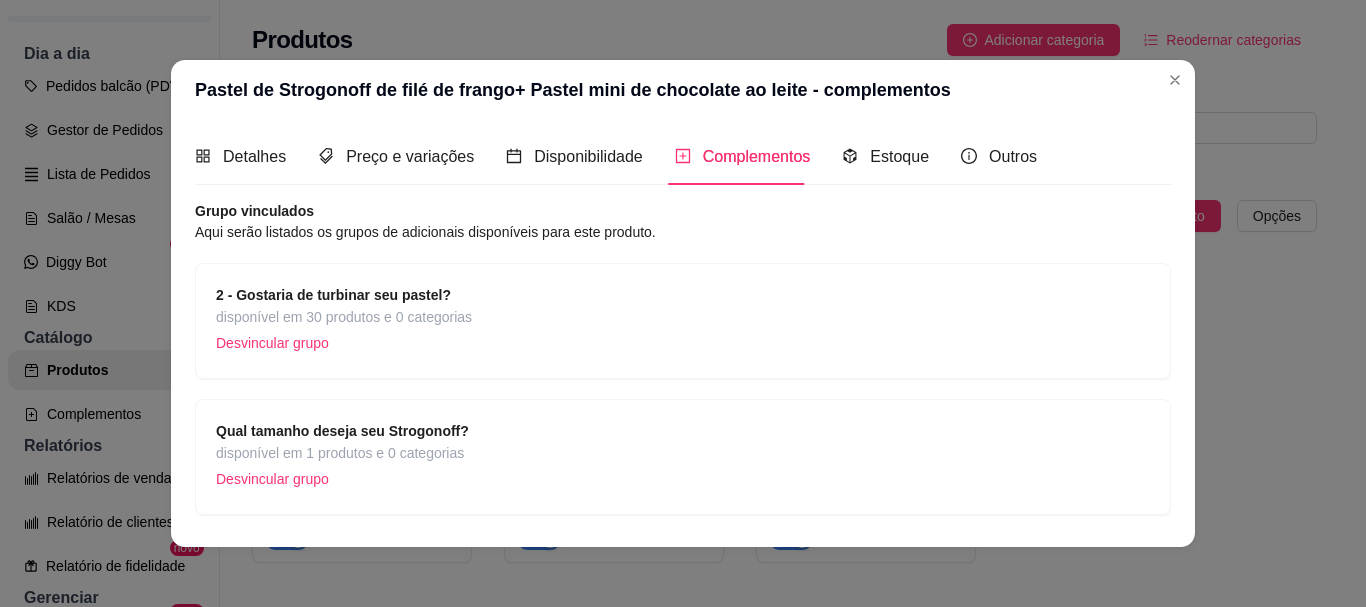 click on "2 - Gostaria de turbinar seu pastel?" at bounding box center [333, 295] 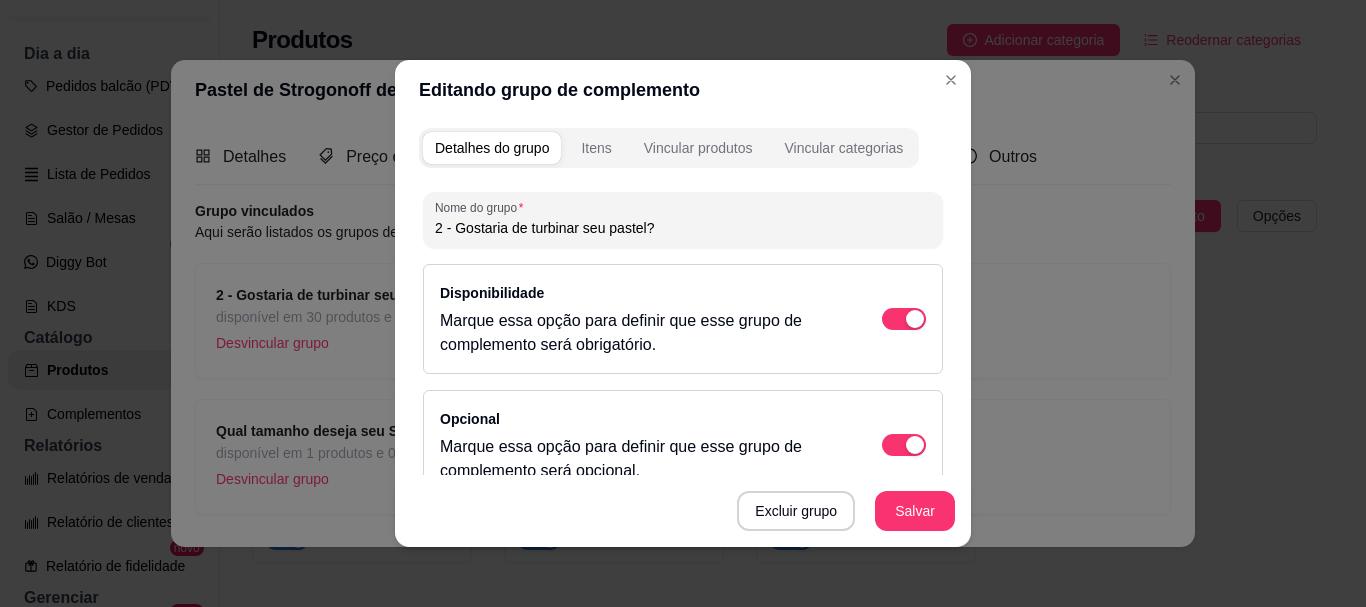 scroll, scrollTop: 355, scrollLeft: 0, axis: vertical 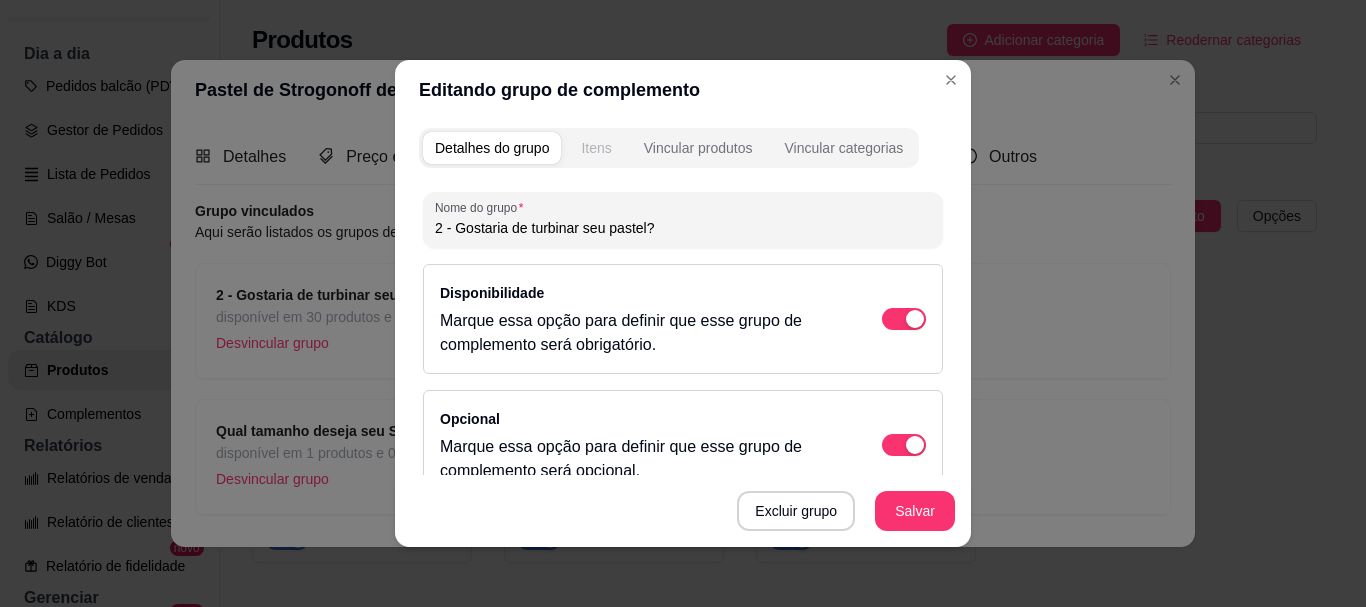 click on "Itens" at bounding box center (596, 148) 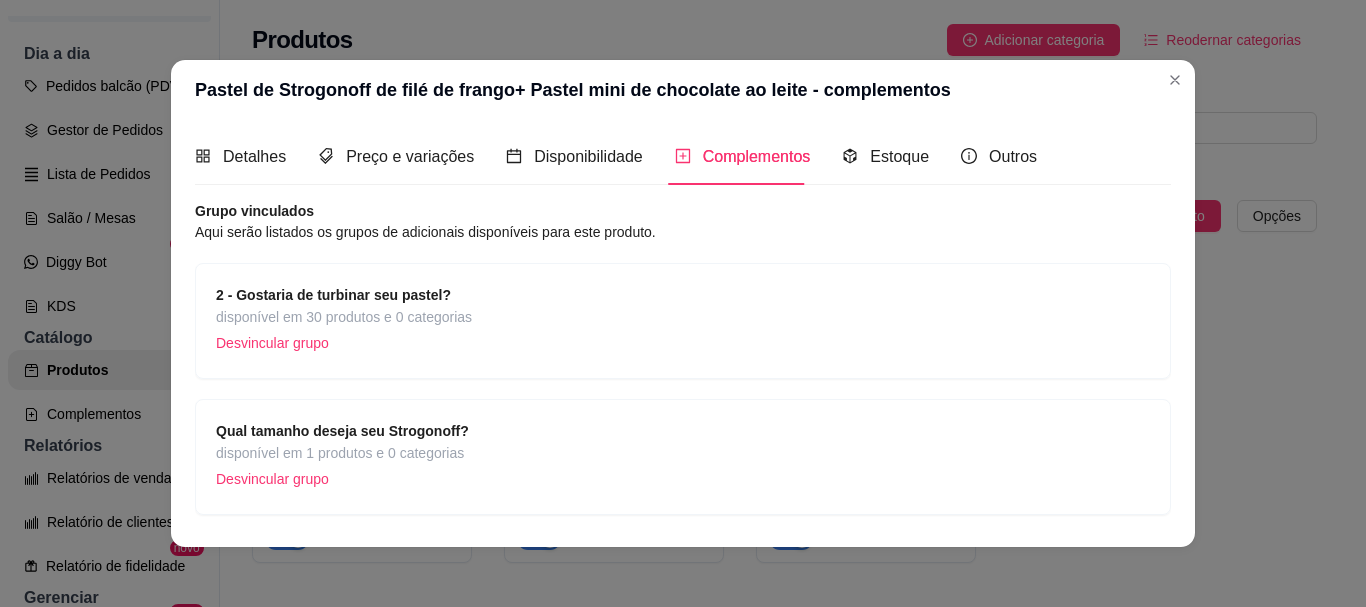 scroll, scrollTop: 56, scrollLeft: 0, axis: vertical 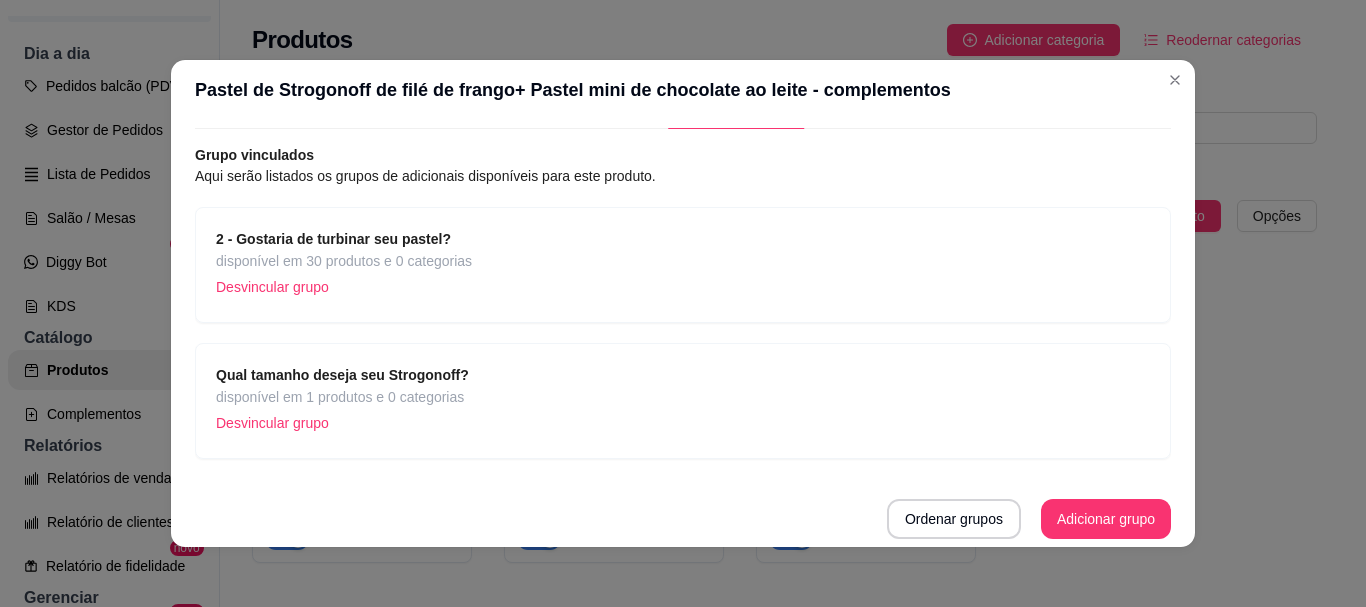 drag, startPoint x: 467, startPoint y: 398, endPoint x: 593, endPoint y: 329, distance: 143.65584 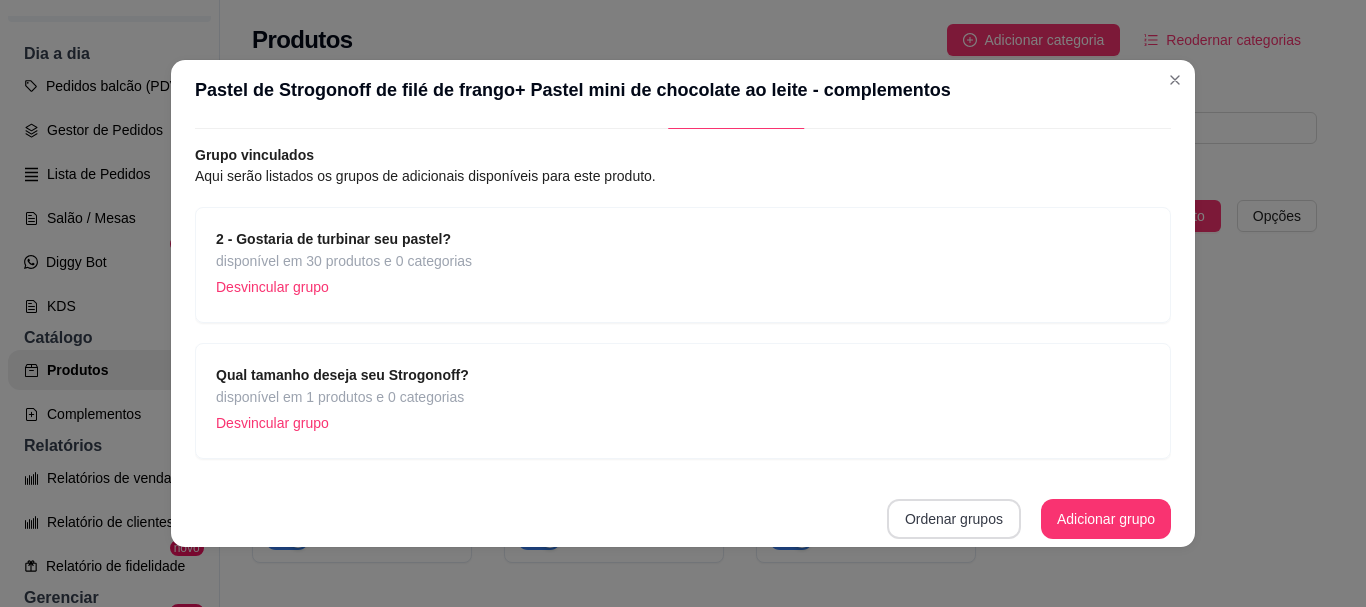 click on "Ordenar grupos" at bounding box center [954, 519] 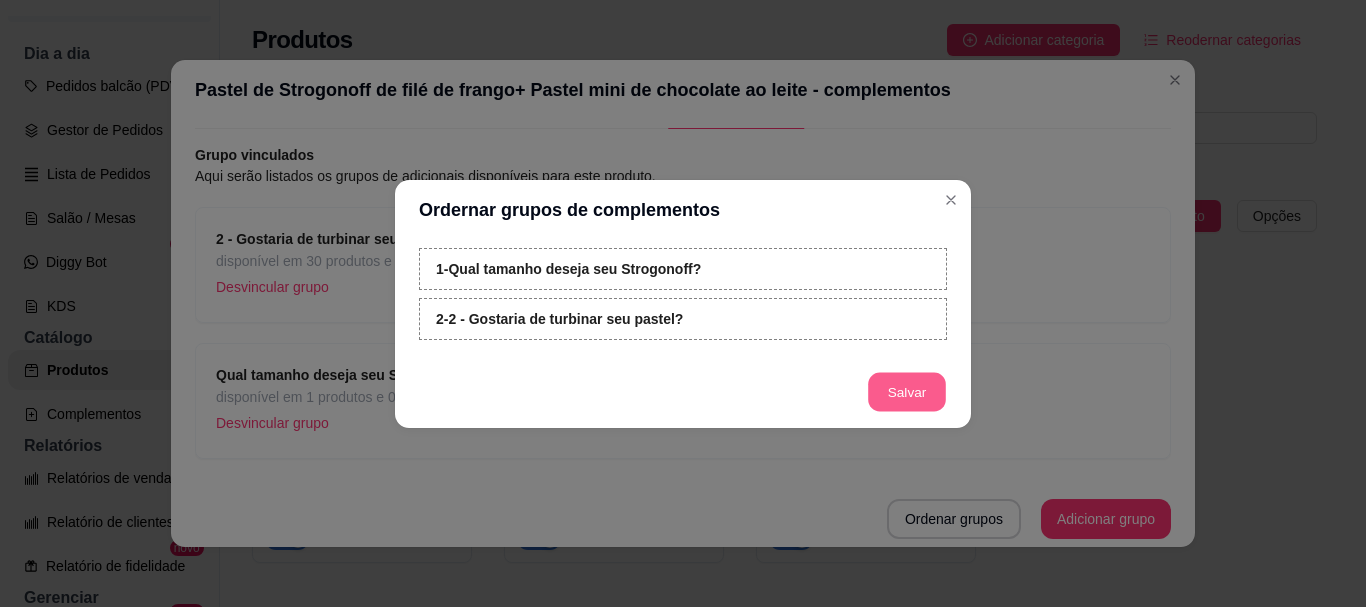 click on "Salvar" at bounding box center [907, 391] 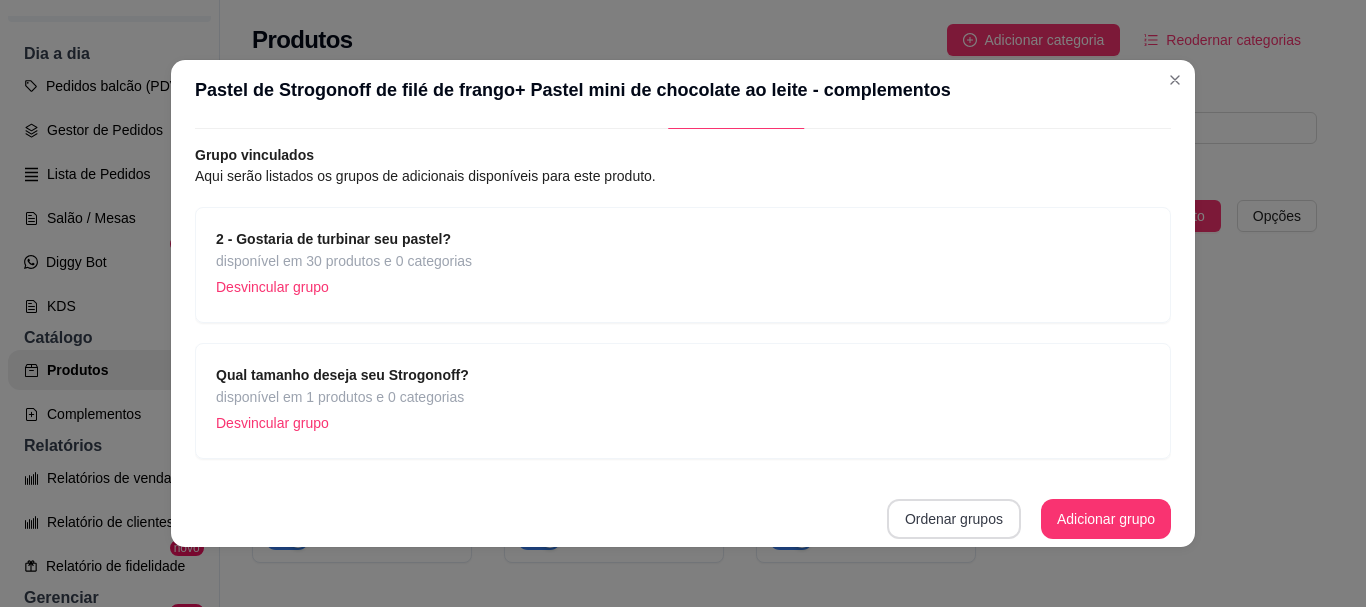 click on "Ordenar grupos" at bounding box center (954, 519) 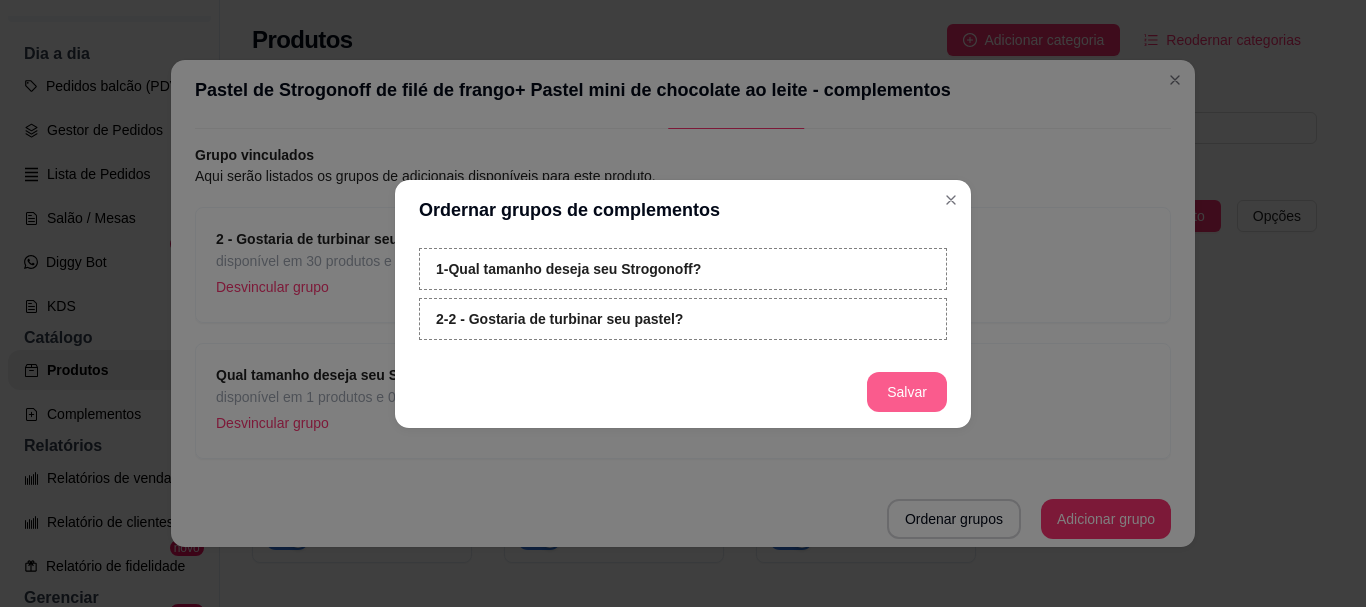 click on "Salvar" at bounding box center (907, 392) 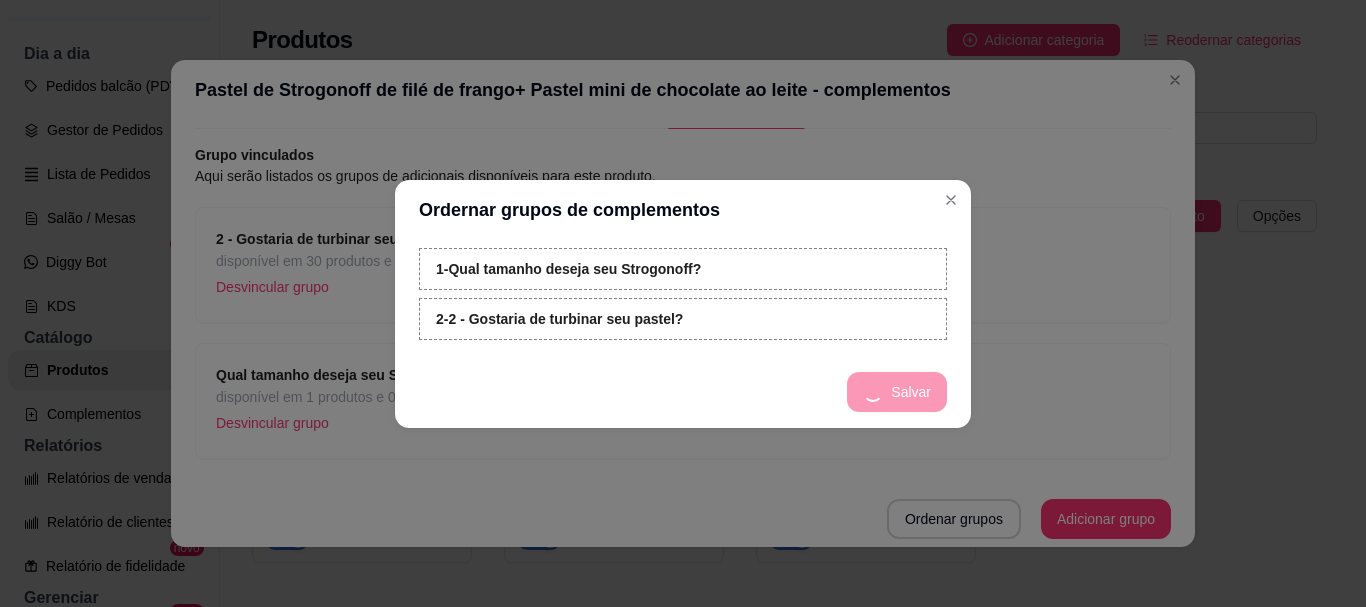 click on "Salvar" at bounding box center (683, 392) 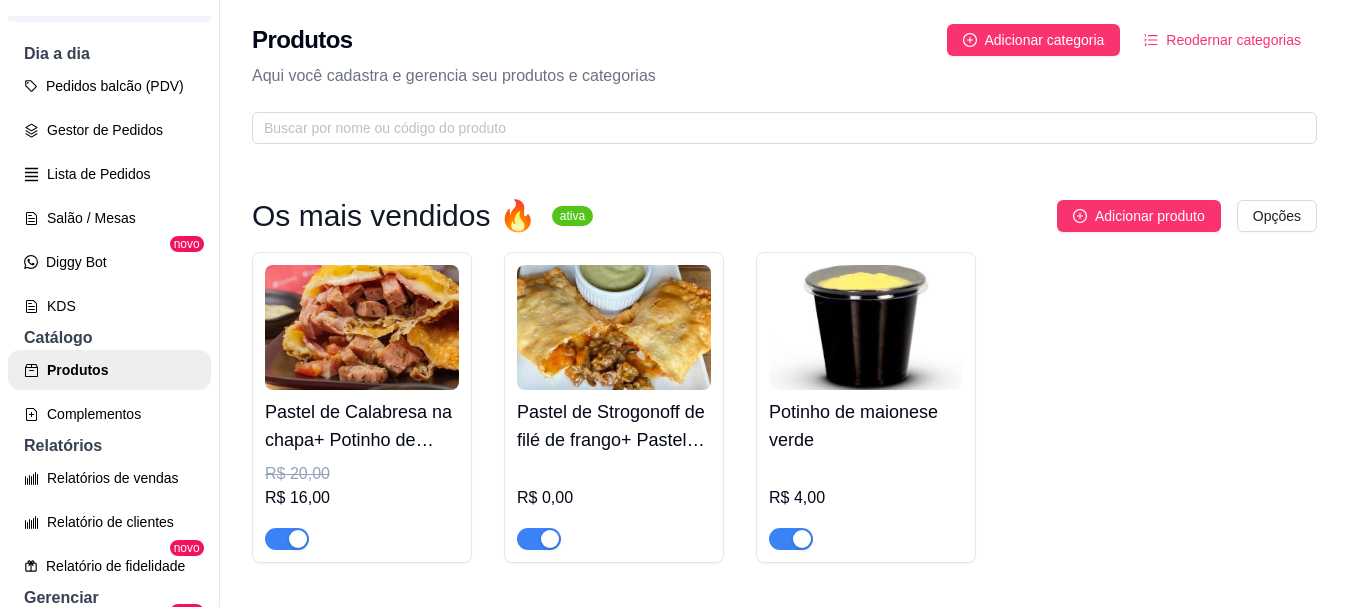 click on "Pastel de Strogonoff de filé de frango+ Pastel mini de chocolate ao leite" at bounding box center (614, 426) 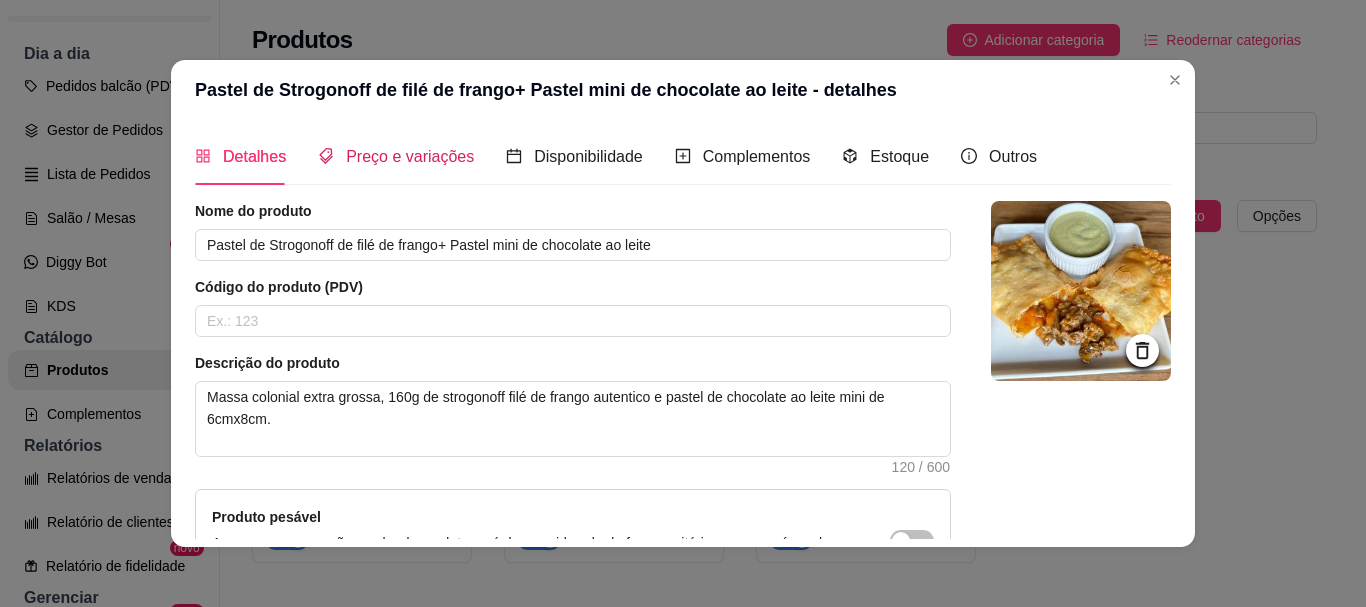 click on "Preço e variações" at bounding box center (410, 156) 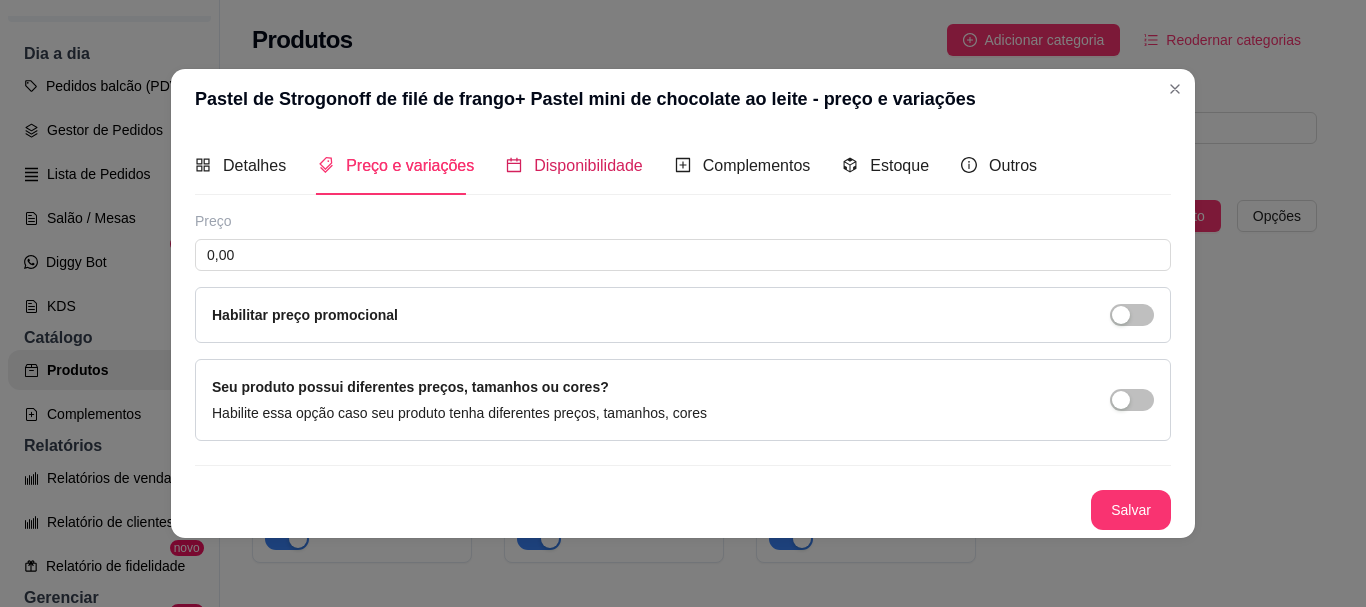 click on "Disponibilidade" at bounding box center [588, 165] 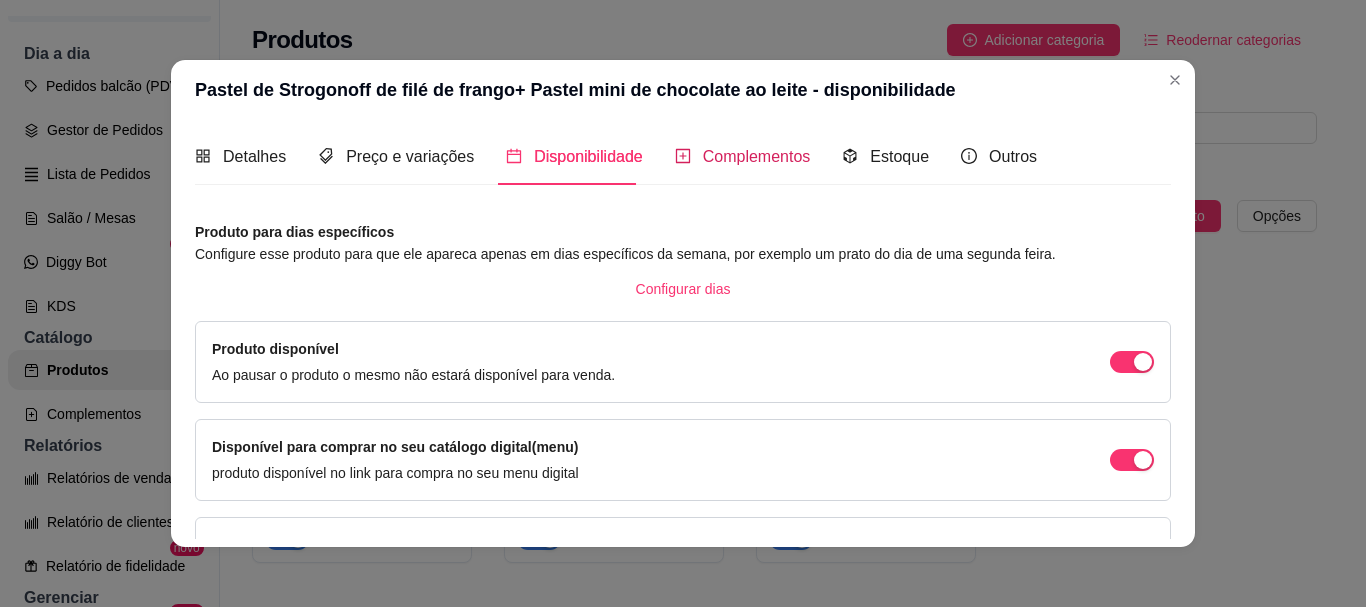click on "Complementos" at bounding box center [757, 156] 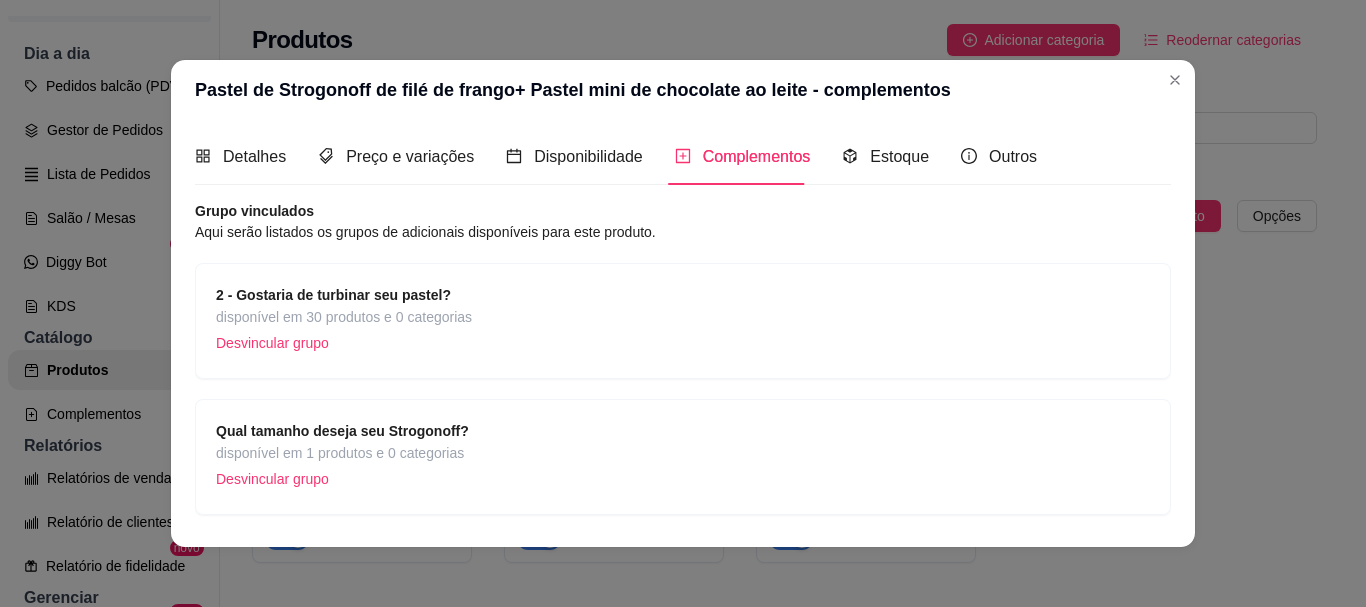 scroll, scrollTop: 56, scrollLeft: 0, axis: vertical 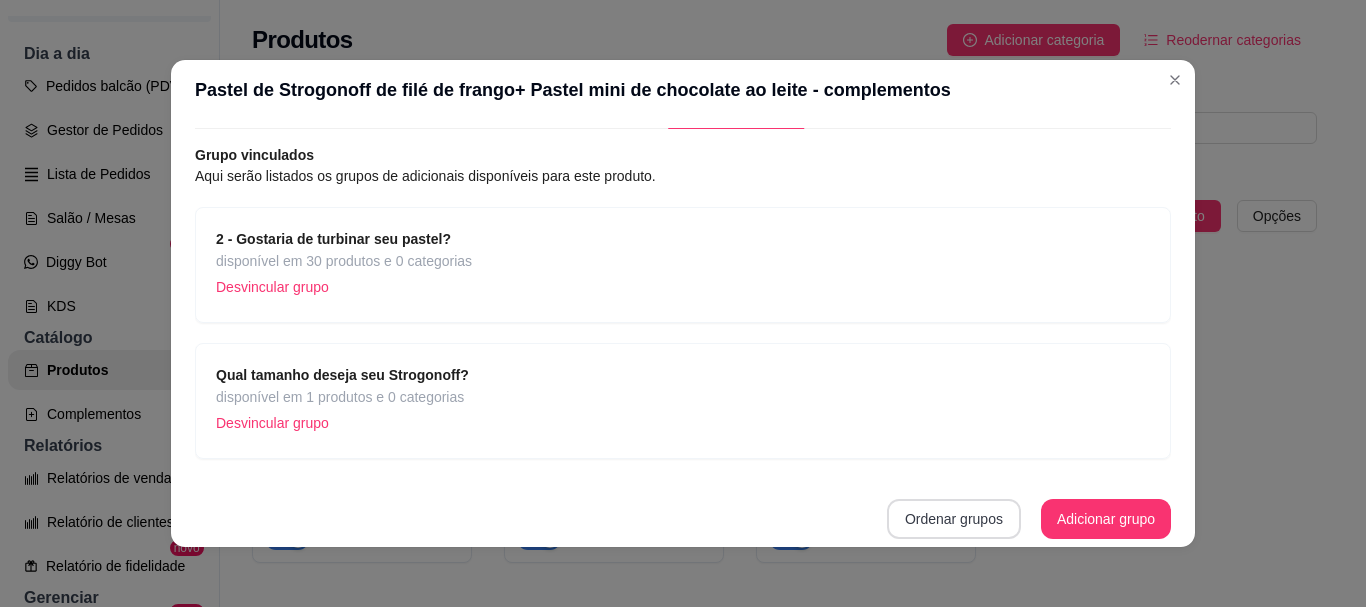 click on "Ordenar grupos" at bounding box center (954, 519) 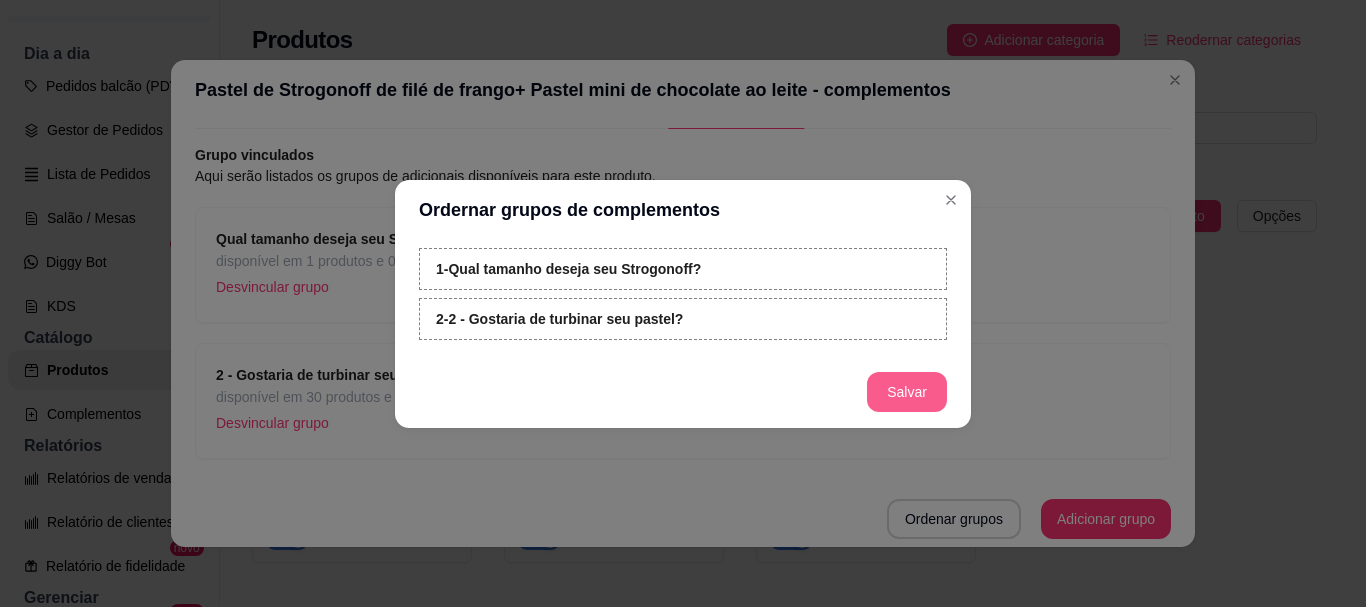 click on "Salvar" at bounding box center (907, 392) 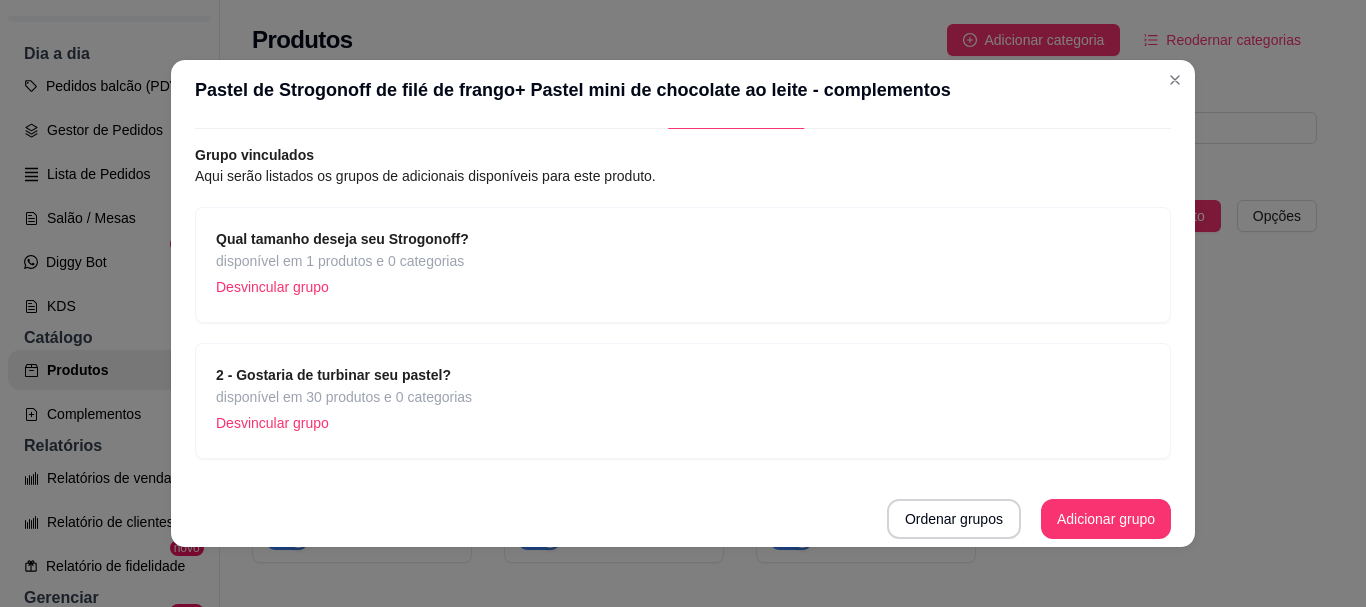 click on "disponível em 1 produtos e 0 categorias" at bounding box center (342, 261) 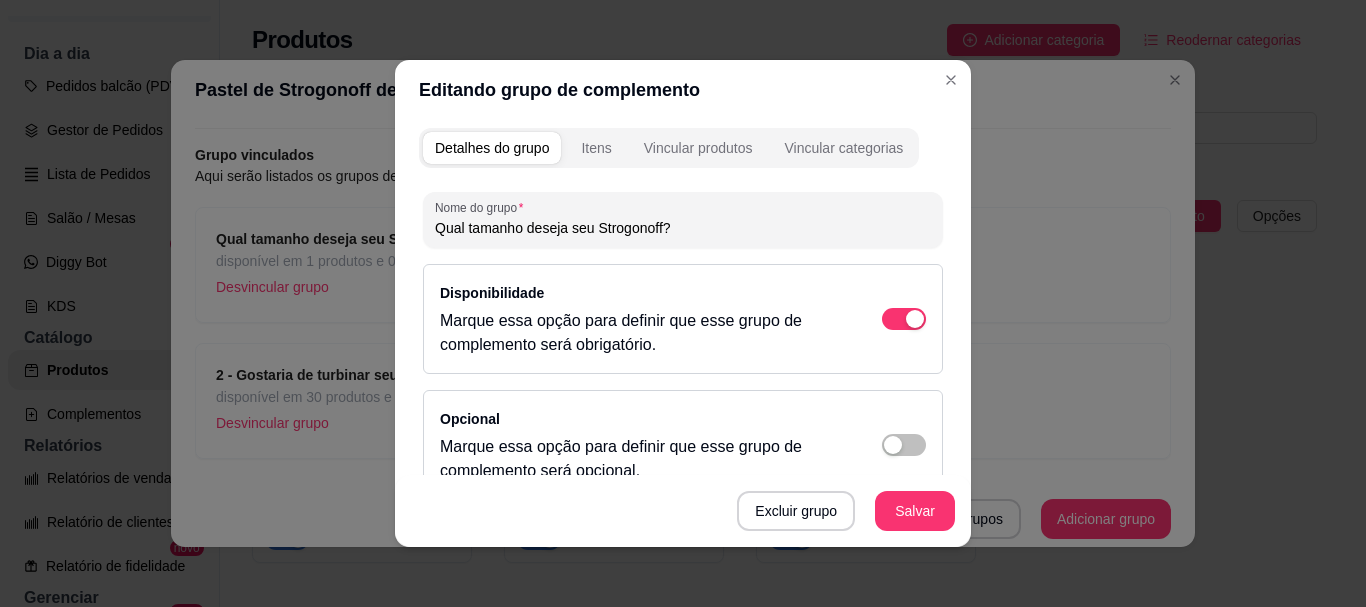 click on "Itens" at bounding box center (596, 148) 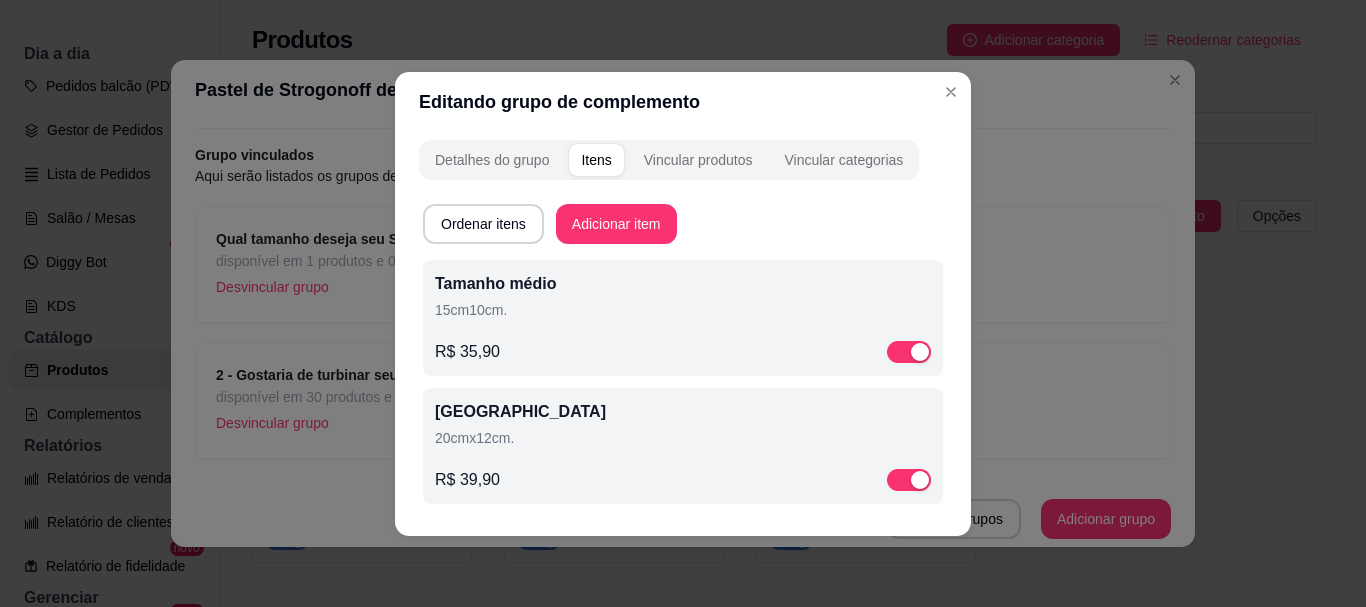 click on "Tamanho médio 15cm10cm. R$ 35,90" at bounding box center [683, 318] 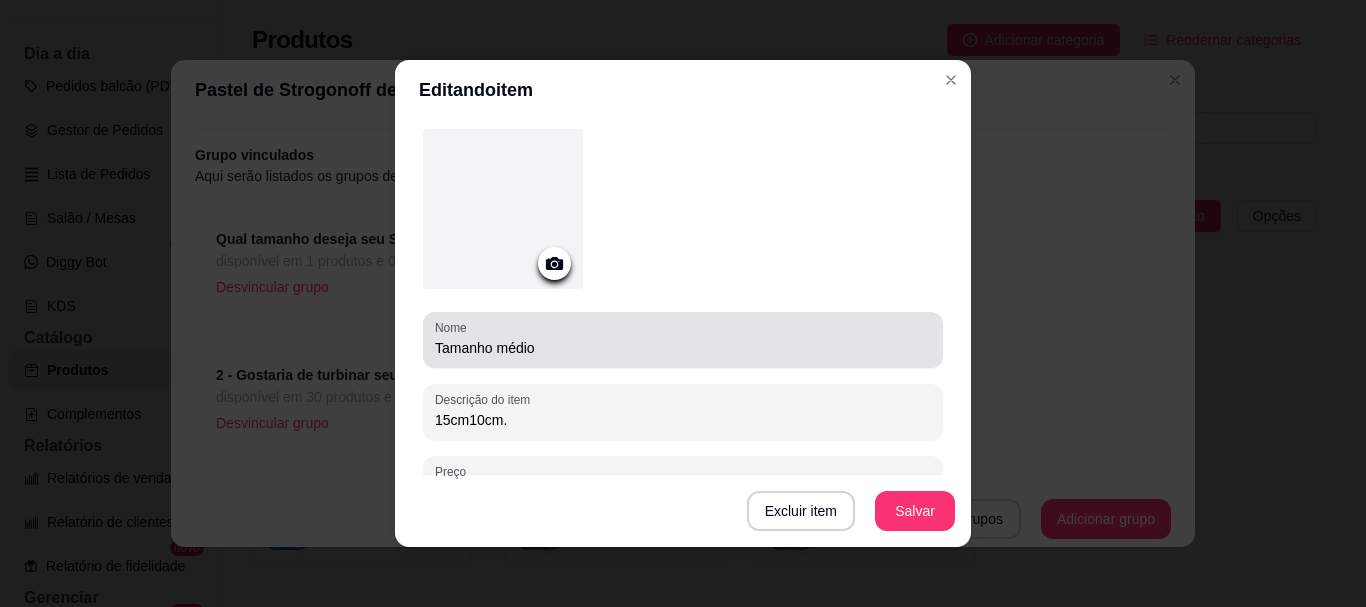 scroll, scrollTop: 163, scrollLeft: 0, axis: vertical 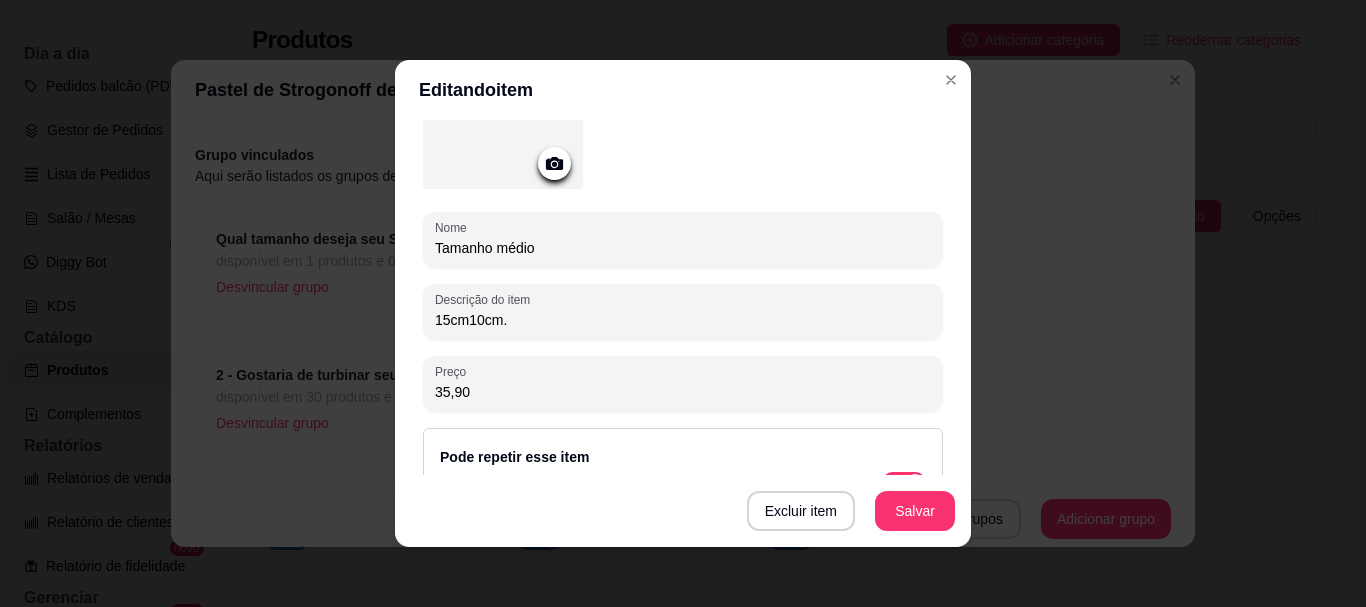 click on "35,90" at bounding box center [683, 392] 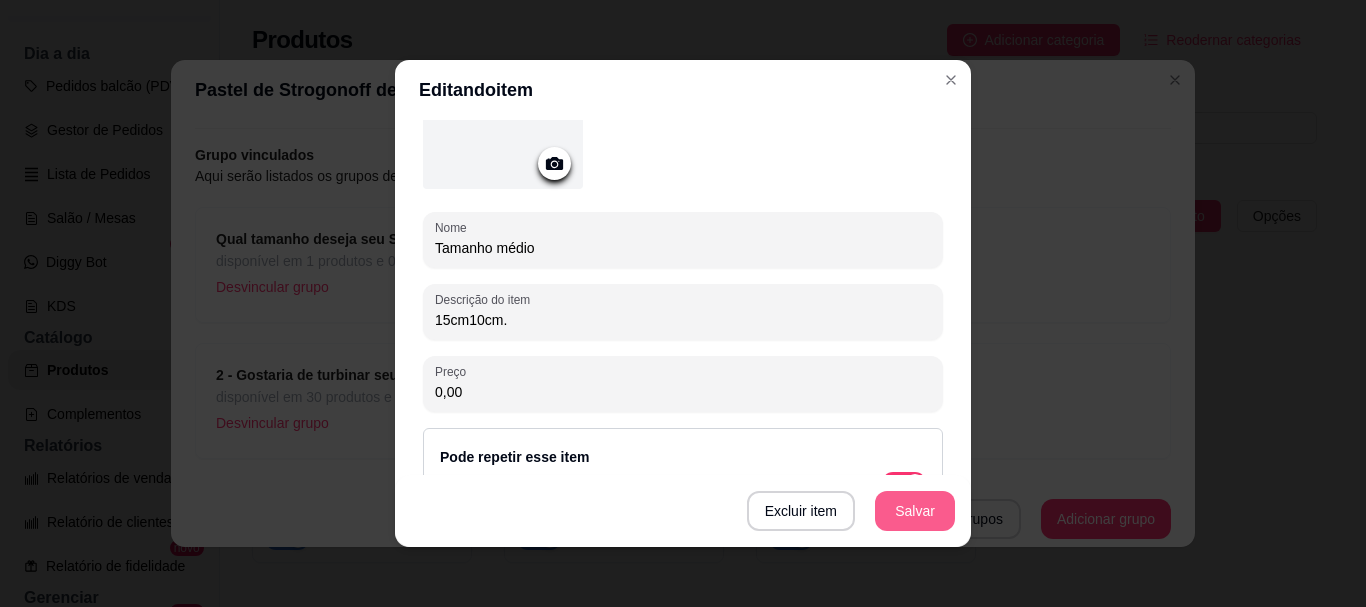 type on "0,00" 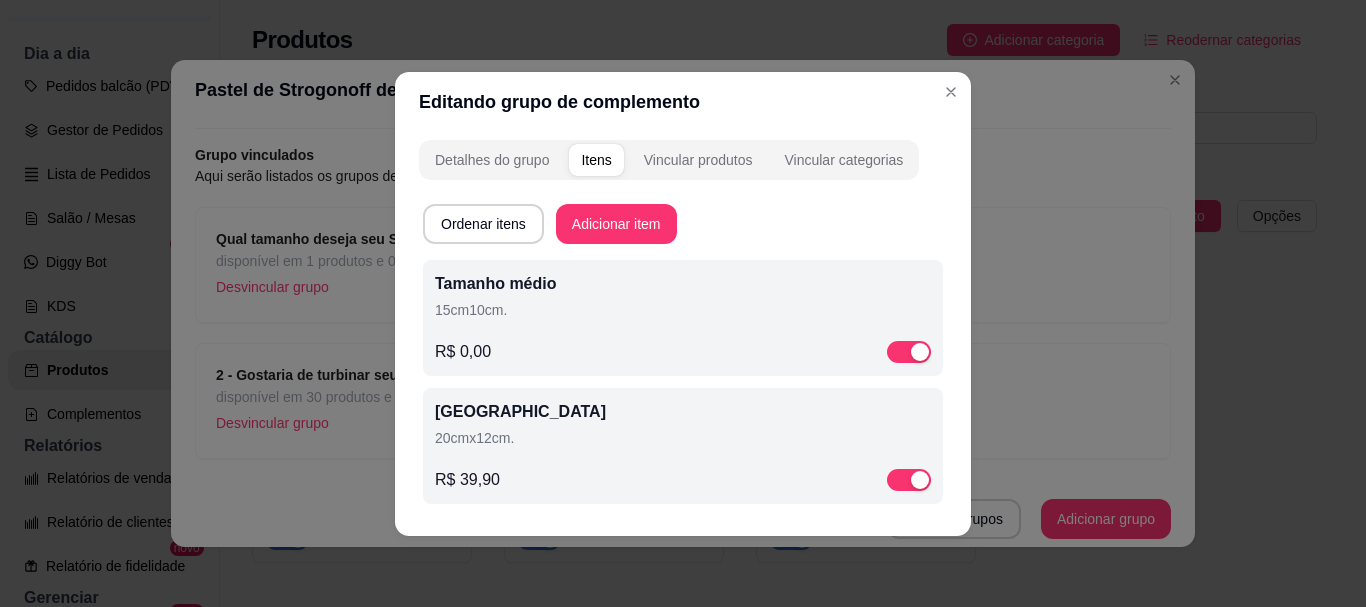 click on "20cmx12cm." at bounding box center [683, 438] 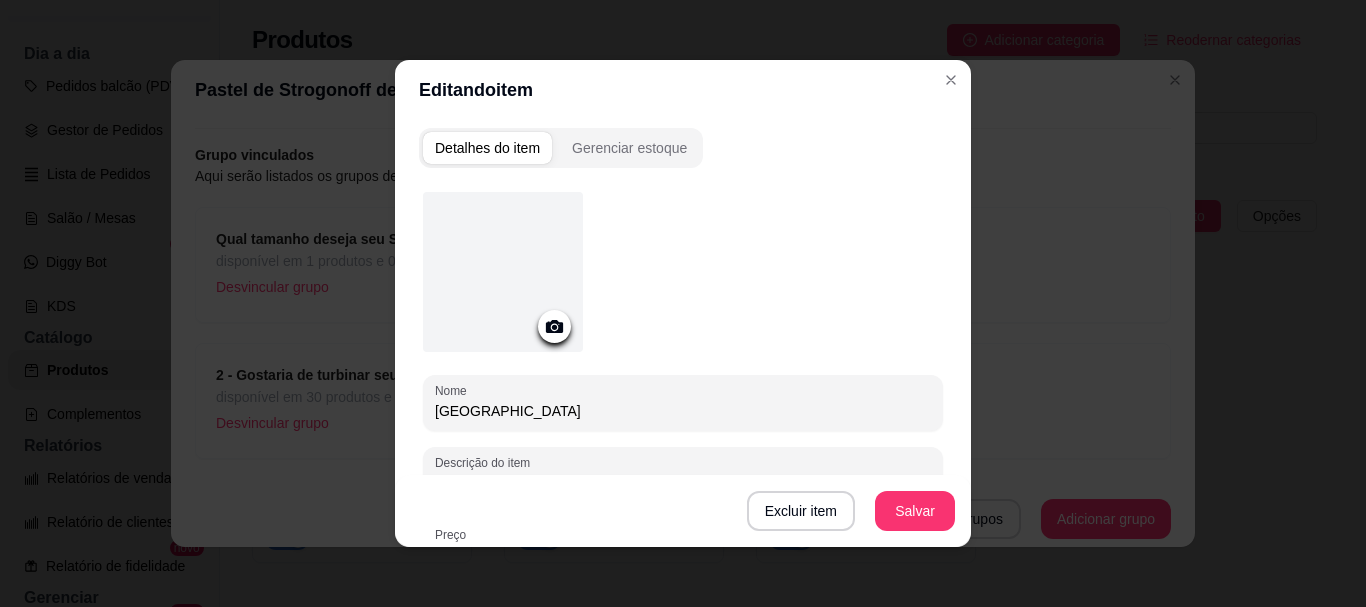 scroll, scrollTop: 200, scrollLeft: 0, axis: vertical 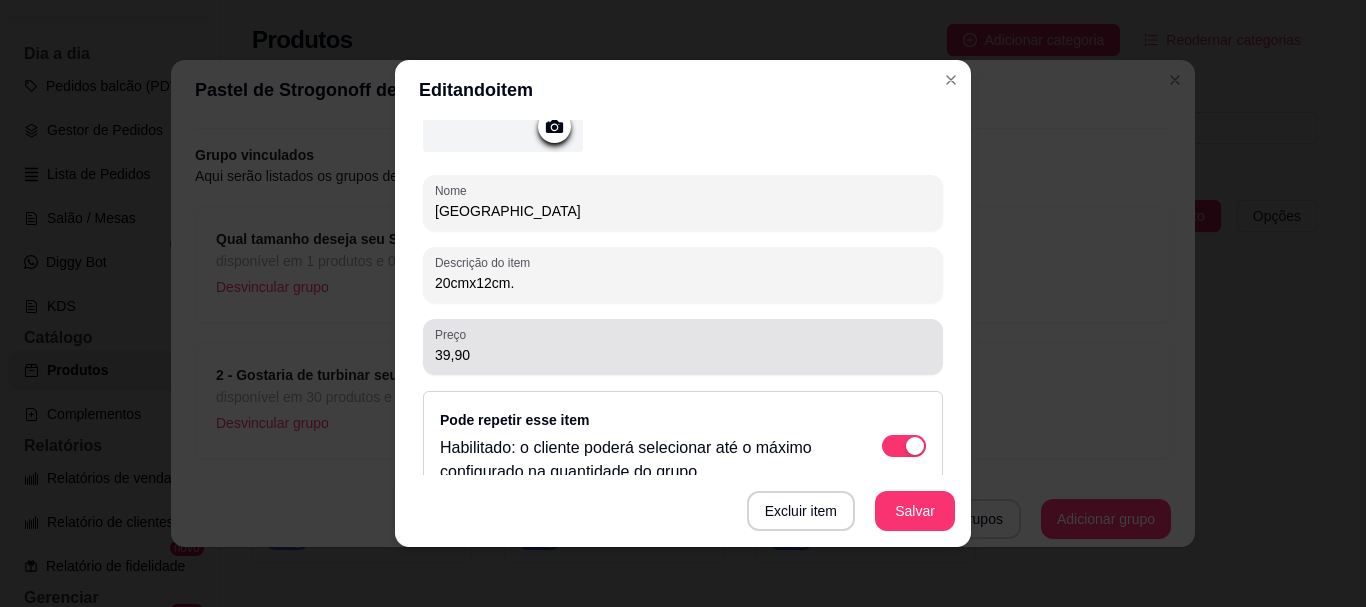 drag, startPoint x: 471, startPoint y: 339, endPoint x: 404, endPoint y: 349, distance: 67.74216 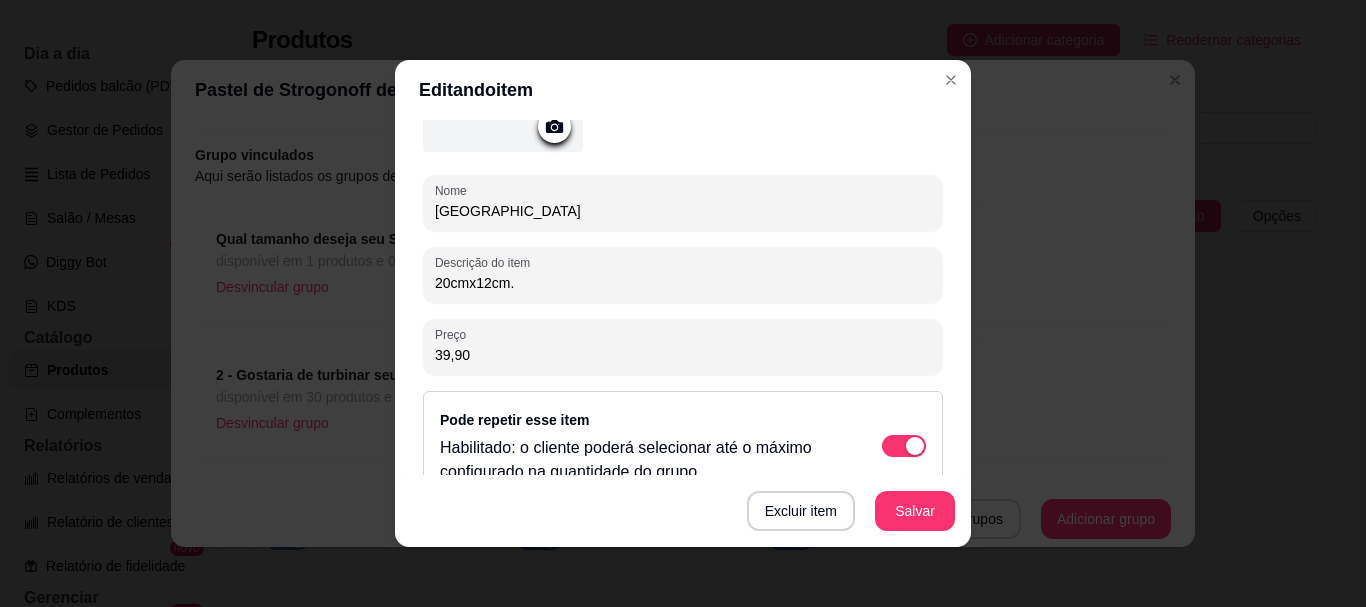 drag, startPoint x: 462, startPoint y: 357, endPoint x: 334, endPoint y: 357, distance: 128 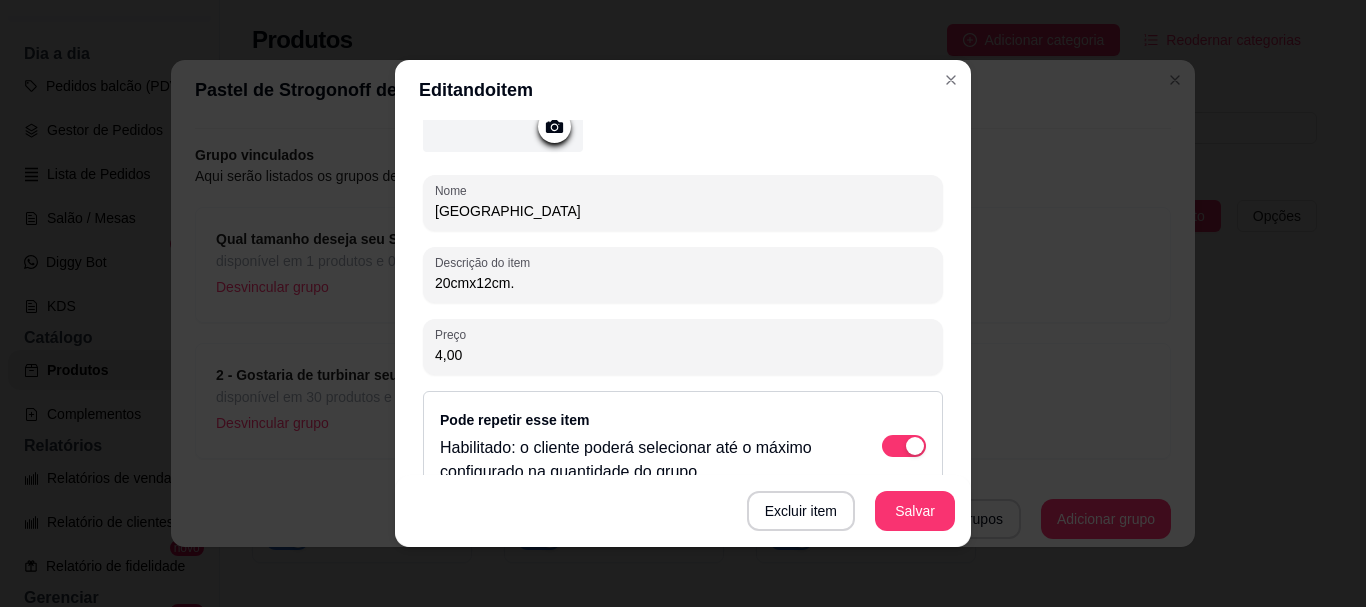 type on "4,00" 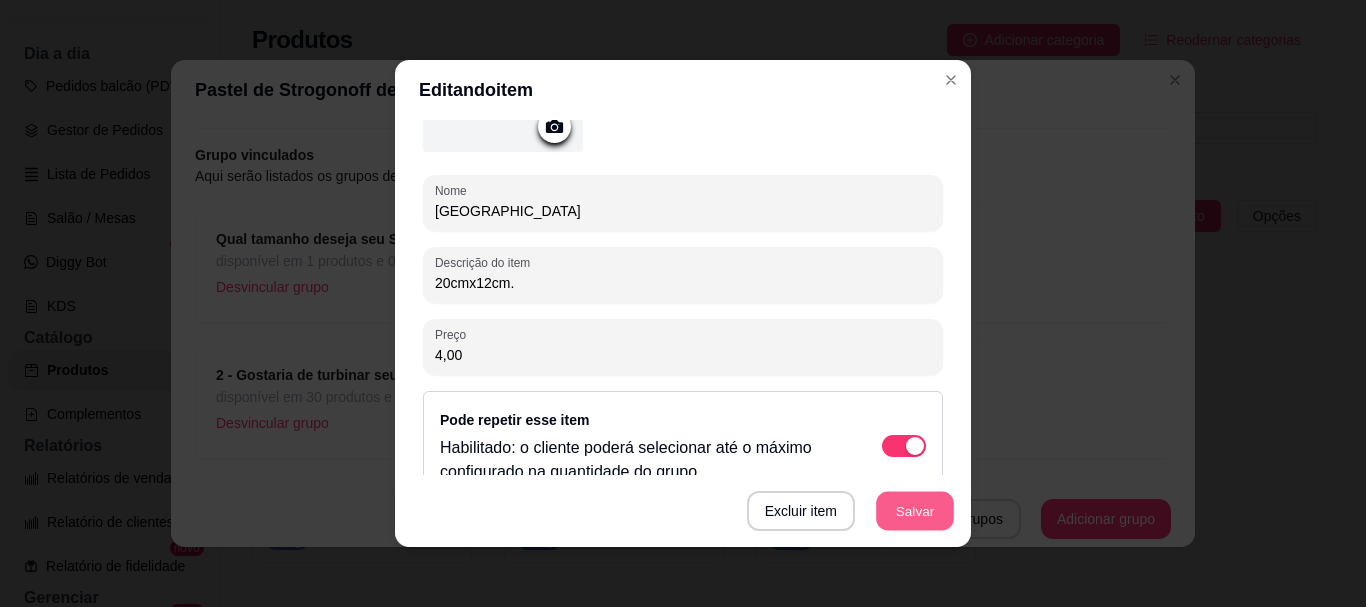 click on "Salvar" at bounding box center [915, 511] 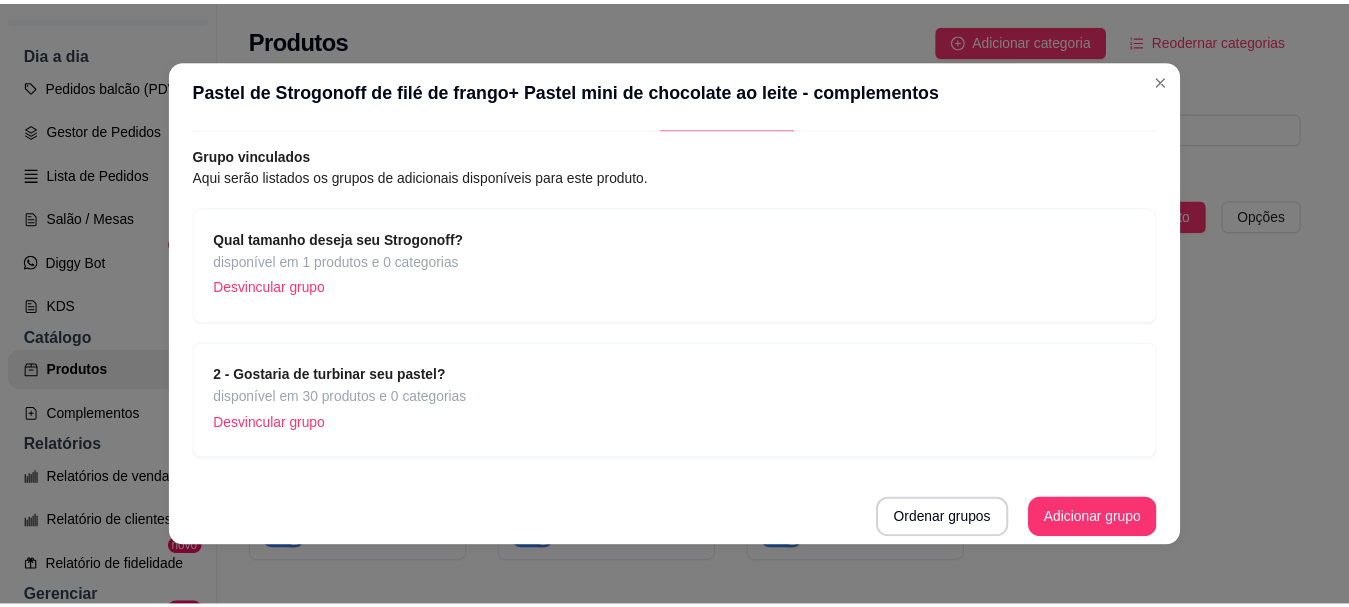 scroll, scrollTop: 4, scrollLeft: 0, axis: vertical 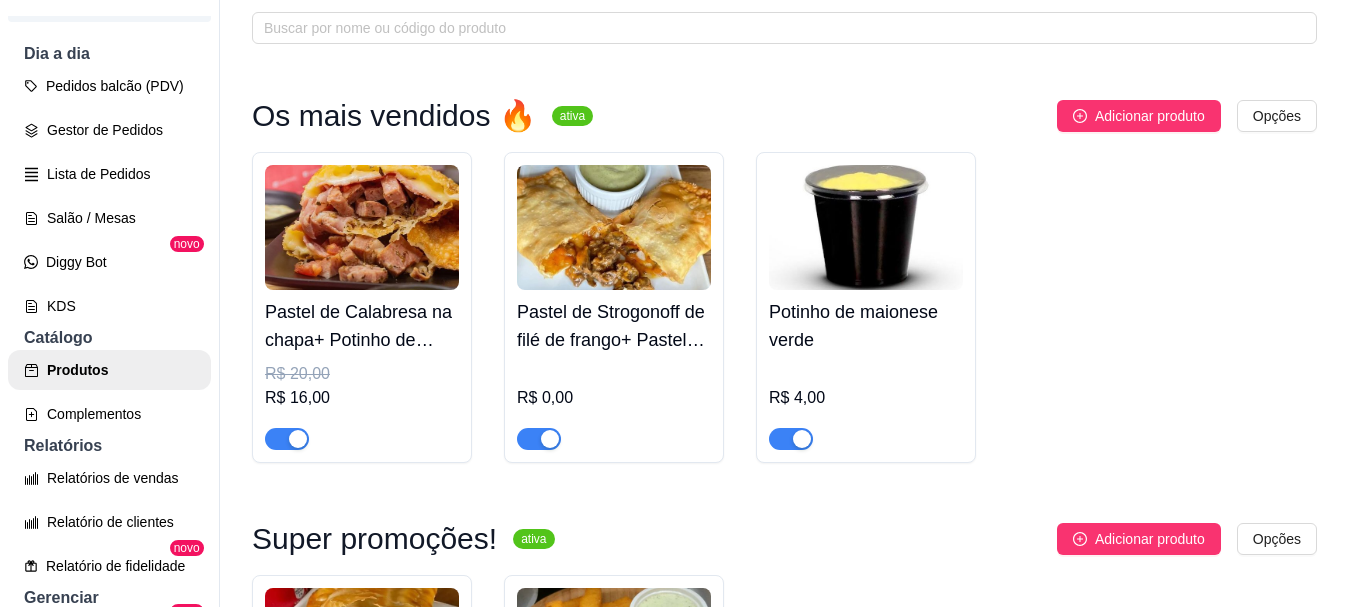 click on "Potinho de maionese verde   R$ 4,00" at bounding box center (866, 370) 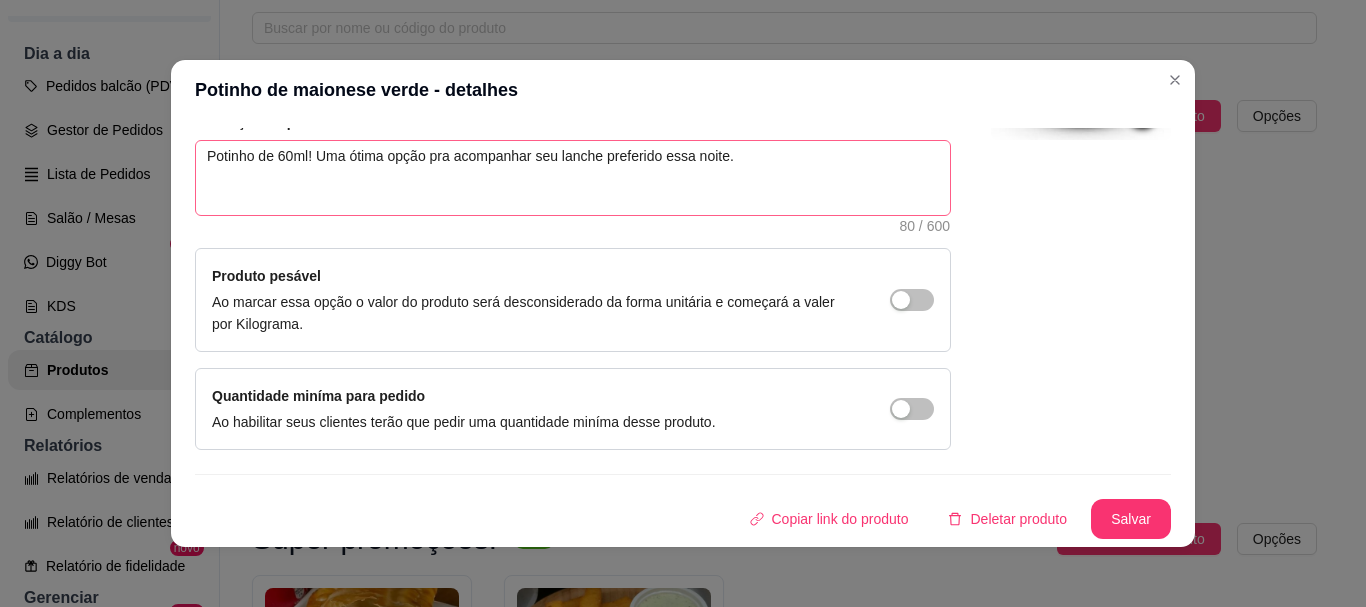 scroll, scrollTop: 141, scrollLeft: 0, axis: vertical 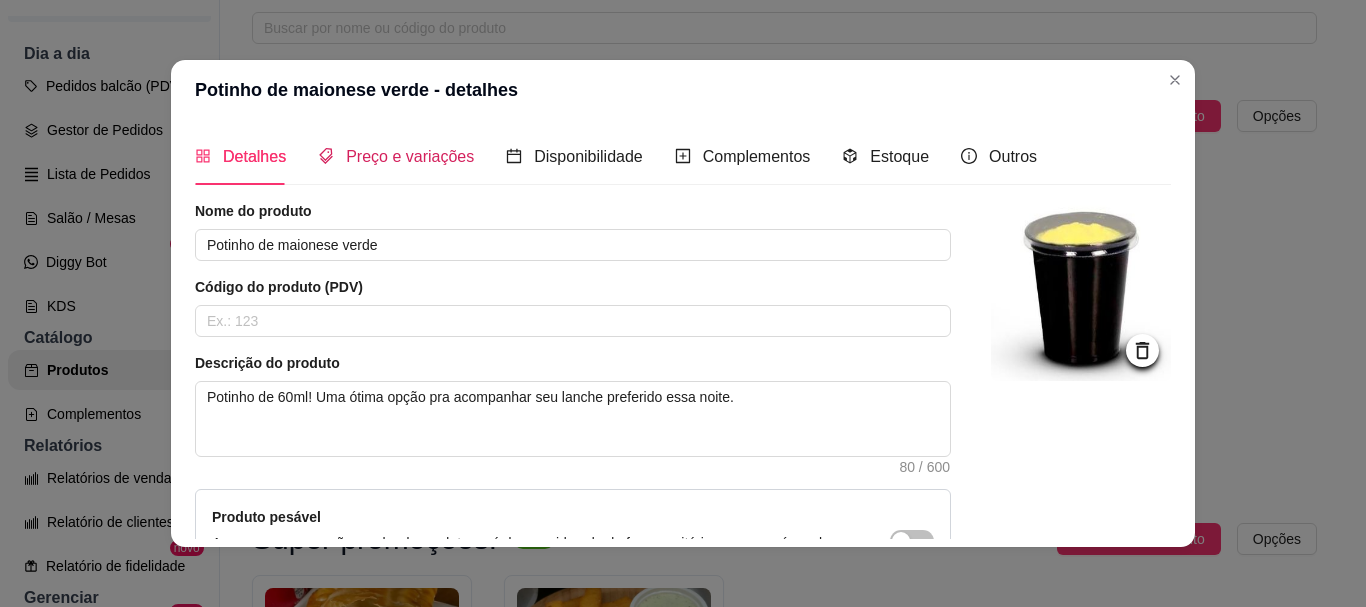 click on "Preço e variações" at bounding box center (396, 156) 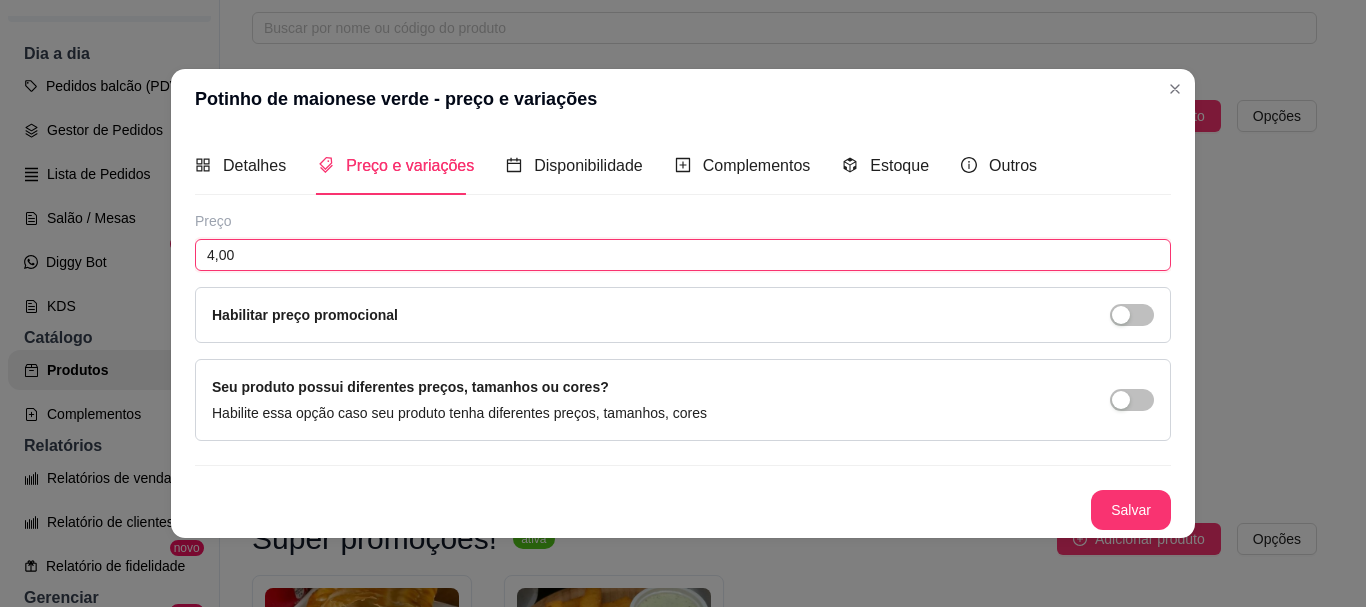 click on "4,00" at bounding box center [683, 255] 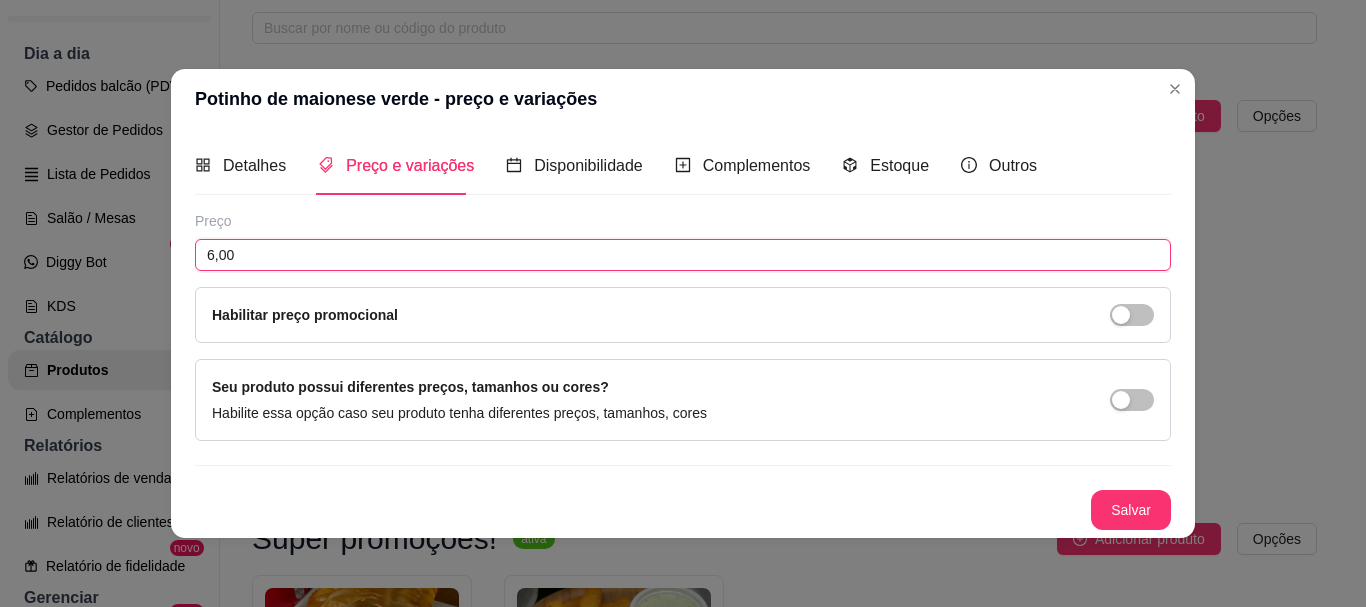 type on "6,00" 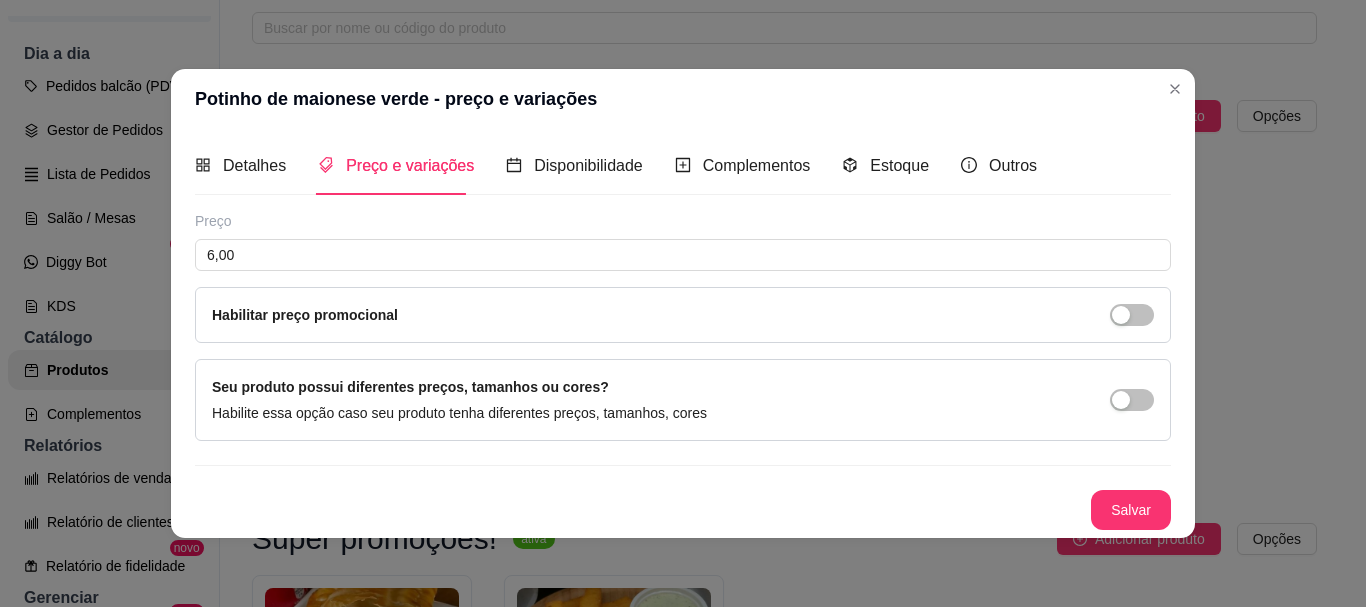 click on "Habilitar preço promocional" at bounding box center (683, 315) 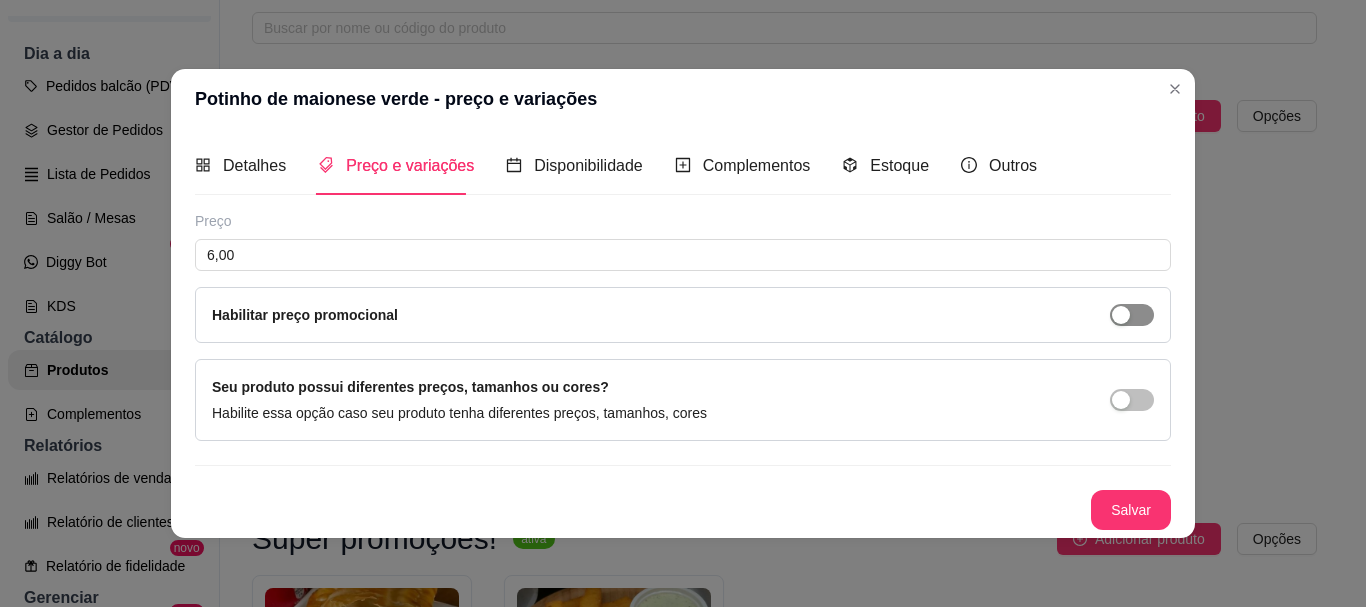 click at bounding box center [1121, 315] 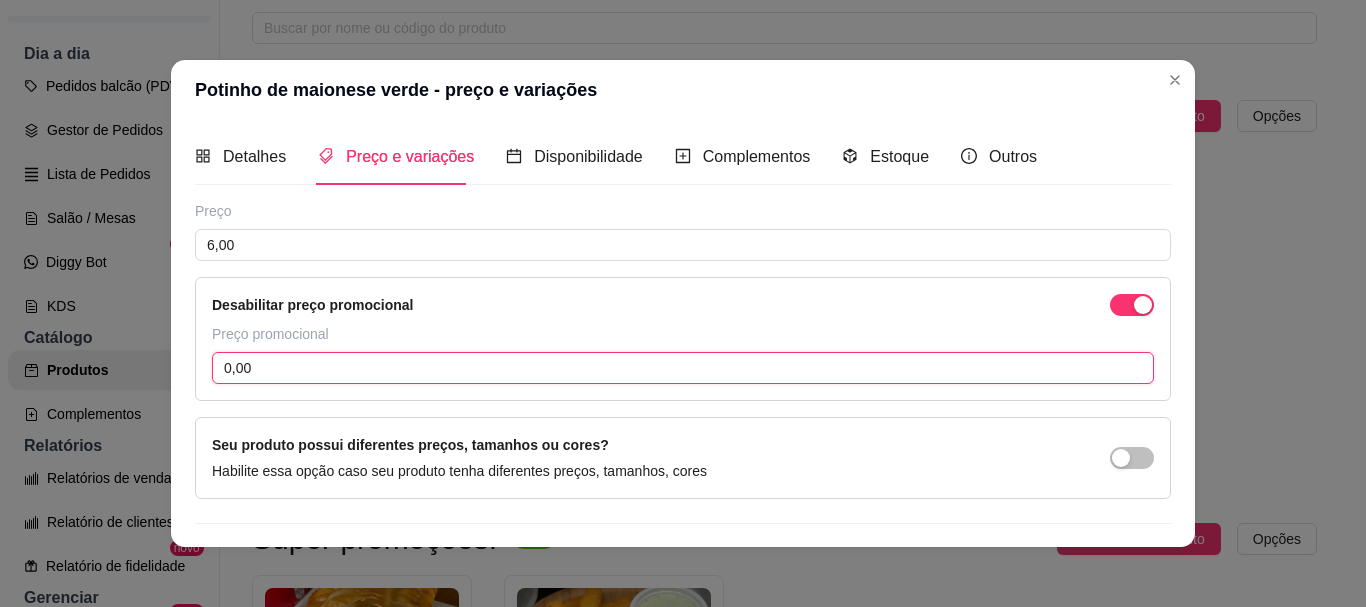 drag, startPoint x: 263, startPoint y: 366, endPoint x: 158, endPoint y: 366, distance: 105 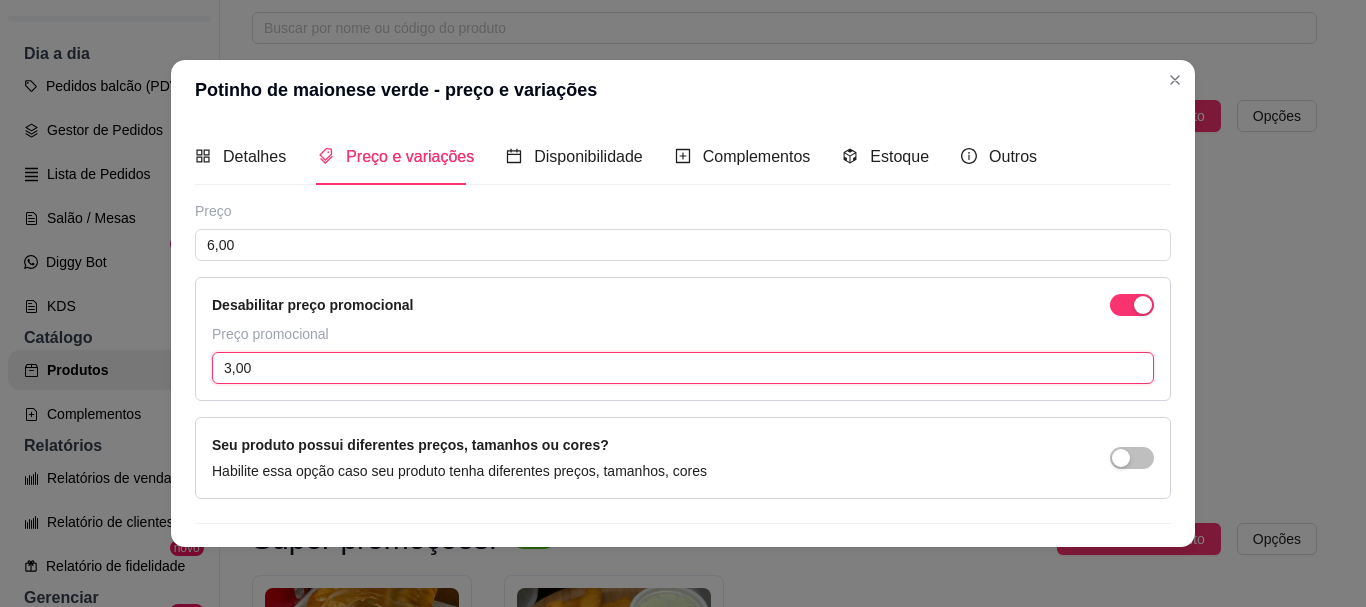 scroll, scrollTop: 49, scrollLeft: 0, axis: vertical 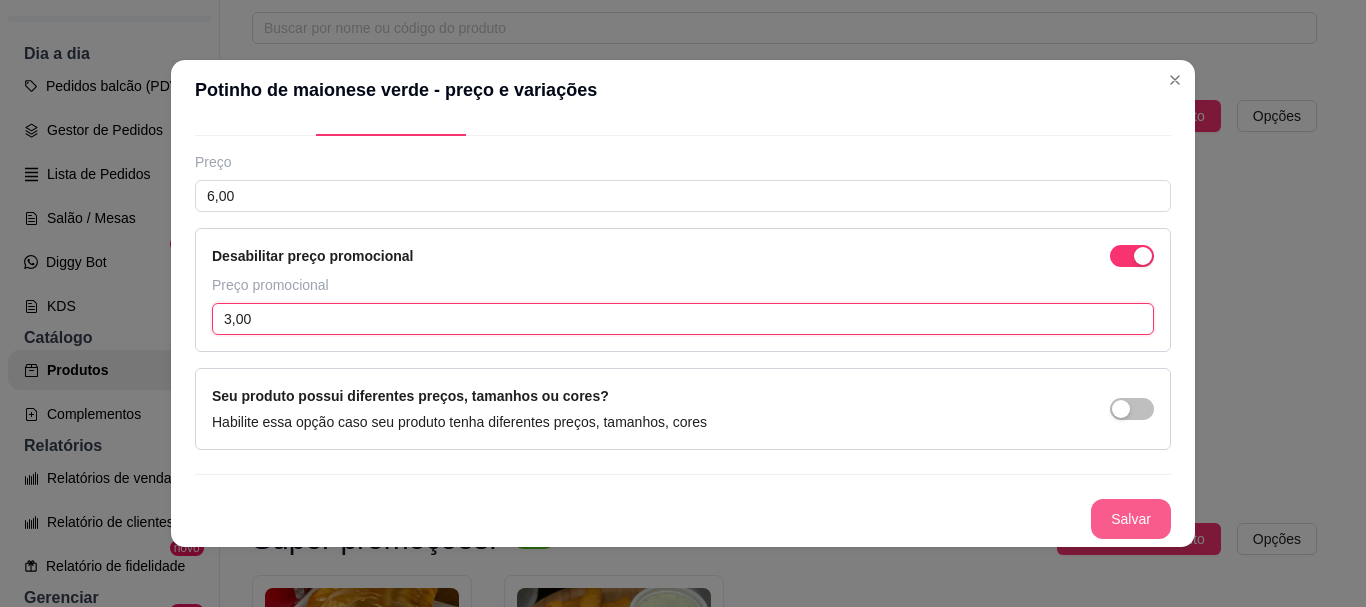 type on "3,00" 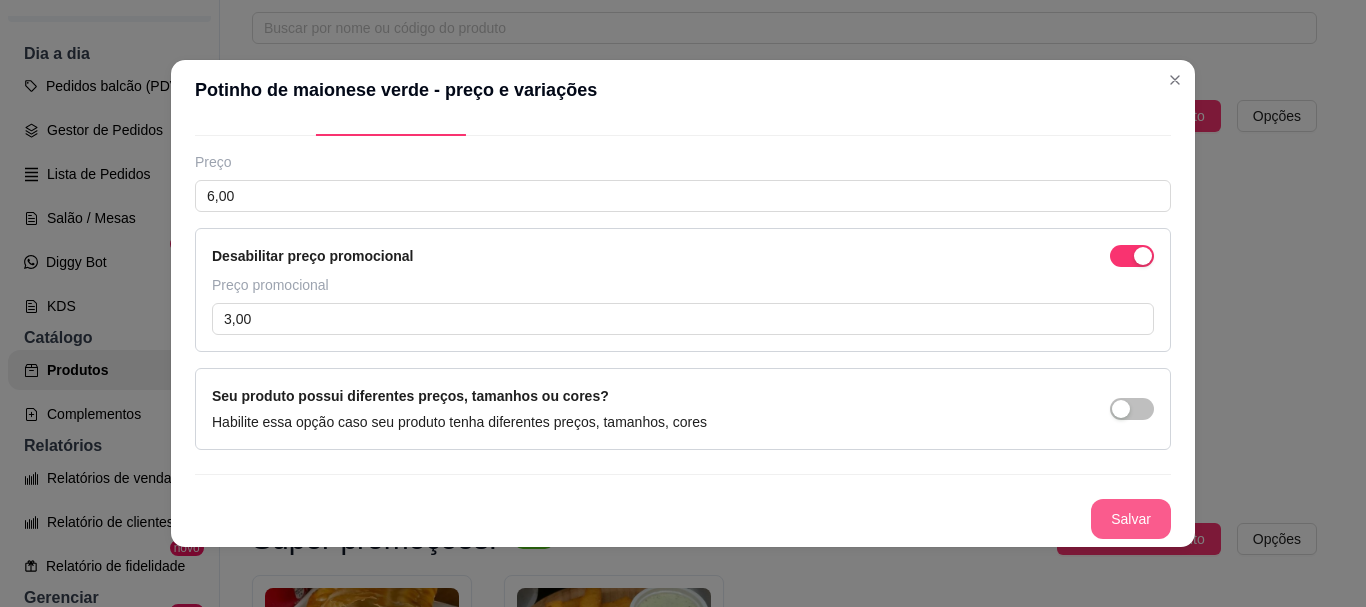 click on "Salvar" at bounding box center [1131, 519] 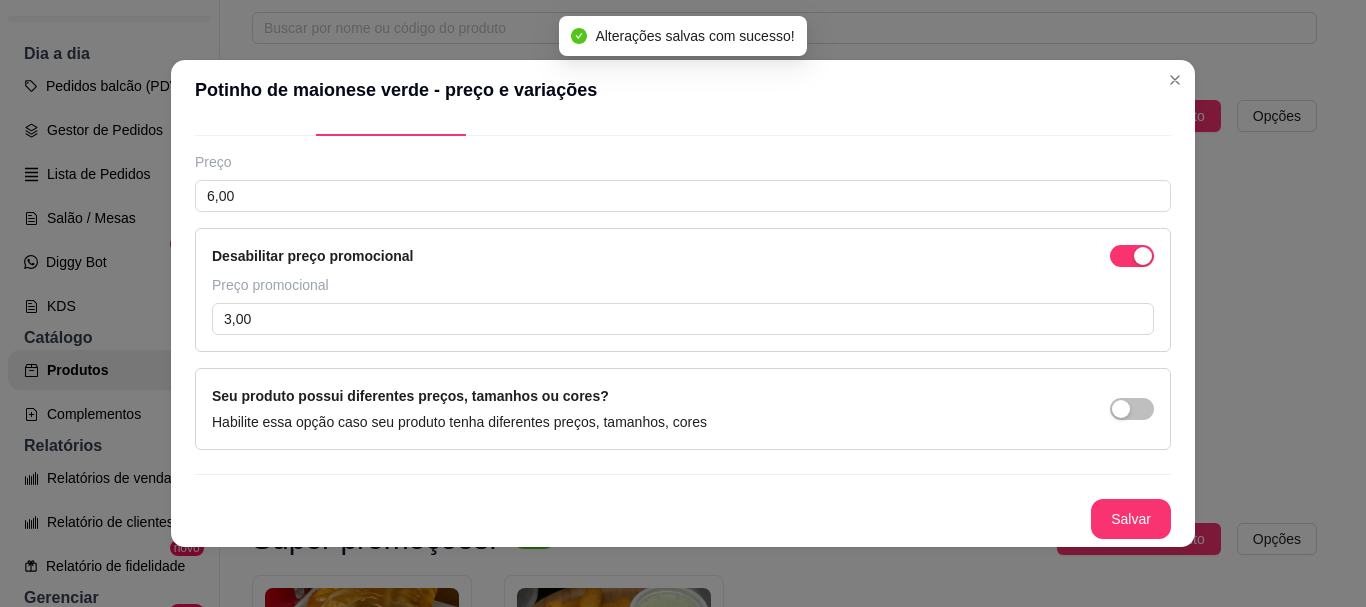 scroll, scrollTop: 0, scrollLeft: 0, axis: both 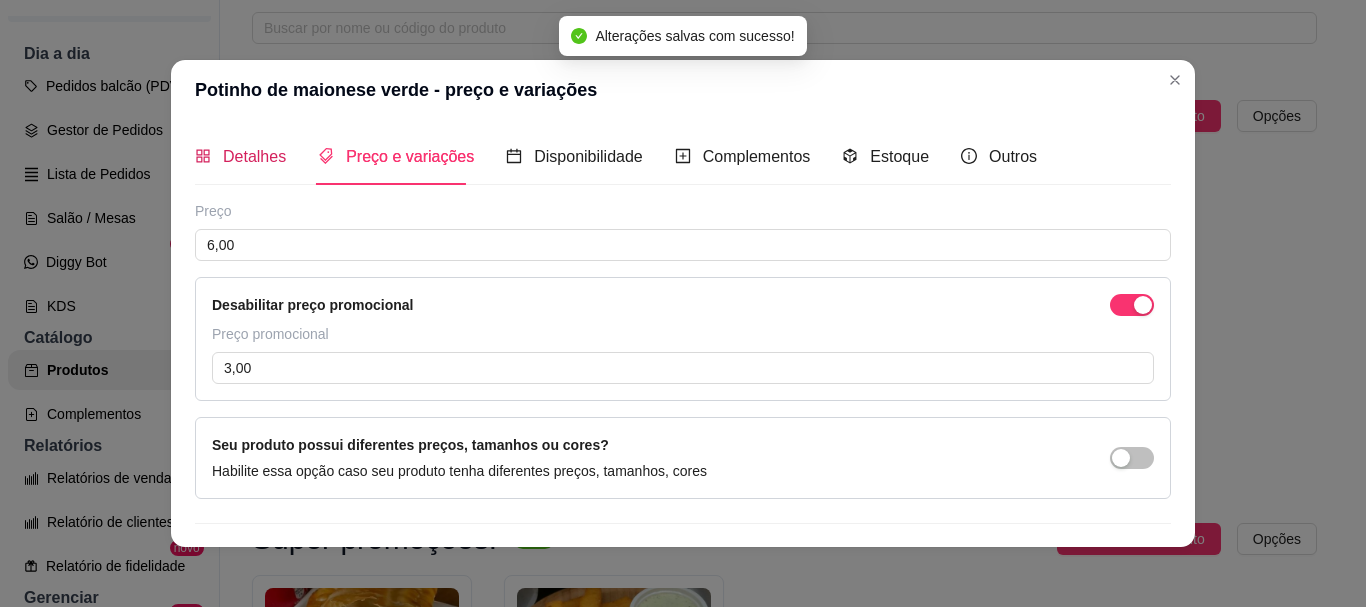 click on "Detalhes" at bounding box center [254, 156] 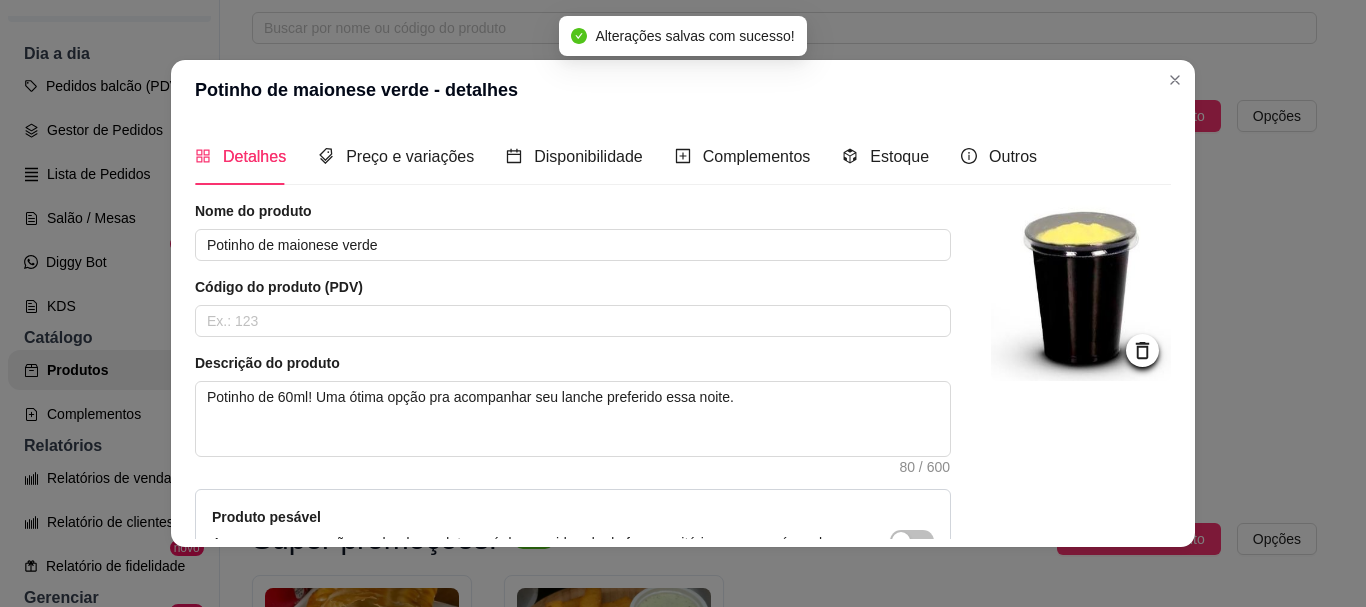 click at bounding box center [1081, 291] 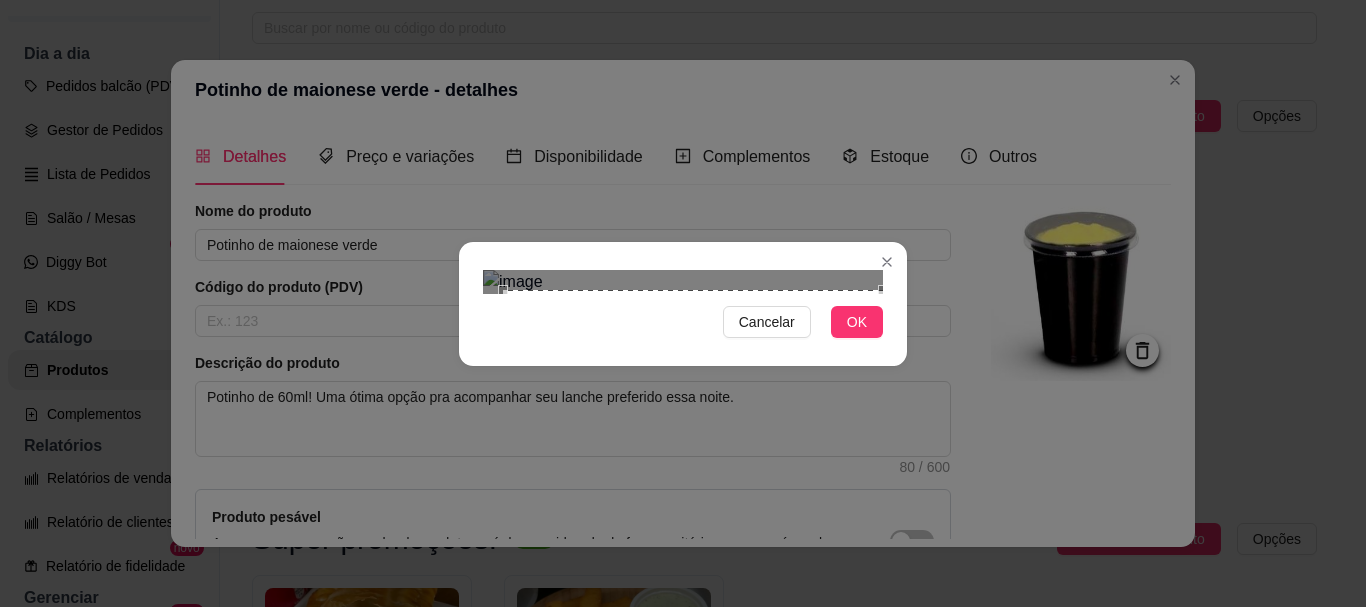 click on "Cancelar OK" at bounding box center [683, 303] 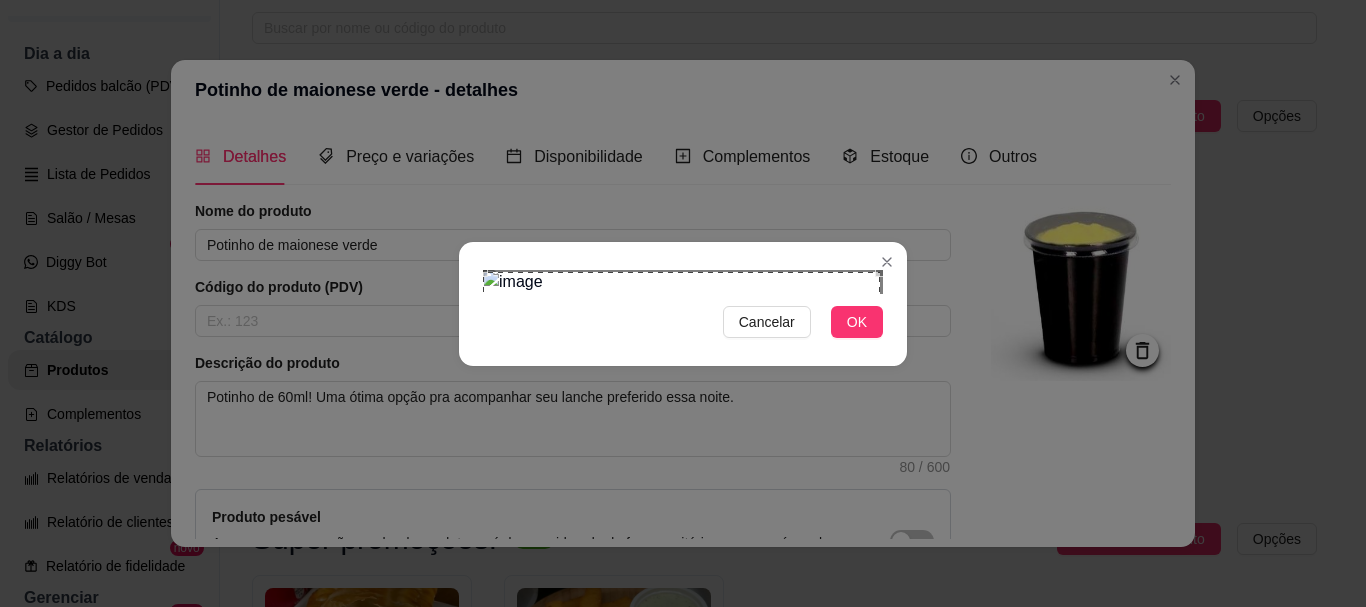 click on "Cancelar OK" at bounding box center [683, 303] 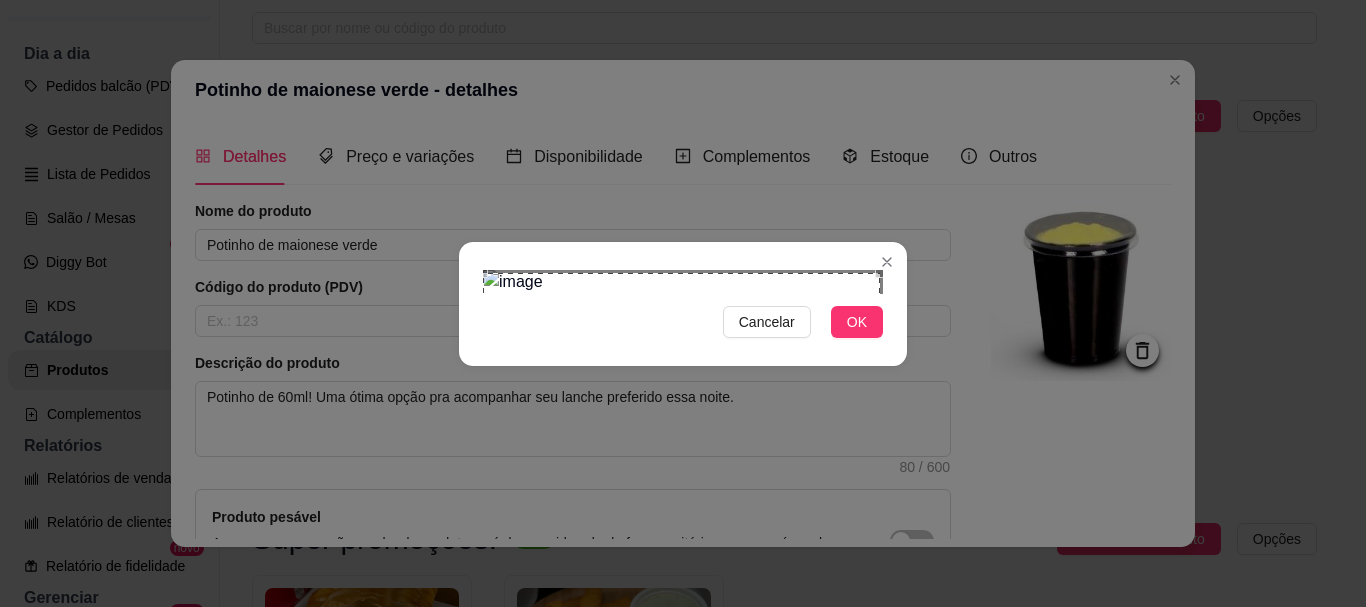 click at bounding box center (681, 471) 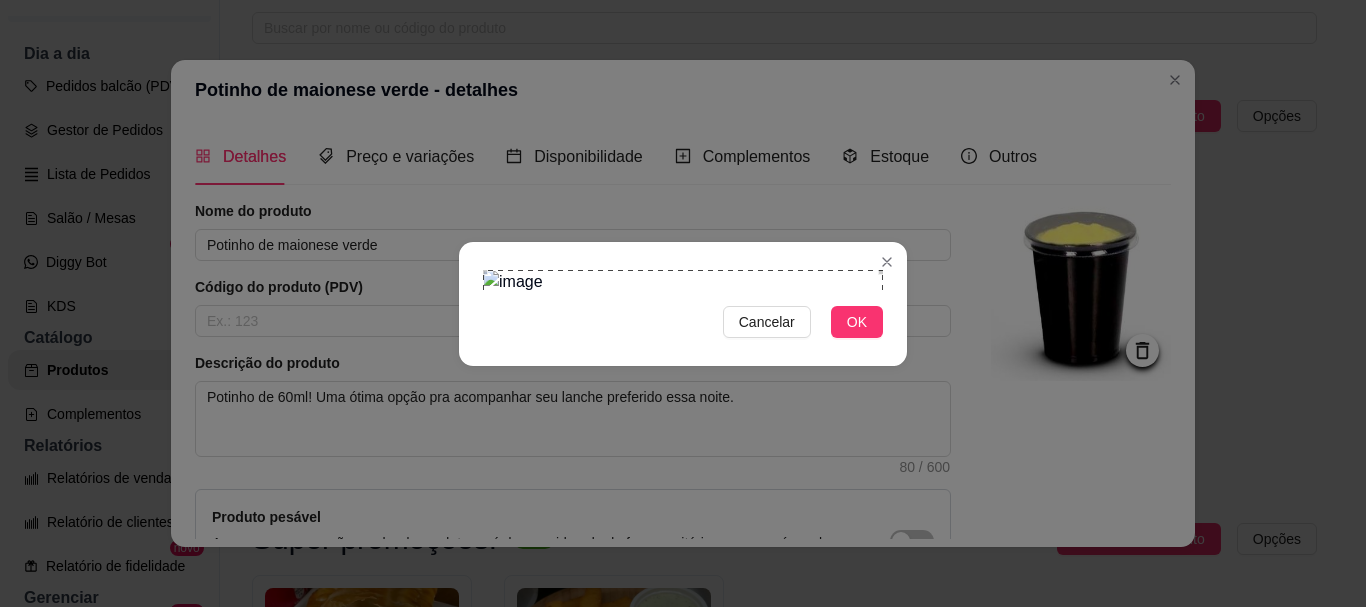 click on "Cancelar OK" at bounding box center (683, 303) 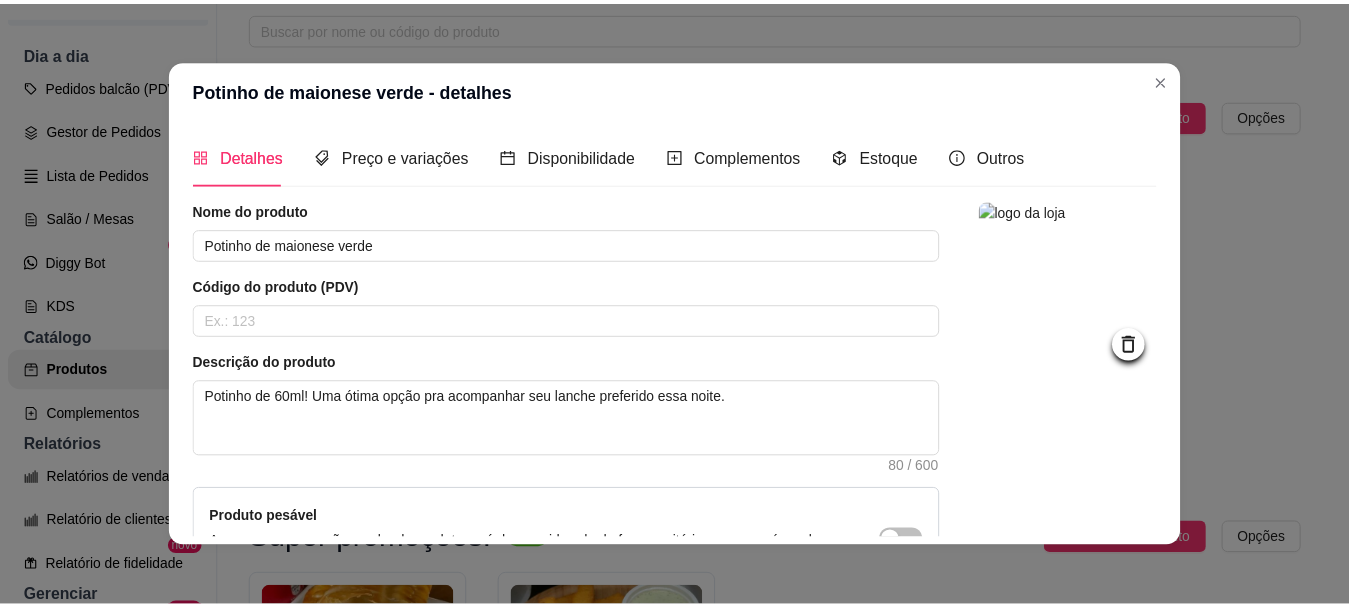 scroll, scrollTop: 241, scrollLeft: 0, axis: vertical 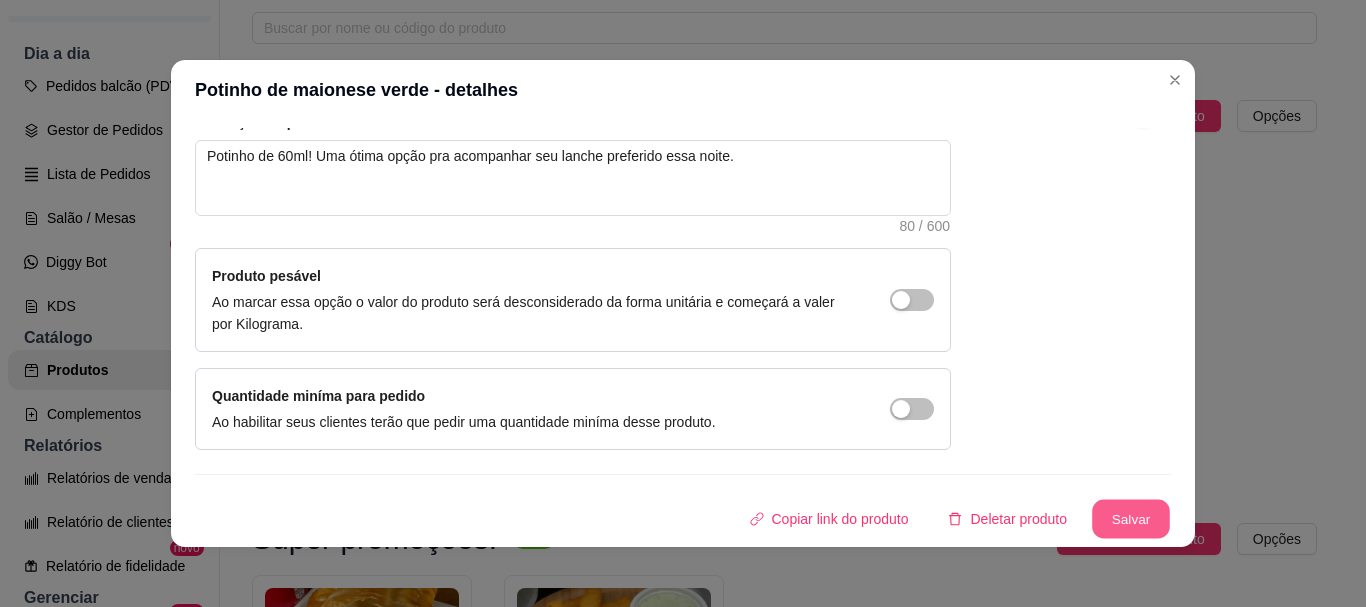 click on "Salvar" at bounding box center (1131, 519) 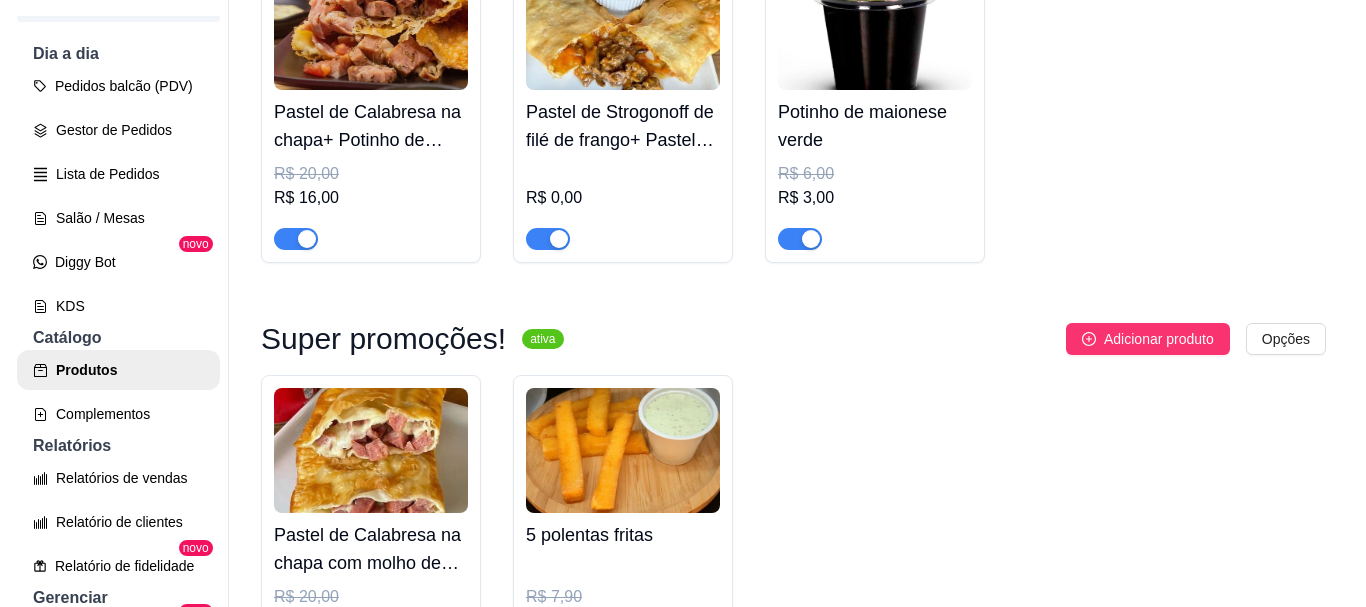 scroll, scrollTop: 100, scrollLeft: 0, axis: vertical 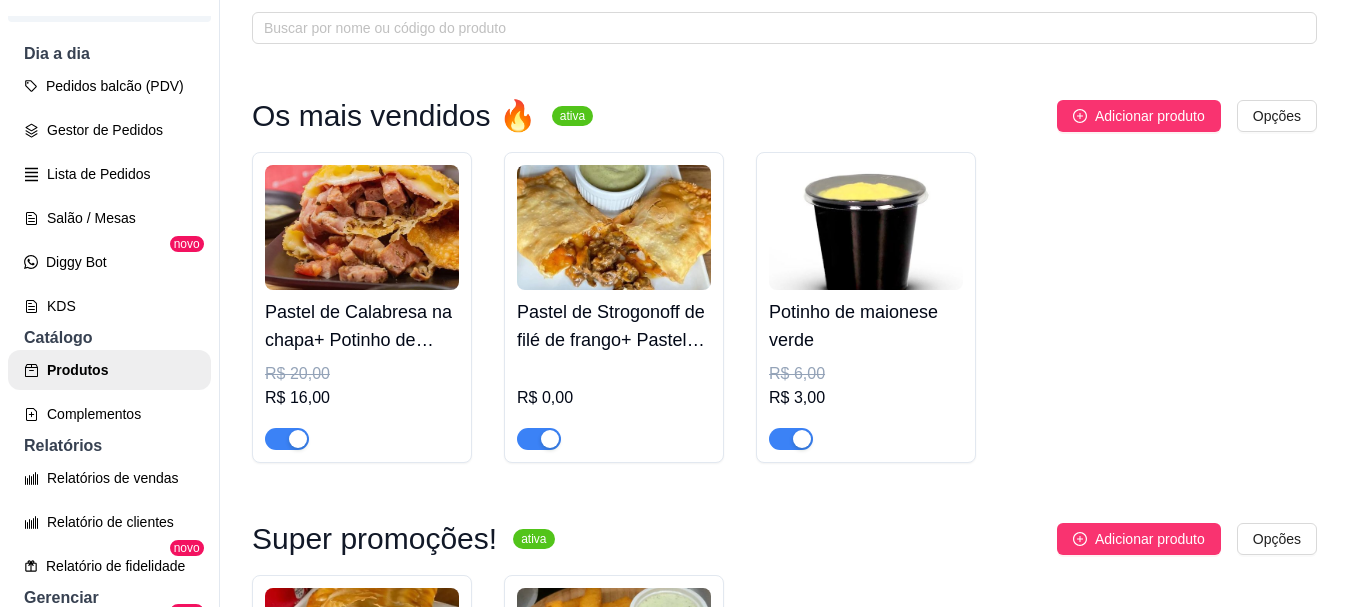 click on "Pastel de Strogonoff de filé de frango+ Pastel mini de chocolate ao leite   R$ 0,00" at bounding box center (614, 370) 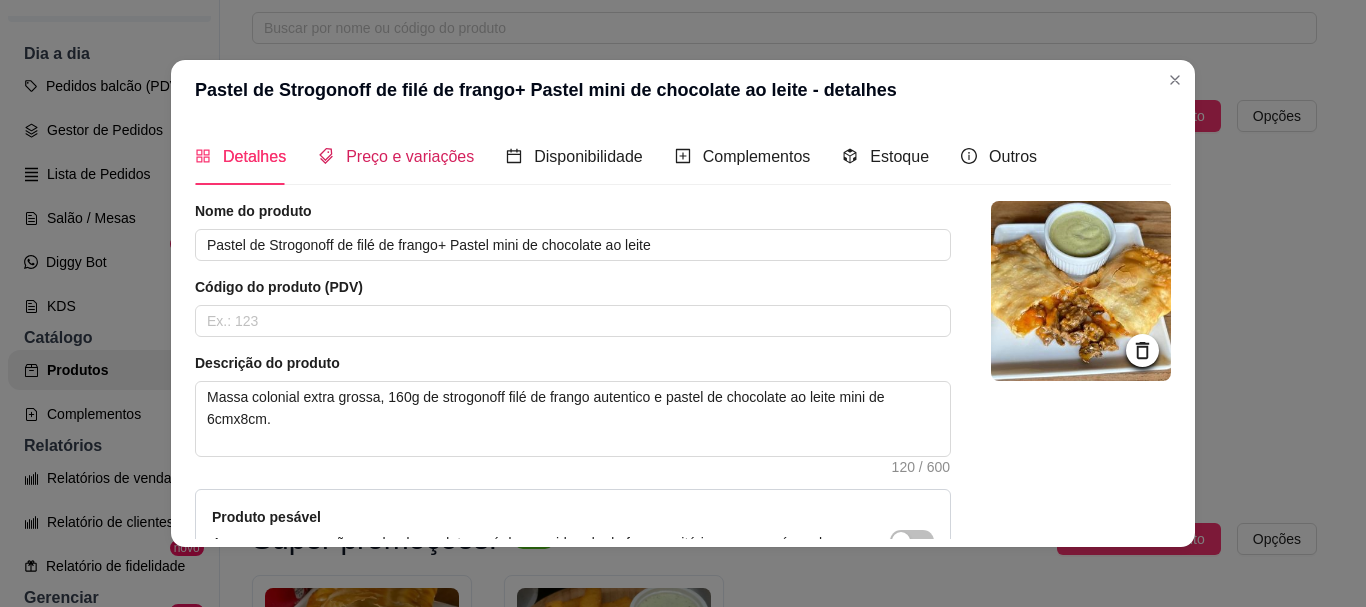 click on "Preço e variações" at bounding box center (410, 156) 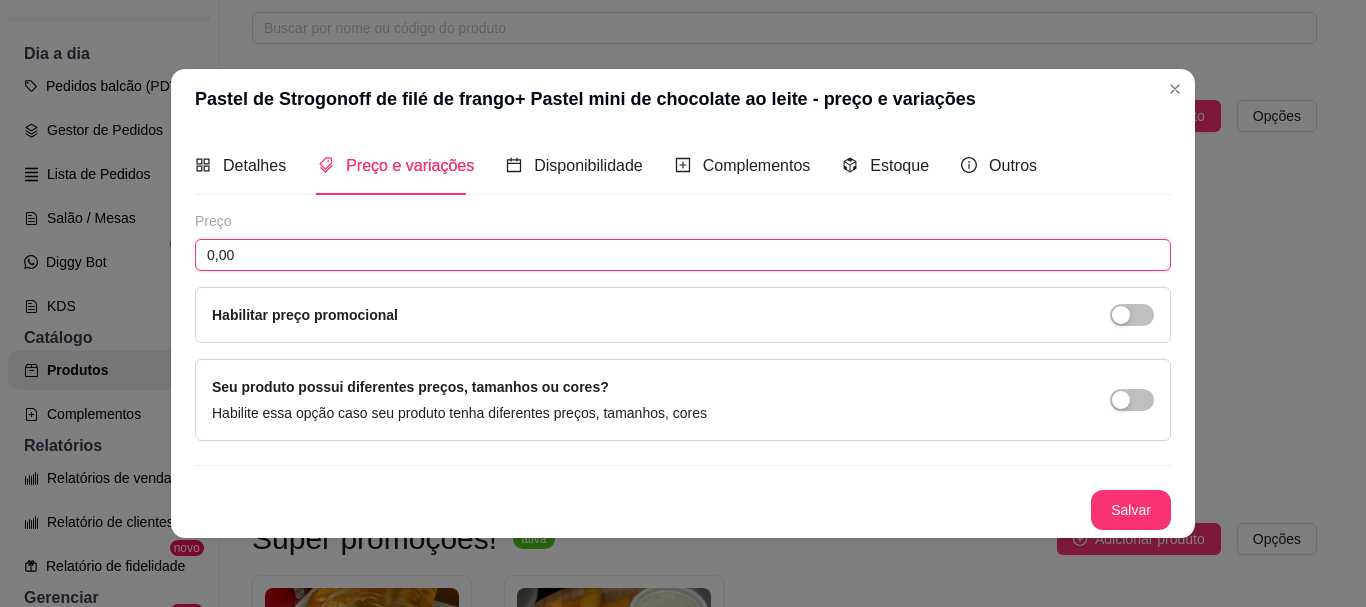 drag, startPoint x: 186, startPoint y: 245, endPoint x: 114, endPoint y: 245, distance: 72 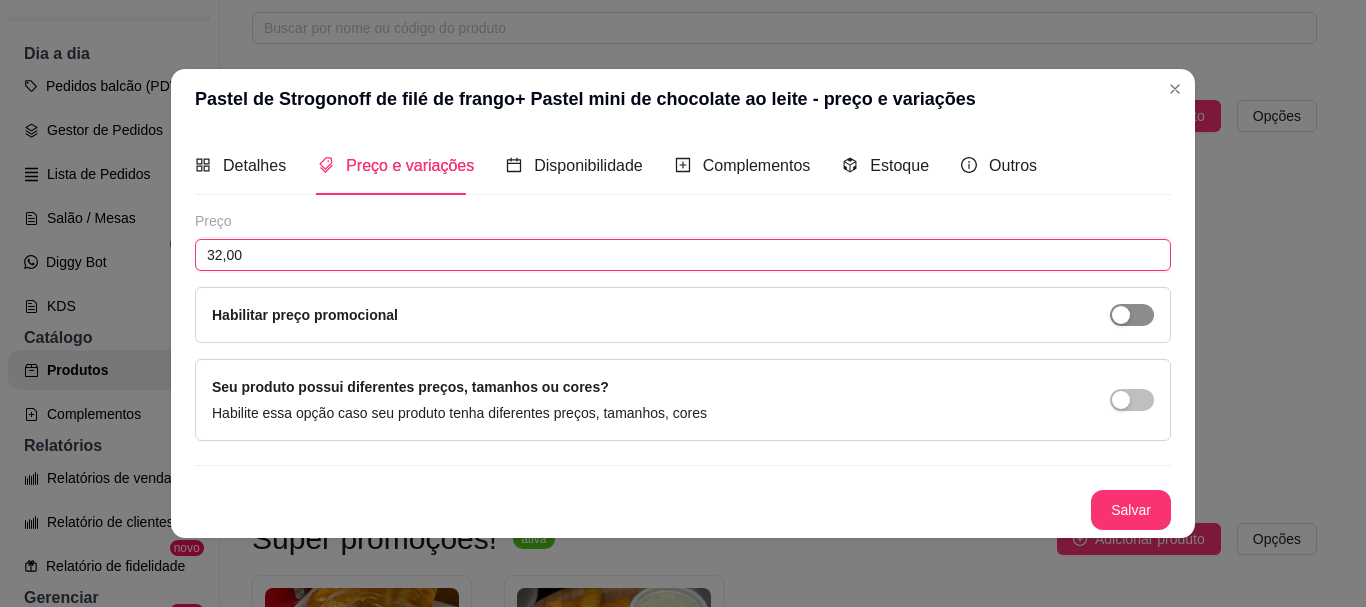 type on "32,00" 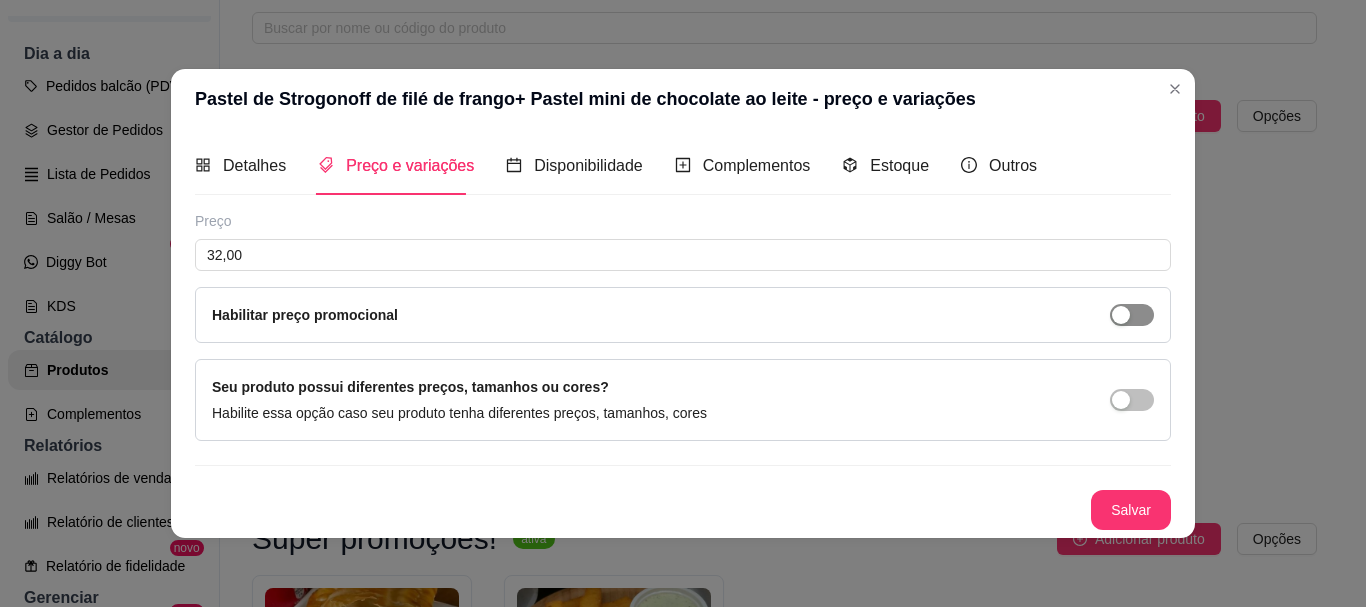 click at bounding box center (1132, 315) 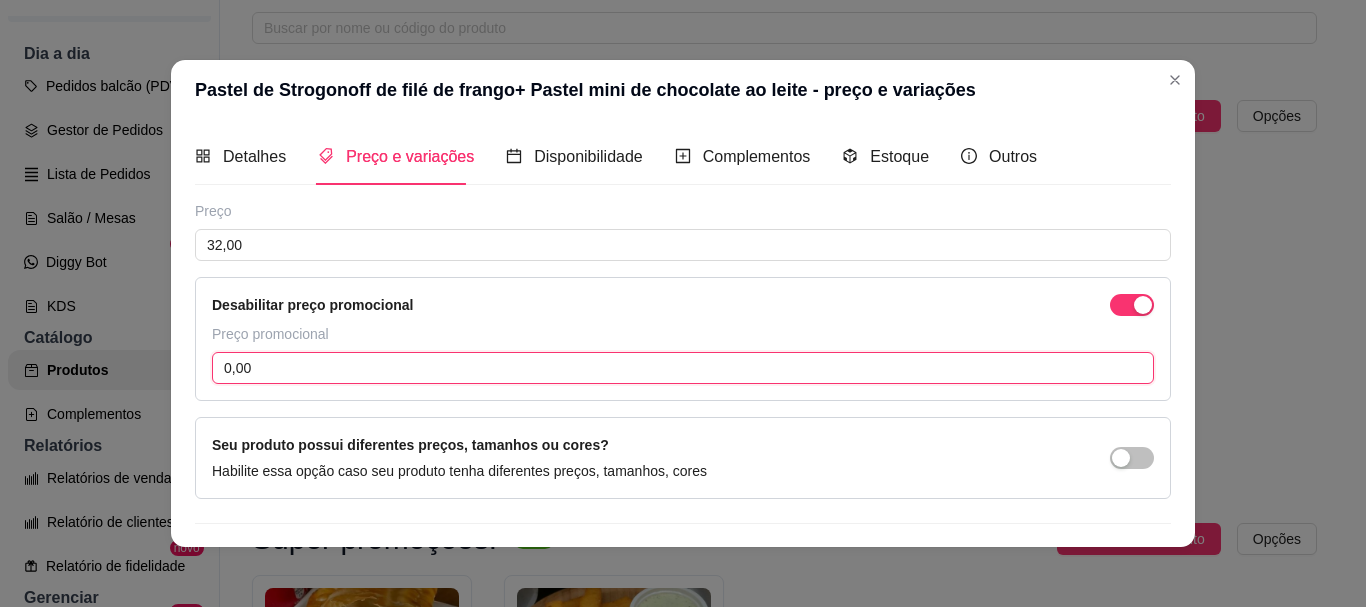 click on "0,00" at bounding box center (683, 368) 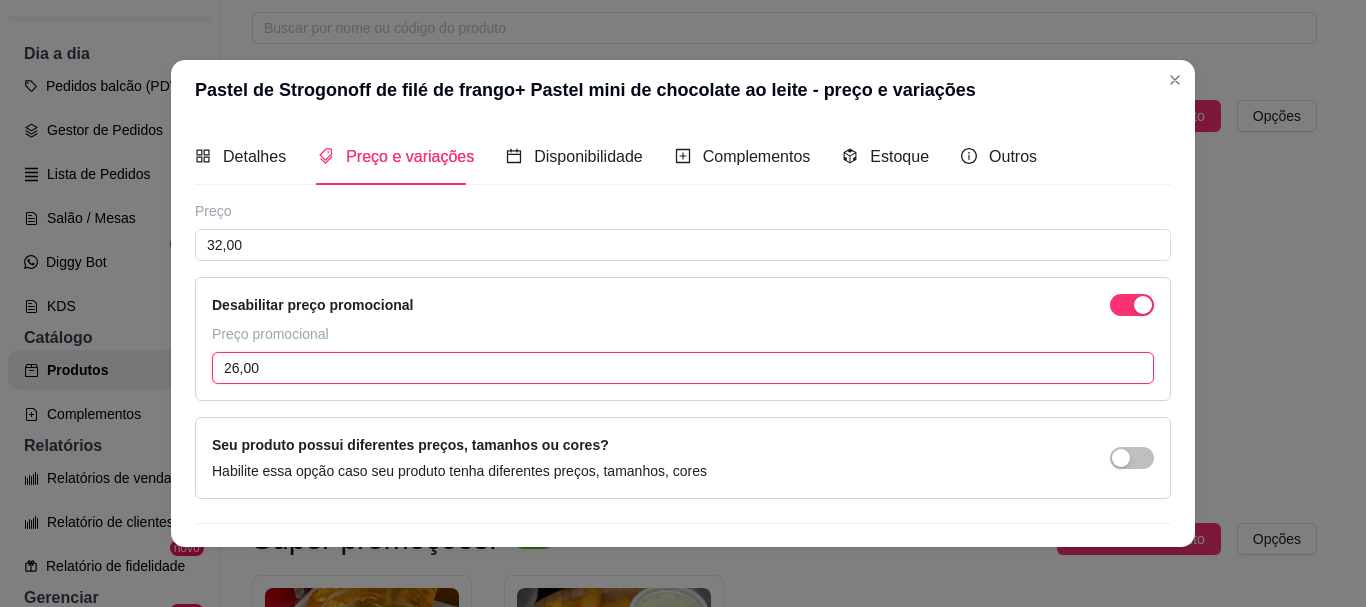 scroll, scrollTop: 49, scrollLeft: 0, axis: vertical 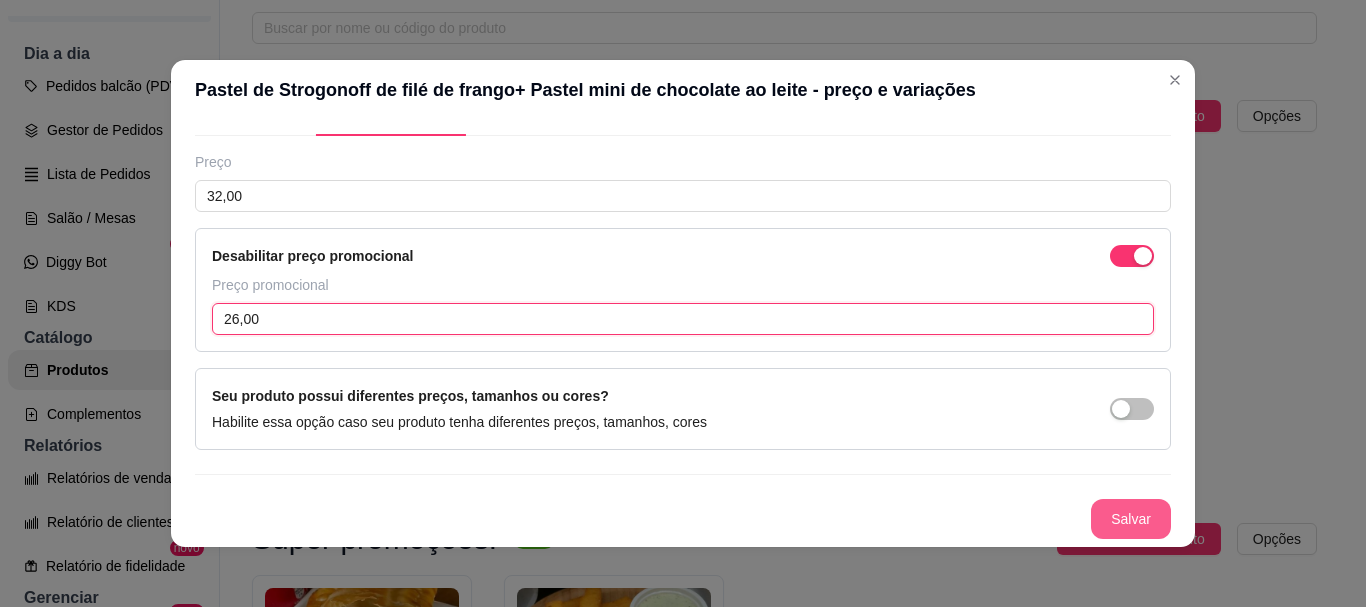 type on "26,00" 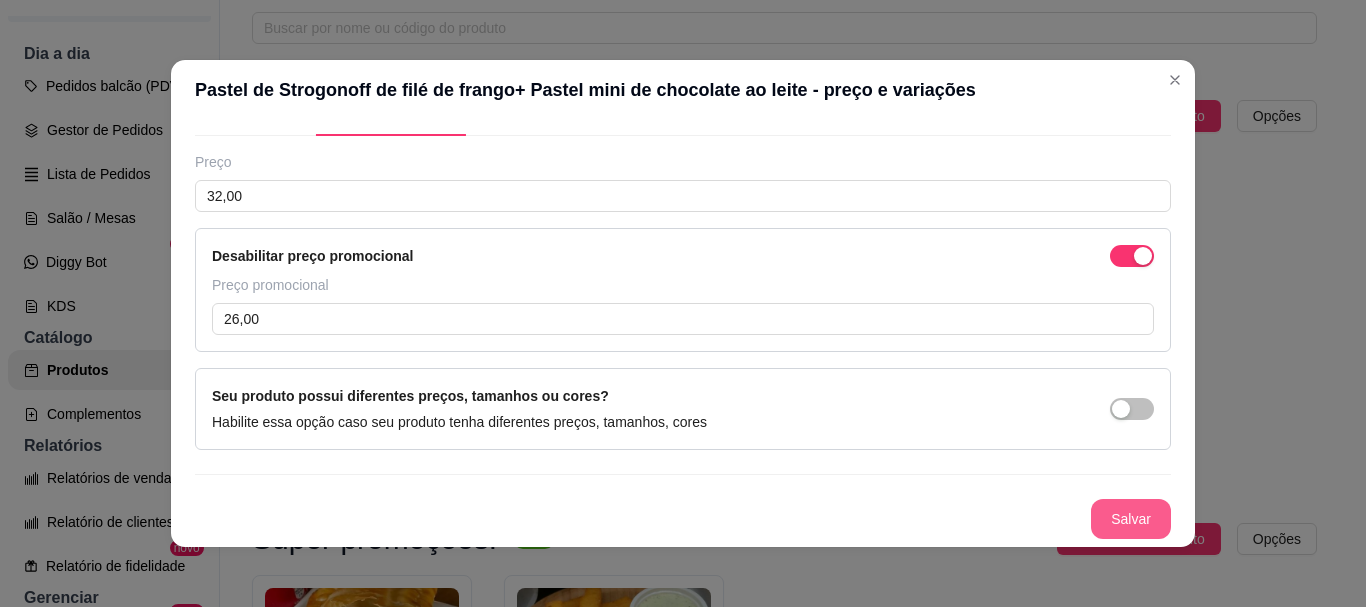 click on "Salvar" at bounding box center [1131, 519] 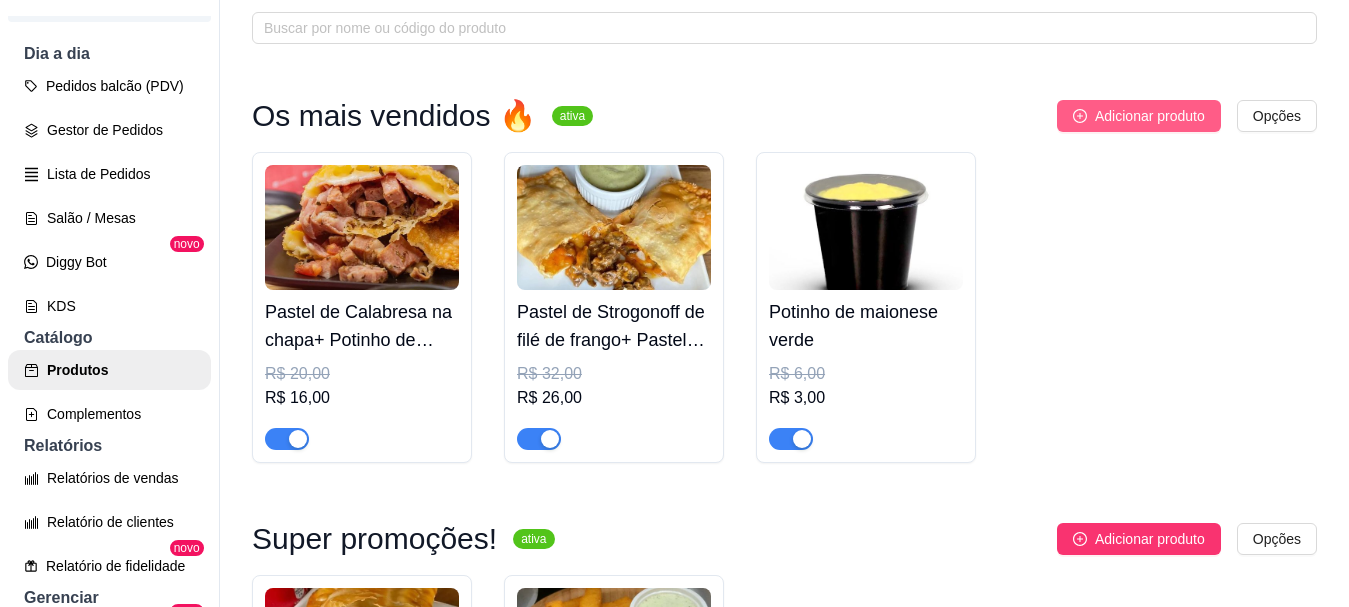 click on "Adicionar produto" at bounding box center (1150, 116) 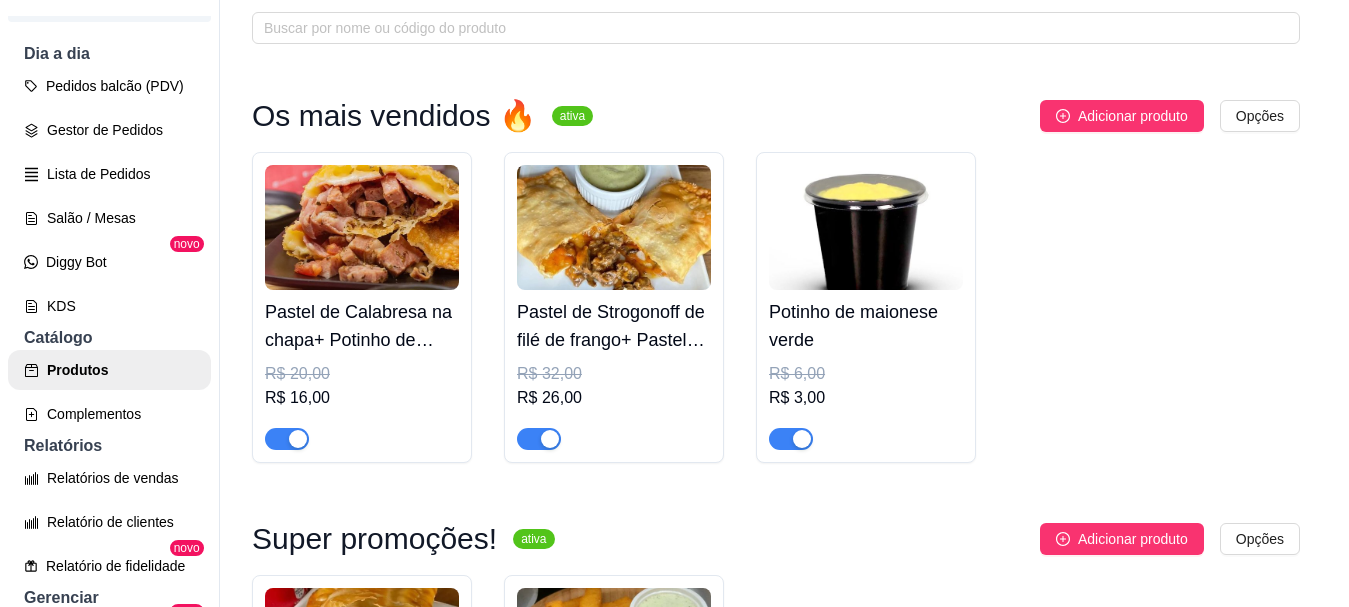 type 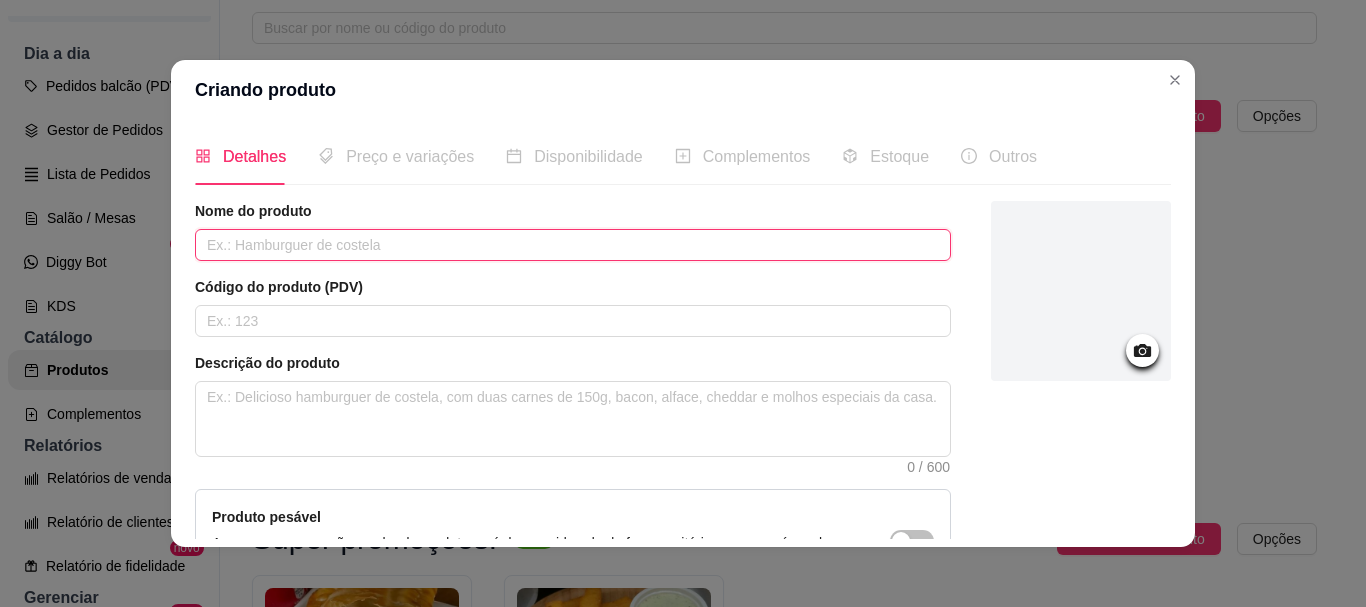 click at bounding box center [573, 245] 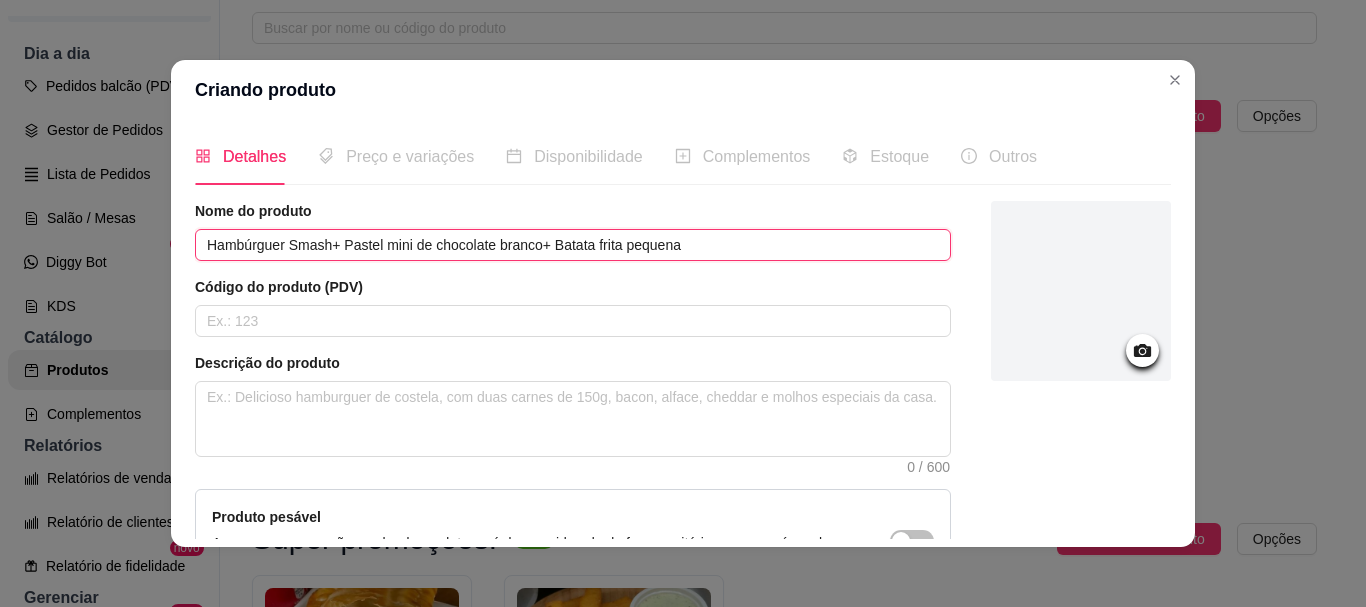 type on "Hambúrguer Smash+ Pastel mini de chocolate branco+ Batata frita pequena" 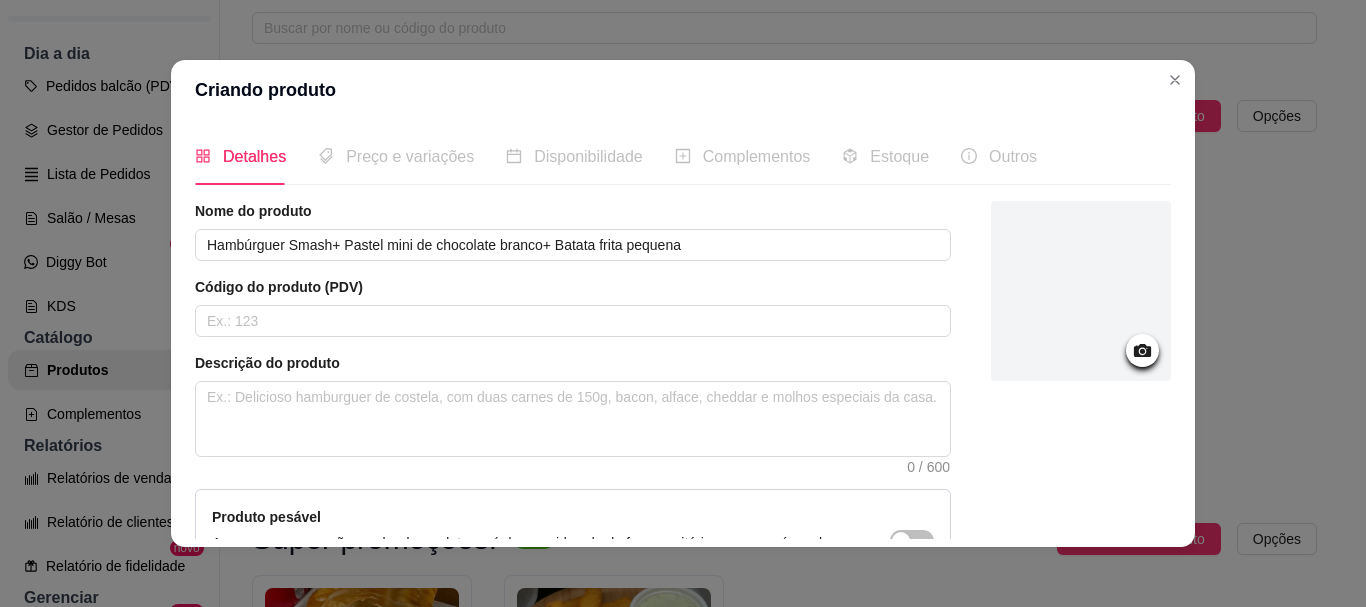 click on "Descrição do produto 0 / 600" at bounding box center (573, 413) 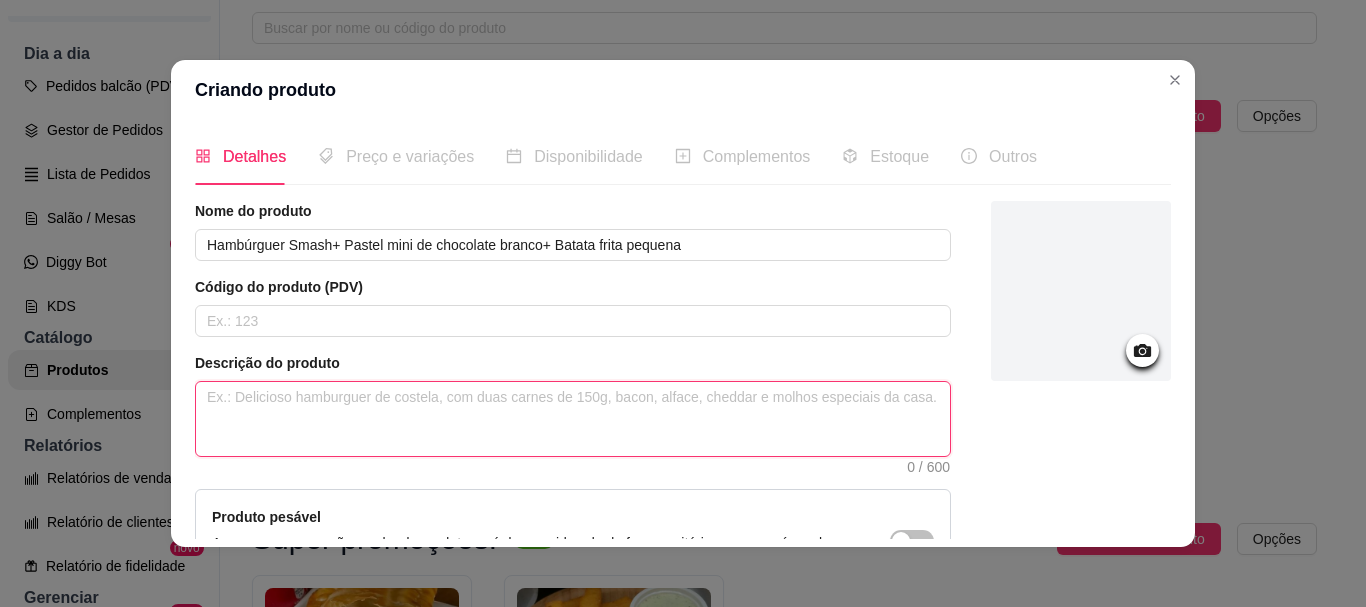 click at bounding box center [573, 419] 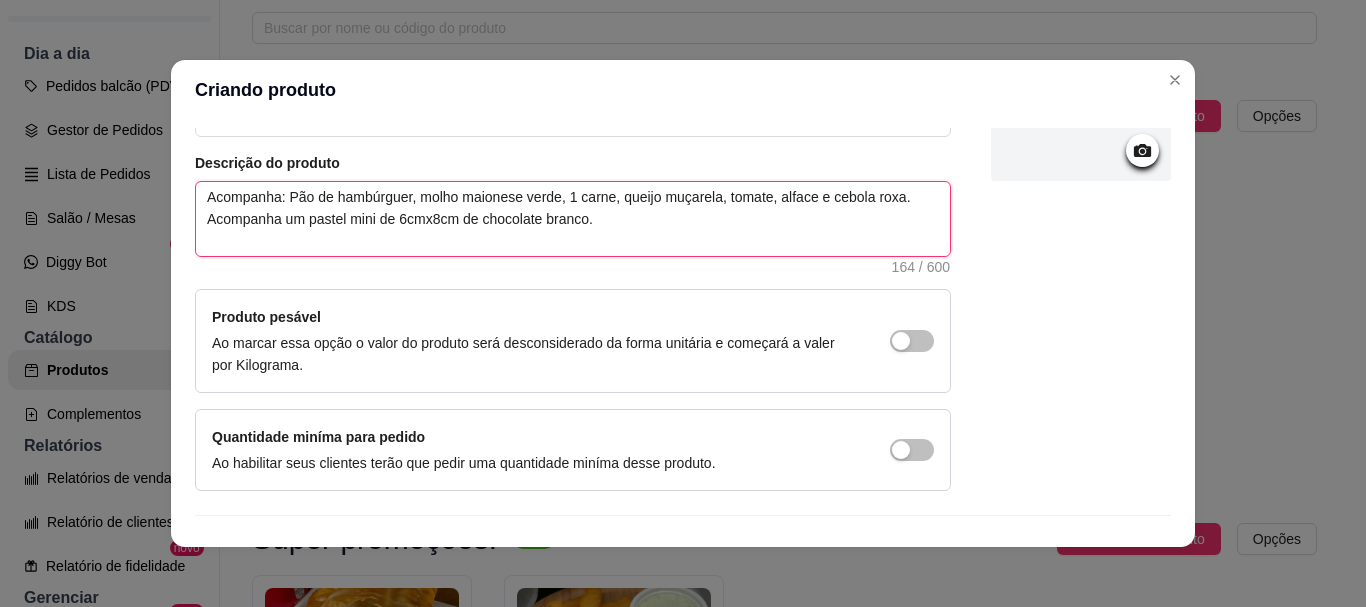 scroll, scrollTop: 0, scrollLeft: 0, axis: both 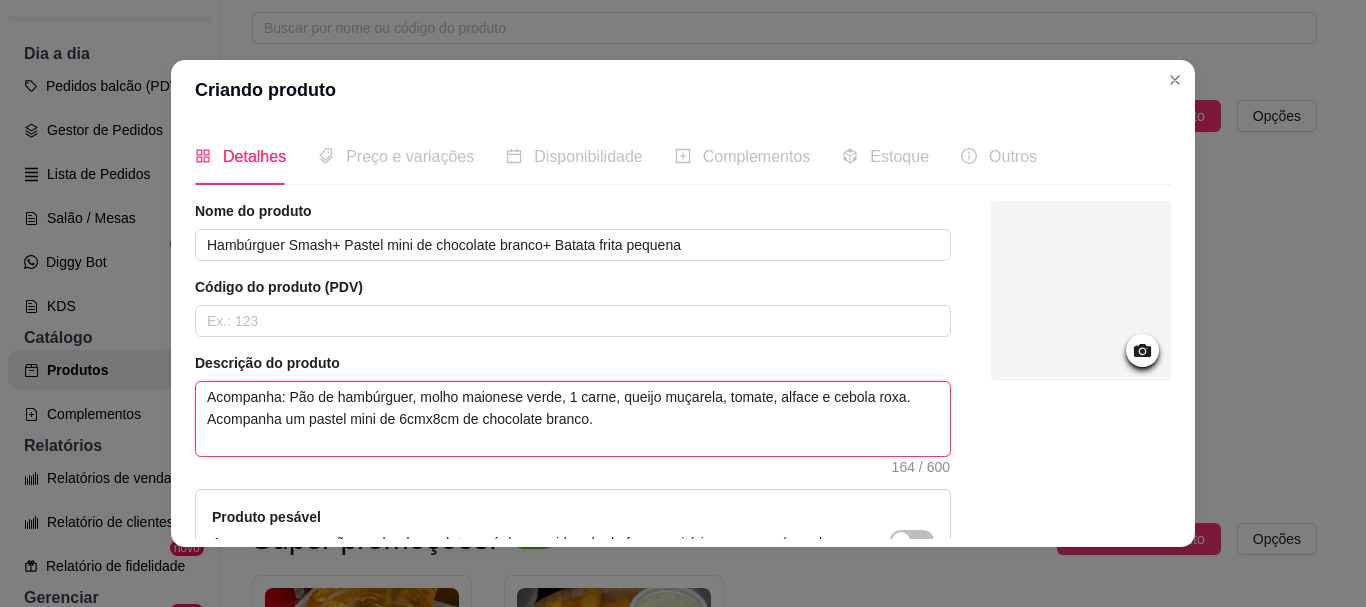 type on "Acompanha: Pão de hambúrguer, molho maionese verde, 1 carne, queijo muçarela, tomate, alface e cebola roxa. Acompanha um pastel mini de 6cmx8cm de chocolate branco." 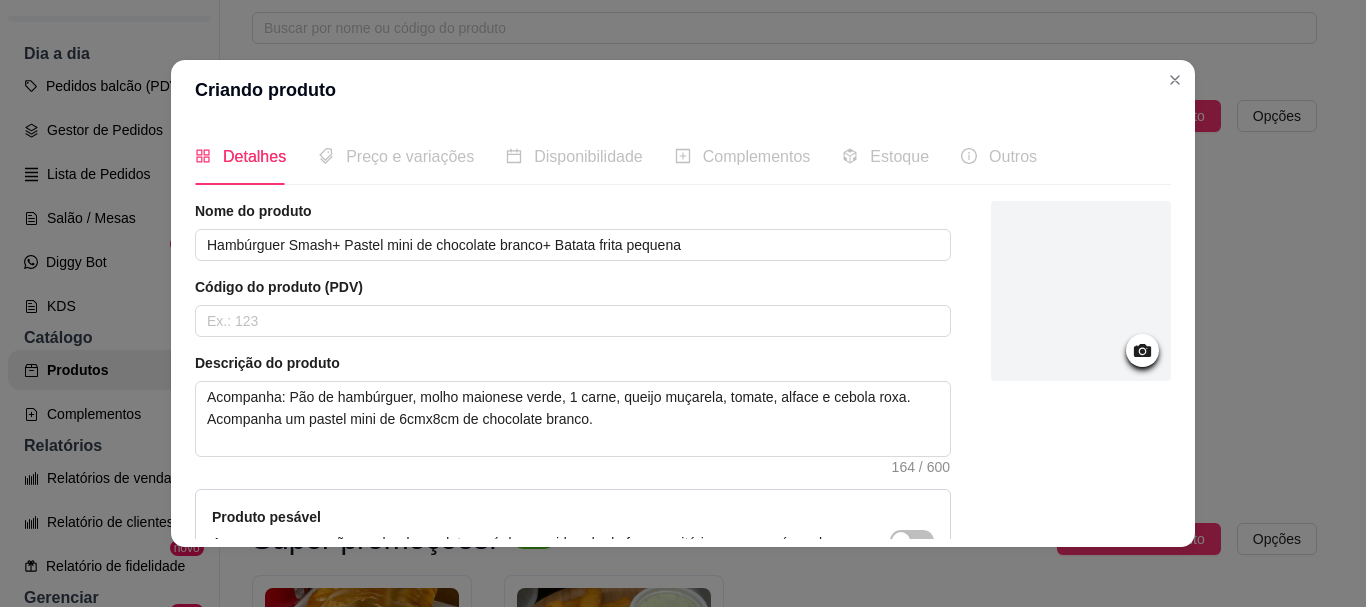 click on "Preço e variações" at bounding box center (396, 156) 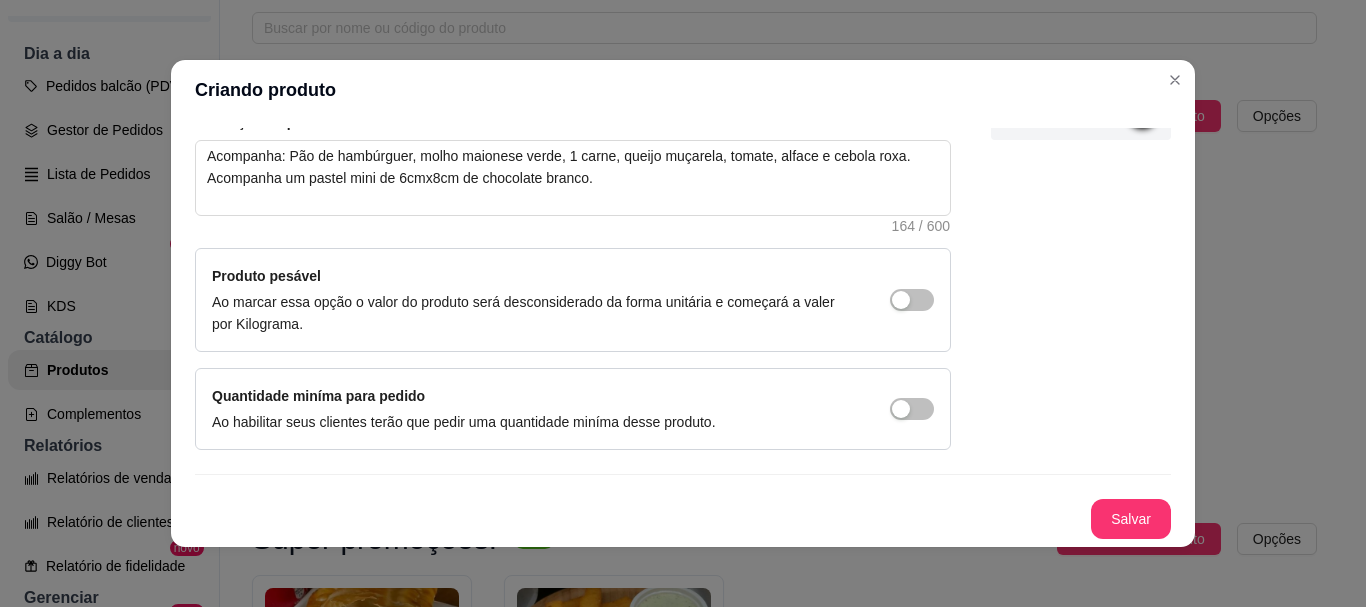 scroll, scrollTop: 41, scrollLeft: 0, axis: vertical 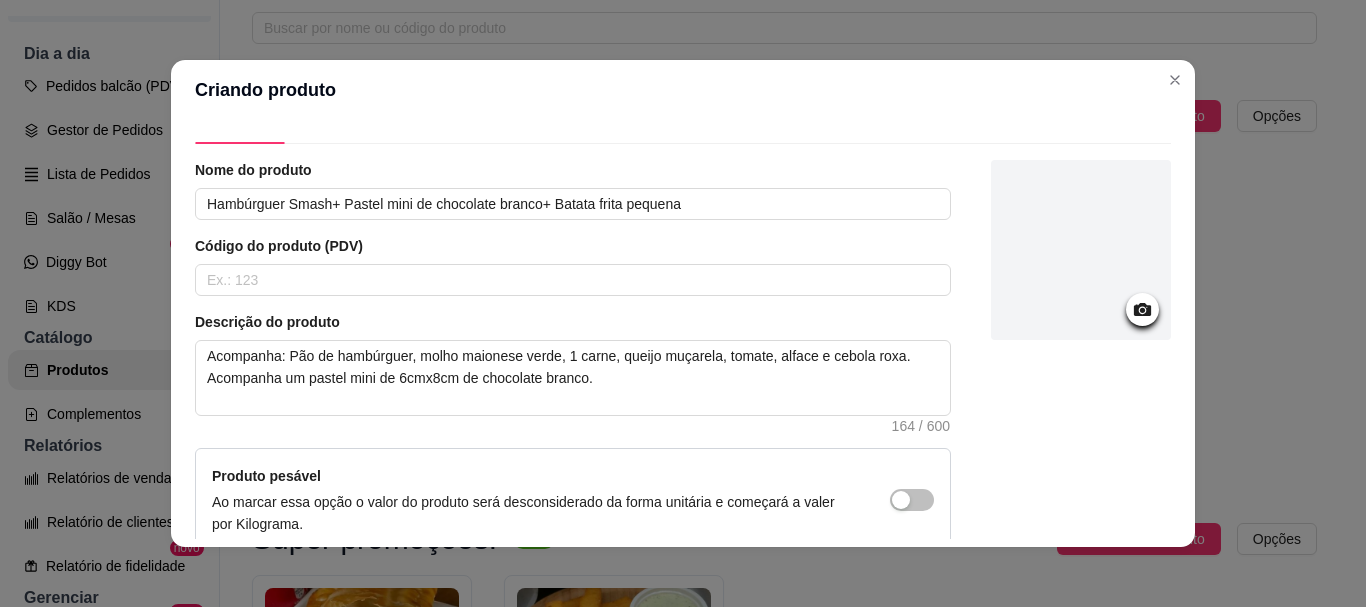 click at bounding box center (1081, 250) 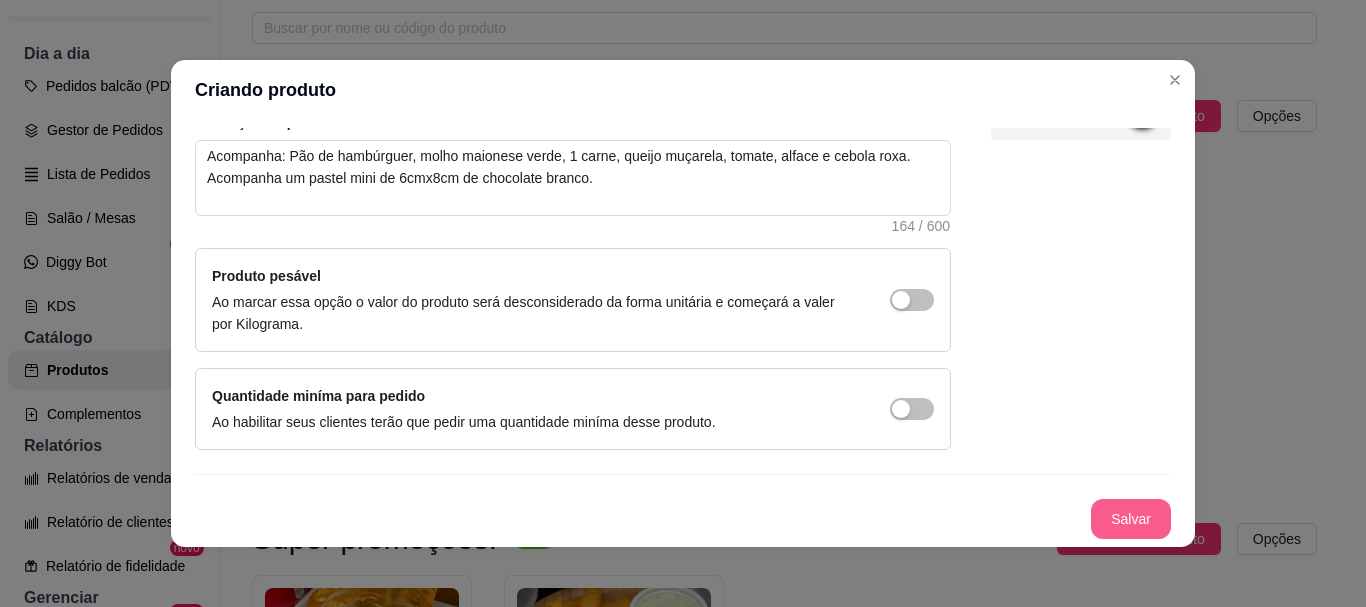 click on "Salvar" at bounding box center [1131, 519] 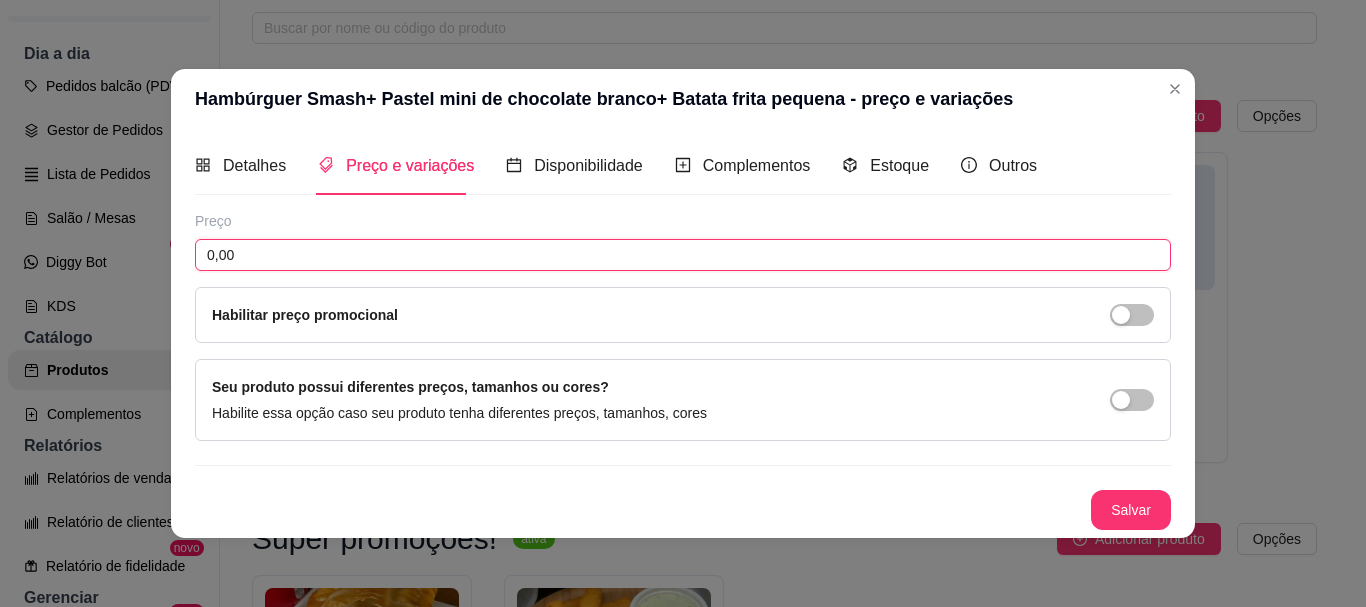 click on "0,00" at bounding box center [683, 255] 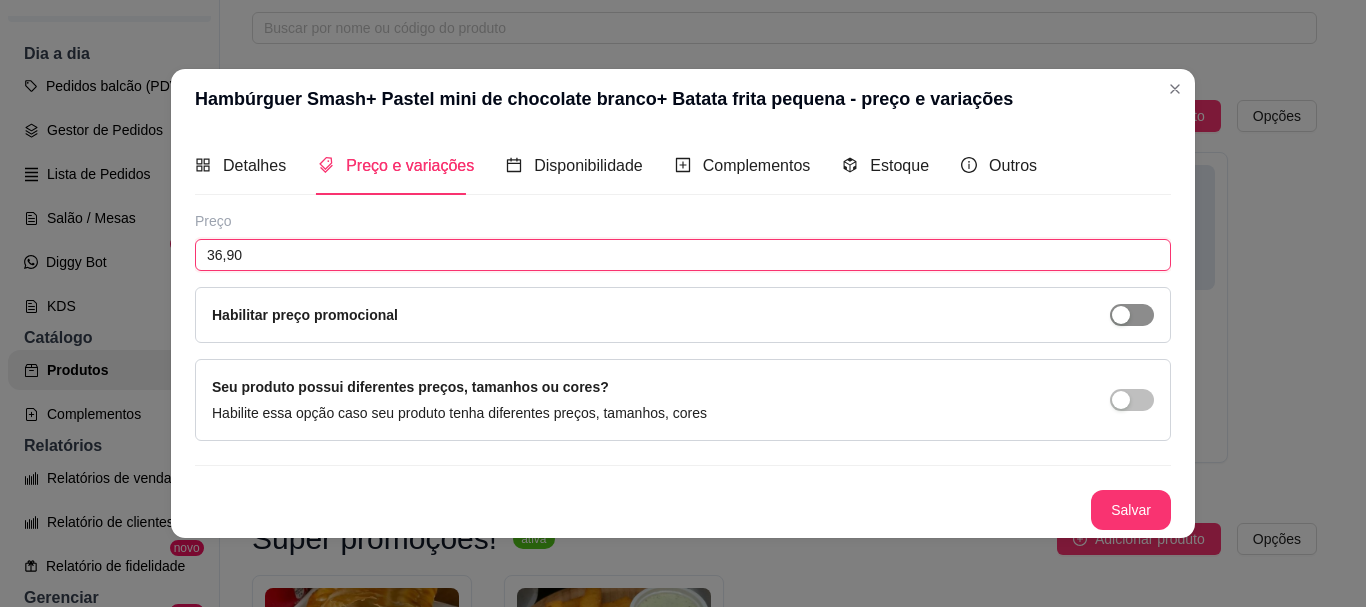 type on "36,90" 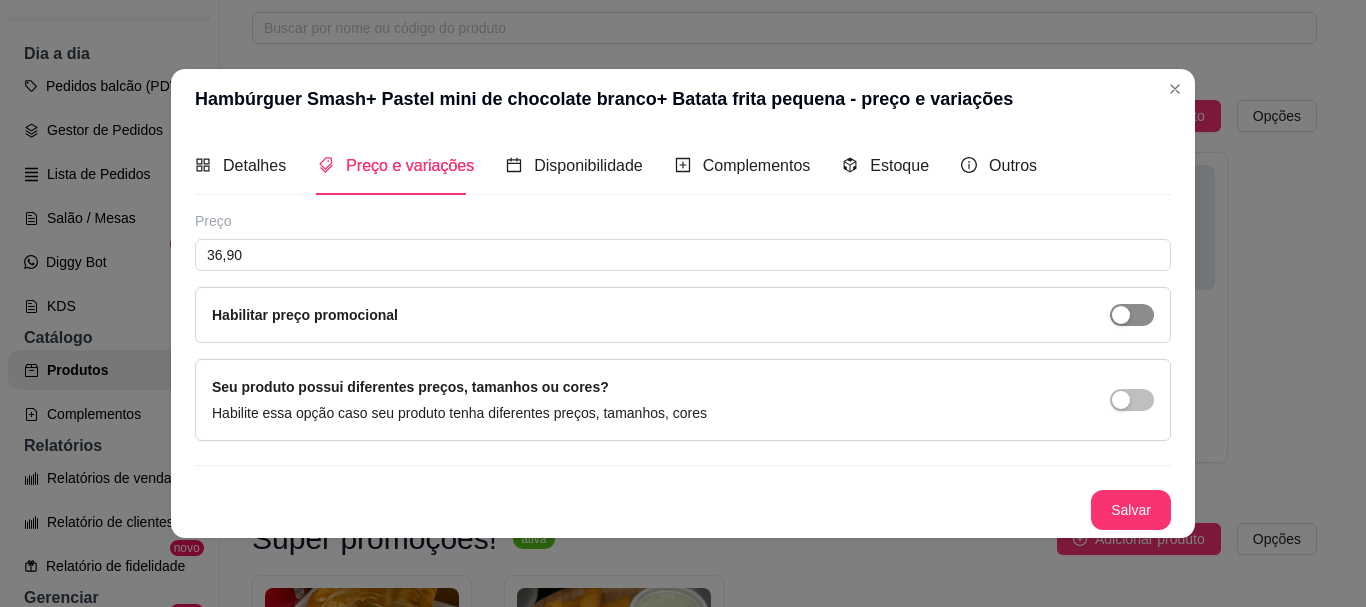 click at bounding box center (1121, 315) 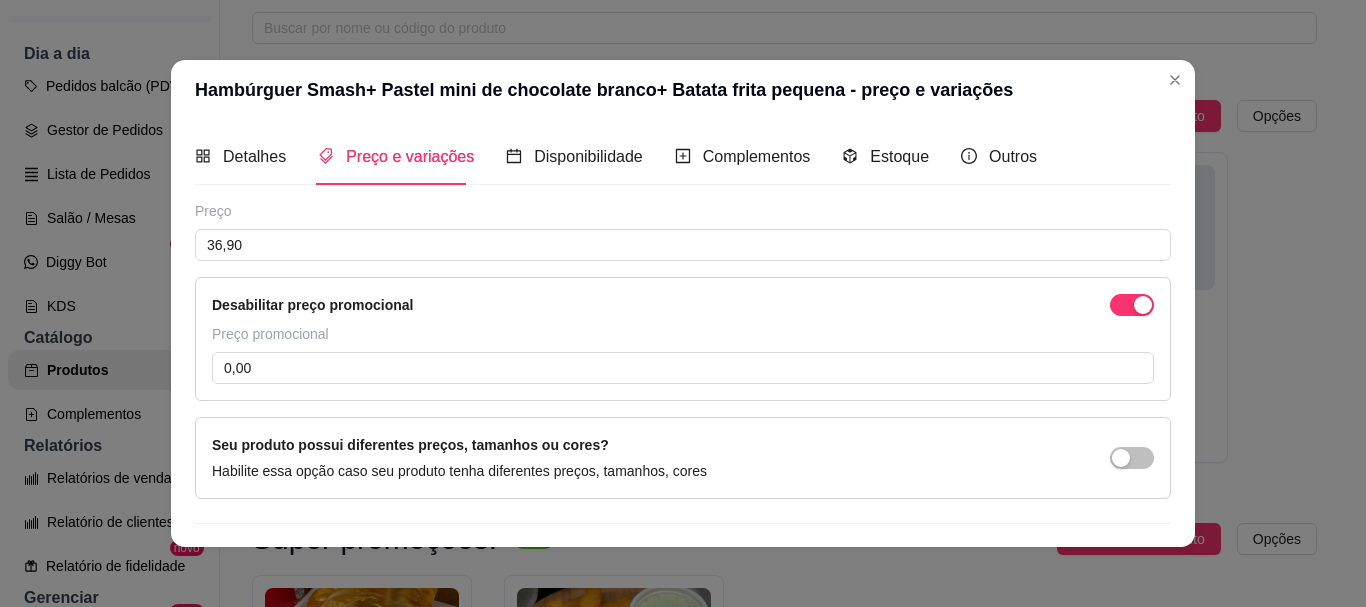scroll, scrollTop: 49, scrollLeft: 0, axis: vertical 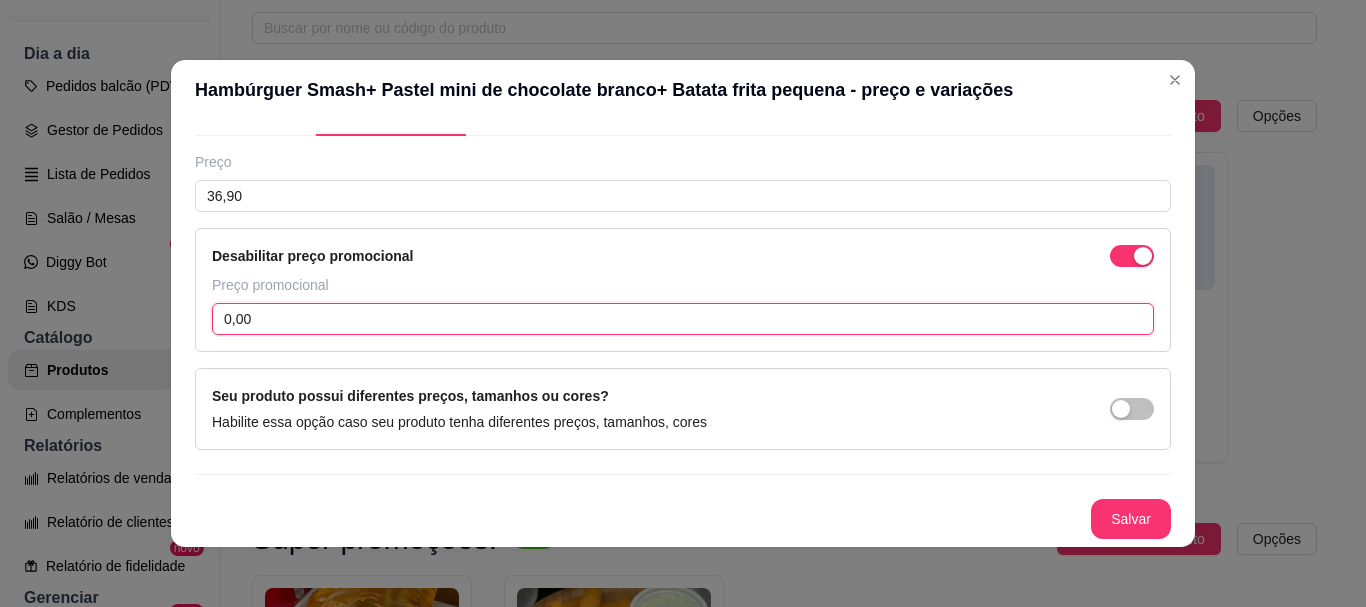 drag, startPoint x: 275, startPoint y: 327, endPoint x: 123, endPoint y: 331, distance: 152.05263 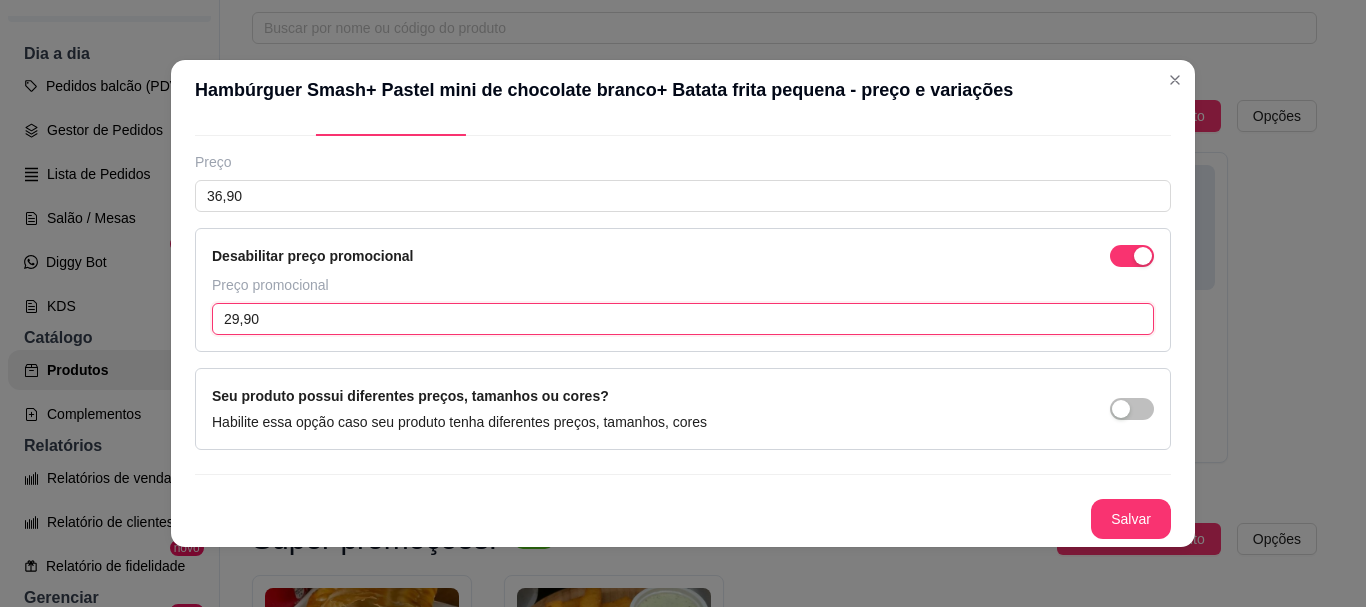 type on "29,90" 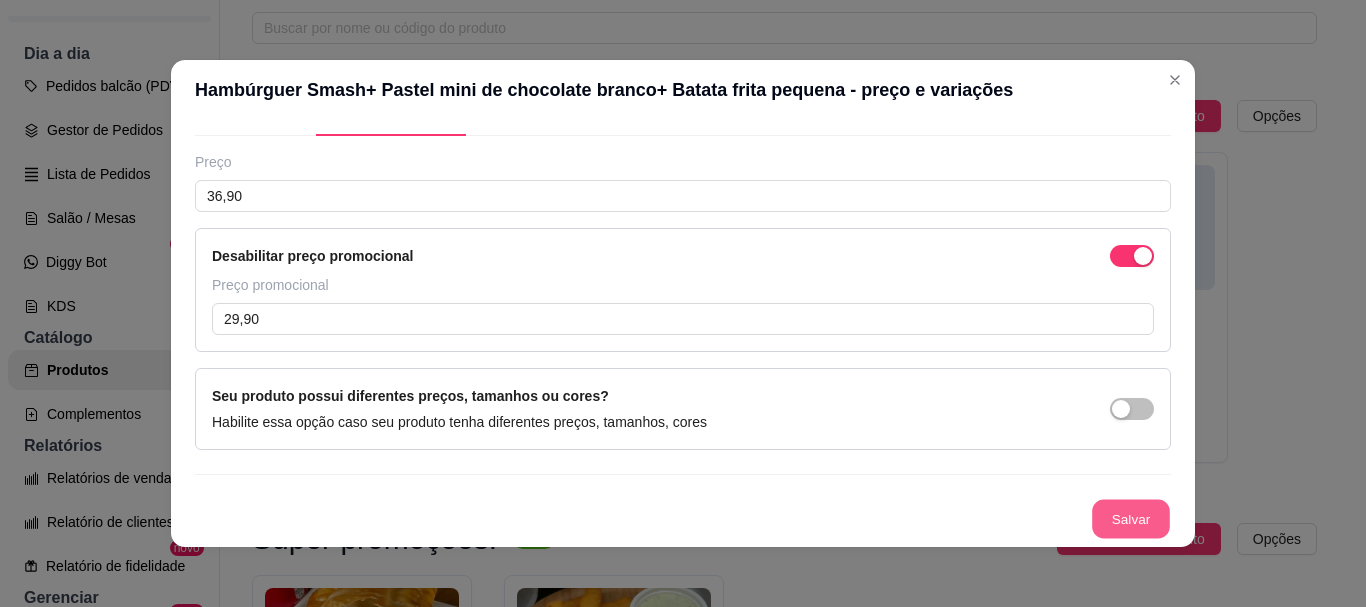 click on "Salvar" at bounding box center (1131, 519) 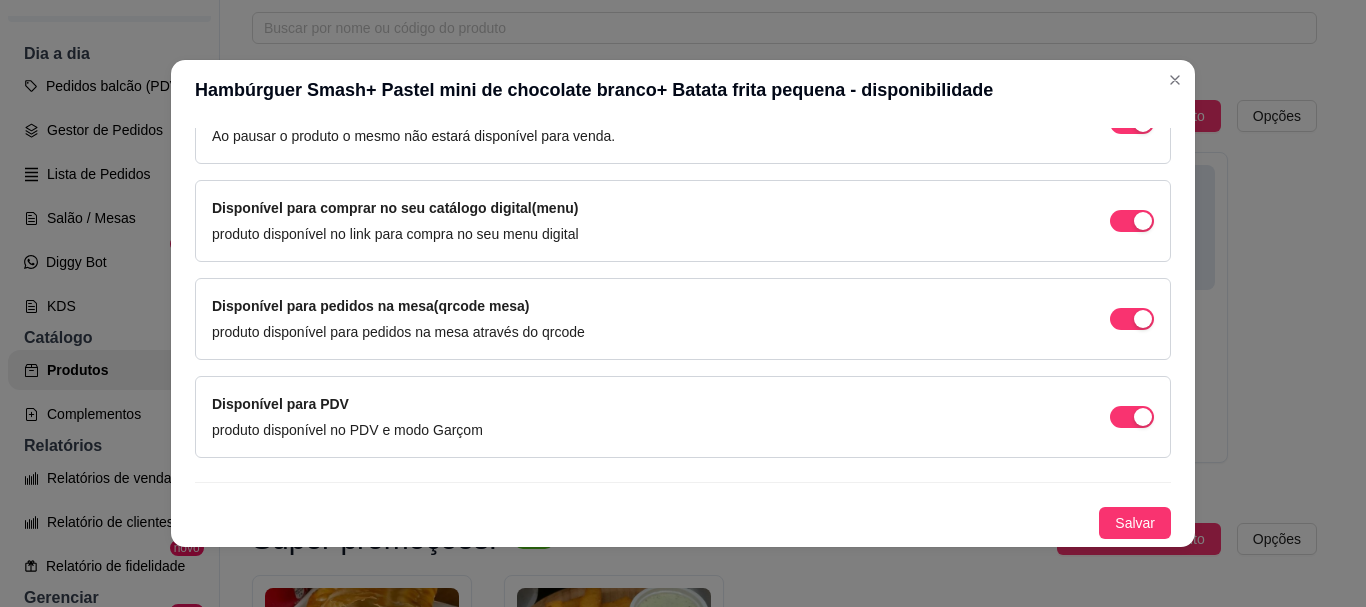 scroll, scrollTop: 0, scrollLeft: 0, axis: both 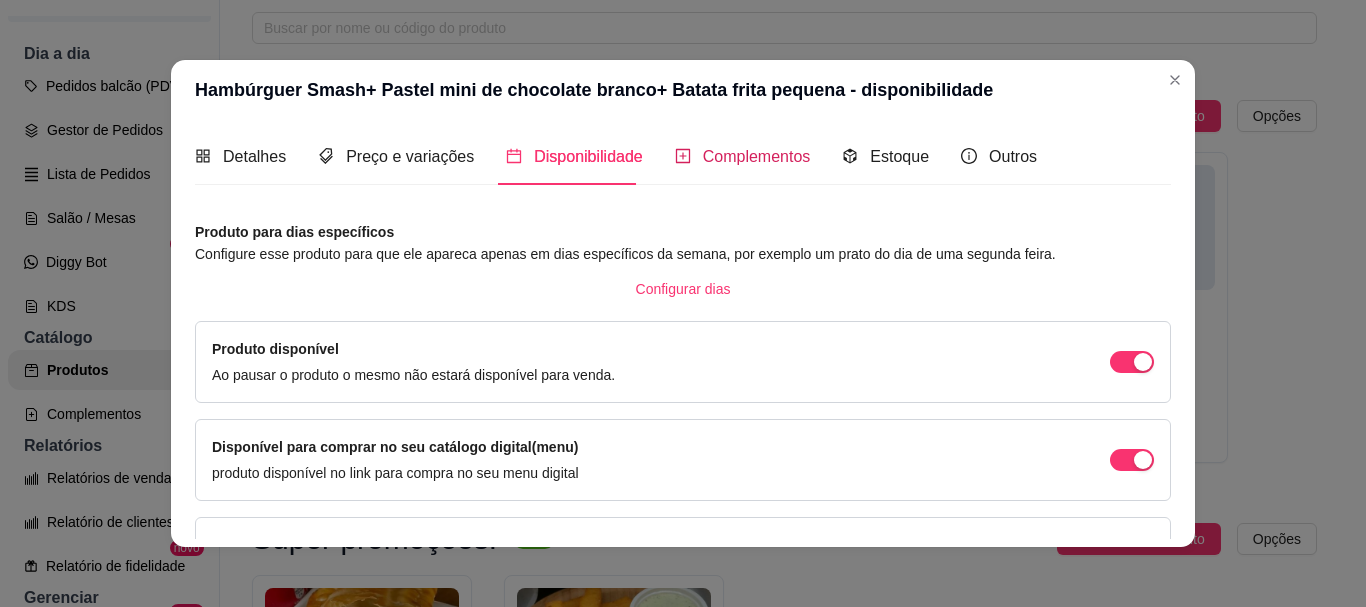 click on "Complementos" at bounding box center [743, 156] 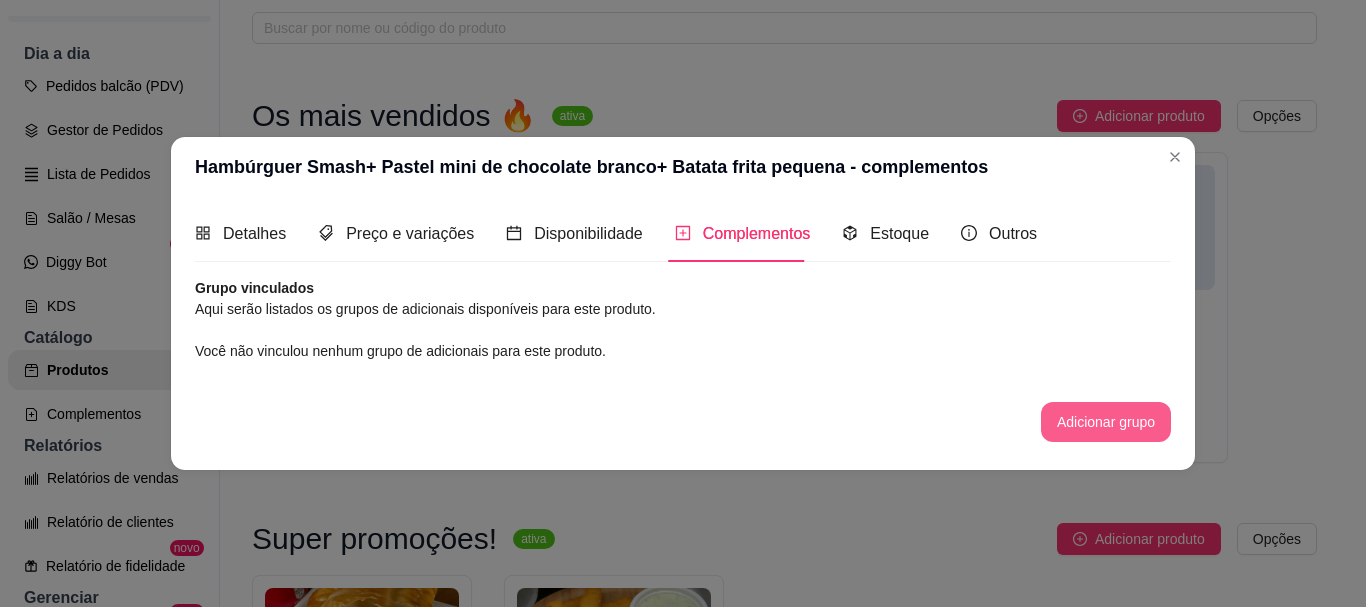 click on "Adicionar grupo" at bounding box center [1106, 422] 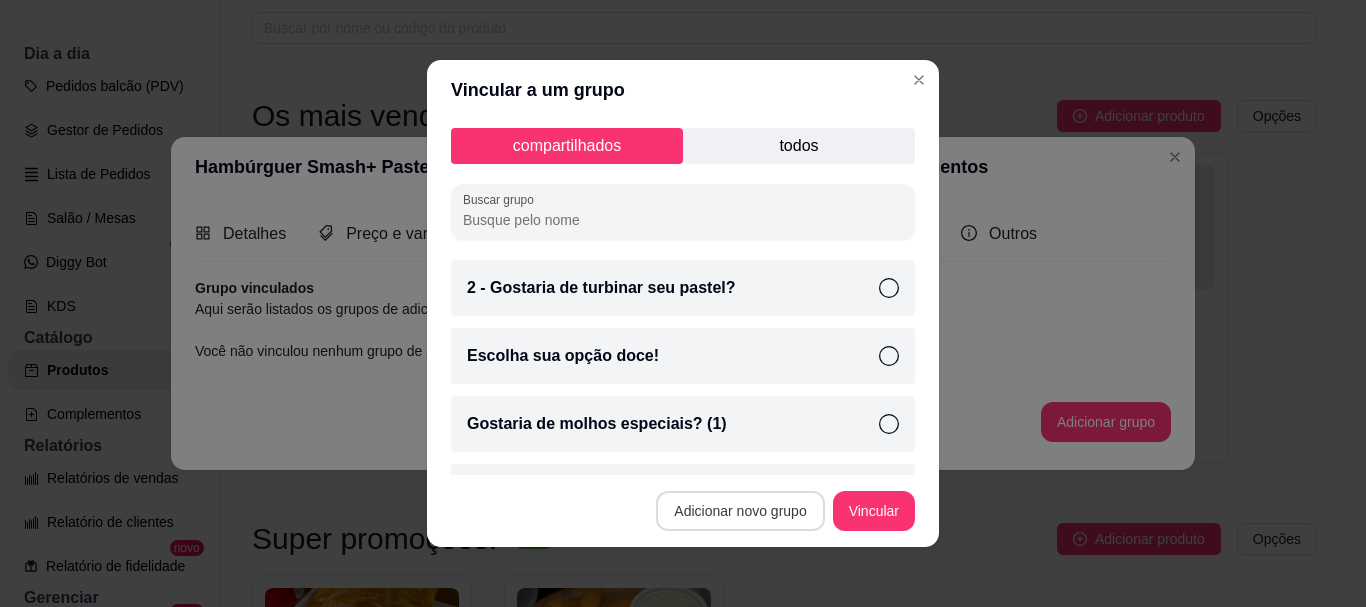 click on "Adicionar novo grupo" at bounding box center [740, 511] 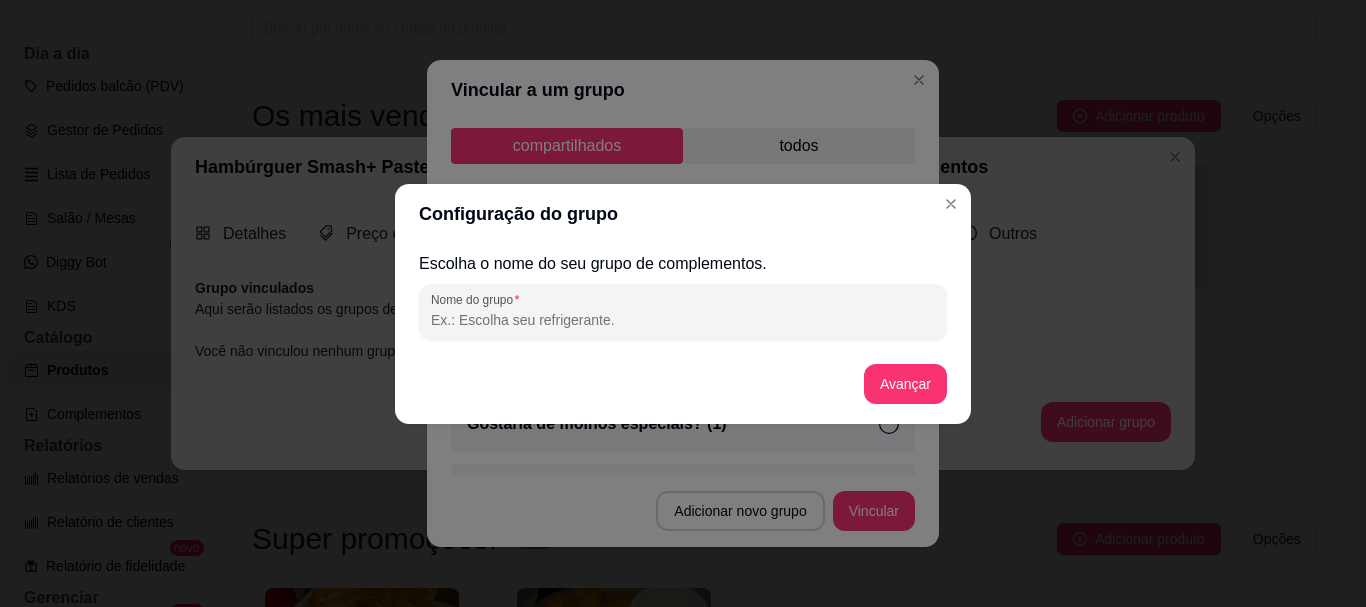 click on "Nome do grupo" at bounding box center [683, 320] 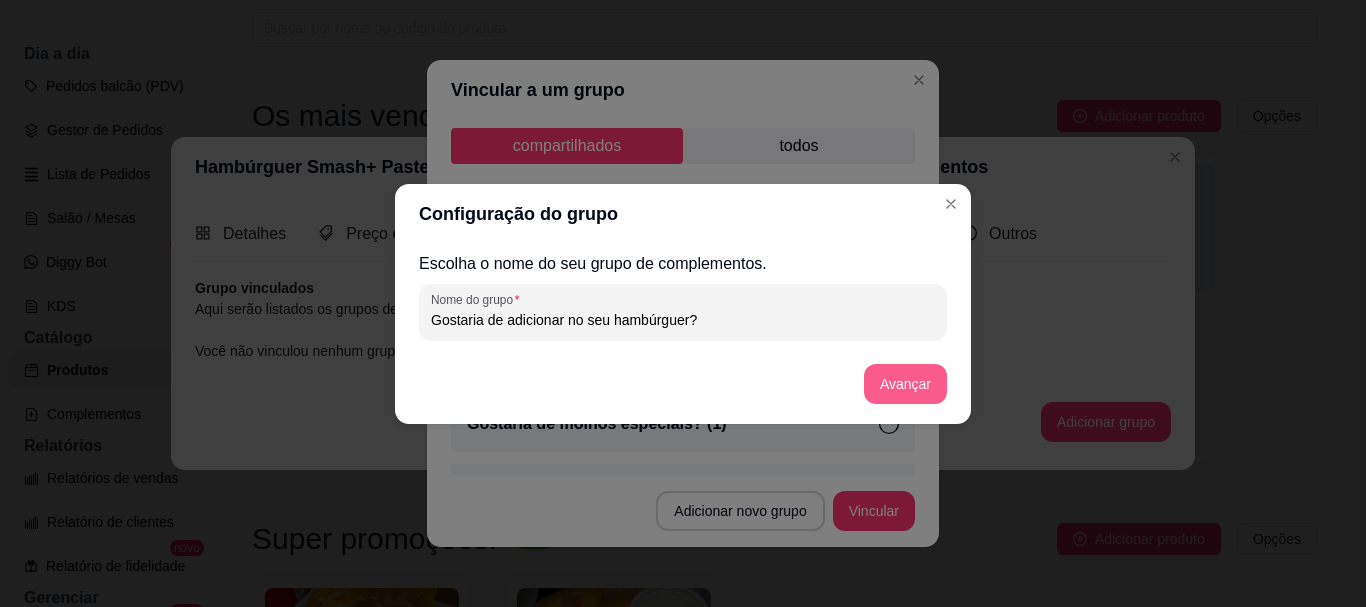 type on "Gostaria de adicionar no seu hambúrguer?" 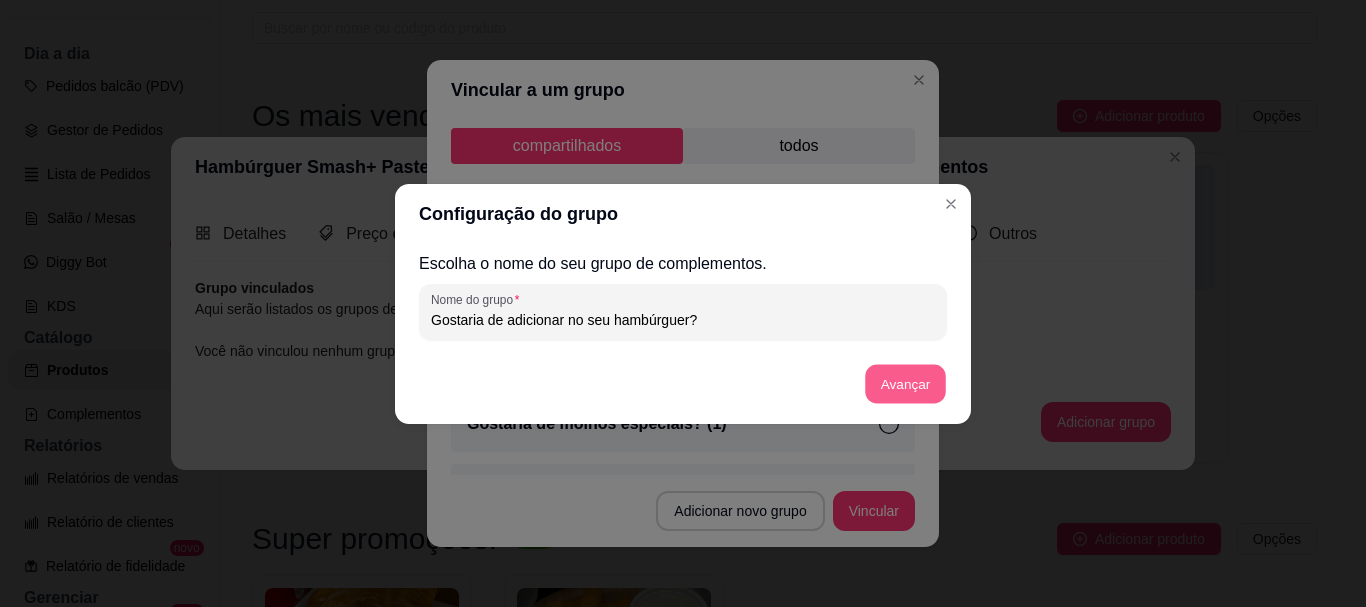 click on "Avançar" at bounding box center (905, 383) 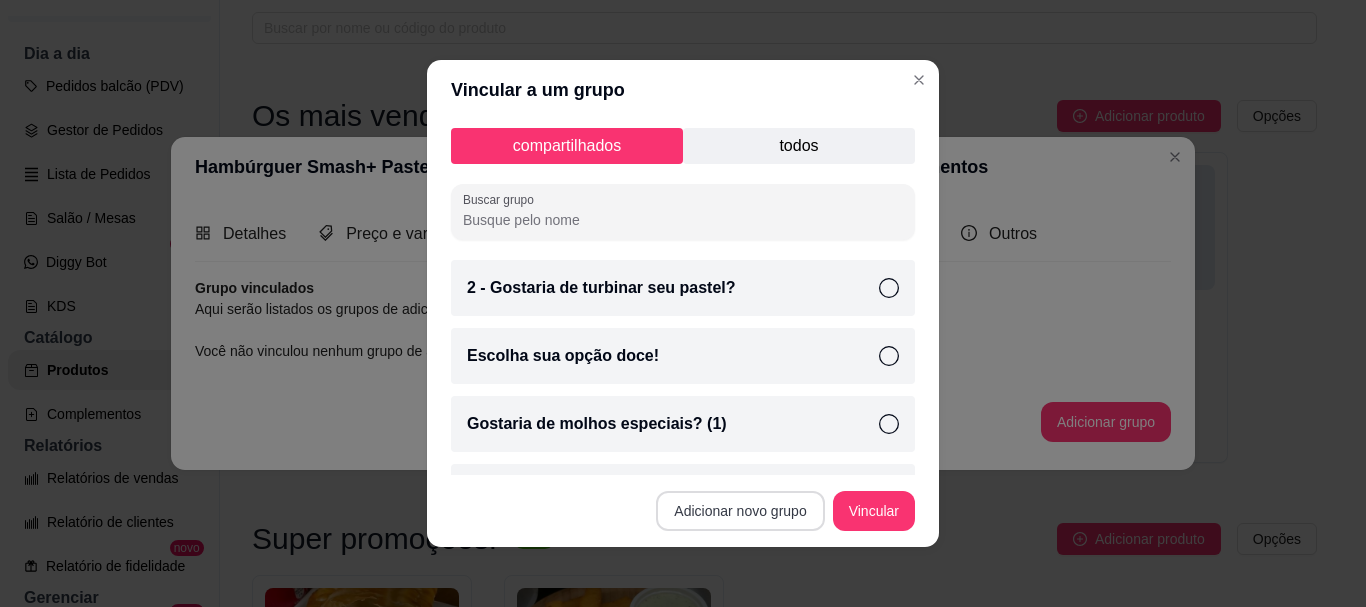 click on "Adicionar novo grupo" at bounding box center (740, 511) 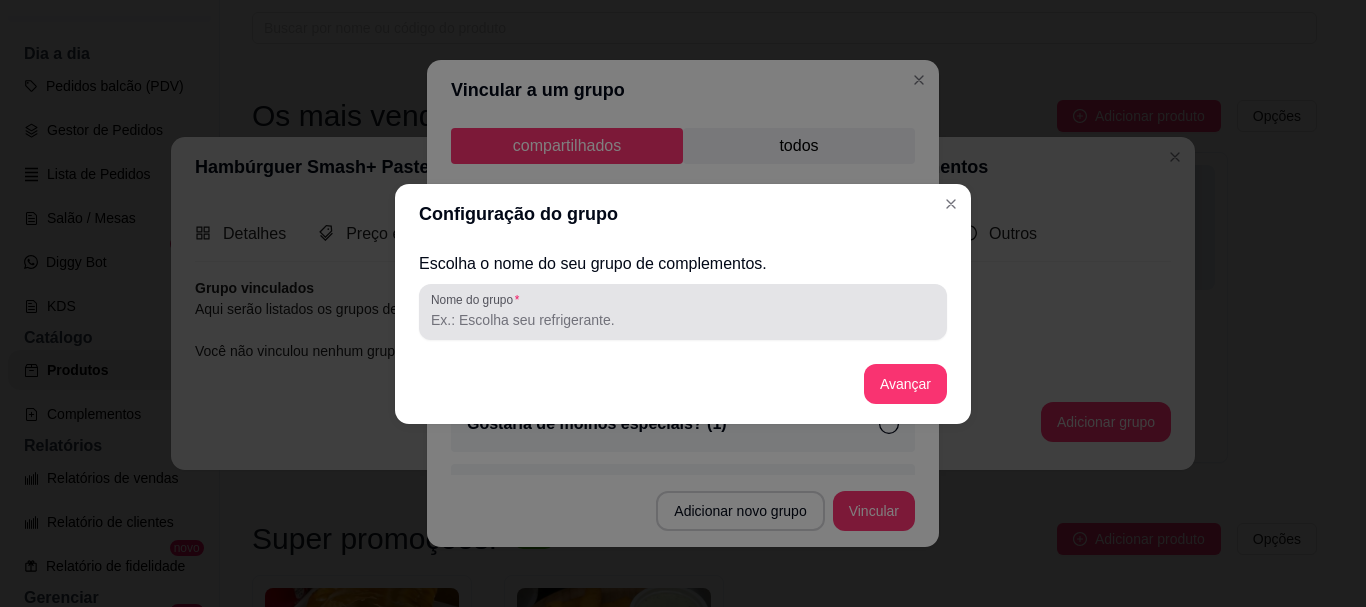 click on "Nome do grupo" at bounding box center [683, 320] 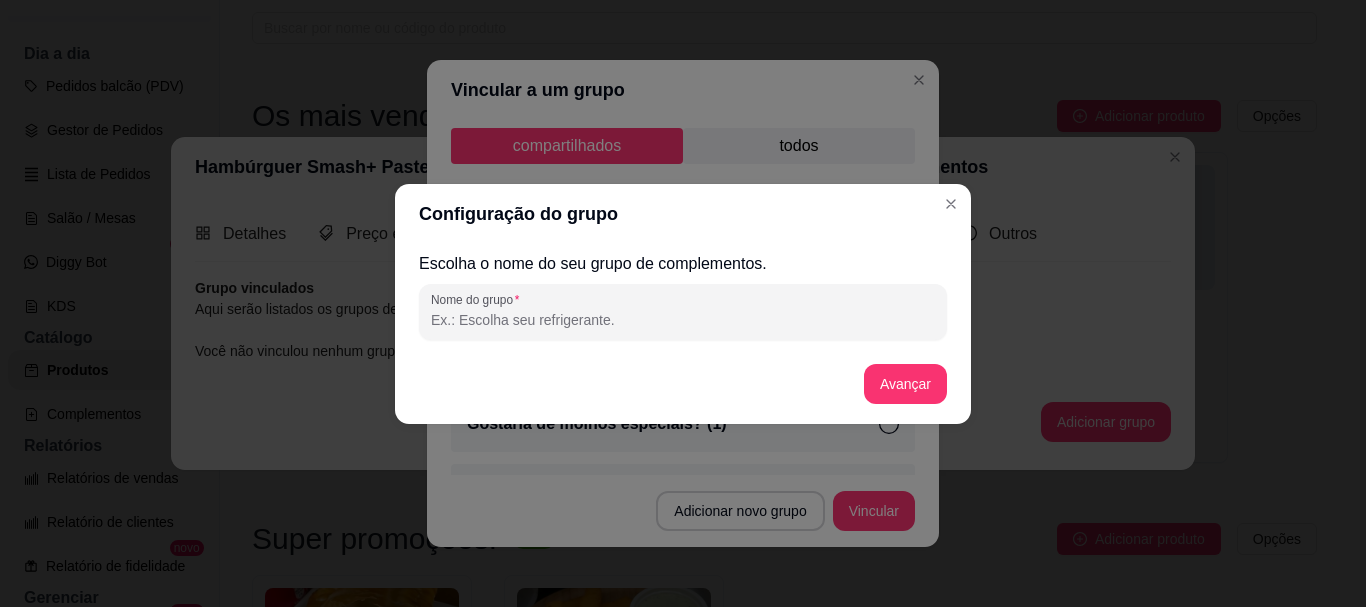 paste on "Gostaria de adicionar no seu hambúrguer?" 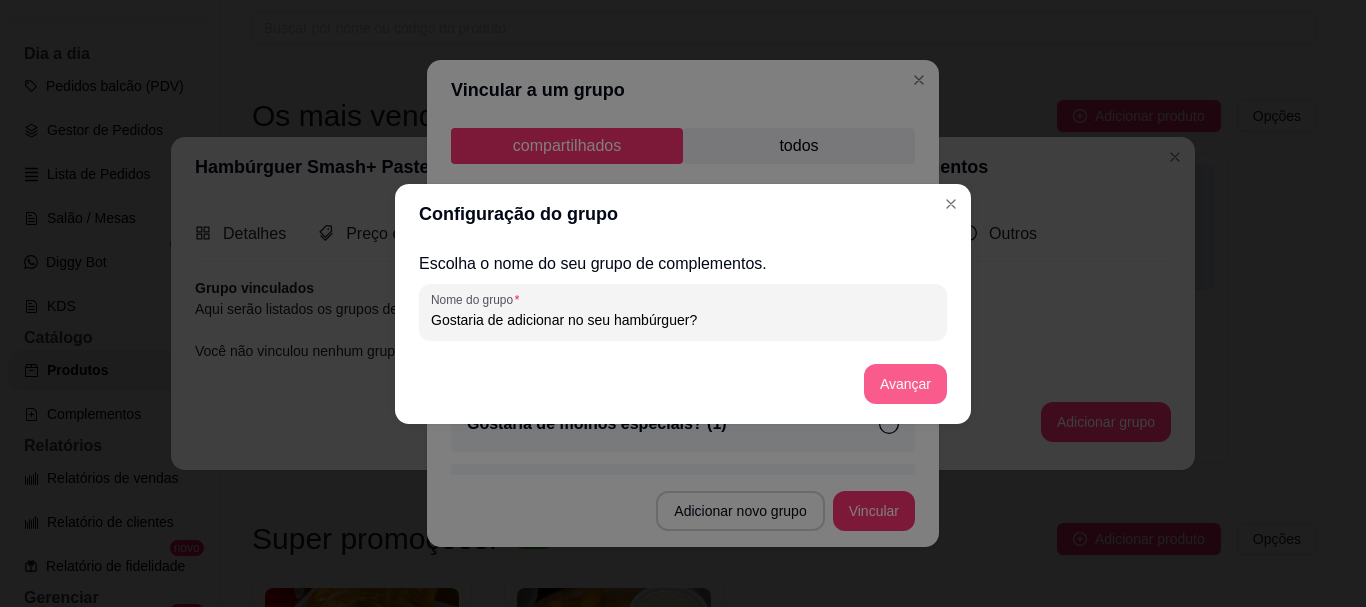 type on "Gostaria de adicionar no seu hambúrguer?" 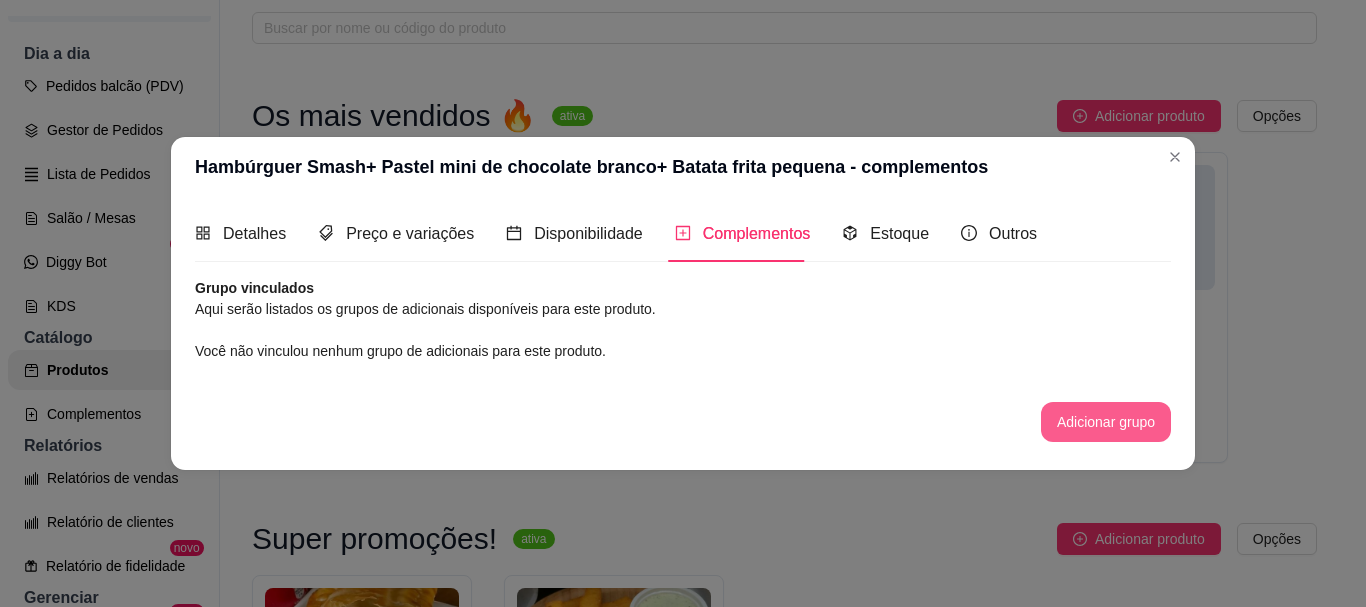 click on "Adicionar grupo" at bounding box center [1106, 422] 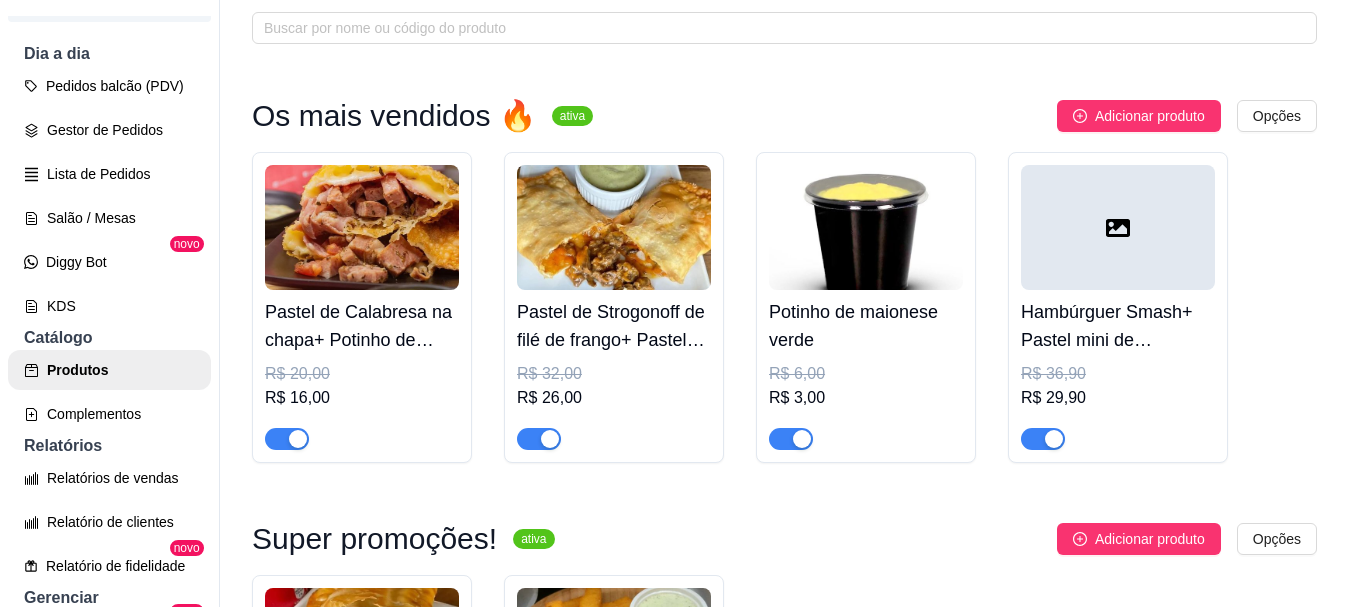 click on "Hambúrguer Smash+ Pastel mini de chocolate branco+ Batata frita pequena" at bounding box center (1118, 326) 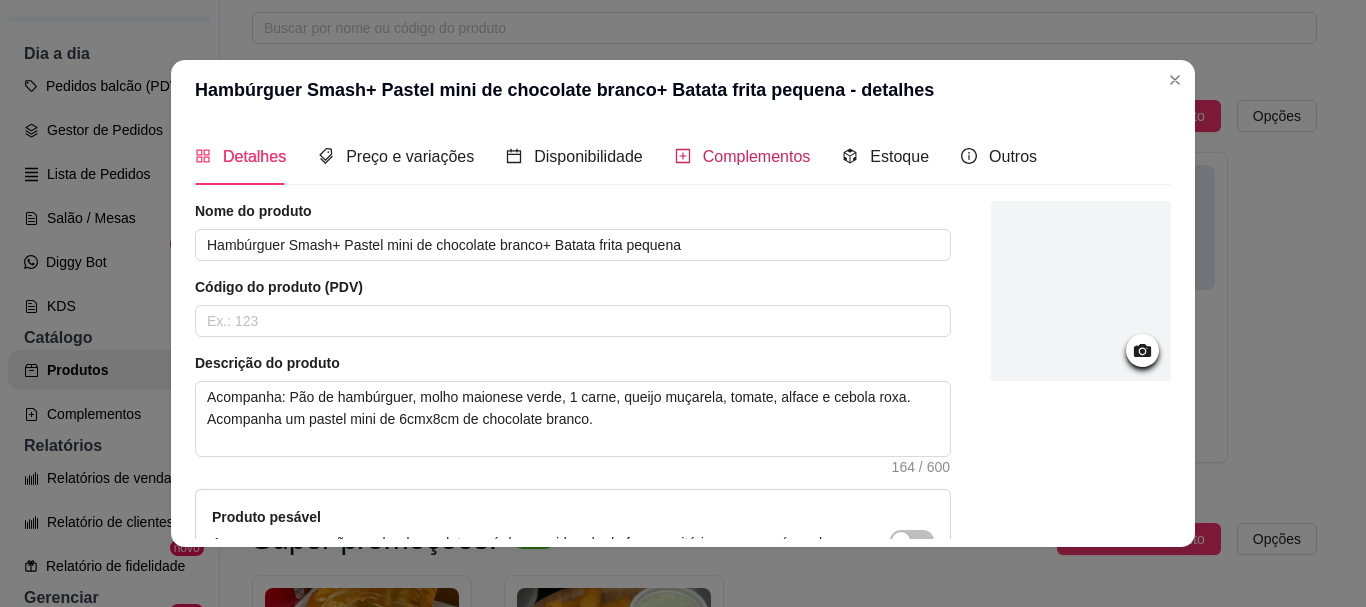 click on "Complementos" at bounding box center [757, 156] 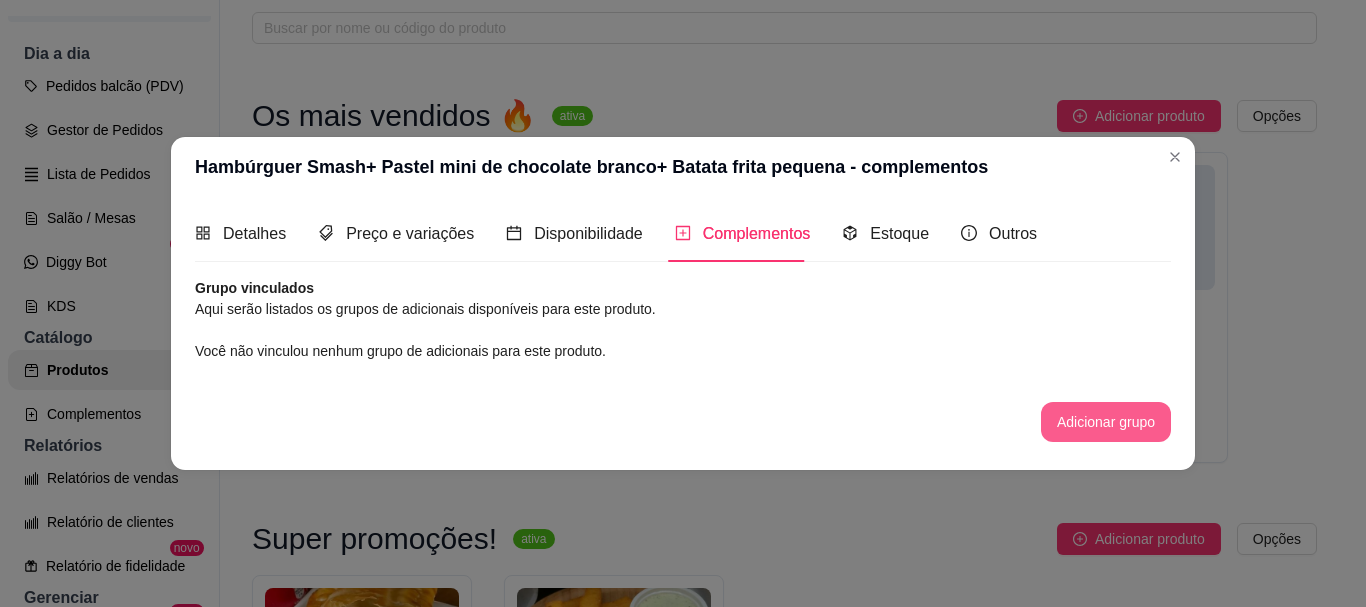 click on "Adicionar grupo" at bounding box center [1106, 422] 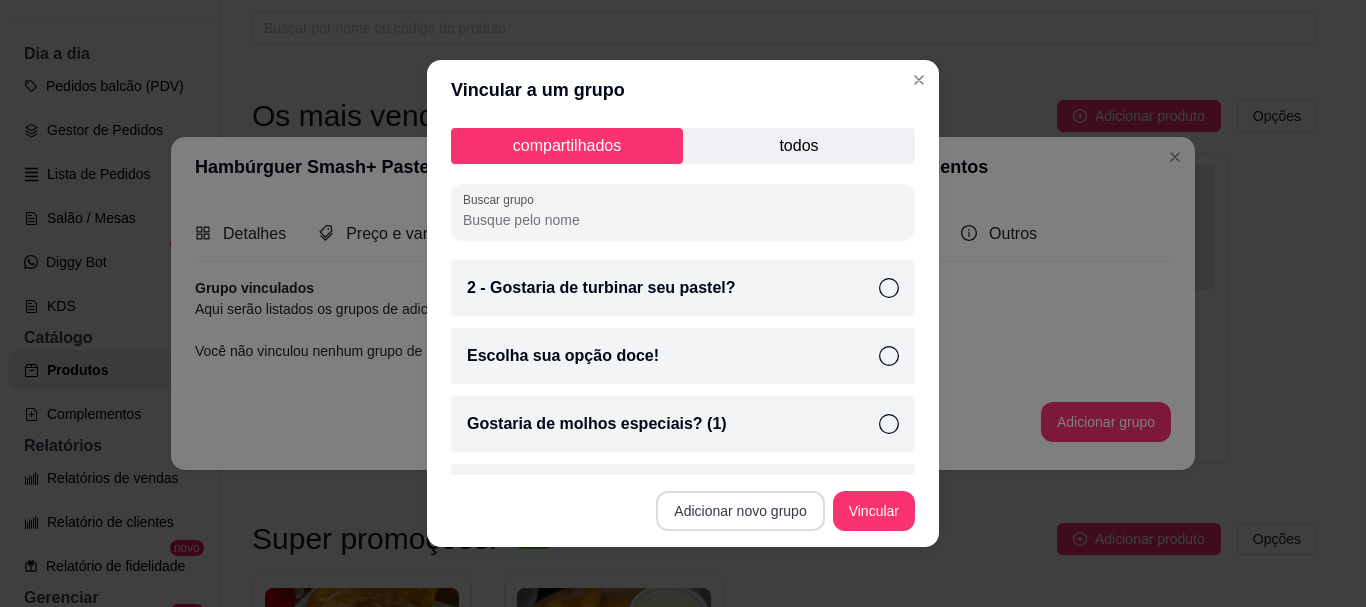 click on "Adicionar novo grupo" at bounding box center [740, 511] 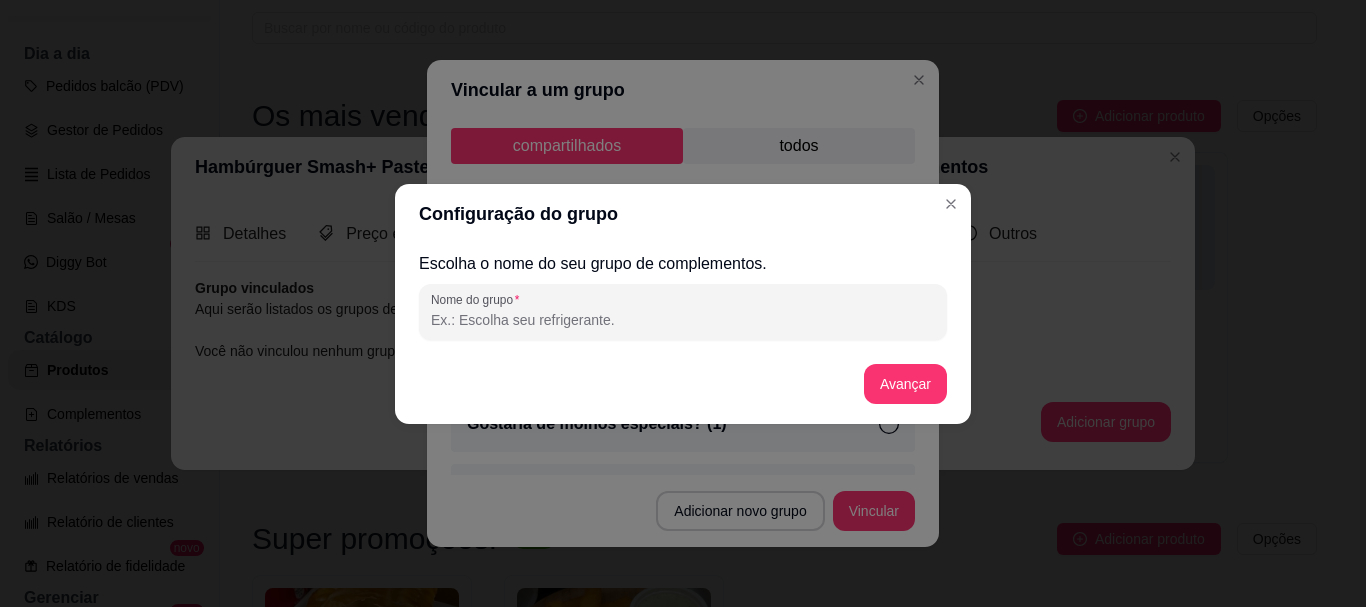 click on "Nome do grupo" at bounding box center [683, 312] 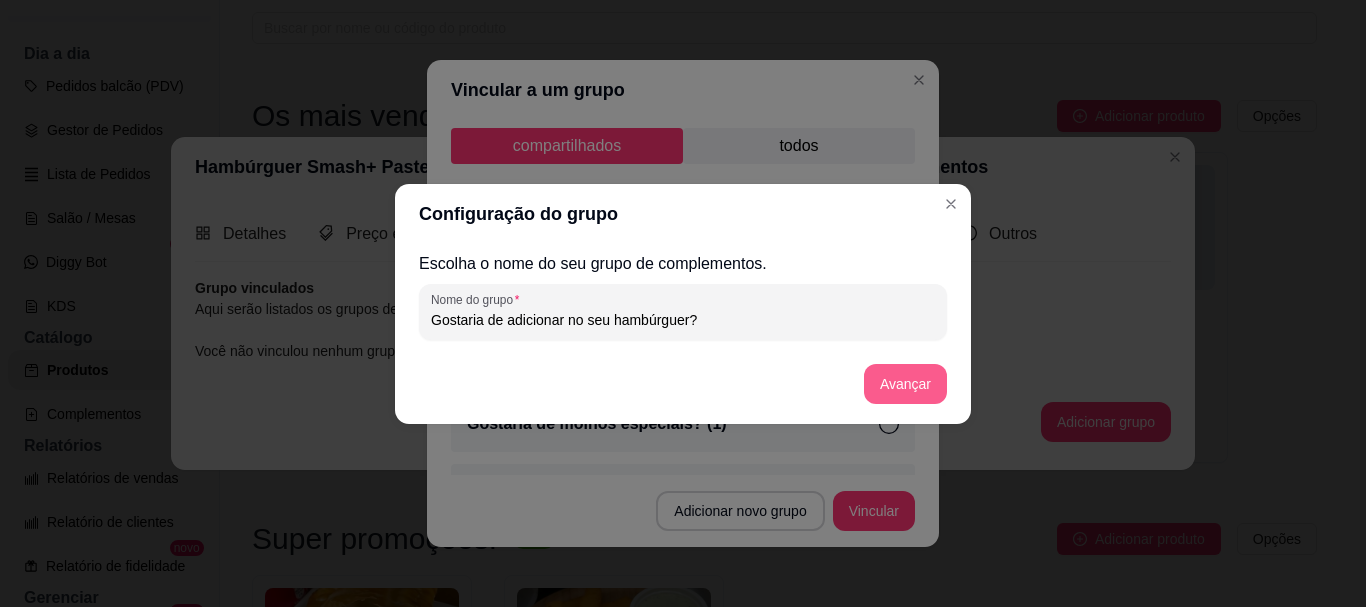 type on "Gostaria de adicionar no seu hambúrguer?" 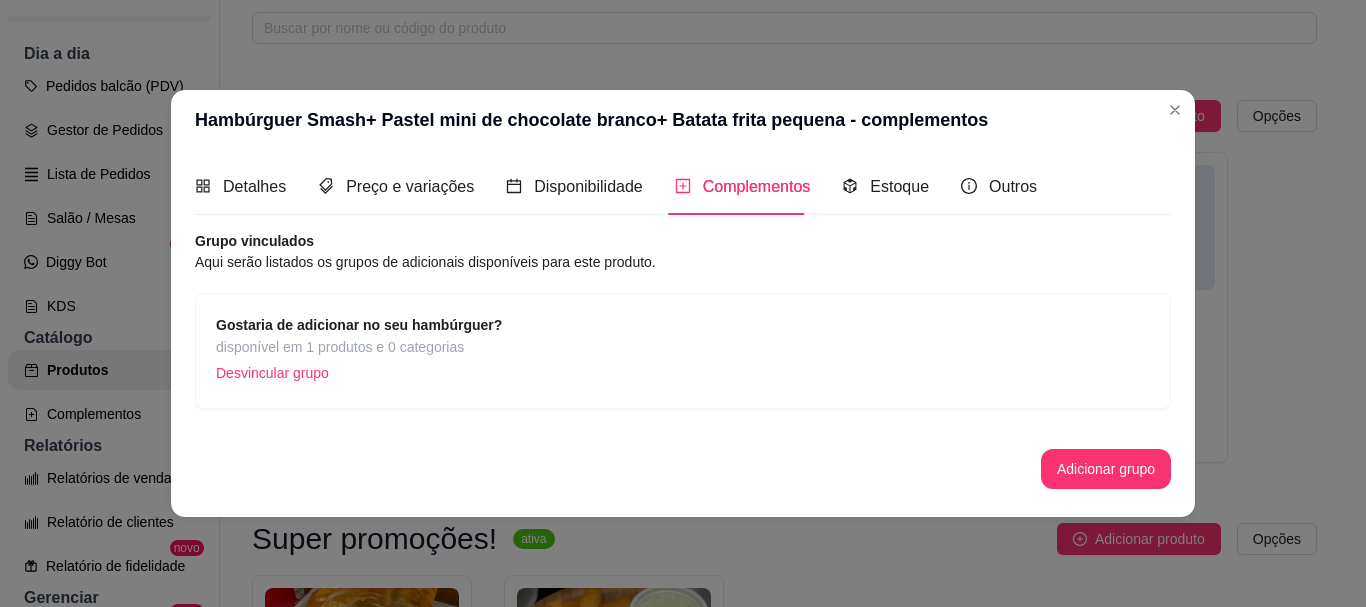 click on "Detalhes Preço e variações Disponibilidade Complementos Estoque Outros Nome do produto Hambúrguer Smash+ Pastel mini de chocolate branco+ Batata frita pequena Código do produto (PDV) Descrição do produto Acompanha: Pão de hambúrguer, molho maionese verde, 1 carne, queijo muçarela, tomate, alface e cebola roxa. Acompanha um pastel mini de 6cmx8cm de chocolate branco. 164 / 600 Produto pesável Ao marcar essa opção o valor do produto será desconsiderado da forma unitária e começará a valer por Kilograma. Quantidade miníma para pedido Ao habilitar seus clientes terão que pedir uma quantidade miníma desse produto. Copiar link do produto Deletar produto Salvar Grupo vinculados Aqui serão listados os grupos de adicionais disponíveis para este produto. Gostaria de adicionar no seu hambúrguer? disponível em 1 produtos e 0 categorias  Desvincular grupo Adicionar grupo" at bounding box center [683, 333] 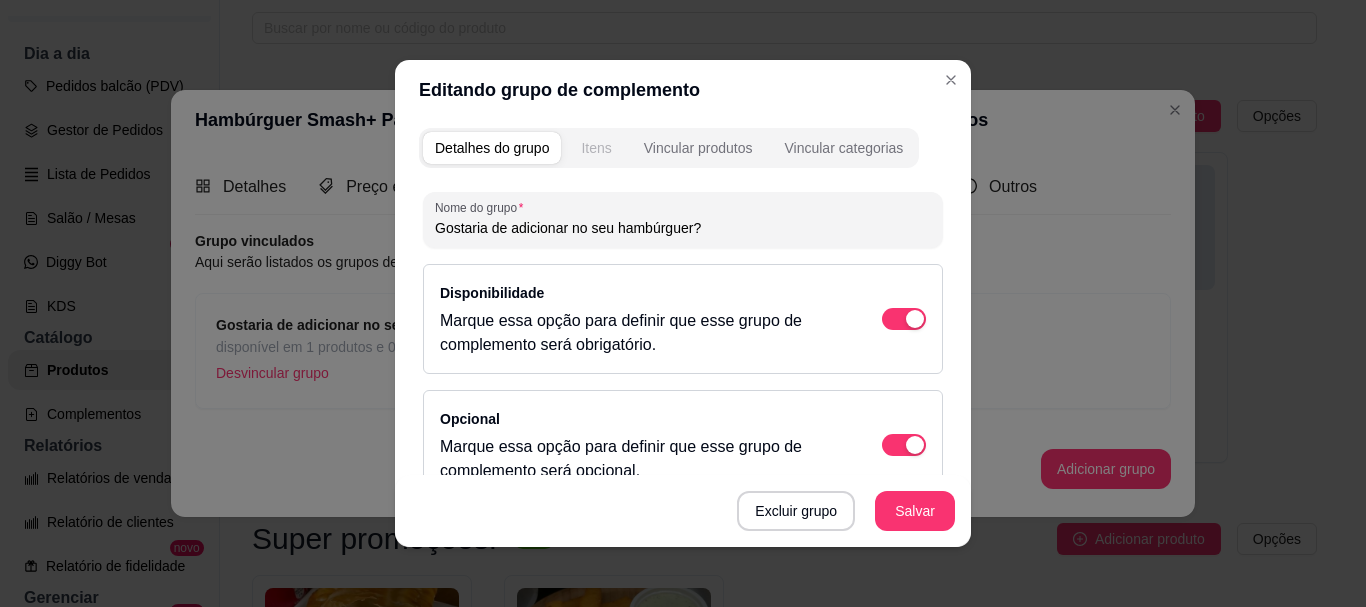 click on "Itens" at bounding box center [596, 148] 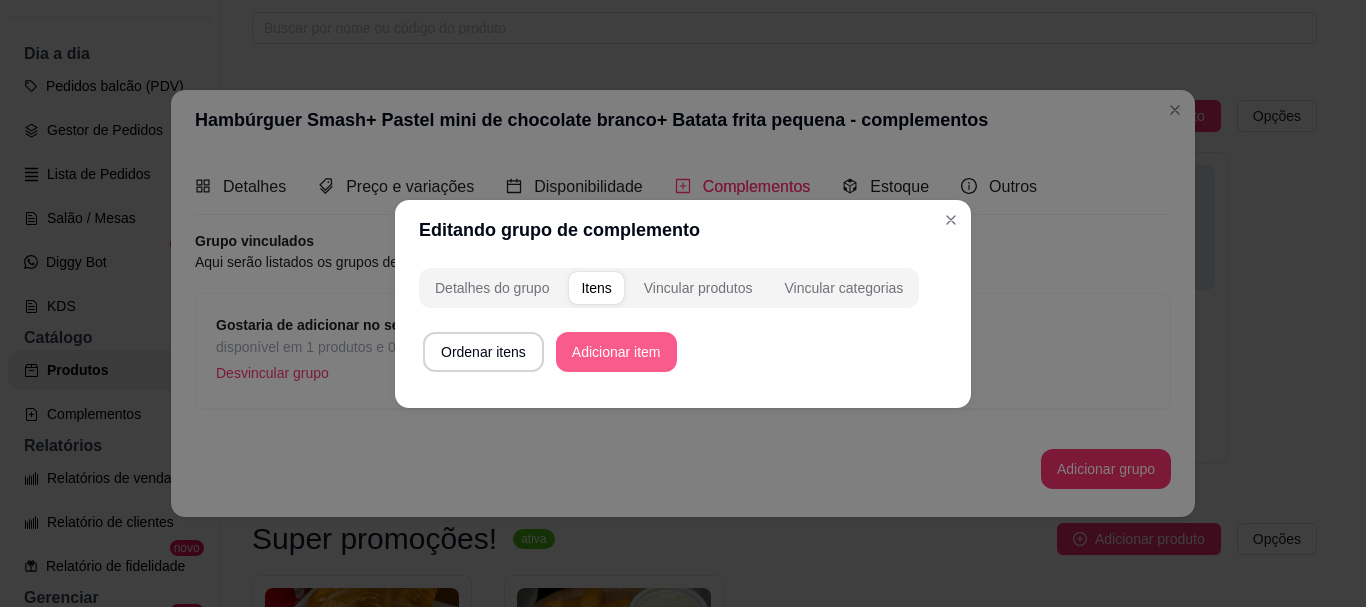 click on "Adicionar item" at bounding box center [616, 352] 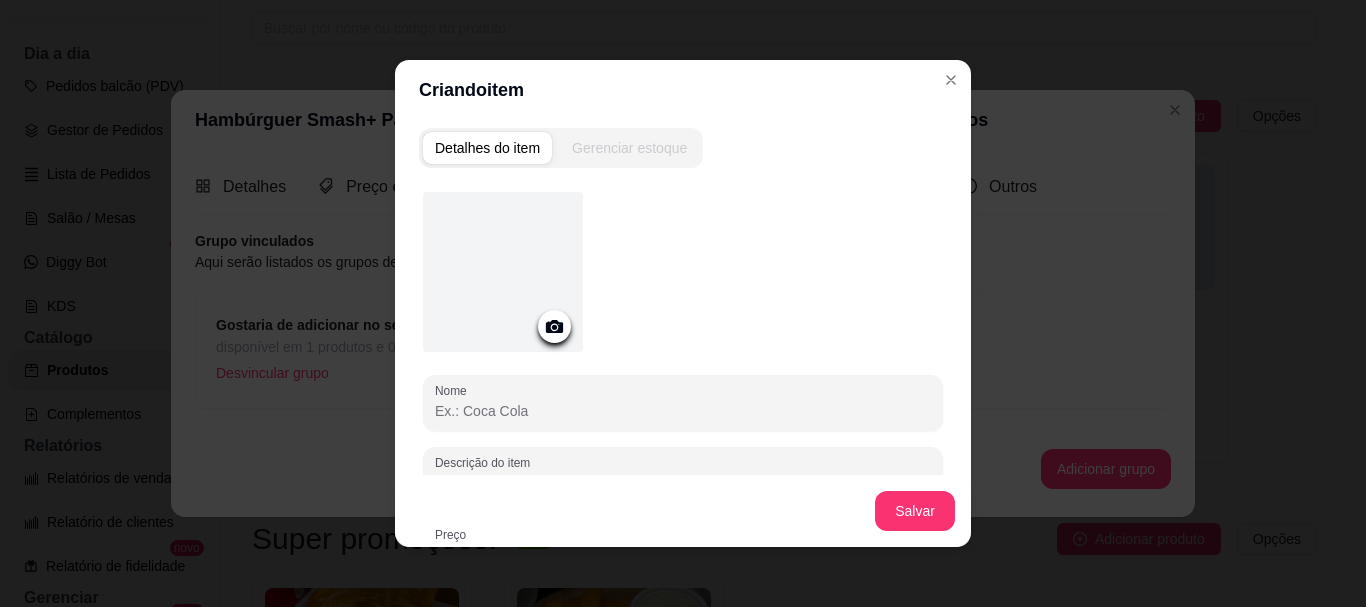 scroll, scrollTop: 200, scrollLeft: 0, axis: vertical 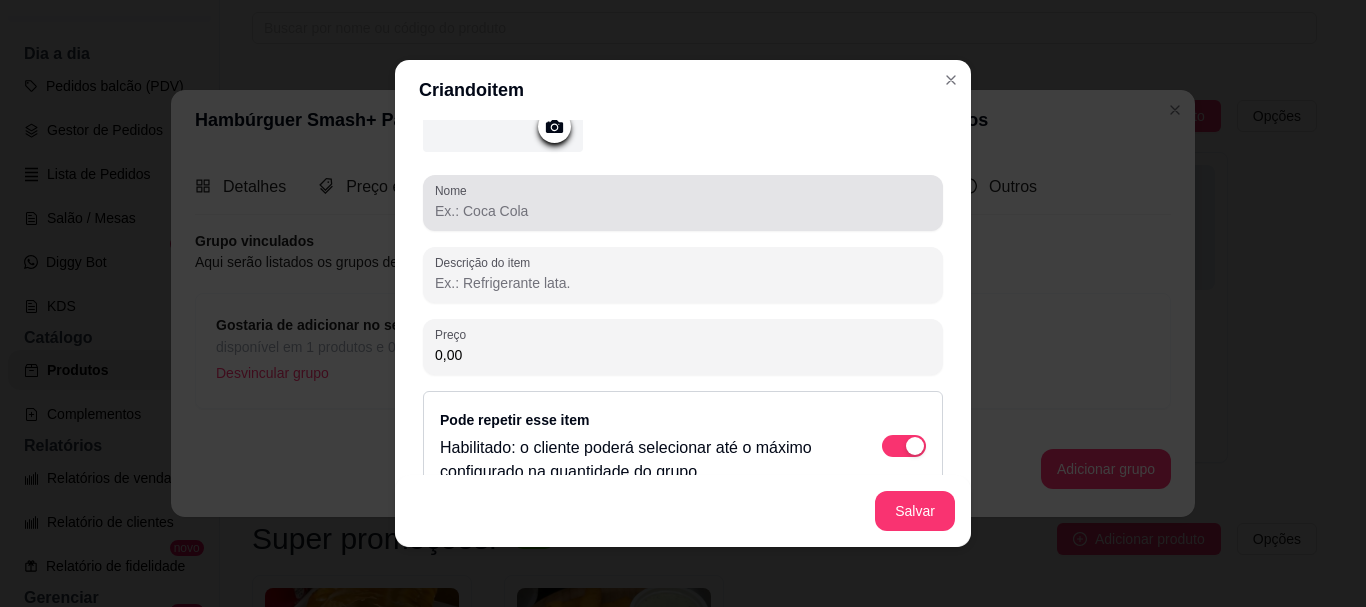 click on "Nome" at bounding box center (683, 211) 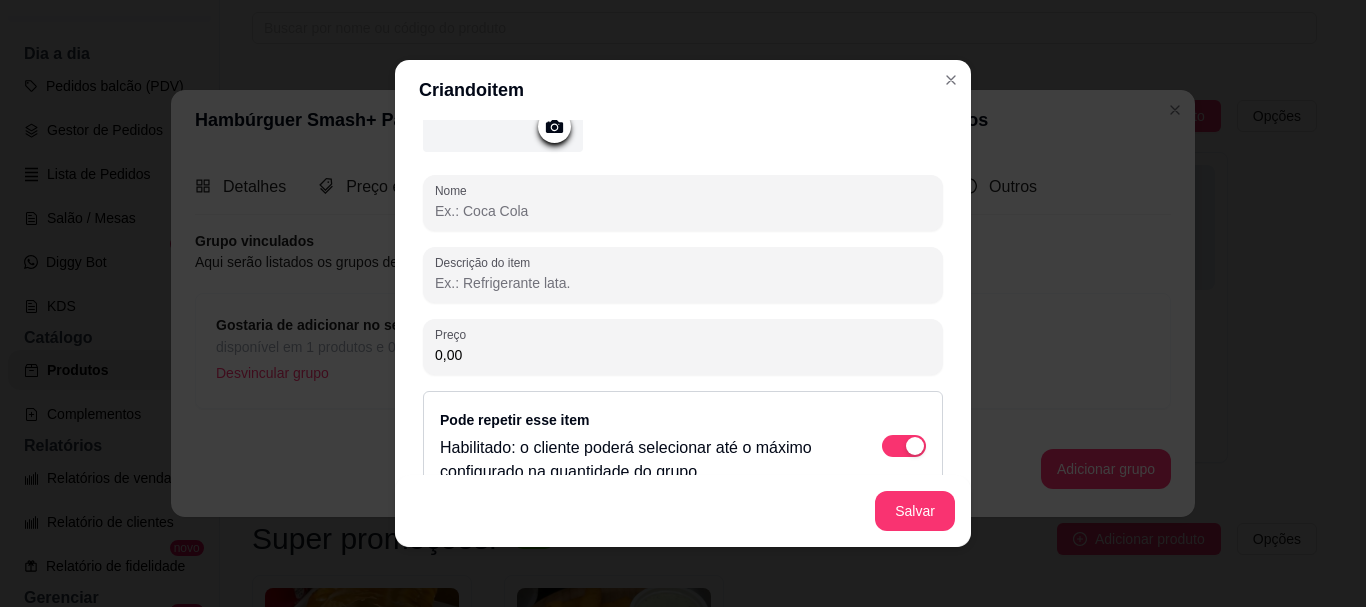 paste on "+Tiras de bacon na chapa" 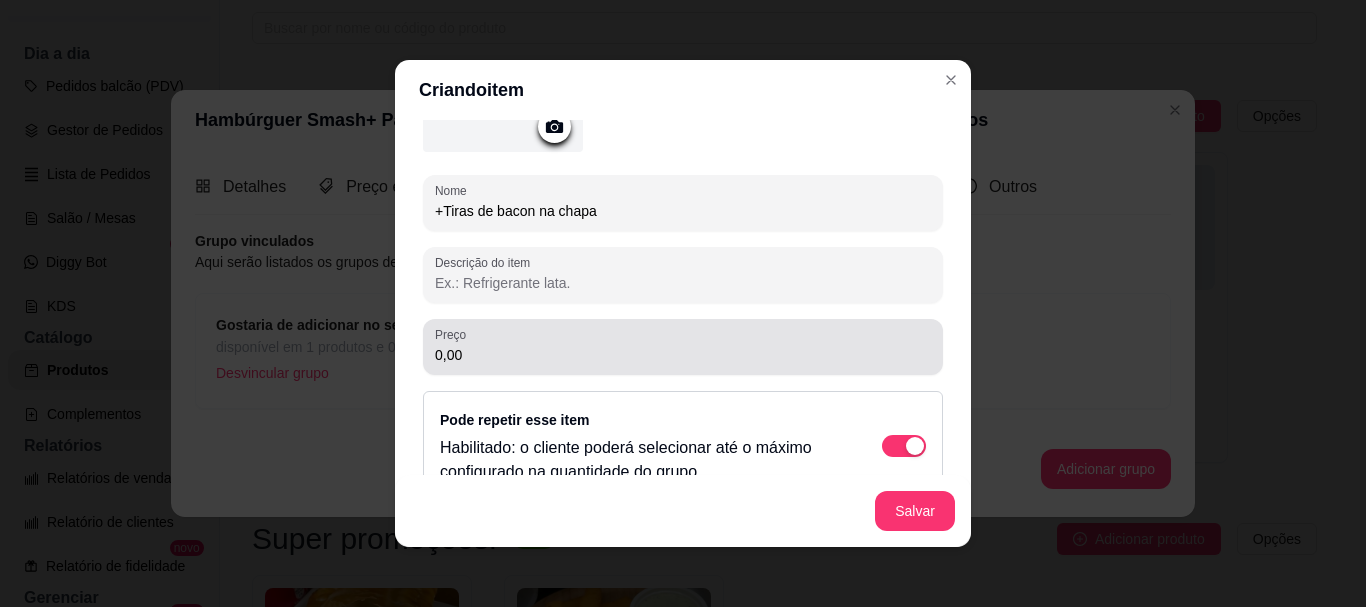 type on "+Tiras de bacon na chapa" 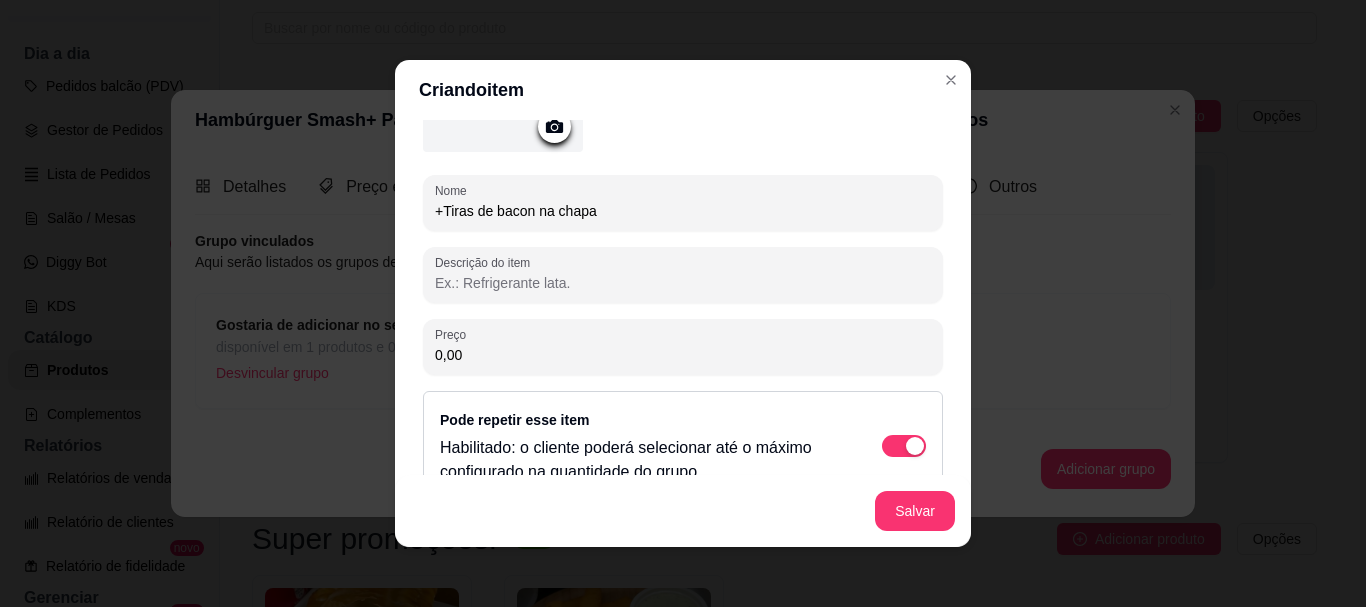 drag, startPoint x: 476, startPoint y: 354, endPoint x: 375, endPoint y: 346, distance: 101.31634 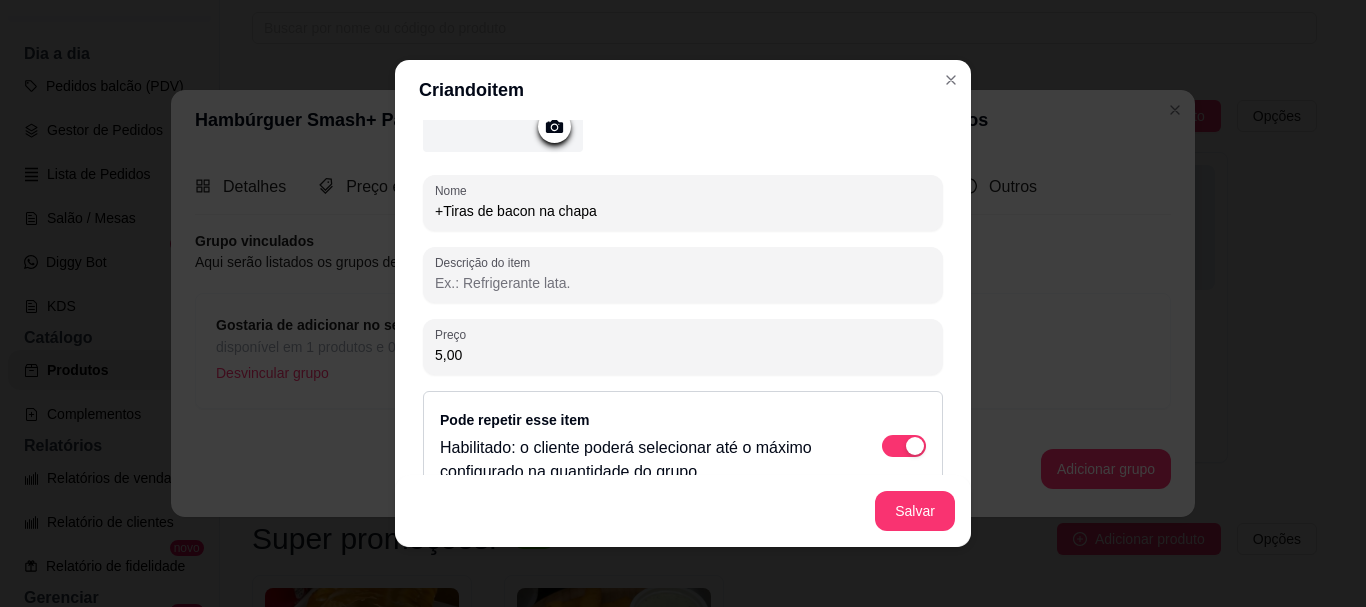 scroll, scrollTop: 237, scrollLeft: 0, axis: vertical 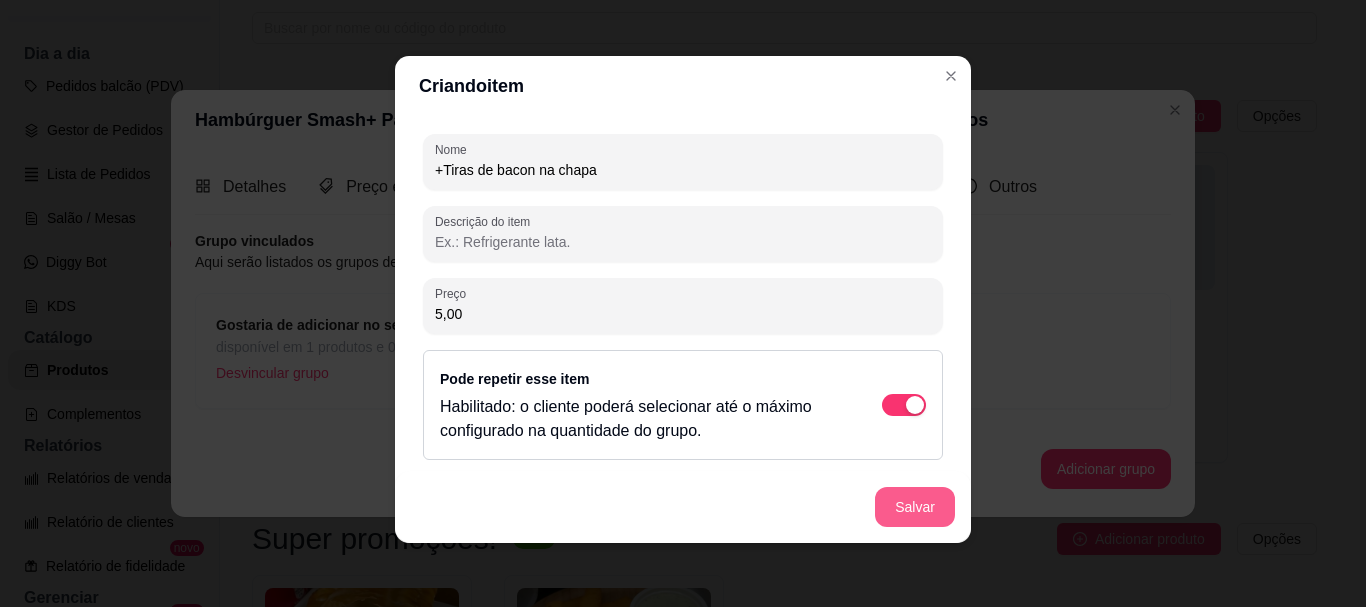 type on "5,00" 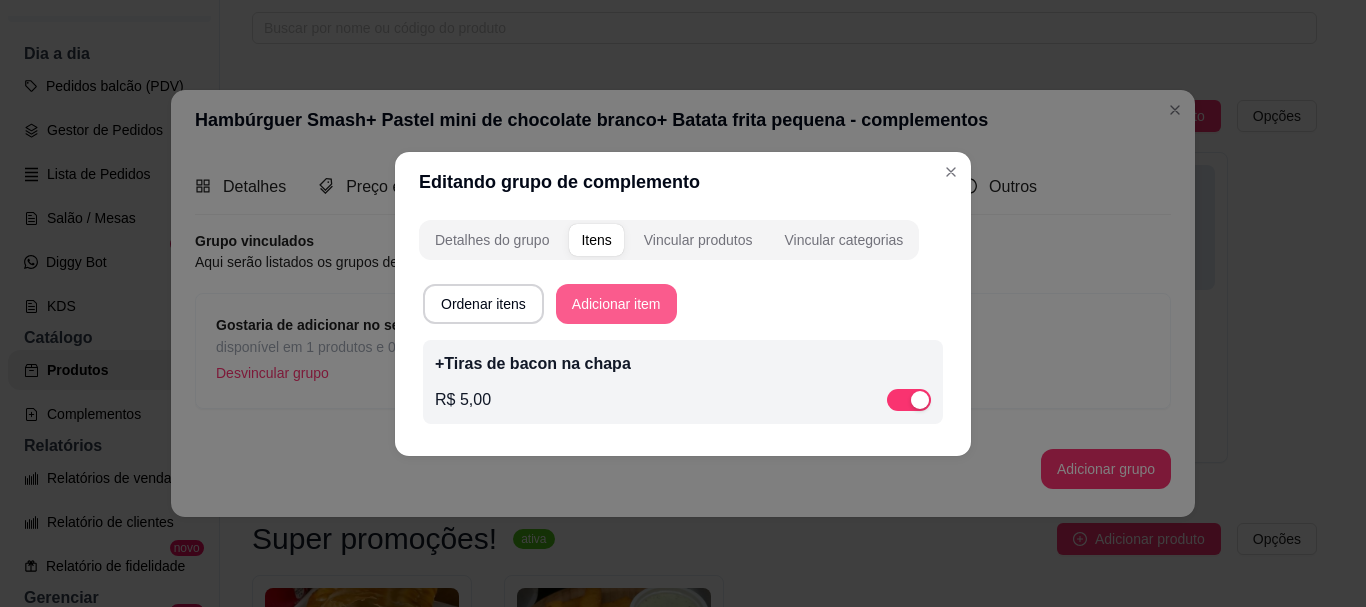 click on "Adicionar item" at bounding box center (616, 304) 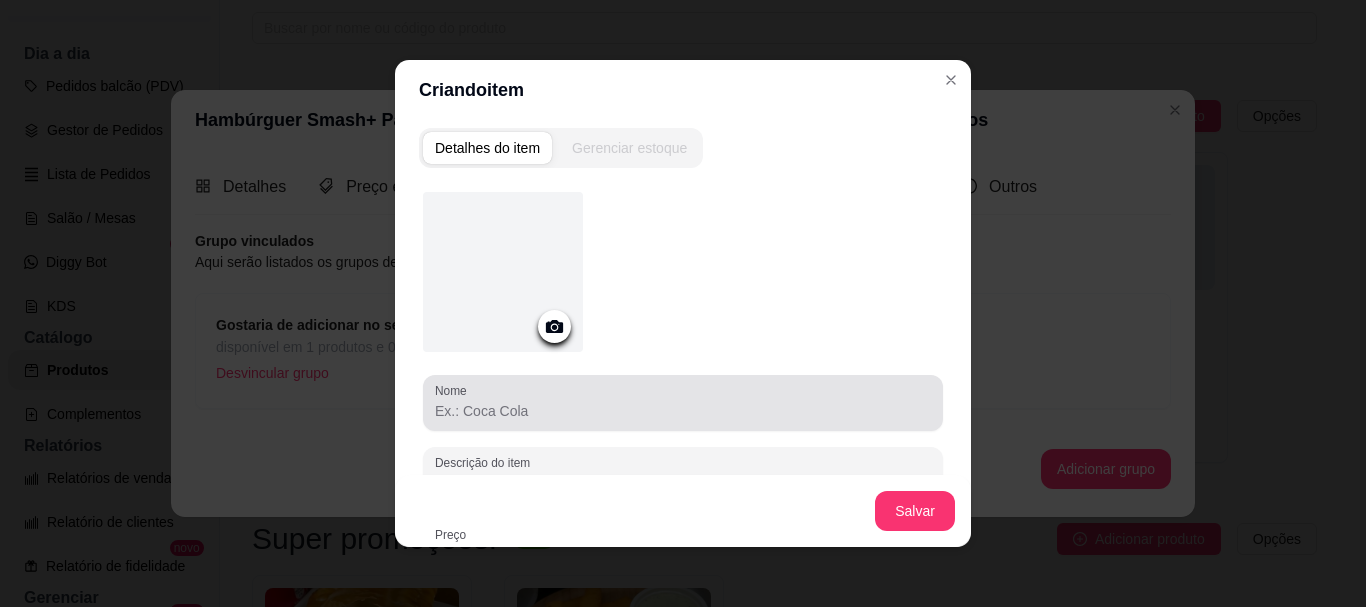 click on "Nome" at bounding box center [683, 411] 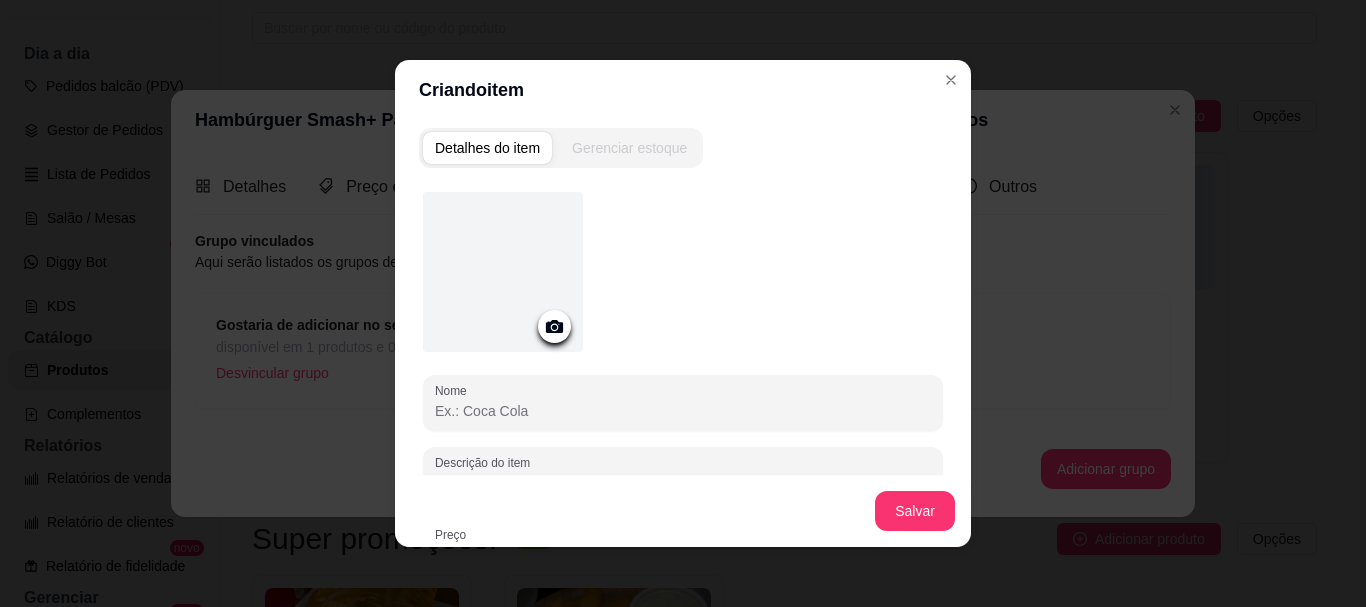 paste on "+Cebola roxa" 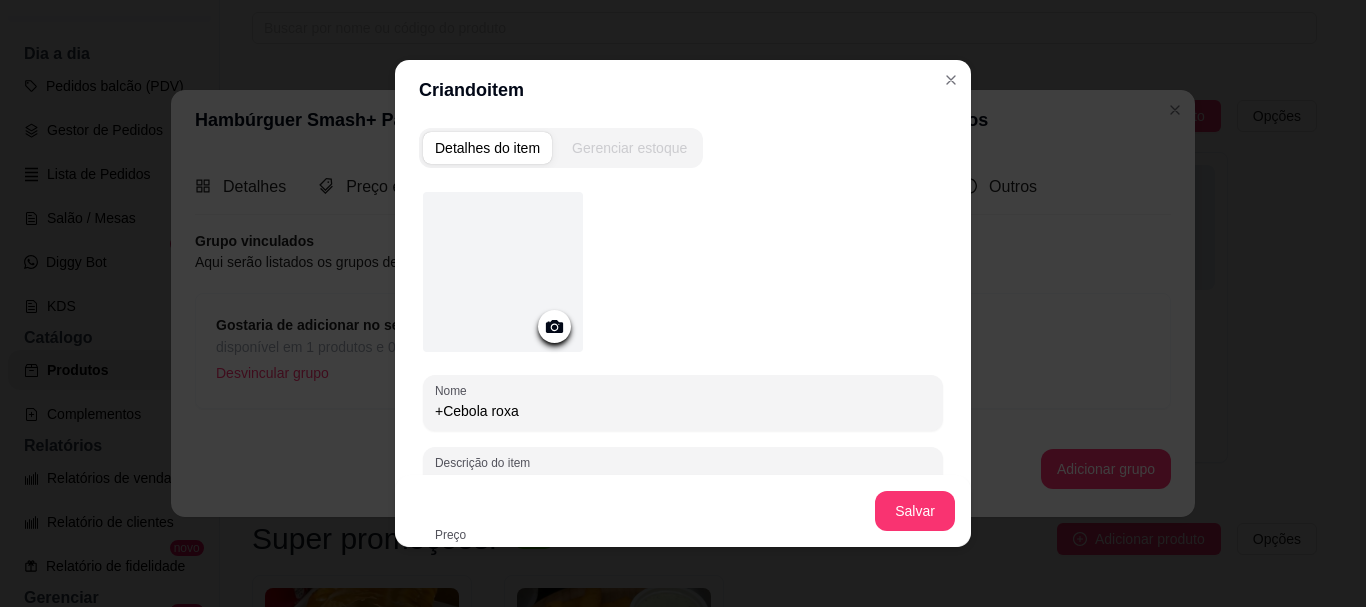 scroll, scrollTop: 200, scrollLeft: 0, axis: vertical 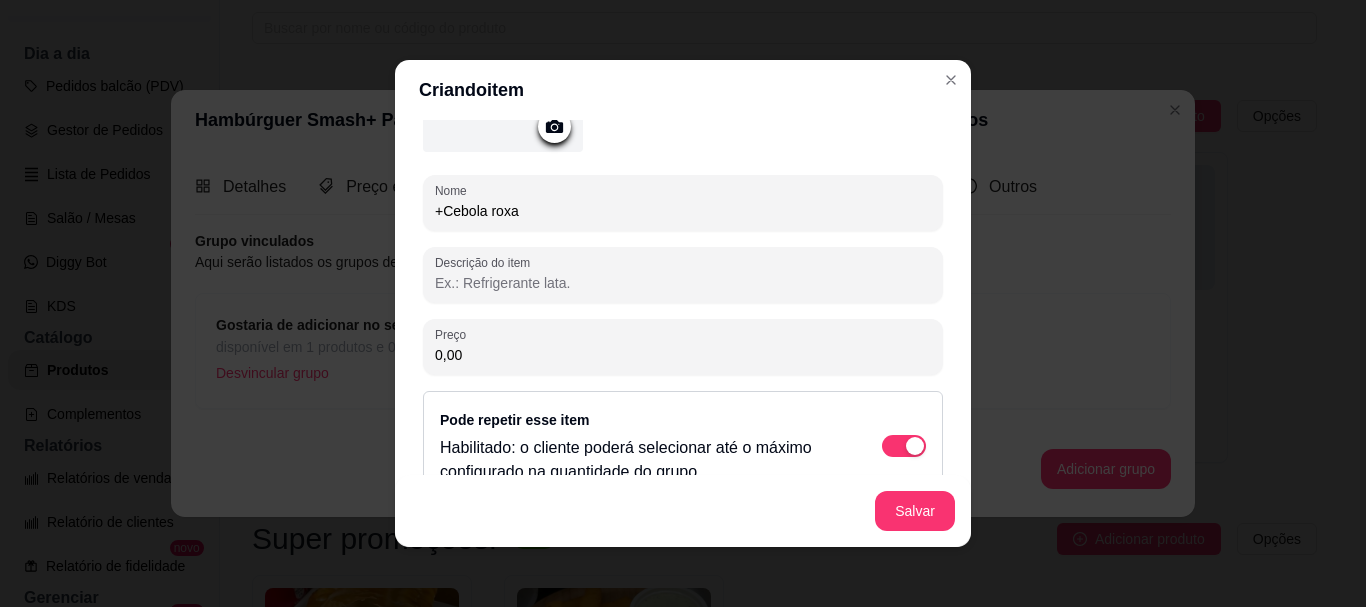 type on "+Cebola roxa" 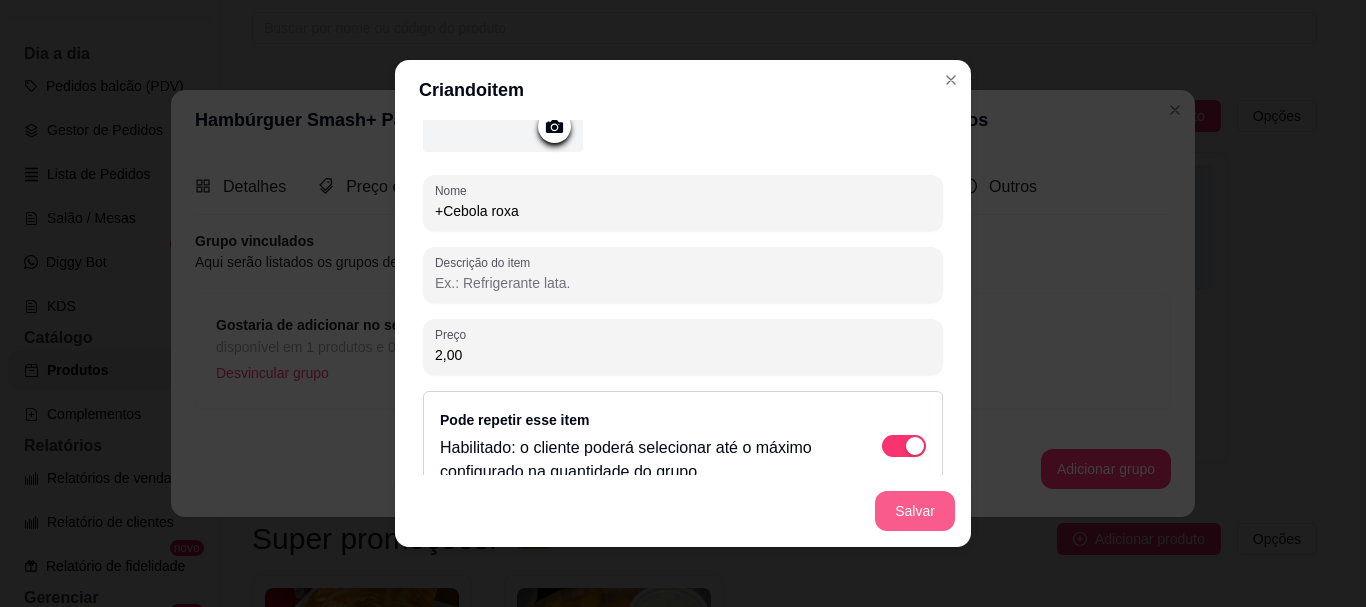 type on "2,00" 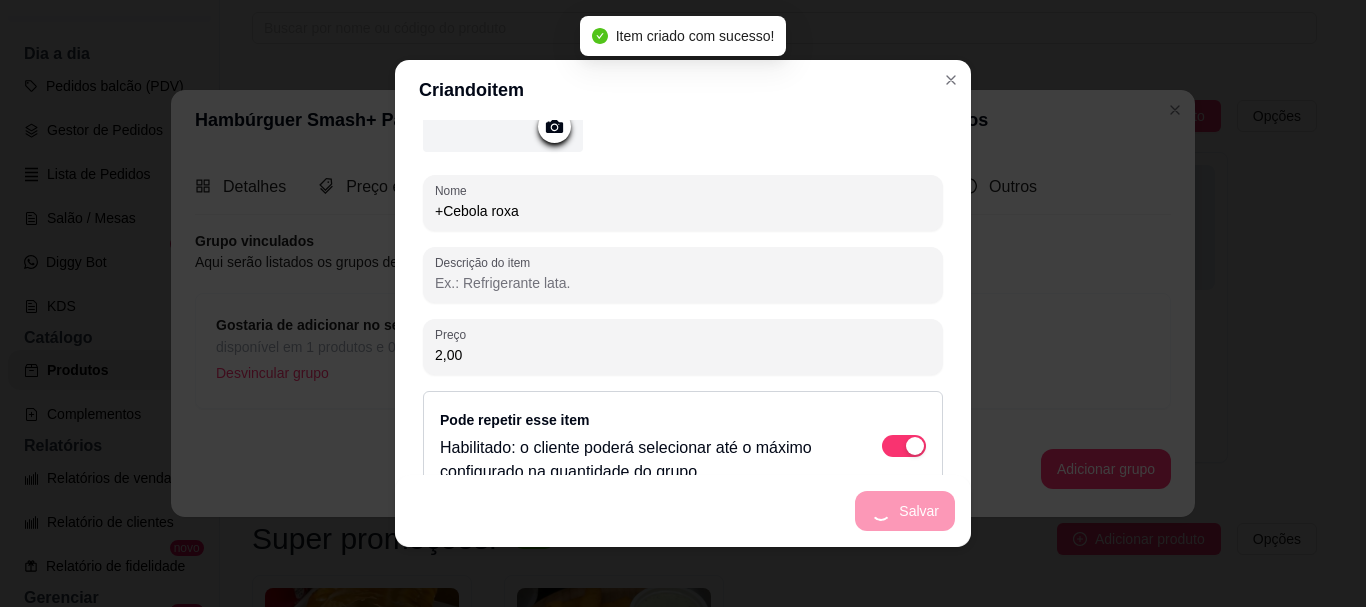 scroll, scrollTop: 0, scrollLeft: 0, axis: both 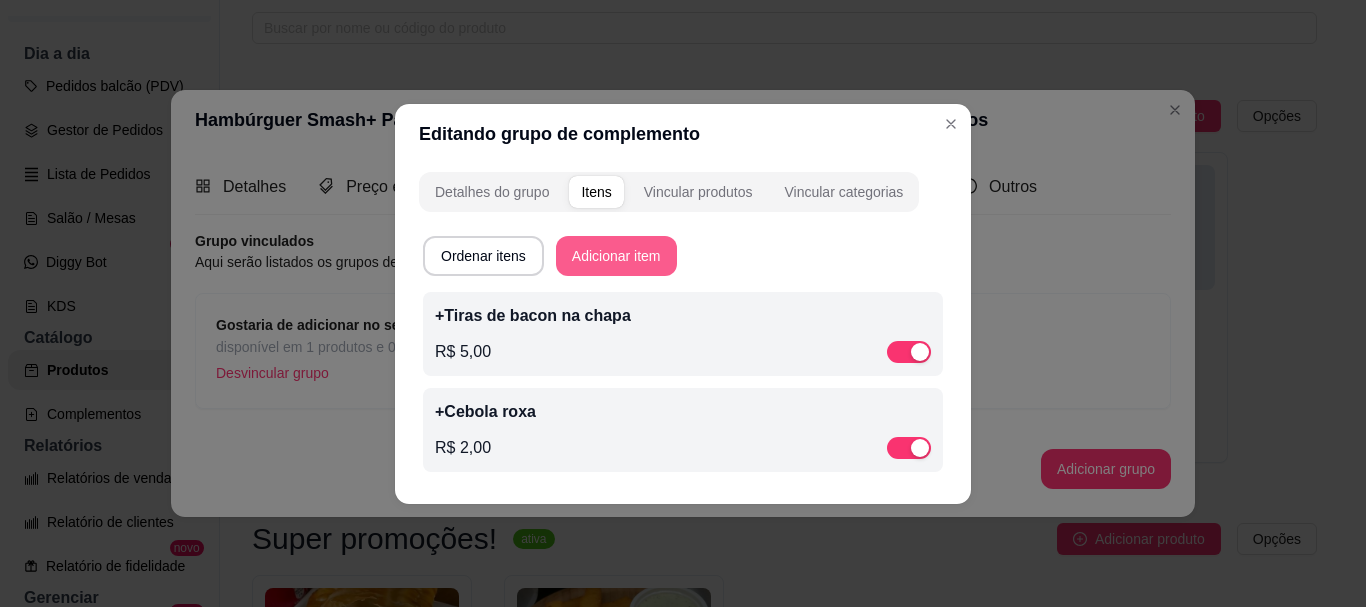 click on "Adicionar item" at bounding box center (616, 256) 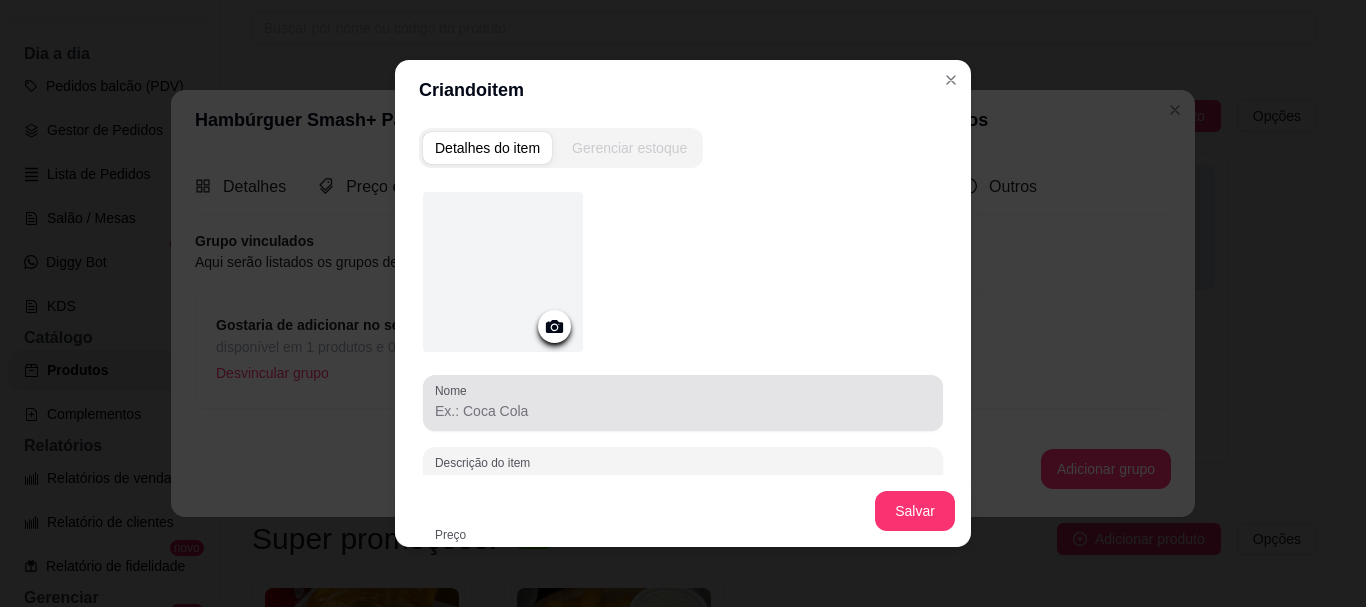 click at bounding box center (683, 403) 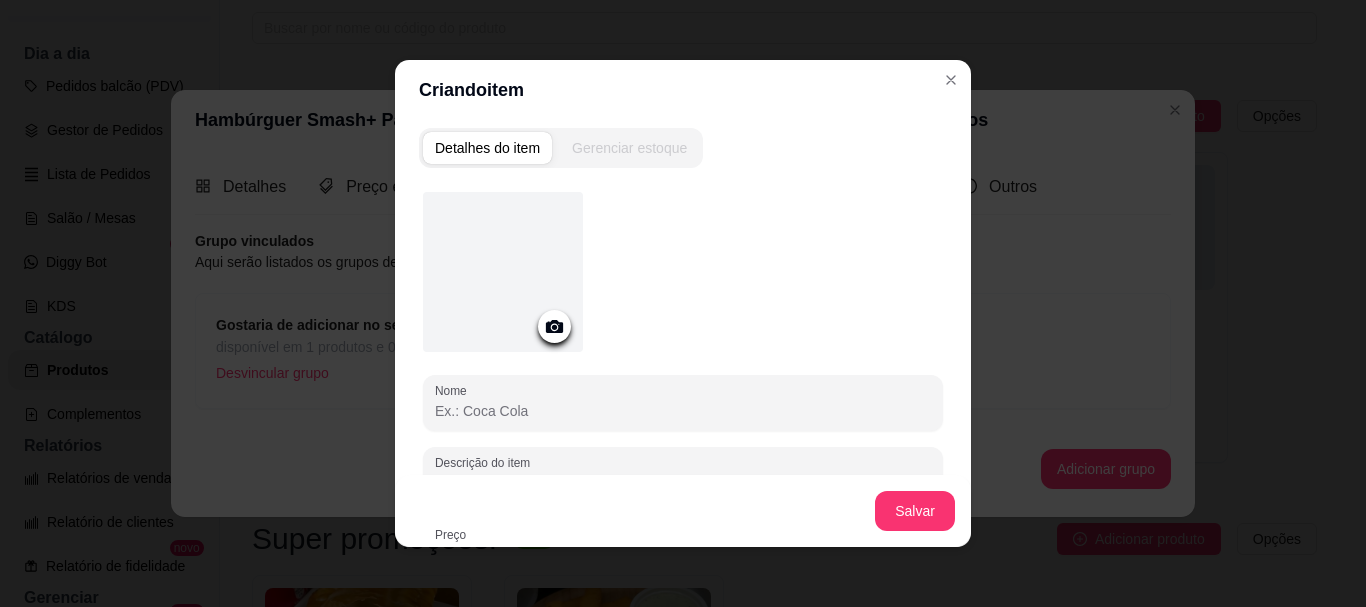 paste on "+Carne extra" 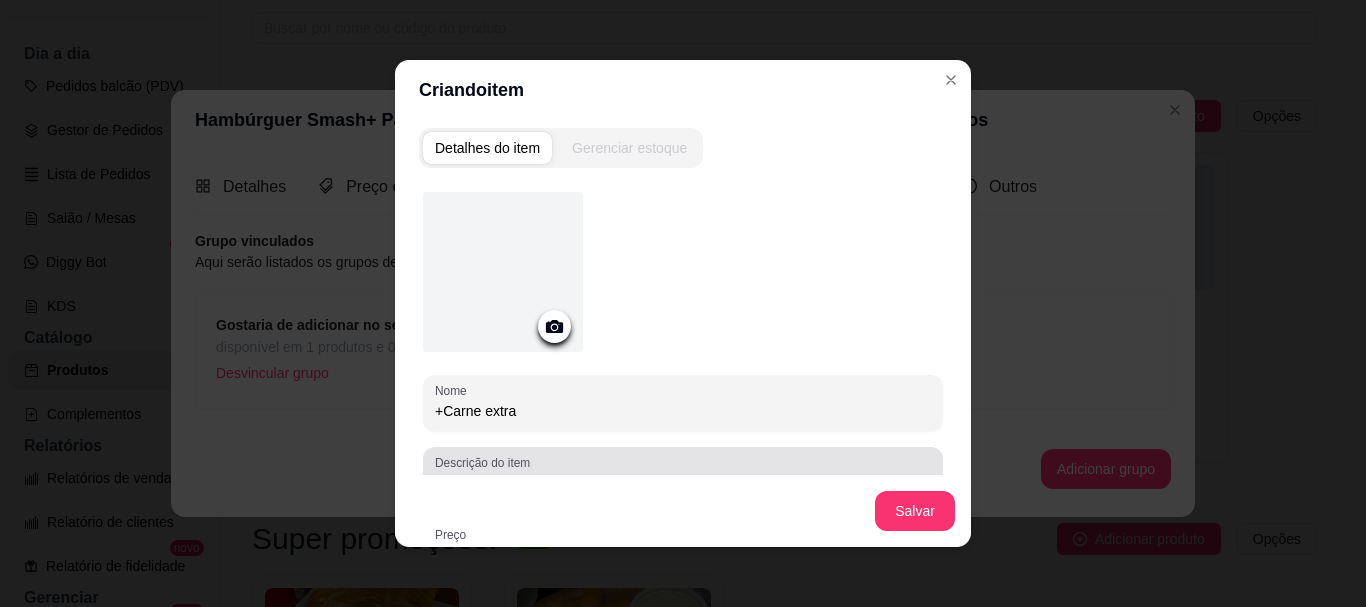scroll, scrollTop: 200, scrollLeft: 0, axis: vertical 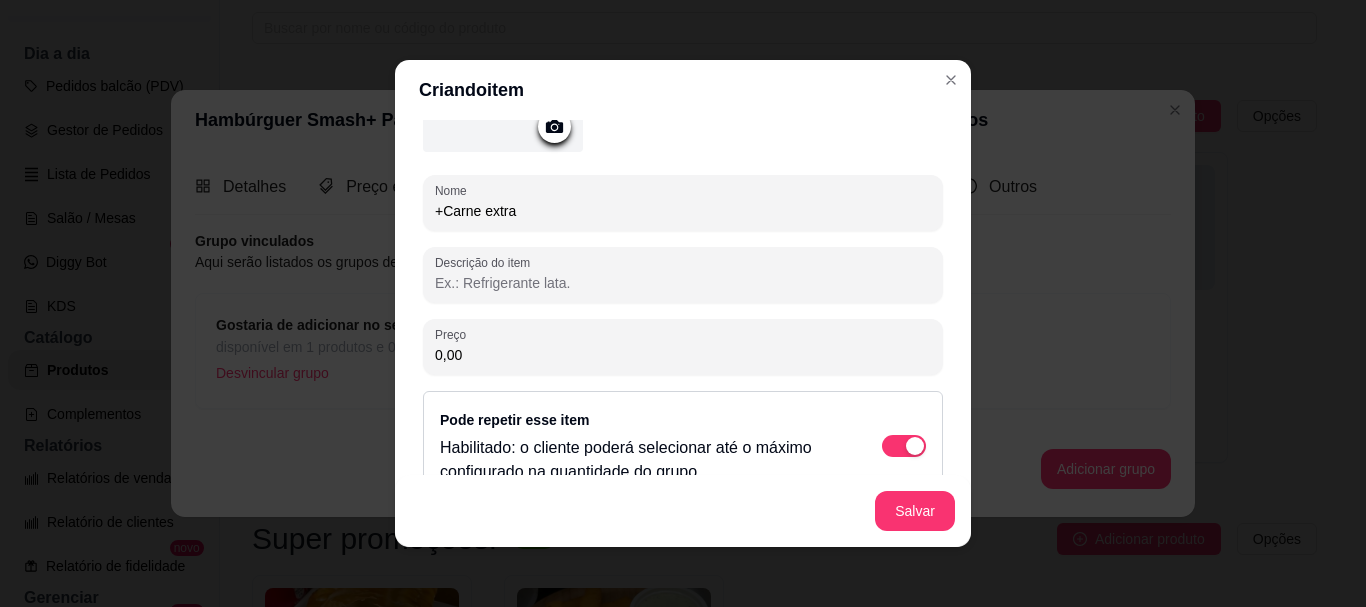 type on "+Carne extra" 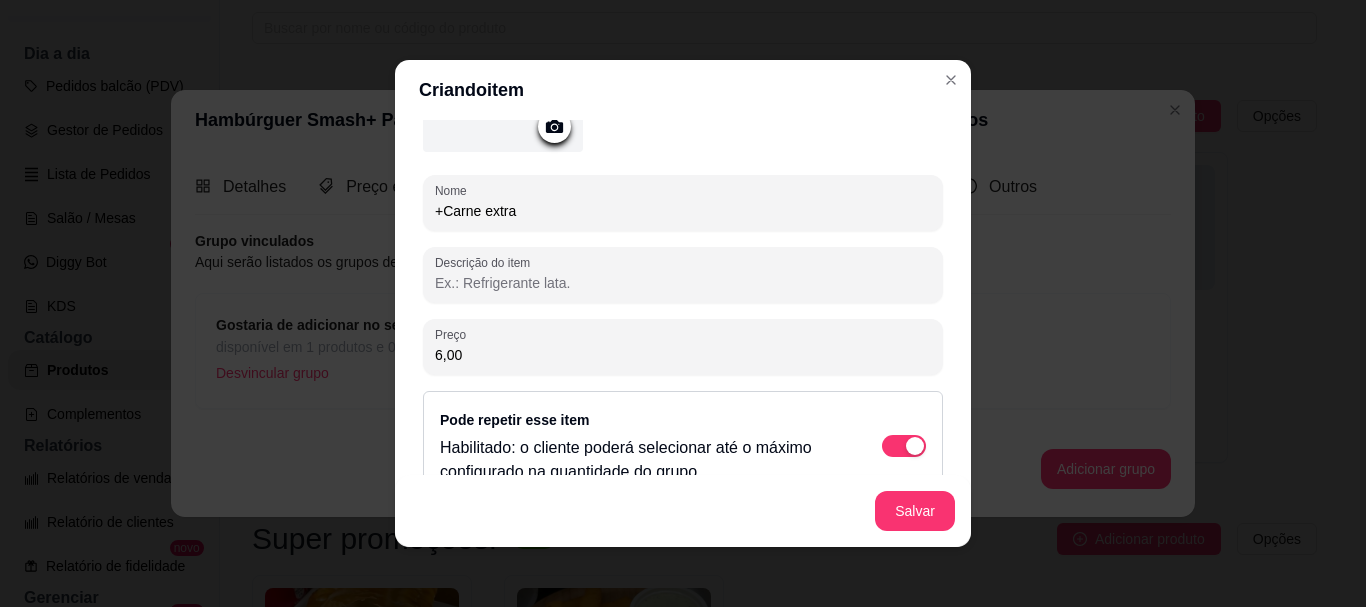 scroll, scrollTop: 237, scrollLeft: 0, axis: vertical 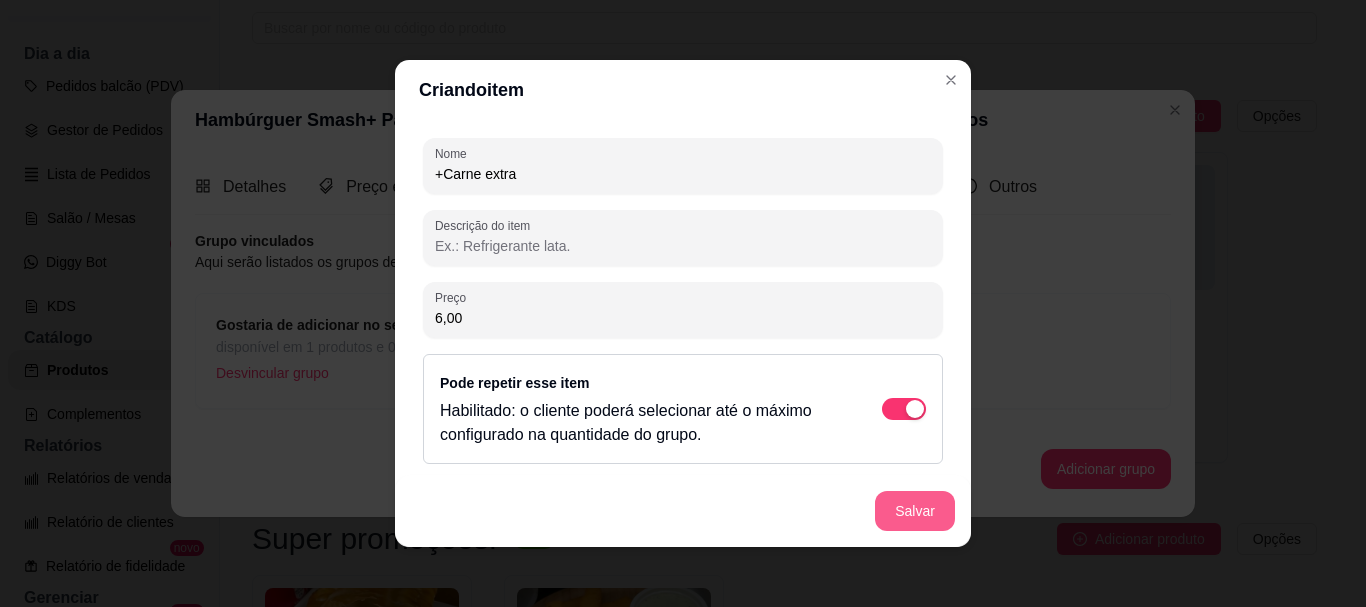 type on "6,00" 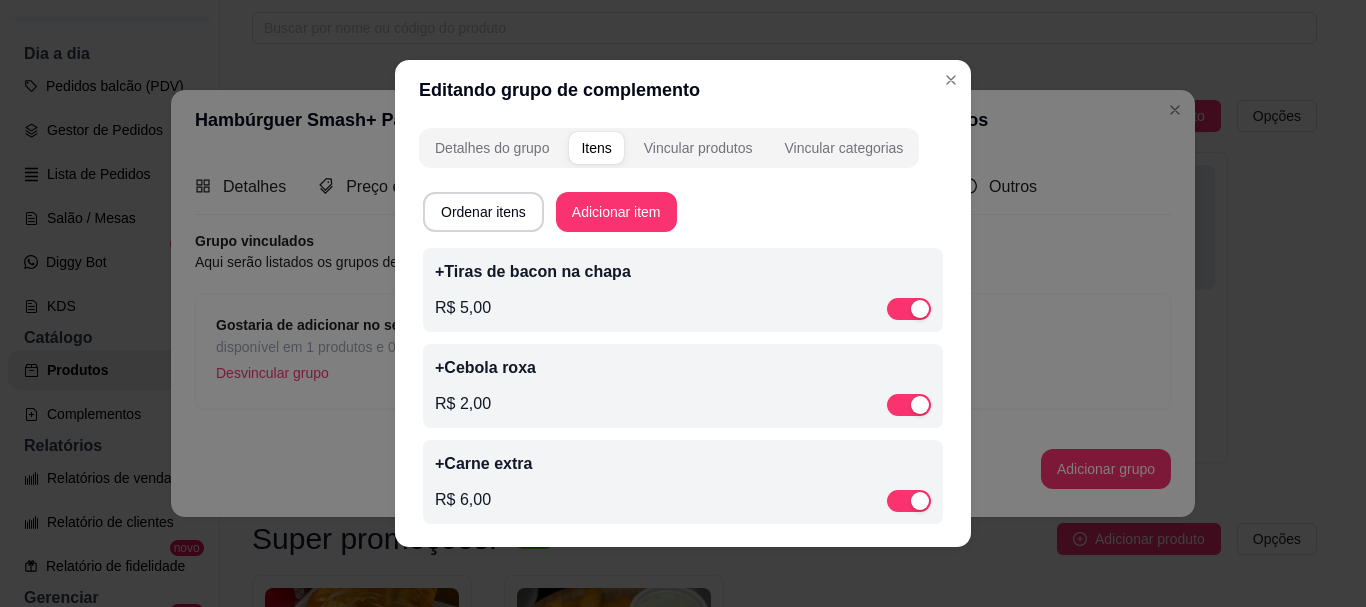 scroll, scrollTop: 12, scrollLeft: 0, axis: vertical 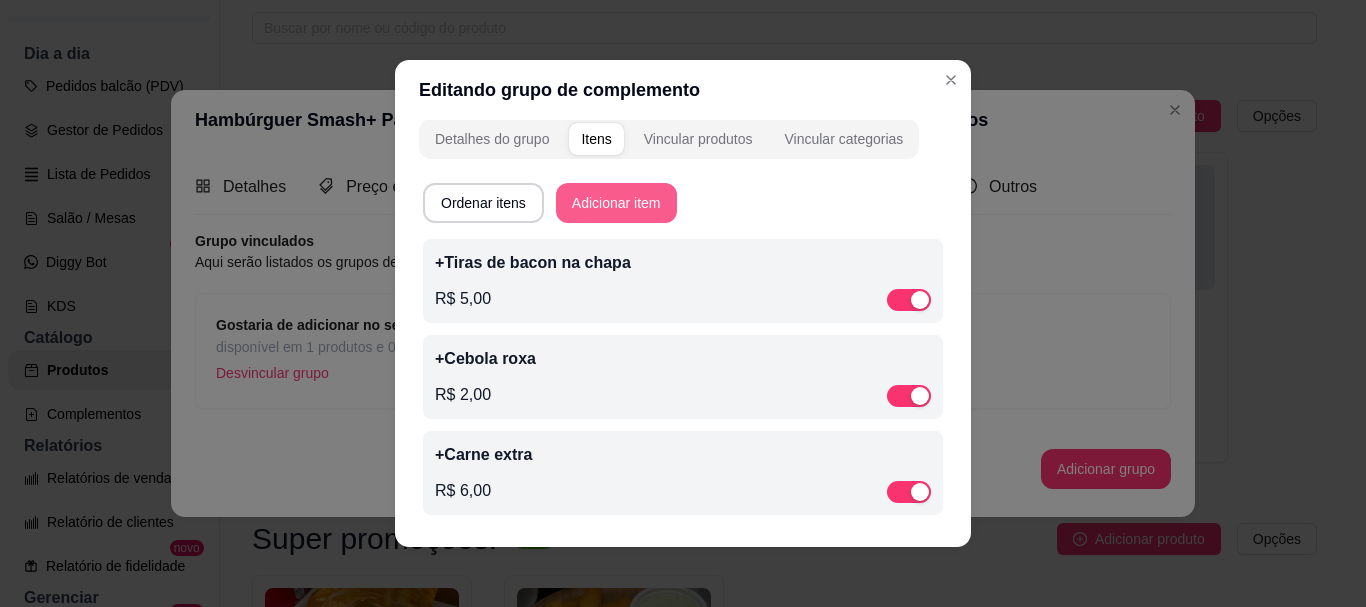 click on "Adicionar item" at bounding box center [616, 203] 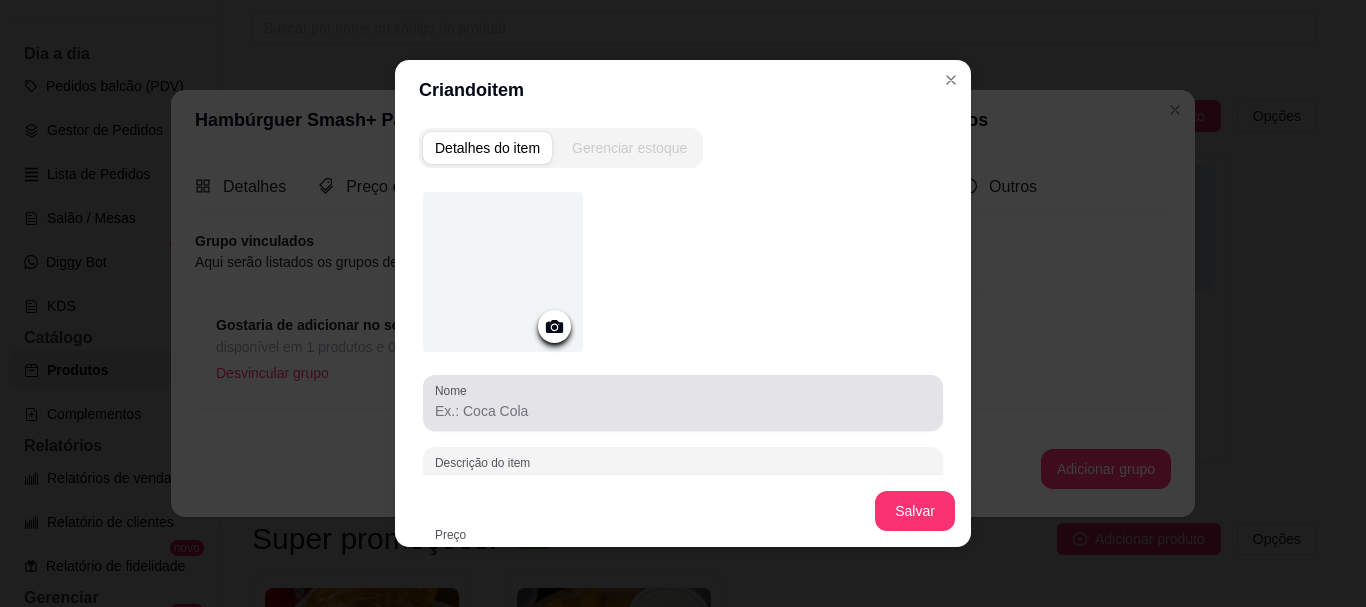 click on "Nome" at bounding box center [683, 411] 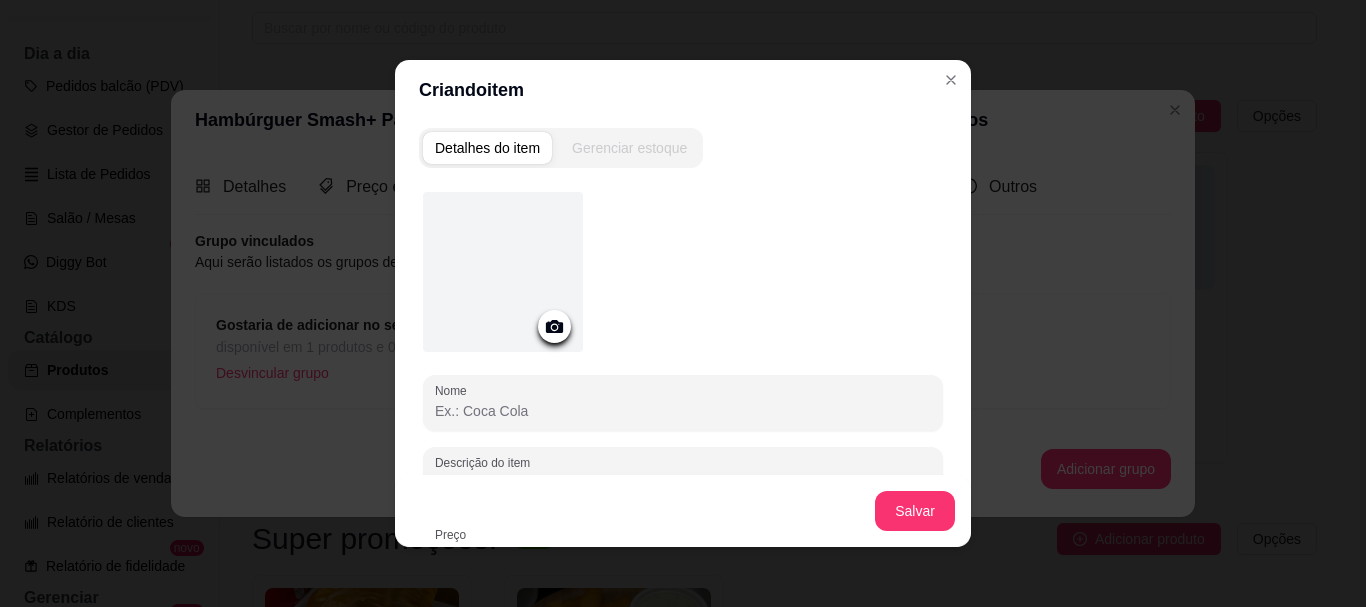 paste on "+Molho Cheddar cremoso" 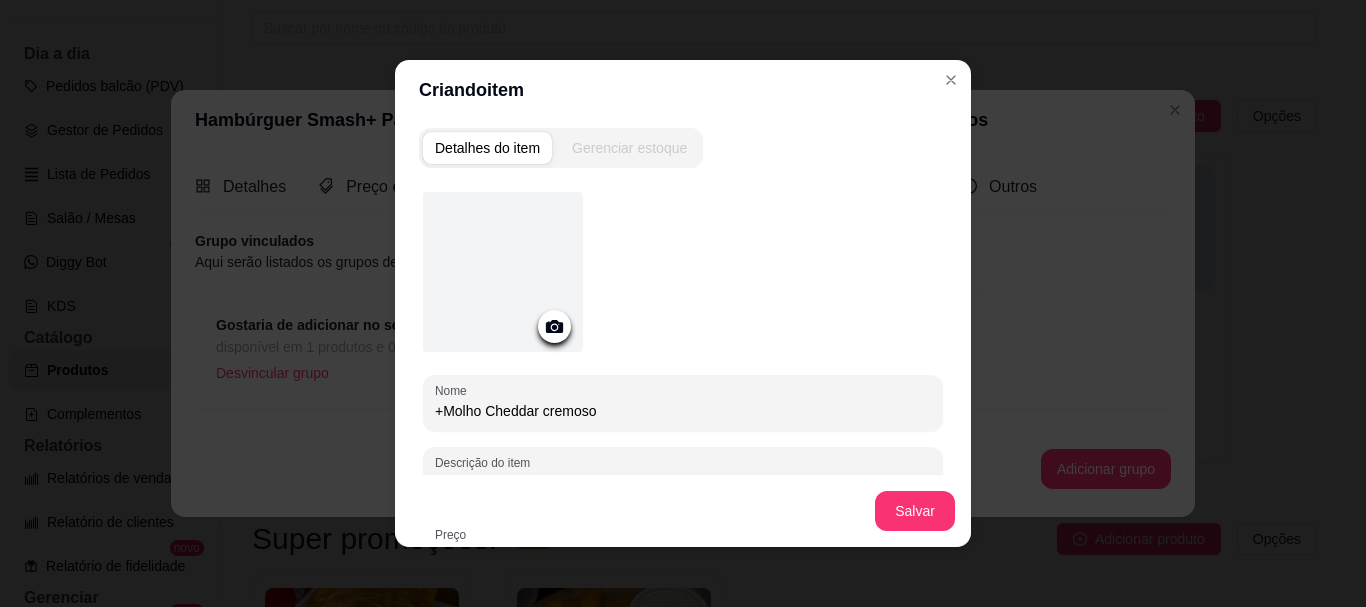 scroll, scrollTop: 200, scrollLeft: 0, axis: vertical 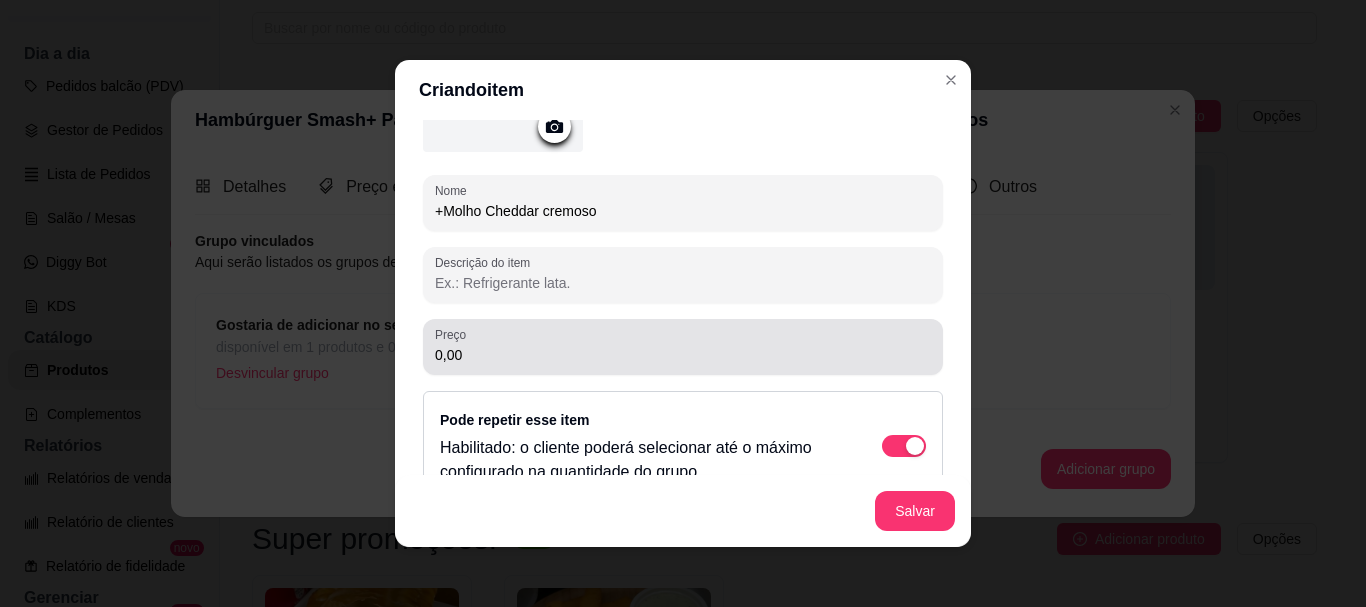 type on "+Molho Cheddar cremoso" 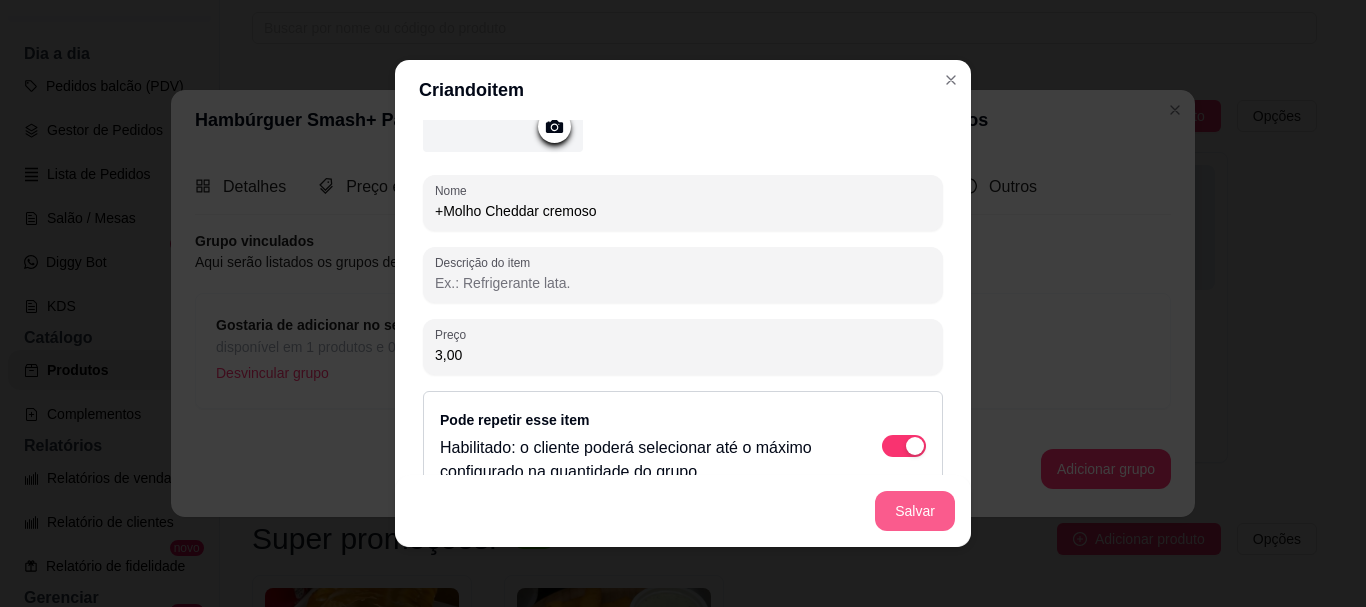 type on "3,00" 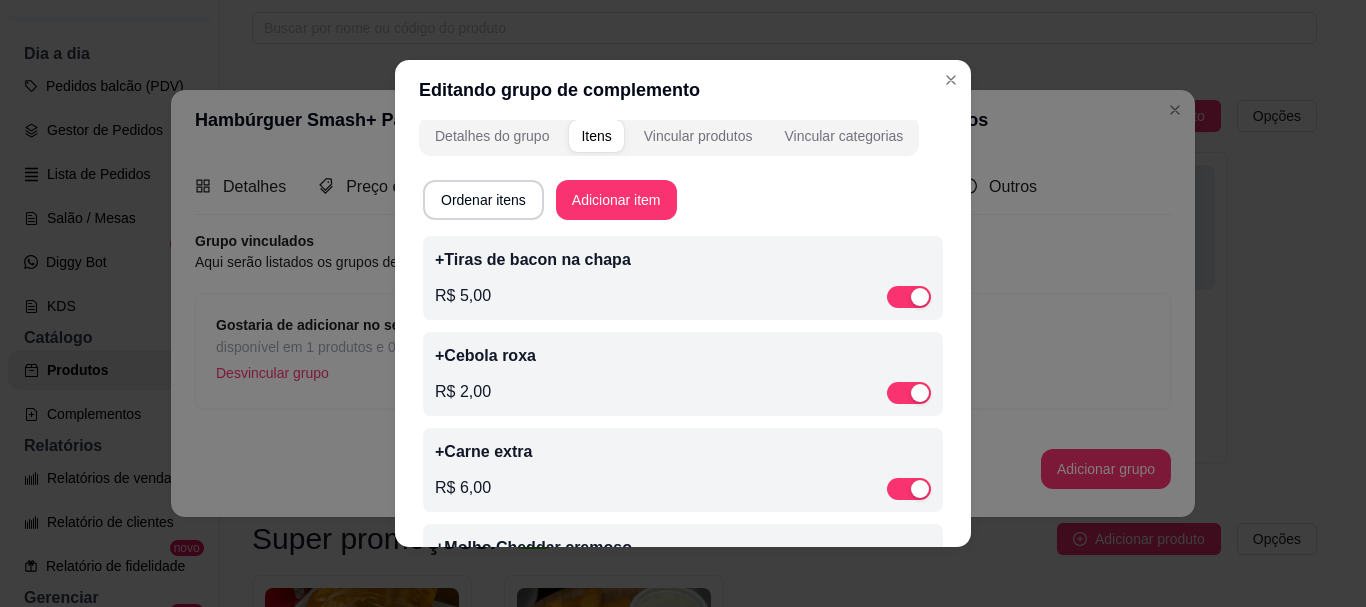 scroll, scrollTop: 109, scrollLeft: 0, axis: vertical 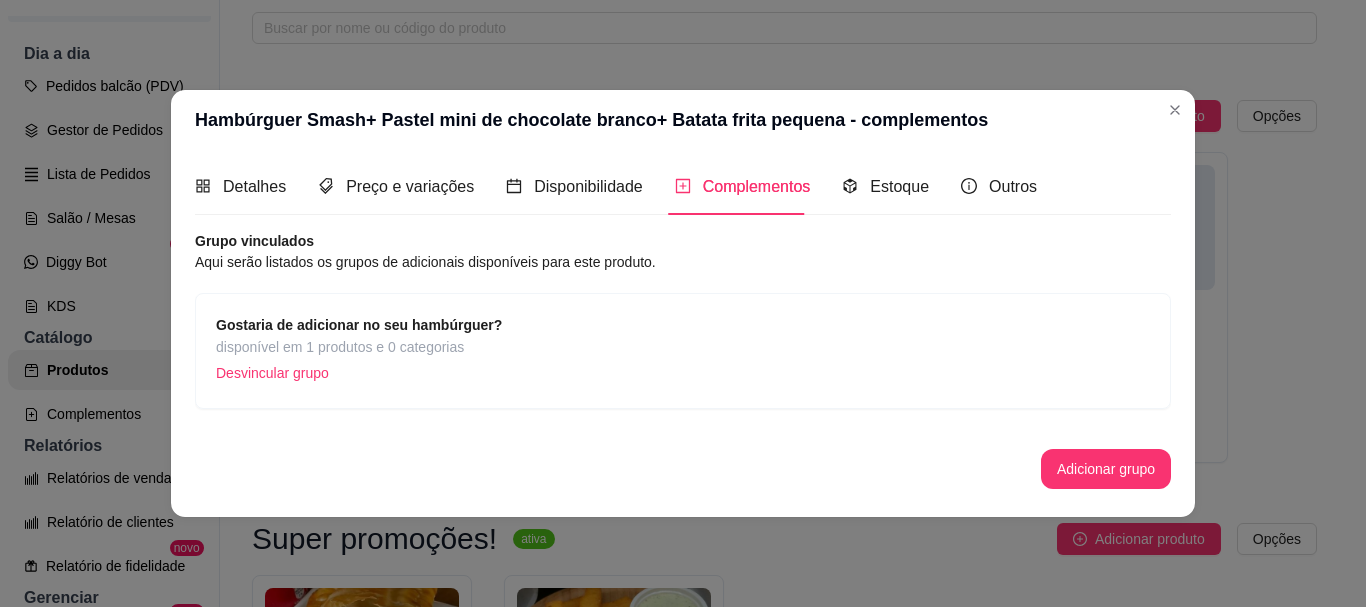 click on "Gostaria de adicionar no seu hambúrguer?" at bounding box center [359, 325] 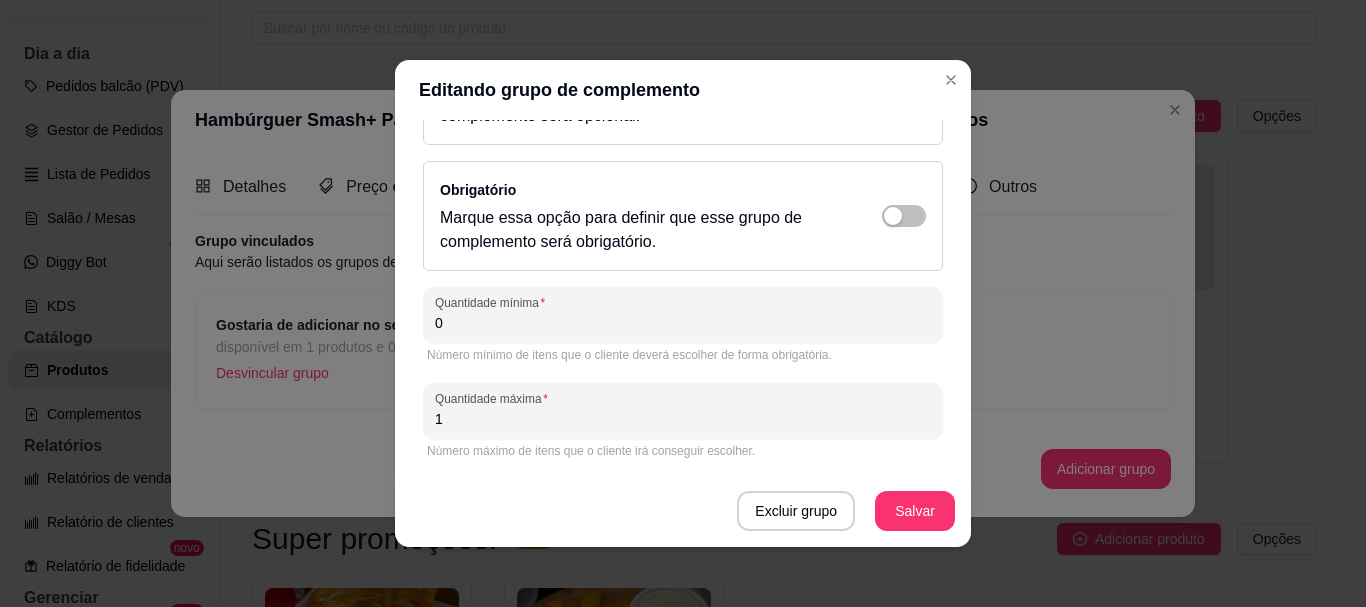 scroll, scrollTop: 0, scrollLeft: 0, axis: both 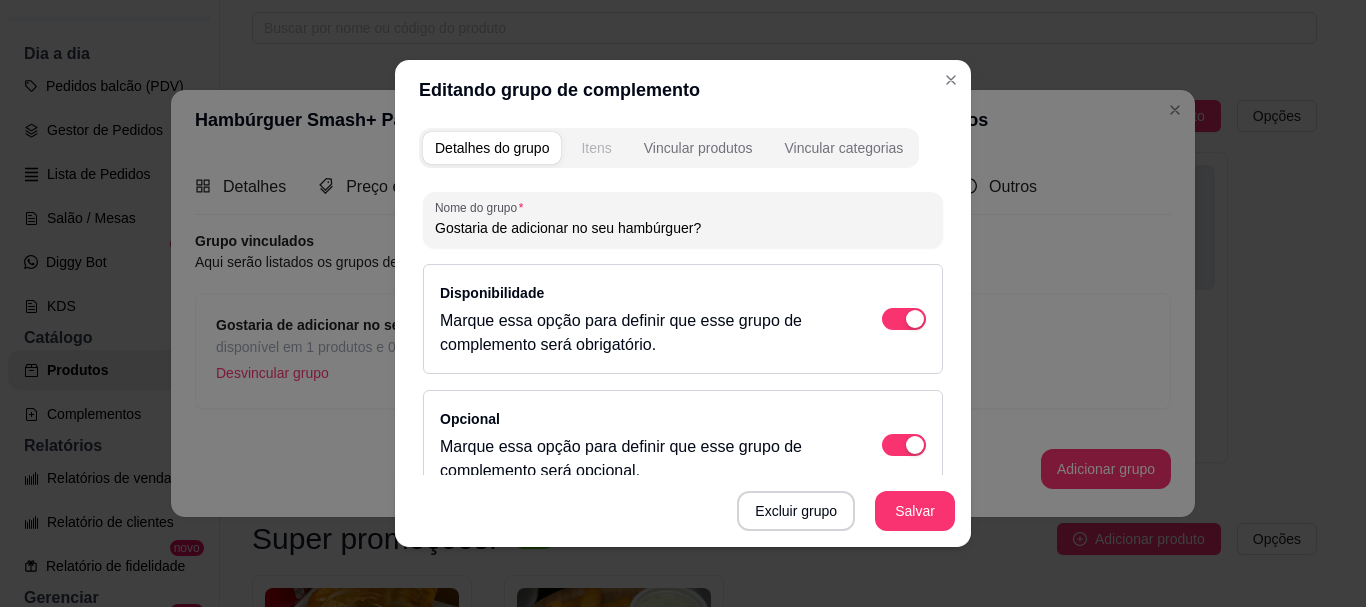 click on "Itens" at bounding box center (596, 148) 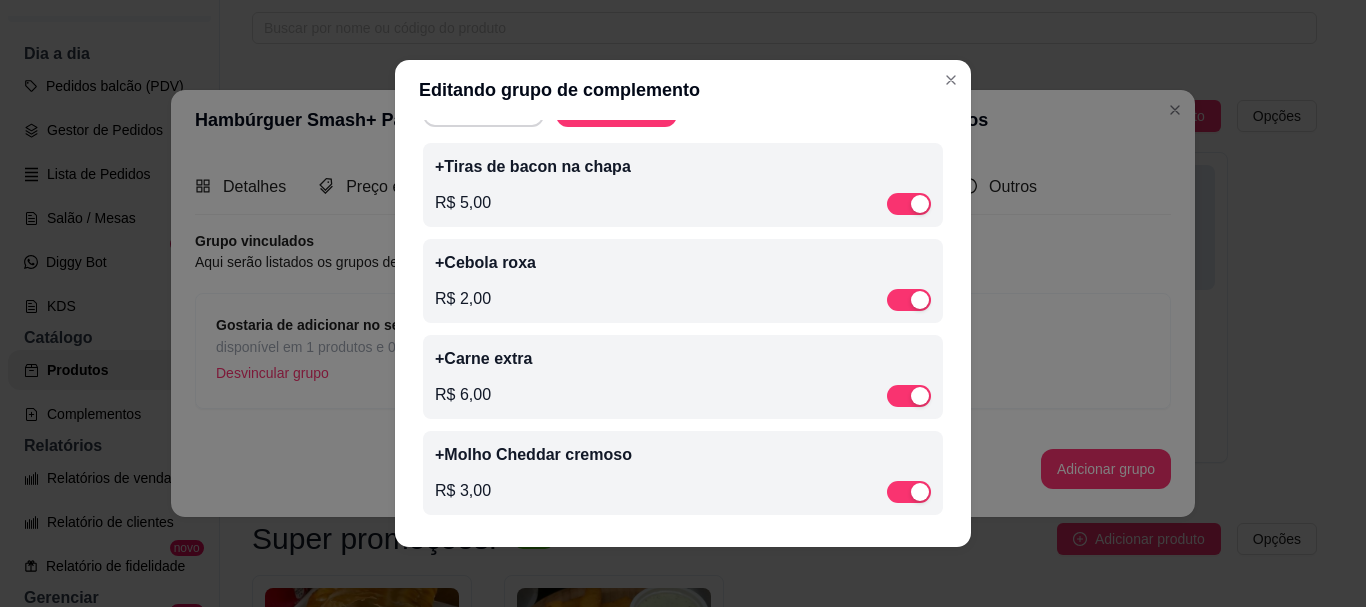 scroll, scrollTop: 0, scrollLeft: 0, axis: both 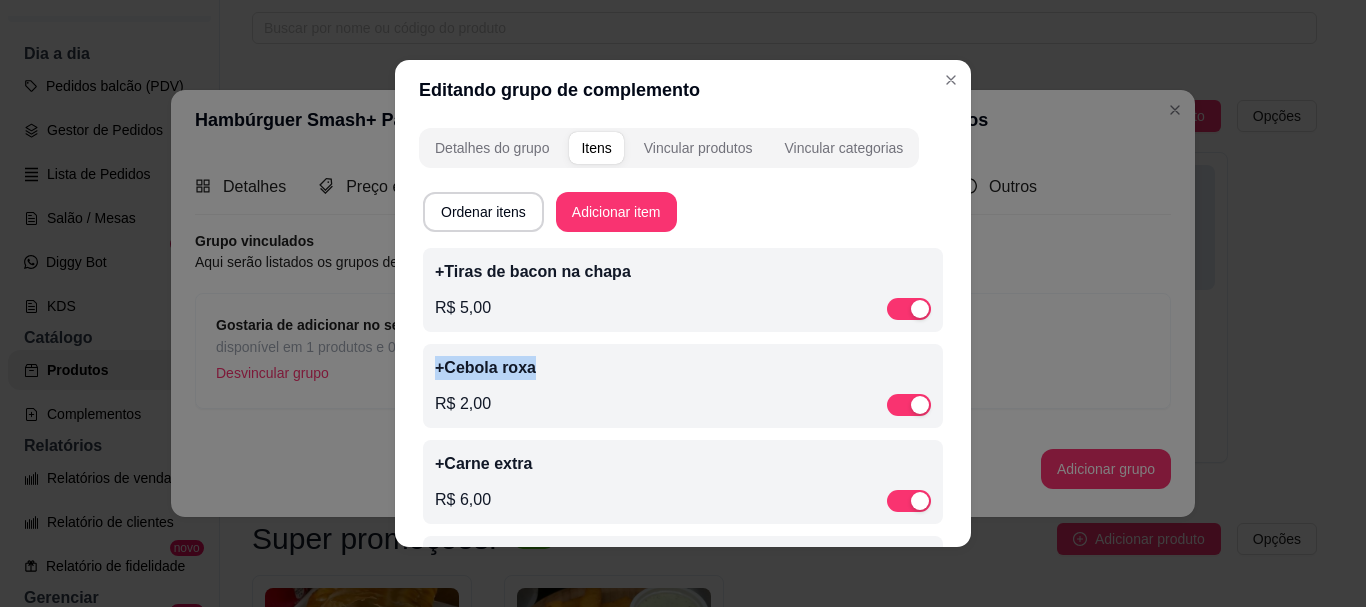 drag, startPoint x: 557, startPoint y: 296, endPoint x: 607, endPoint y: 349, distance: 72.862885 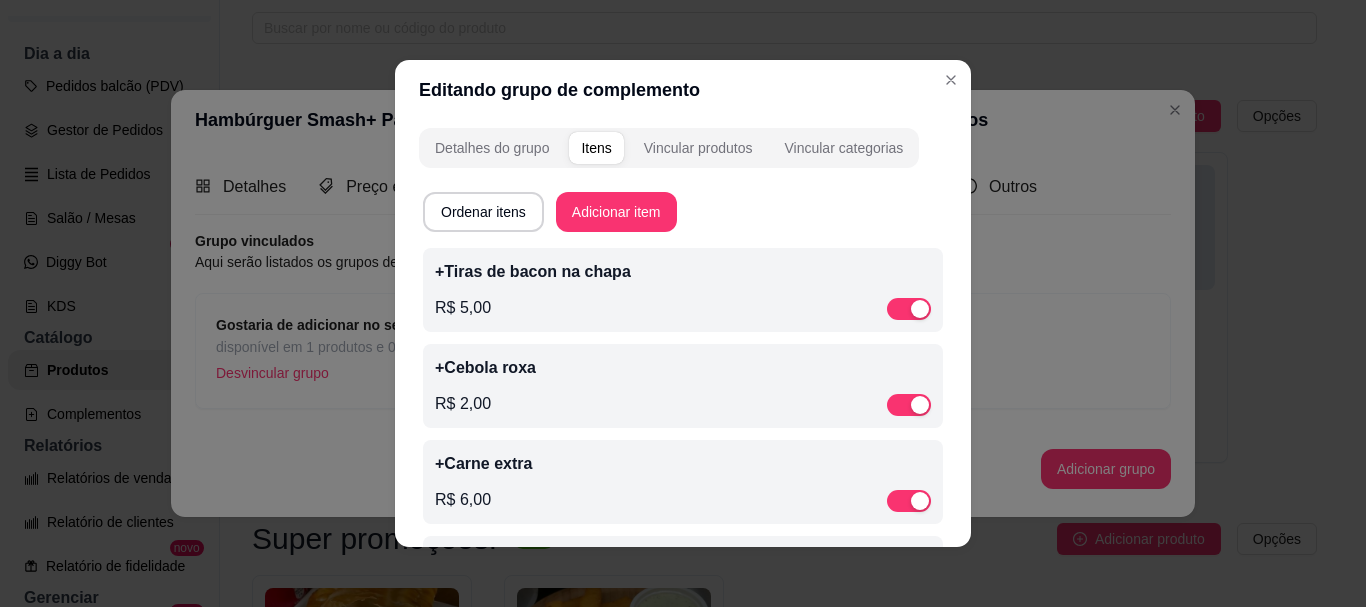 click on "Ordenar itens Adicionar item" at bounding box center [683, 212] 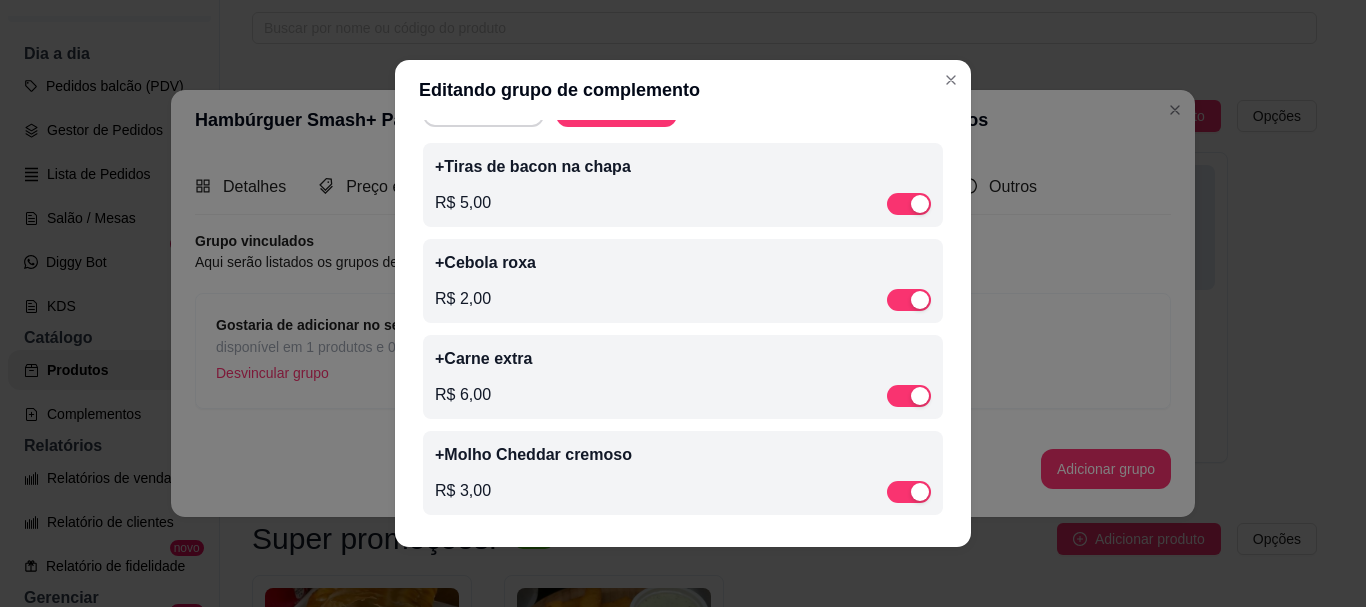 scroll, scrollTop: 4, scrollLeft: 0, axis: vertical 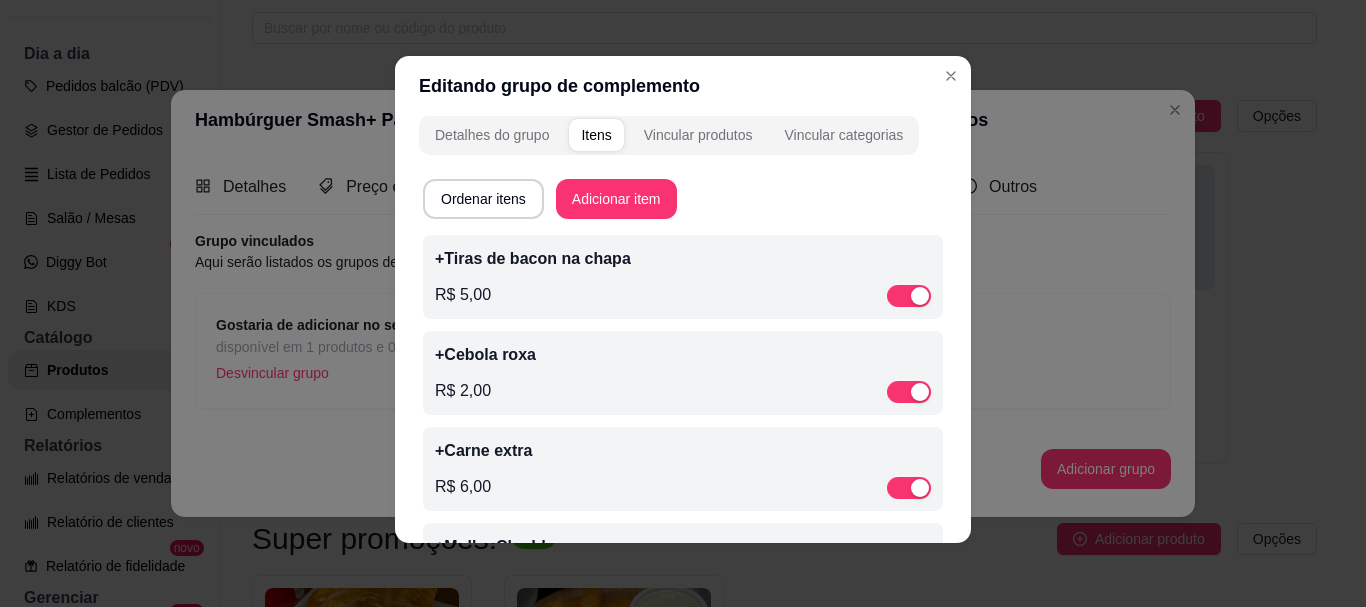click on "Editando grupo de complemento" at bounding box center [683, 86] 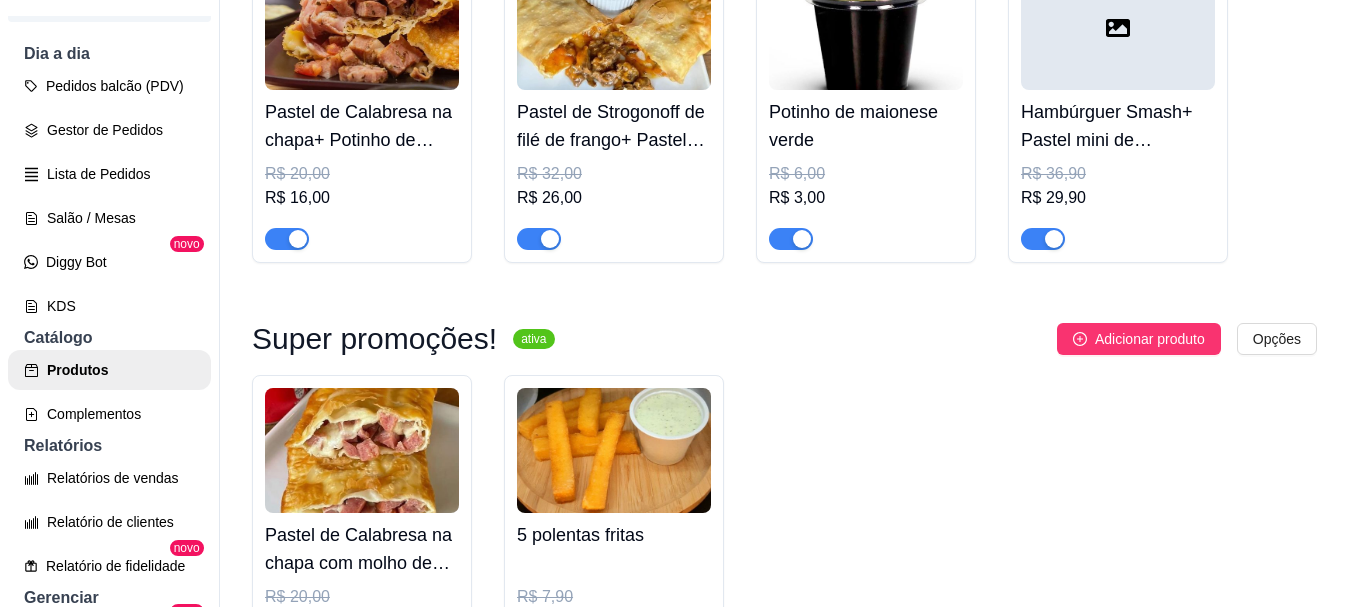 scroll, scrollTop: 100, scrollLeft: 0, axis: vertical 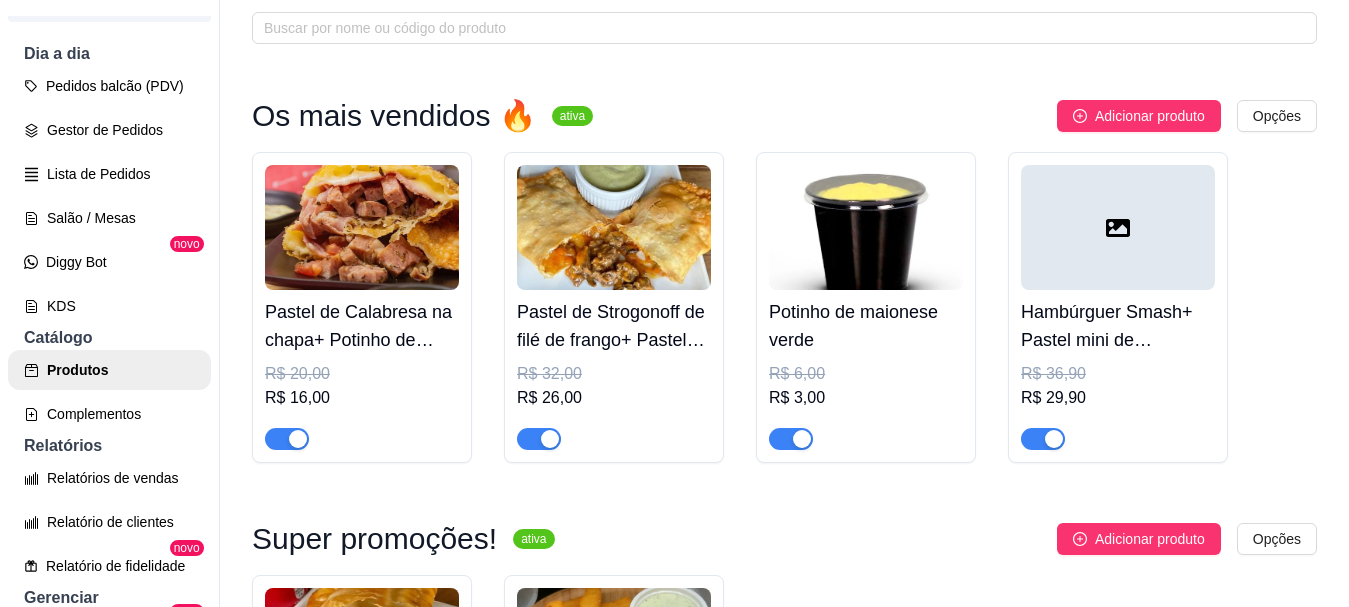 click on "R$ 36,90" at bounding box center (1118, 374) 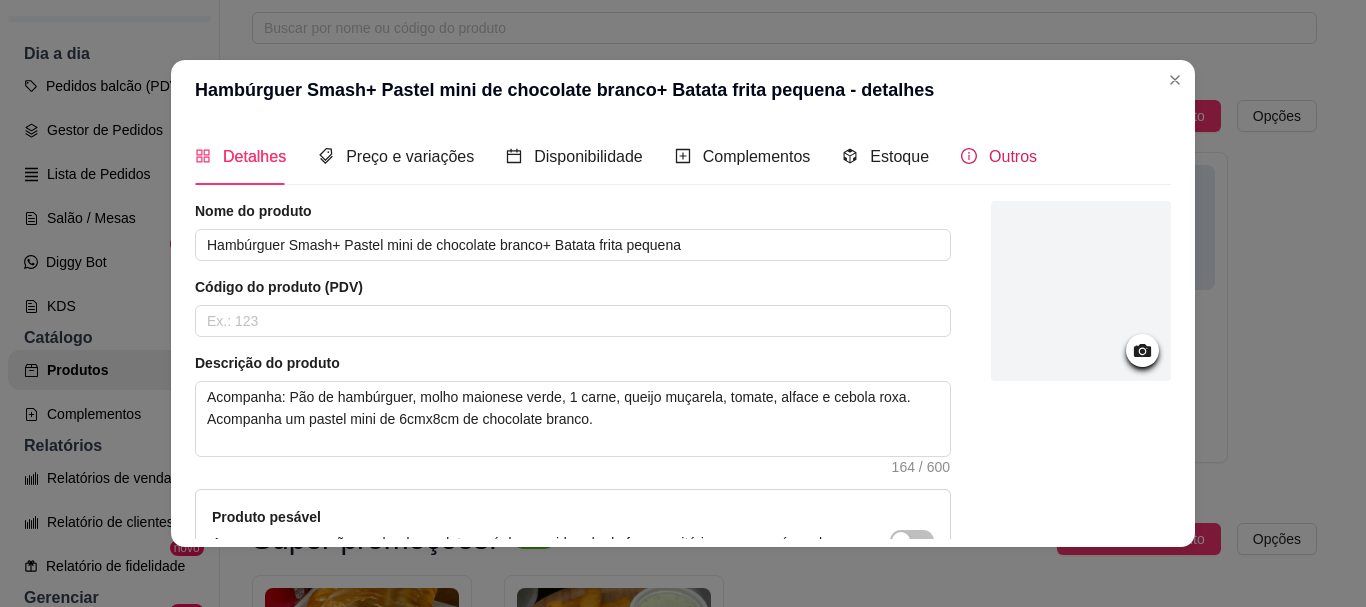 click on "Outros" at bounding box center (1013, 156) 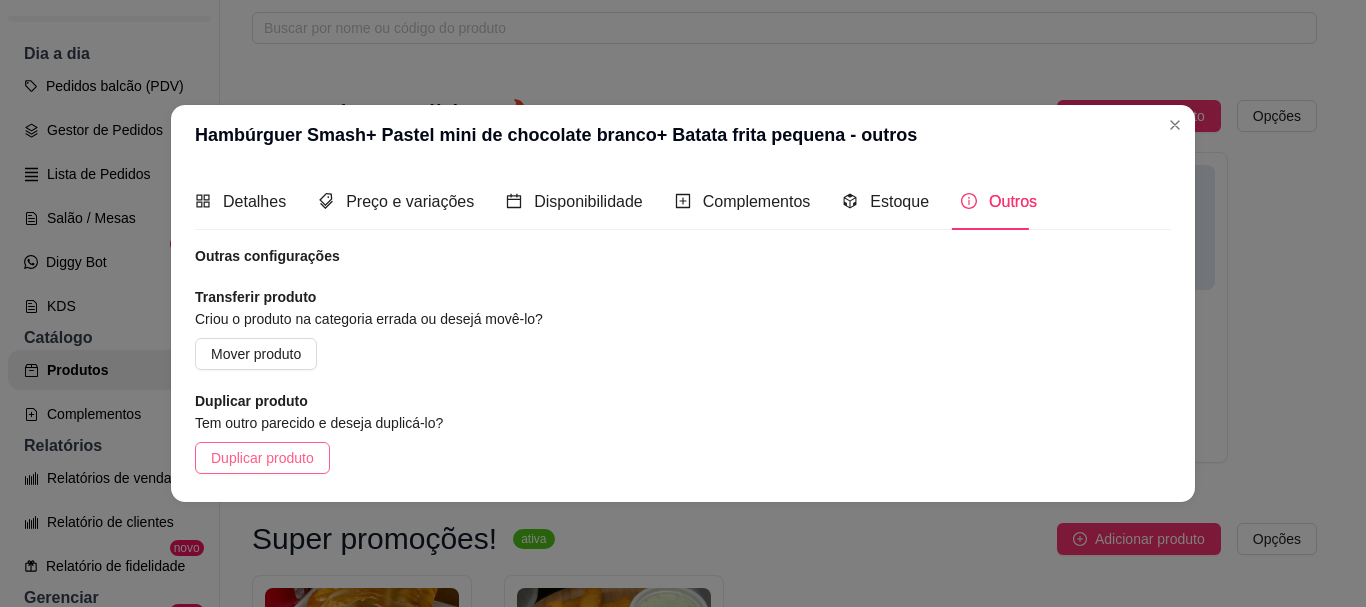 click on "Duplicar produto" at bounding box center (262, 458) 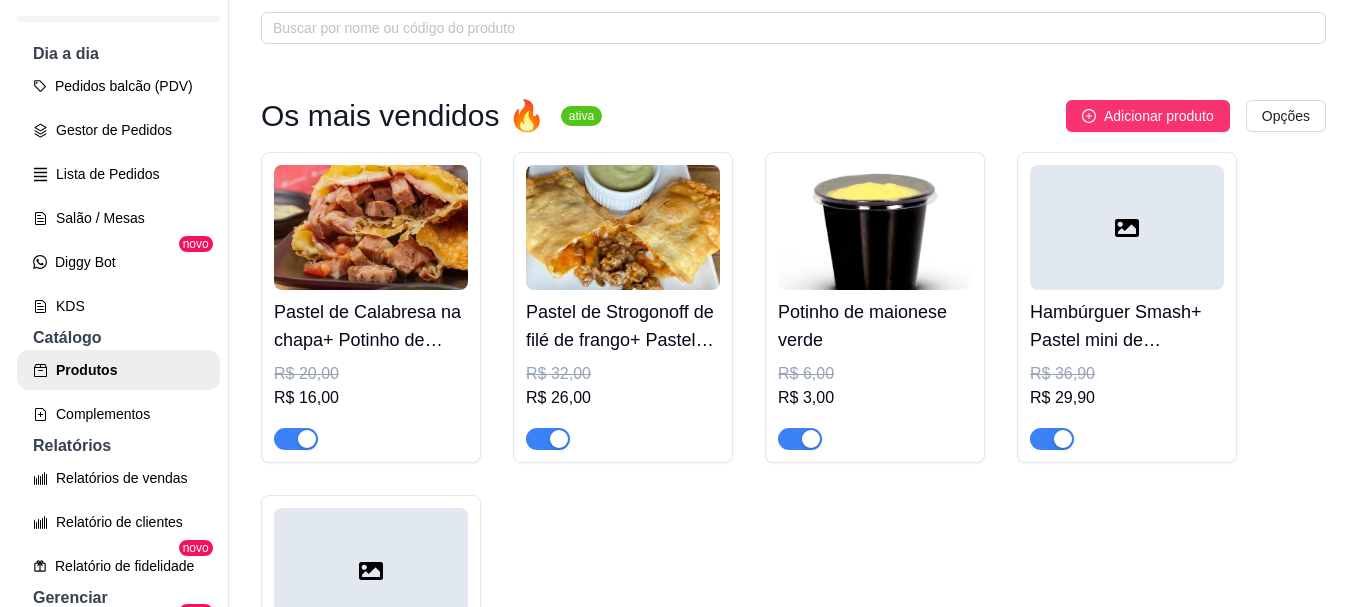 scroll, scrollTop: 400, scrollLeft: 0, axis: vertical 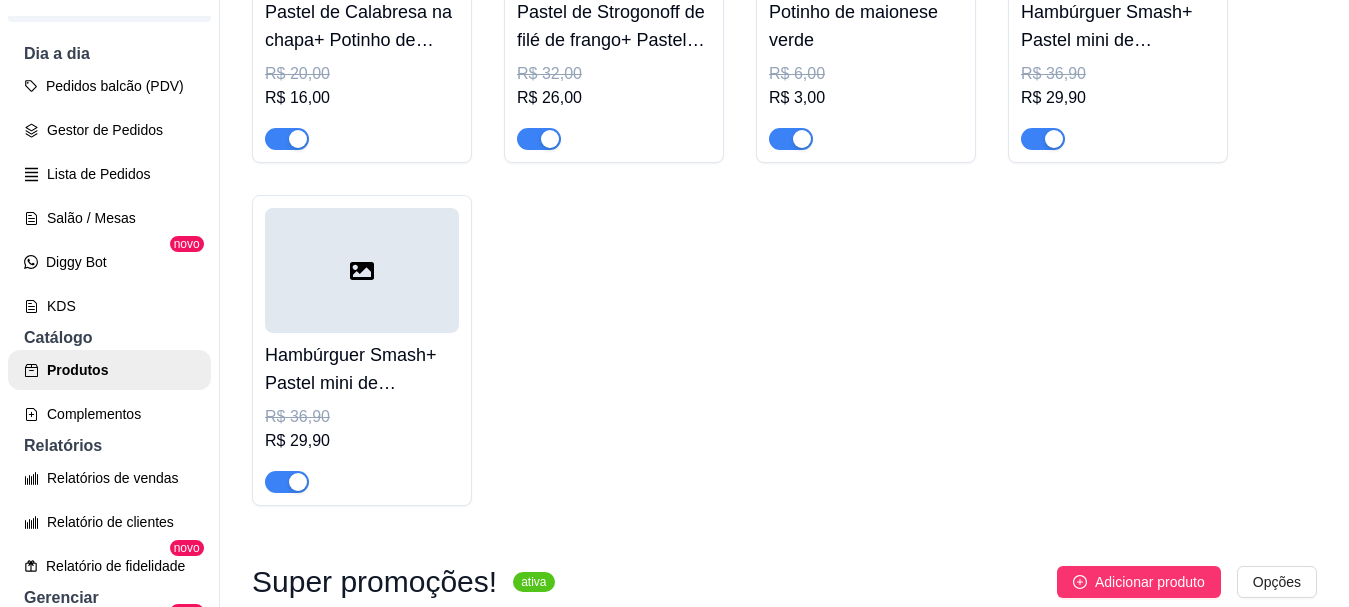 click on "R$ 36,90" at bounding box center (362, 417) 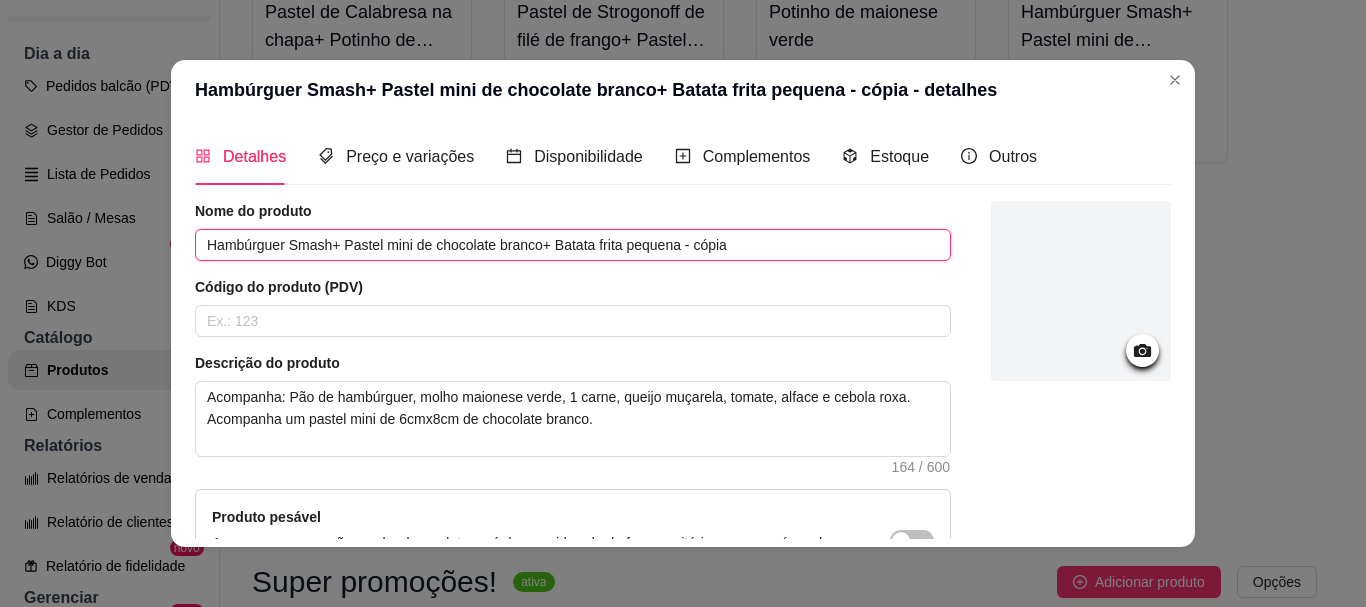 click on "Hambúrguer Smash+ Pastel mini de chocolate branco+ Batata frita pequena - cópia" at bounding box center (573, 245) 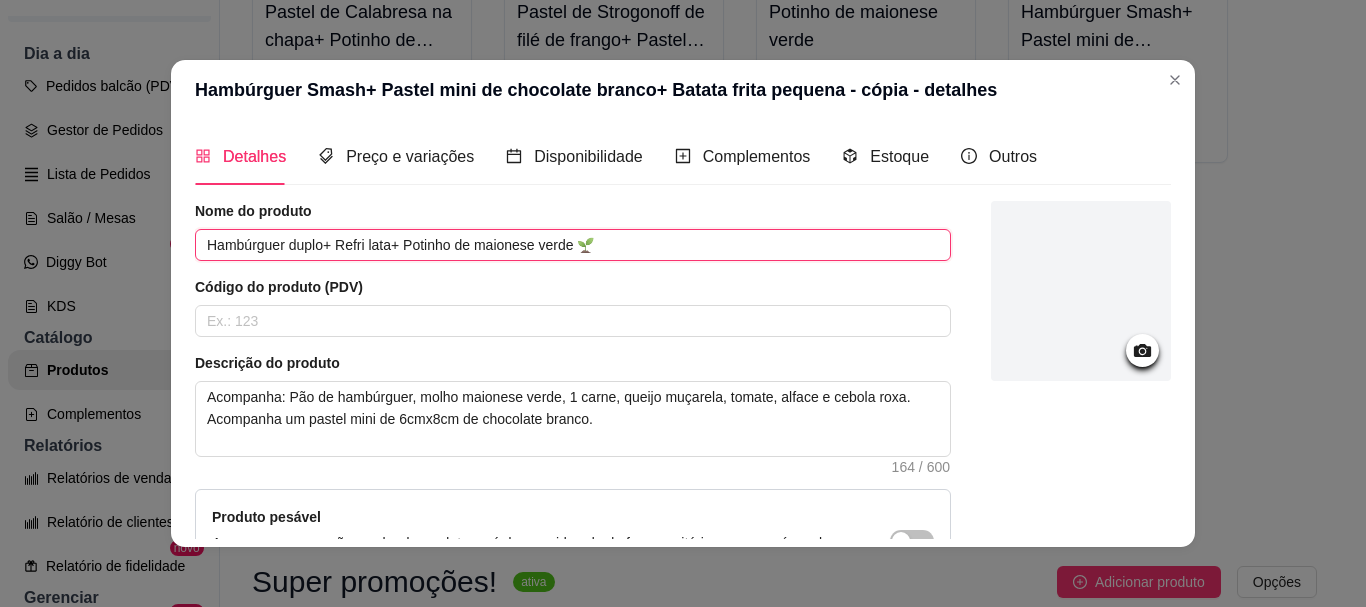 type on "Hambúrguer duplo+ Refri lata+ Potinho de maionese verde 🌱" 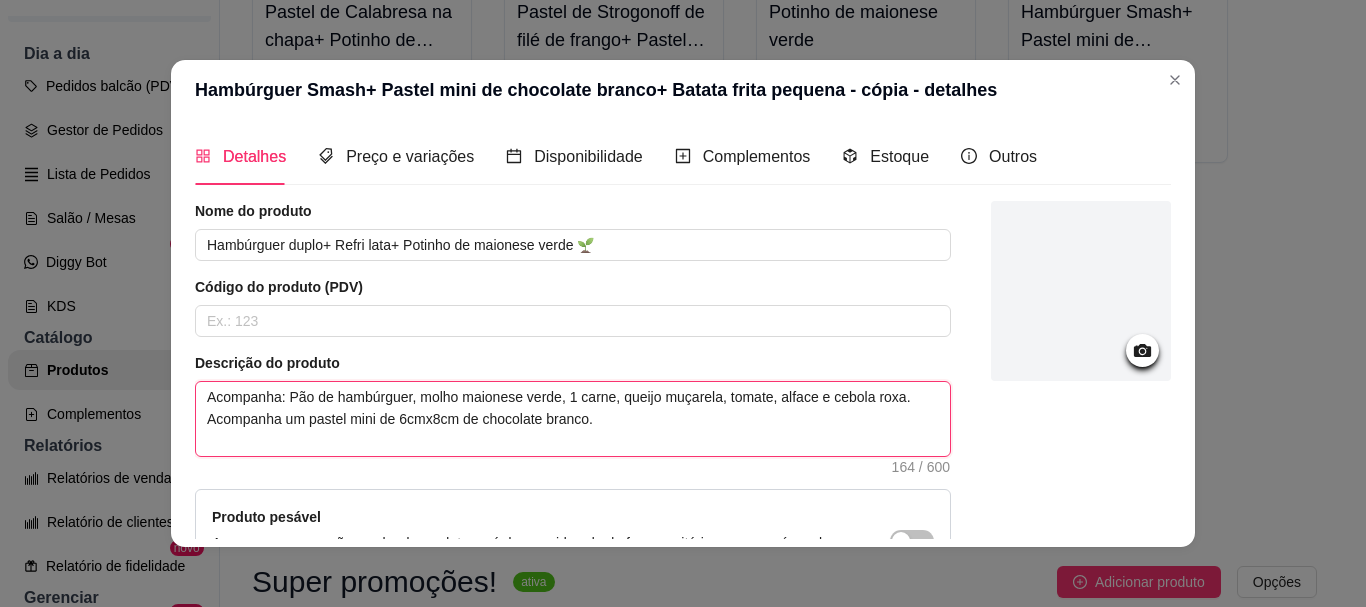 click on "Acompanha: Pão de hambúrguer, molho maionese verde, 1 carne, queijo muçarela, tomate, alface e cebola roxa. Acompanha um pastel mini de 6cmx8cm de chocolate branco." at bounding box center [573, 419] 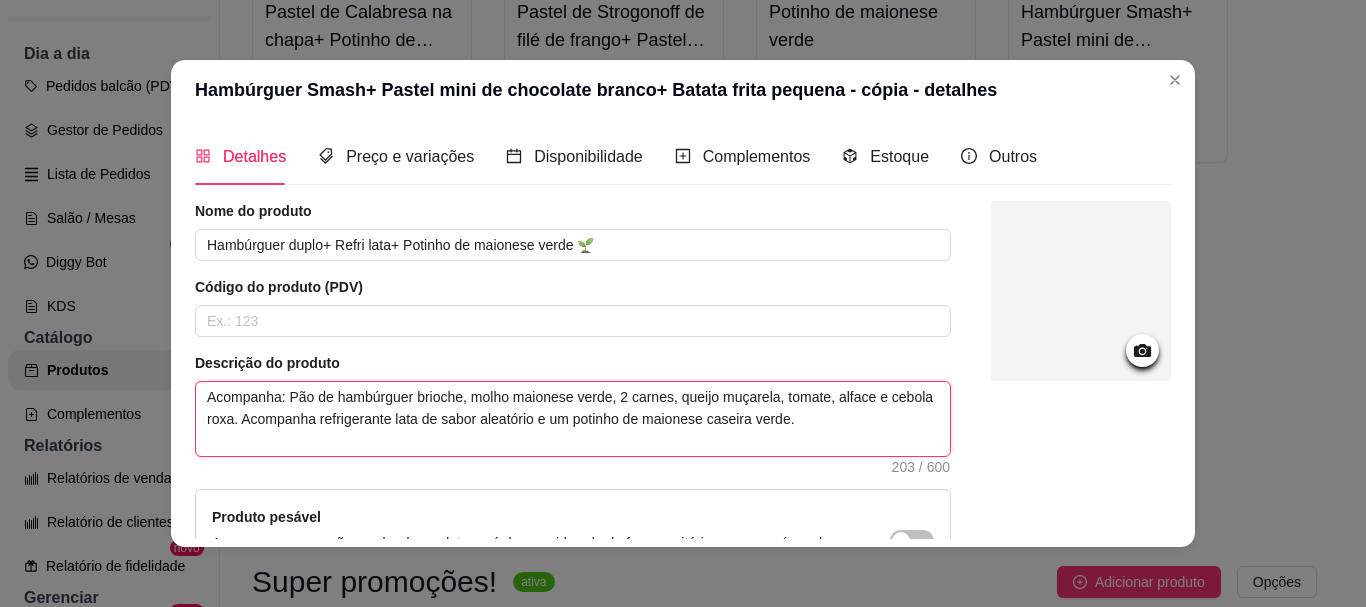 scroll, scrollTop: 241, scrollLeft: 0, axis: vertical 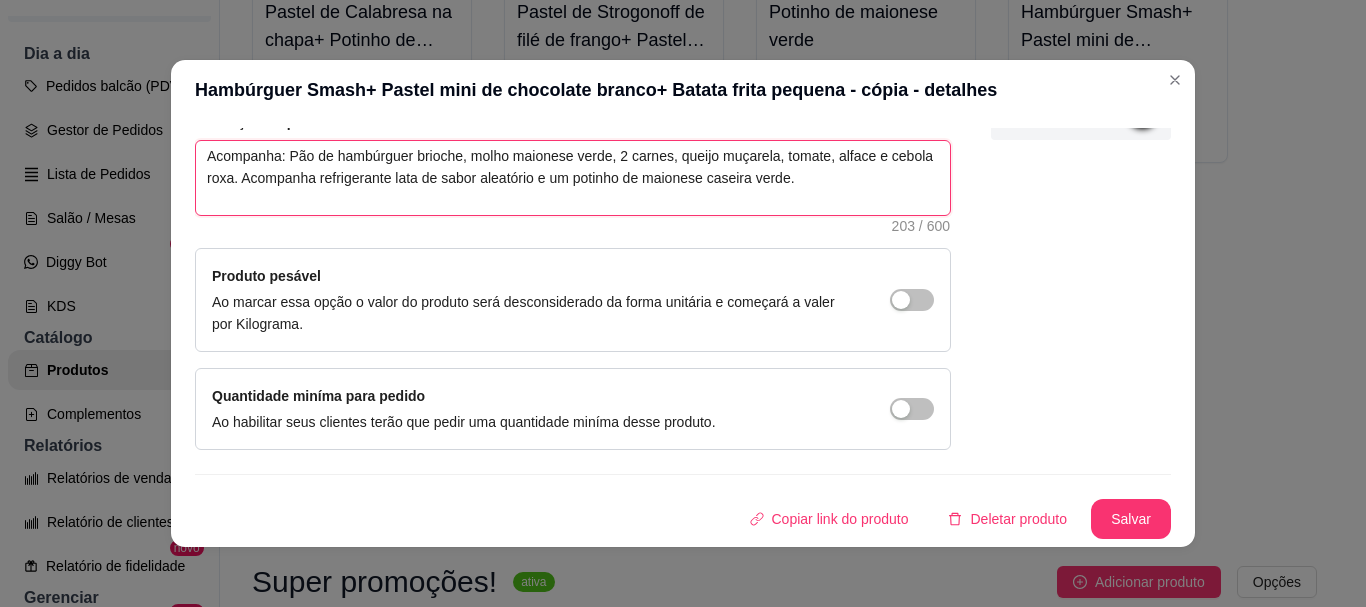 type on "Acompanha: Pão de hambúrguer brioche, molho maionese verde, 2 carnes, queijo muçarela, tomate, alface e cebola roxa. Acompanha refrigerante lata de sabor aleatório e um potinho de maionese caseira verde." 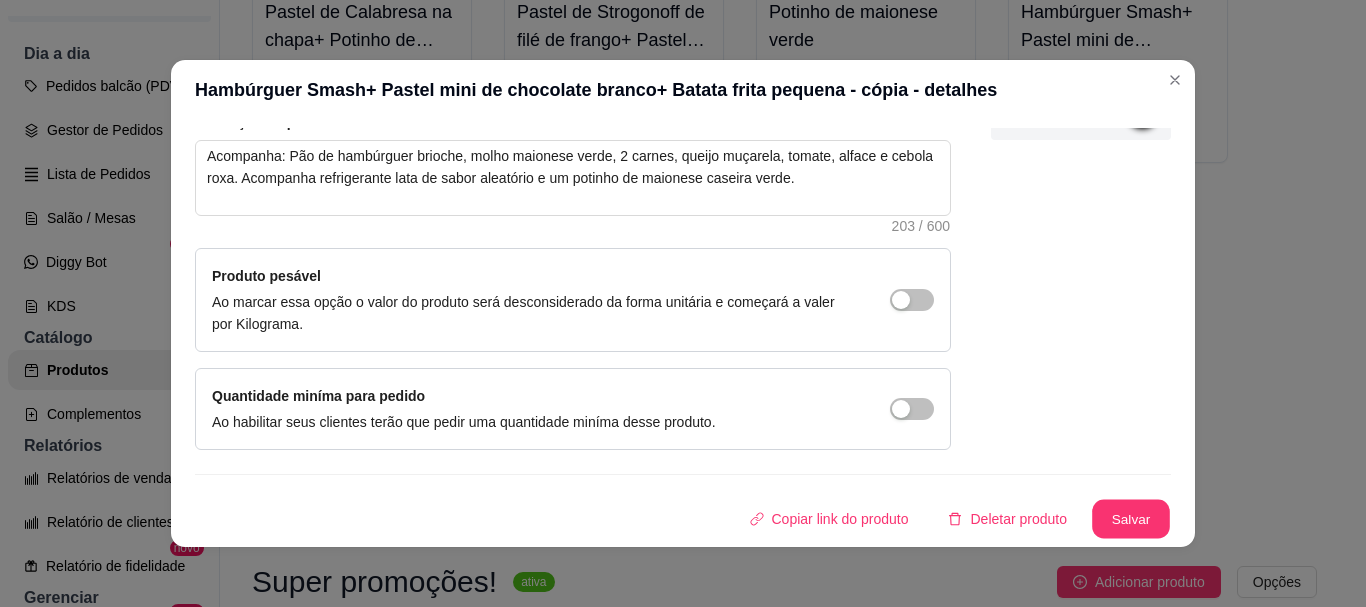 click on "Copiar link do produto Deletar produto Salvar" at bounding box center (683, 519) 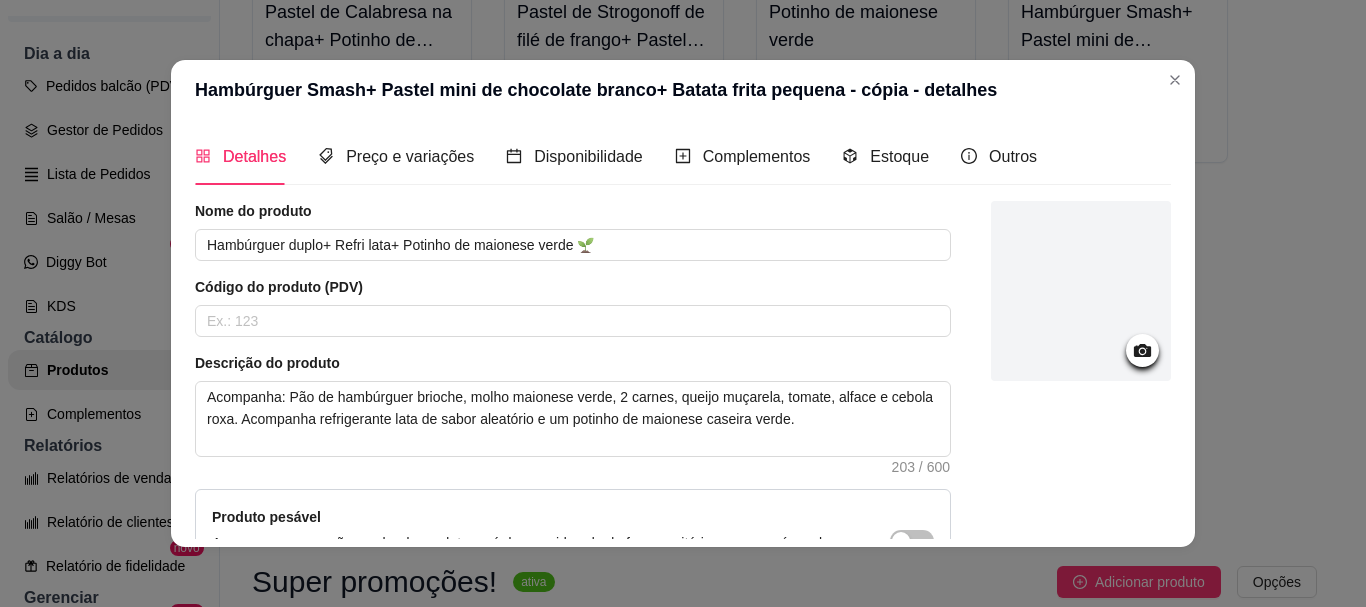 scroll, scrollTop: 241, scrollLeft: 0, axis: vertical 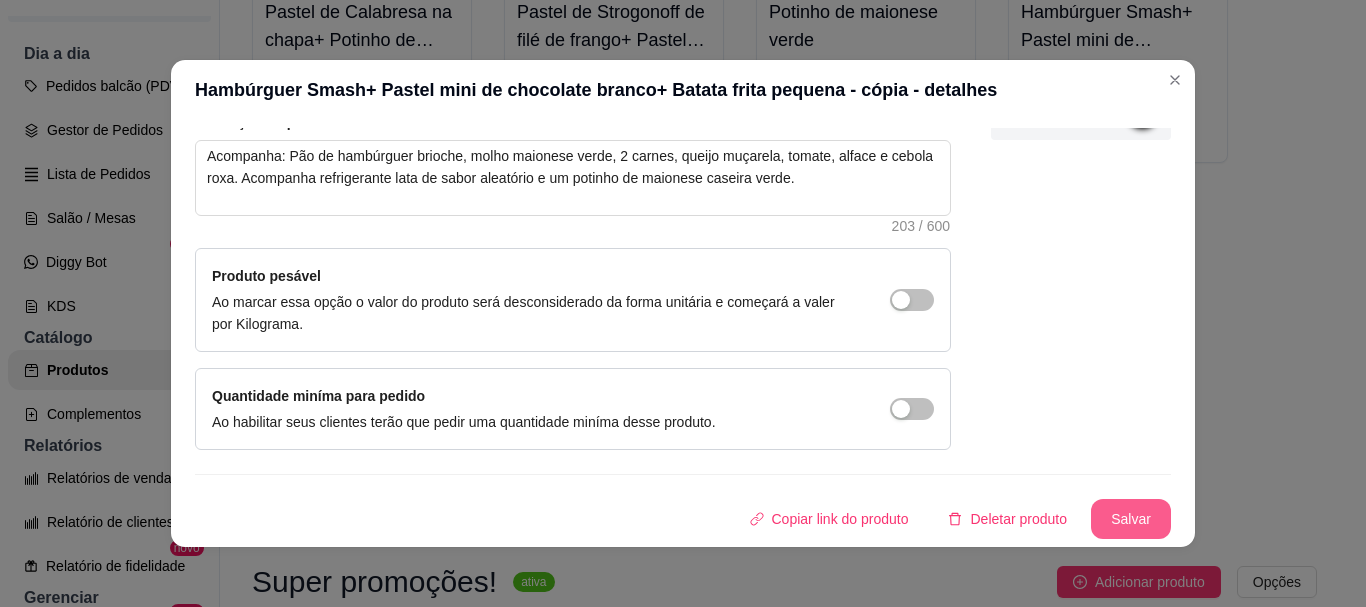 click on "Salvar" at bounding box center [1131, 519] 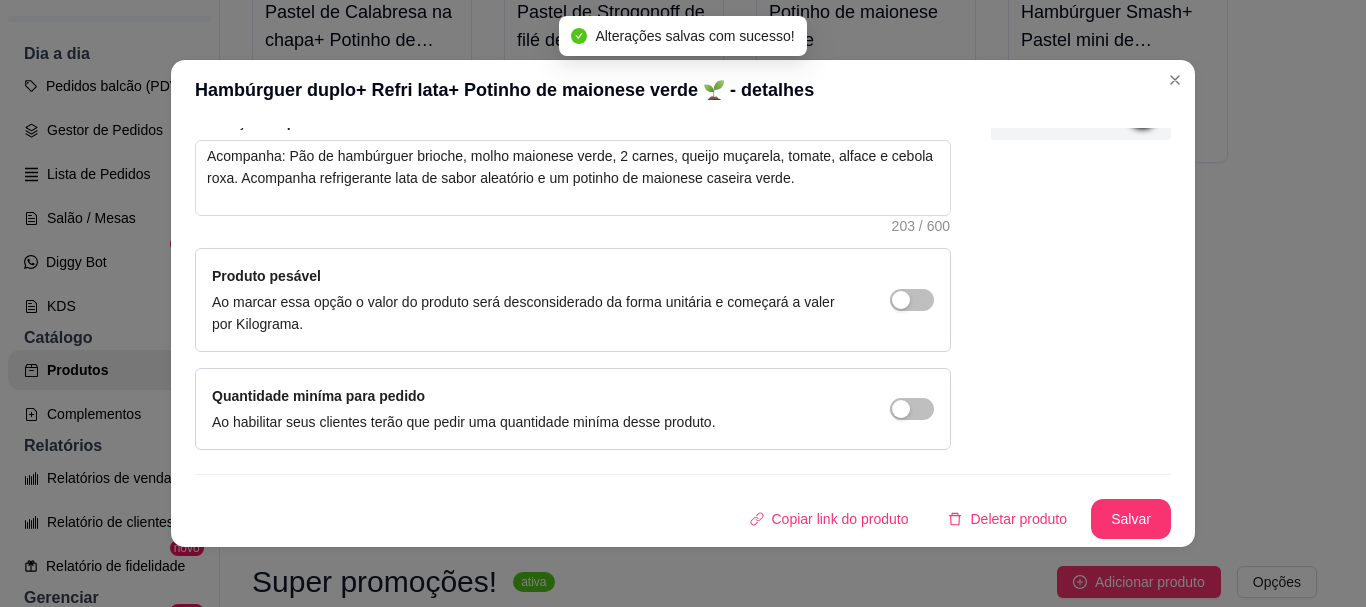 scroll, scrollTop: 0, scrollLeft: 0, axis: both 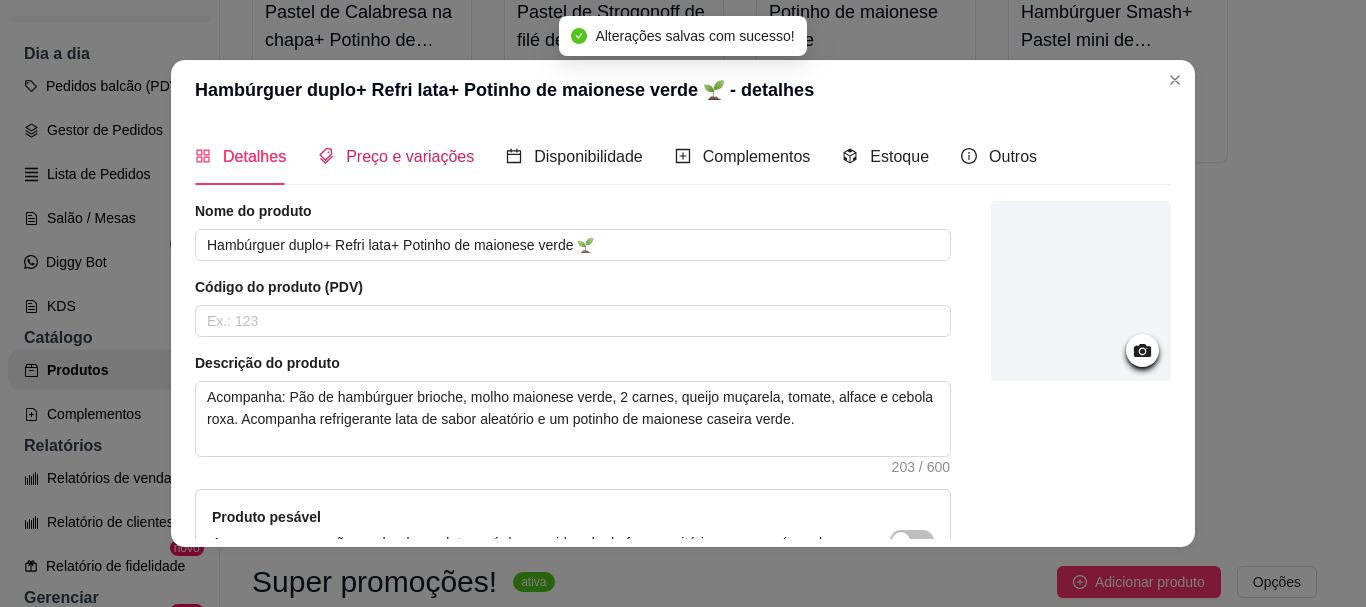 click on "Preço e variações" at bounding box center [410, 156] 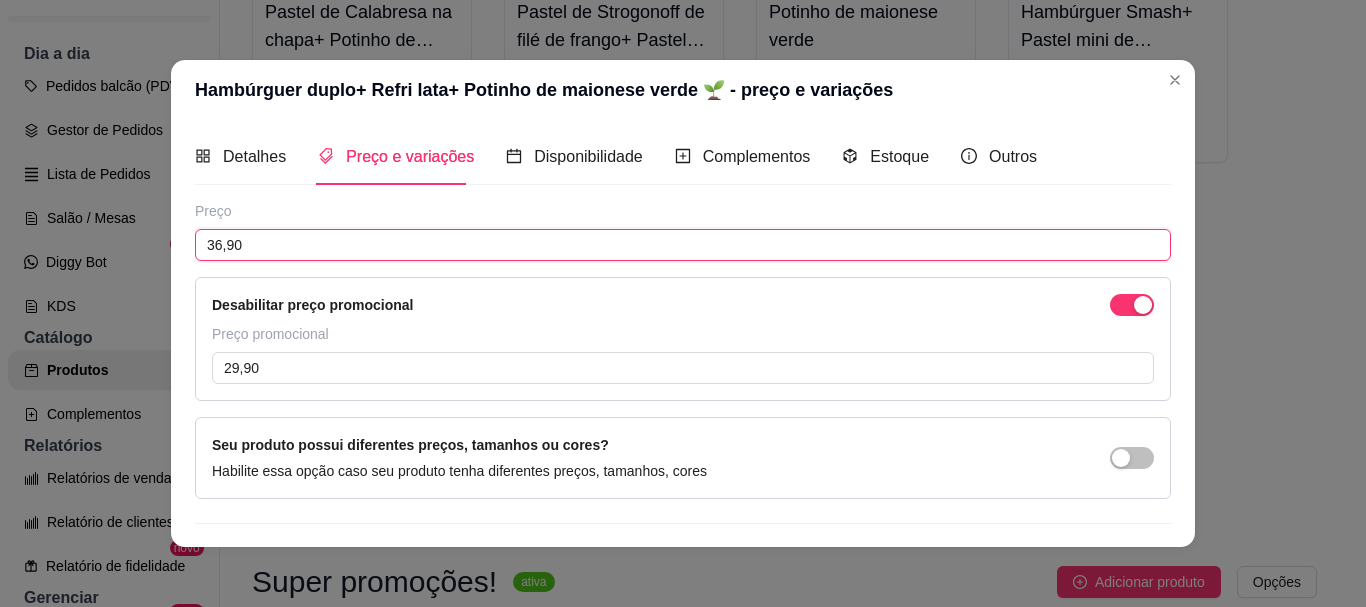 click on "36,90" at bounding box center (683, 245) 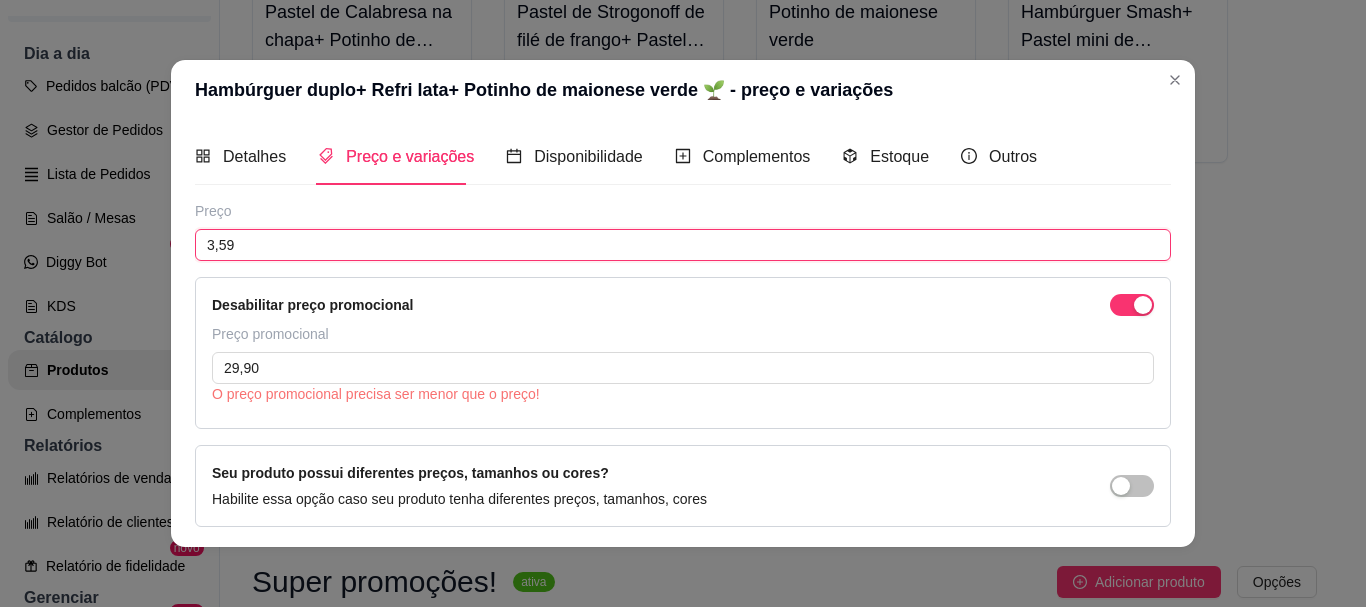 type on "35,90" 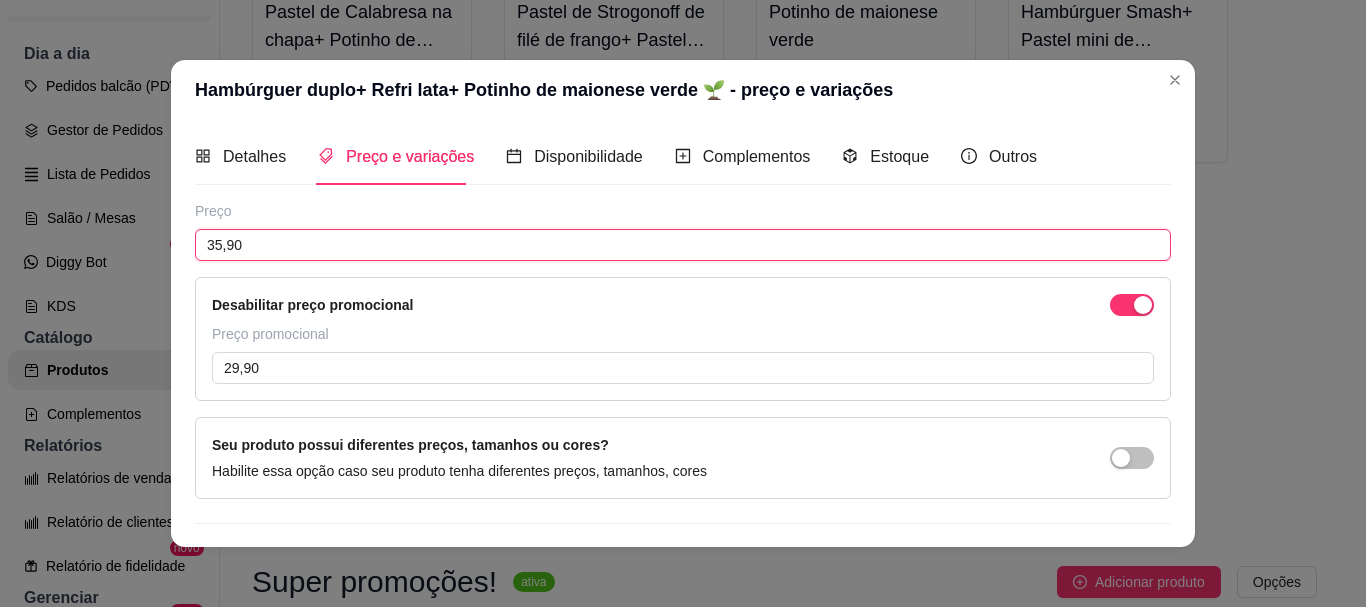 scroll, scrollTop: 49, scrollLeft: 0, axis: vertical 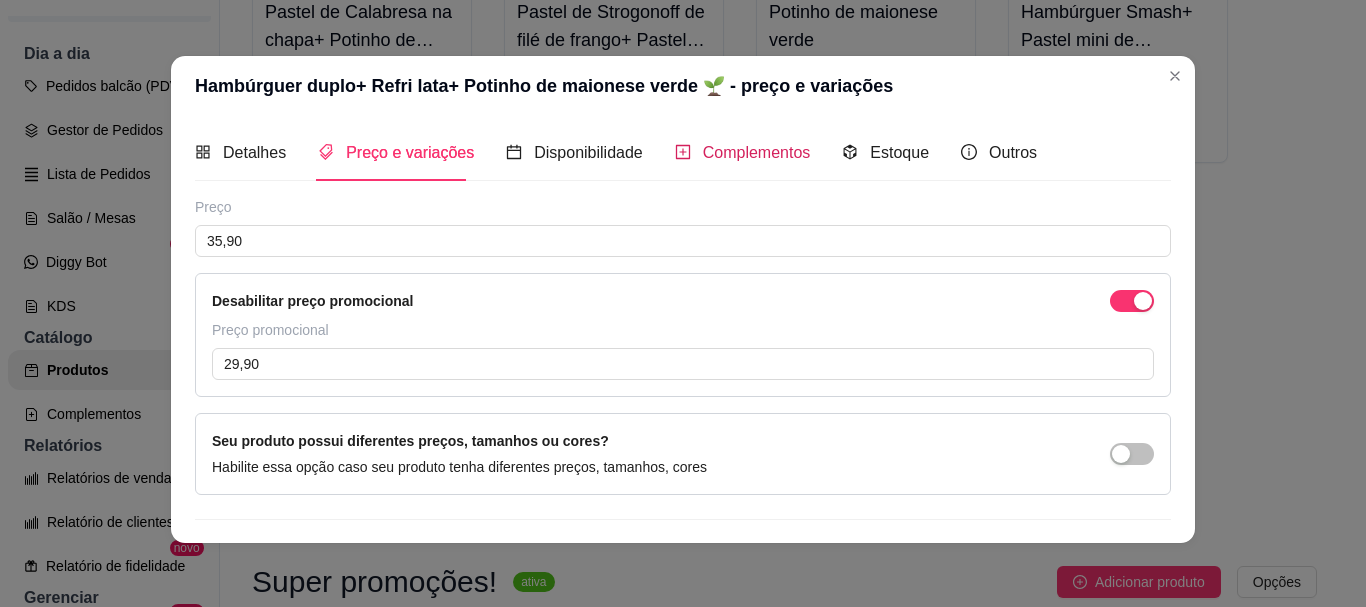 click on "Complementos" at bounding box center [743, 152] 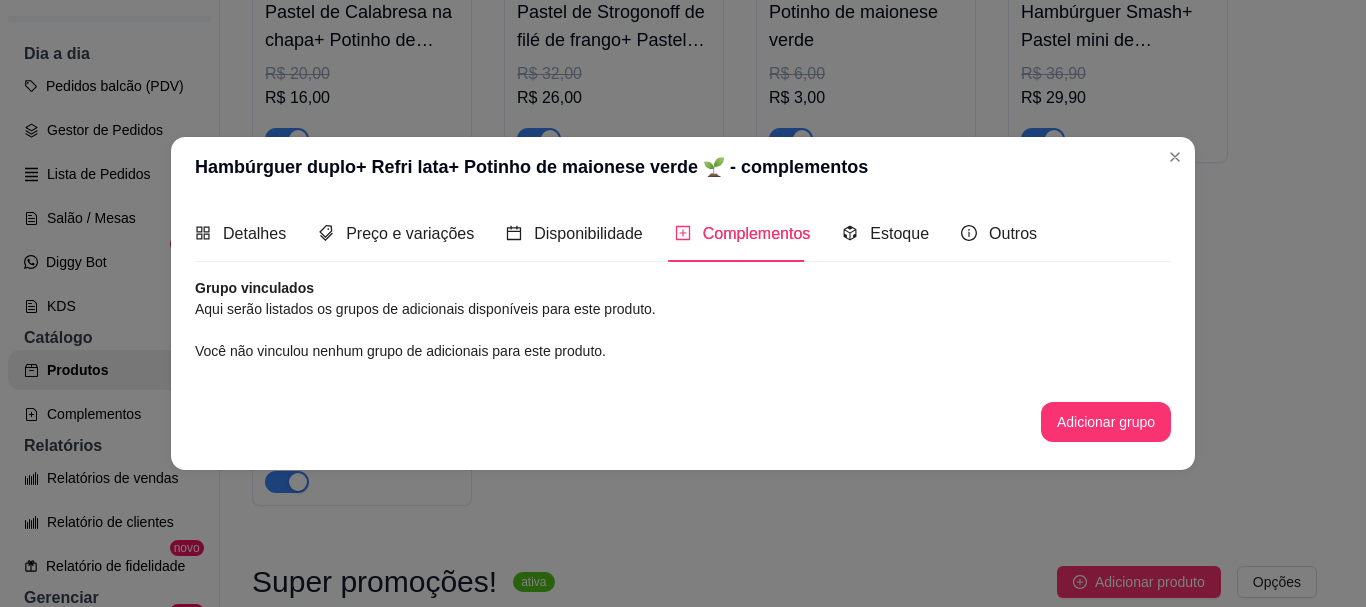 scroll, scrollTop: 0, scrollLeft: 0, axis: both 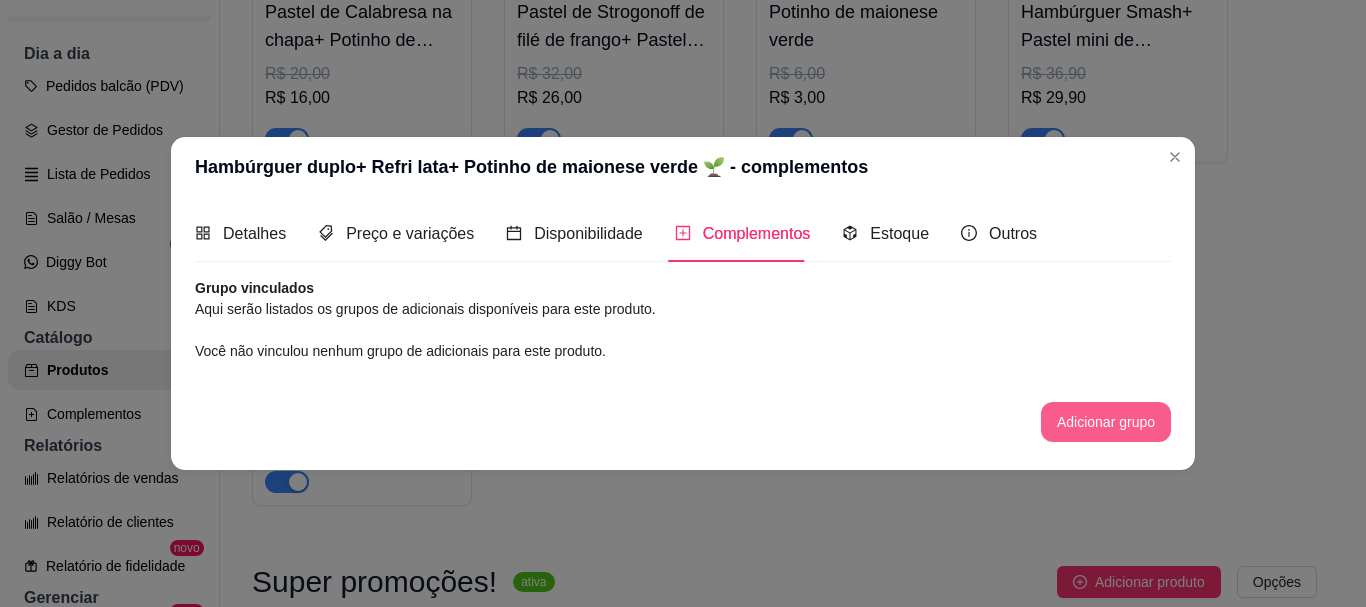 click on "Adicionar grupo" at bounding box center [1106, 422] 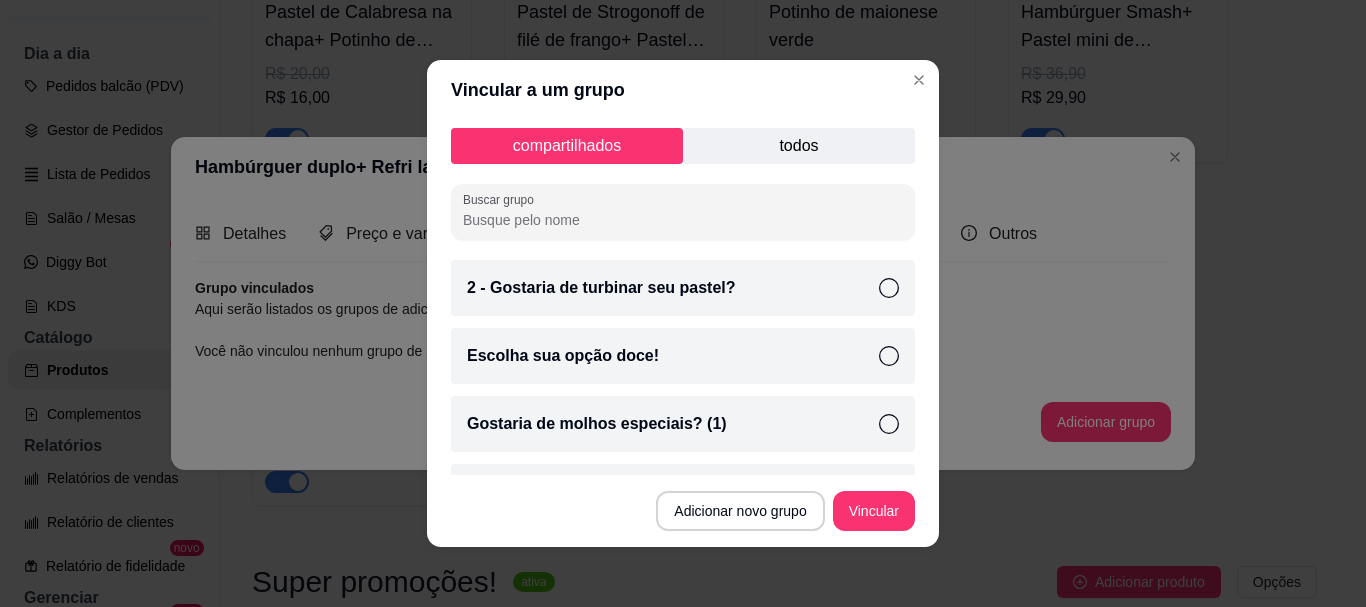 click on "Buscar grupo" at bounding box center [683, 220] 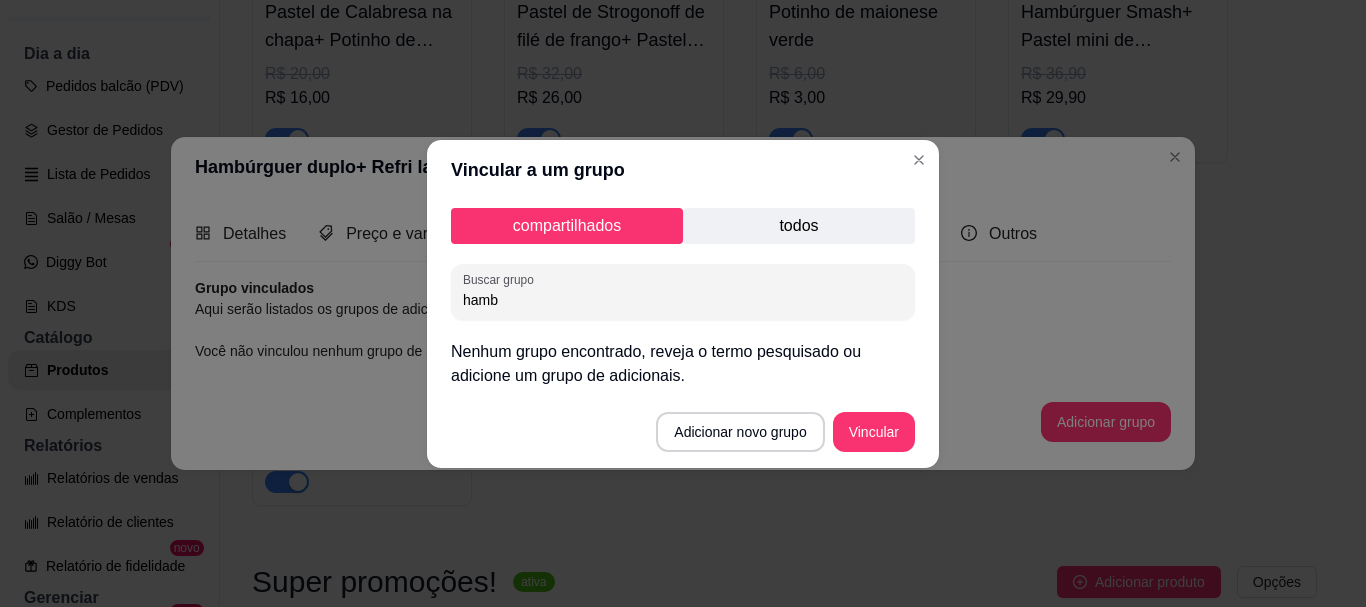type on "hamb" 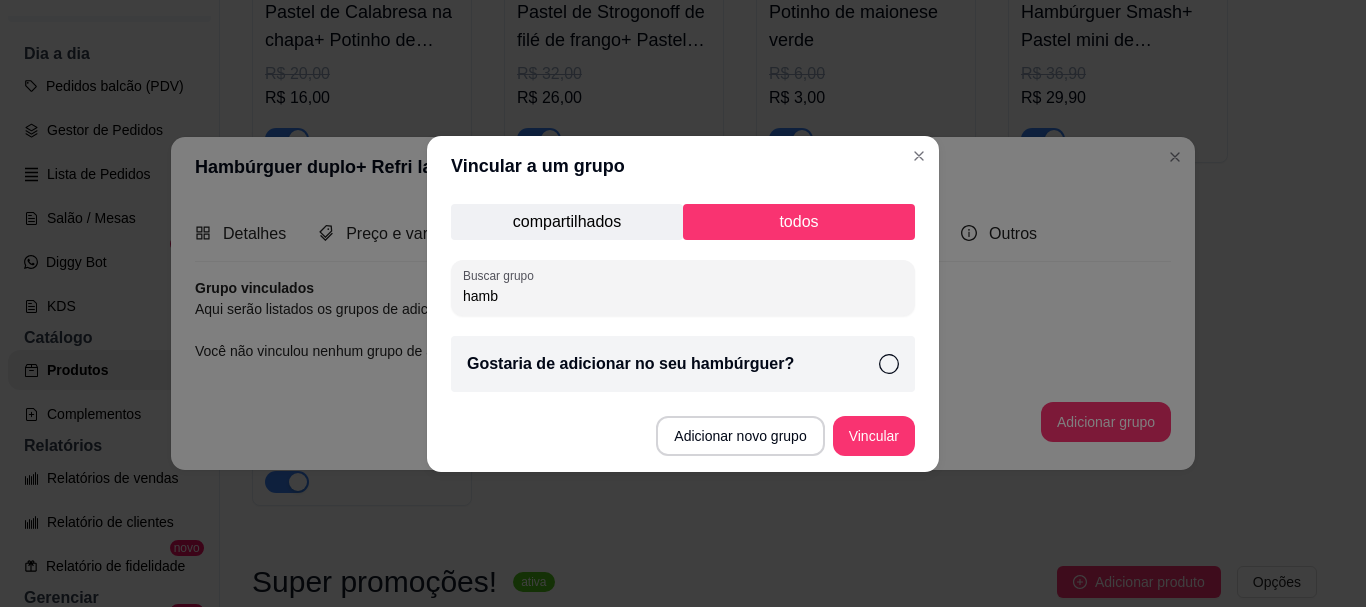 click on "Gostaria de adicionar no seu hambúrguer?" at bounding box center [630, 364] 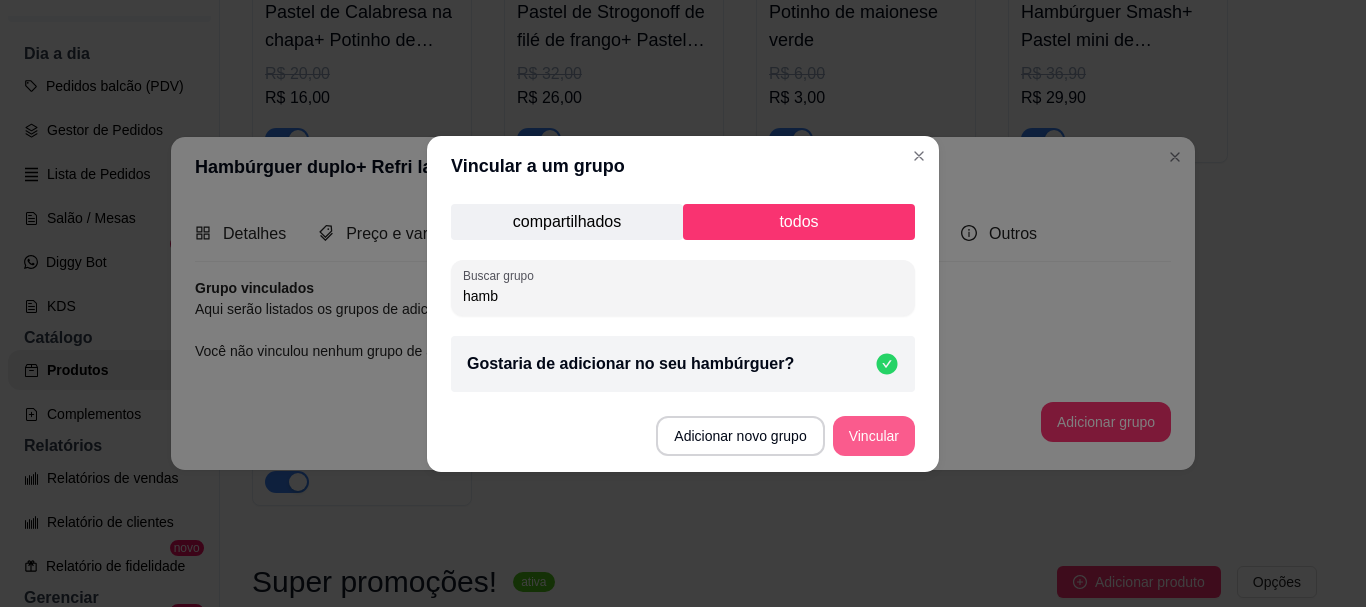 click on "Adicionar novo grupo Vincular" at bounding box center (683, 436) 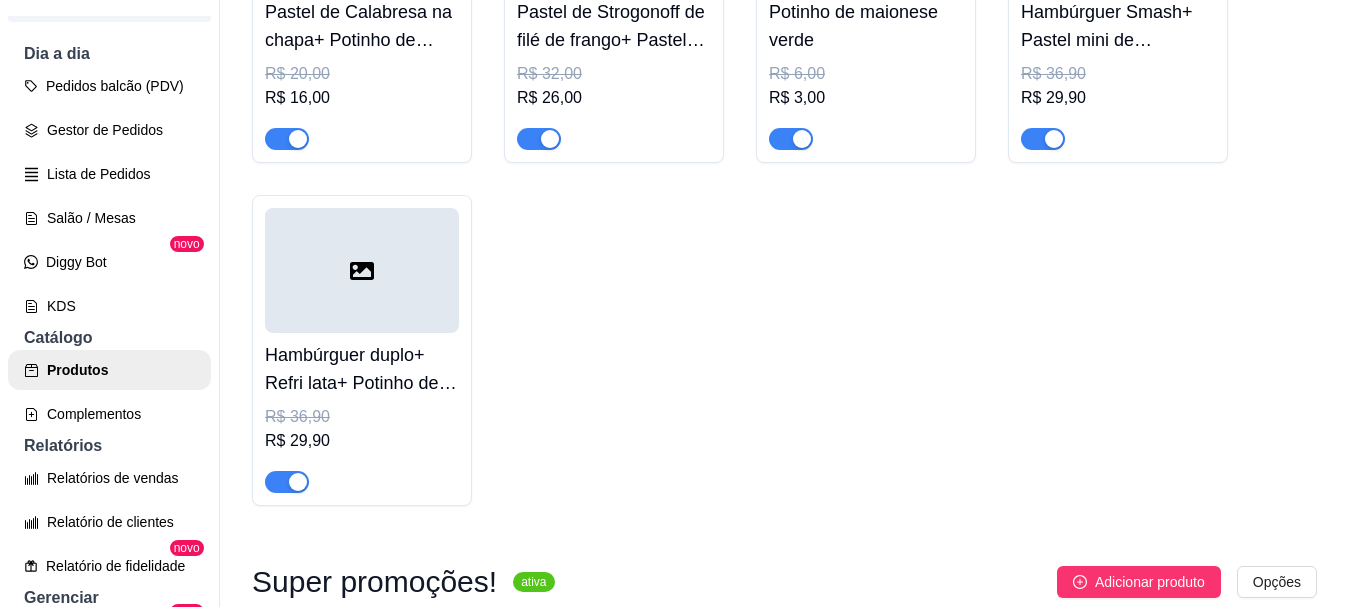 click on "Hambúrguer duplo+ Refri lata+ Potinho de maionese verde 🌱   R$ 36,90 R$ 29,90" at bounding box center [362, 350] 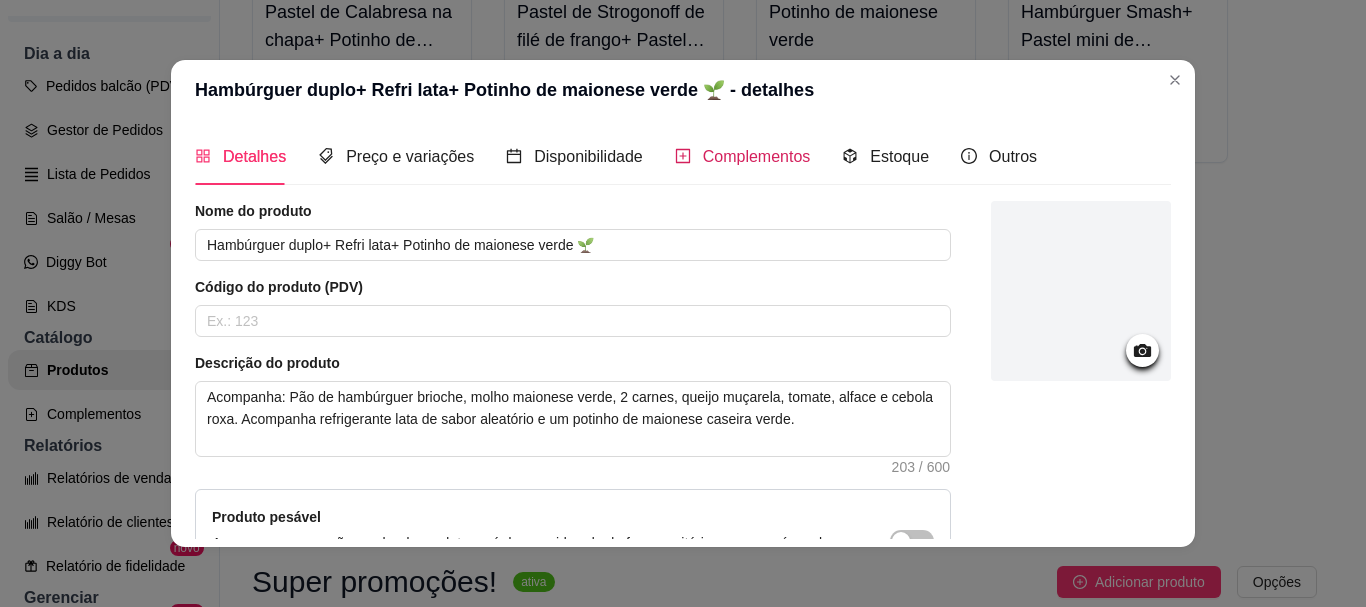 click on "Complementos" at bounding box center [757, 156] 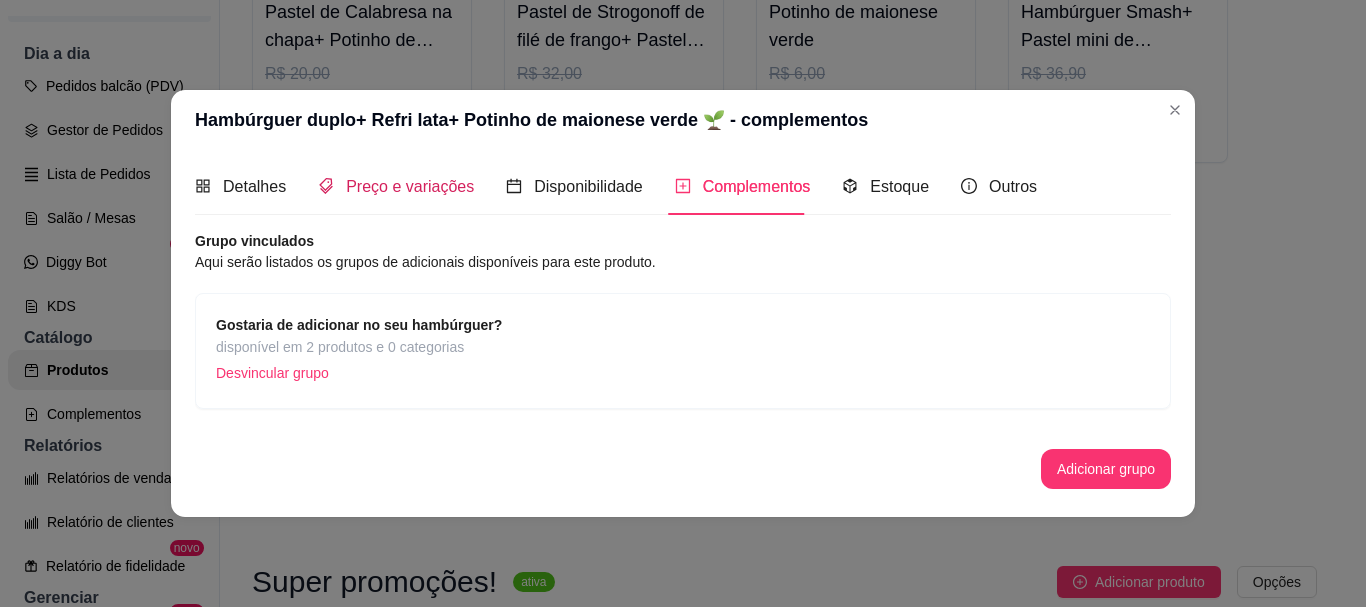 click on "Preço e variações" at bounding box center [396, 186] 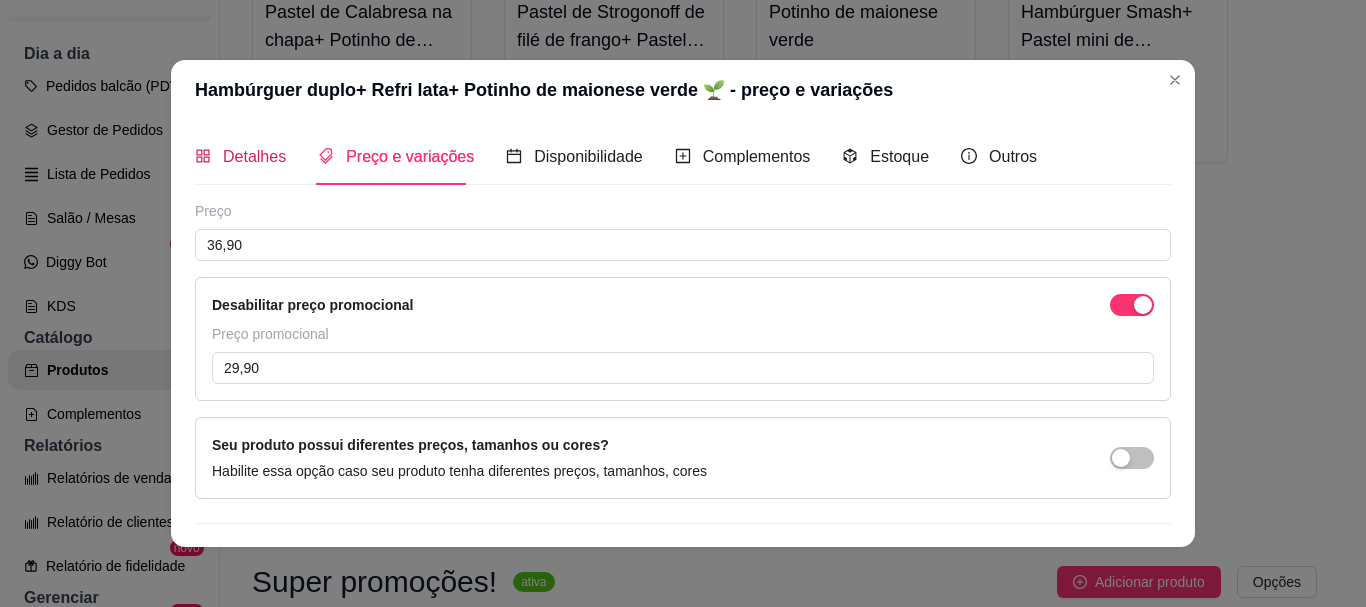 click on "Detalhes" at bounding box center (254, 156) 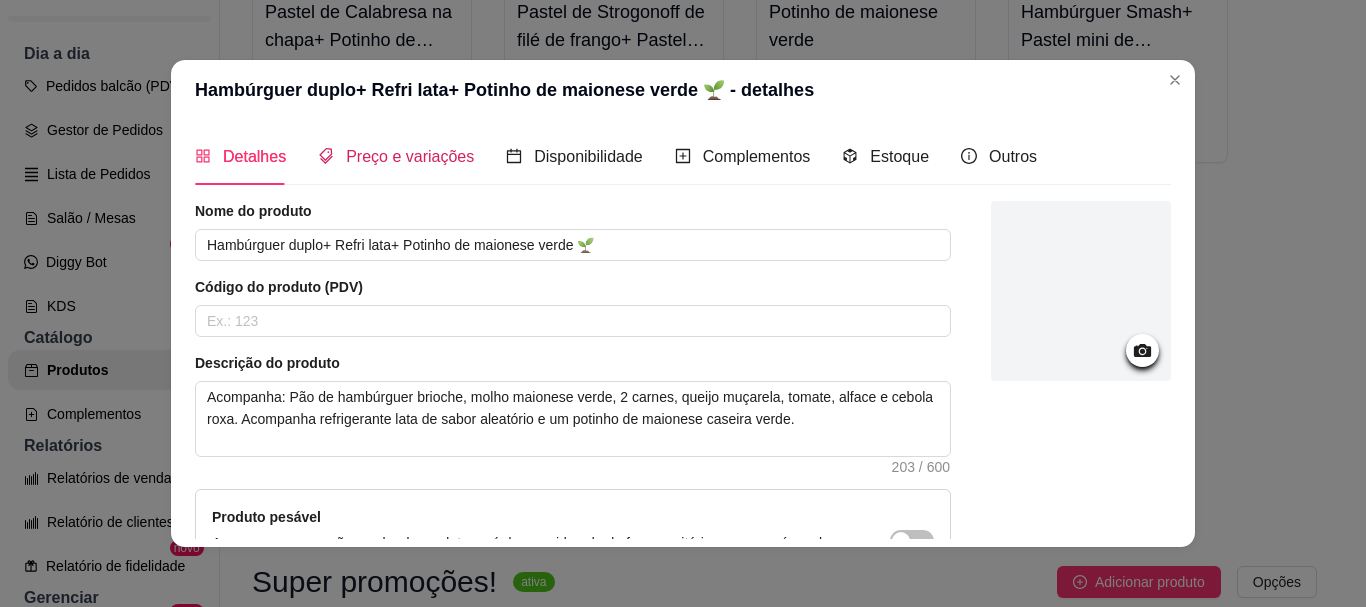 click on "Preço e variações" at bounding box center [396, 156] 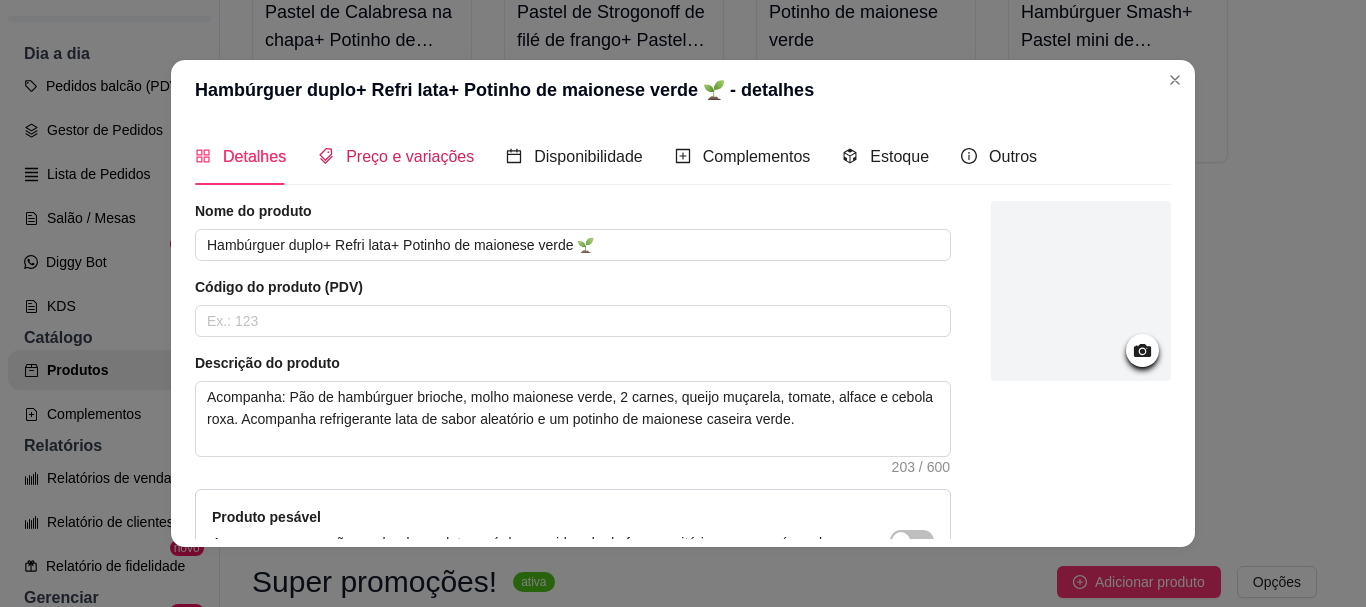 type 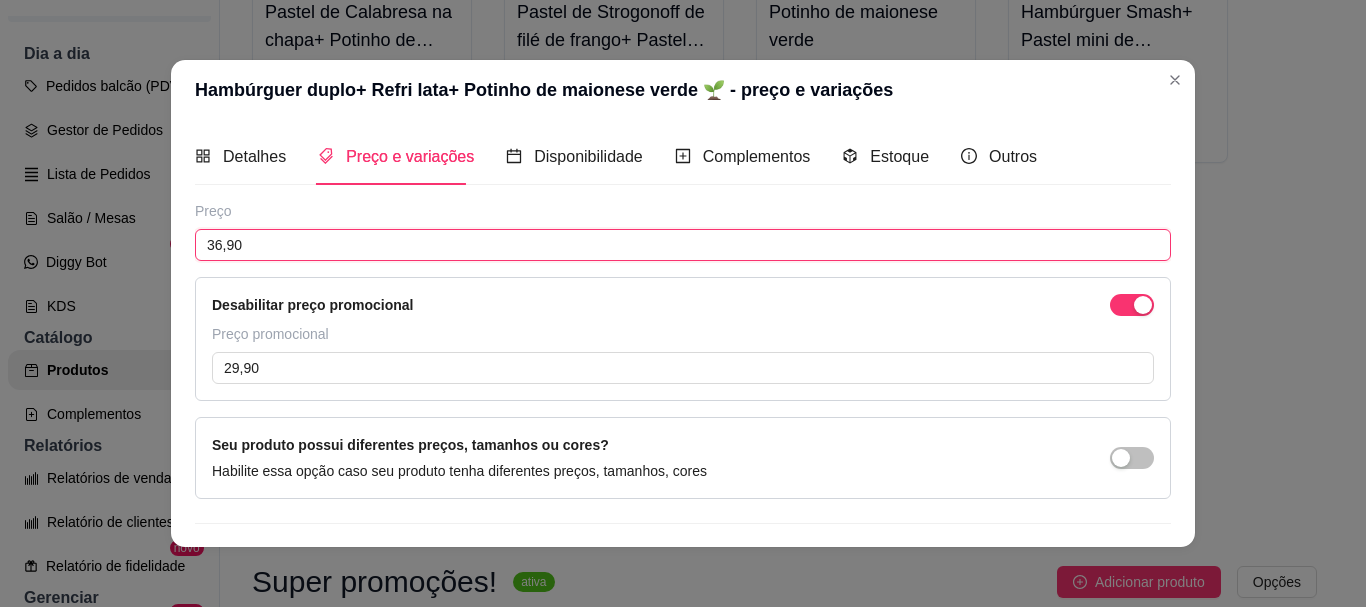 drag, startPoint x: 291, startPoint y: 240, endPoint x: 148, endPoint y: 240, distance: 143 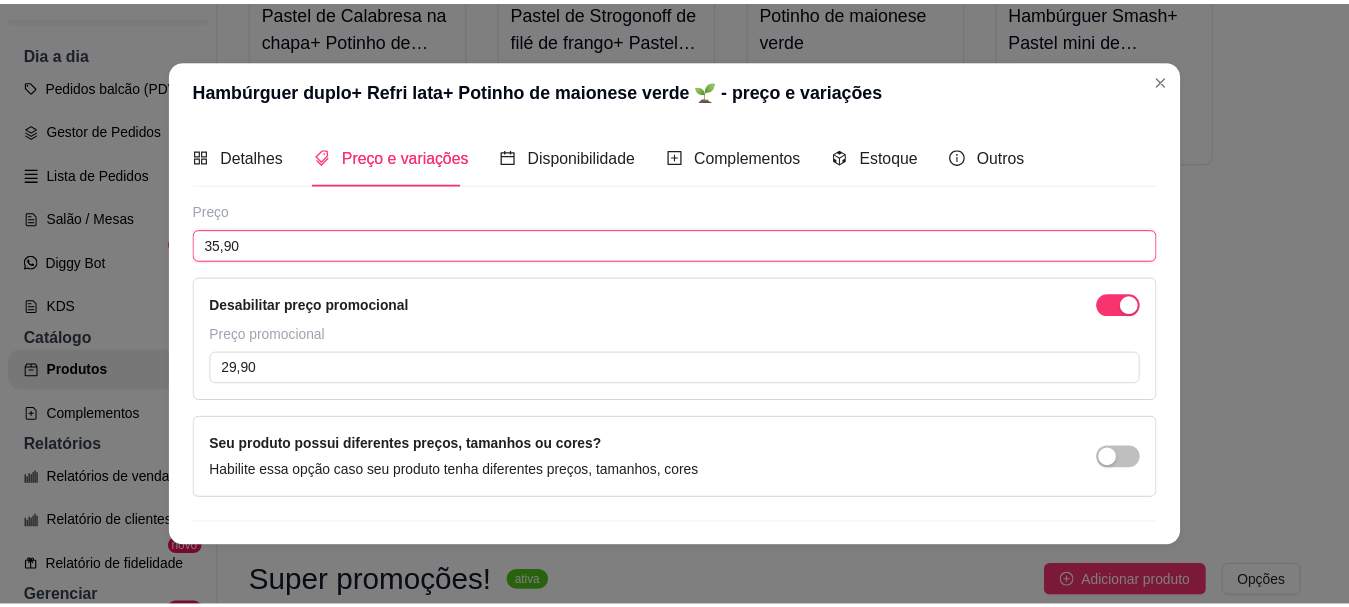 scroll, scrollTop: 49, scrollLeft: 0, axis: vertical 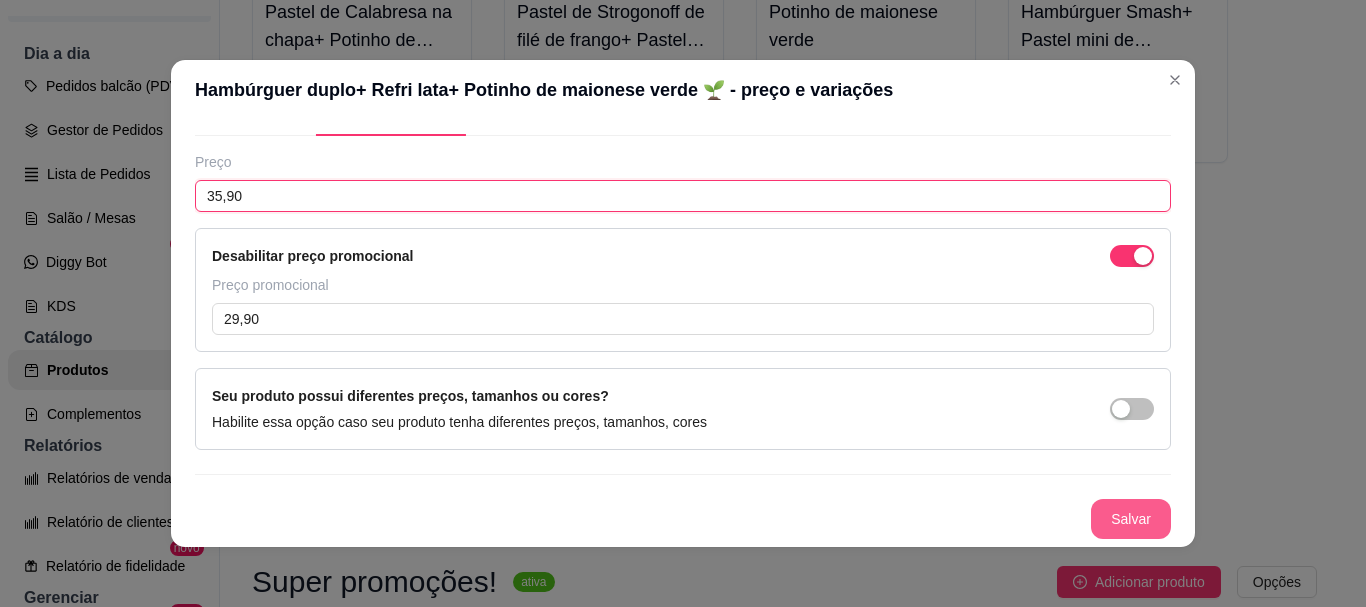 type on "35,90" 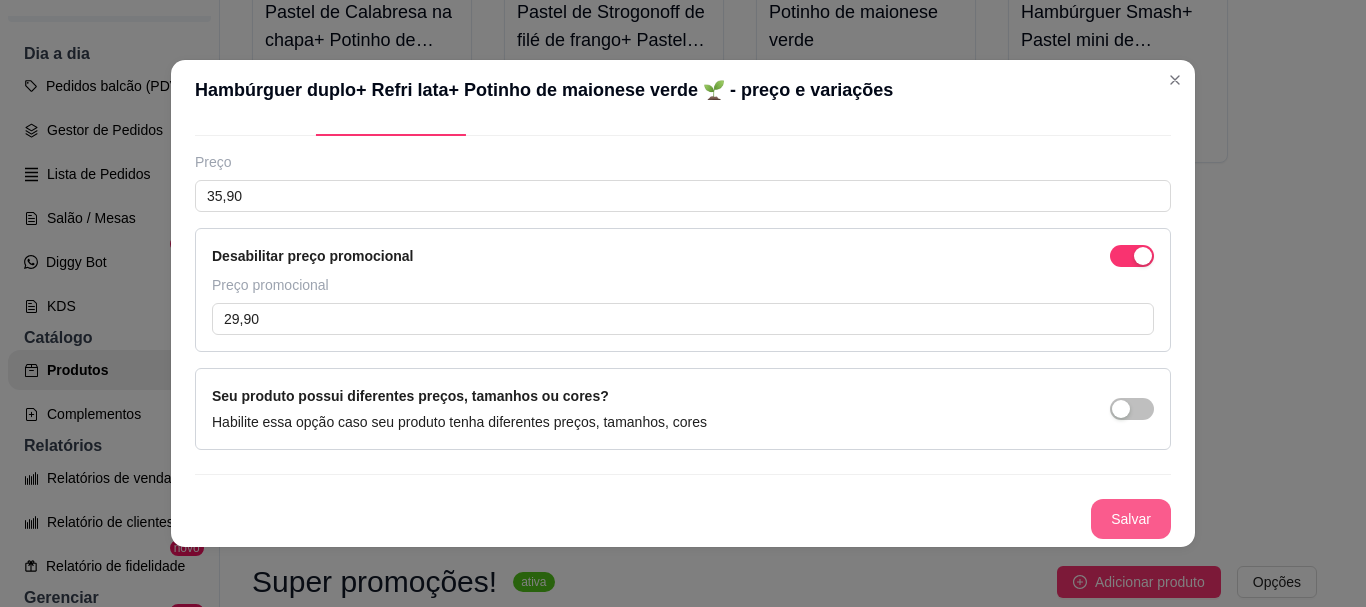 click on "Salvar" at bounding box center (1131, 519) 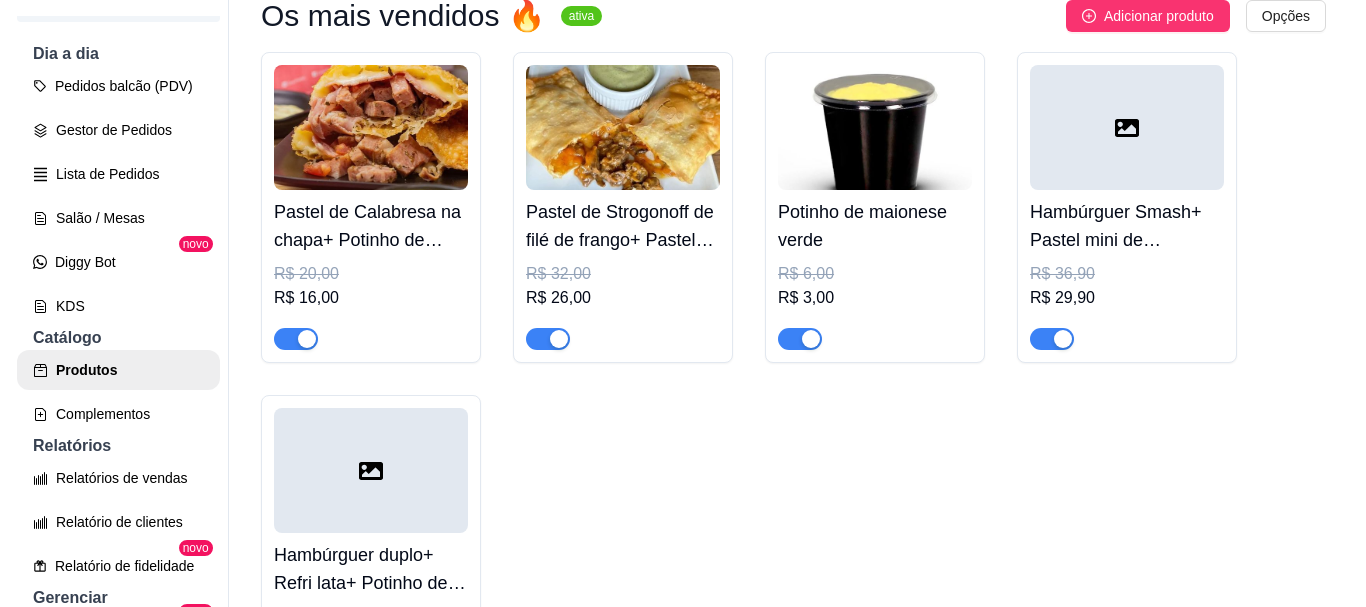scroll, scrollTop: 0, scrollLeft: 0, axis: both 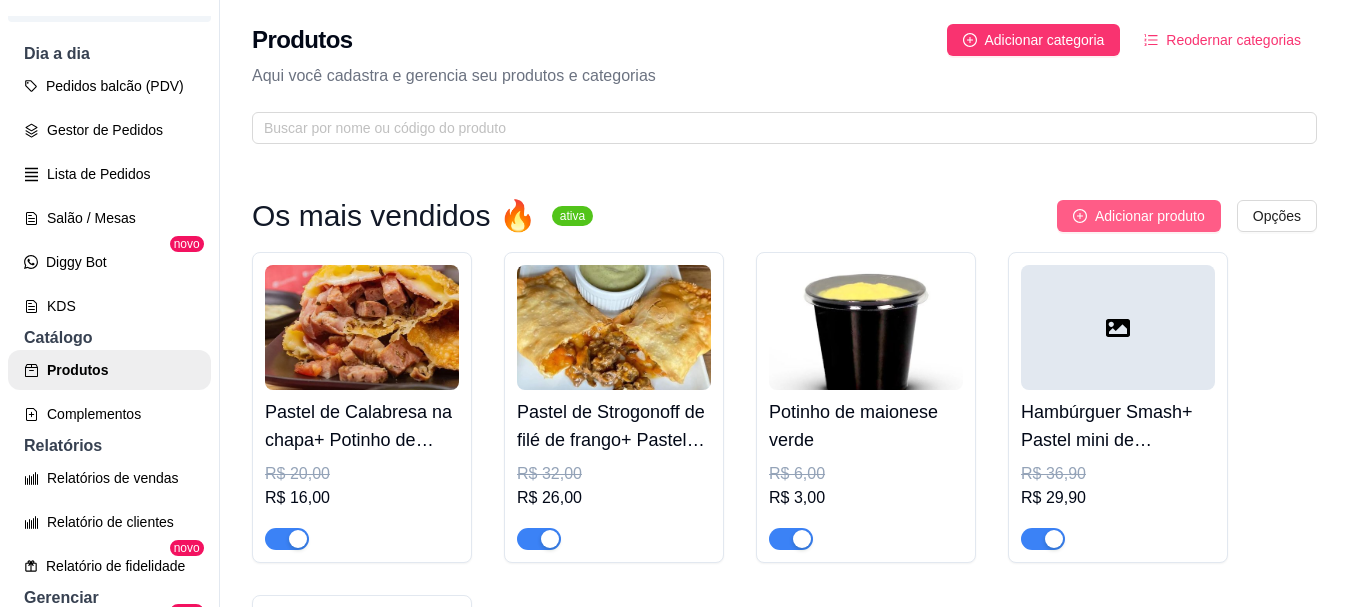 click on "Adicionar produto" at bounding box center (1150, 216) 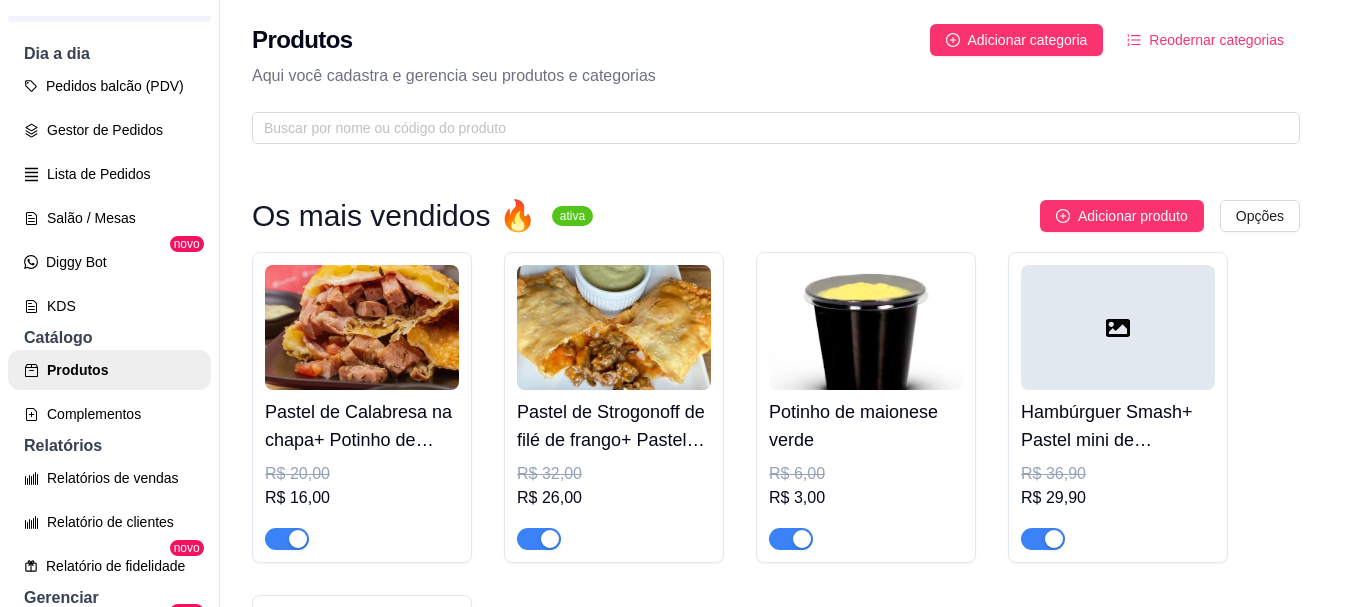 type 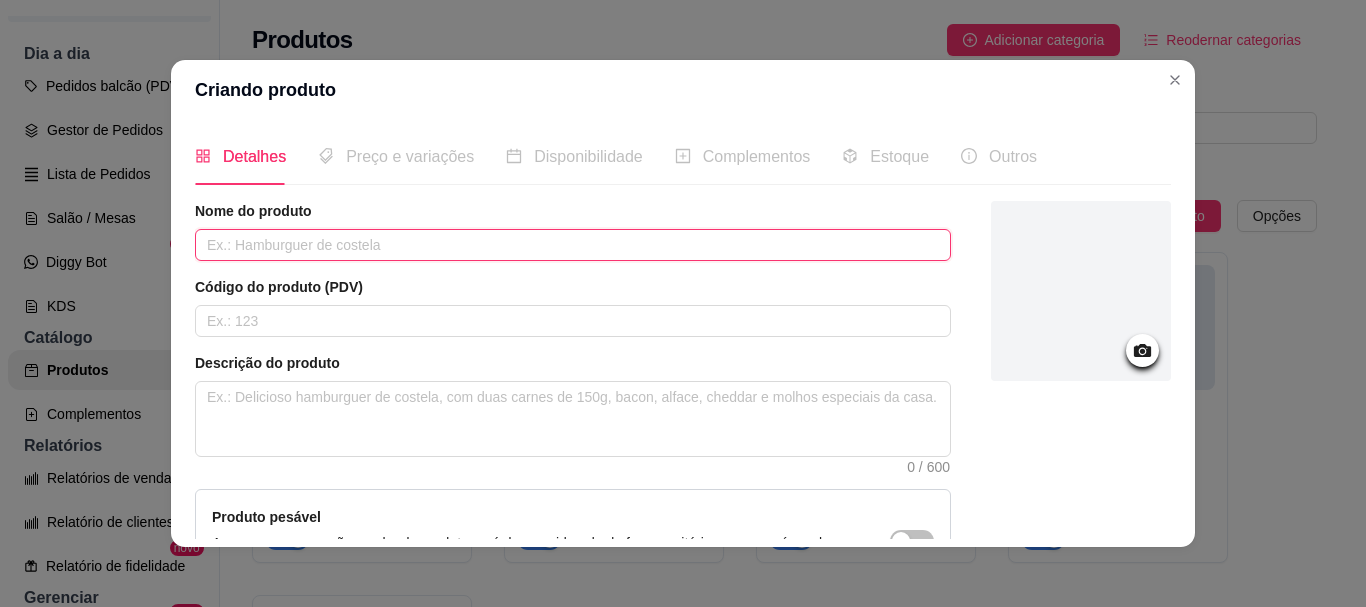 click at bounding box center [573, 245] 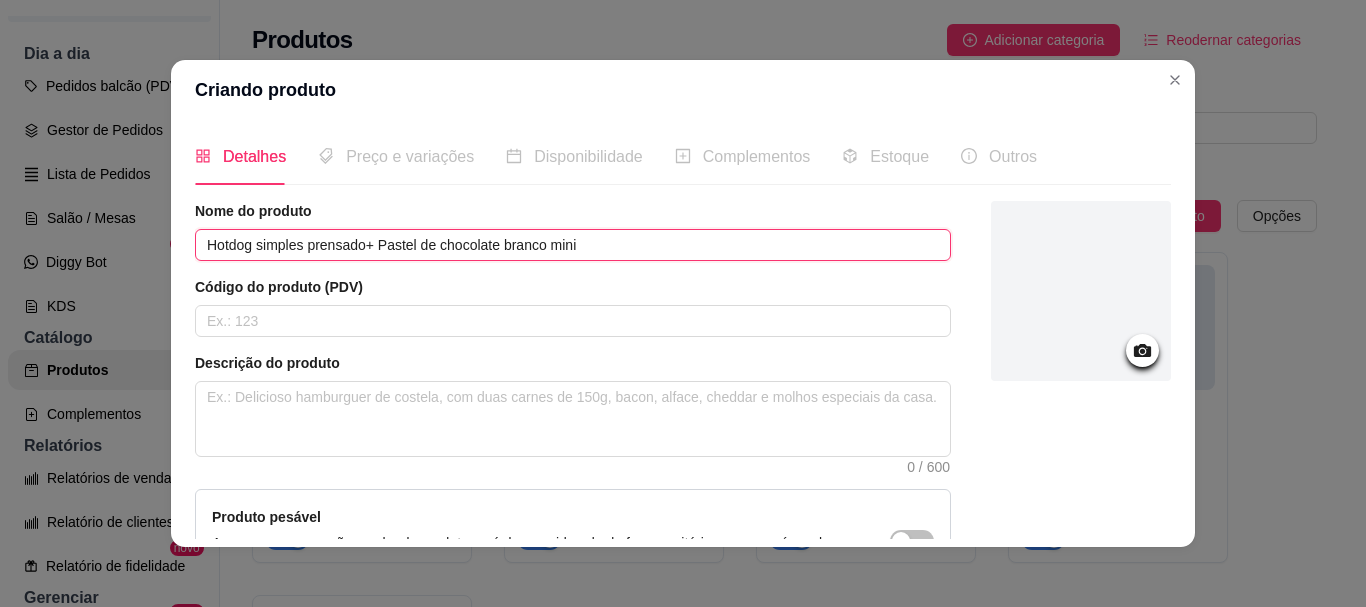 type on "Hotdog simples prensado+ Pastel de chocolate branco mini" 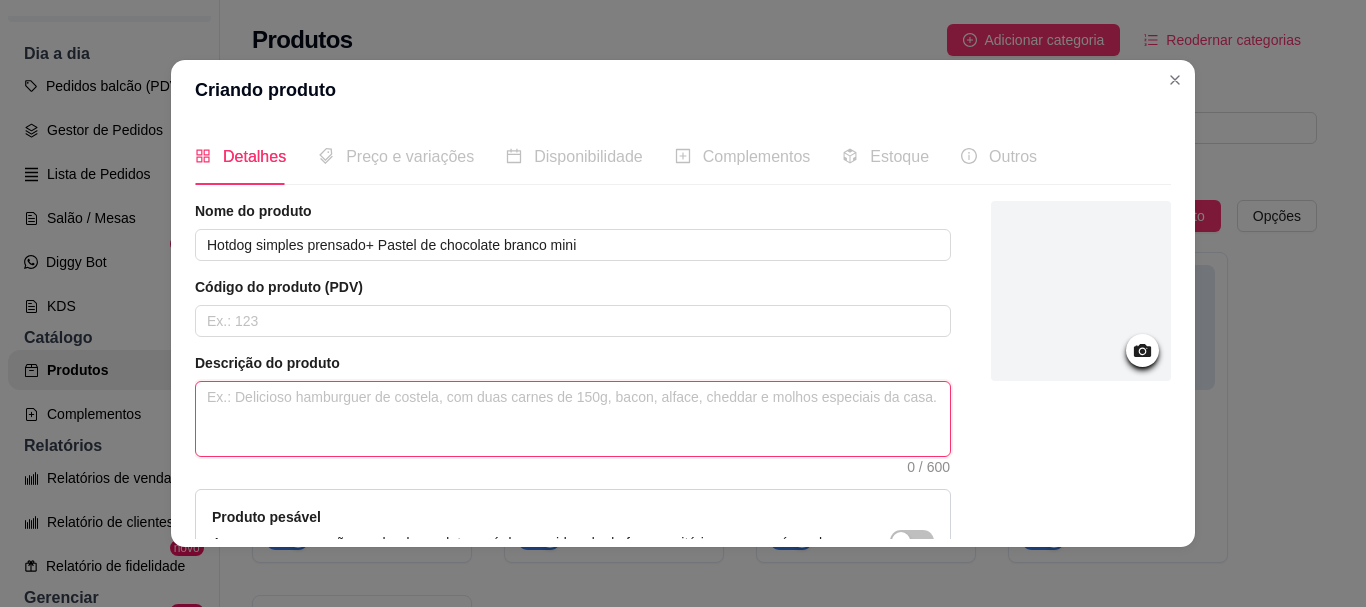 click at bounding box center [573, 419] 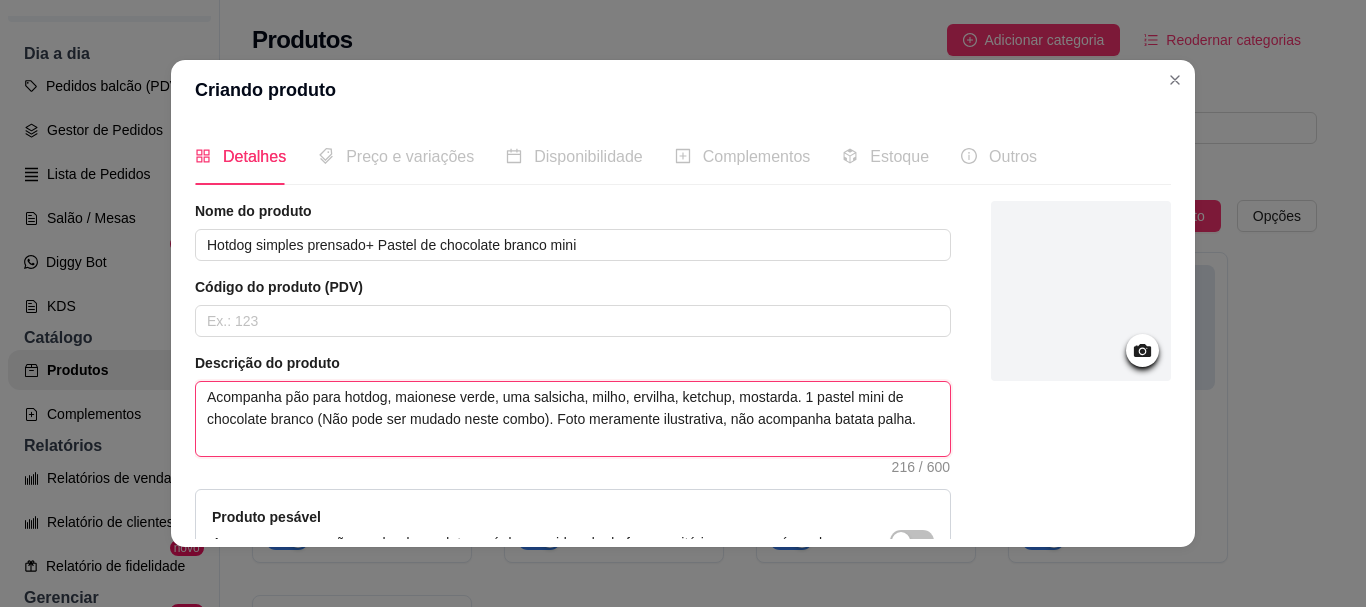 type on "Acompanha pão para hotdog, maionese verde, uma salsicha, milho, ervilha, ketchup, mostarda. 1 pastel mini de chocolate branco (Não pode ser mudado neste combo). Foto meramente ilustrativa, não acompanha batata palha." 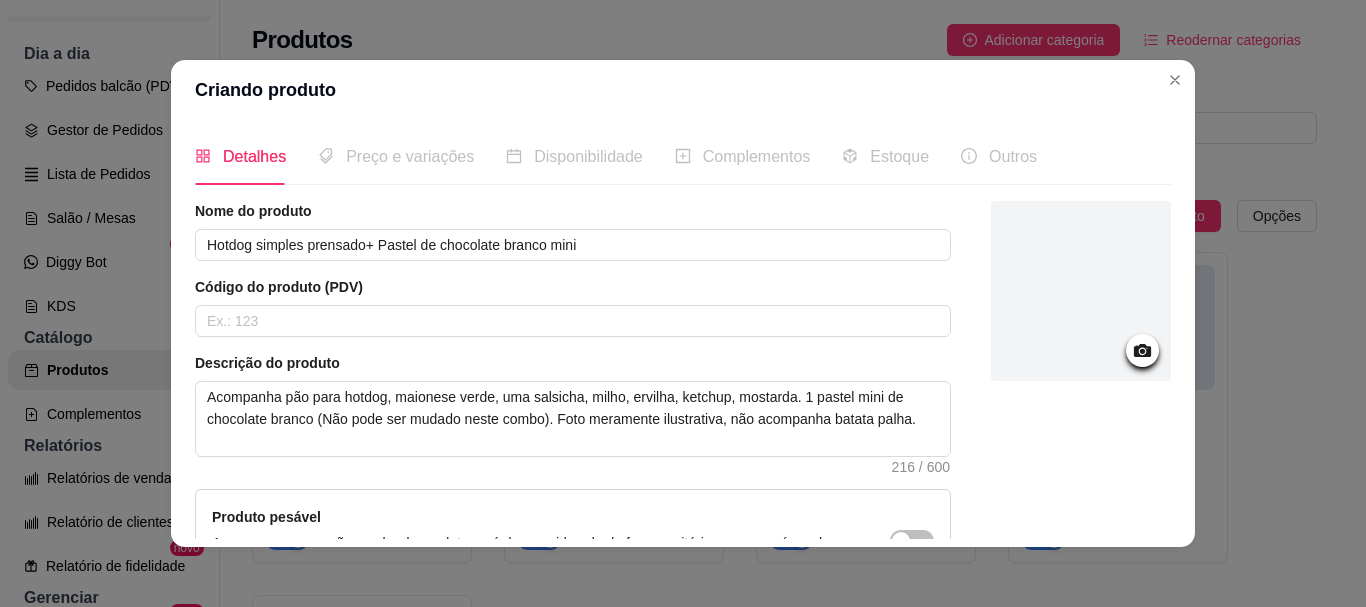 click at bounding box center (1081, 291) 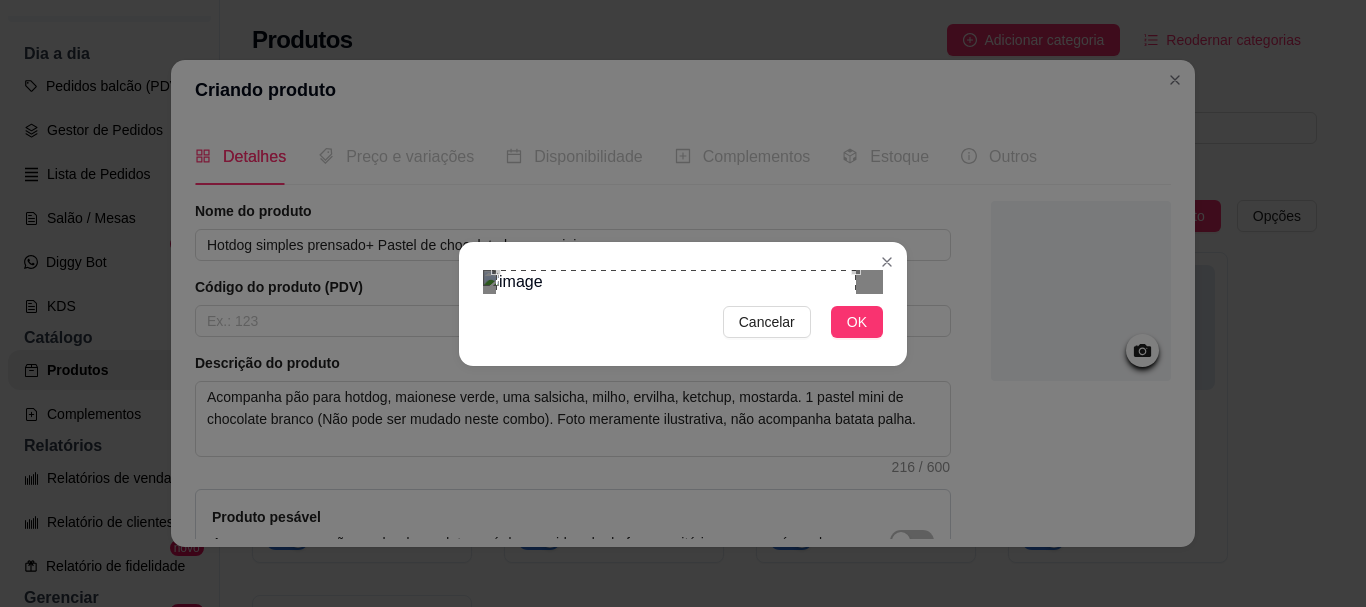 click at bounding box center (676, 450) 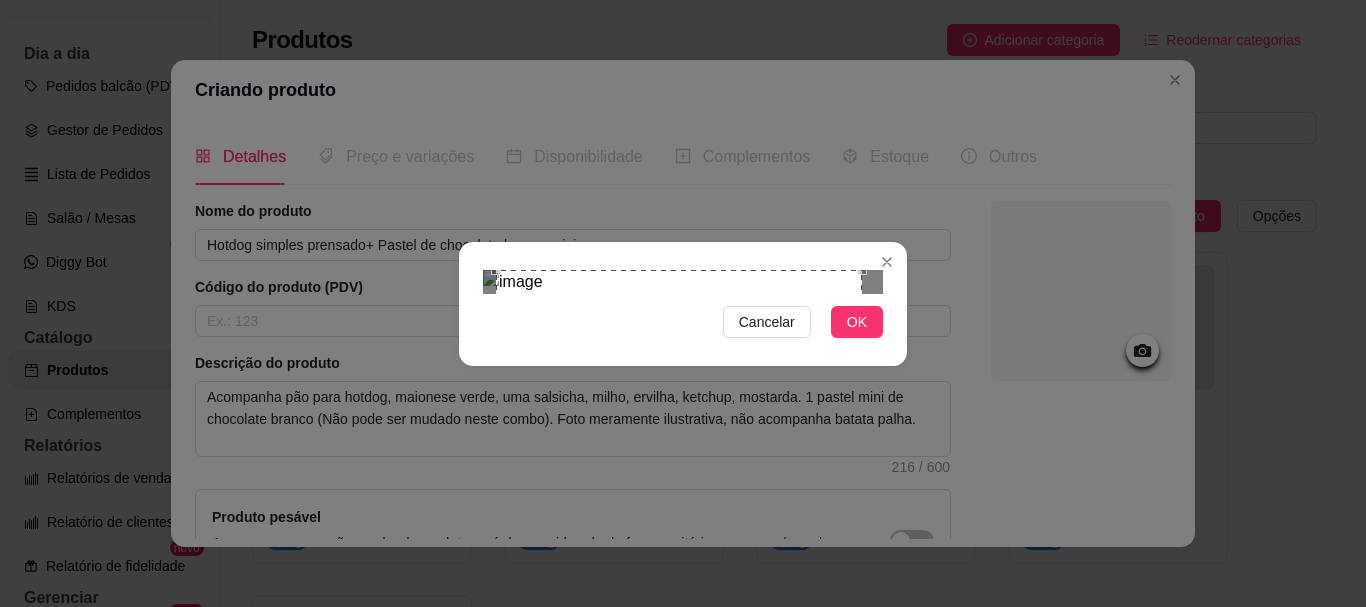 click on "Cancelar OK" at bounding box center [683, 303] 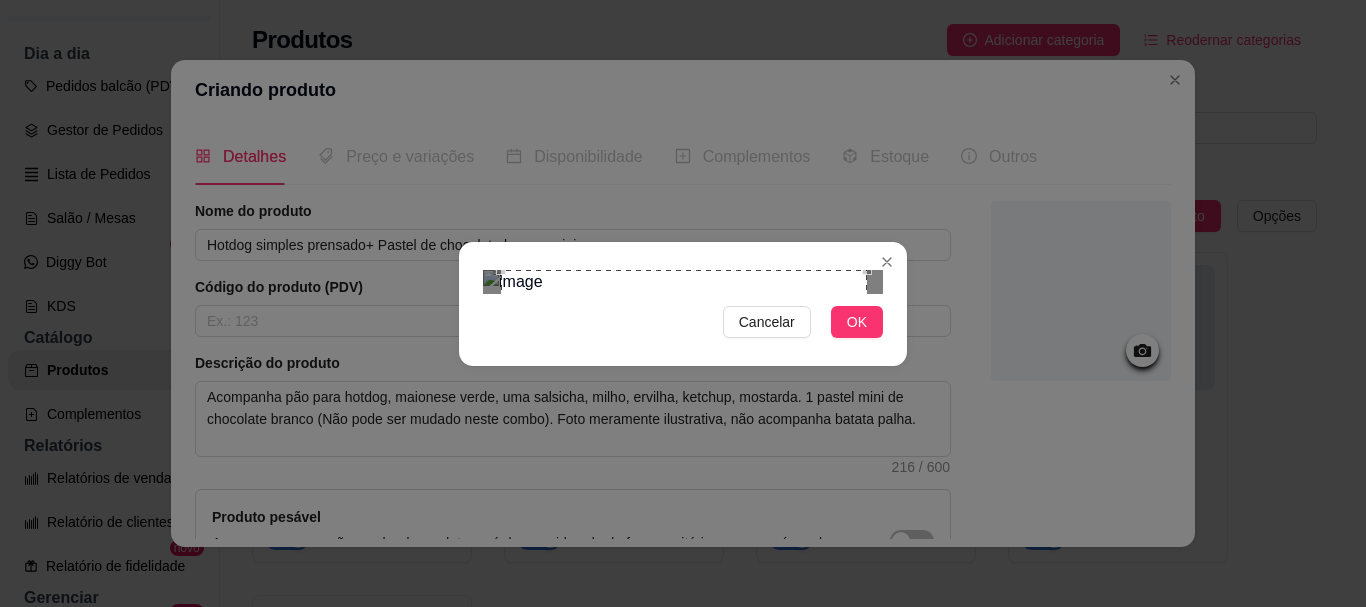 click at bounding box center [684, 453] 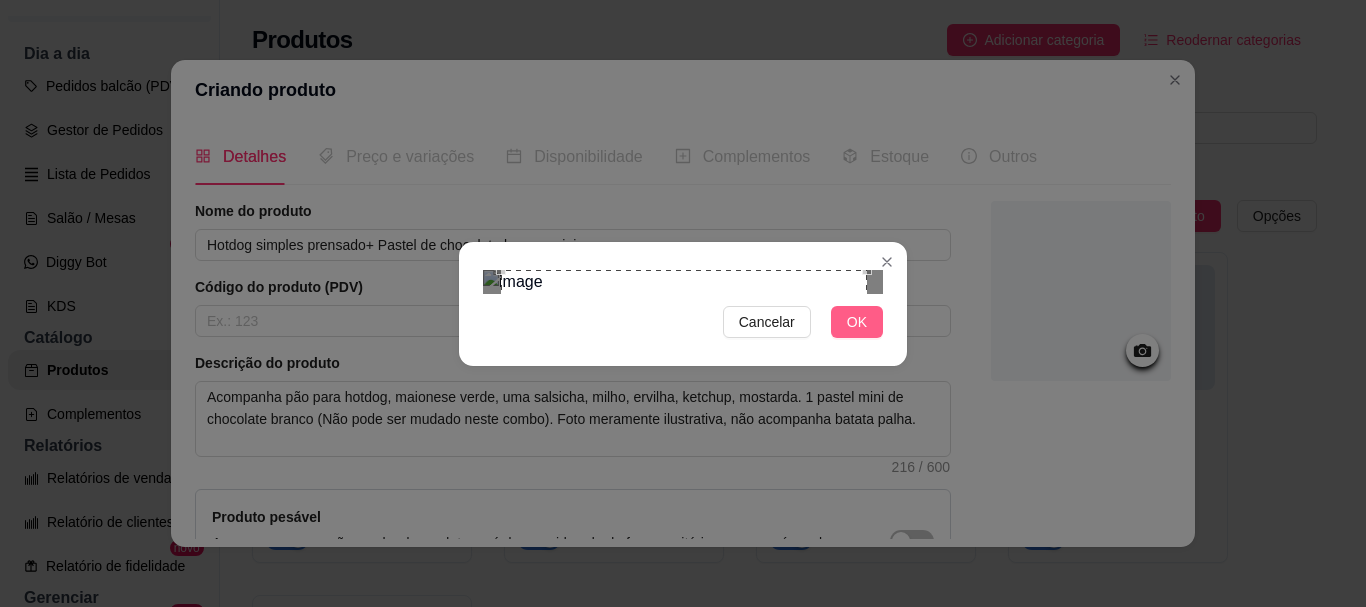 click on "OK" at bounding box center (857, 322) 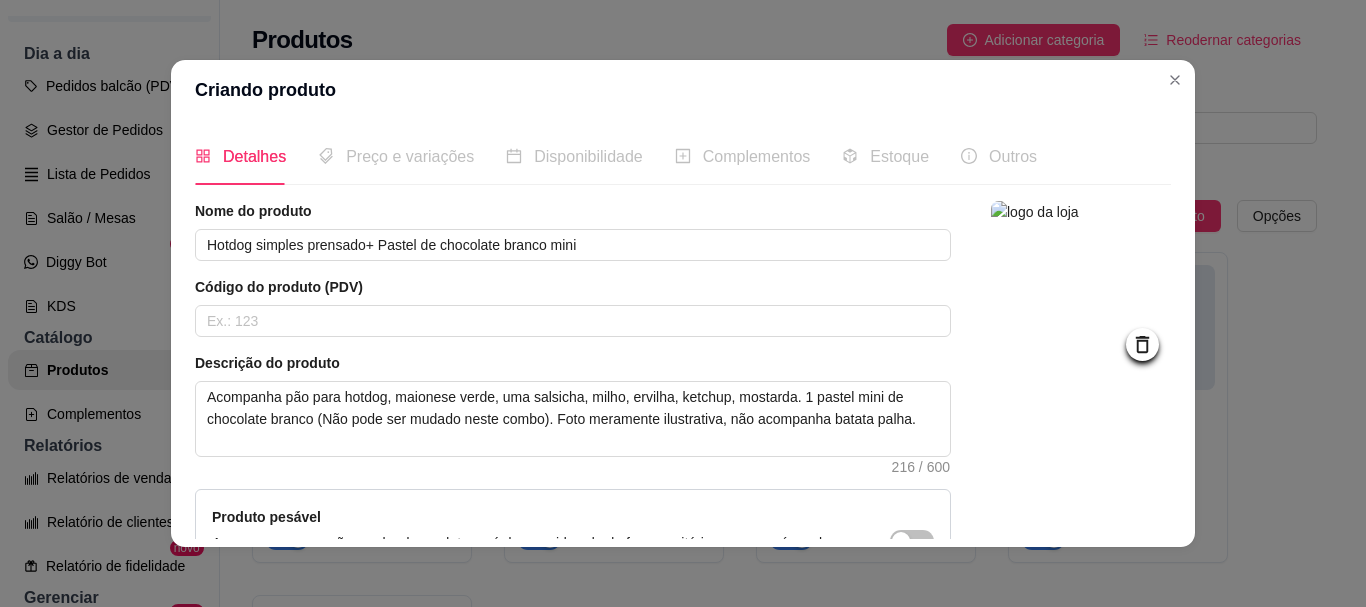 scroll, scrollTop: 241, scrollLeft: 0, axis: vertical 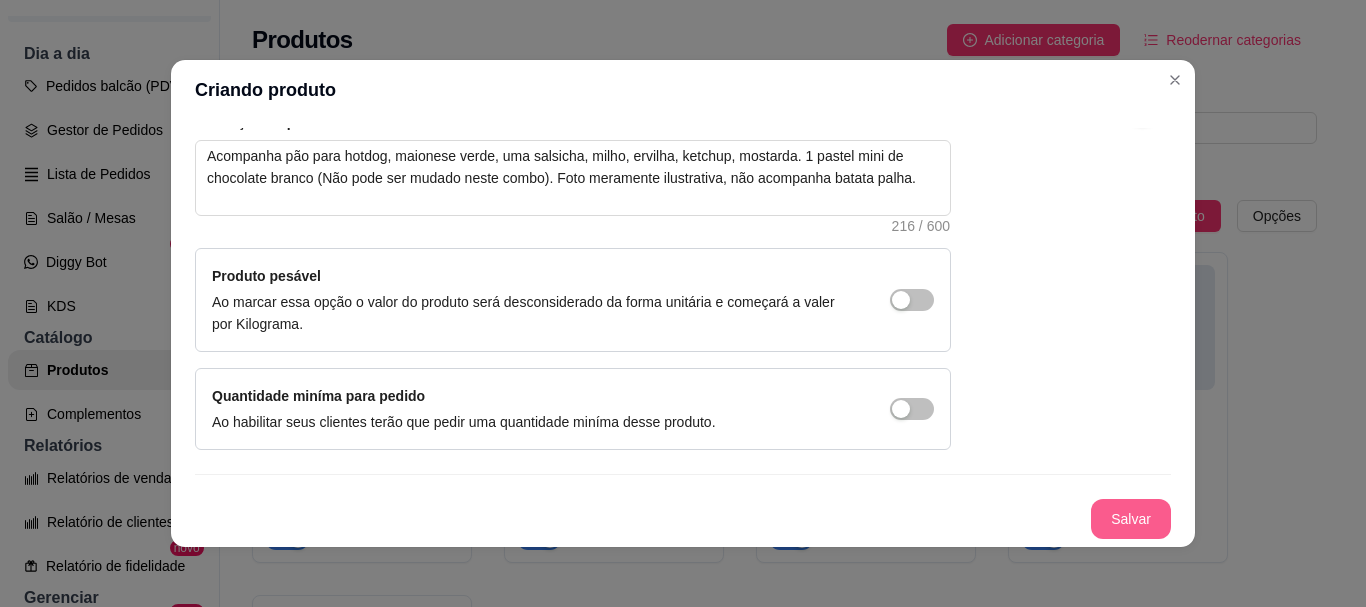 click on "Salvar" at bounding box center (1131, 519) 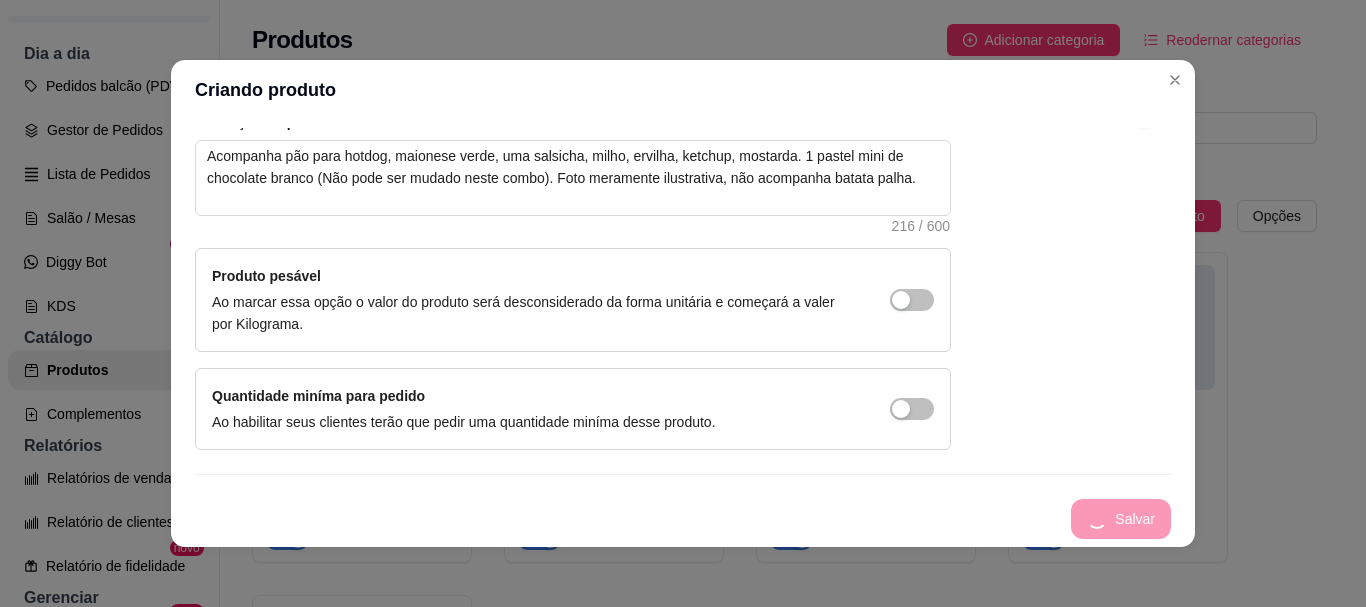 scroll, scrollTop: 0, scrollLeft: 0, axis: both 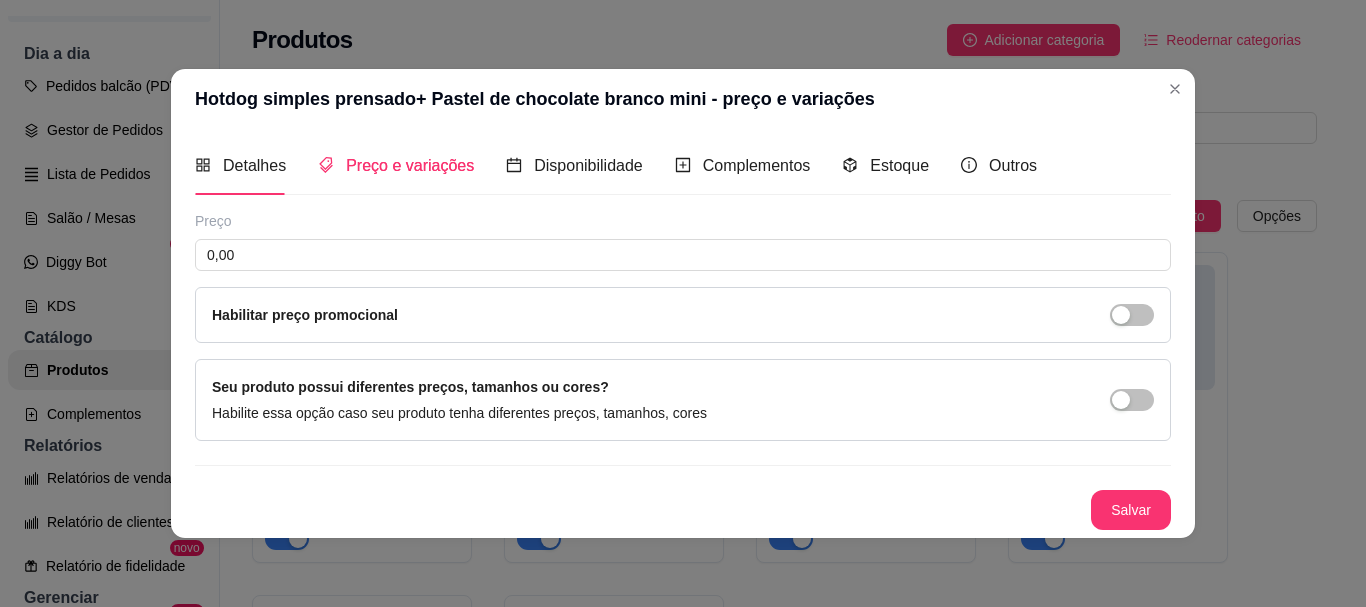type 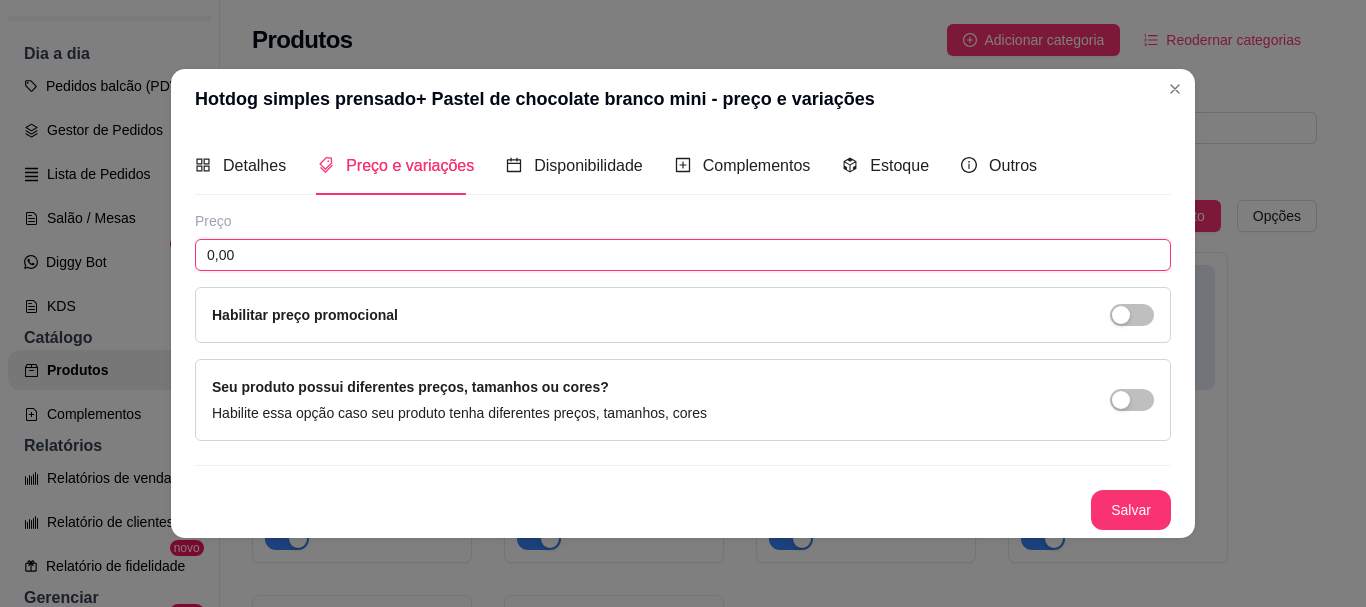 click on "0,00" at bounding box center [683, 255] 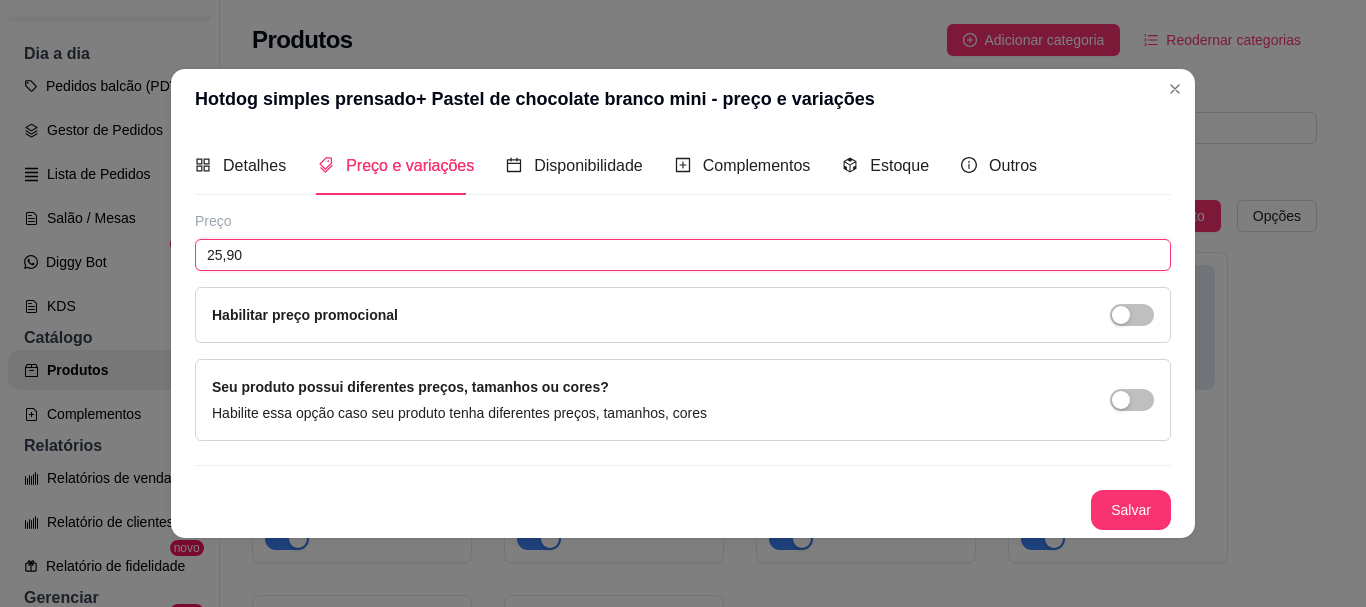 click on "25,90" at bounding box center (683, 255) 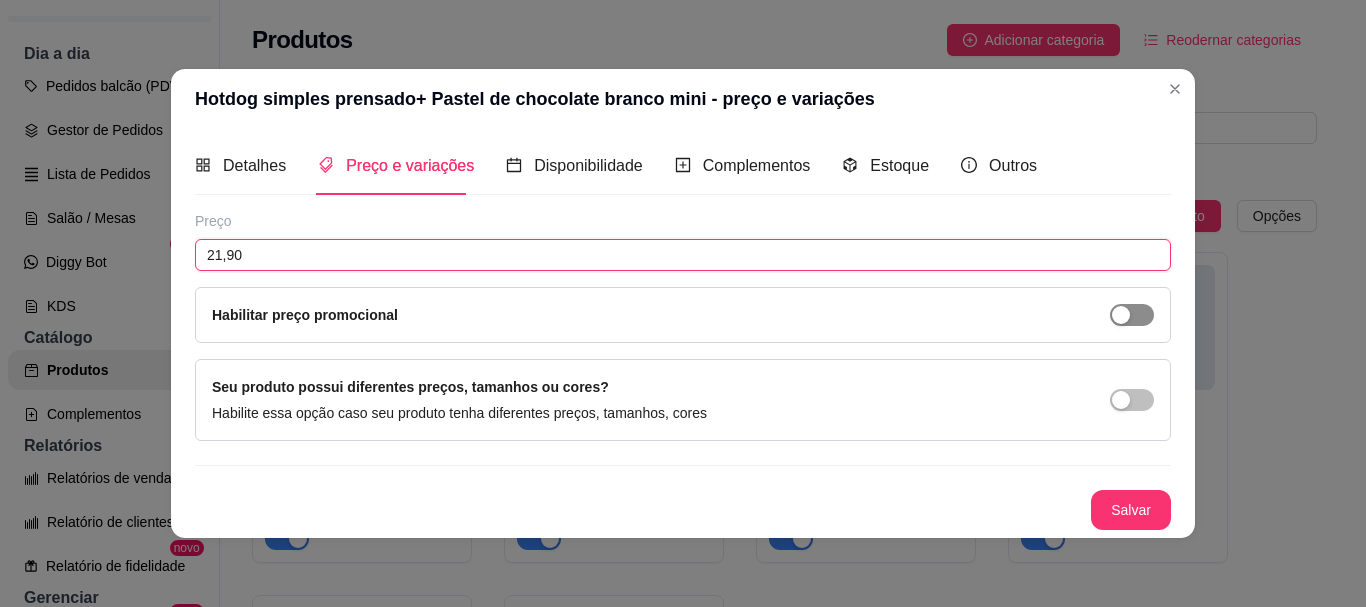 type on "21,90" 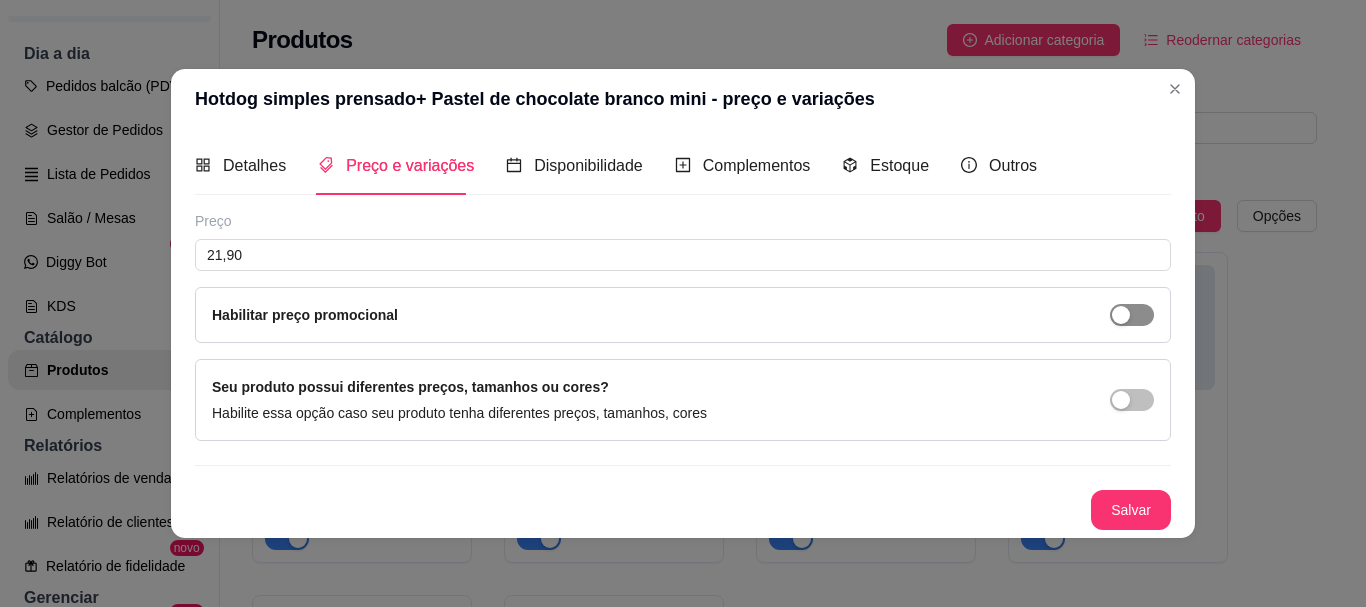 click at bounding box center [1121, 315] 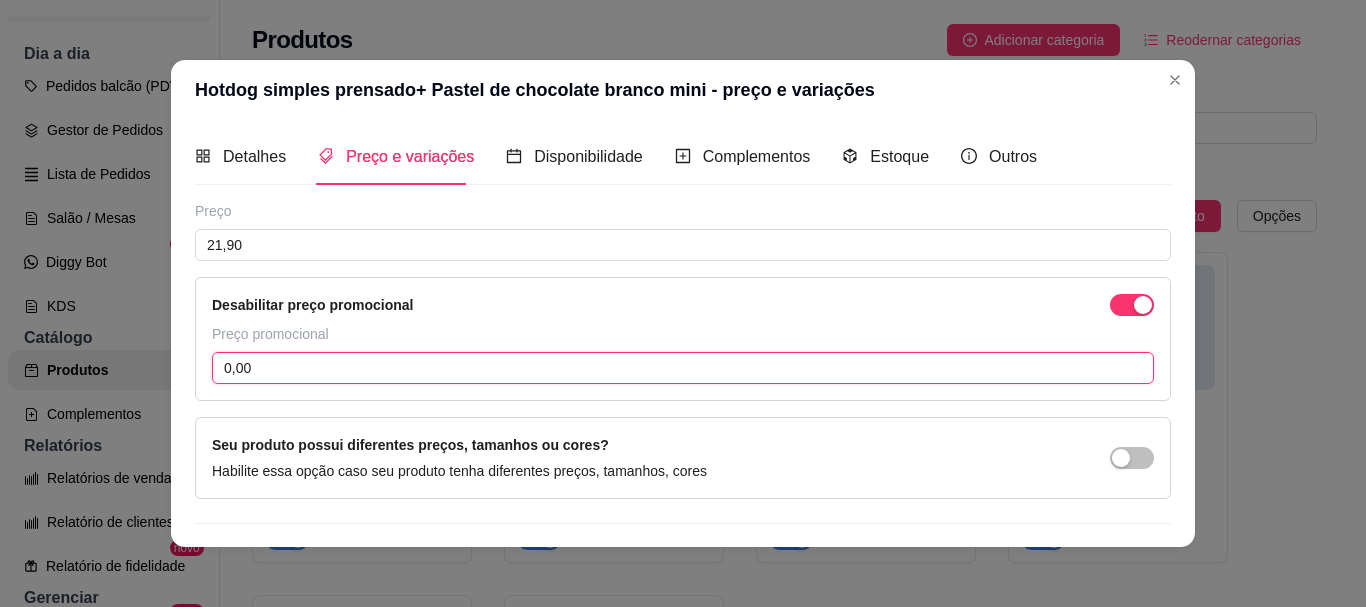 click on "0,00" at bounding box center (683, 368) 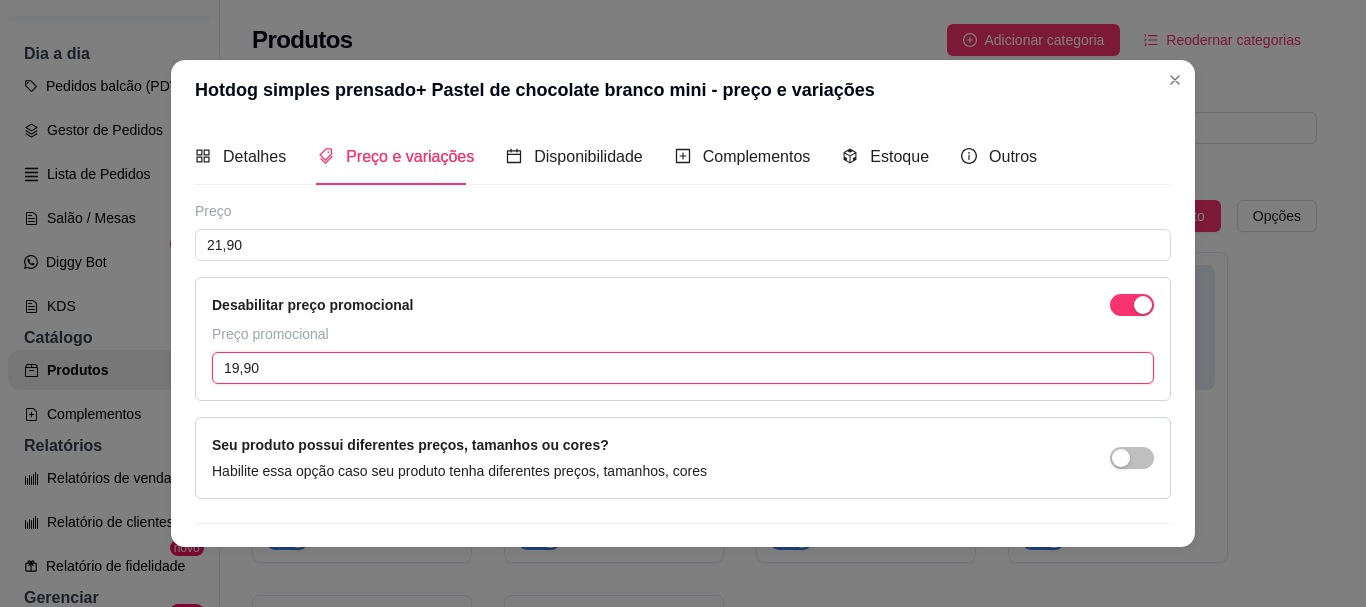 scroll, scrollTop: 49, scrollLeft: 0, axis: vertical 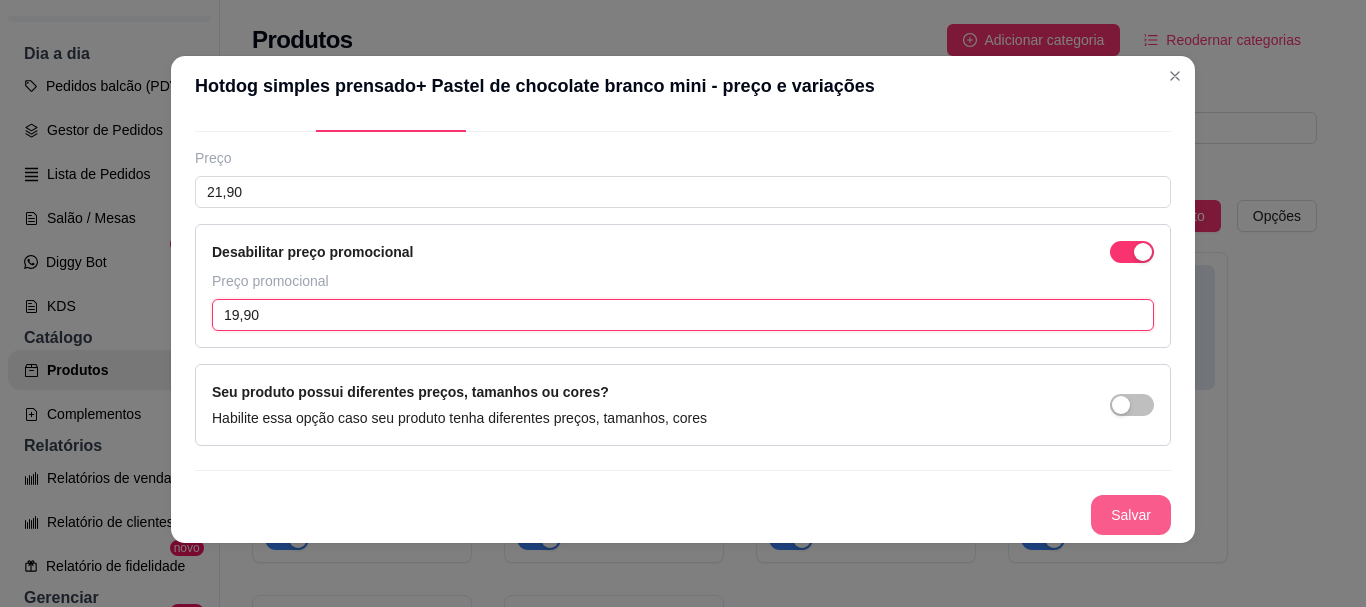 type on "19,90" 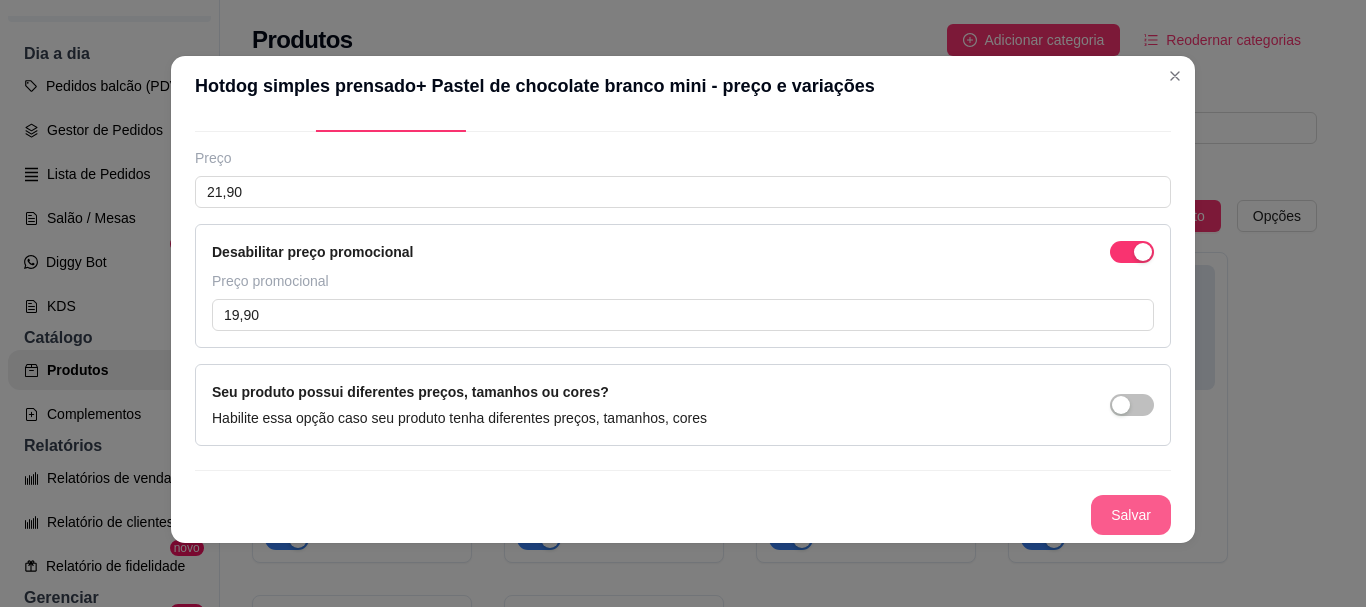 click on "Salvar" at bounding box center [1131, 515] 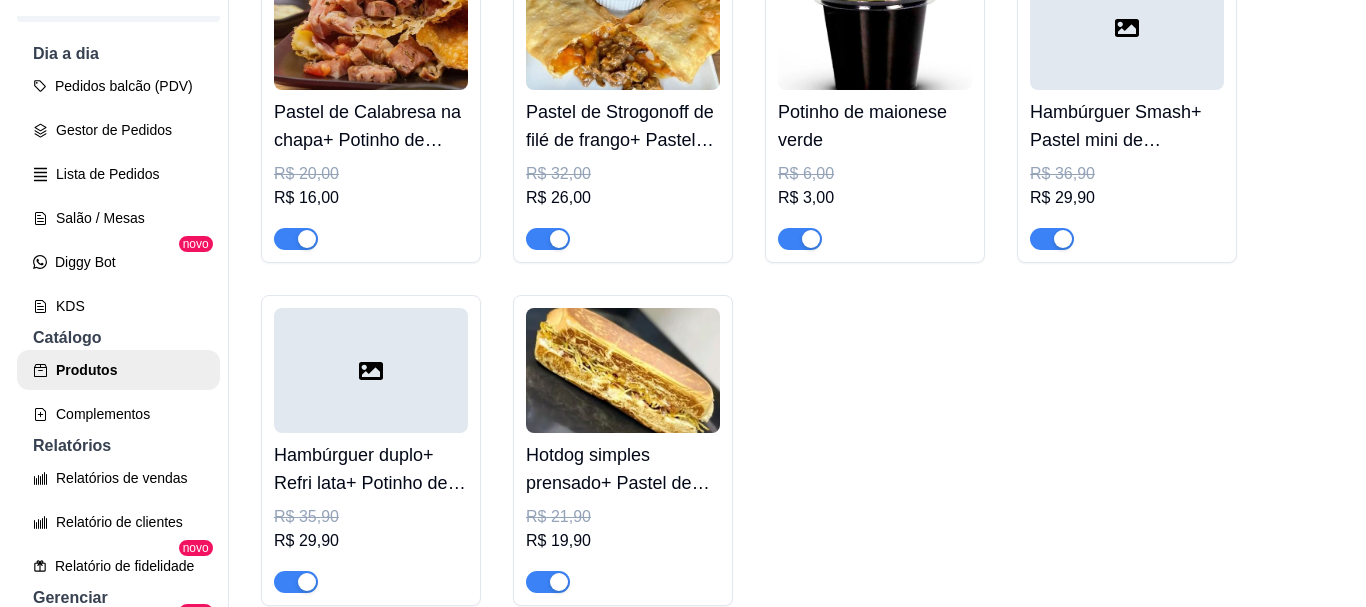 scroll, scrollTop: 100, scrollLeft: 0, axis: vertical 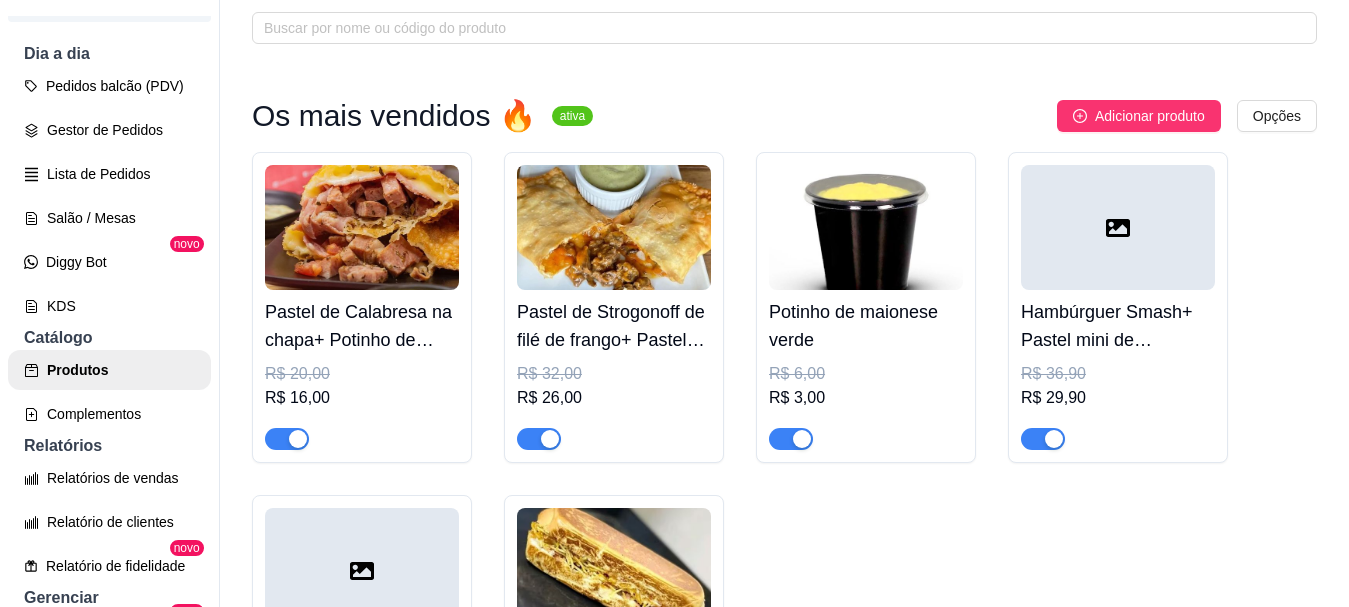 click on "Hambúrguer Smash+ Pastel mini de chocolate branco+ Batata frita pequena   R$ 36,90 R$ 29,90" at bounding box center [1118, 370] 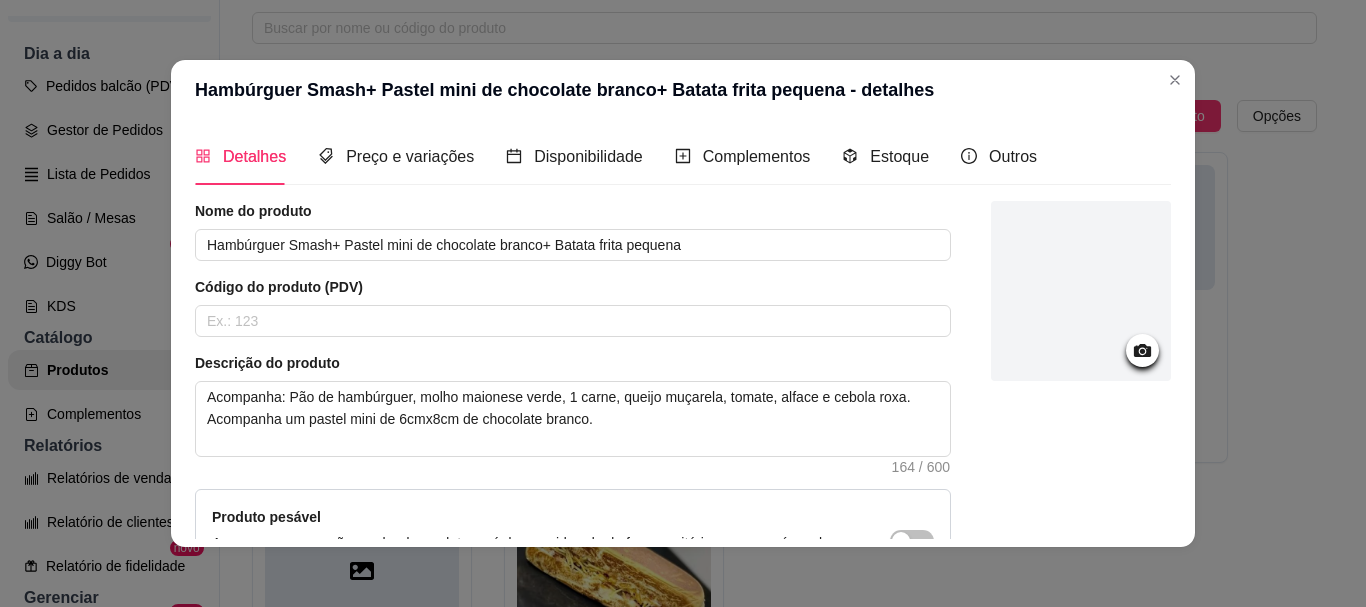 click at bounding box center (1081, 291) 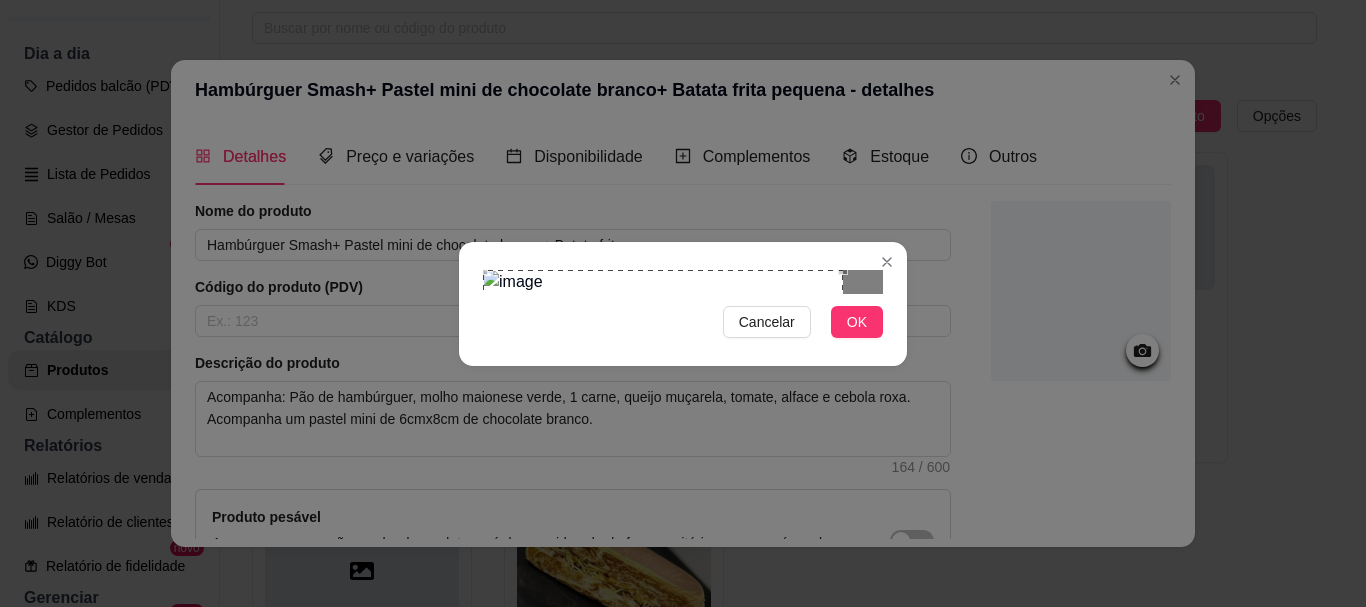 click at bounding box center [663, 450] 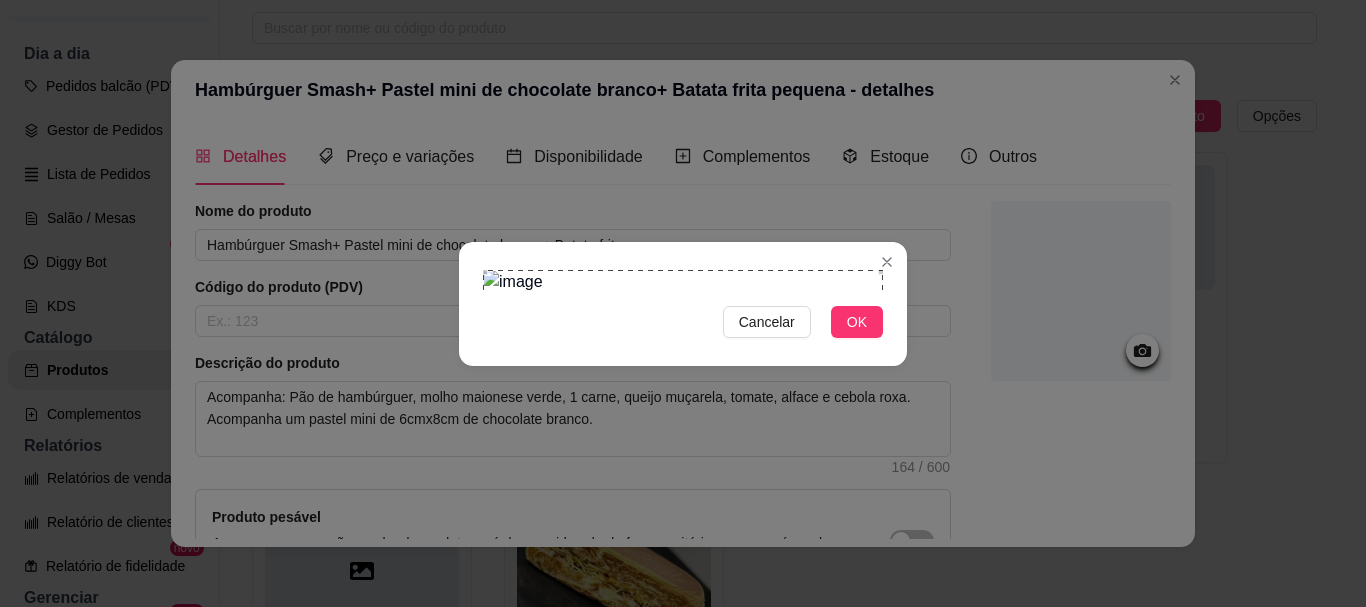 click on "Cancelar OK" at bounding box center [683, 303] 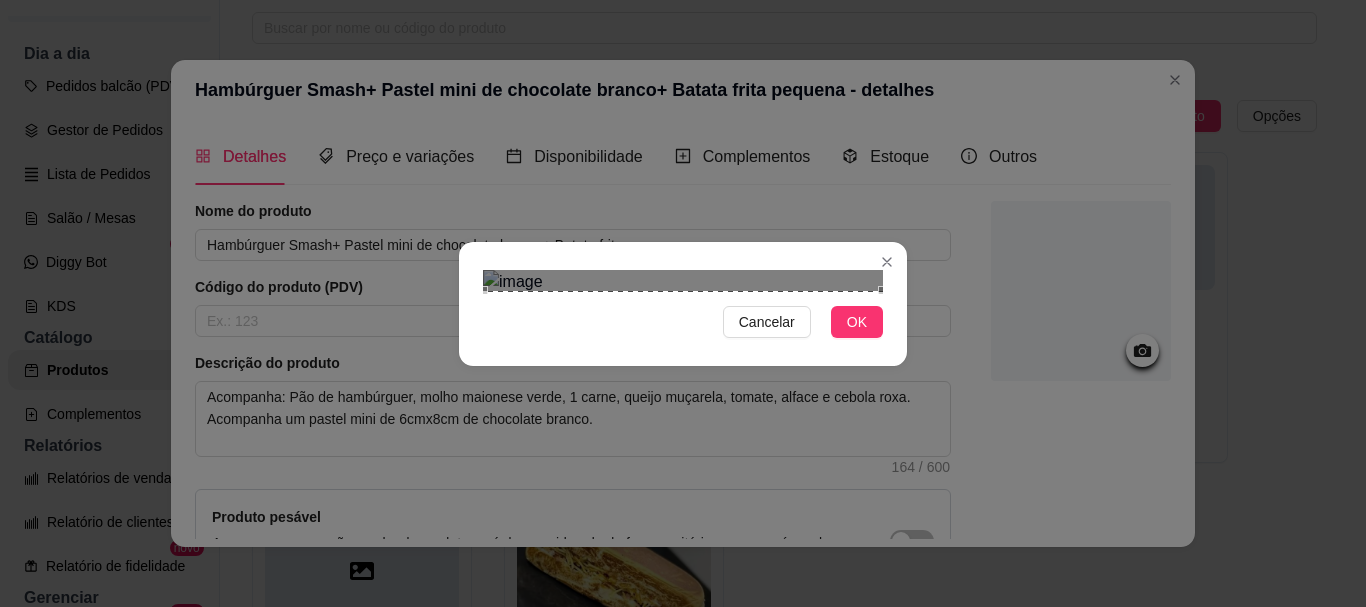 click at bounding box center [683, 491] 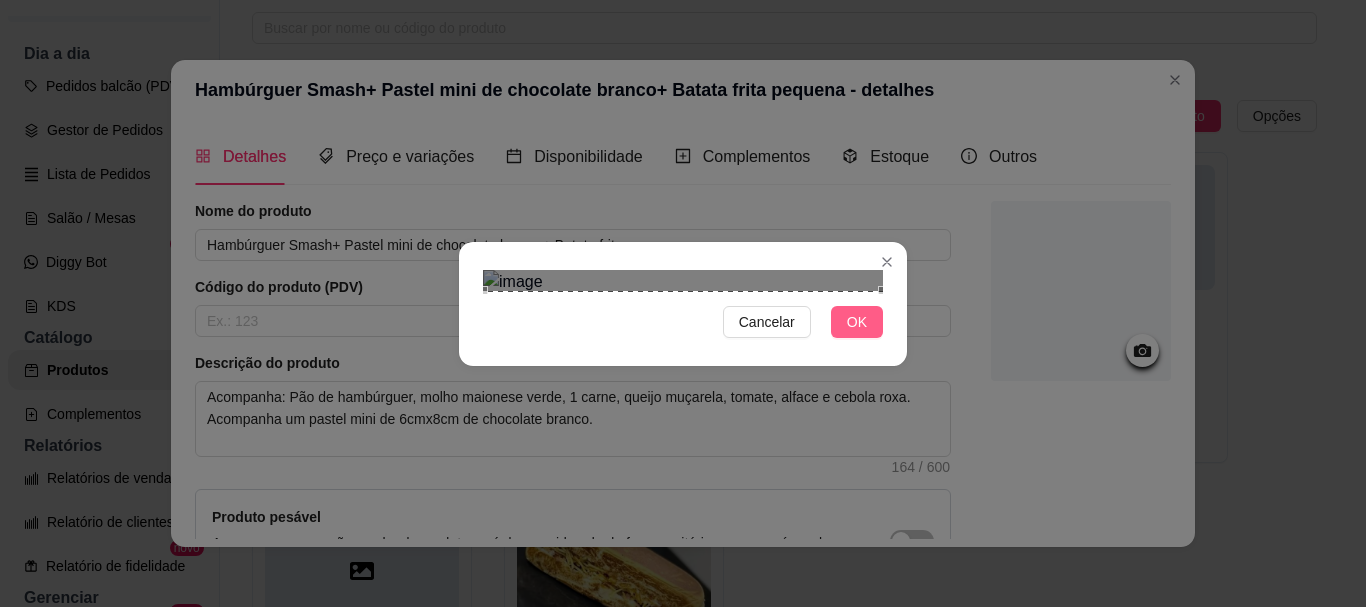 click on "OK" at bounding box center [857, 322] 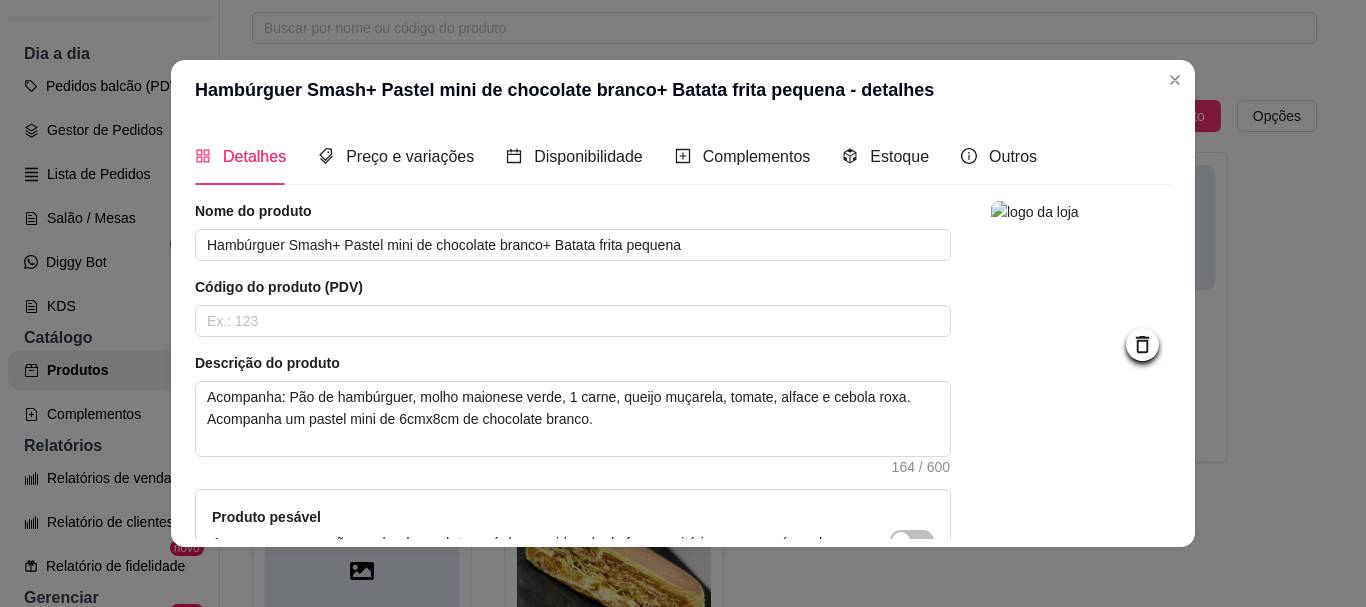 scroll, scrollTop: 241, scrollLeft: 0, axis: vertical 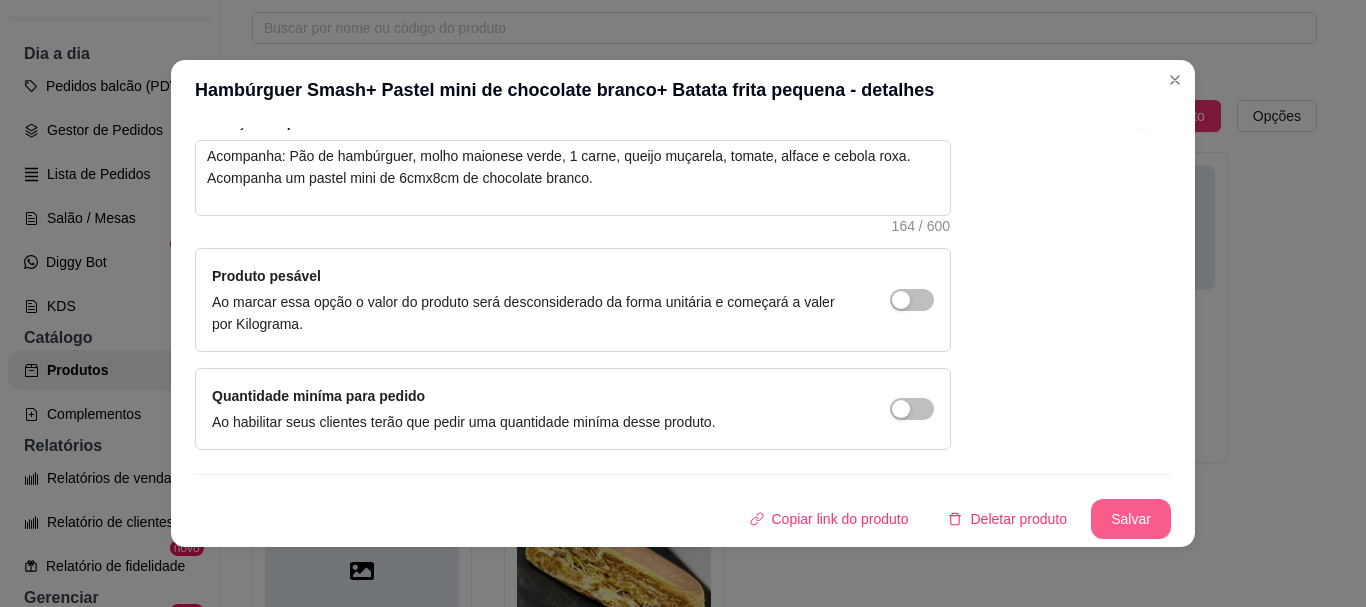 click on "Salvar" at bounding box center (1131, 519) 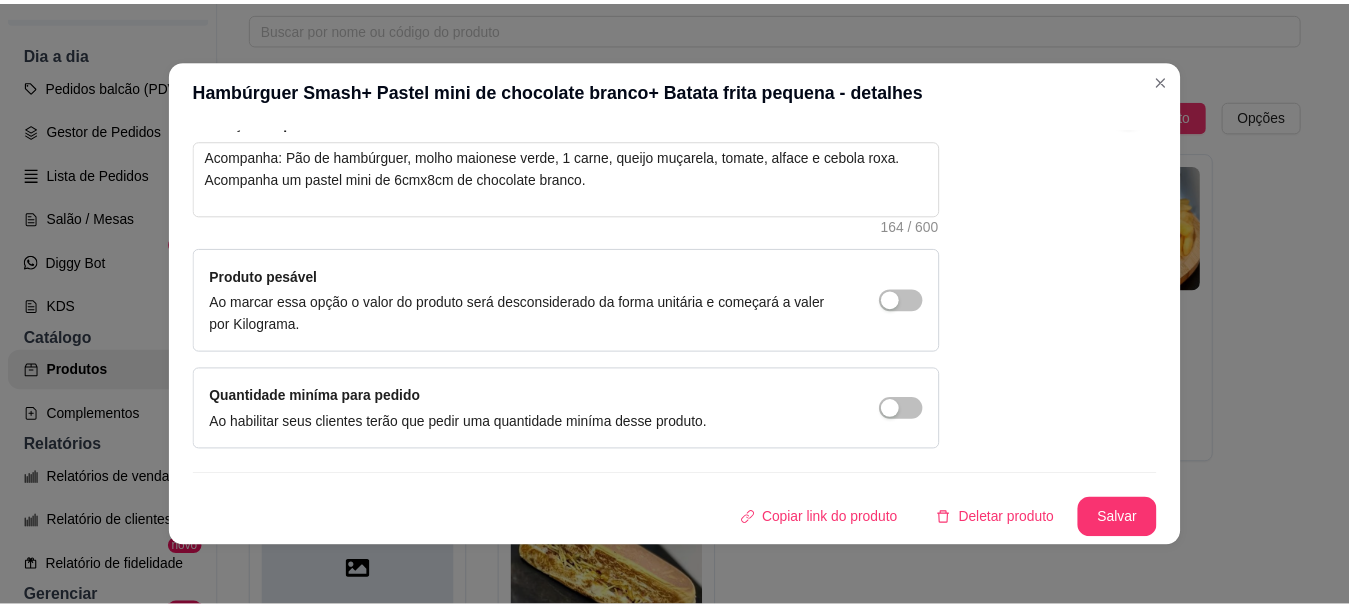 scroll, scrollTop: 0, scrollLeft: 0, axis: both 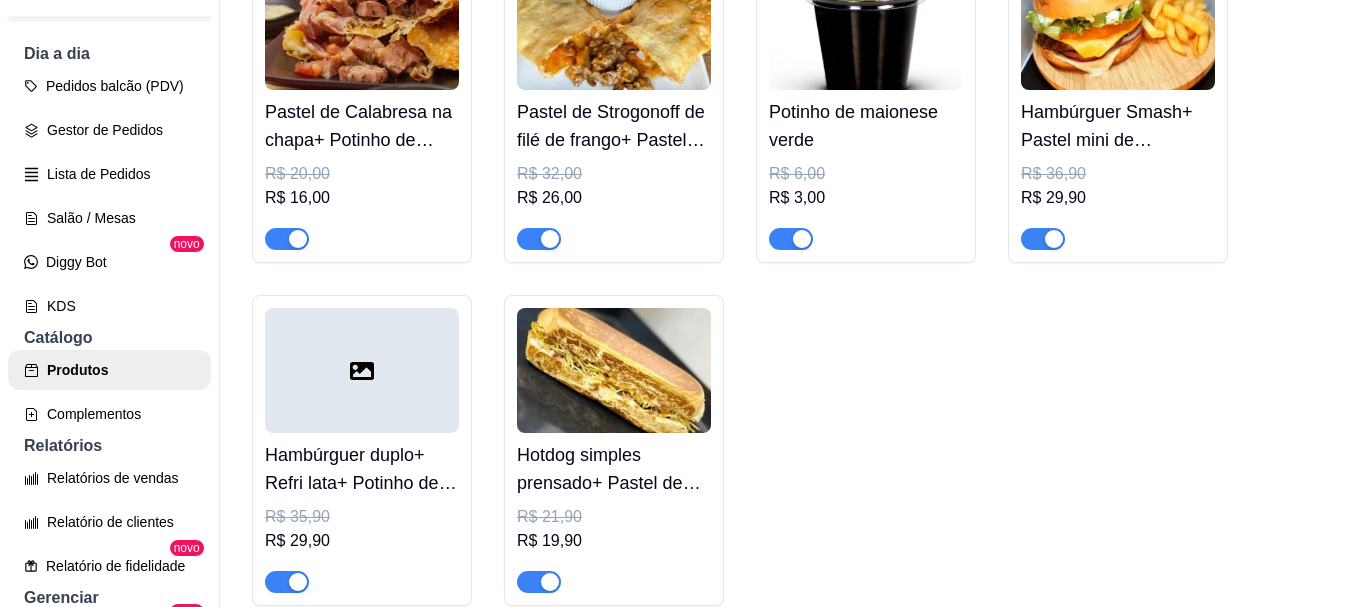 click at bounding box center [362, 370] 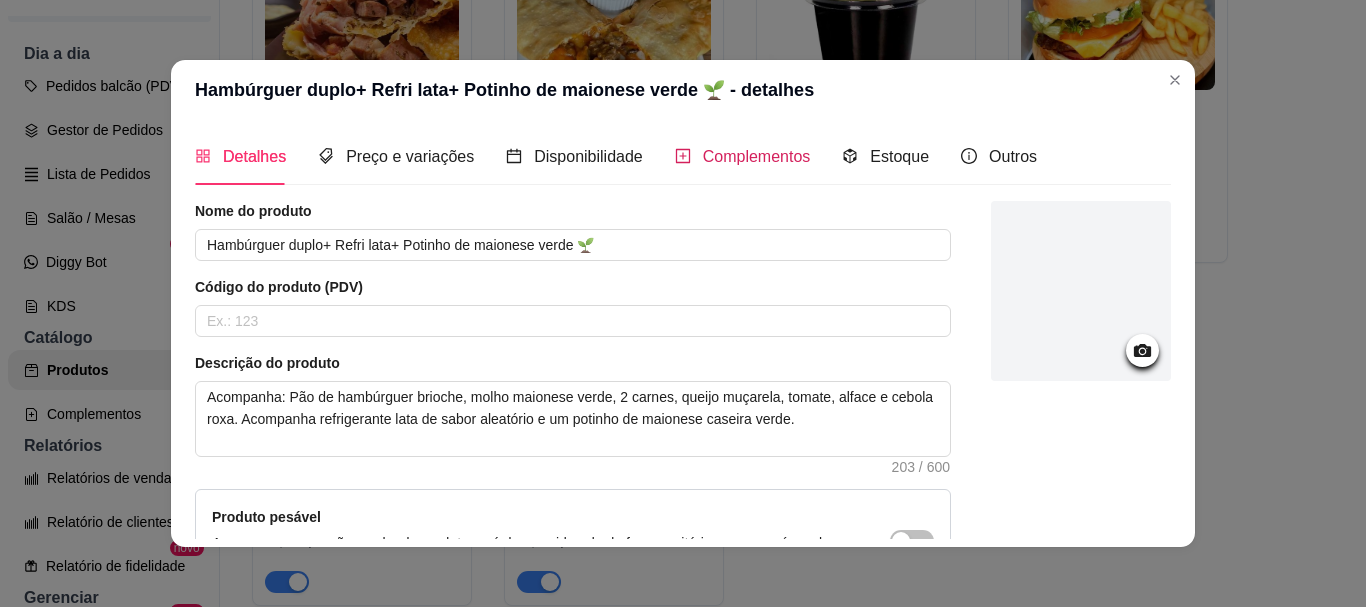 click on "Complementos" at bounding box center (757, 156) 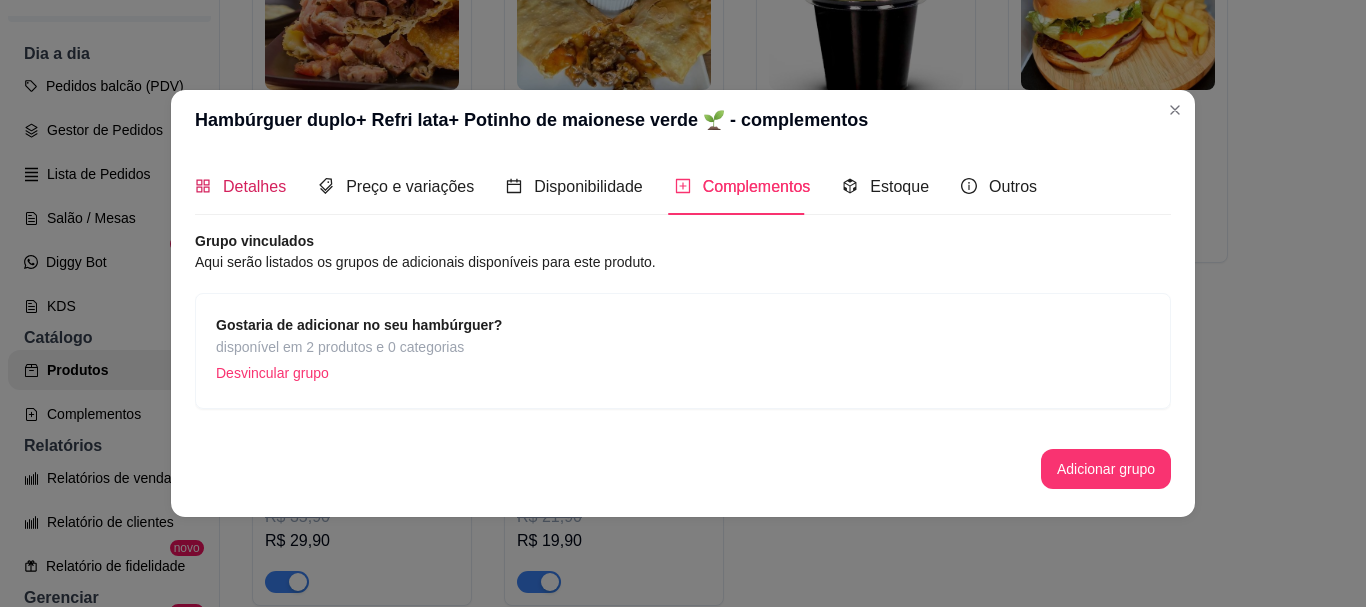 click on "Detalhes" at bounding box center [254, 186] 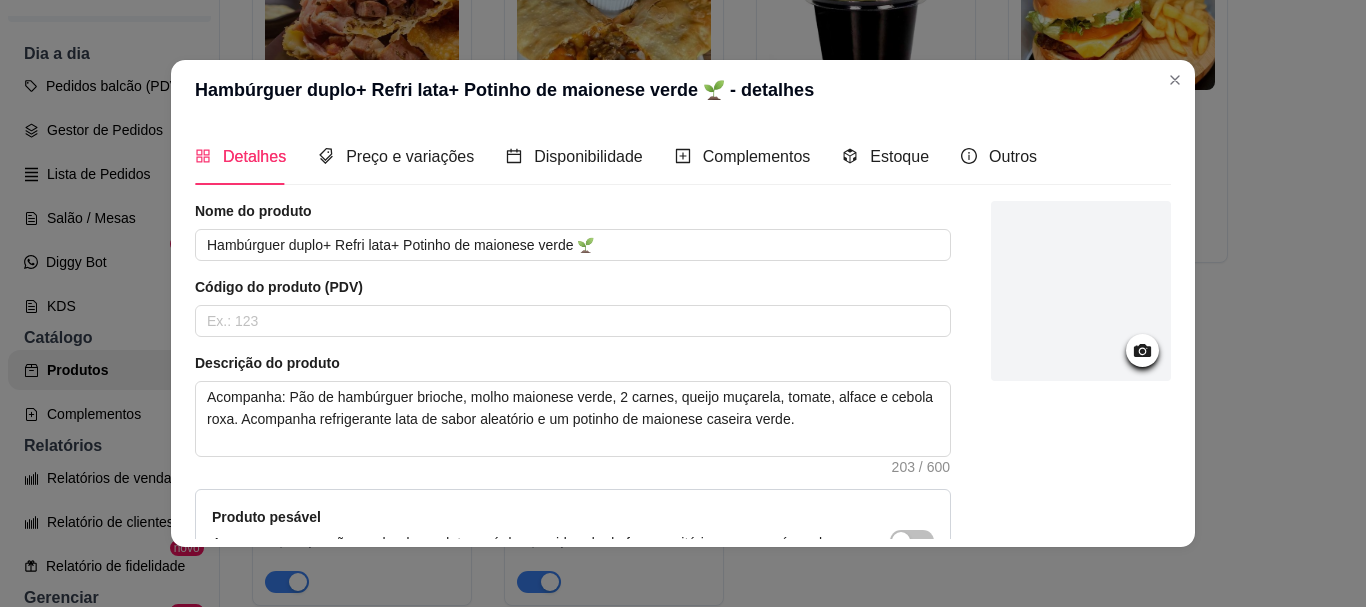 click at bounding box center (1081, 291) 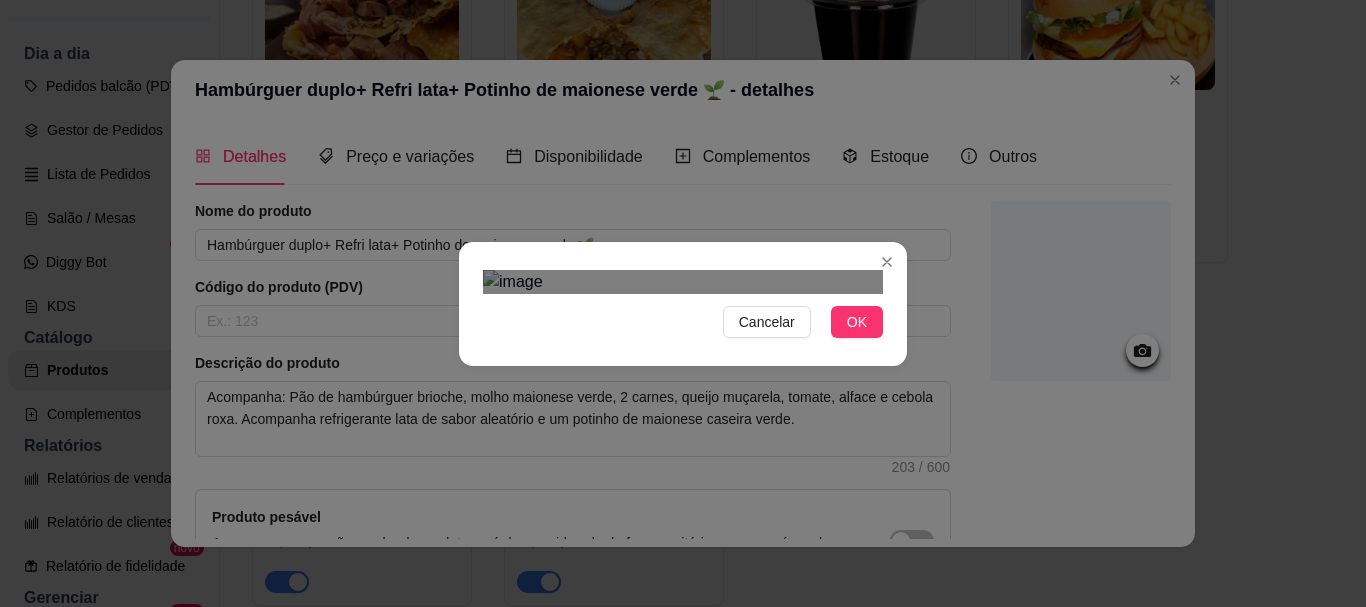 click at bounding box center [663, 488] 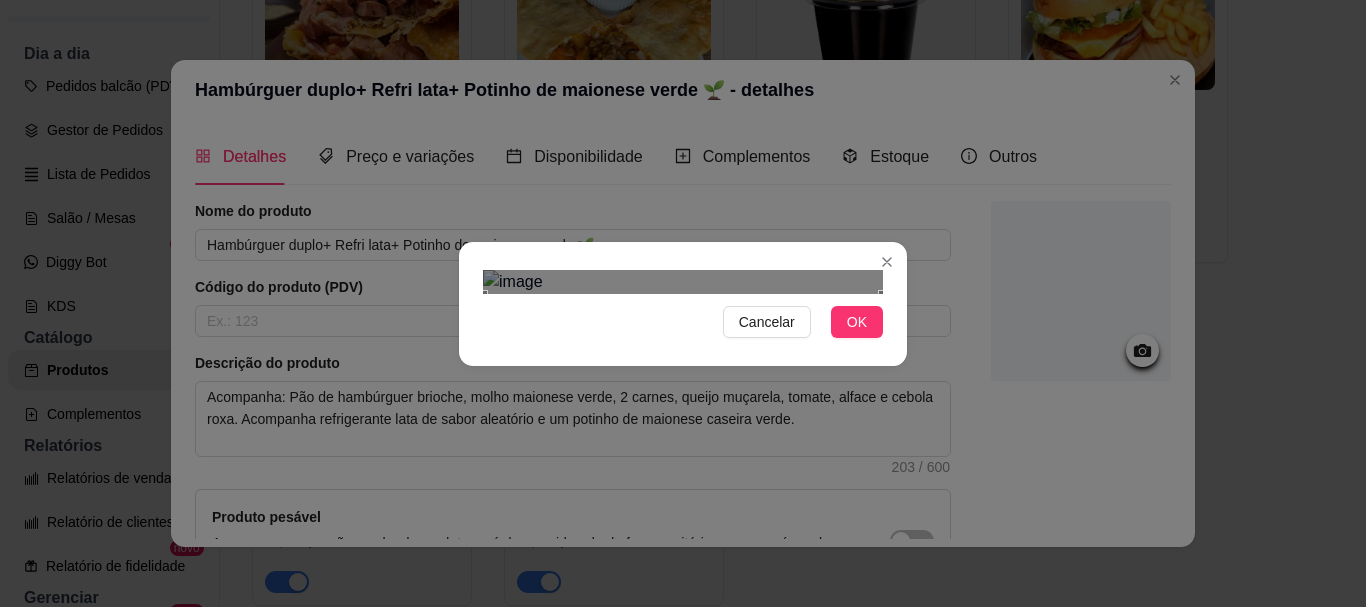 click at bounding box center [683, 495] 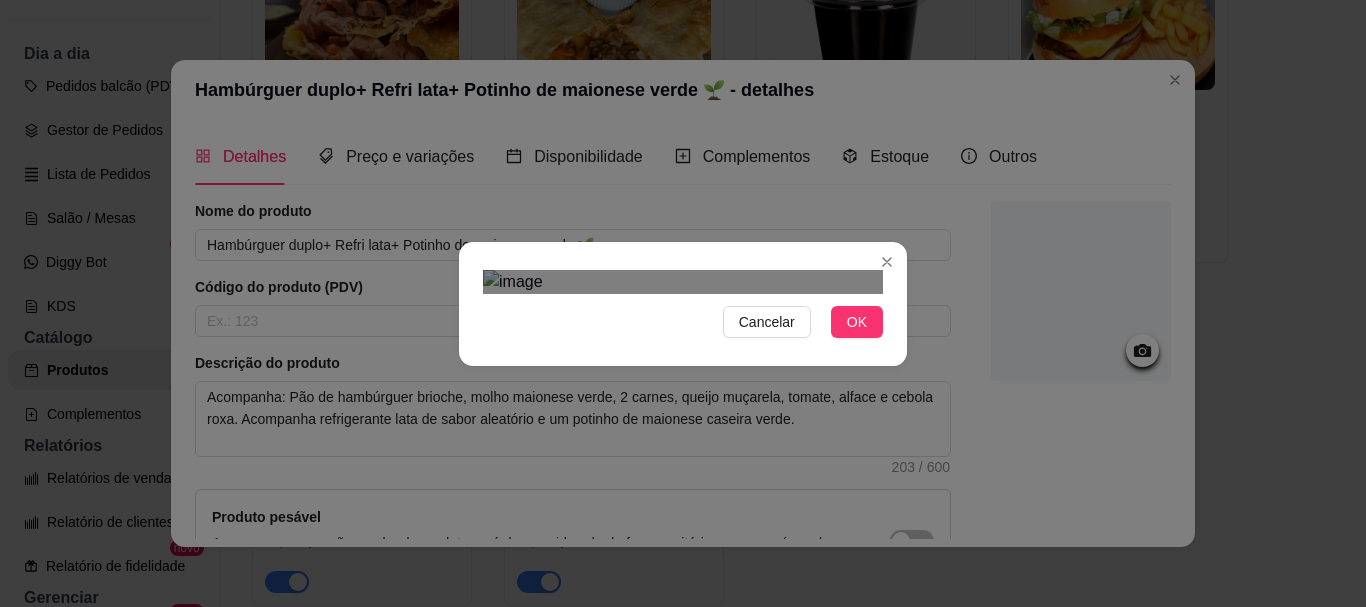 click at bounding box center [683, 515] 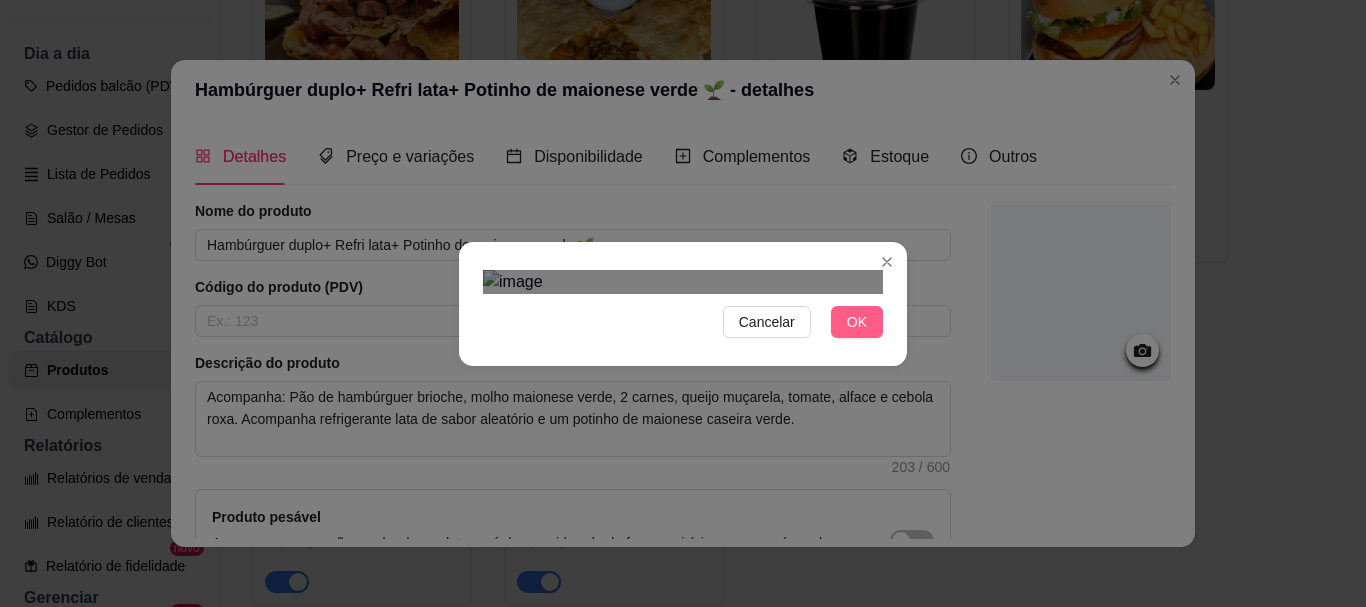 click on "OK" at bounding box center [857, 322] 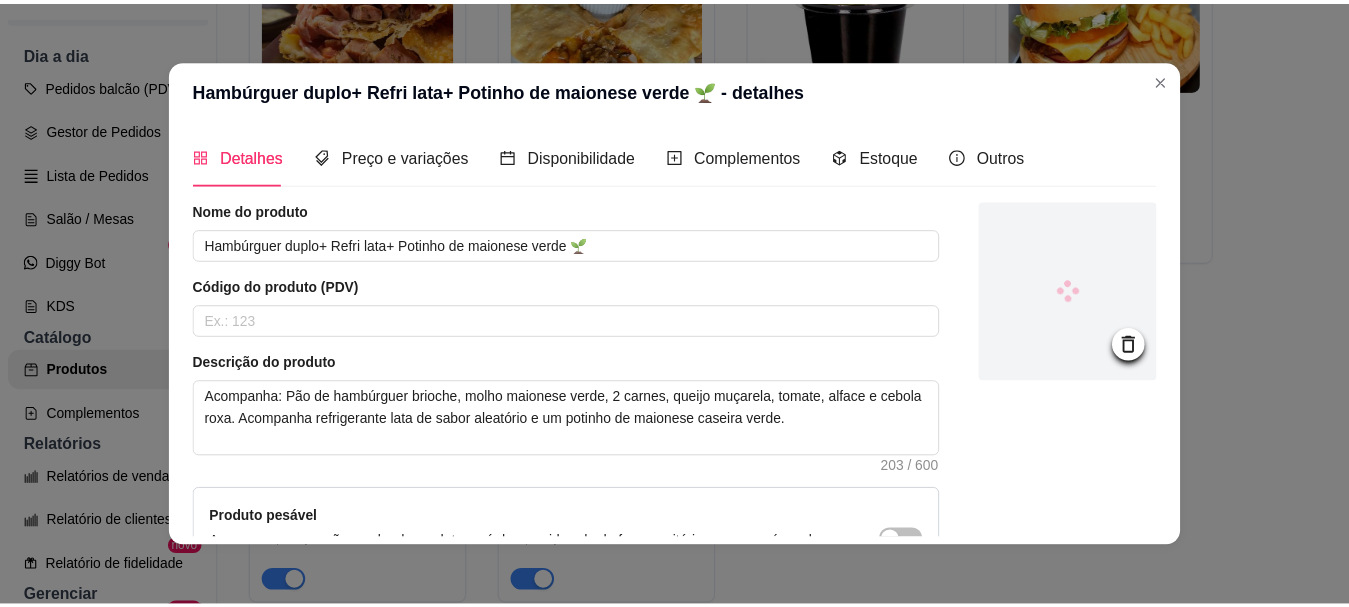 scroll, scrollTop: 241, scrollLeft: 0, axis: vertical 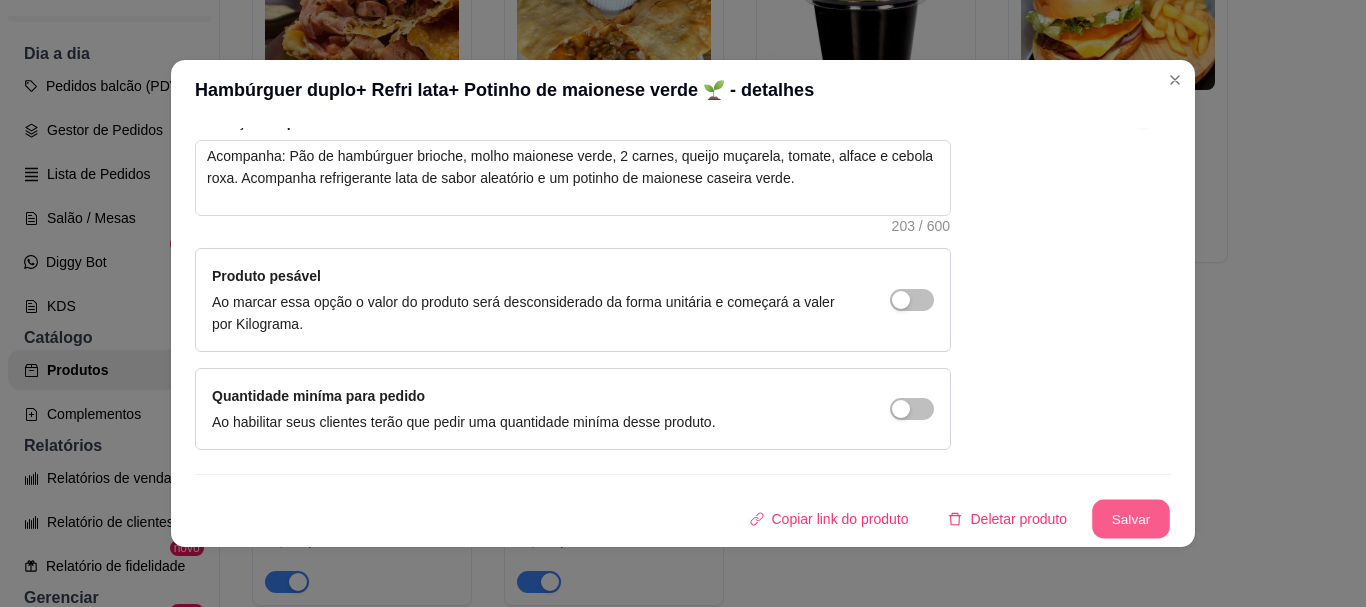 click on "Salvar" at bounding box center [1131, 519] 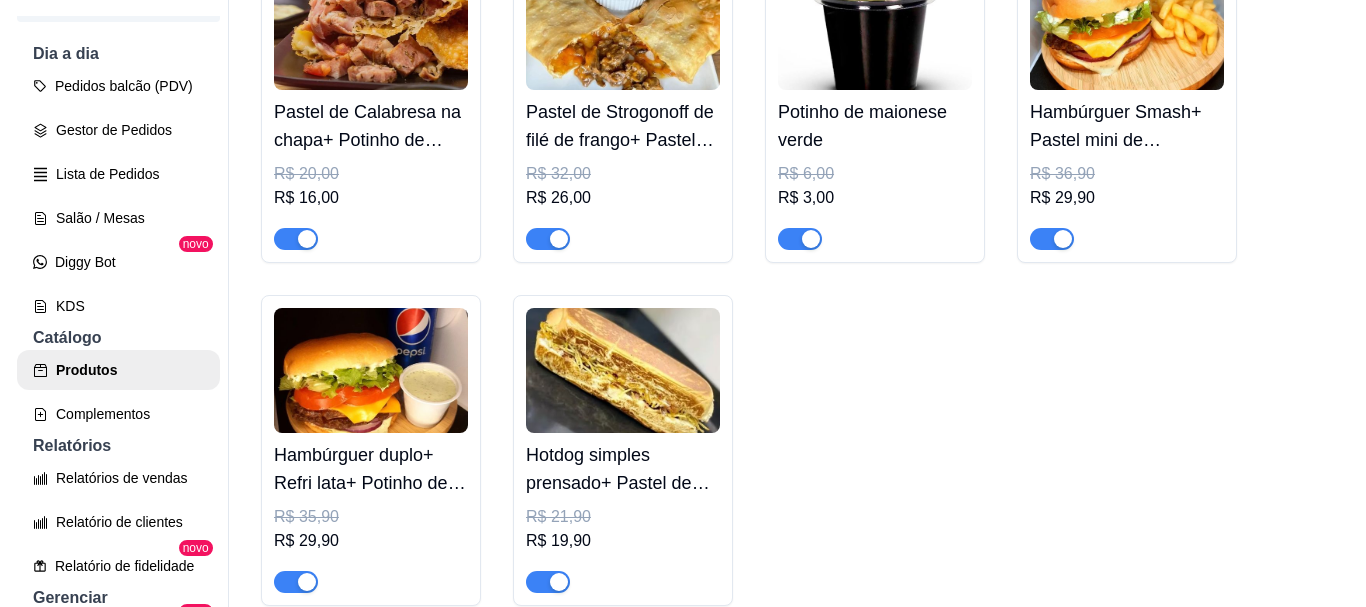 scroll, scrollTop: 0, scrollLeft: 0, axis: both 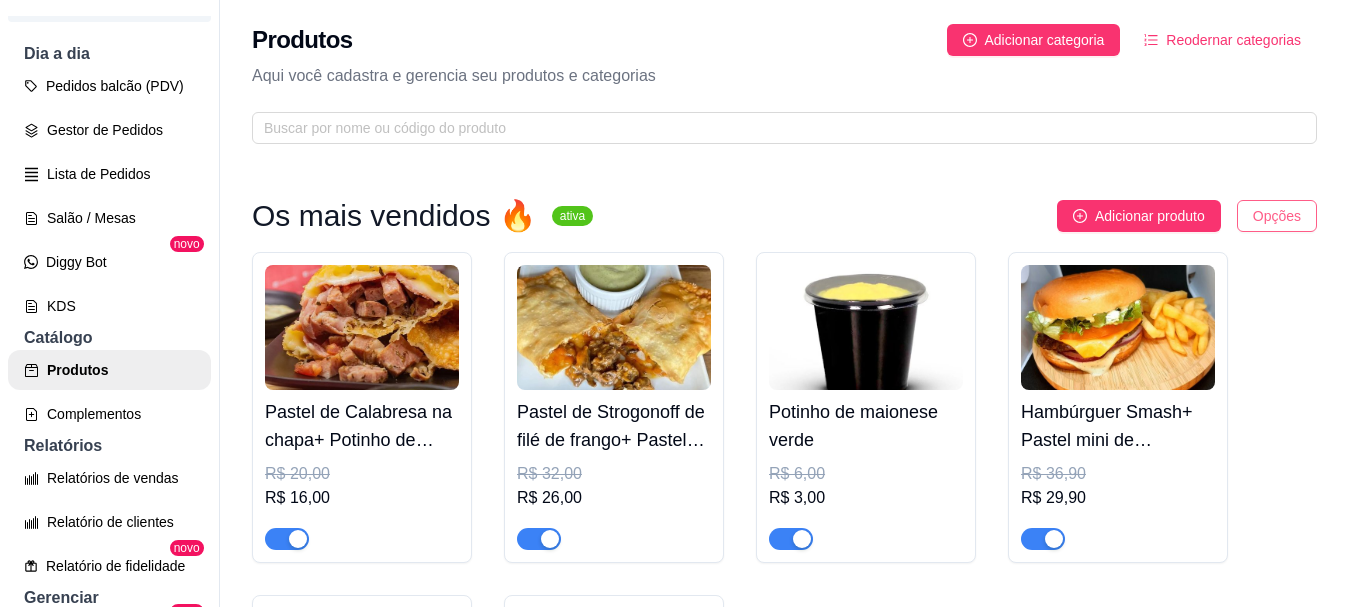click on "P Pastéis Massa ... Loja Aberta Loja Período gratuito até 14/08   Dia a dia Pedidos balcão (PDV) Gestor de Pedidos Lista de Pedidos Salão / Mesas Diggy Bot novo KDS Catálogo Produtos Complementos Relatórios Relatórios de vendas Relatório de clientes Relatório de fidelidade novo Gerenciar Entregadores novo Nota Fiscal (NFC-e) Controle de caixa Controle de fiado Cupons Clientes Estoque Configurações Diggy Planos Precisa de ajuda? Sair Produtos Adicionar categoria Reodernar categorias Aqui você cadastra e gerencia seu produtos e categorias Os mais vendidos 🔥 ativa Adicionar produto Opções Pastel de Calabresa na chapa+ Potinho de maionese temperada   R$ 20,00 R$ 16,00 Pastel de Strogonoff de filé de frango+ Pastel mini de chocolate ao leite   R$ 32,00 R$ 26,00 Potinho de maionese verde   R$ 6,00 R$ 3,00 Hambúrguer Smash+ Pastel mini de chocolate branco+ Batata frita pequena   R$ 36,90 R$ 29,90 Hambúrguer duplo+ Refri lata+ Potinho de maionese verde 🌱   R$ 35,90 R$ 29,90   ativa" at bounding box center (674, 303) 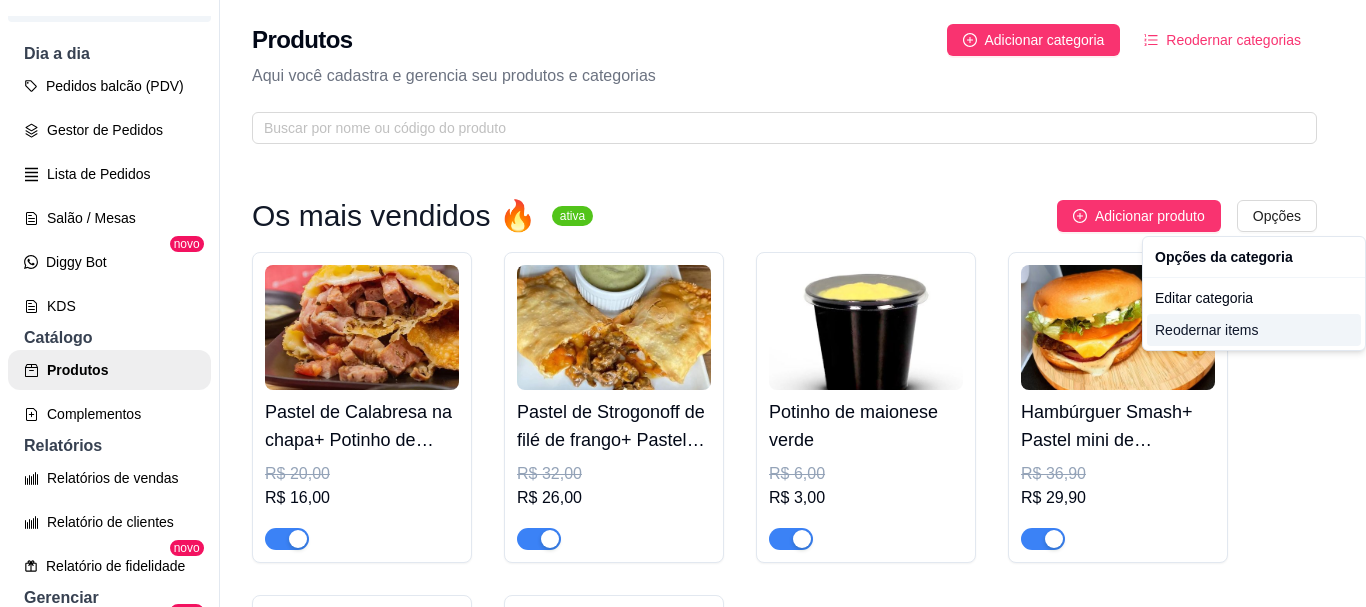 click on "Reodernar items" at bounding box center (1254, 330) 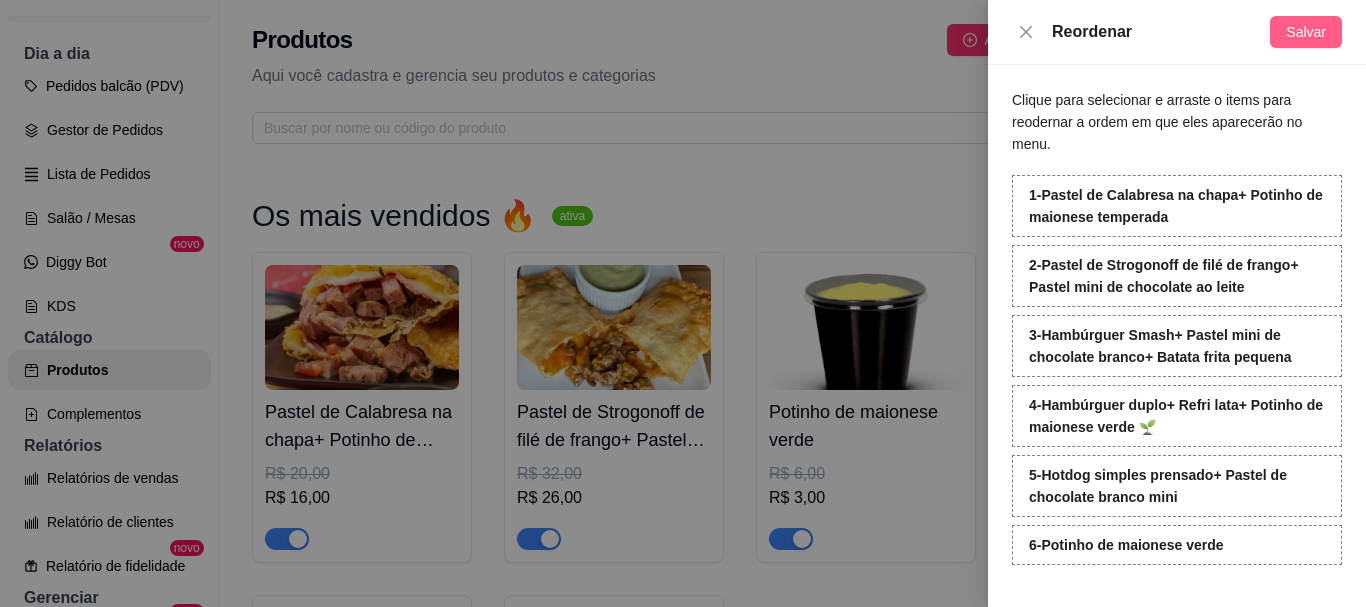 click on "Salvar" at bounding box center (1306, 32) 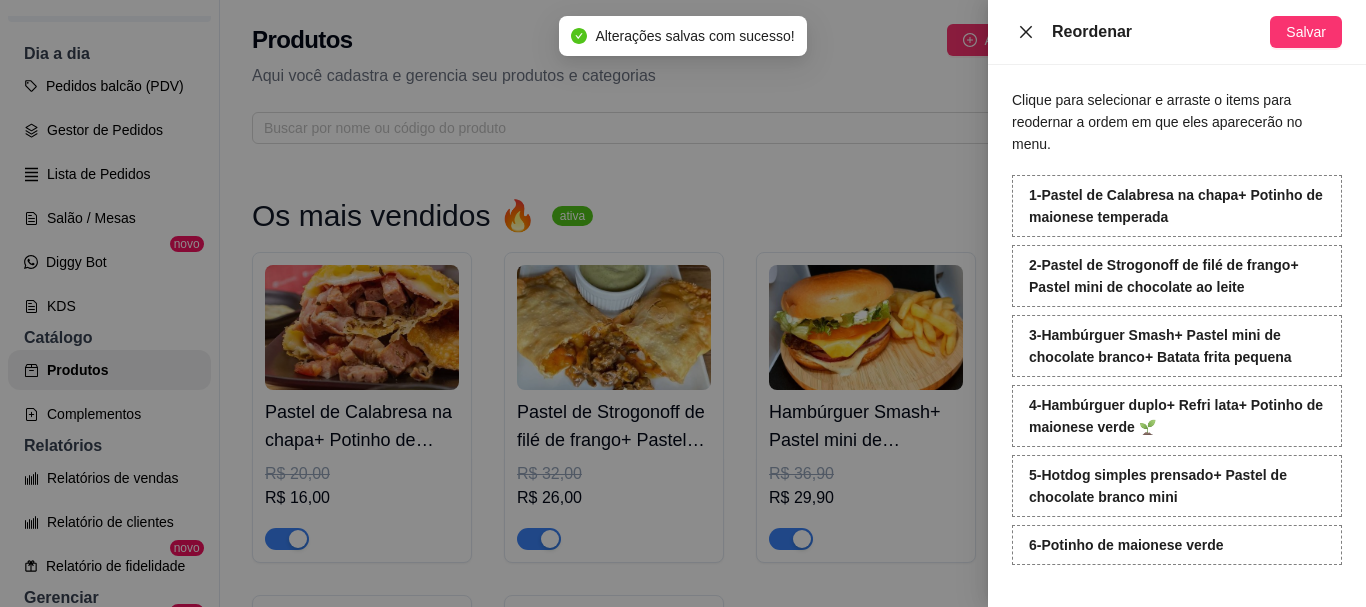 click at bounding box center (1026, 32) 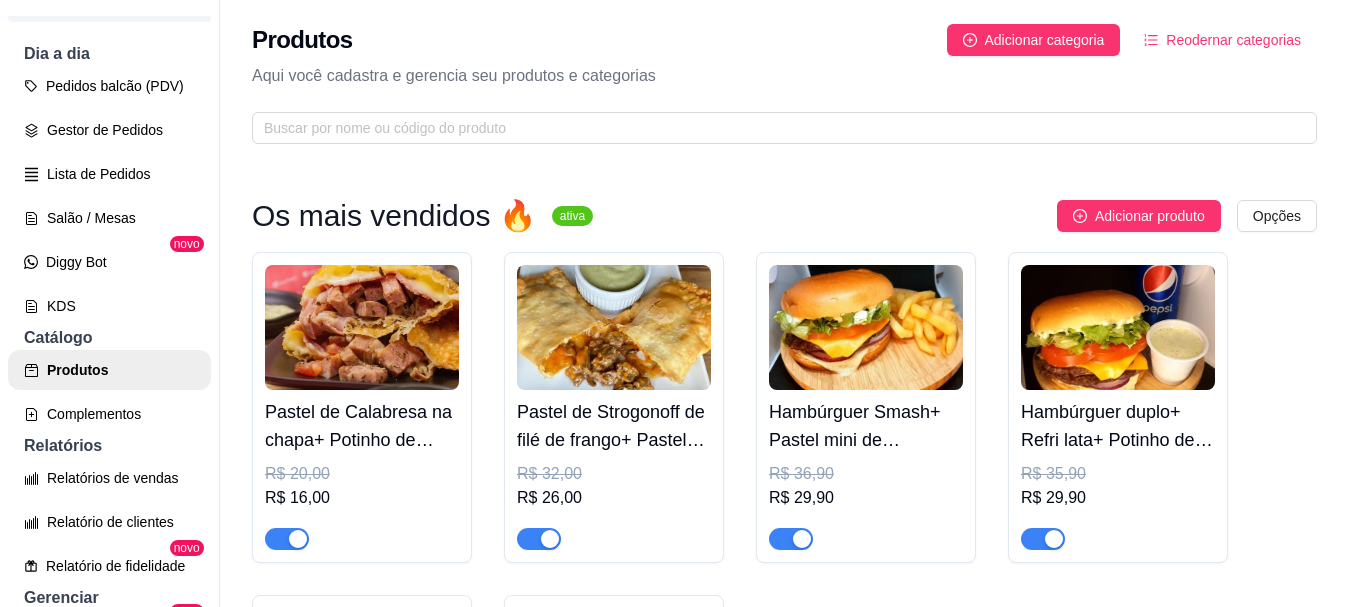 click at bounding box center (362, 327) 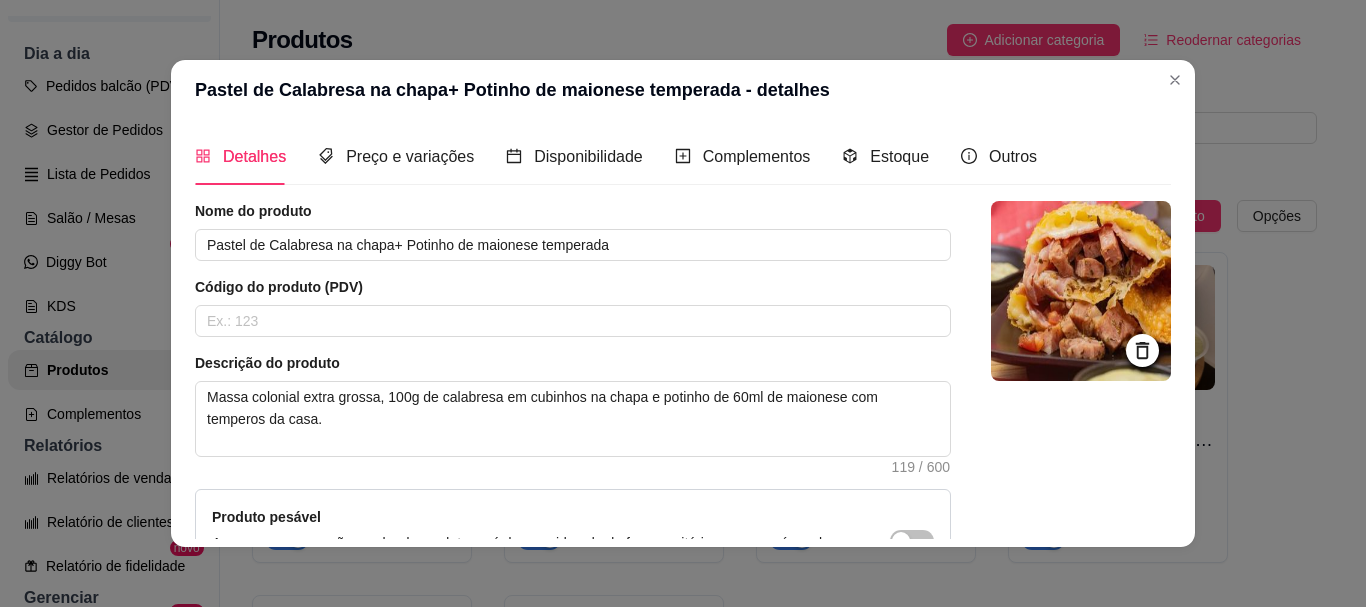 click at bounding box center [1081, 291] 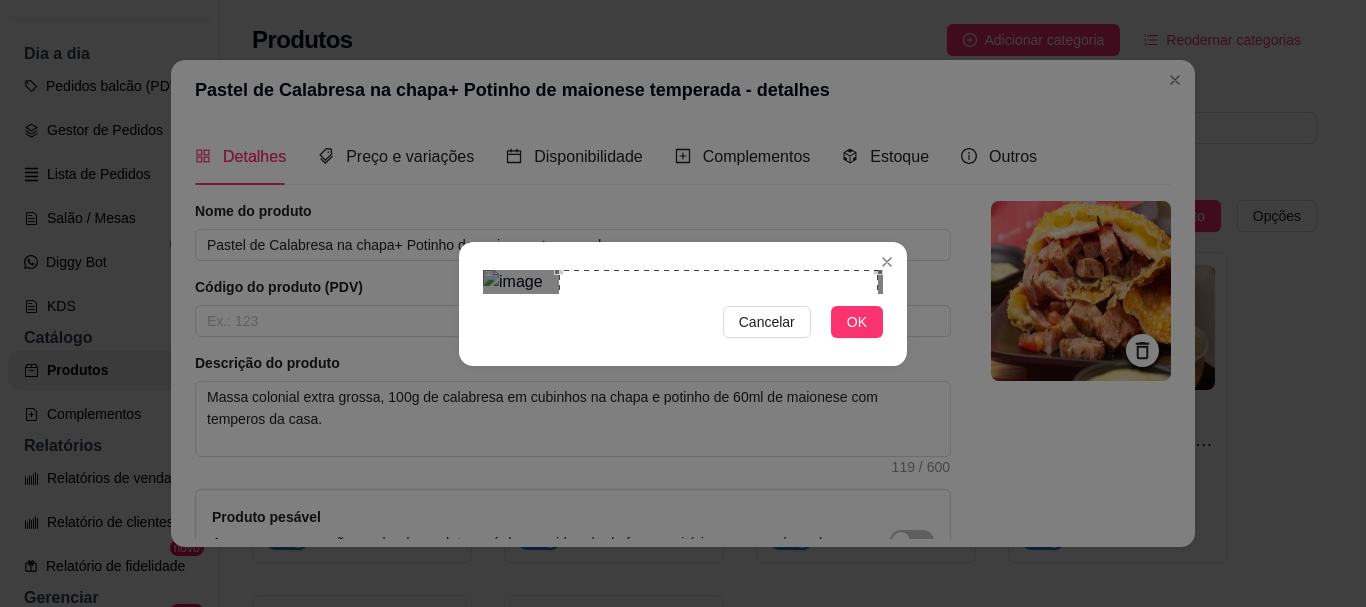 click at bounding box center [718, 429] 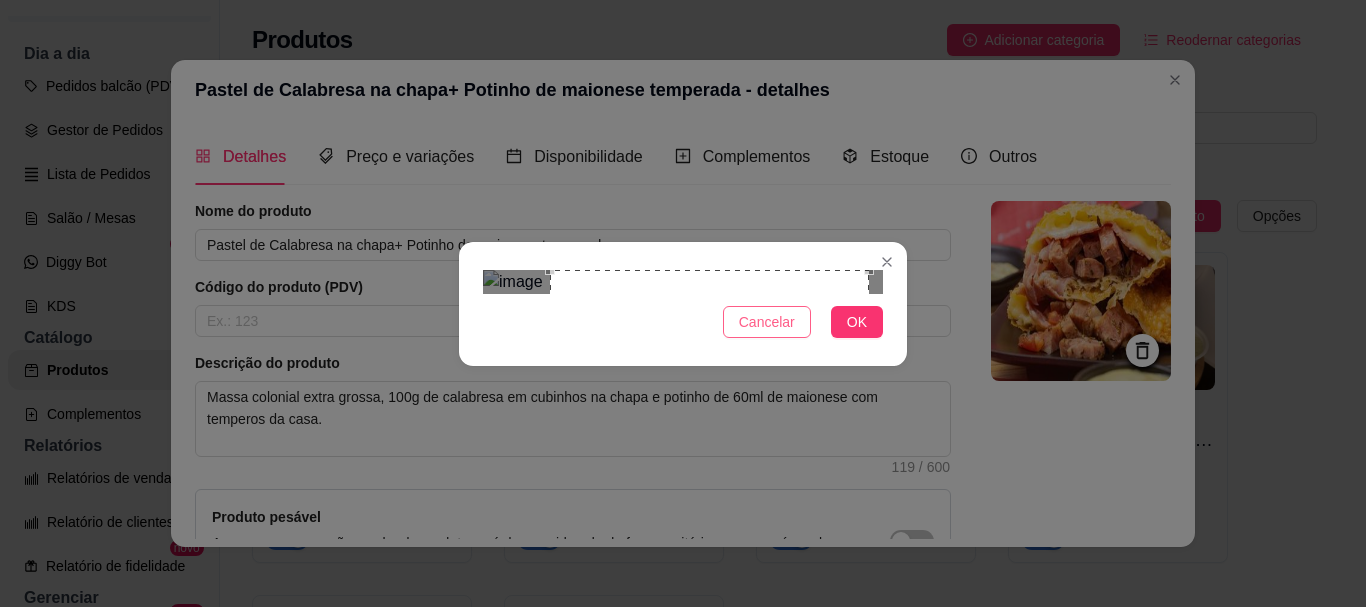 click on "Cancelar" at bounding box center (767, 322) 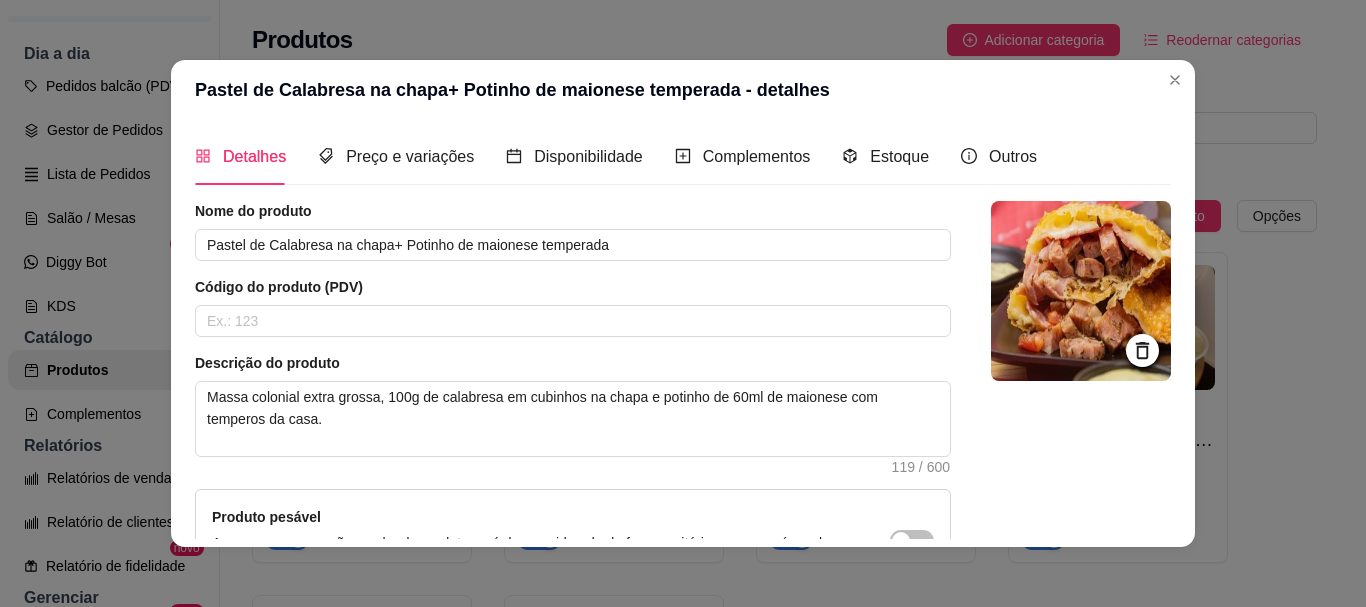 click at bounding box center [1081, 291] 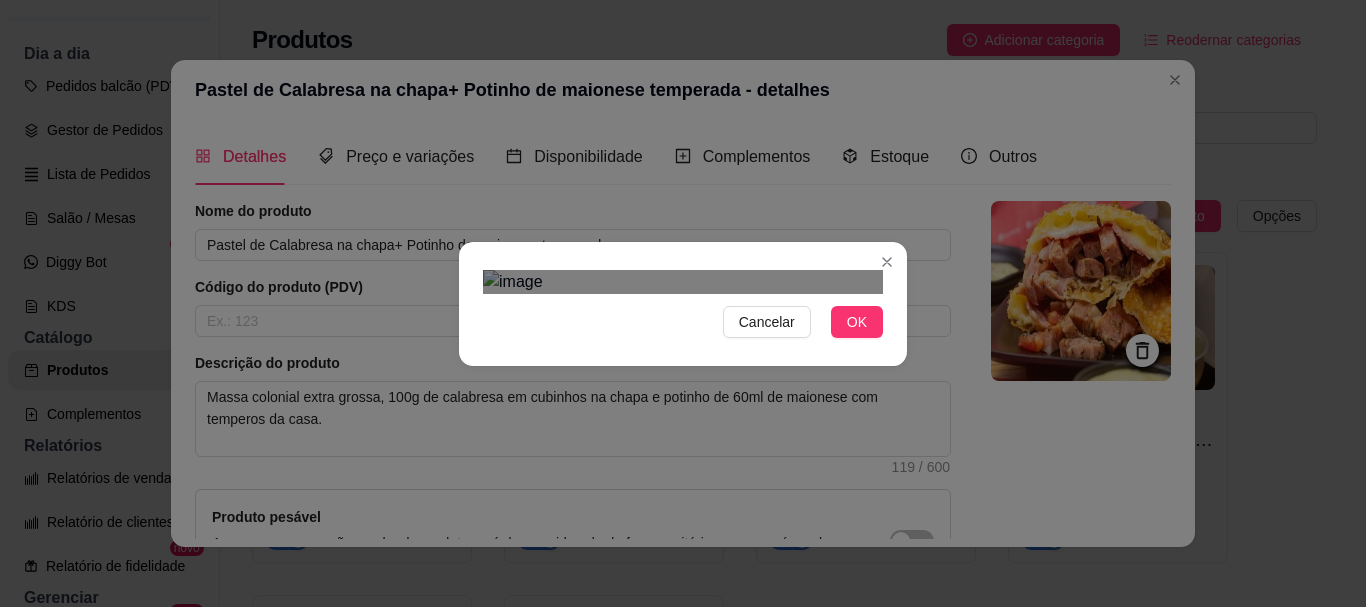click at bounding box center (703, 528) 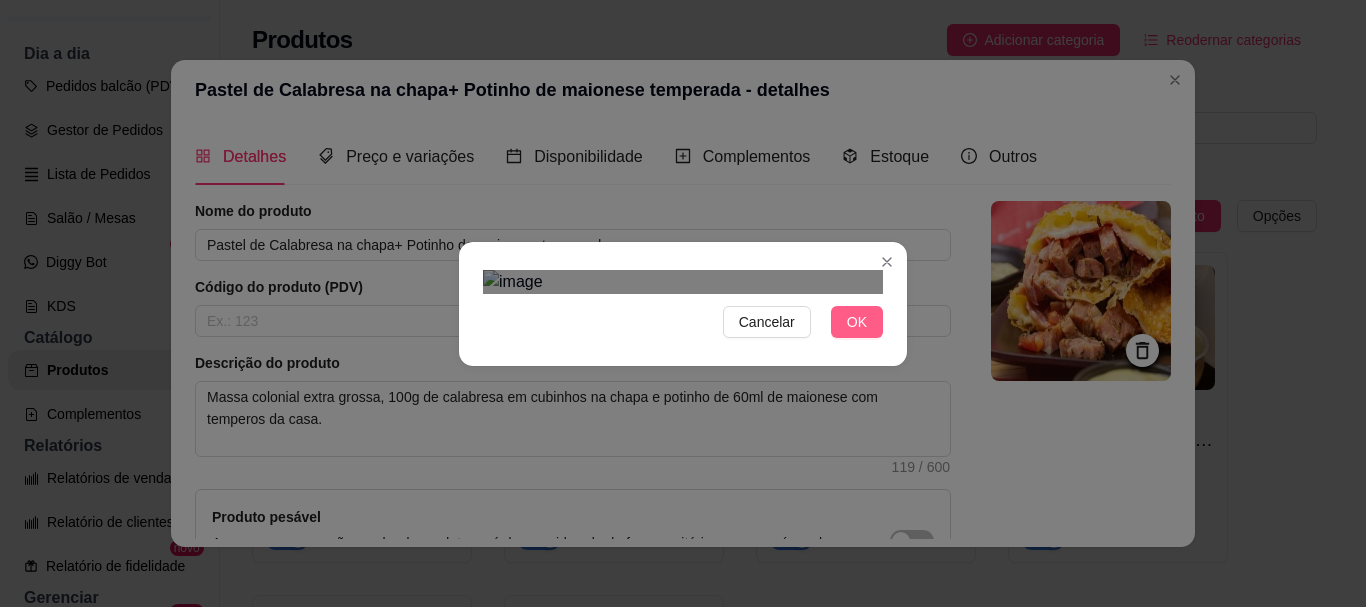 click on "OK" at bounding box center [857, 322] 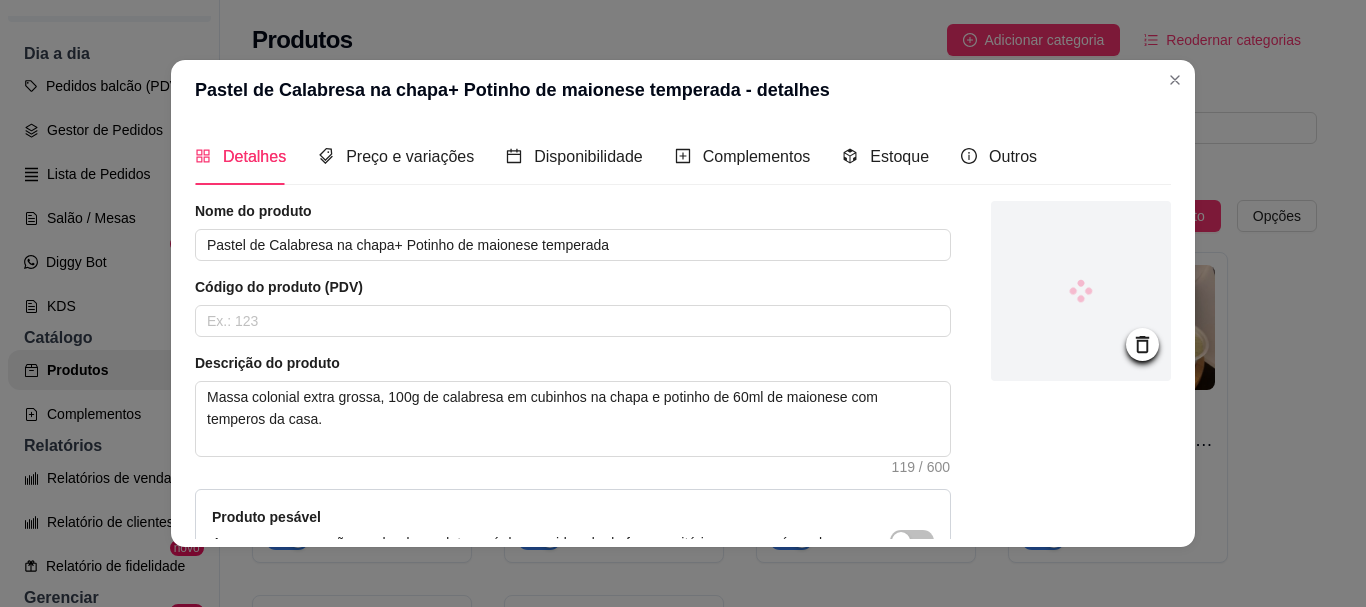 scroll, scrollTop: 241, scrollLeft: 0, axis: vertical 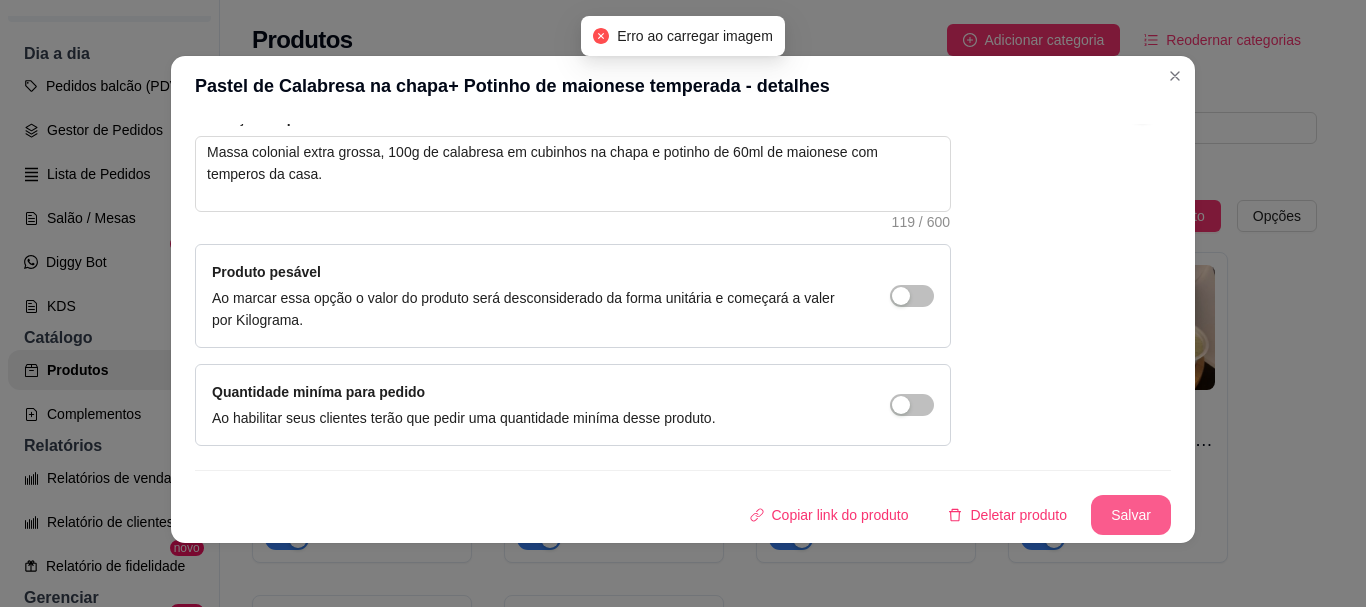 click on "Salvar" at bounding box center (1131, 515) 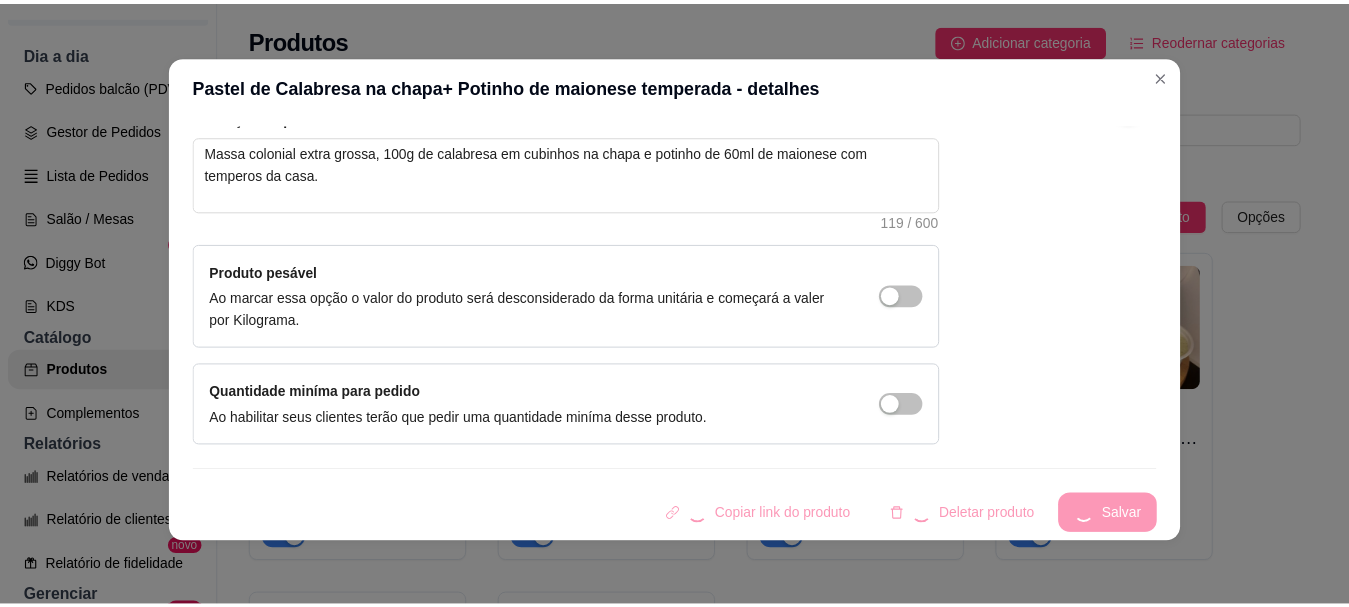 scroll, scrollTop: 0, scrollLeft: 0, axis: both 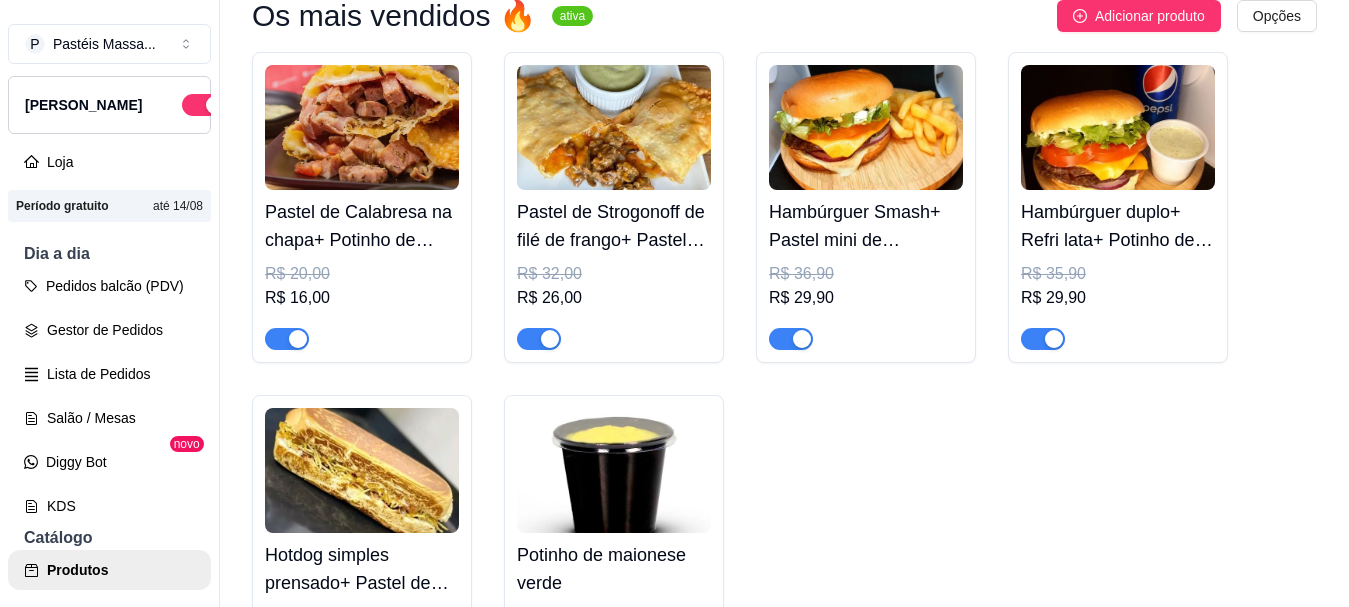click on "Pastel de Calabresa na chapa+ Potinho de maionese temperada" at bounding box center [362, 226] 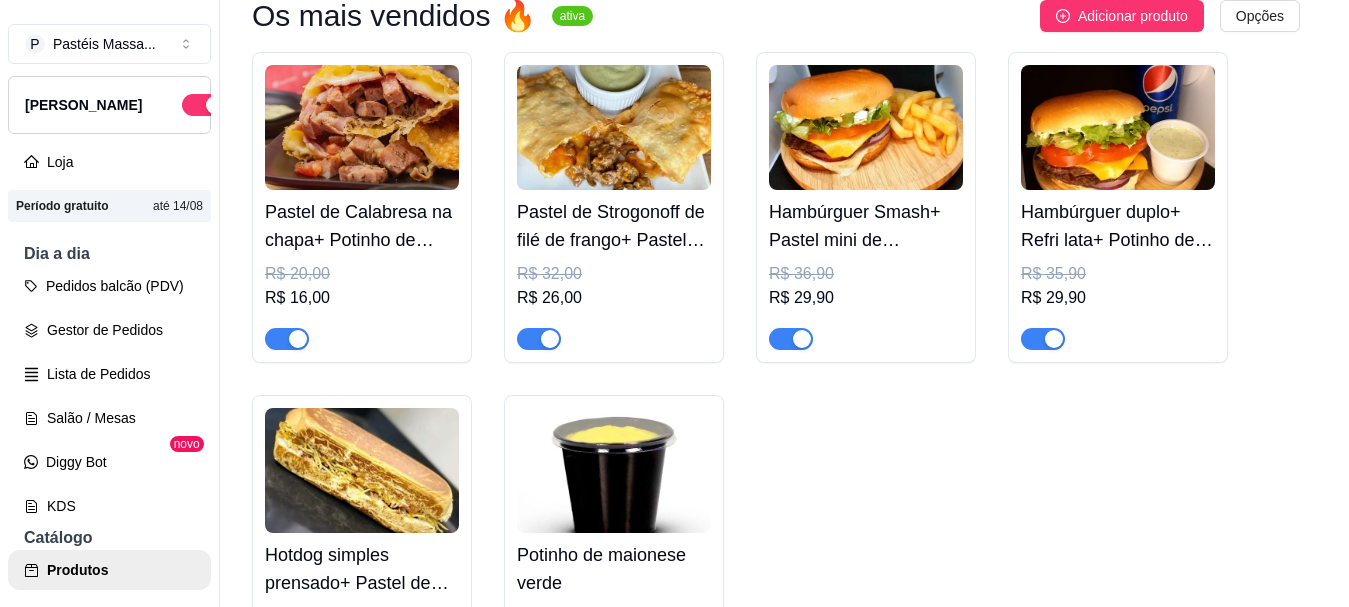 type 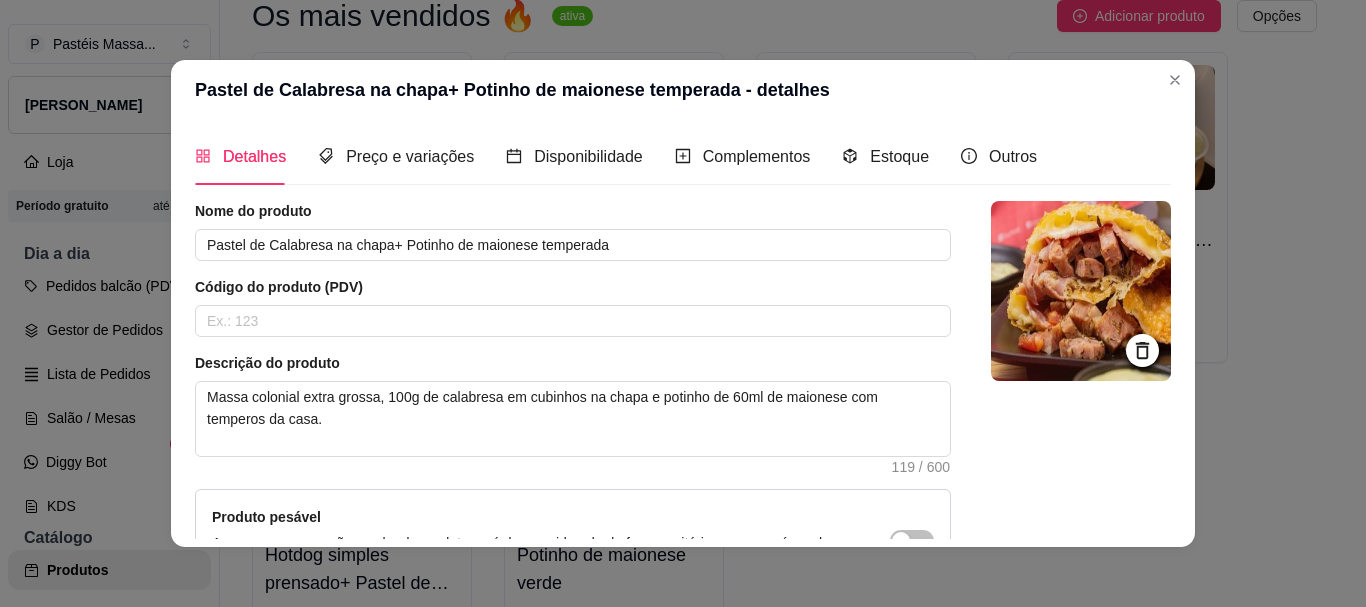 click at bounding box center [1081, 291] 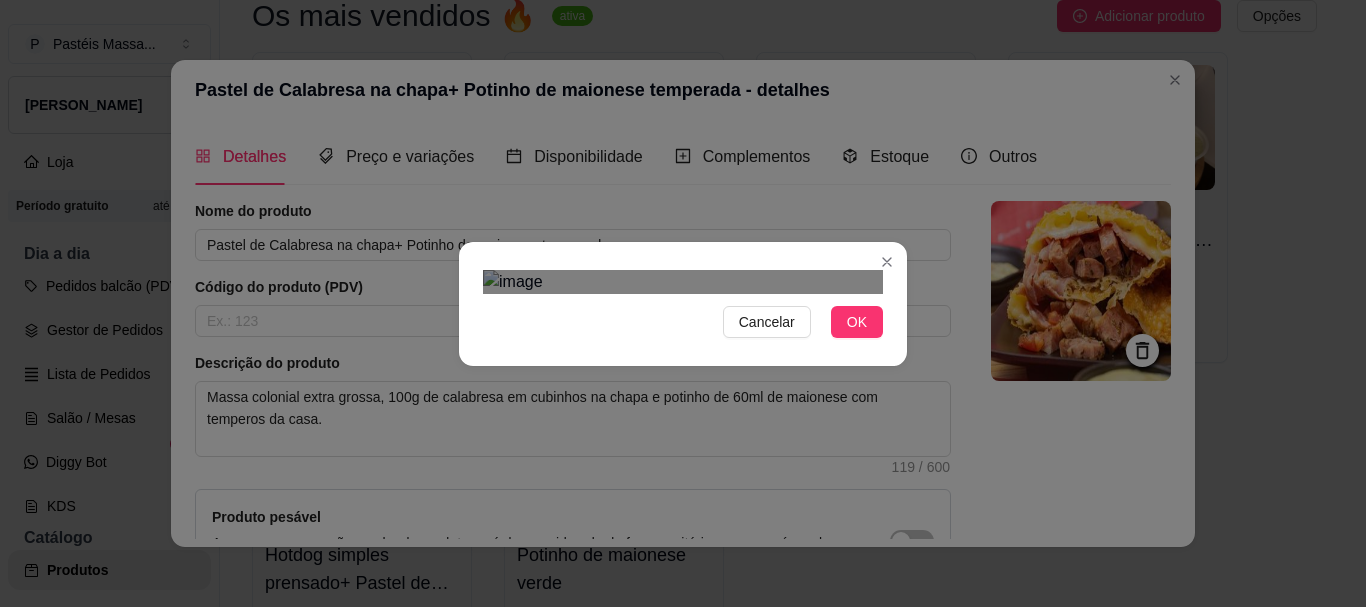 click at bounding box center (703, 526) 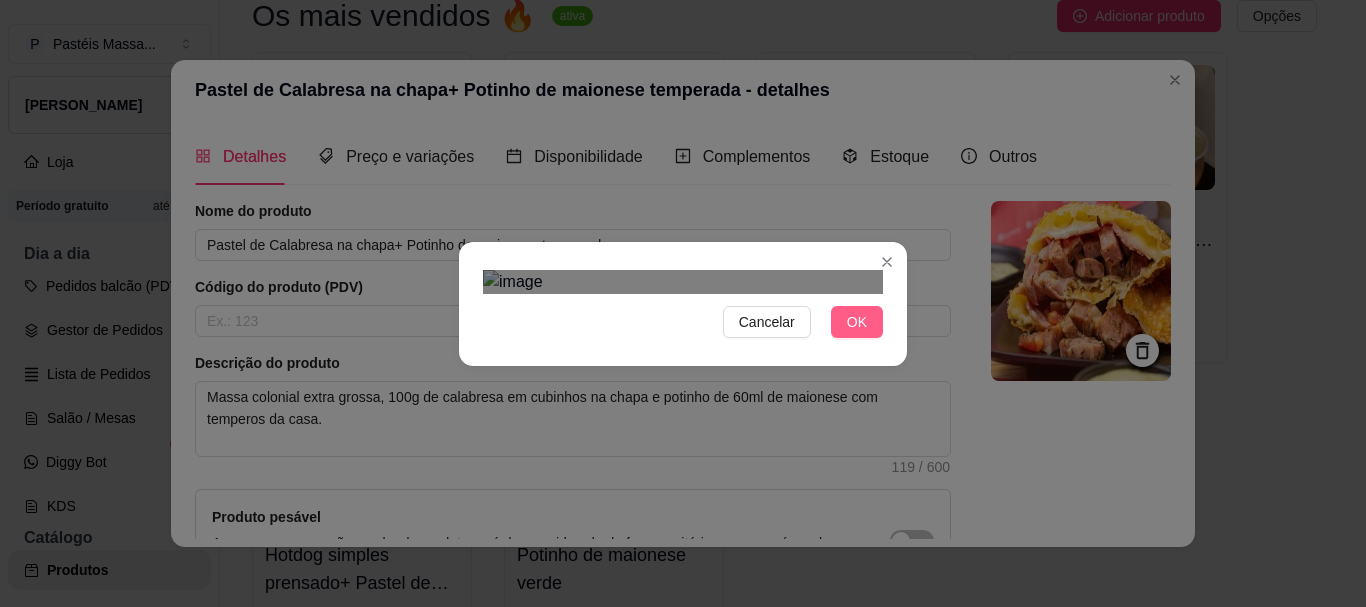 click on "OK" at bounding box center [857, 322] 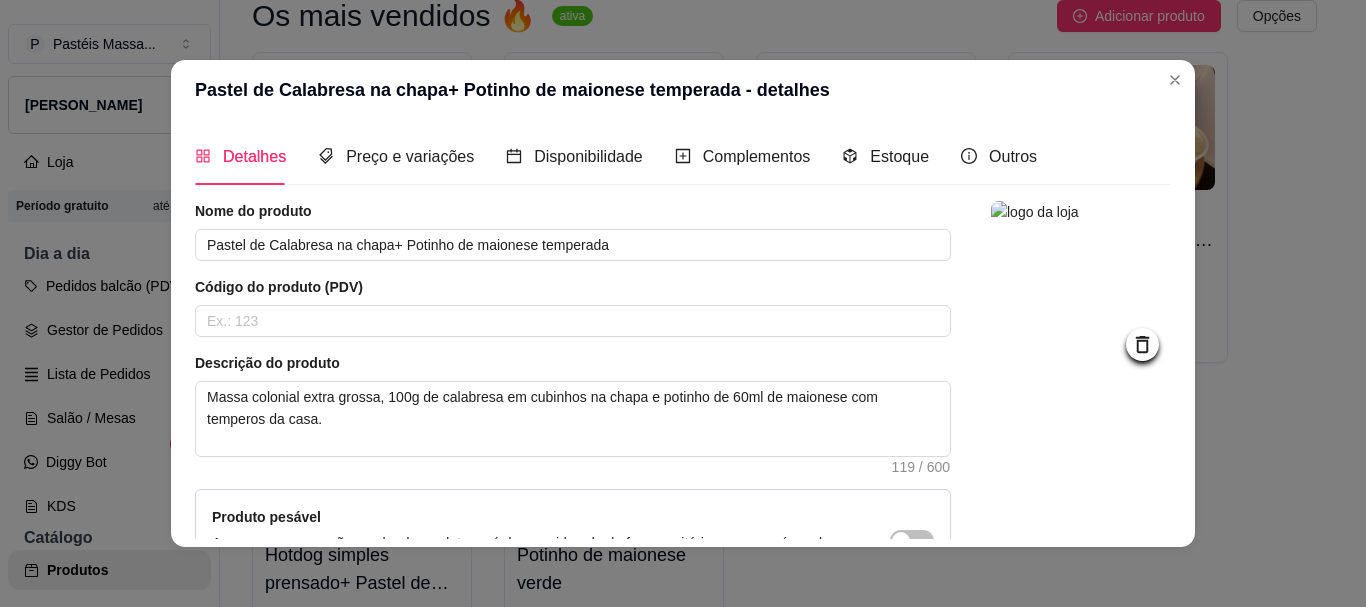 scroll, scrollTop: 241, scrollLeft: 0, axis: vertical 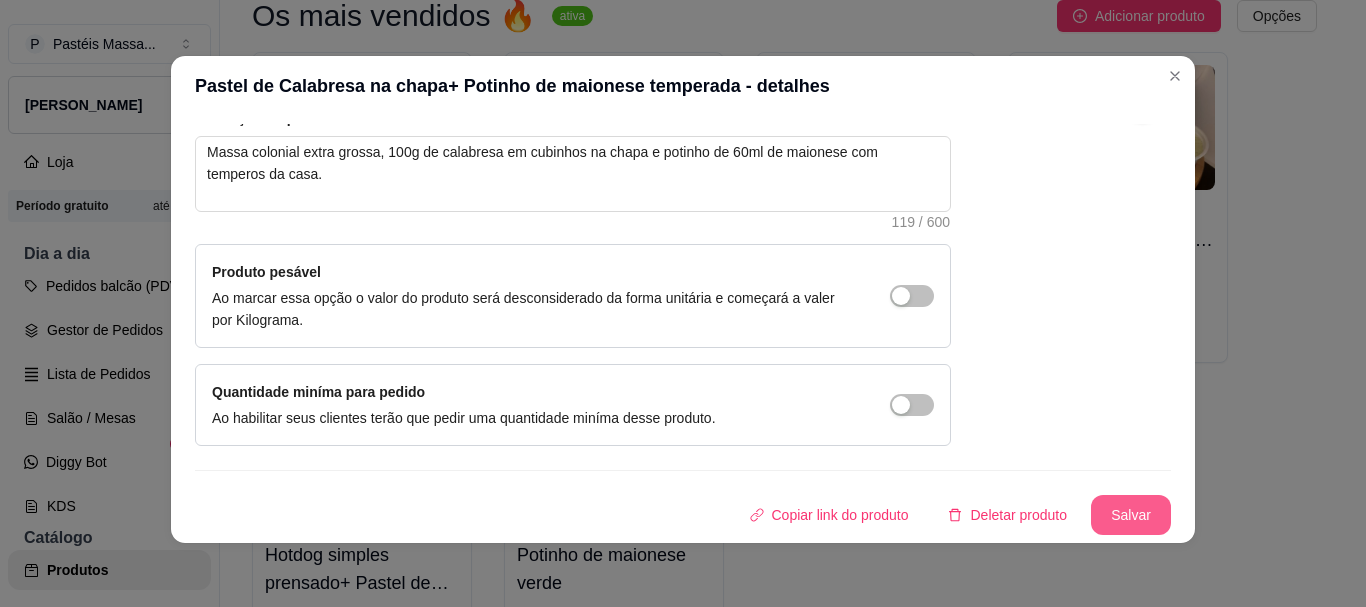 click on "Salvar" at bounding box center (1131, 515) 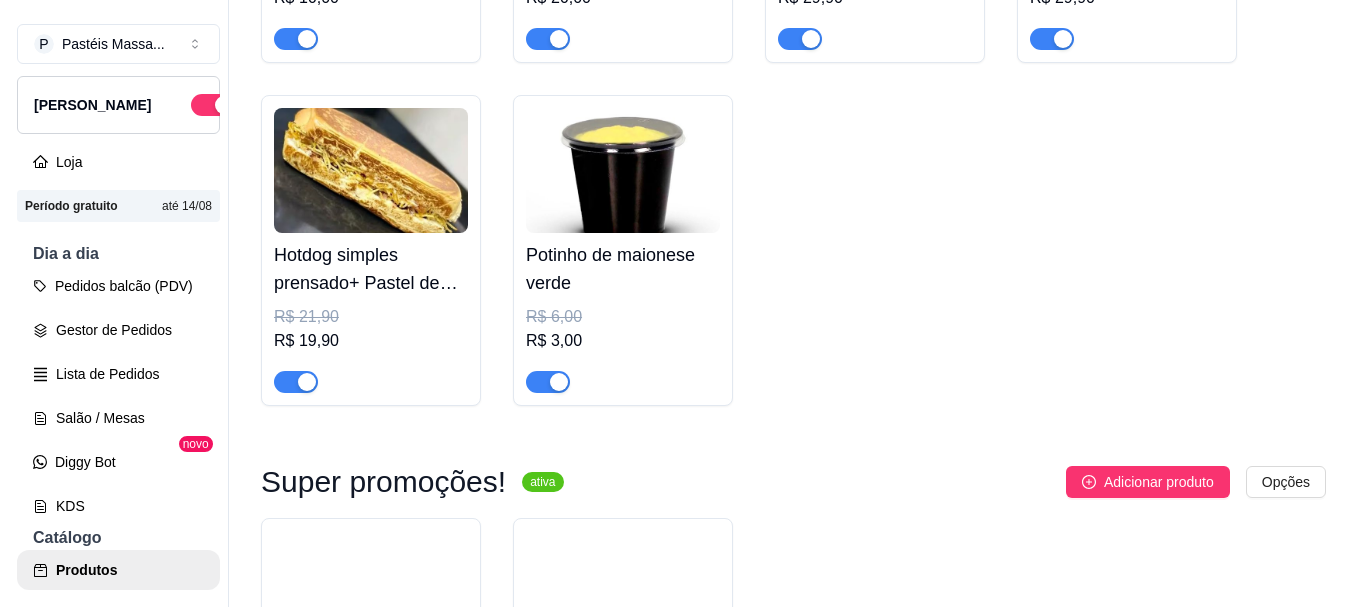 scroll, scrollTop: 700, scrollLeft: 0, axis: vertical 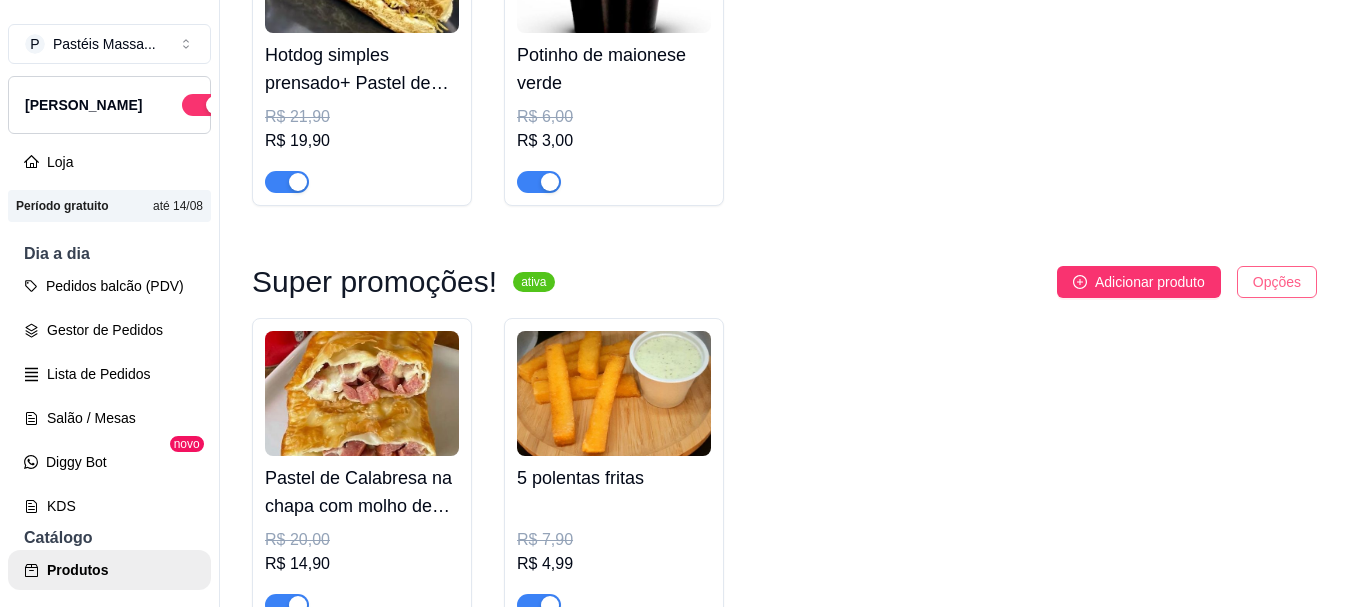 click on "P Pastéis Massa ... Loja Aberta Loja Período gratuito até 14/08   Dia a dia Pedidos balcão (PDV) Gestor de Pedidos Lista de Pedidos Salão / Mesas Diggy Bot novo KDS Catálogo Produtos Complementos Relatórios Relatórios de vendas Relatório de clientes Relatório de fidelidade novo Gerenciar Entregadores novo Nota Fiscal (NFC-e) Controle de caixa Controle de fiado Cupons Clientes Estoque Configurações Diggy Planos Precisa de ajuda? Sair Produtos Adicionar categoria Reodernar categorias Aqui você cadastra e gerencia seu produtos e categorias Os mais vendidos 🔥 ativa Adicionar produto Opções Pastel de Calabresa na chapa+ Potinho de maionese temperada   R$ 20,00 R$ 16,00 Pastel de Strogonoff de filé de frango+ Pastel mini de chocolate ao leite   R$ 32,00 R$ 26,00 Hambúrguer Smash+ Pastel mini de chocolate branco+ Batata frita pequena   R$ 36,90 R$ 29,90 Hambúrguer duplo+ Refri lata+ Potinho de maionese verde 🌱   R$ 35,90 R$ 29,90   R$ 21,90 R$ 19,90 Potinho de maionese verde   ativa" at bounding box center [674, 303] 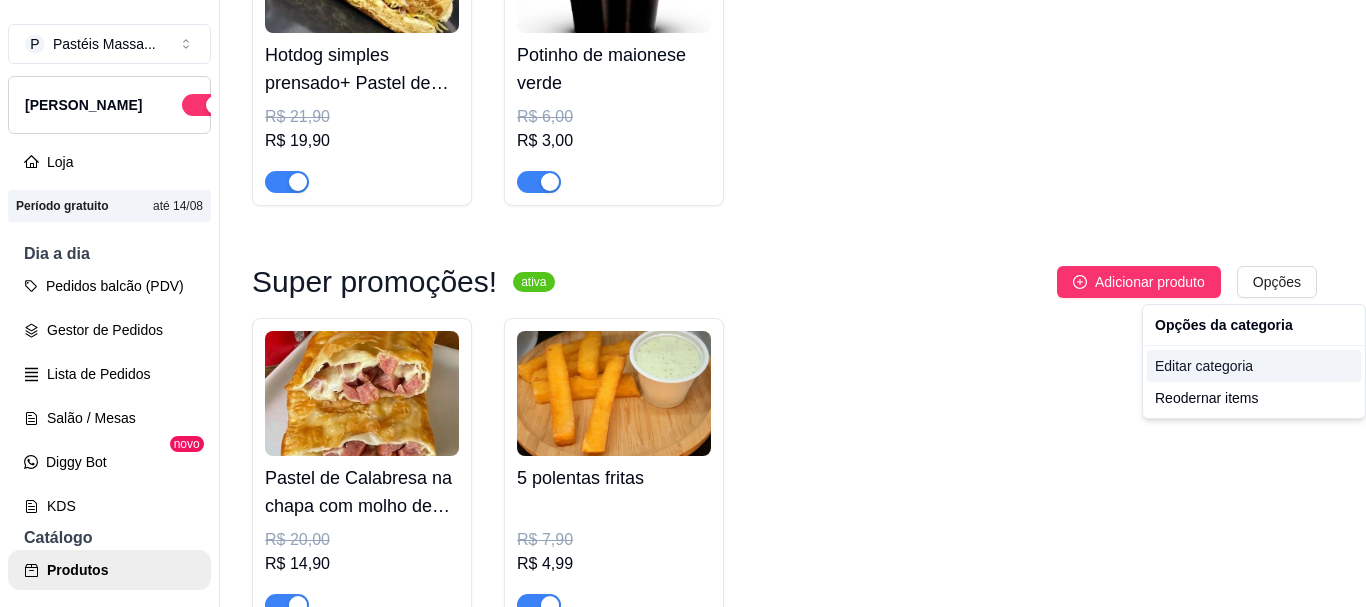click on "Editar categoria" at bounding box center [1254, 366] 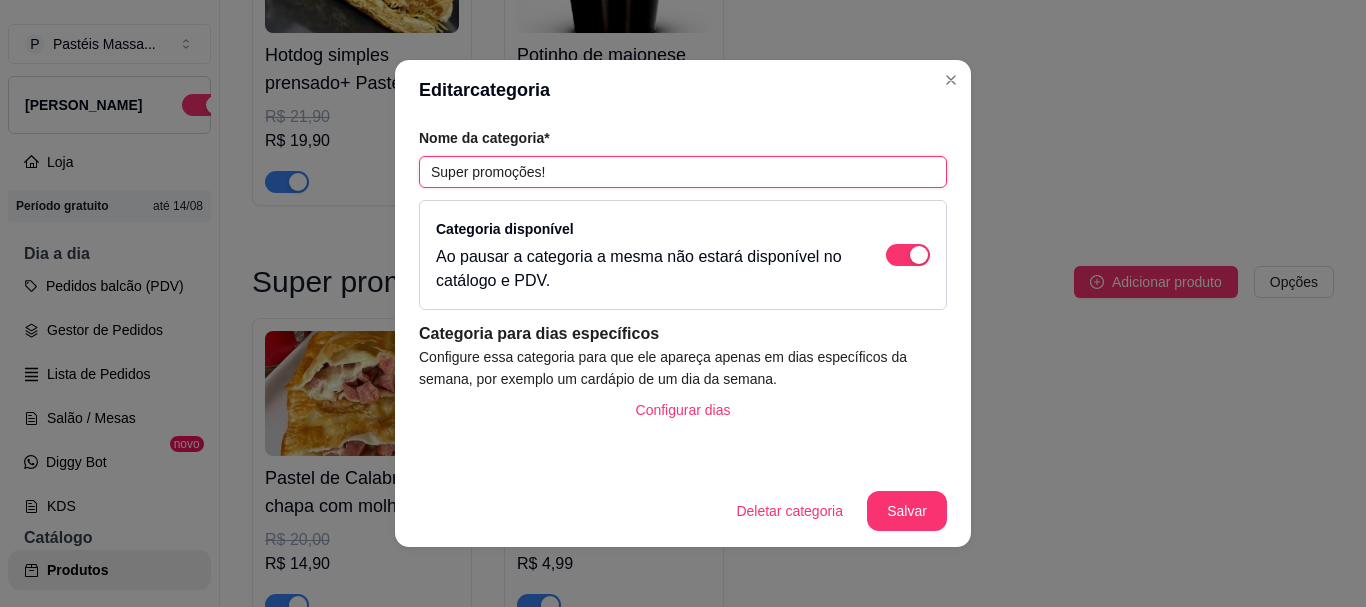 click on "Super promoções!" at bounding box center [683, 172] 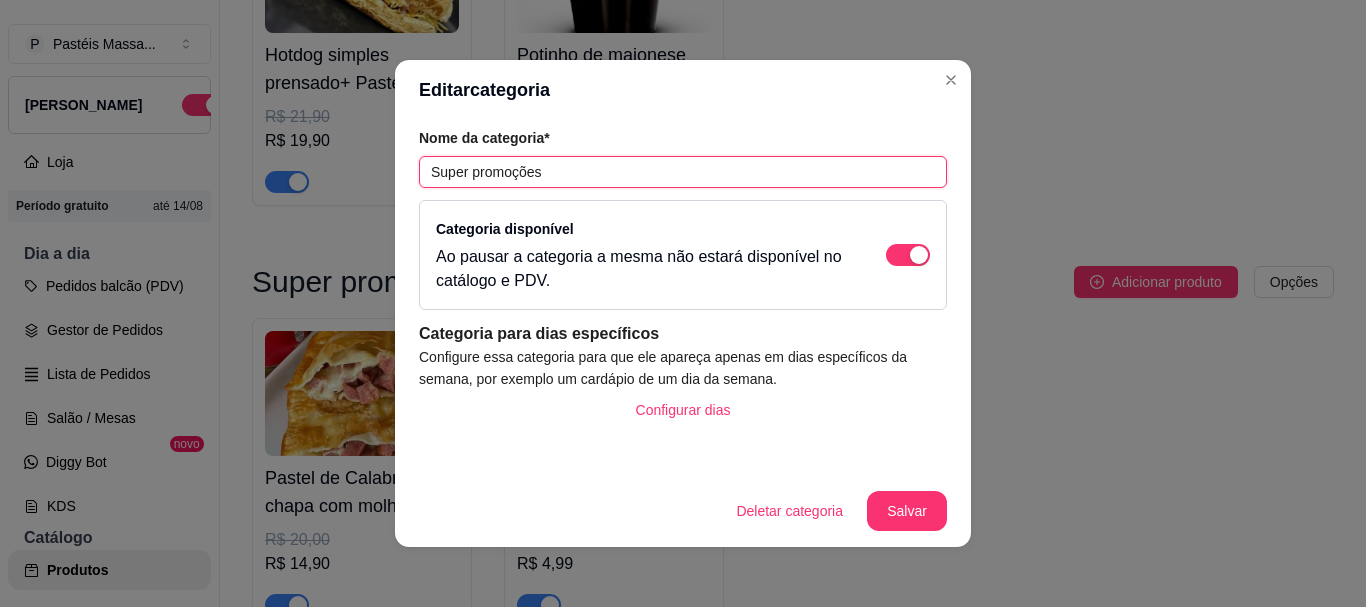 paste on "🎁" 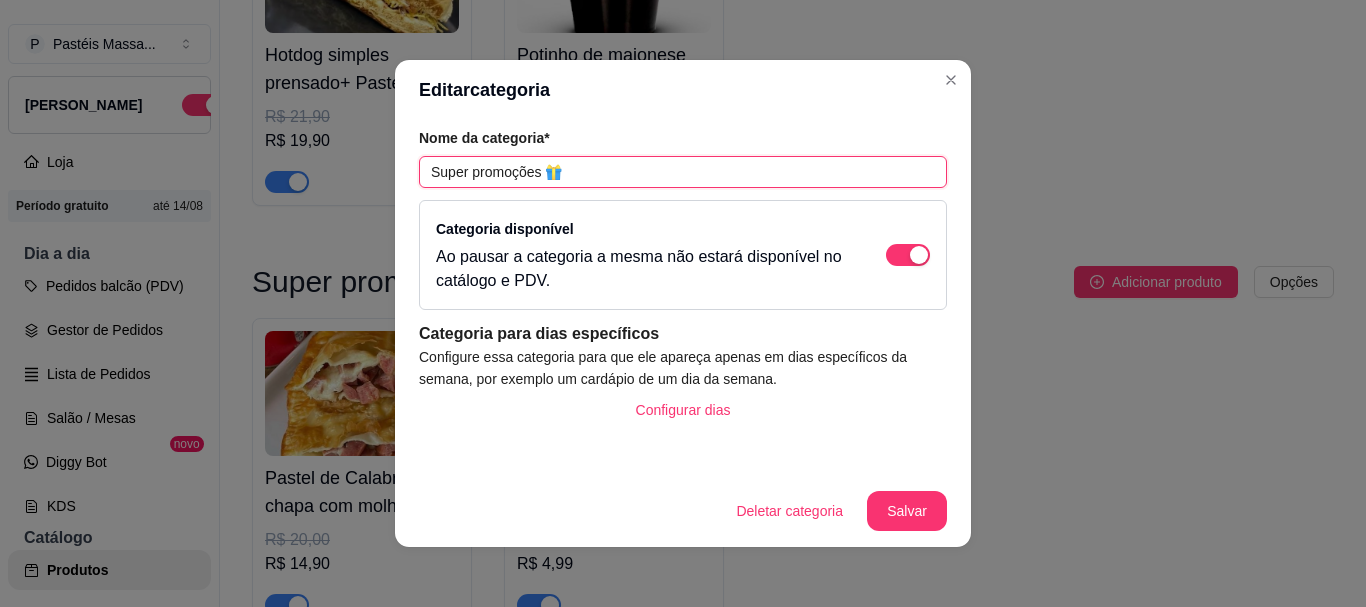 scroll, scrollTop: 3, scrollLeft: 0, axis: vertical 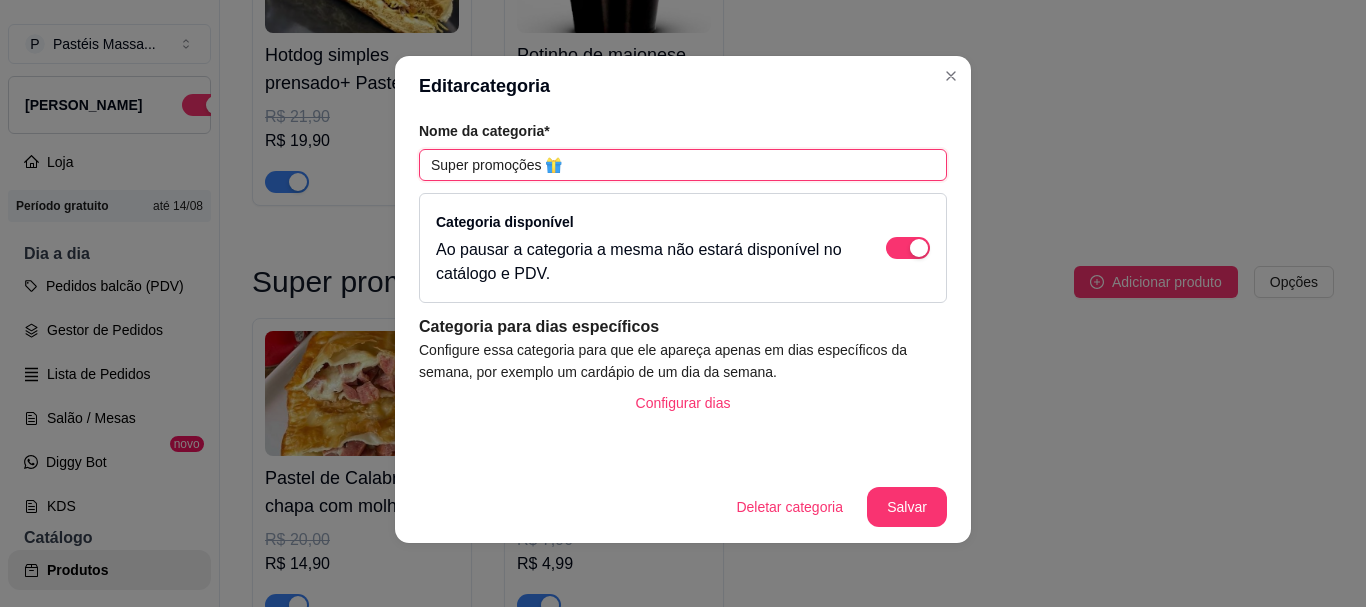 type on "Super promoções 🎁" 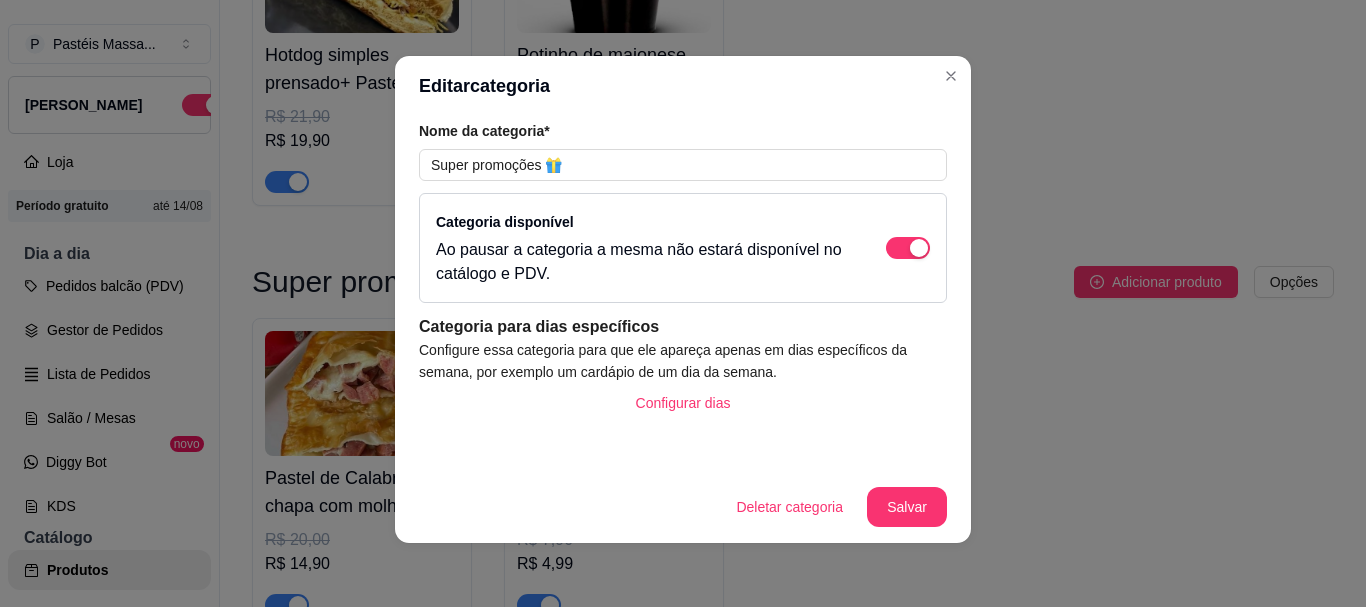 click on "Salvar" at bounding box center [907, 507] 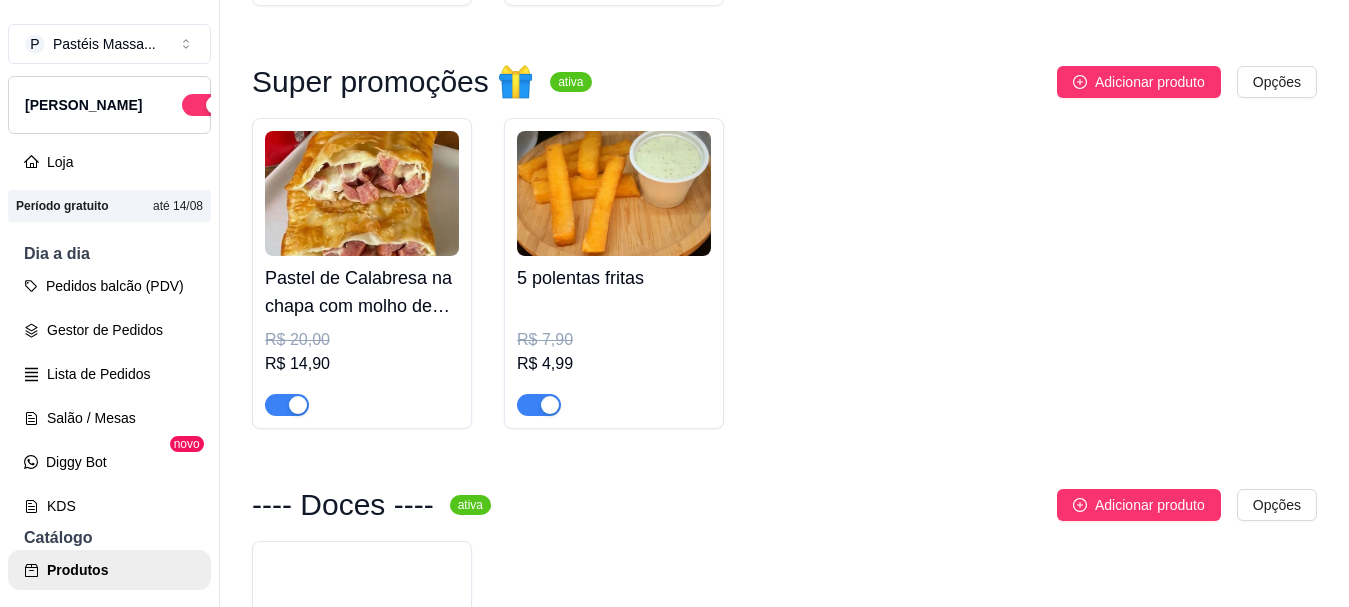 scroll, scrollTop: 1100, scrollLeft: 0, axis: vertical 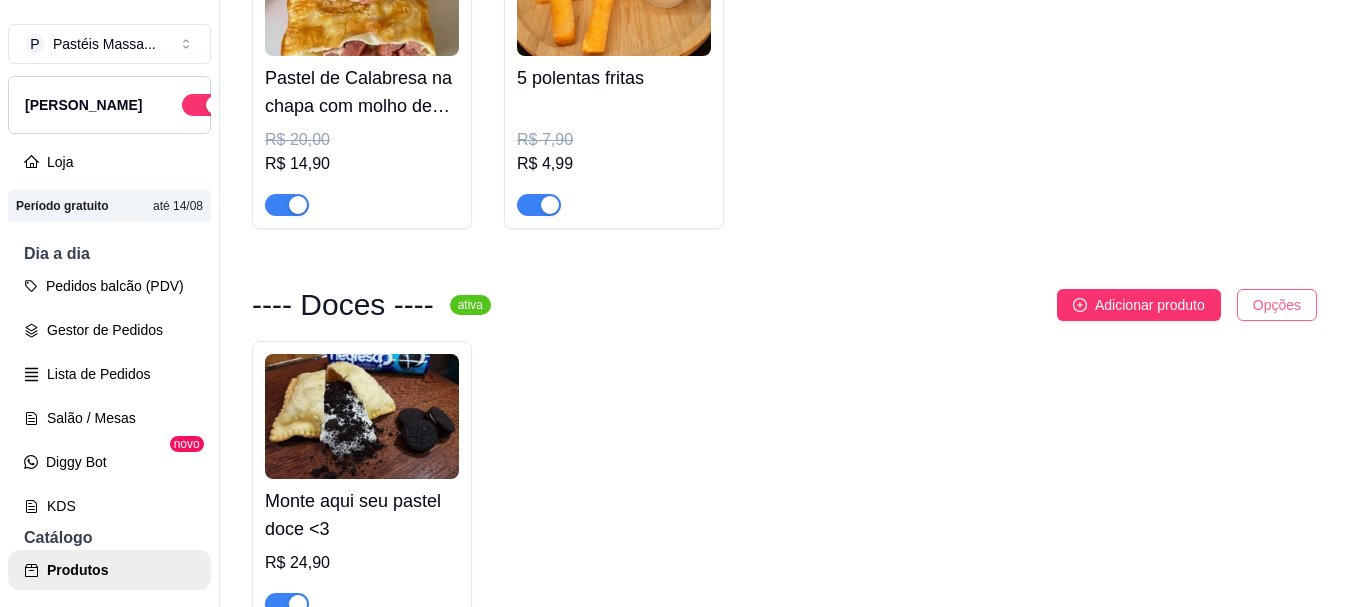 click on "P Pastéis Massa ... Loja Aberta Loja Período gratuito até 14/08   Dia a dia Pedidos balcão (PDV) Gestor de Pedidos Lista de Pedidos Salão / Mesas Diggy Bot novo KDS Catálogo Produtos Complementos Relatórios Relatórios de vendas Relatório de clientes Relatório de fidelidade novo Gerenciar Entregadores novo Nota Fiscal (NFC-e) Controle de caixa Controle de fiado Cupons Clientes Estoque Configurações Diggy Planos Precisa de ajuda? Sair Produtos Adicionar categoria Reodernar categorias Aqui você cadastra e gerencia seu produtos e categorias Os mais vendidos 🔥 ativa Adicionar produto Opções Pastel de Calabresa na chapa+ Potinho de maionese temperada   R$ 20,00 R$ 16,00 Pastel de Strogonoff de filé de frango+ Pastel mini de chocolate ao leite   R$ 32,00 R$ 26,00 Hambúrguer Smash+ Pastel mini de chocolate branco+ Batata frita pequena   R$ 36,90 R$ 29,90 Hambúrguer duplo+ Refri lata+ Potinho de maionese verde 🌱   R$ 35,90 R$ 29,90   R$ 21,90 R$ 19,90 Potinho de maionese verde   ativa" at bounding box center [674, 303] 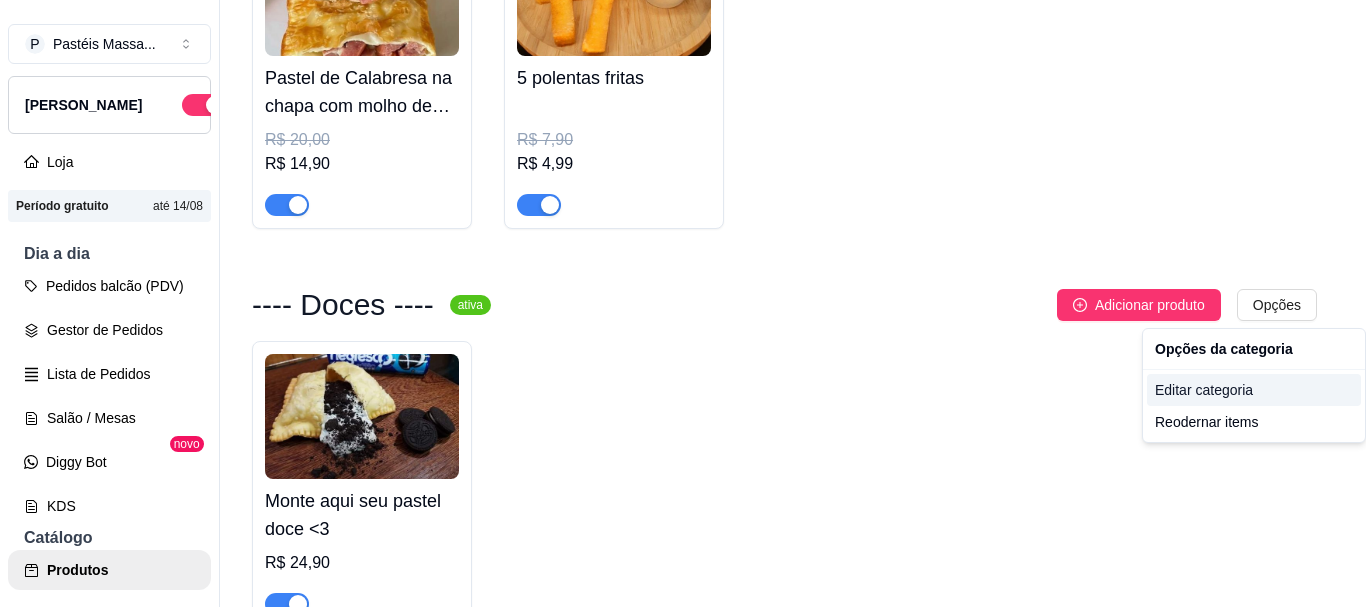 click on "Editar categoria" at bounding box center [1254, 390] 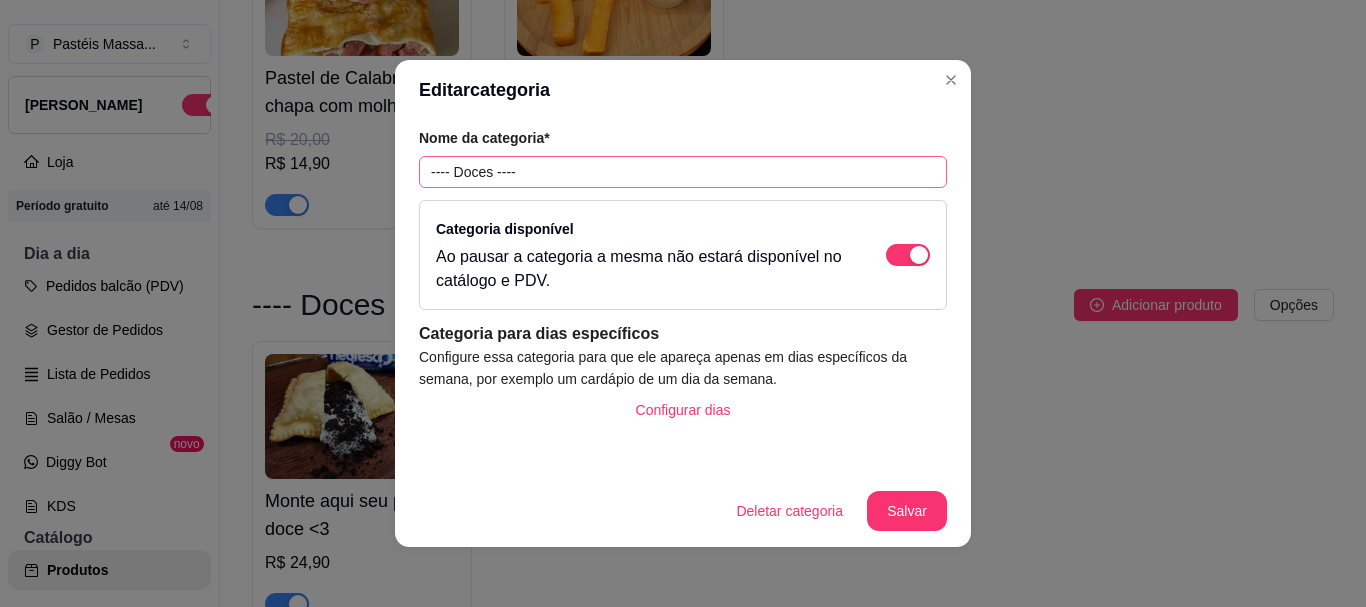 drag, startPoint x: 575, startPoint y: 188, endPoint x: 579, endPoint y: 171, distance: 17.464249 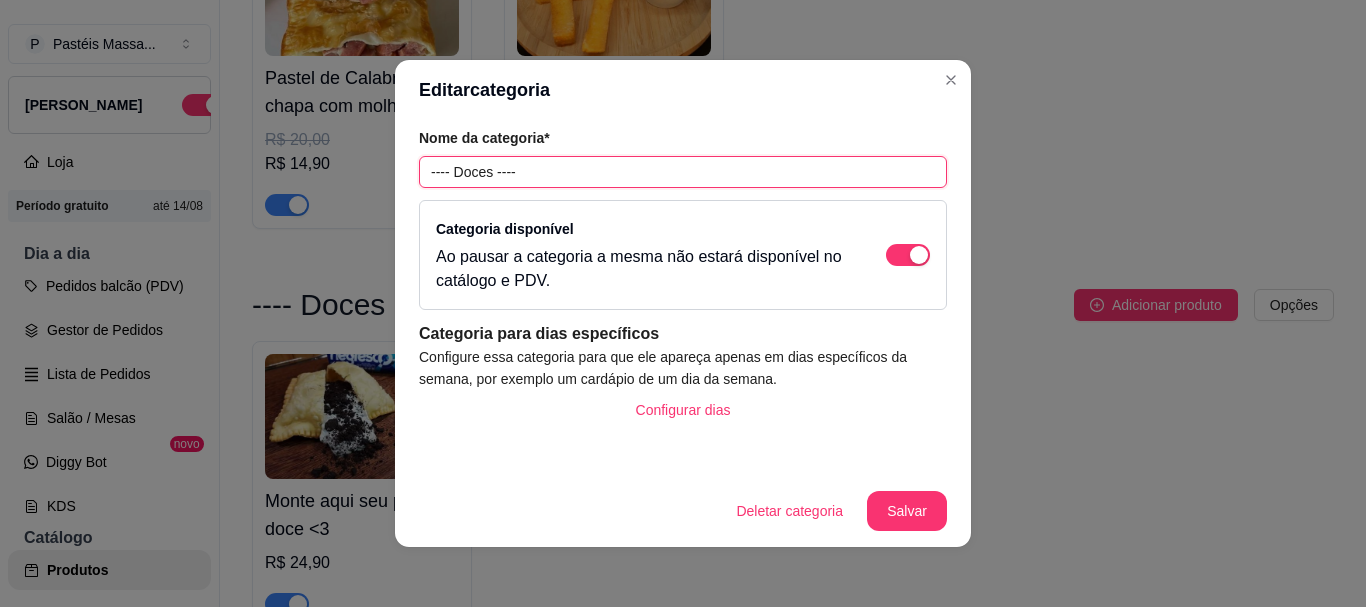 click on "---- Doces ----" at bounding box center (683, 172) 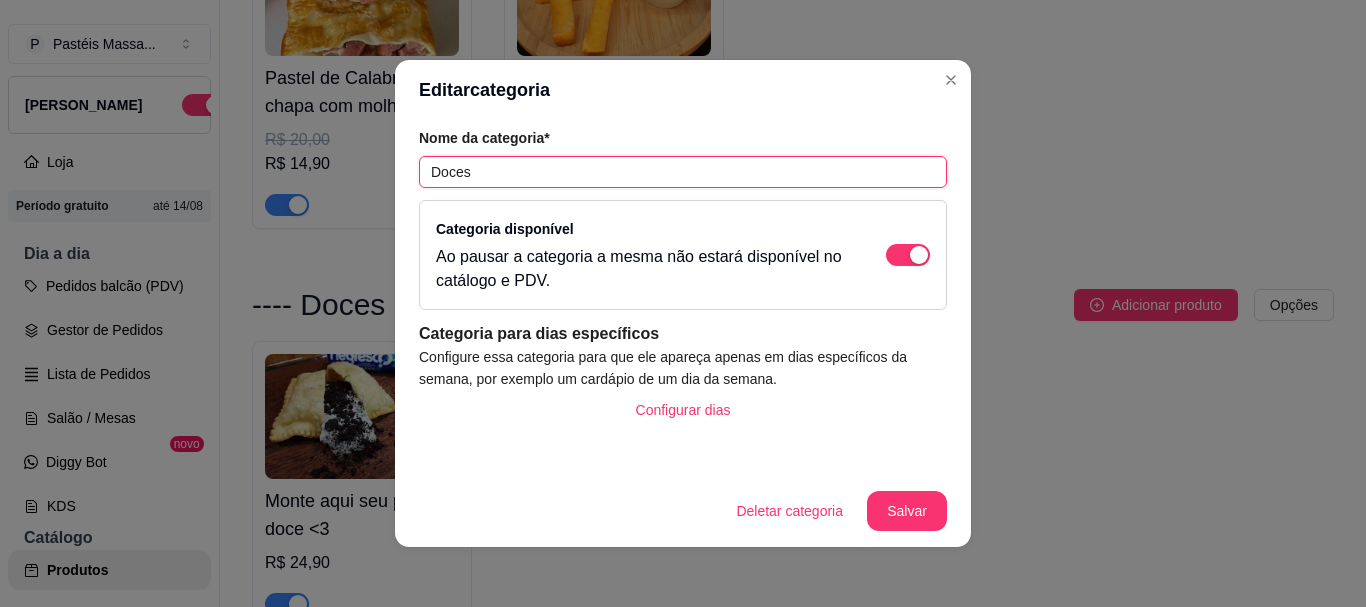 click on "Doces" at bounding box center [683, 172] 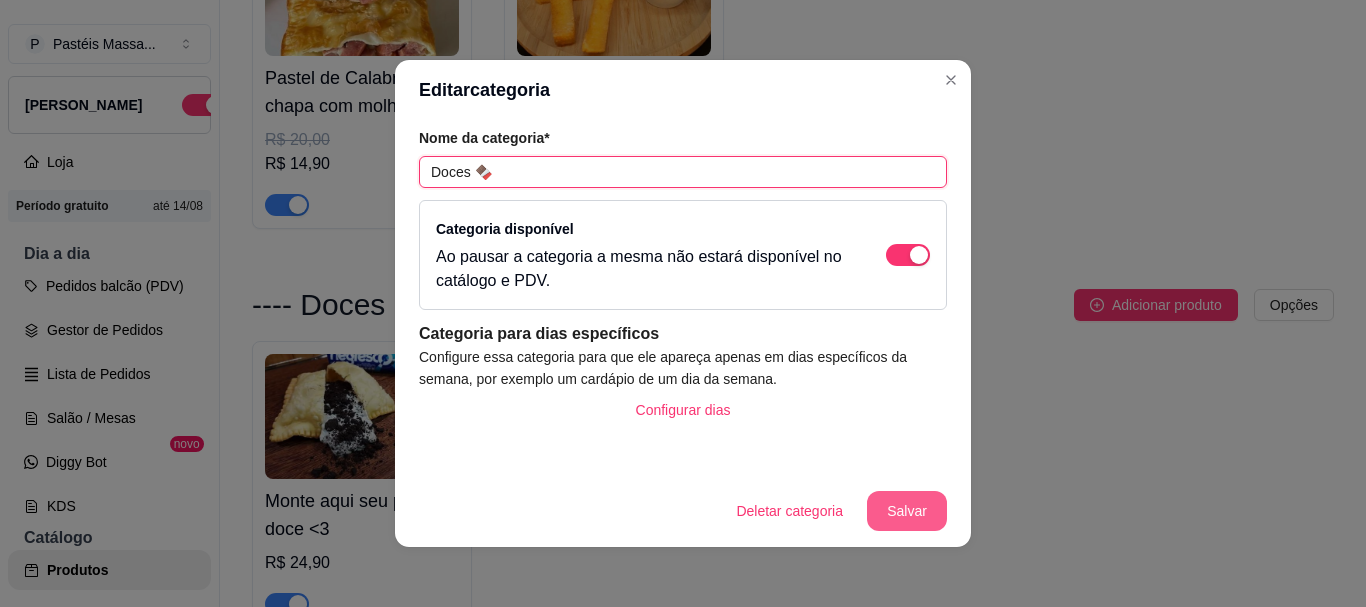 type on "Doces 🍫" 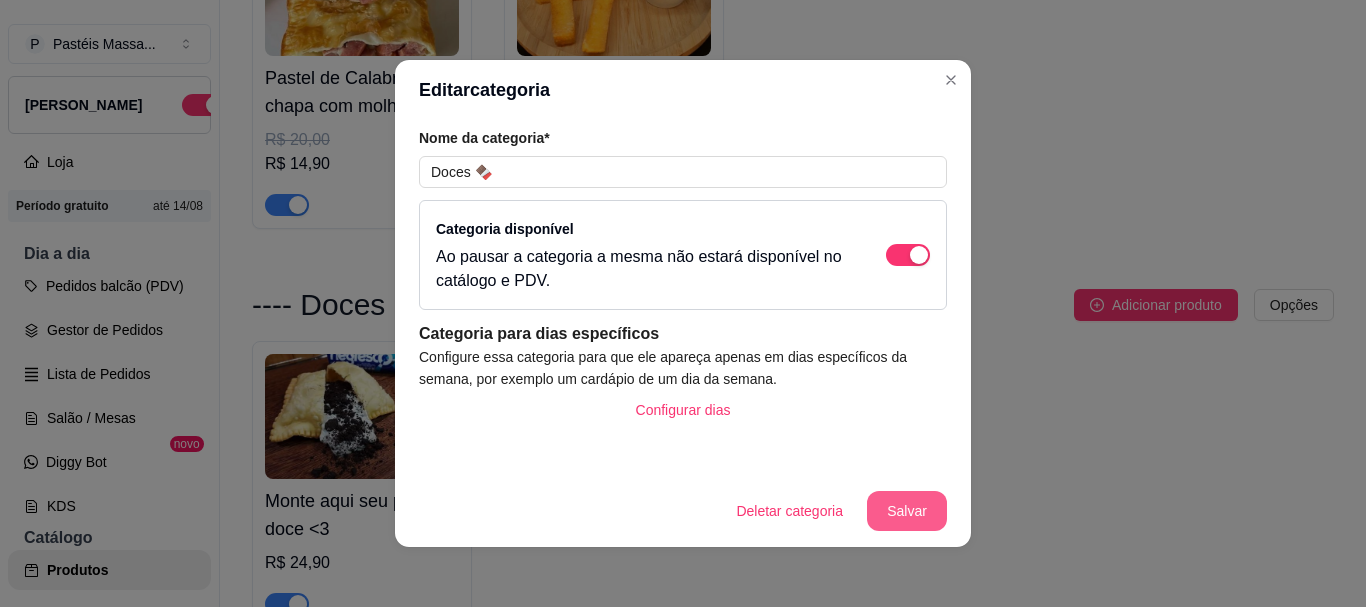 click on "Deletar categoria Salvar" at bounding box center [683, 511] 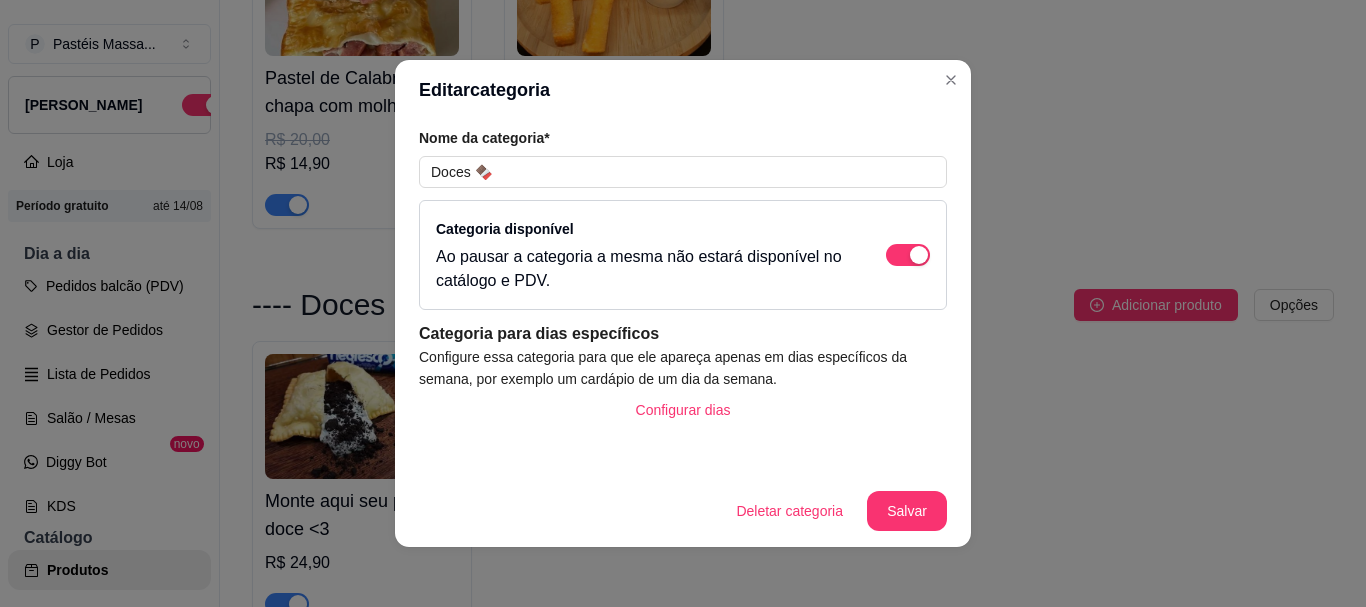 drag, startPoint x: 940, startPoint y: 496, endPoint x: 929, endPoint y: 496, distance: 11 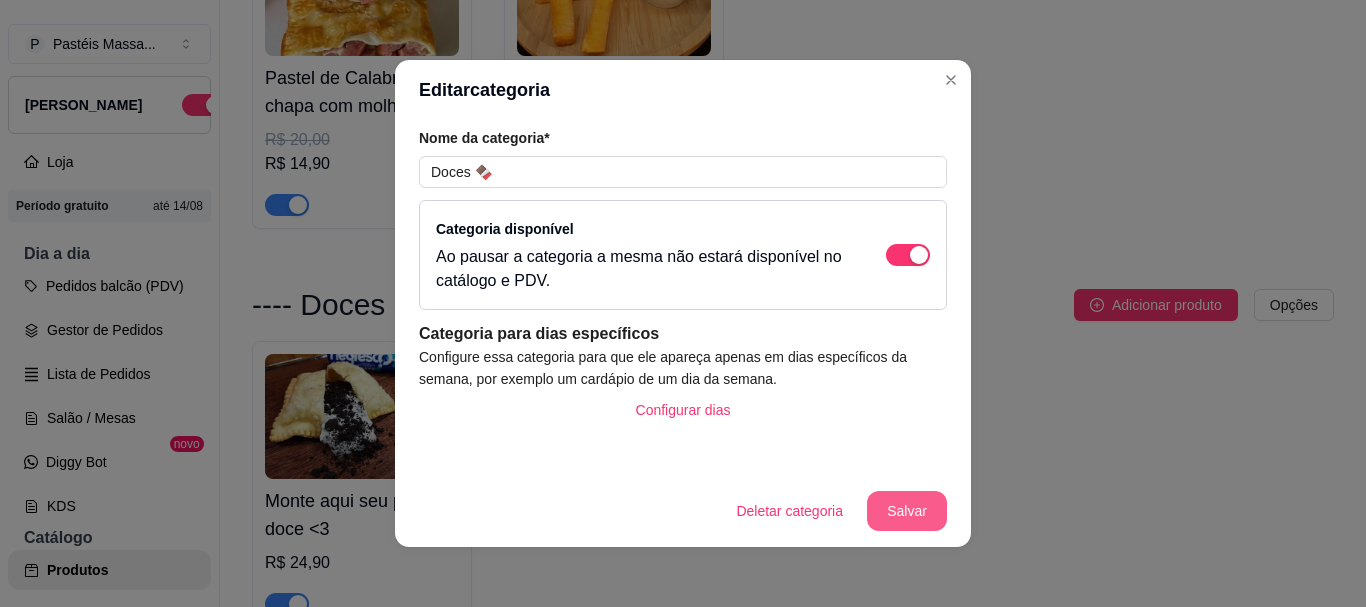 click on "Salvar" at bounding box center (907, 511) 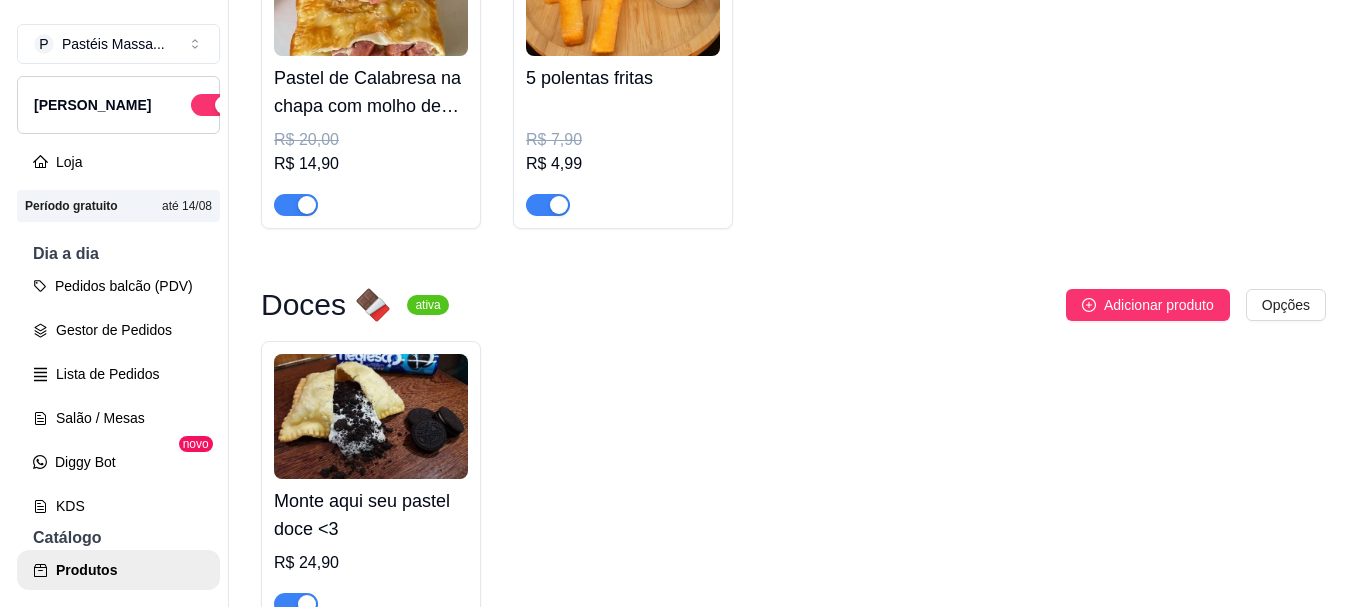 scroll, scrollTop: 1300, scrollLeft: 0, axis: vertical 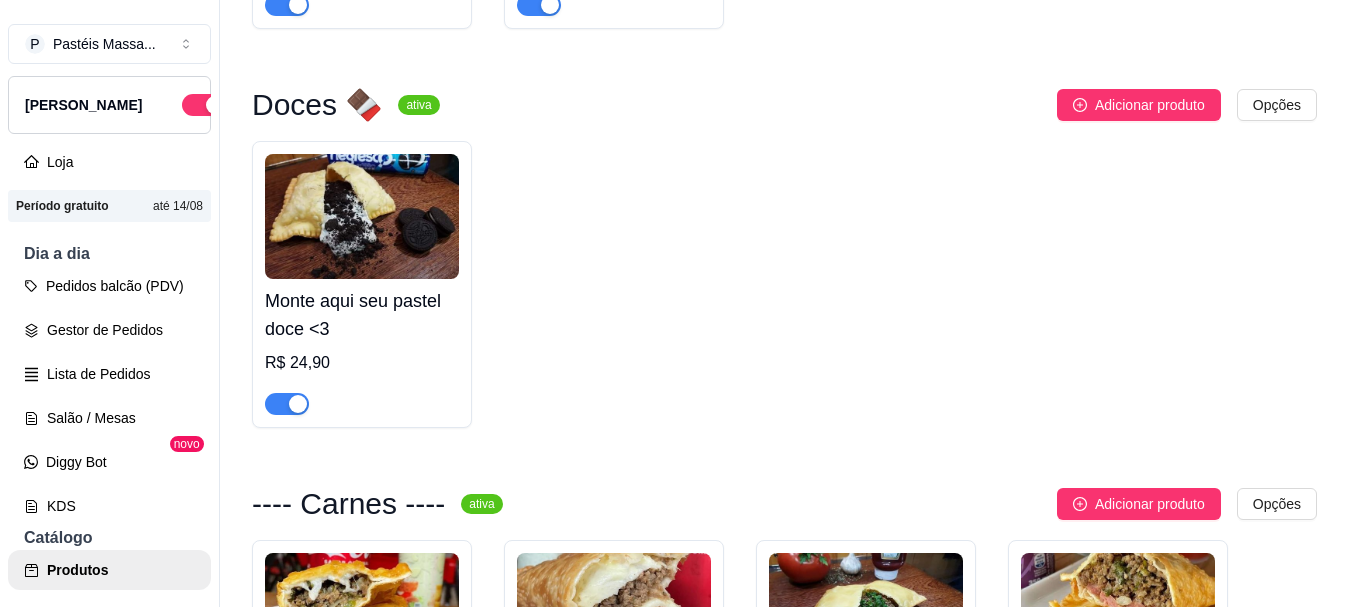 click on "Monte aqui seu pastel doce <3" at bounding box center (362, 315) 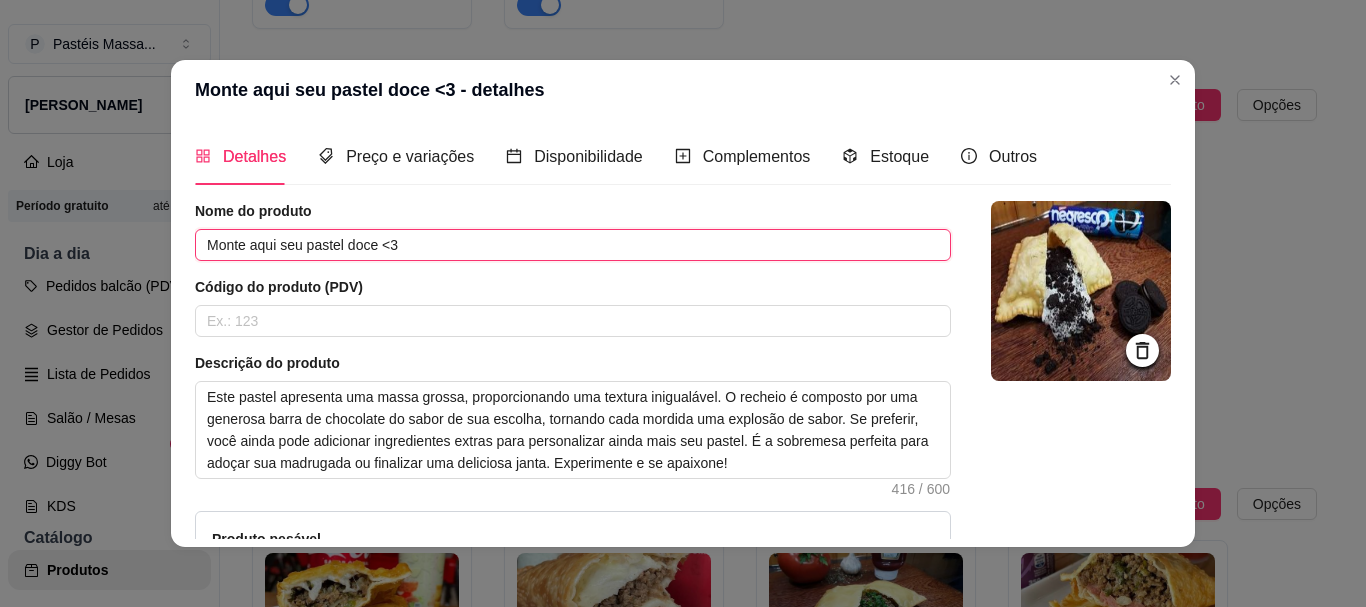 click on "Monte aqui seu pastel doce <3" at bounding box center (573, 245) 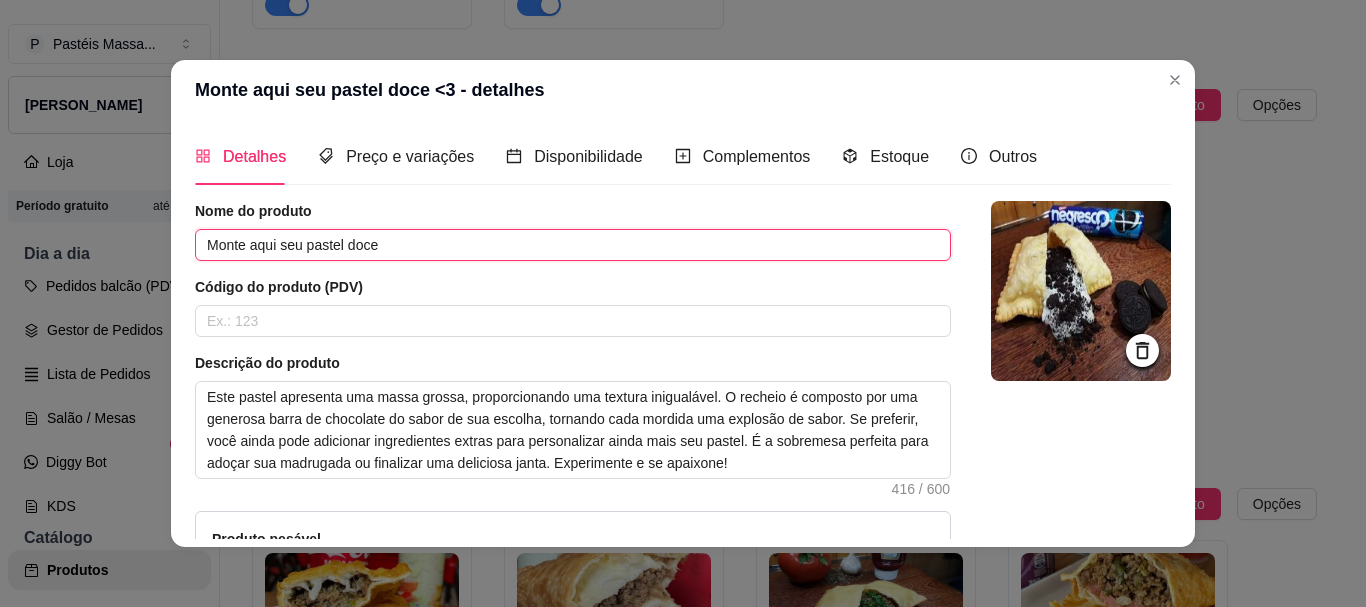 paste on "💚" 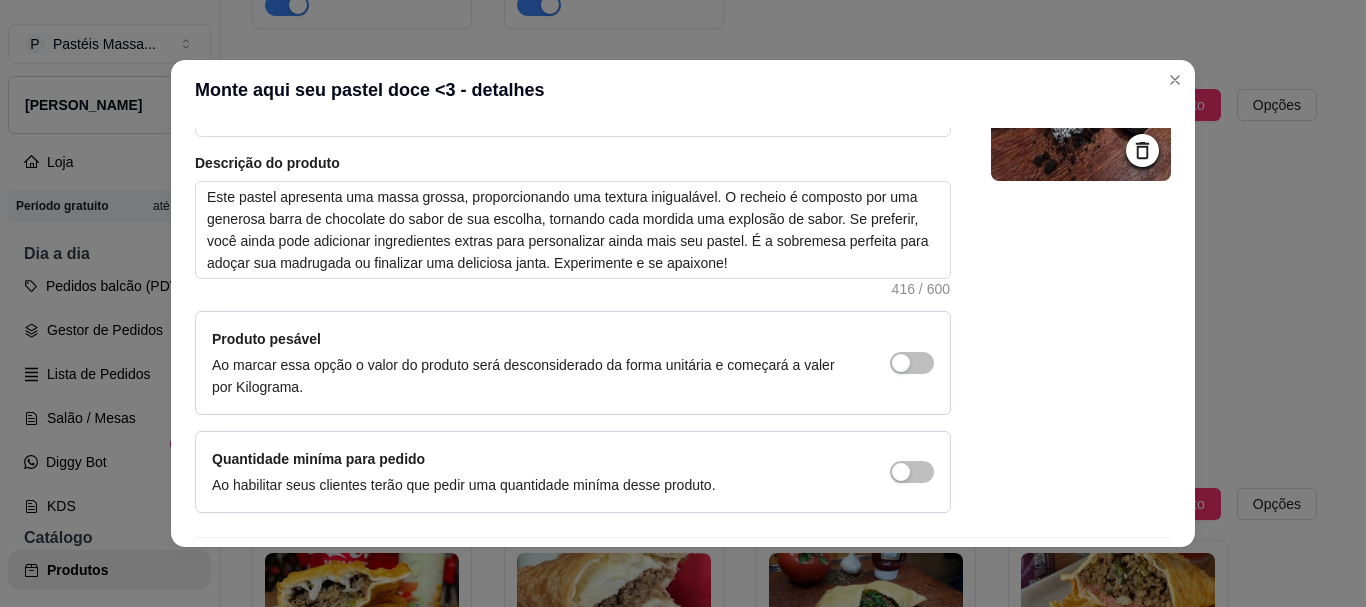 scroll, scrollTop: 0, scrollLeft: 0, axis: both 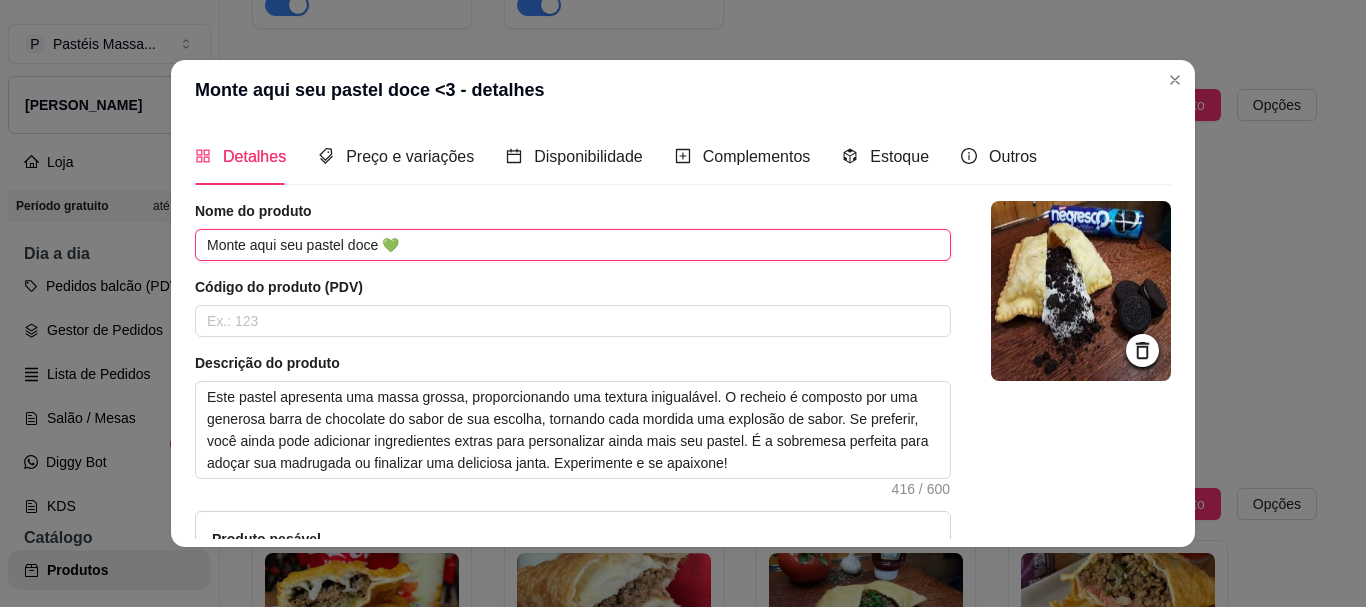 type on "Monte aqui seu pastel doce 💚" 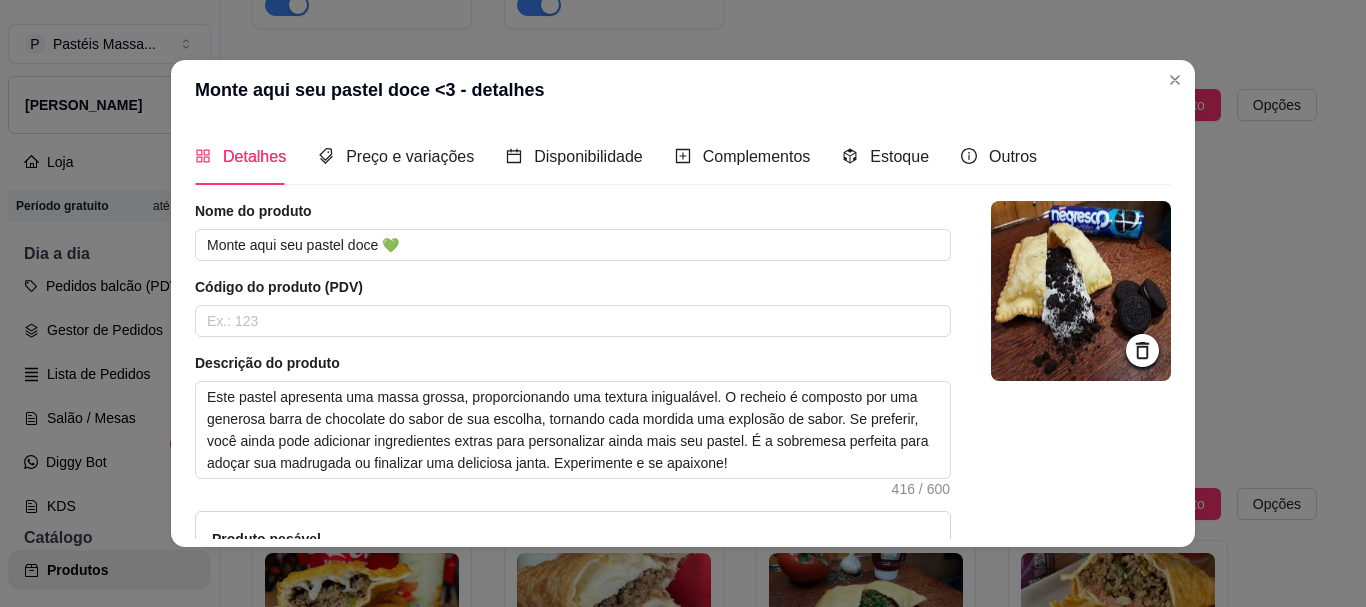 click at bounding box center (1081, 291) 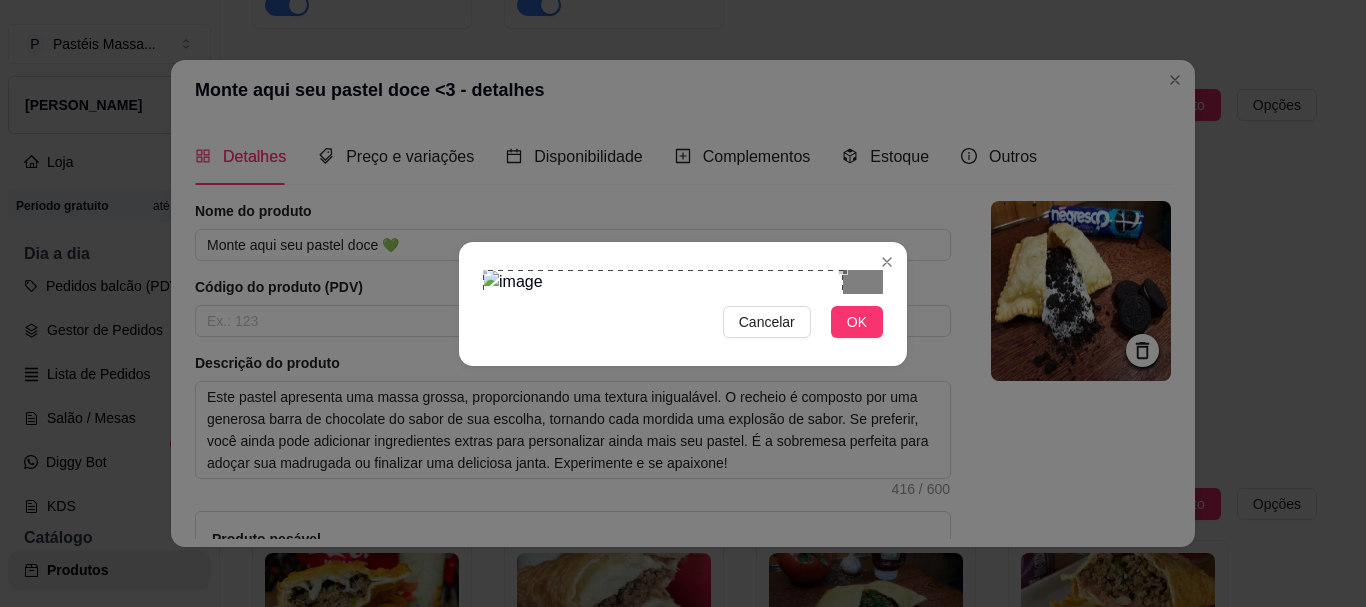 click at bounding box center [663, 450] 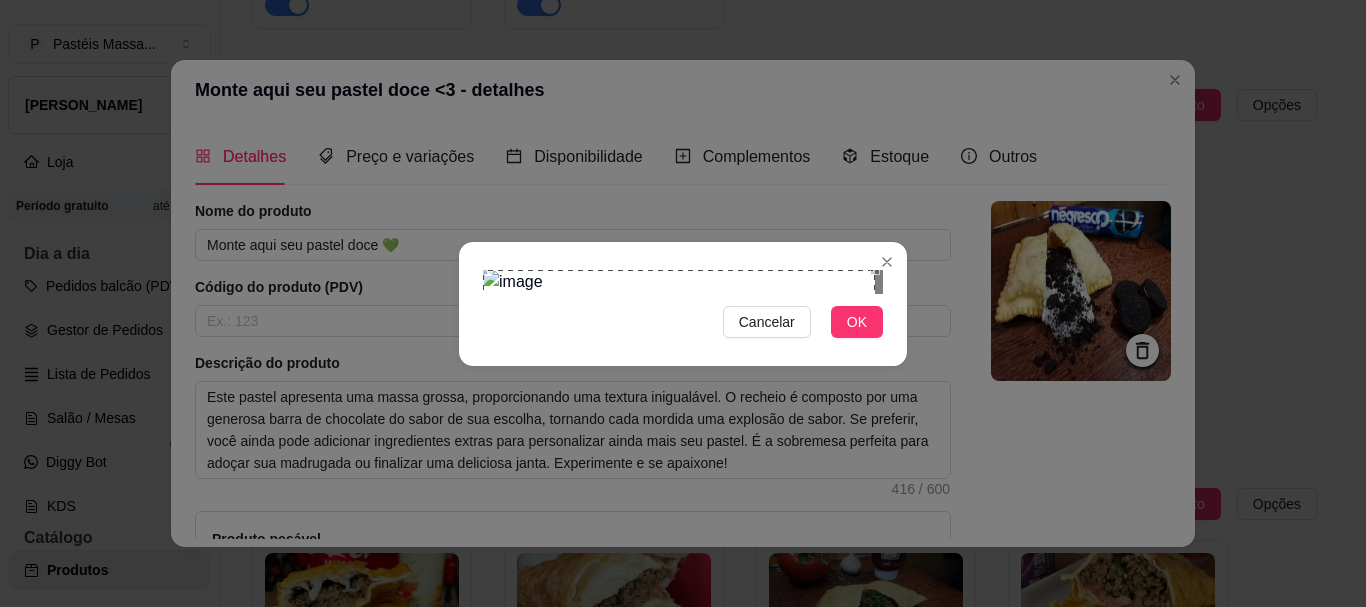click on "Cancelar OK" at bounding box center (683, 303) 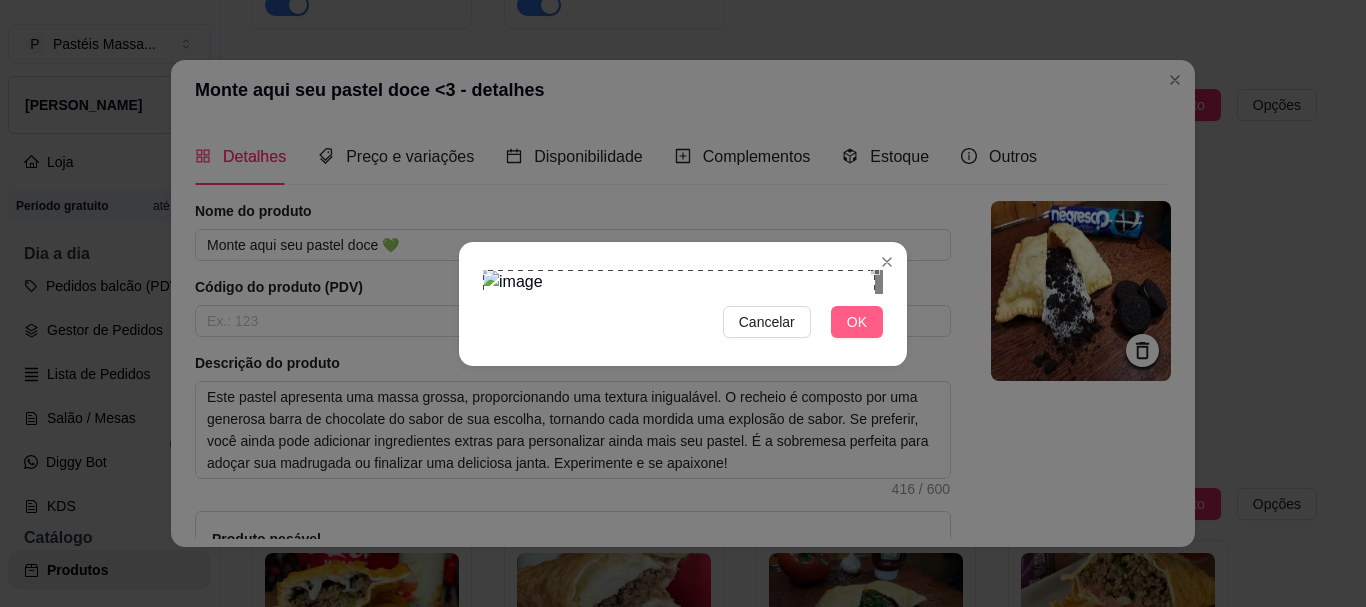 click on "OK" at bounding box center [857, 322] 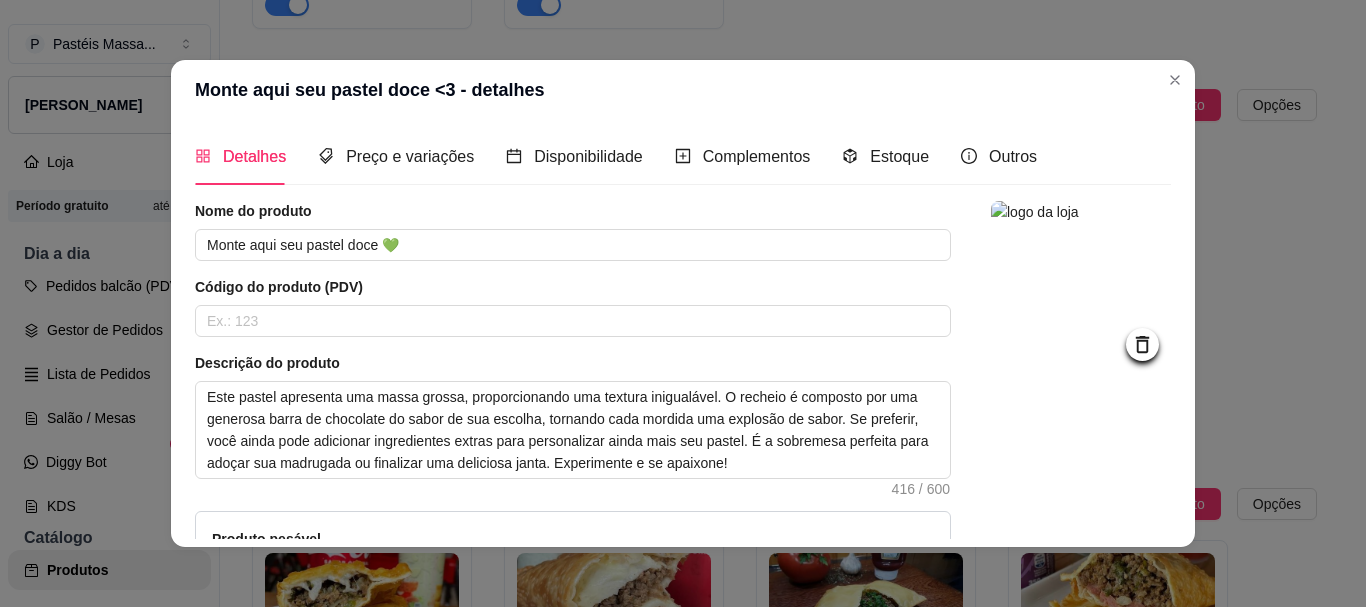 scroll, scrollTop: 263, scrollLeft: 0, axis: vertical 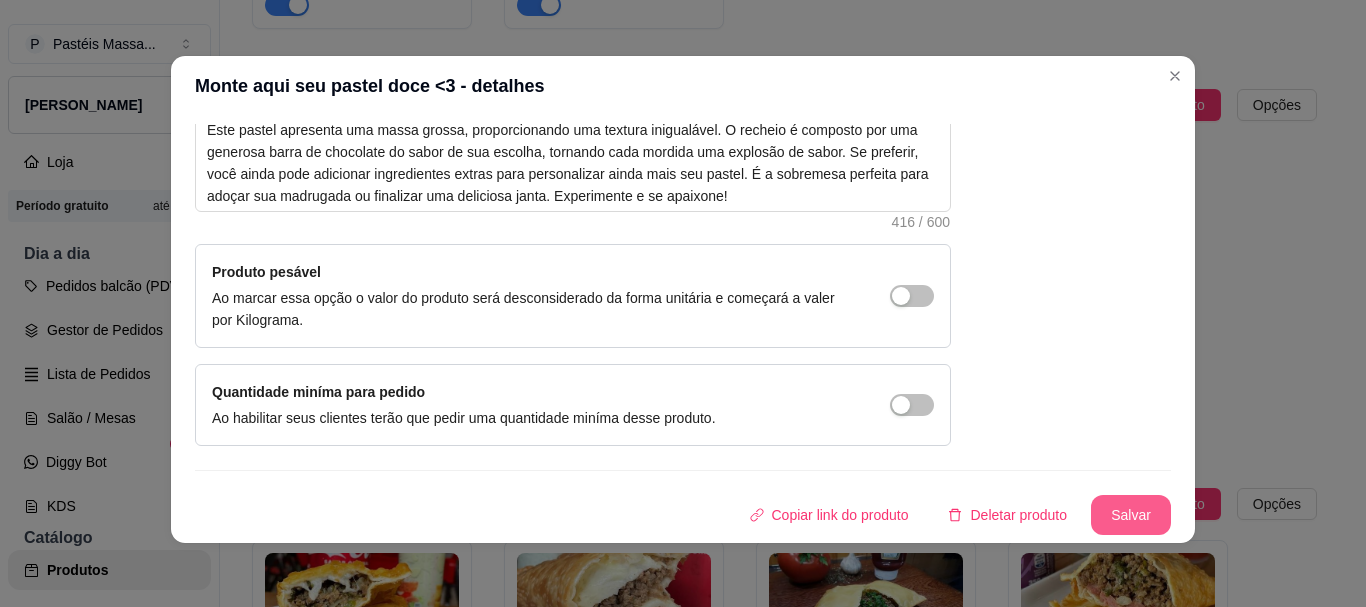 click on "Salvar" at bounding box center [1131, 515] 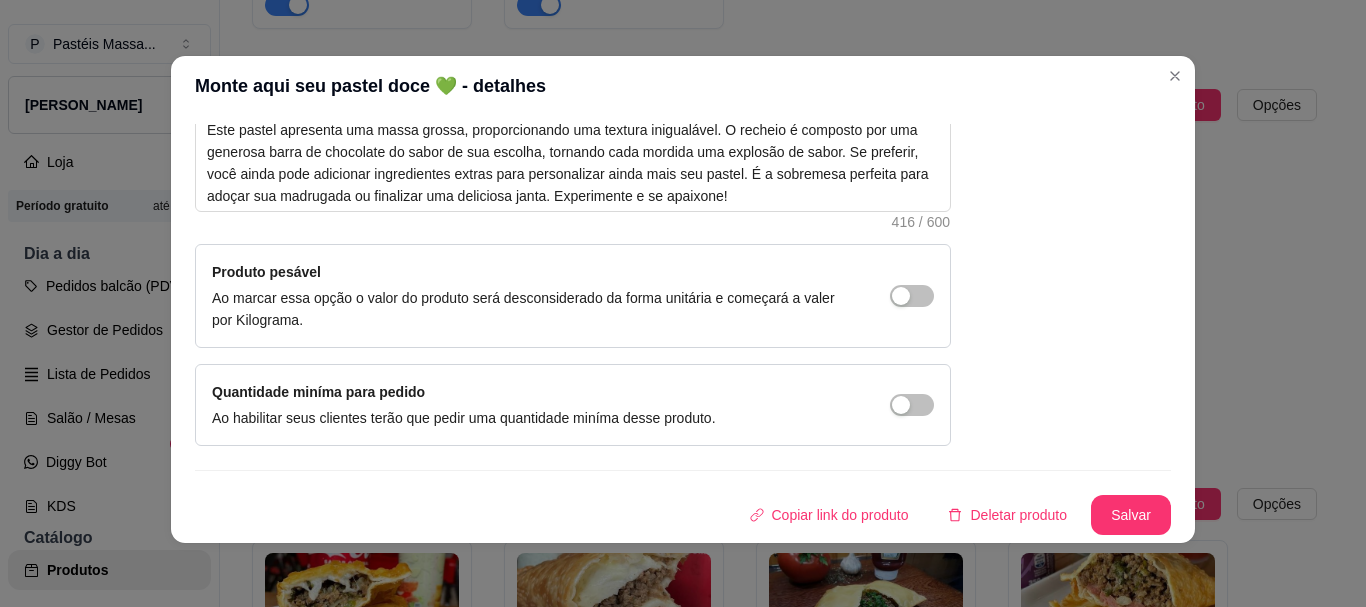 scroll, scrollTop: 0, scrollLeft: 0, axis: both 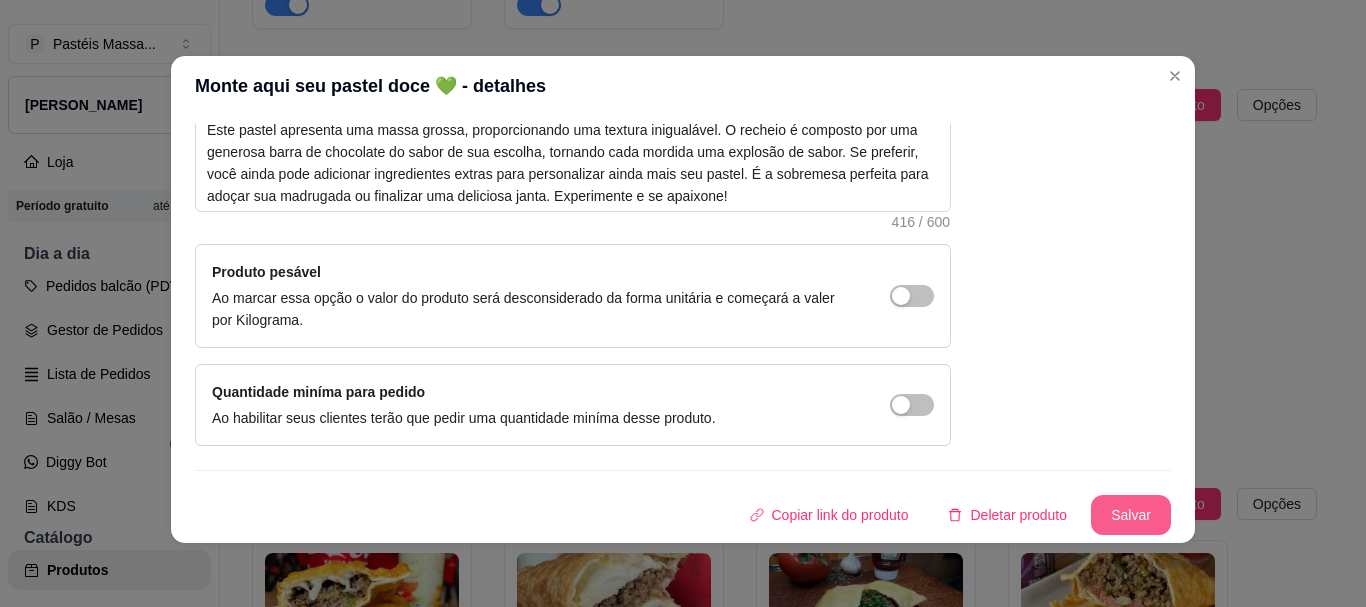 click on "Salvar" at bounding box center (1131, 515) 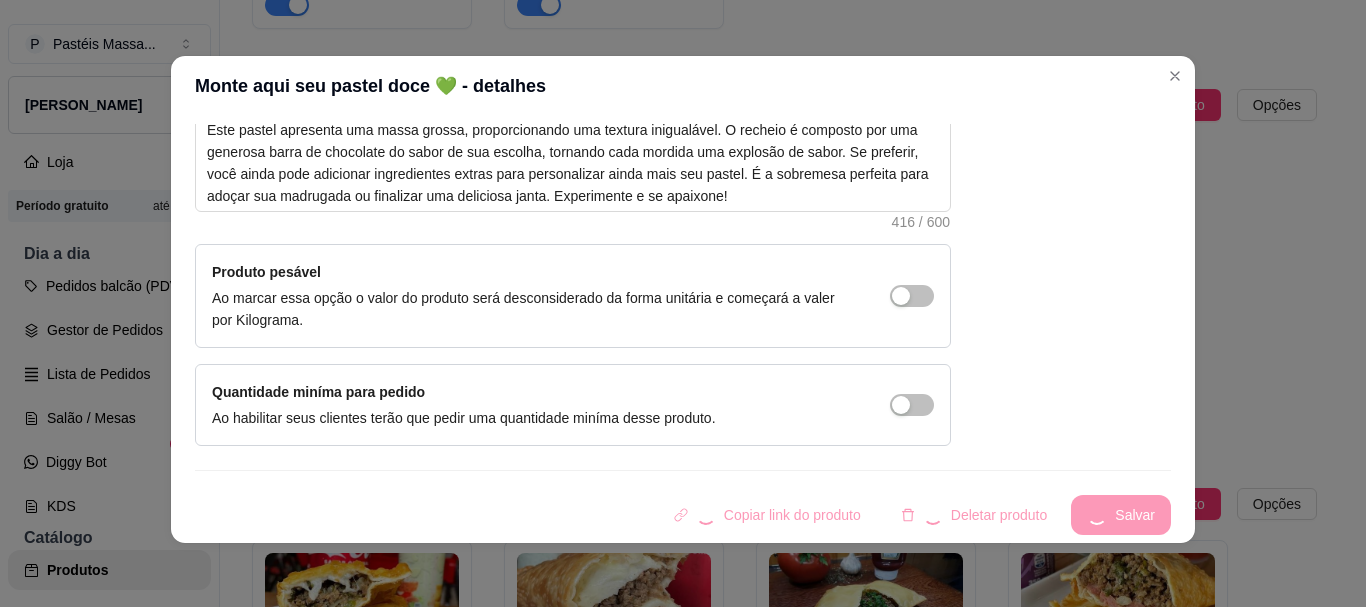 scroll, scrollTop: 0, scrollLeft: 0, axis: both 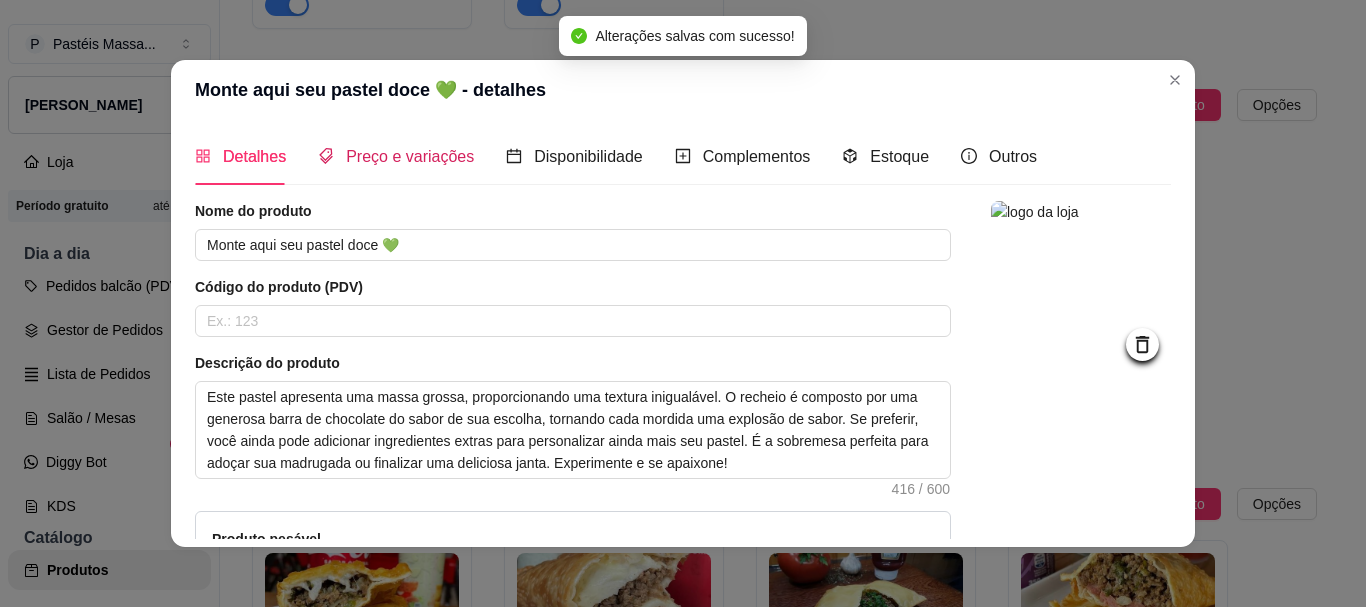 click on "Preço e variações" at bounding box center [410, 156] 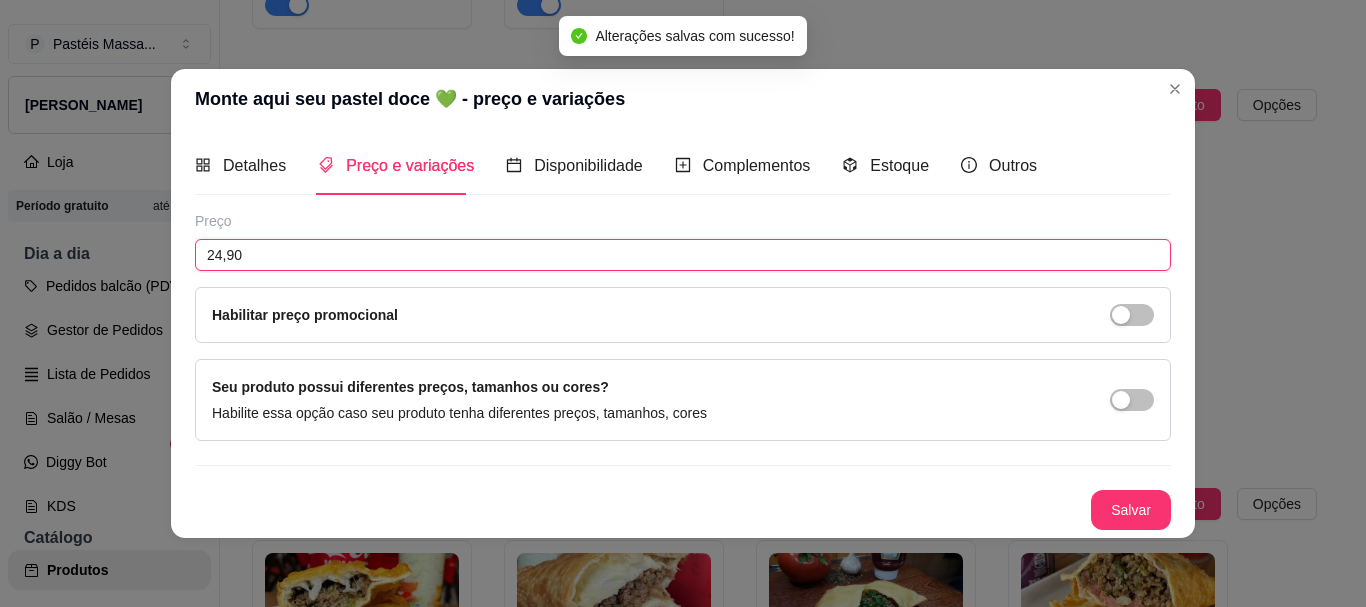 drag, startPoint x: 167, startPoint y: 259, endPoint x: 152, endPoint y: 259, distance: 15 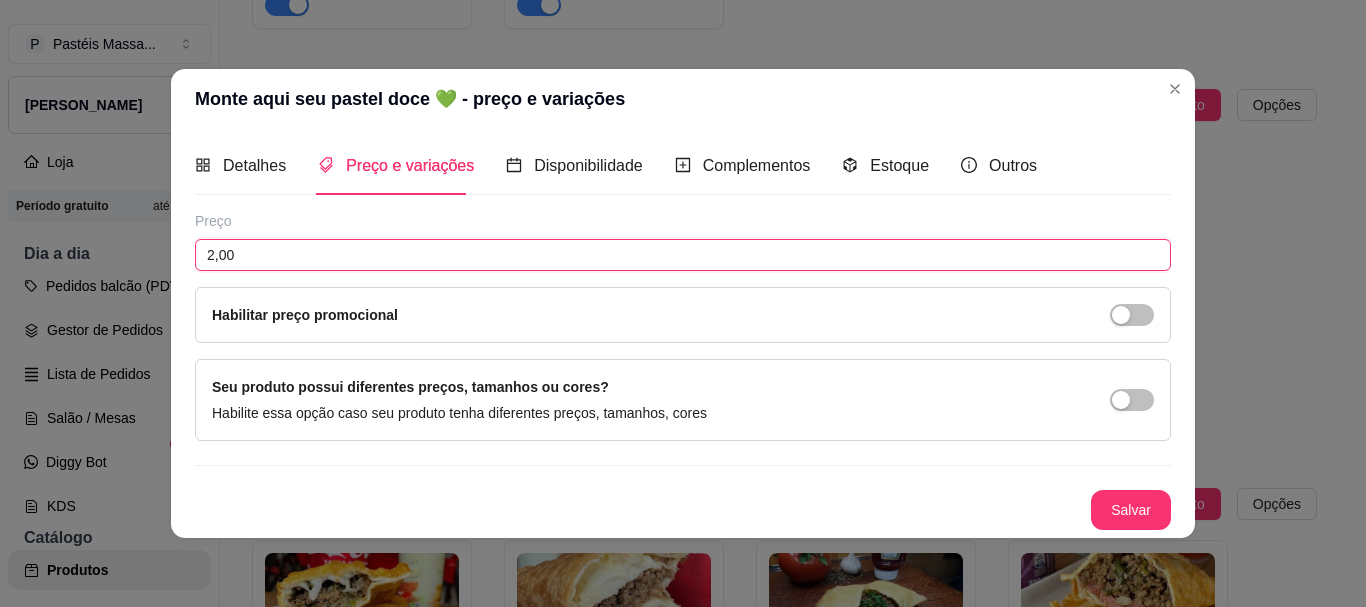 type on "20,00" 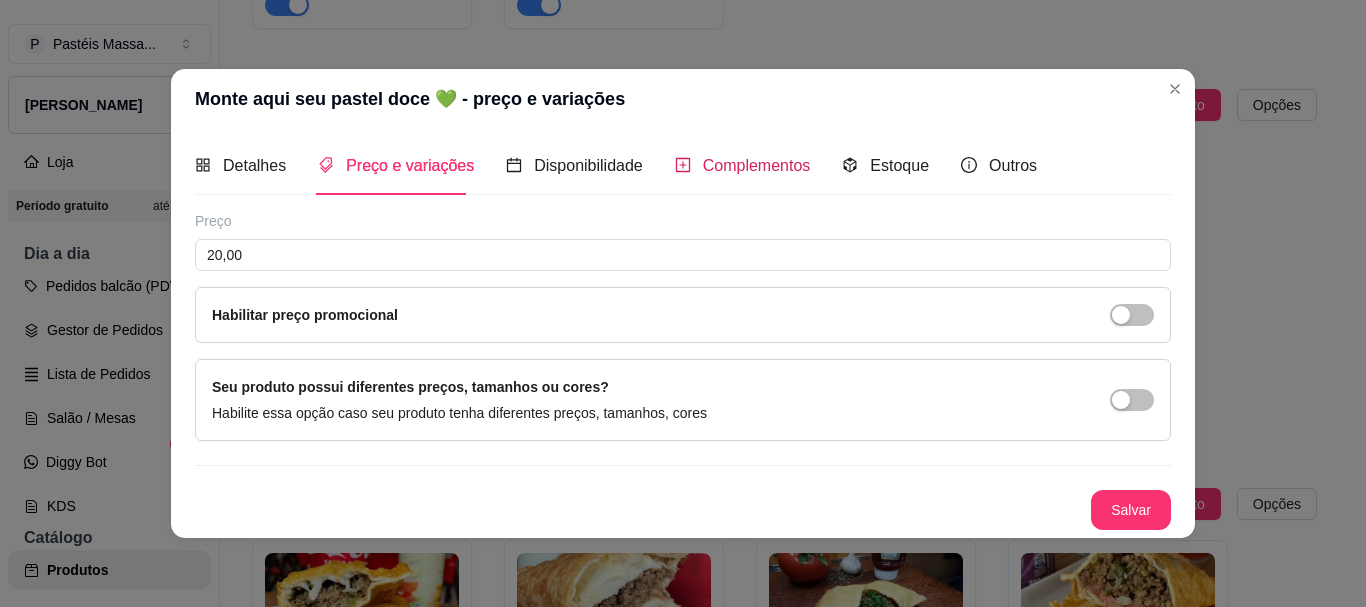 click on "Complementos" at bounding box center [757, 165] 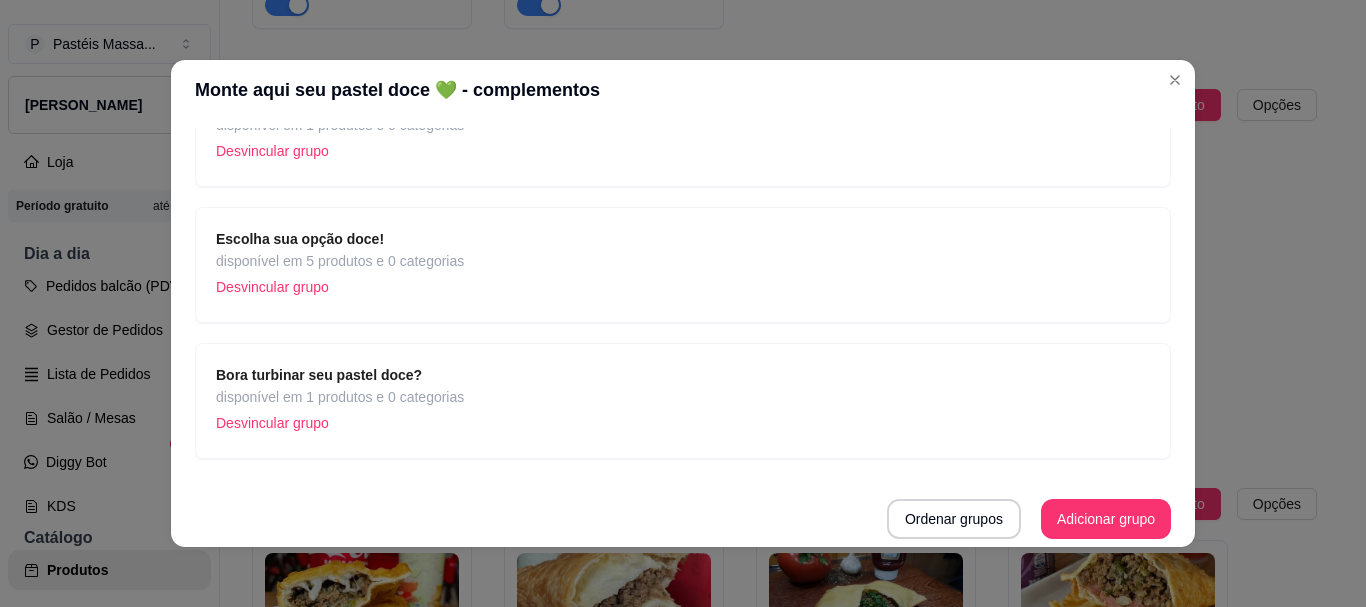 scroll, scrollTop: 0, scrollLeft: 0, axis: both 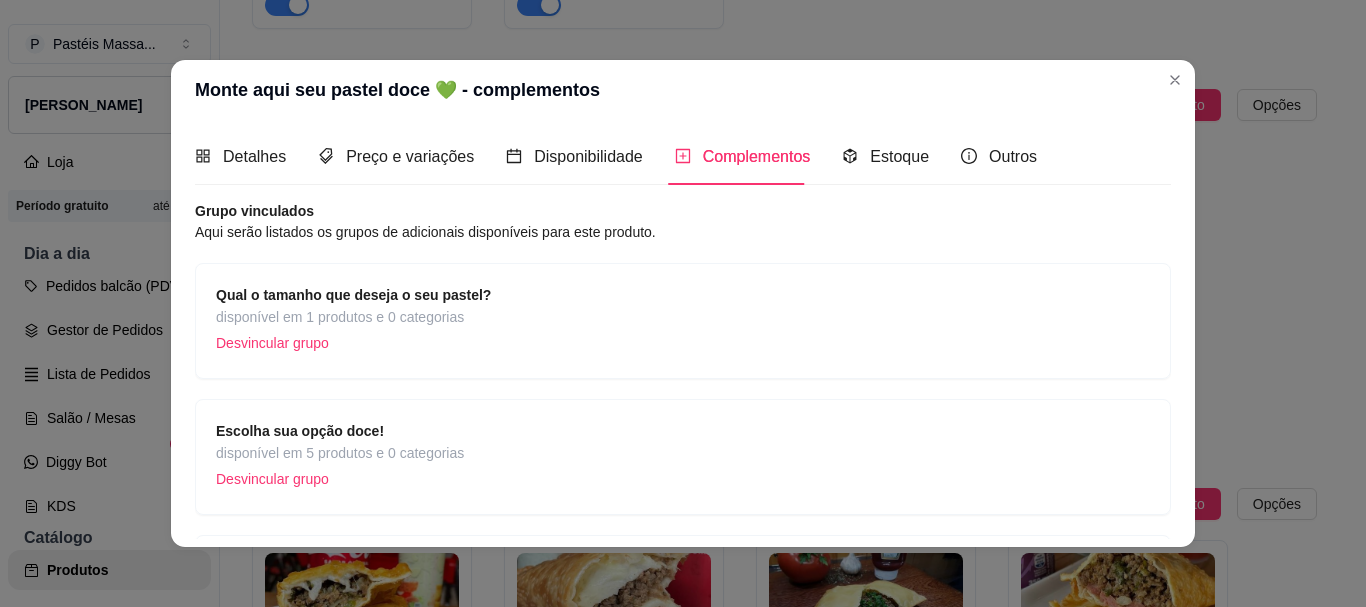 click on "disponível em 1 produtos e 0 categorias" at bounding box center (353, 317) 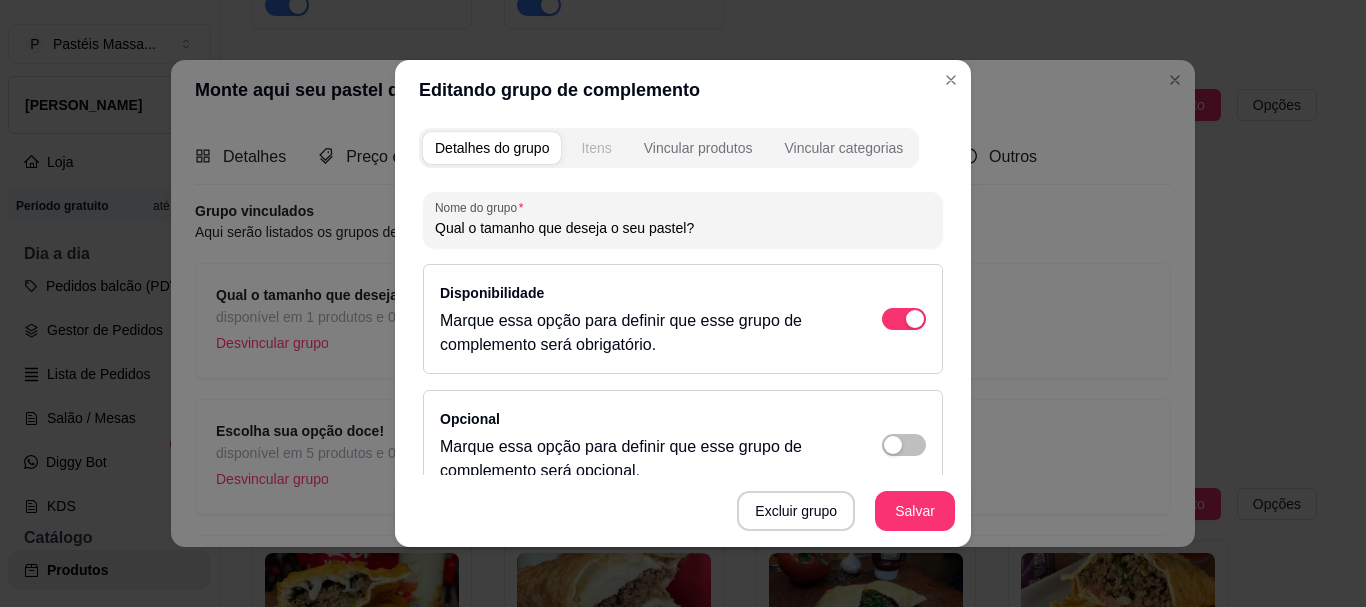 click on "Itens" at bounding box center (596, 148) 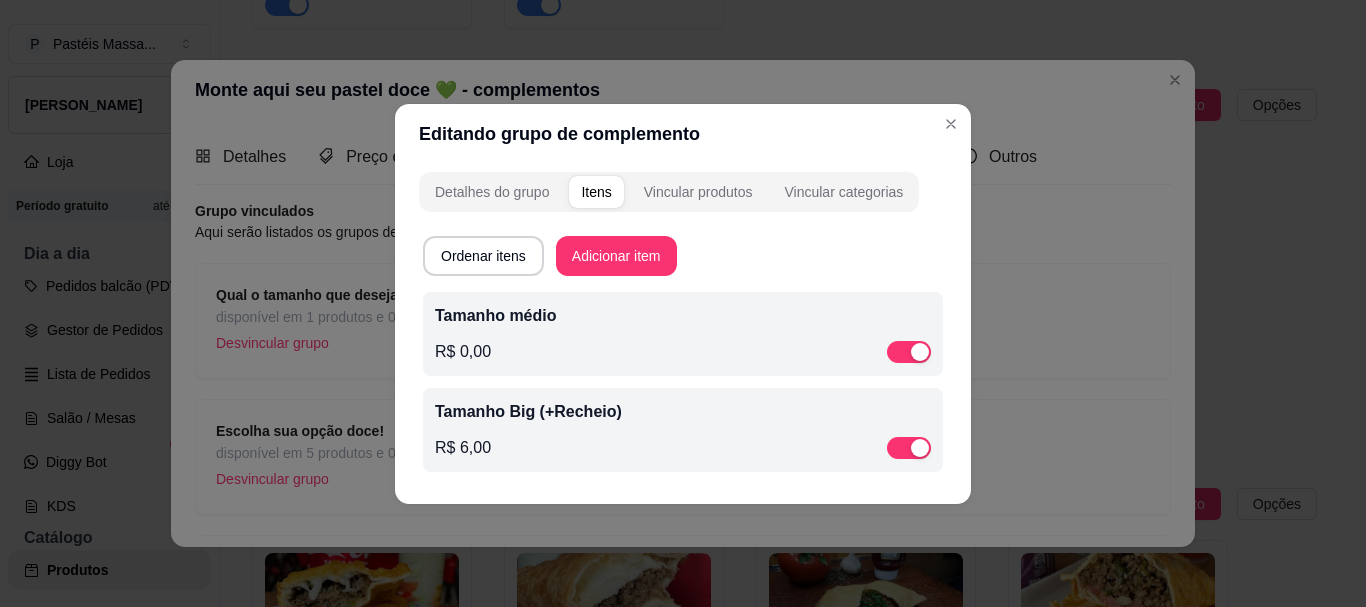 click on "R$ 6,00" at bounding box center (683, 448) 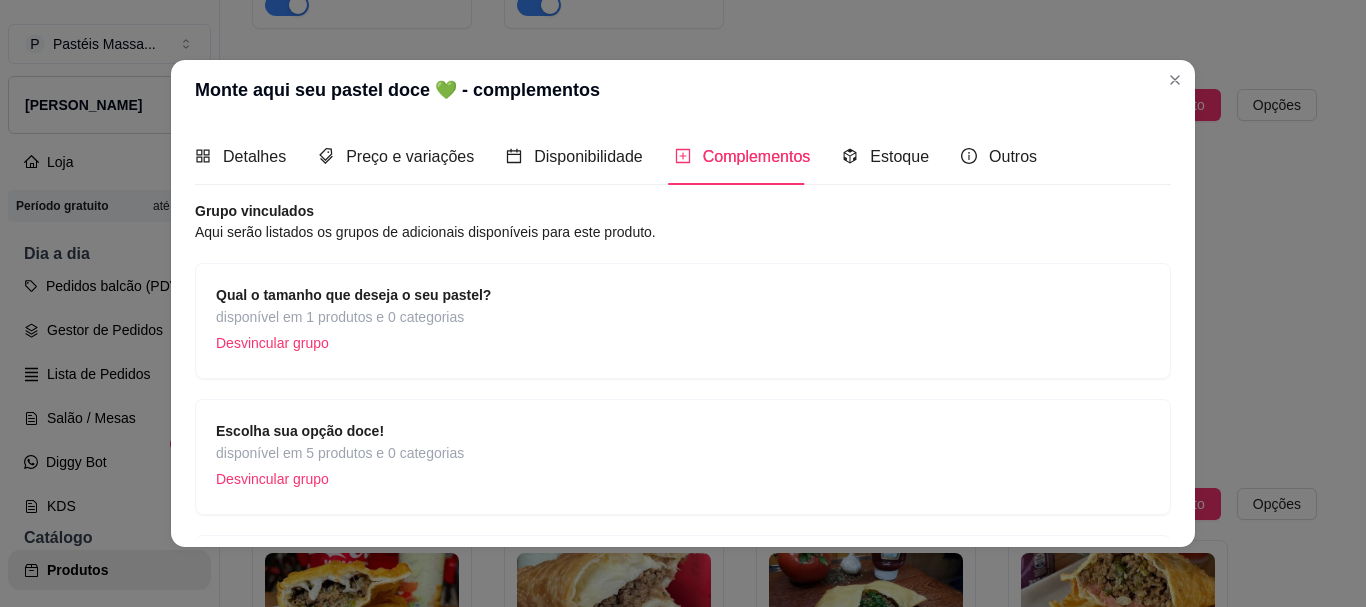 scroll, scrollTop: 192, scrollLeft: 0, axis: vertical 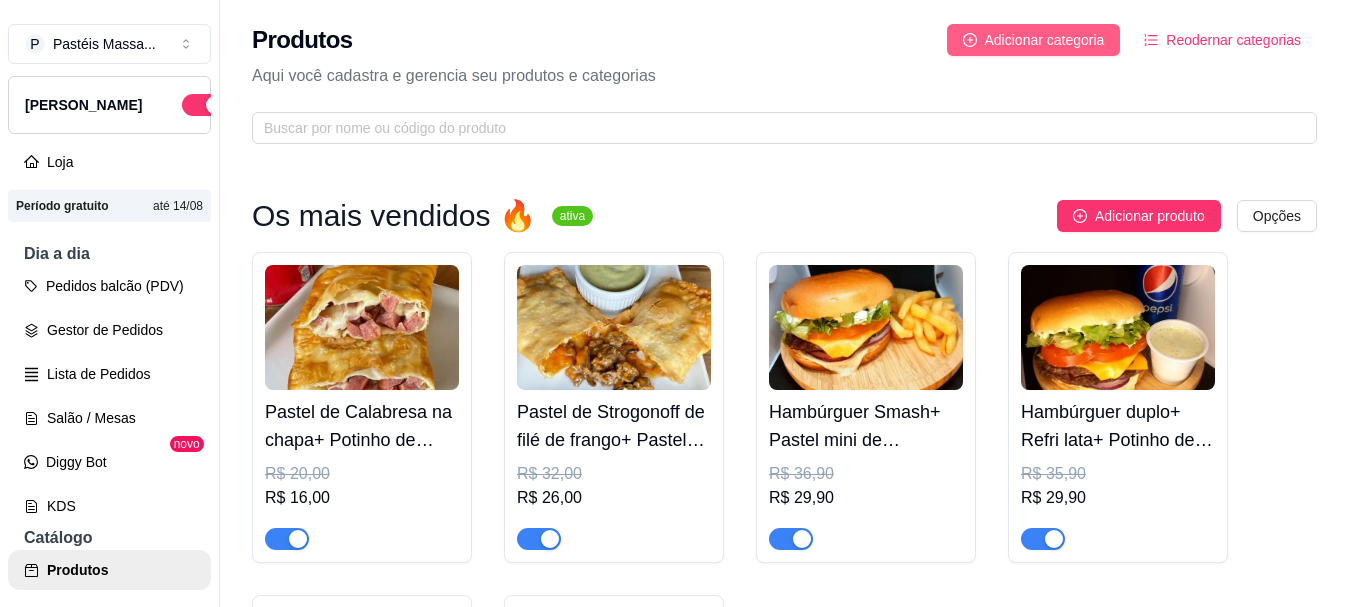 click on "Adicionar categoria" at bounding box center (1034, 40) 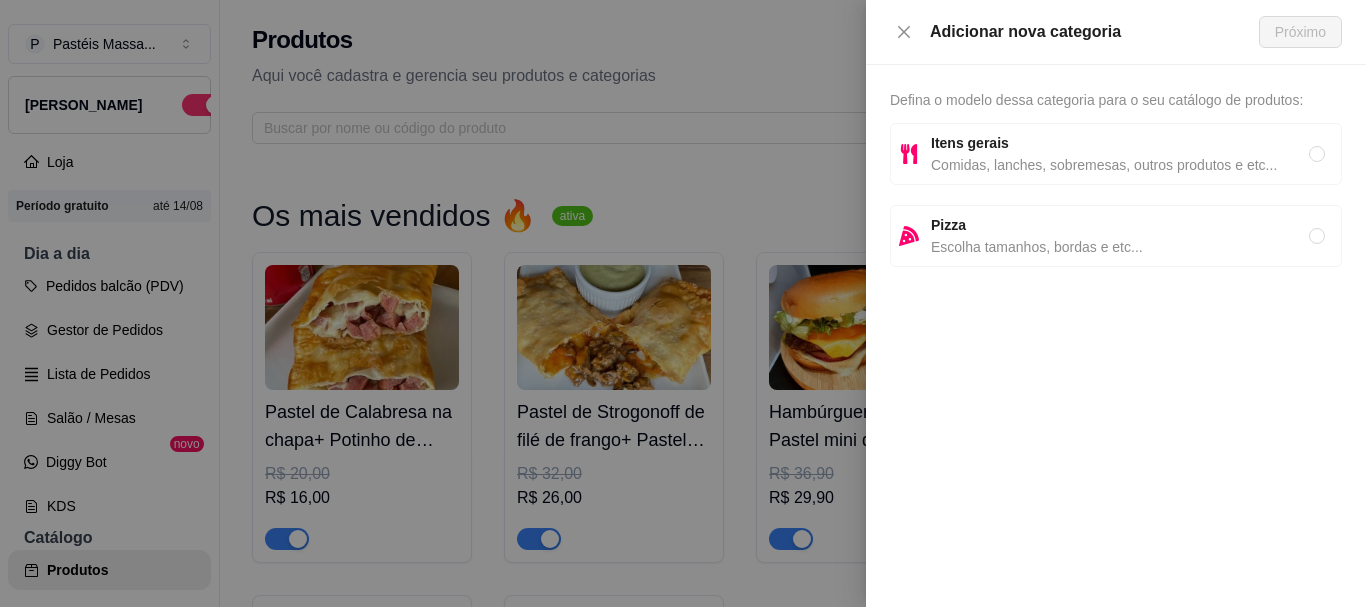 click on "Comidas, lanches, sobremesas, outros produtos e etc..." at bounding box center (1120, 165) 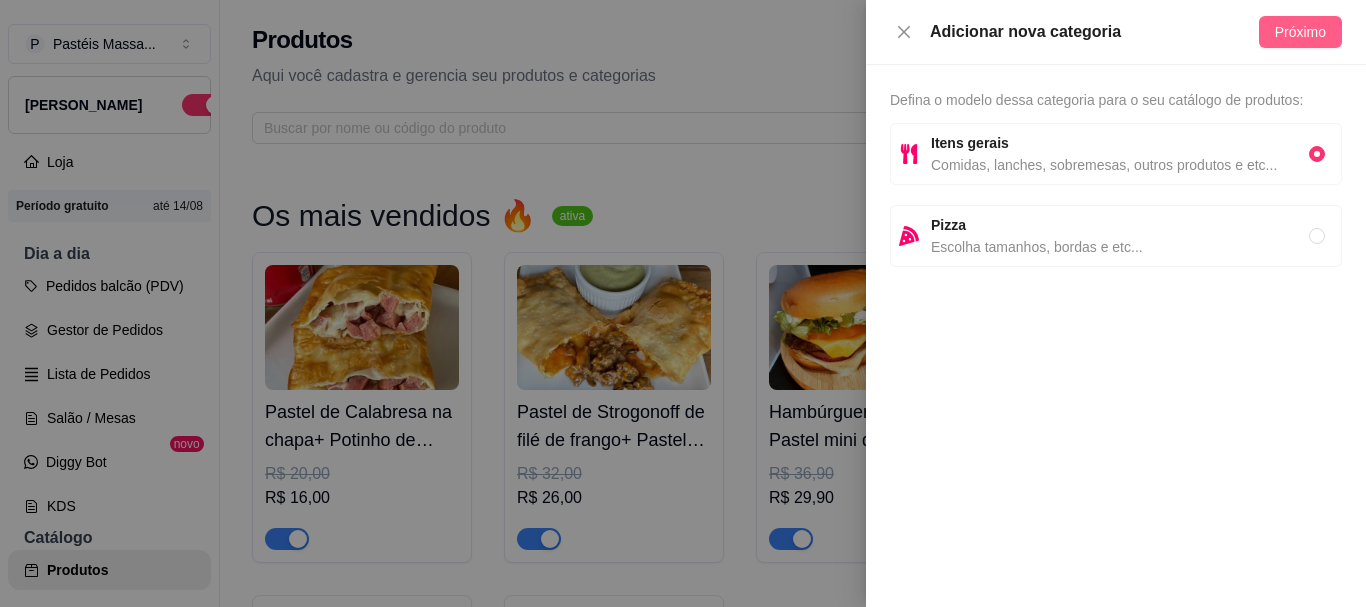 click on "Próximo" at bounding box center (1300, 32) 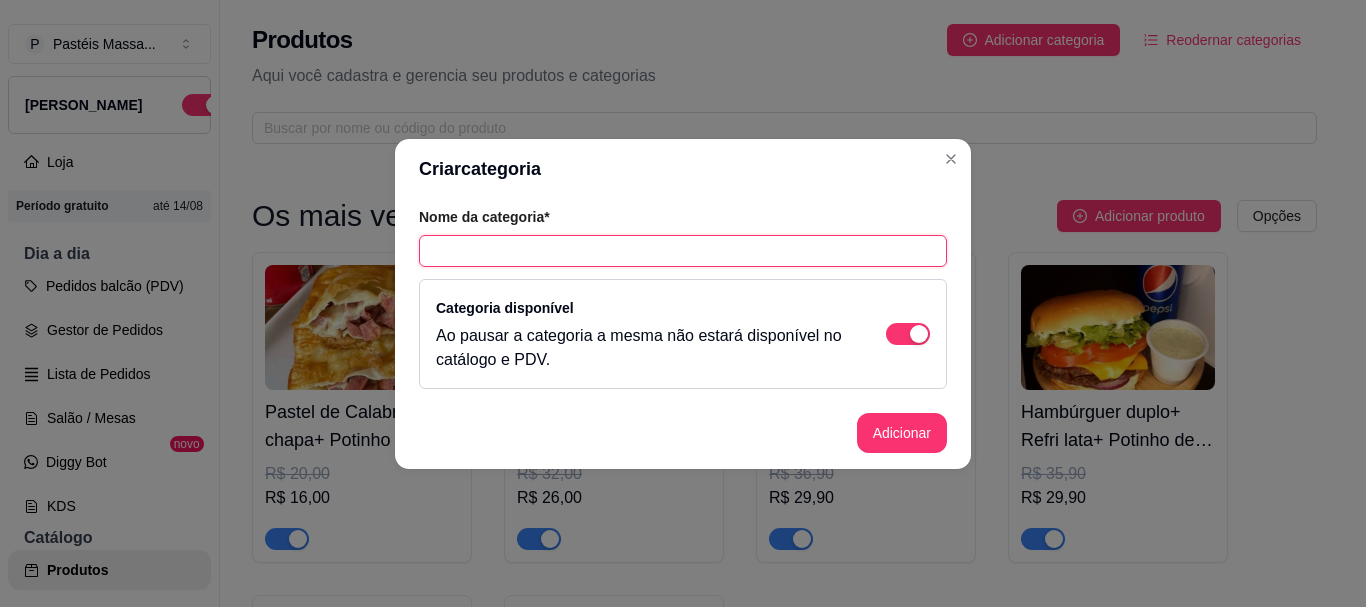 click at bounding box center [683, 251] 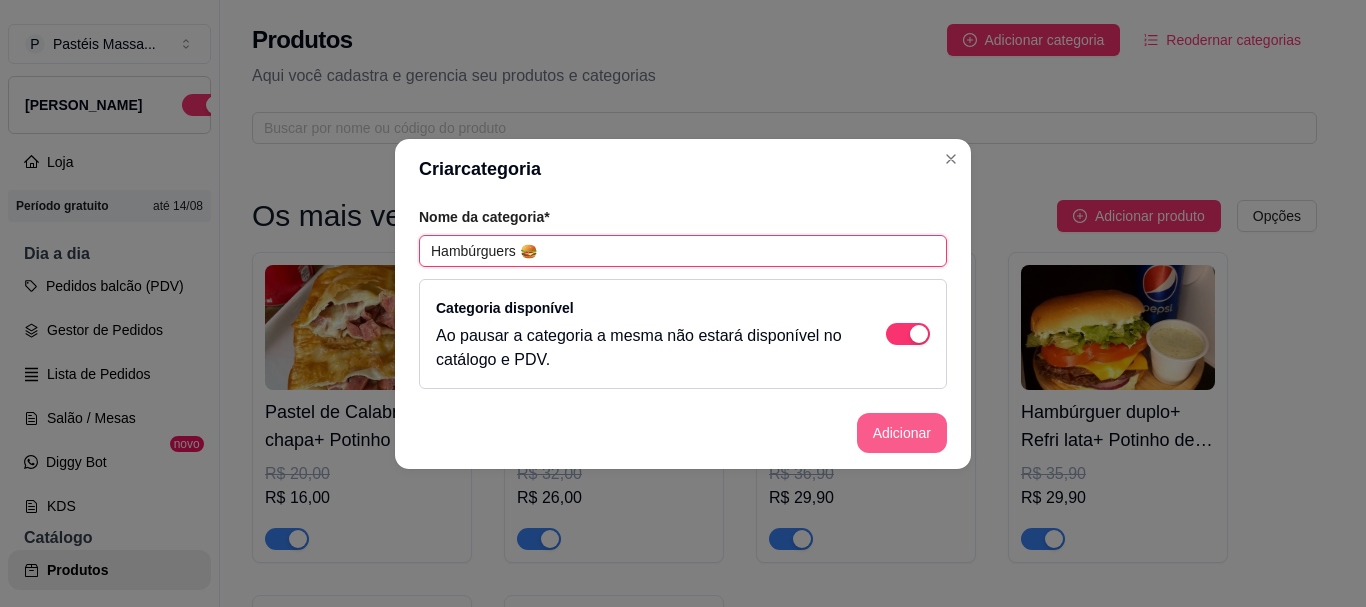 type on "Hambúrguers 🍔" 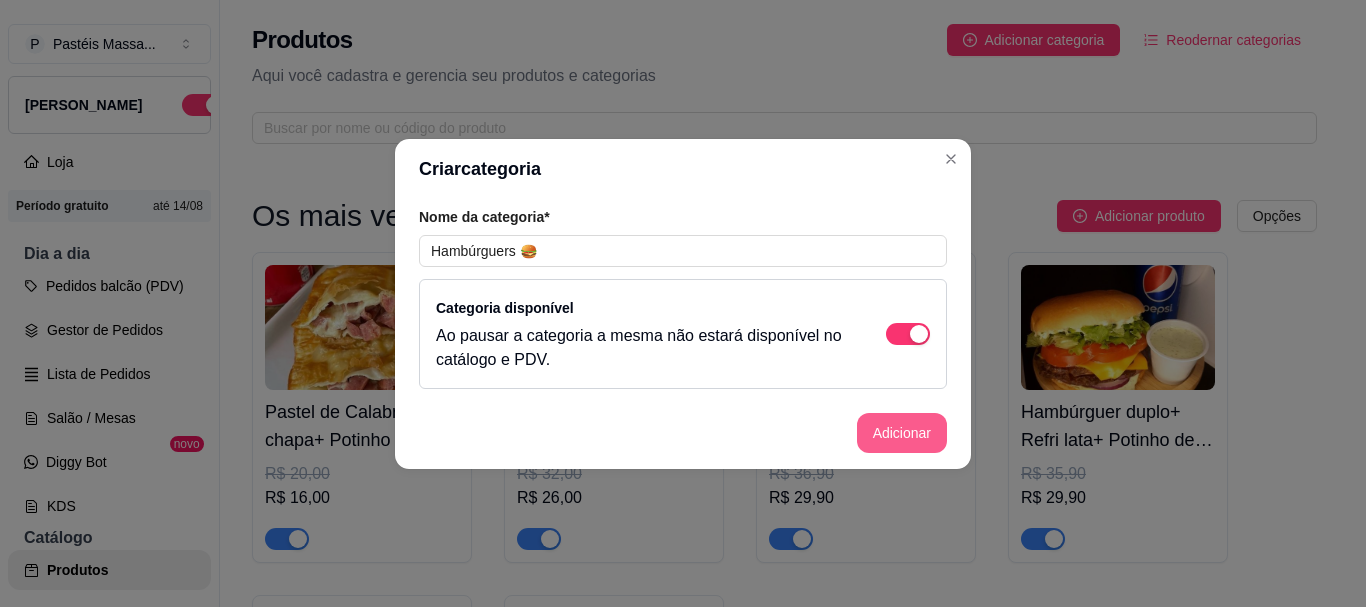 click on "Adicionar" at bounding box center (902, 433) 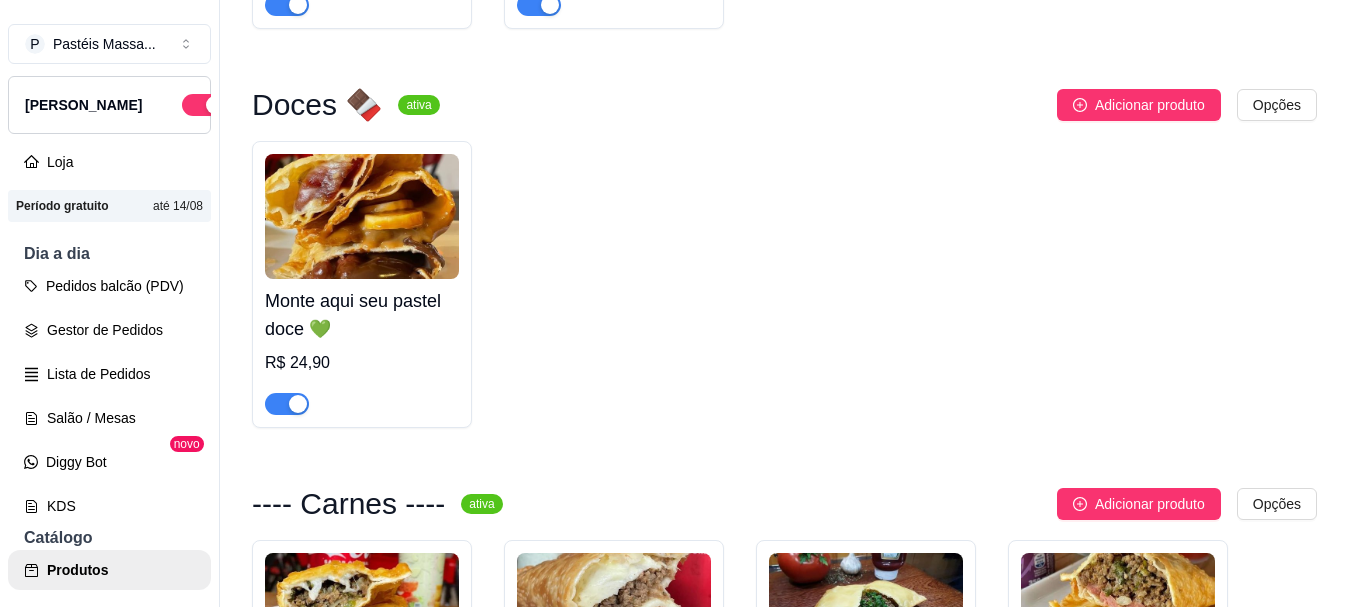 scroll, scrollTop: 1700, scrollLeft: 0, axis: vertical 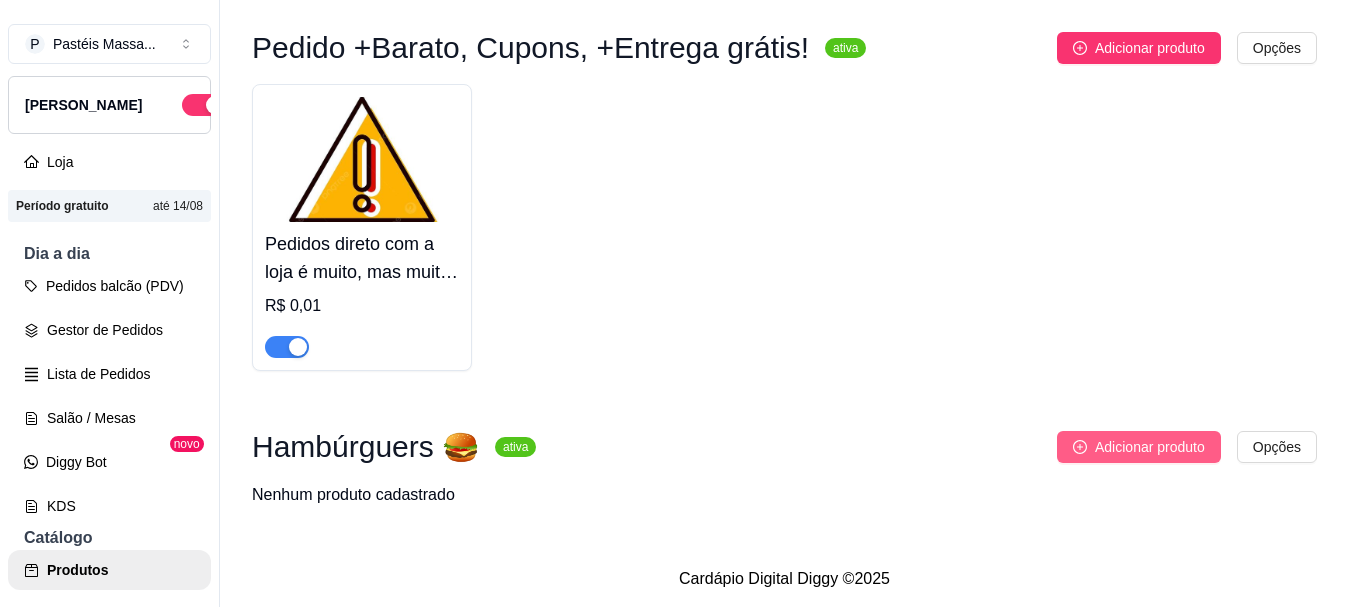click on "Adicionar produto" at bounding box center (1150, 447) 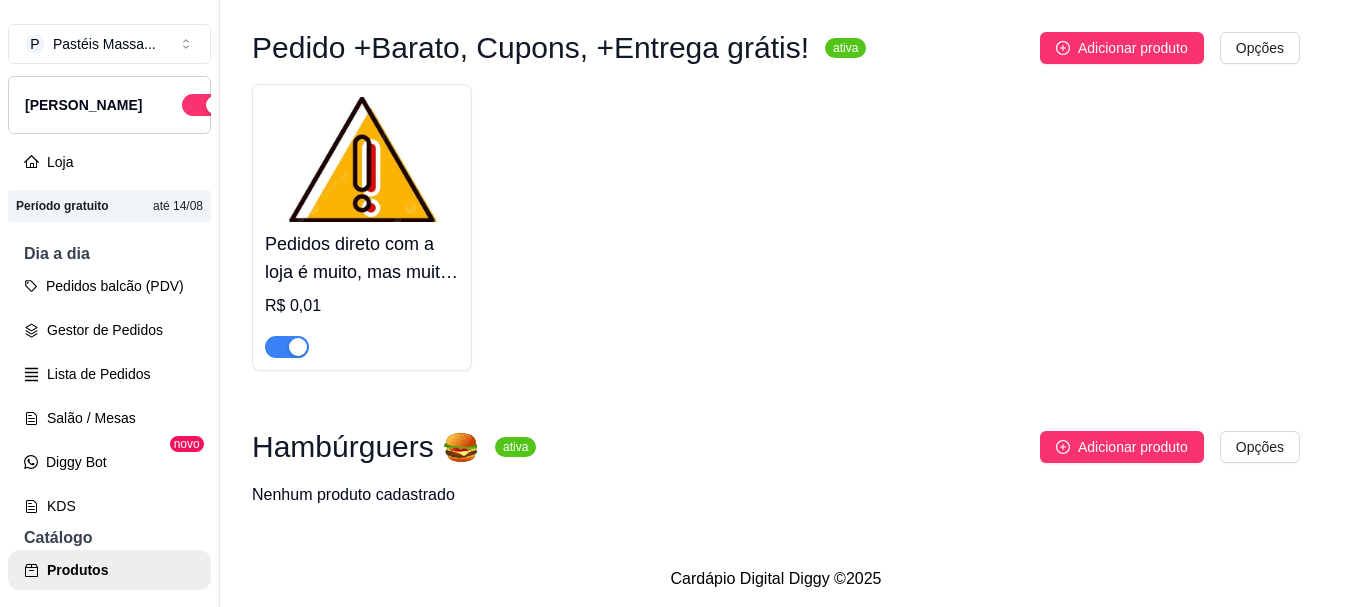 type 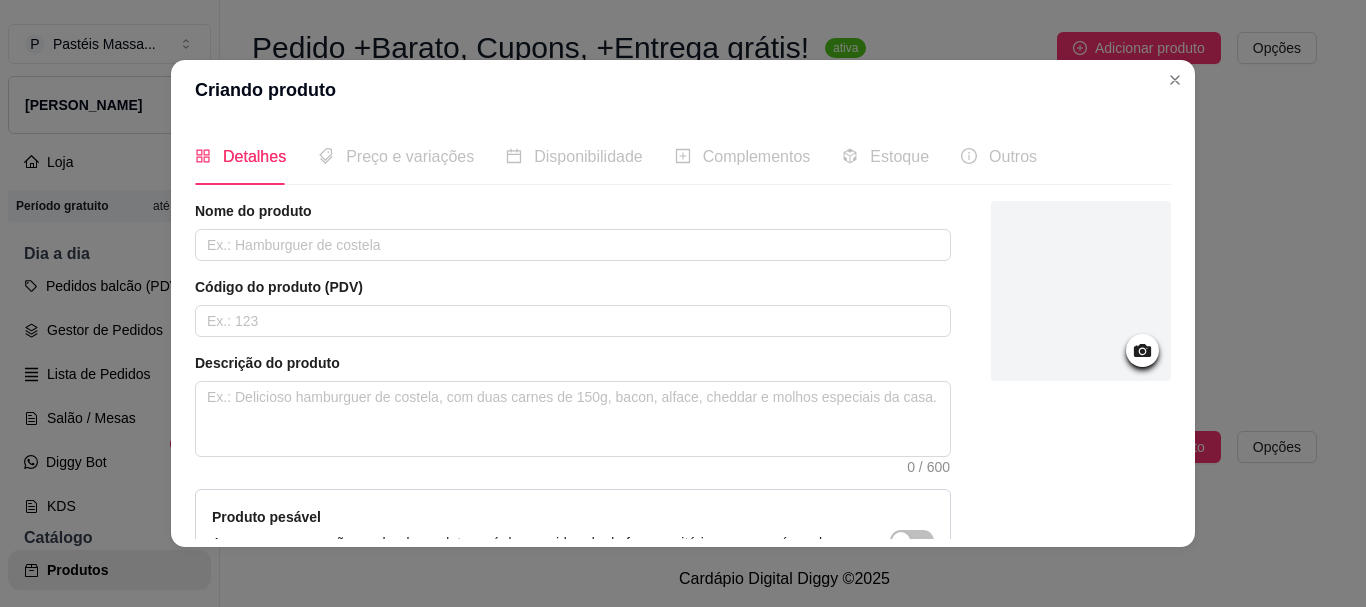 click on "Nome do produto Código do produto (PDV) Descrição do produto 0 / 600 Produto pesável Ao marcar essa opção o valor do produto será desconsiderado da forma unitária e começará a valer por Kilograma. Quantidade miníma para pedido Ao habilitar seus clientes terão que pedir uma quantidade miníma desse produto." at bounding box center (573, 446) 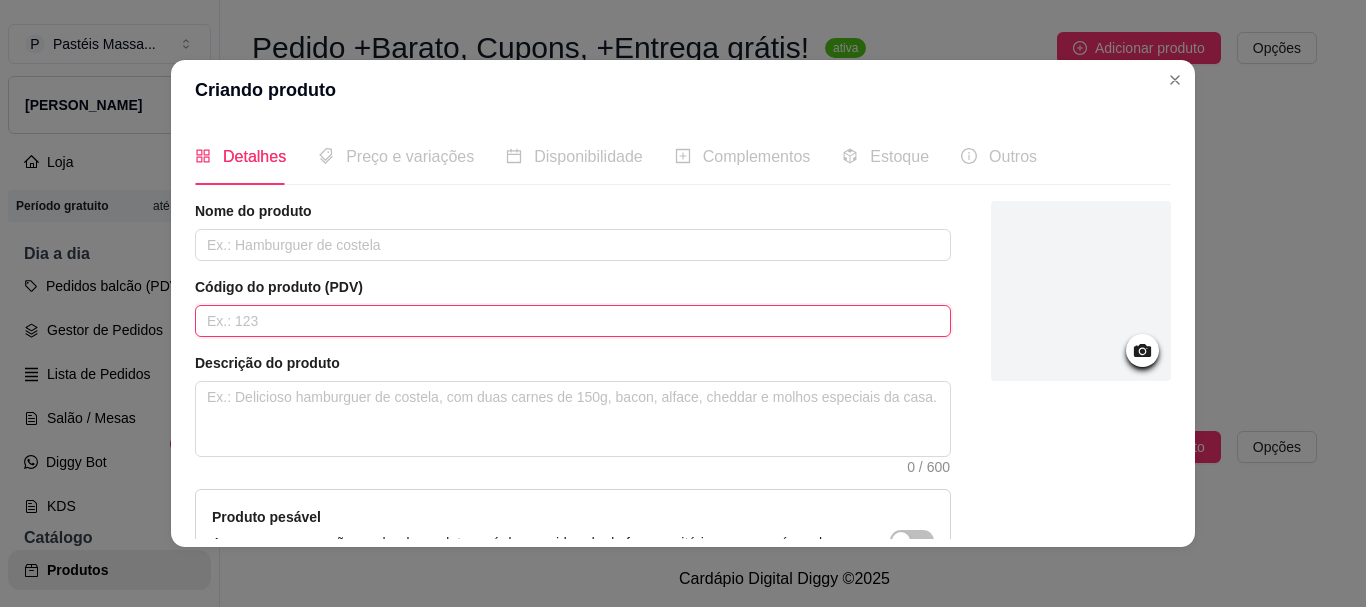 click at bounding box center [573, 321] 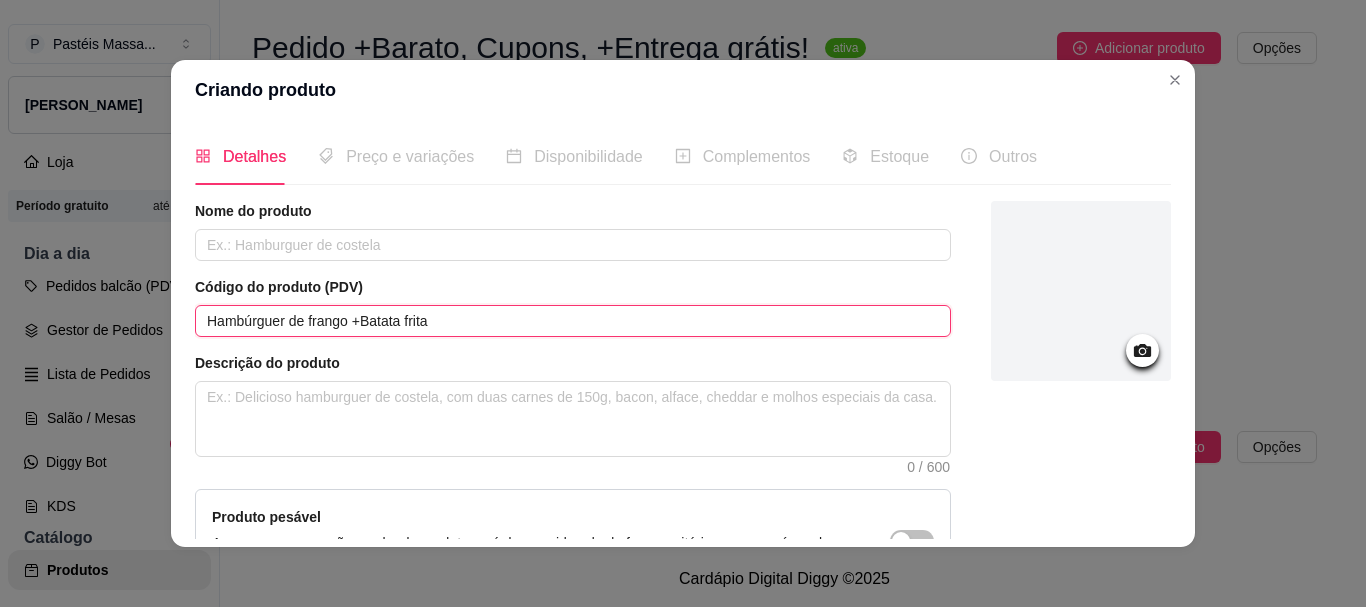 type on "Hambúrguer de frango +Batata frita" 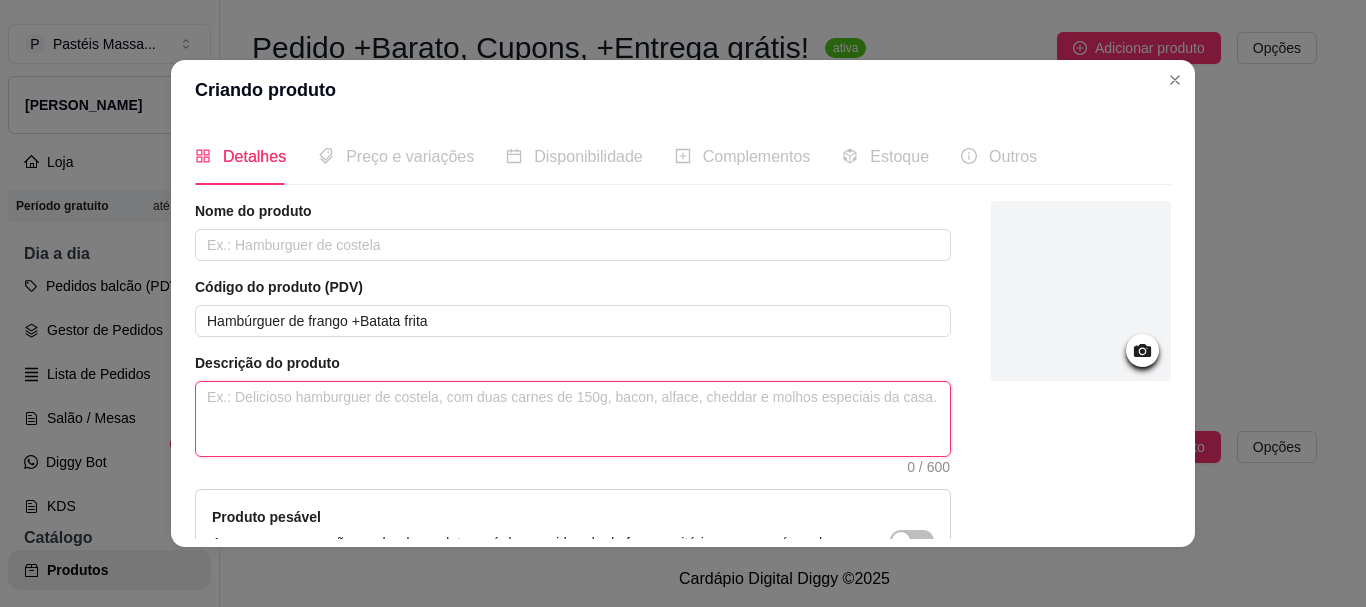 click at bounding box center (573, 419) 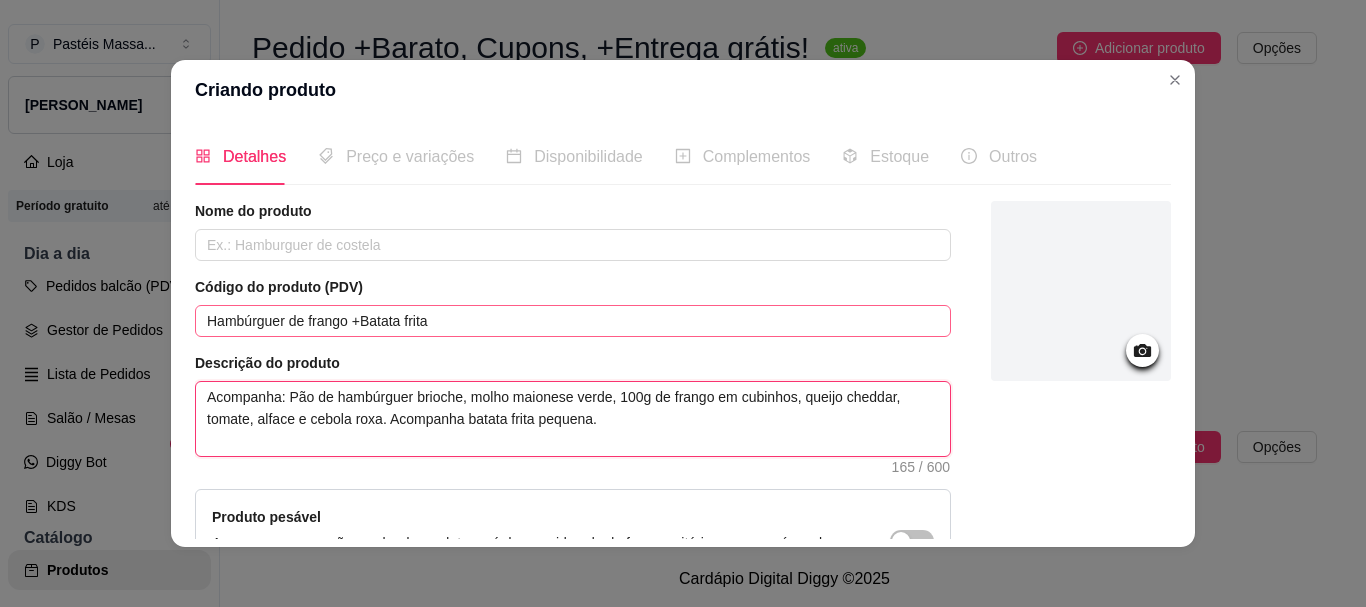 type on "Acompanha: Pão de hambúrguer brioche, molho maionese verde, 100g de frango em cubinhos, queijo cheddar, tomate, alface e cebola roxa. Acompanha batata frita pequena." 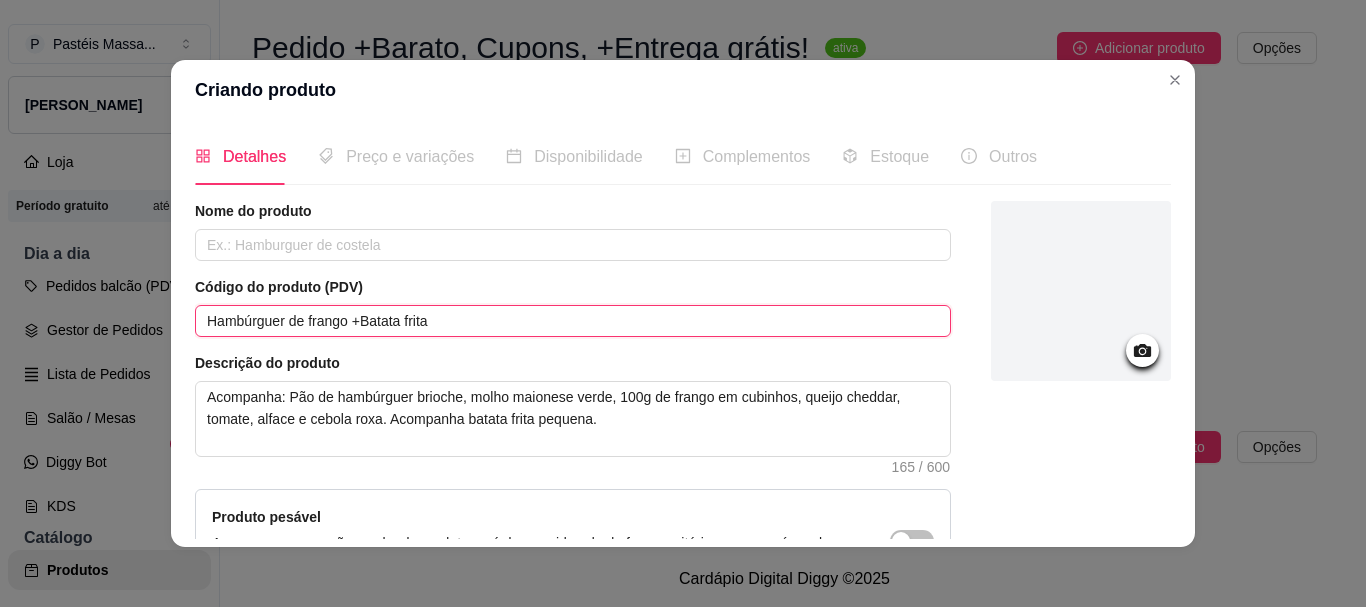 drag, startPoint x: 484, startPoint y: 307, endPoint x: 80, endPoint y: 307, distance: 404 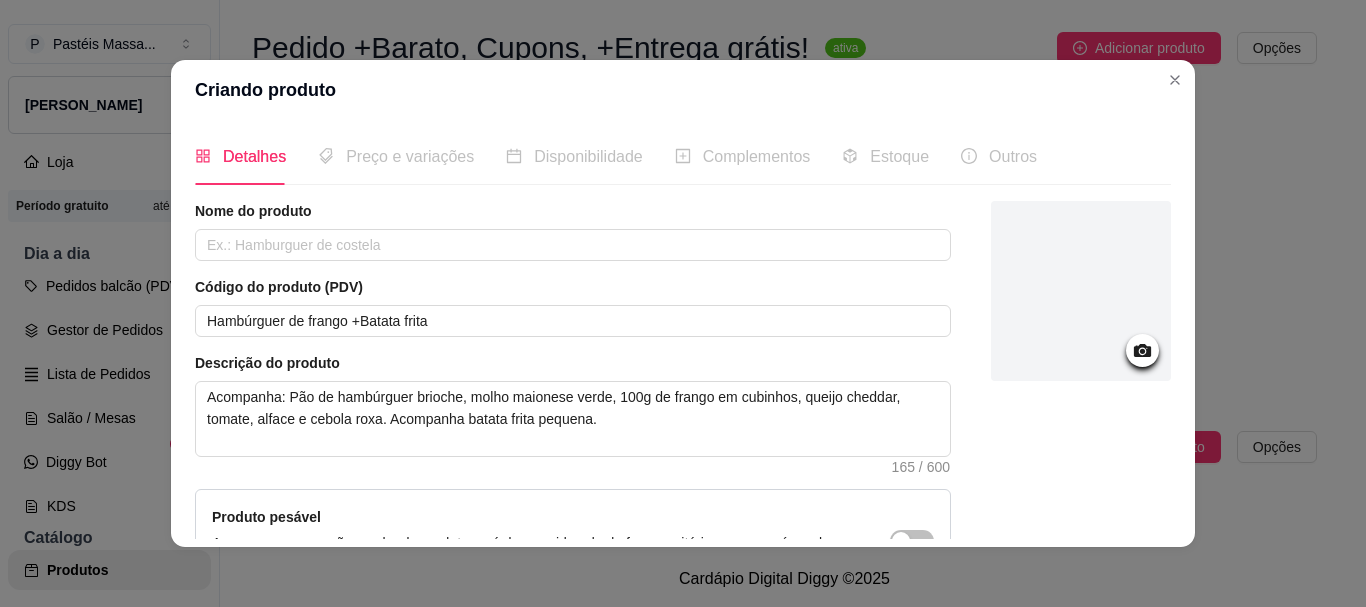 click on "Nome do produto" at bounding box center [573, 231] 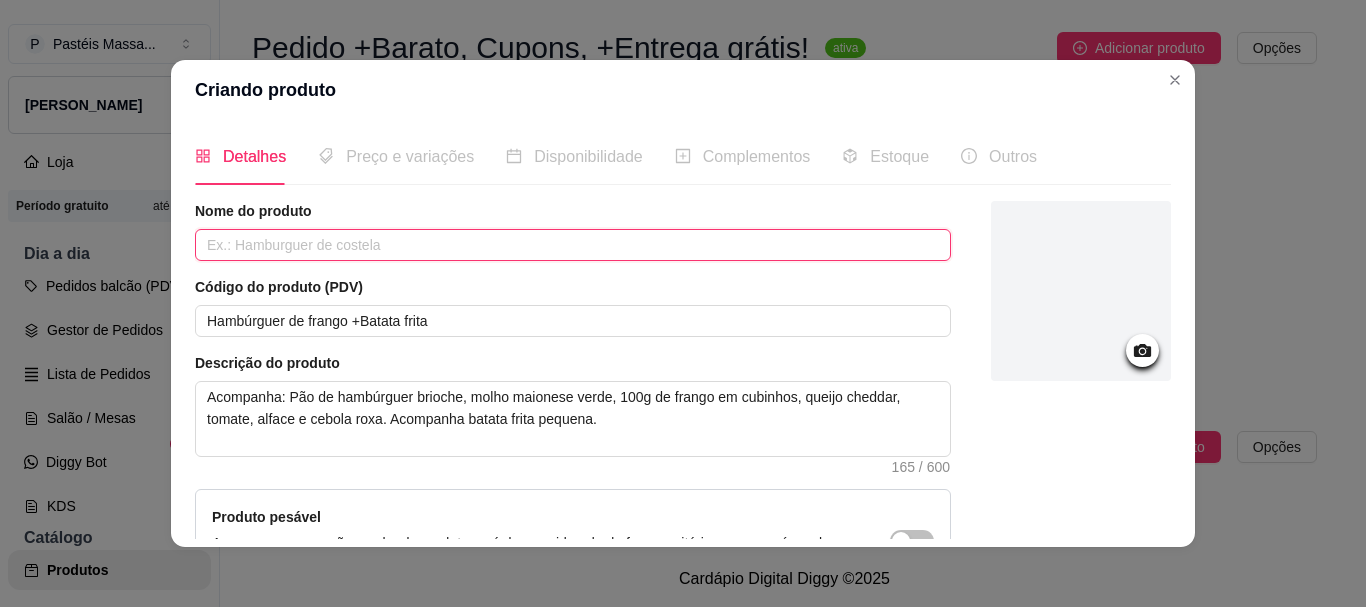 click at bounding box center [573, 245] 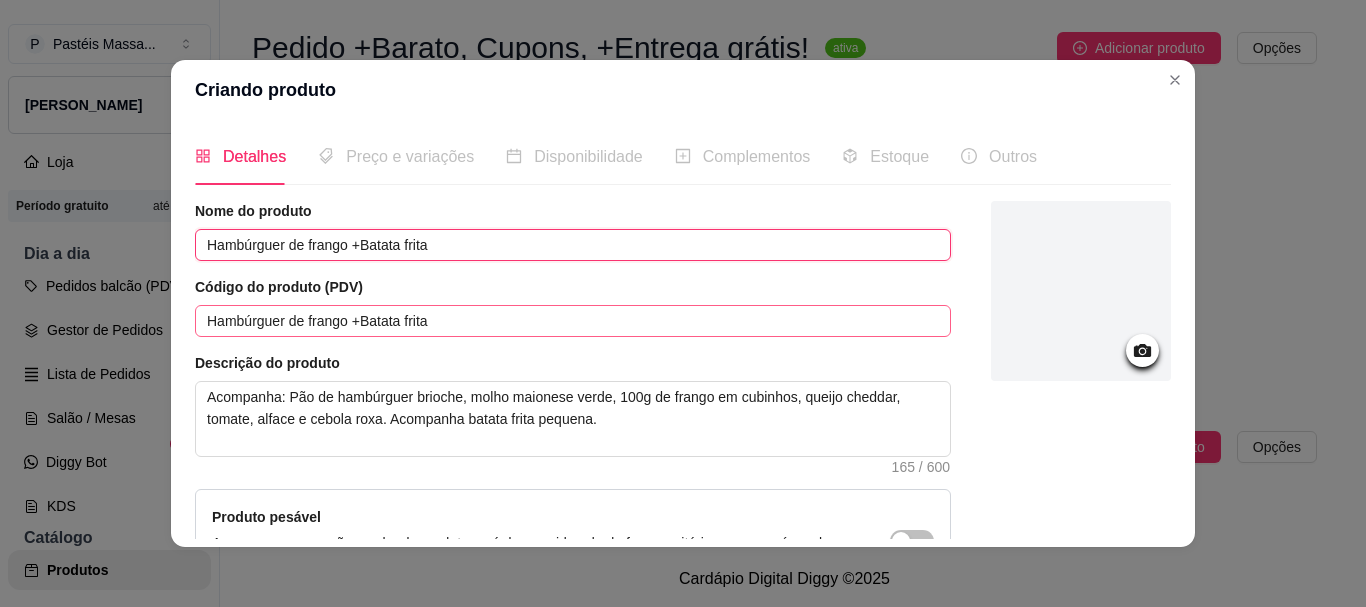 type on "Hambúrguer de frango +Batata frita" 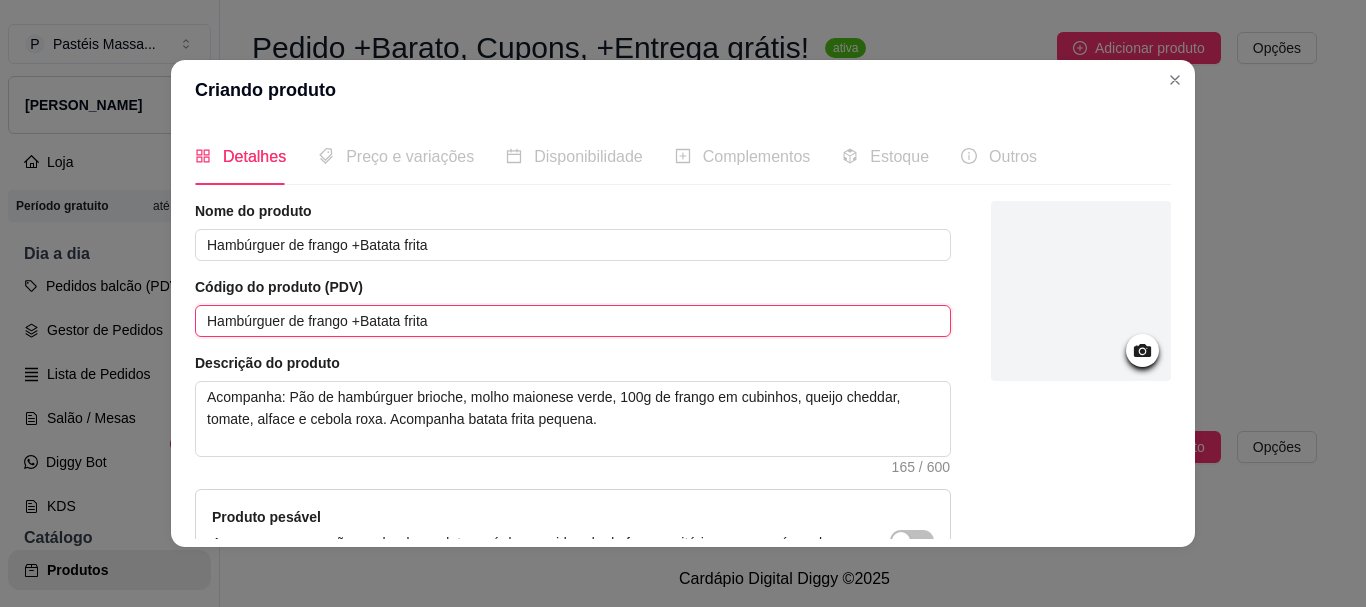 drag, startPoint x: 407, startPoint y: 328, endPoint x: 92, endPoint y: 328, distance: 315 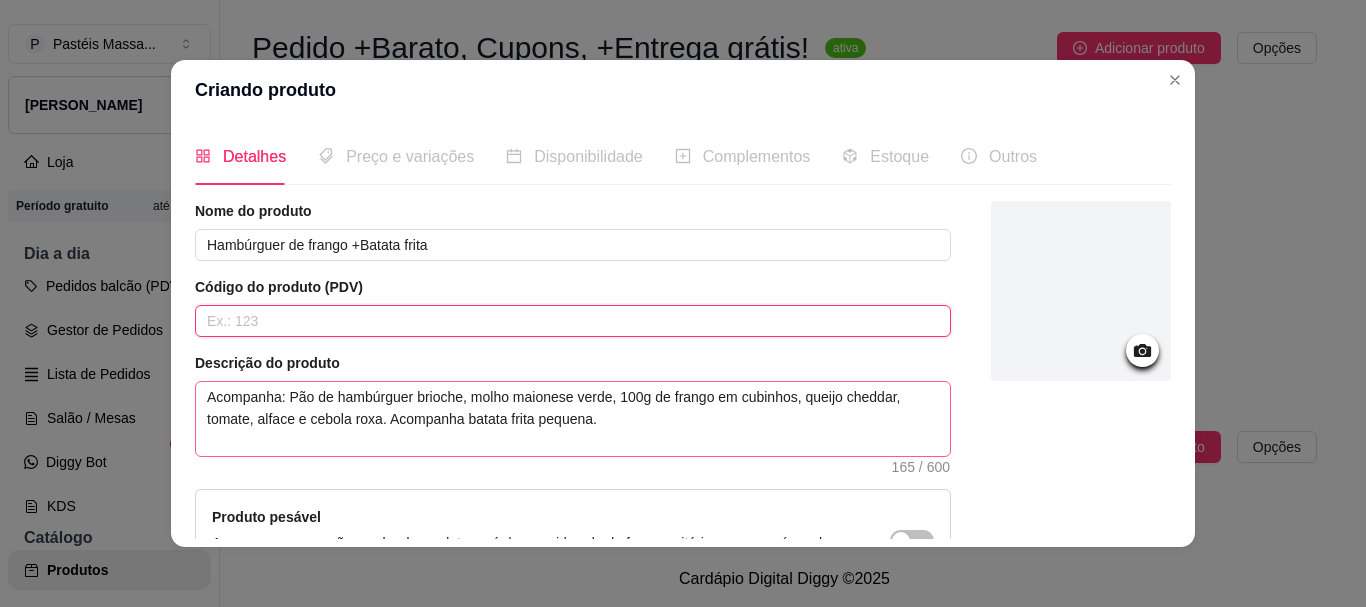 scroll, scrollTop: 100, scrollLeft: 0, axis: vertical 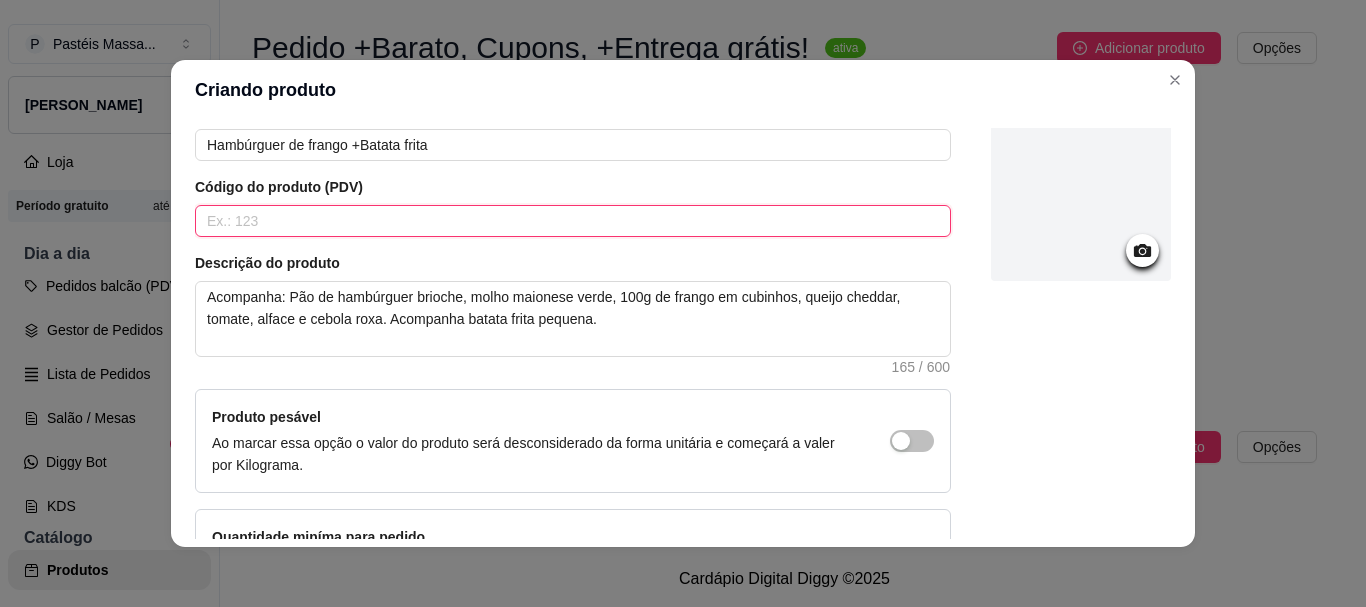 type 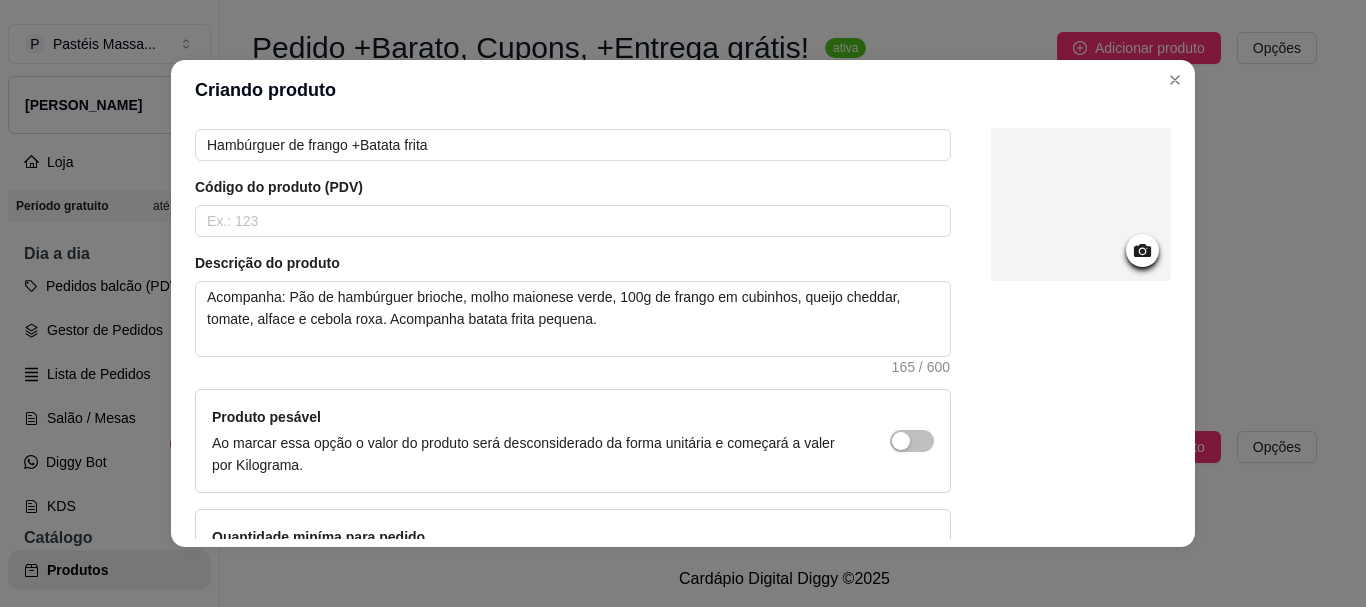 click at bounding box center (1081, 191) 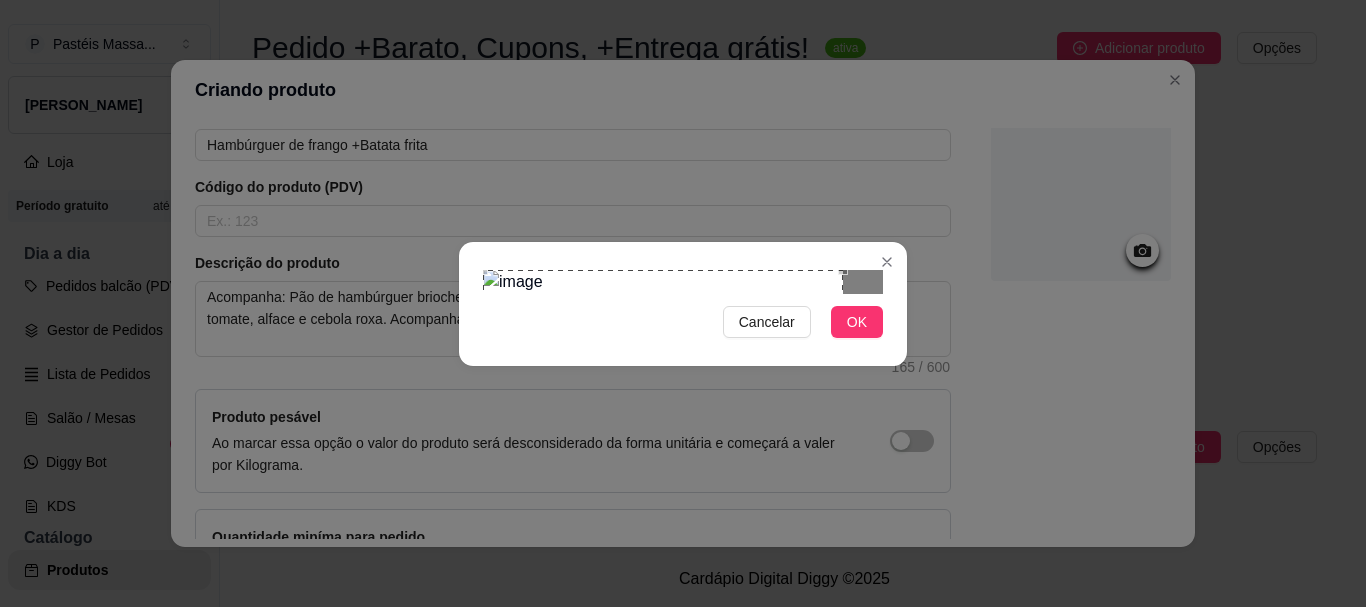 click at bounding box center (663, 450) 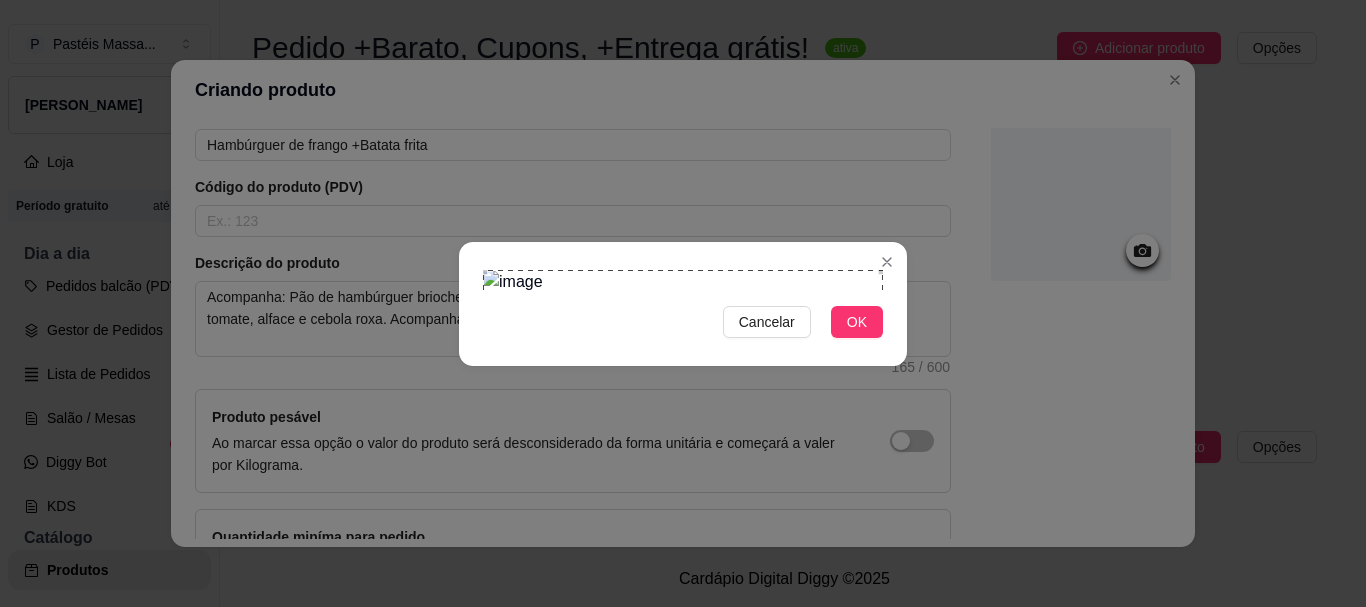 click on "Cancelar OK" at bounding box center [683, 303] 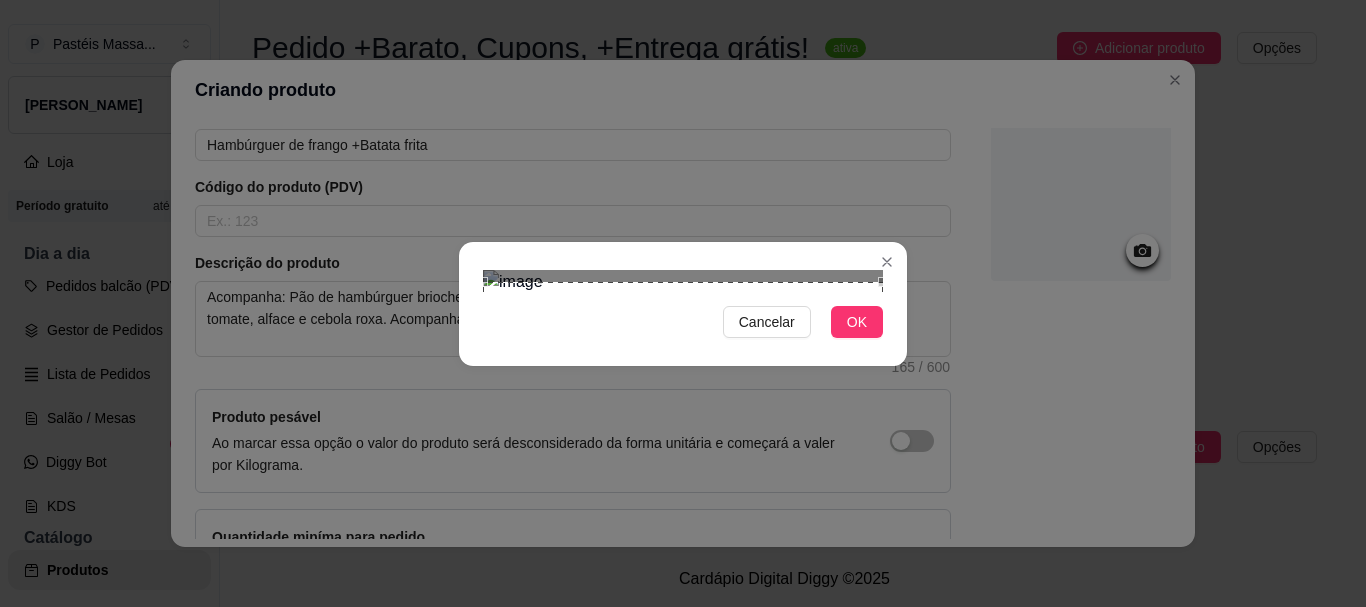 click at bounding box center (683, 482) 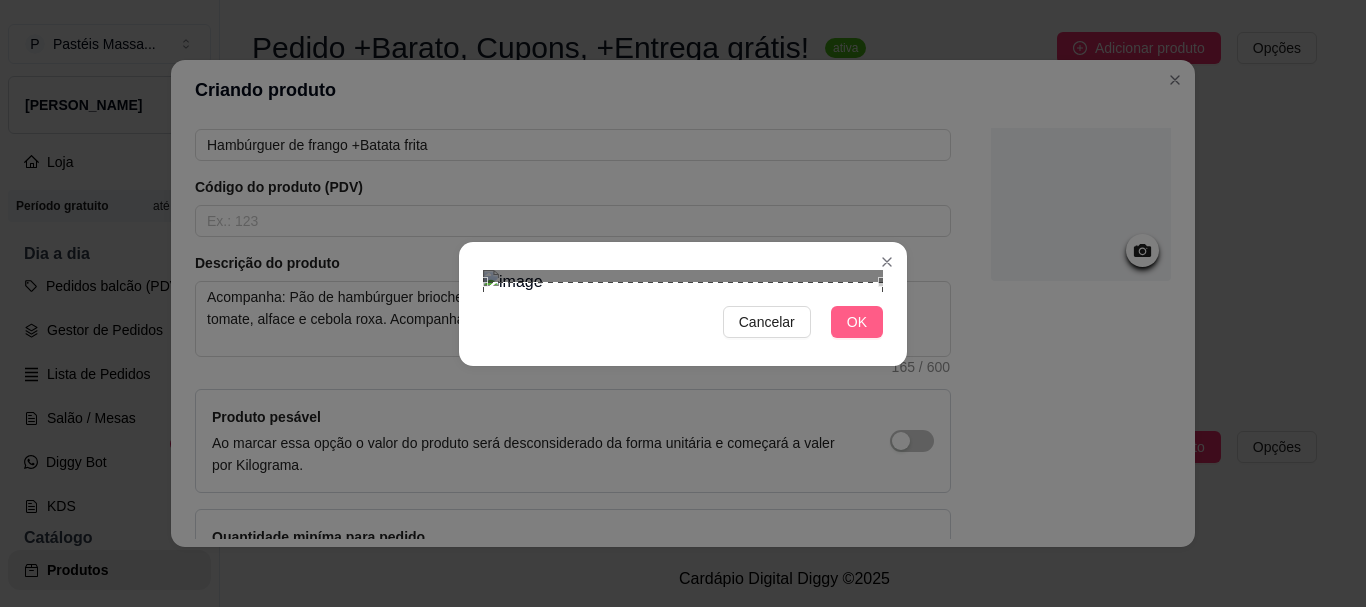 click on "OK" at bounding box center (857, 322) 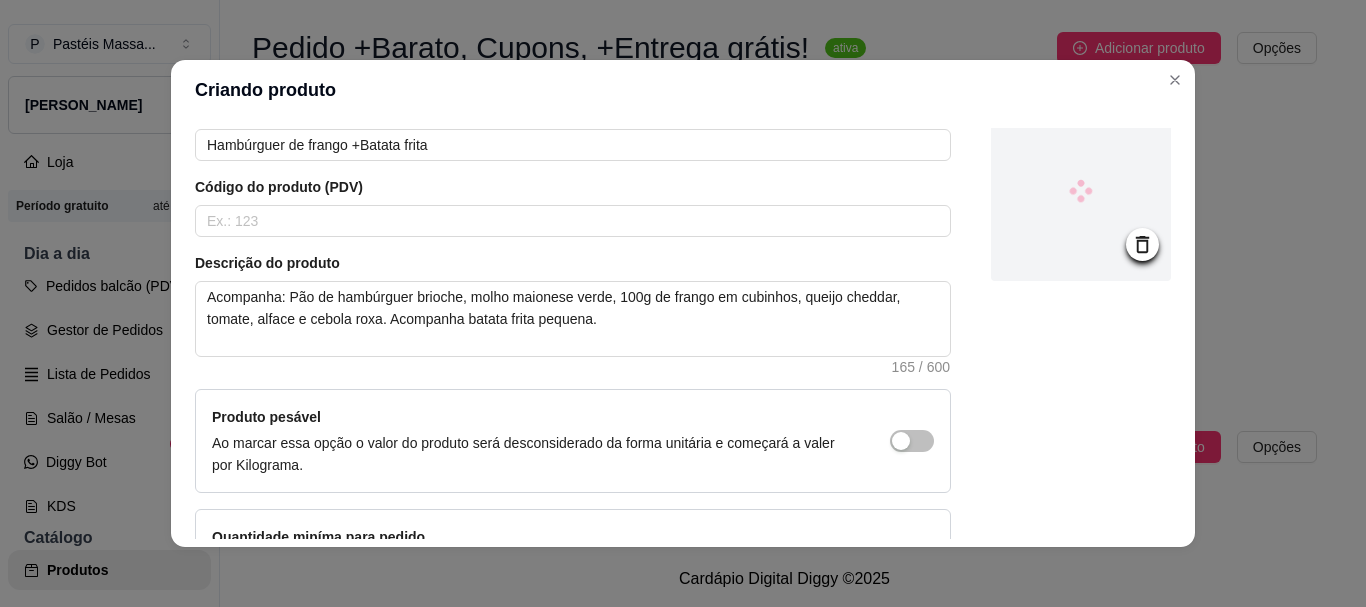 scroll, scrollTop: 241, scrollLeft: 0, axis: vertical 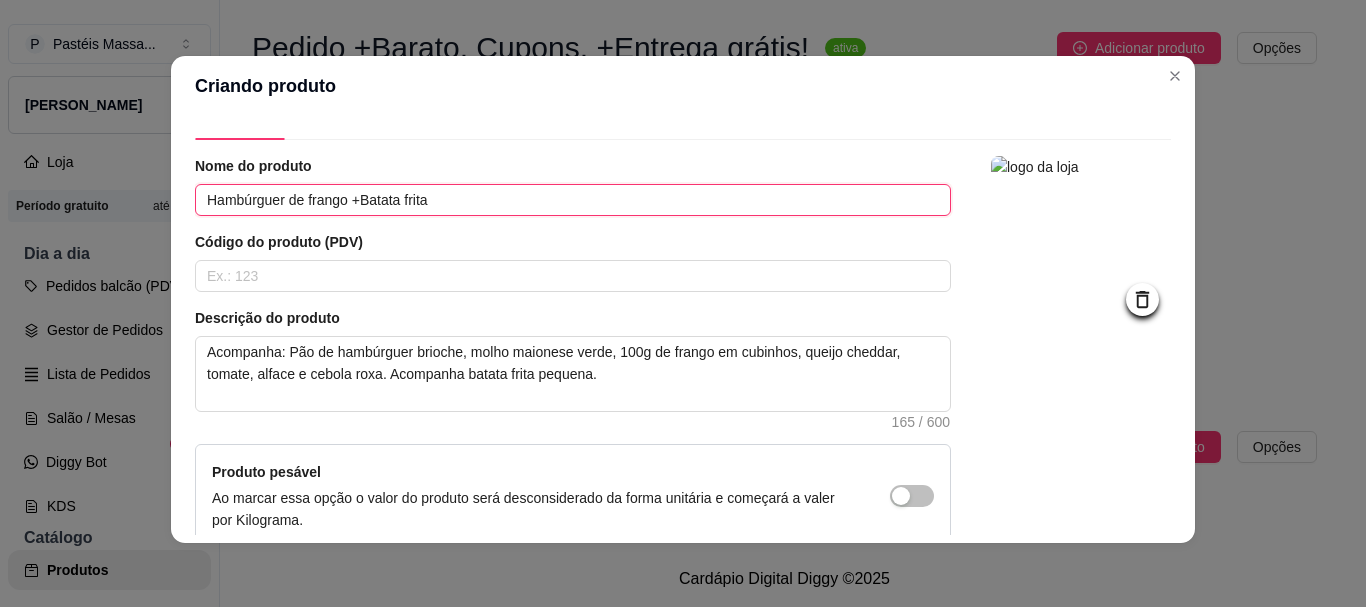 click on "Hambúrguer de frango +Batata frita" at bounding box center (573, 200) 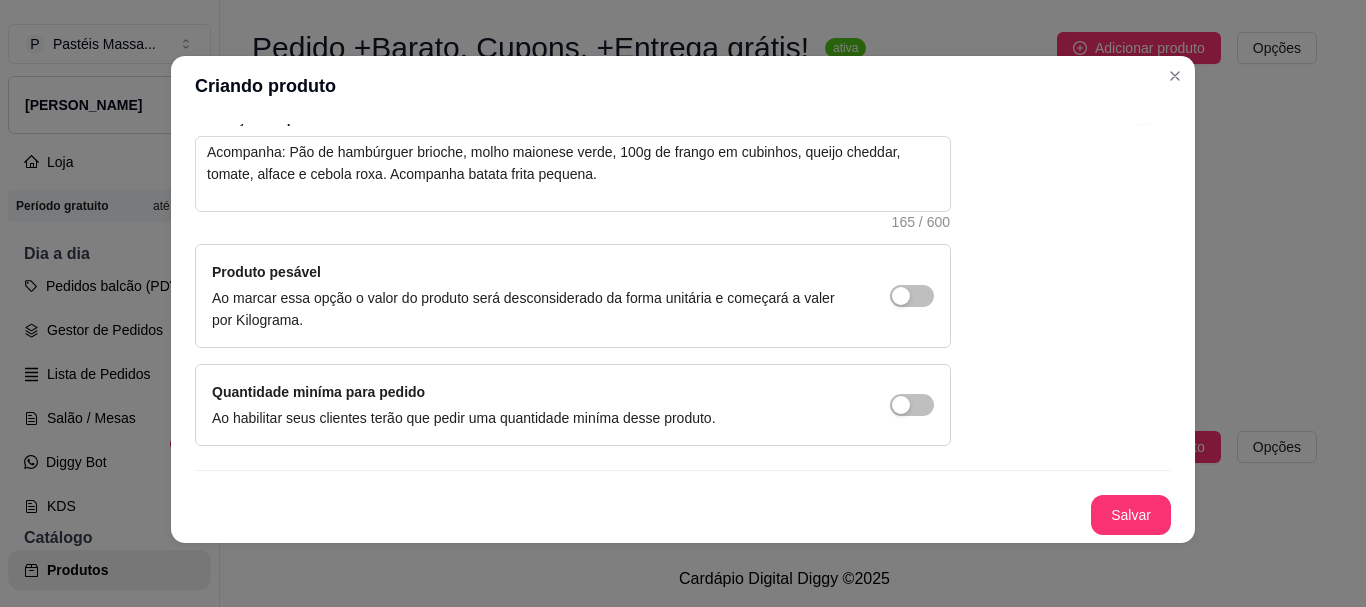 click on "Salvar" at bounding box center (683, 515) 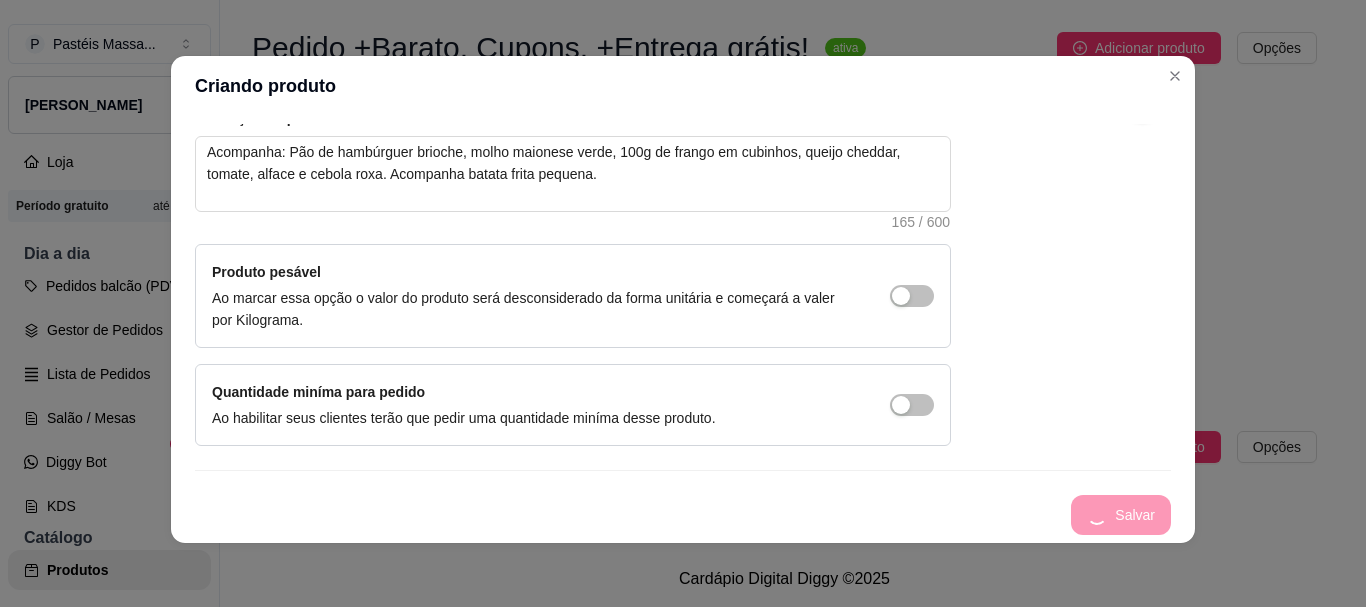 scroll, scrollTop: 0, scrollLeft: 0, axis: both 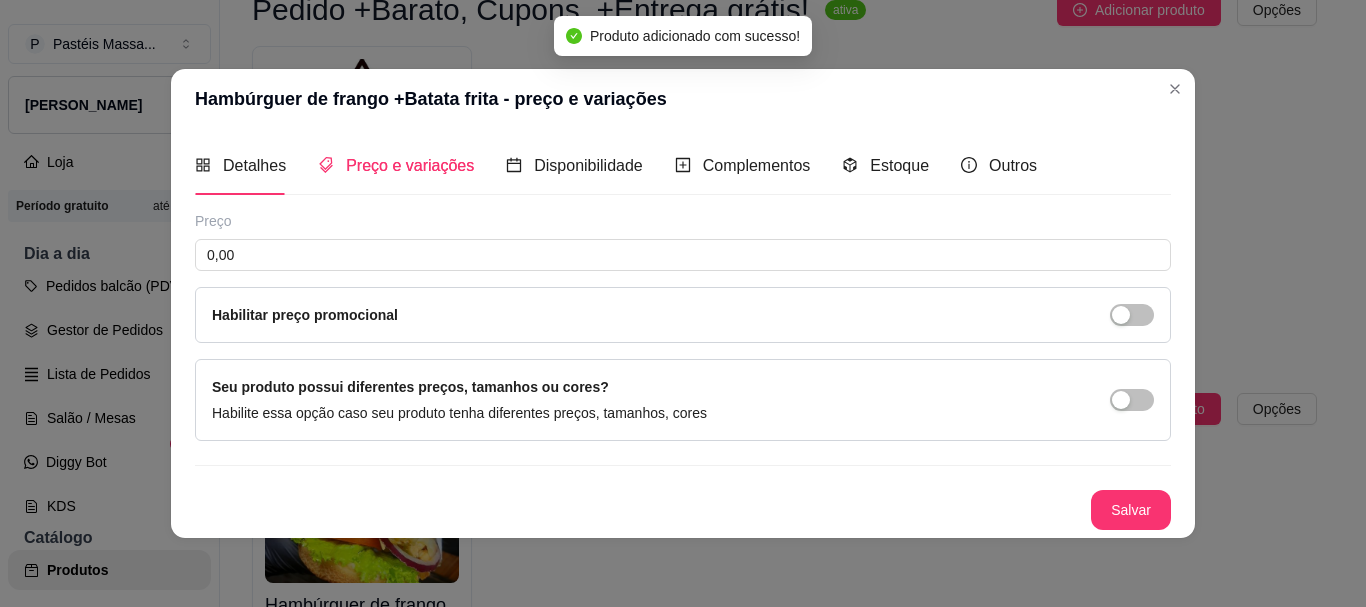 type 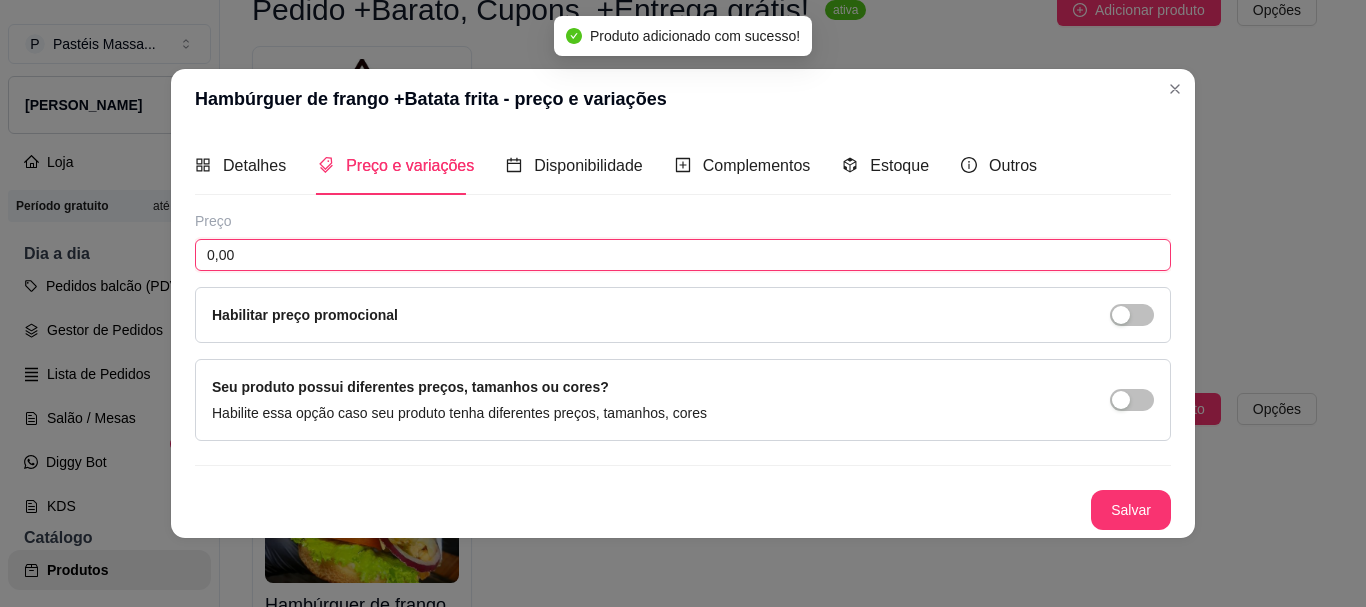 click on "0,00" at bounding box center [683, 255] 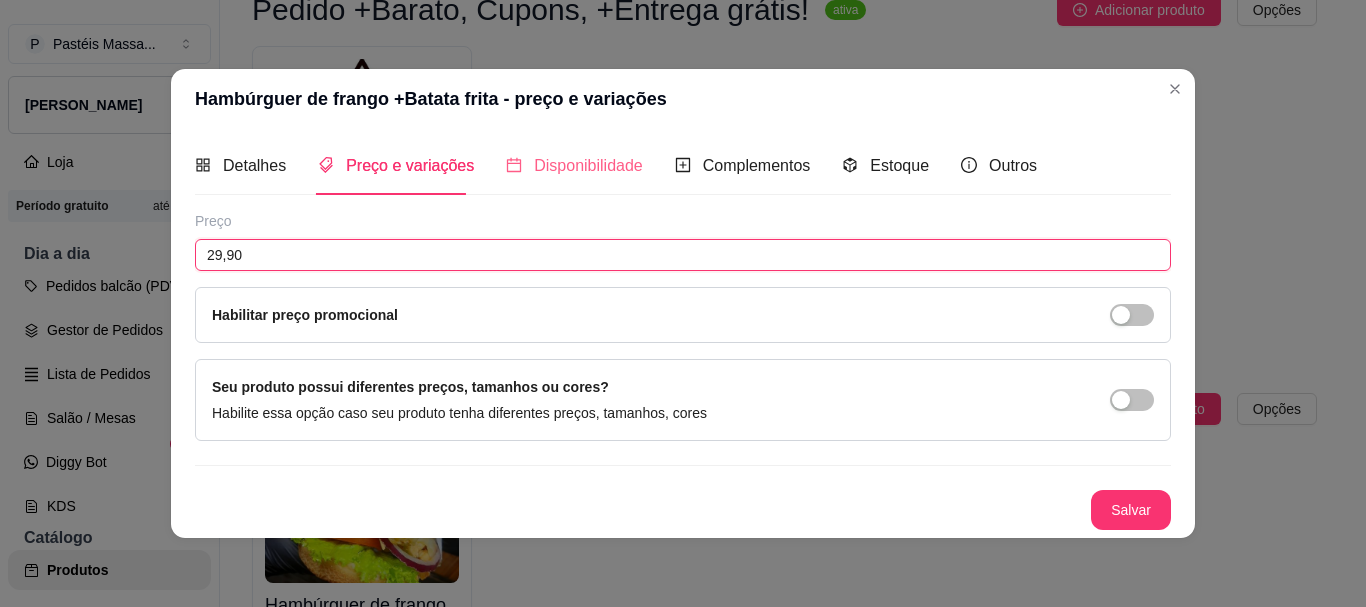 type on "29,90" 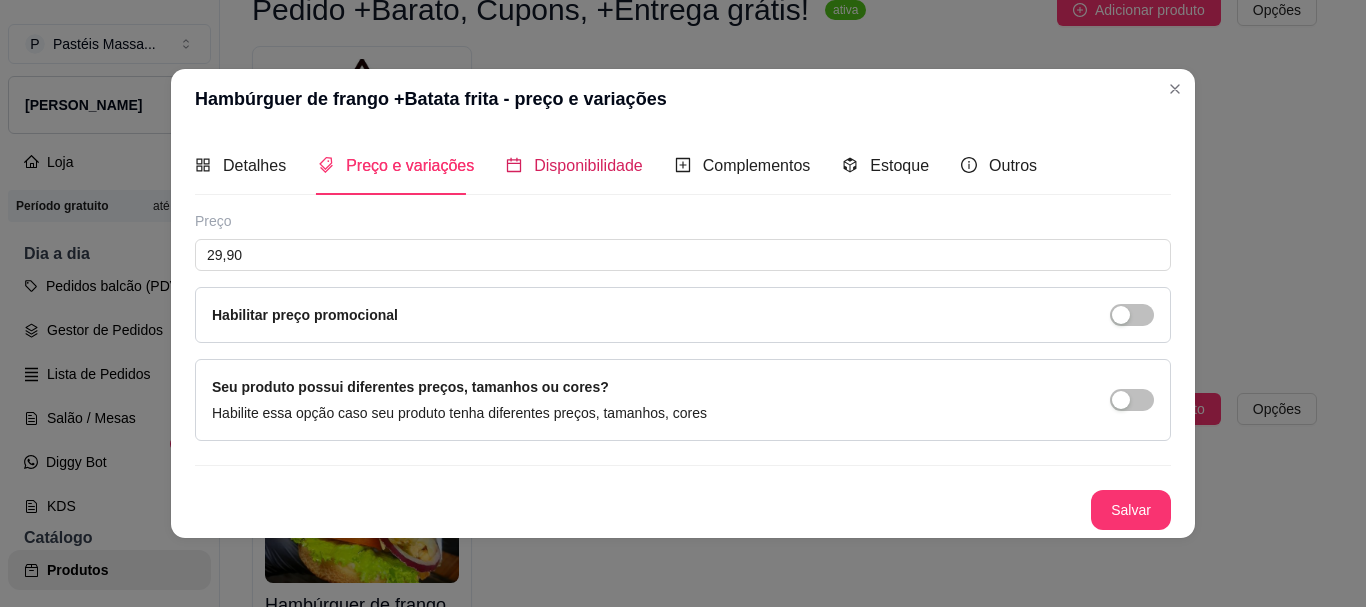 click on "Disponibilidade" at bounding box center (588, 165) 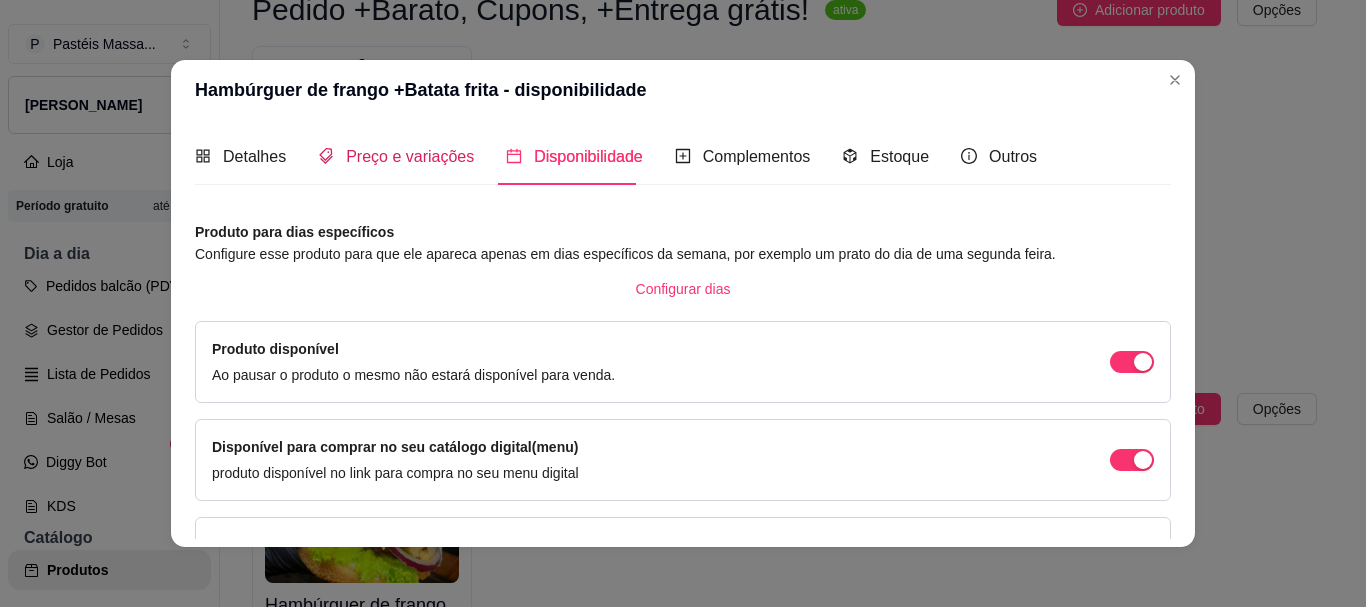 click on "Preço e variações" at bounding box center [410, 156] 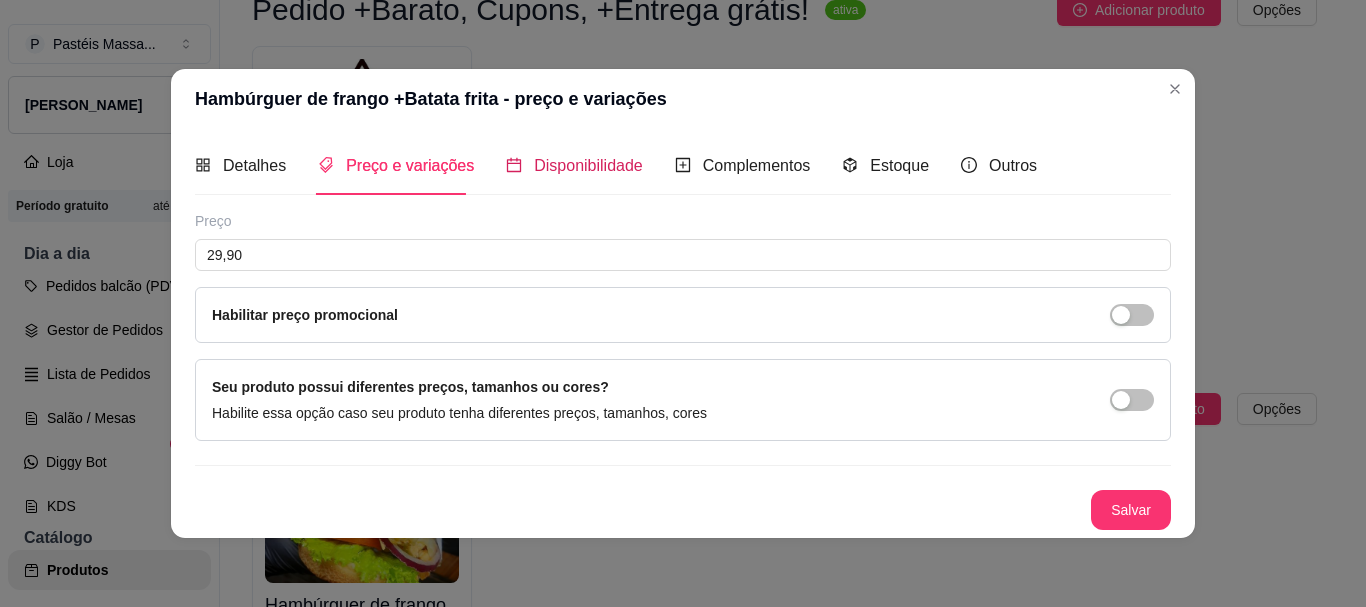 click on "Disponibilidade" at bounding box center [588, 165] 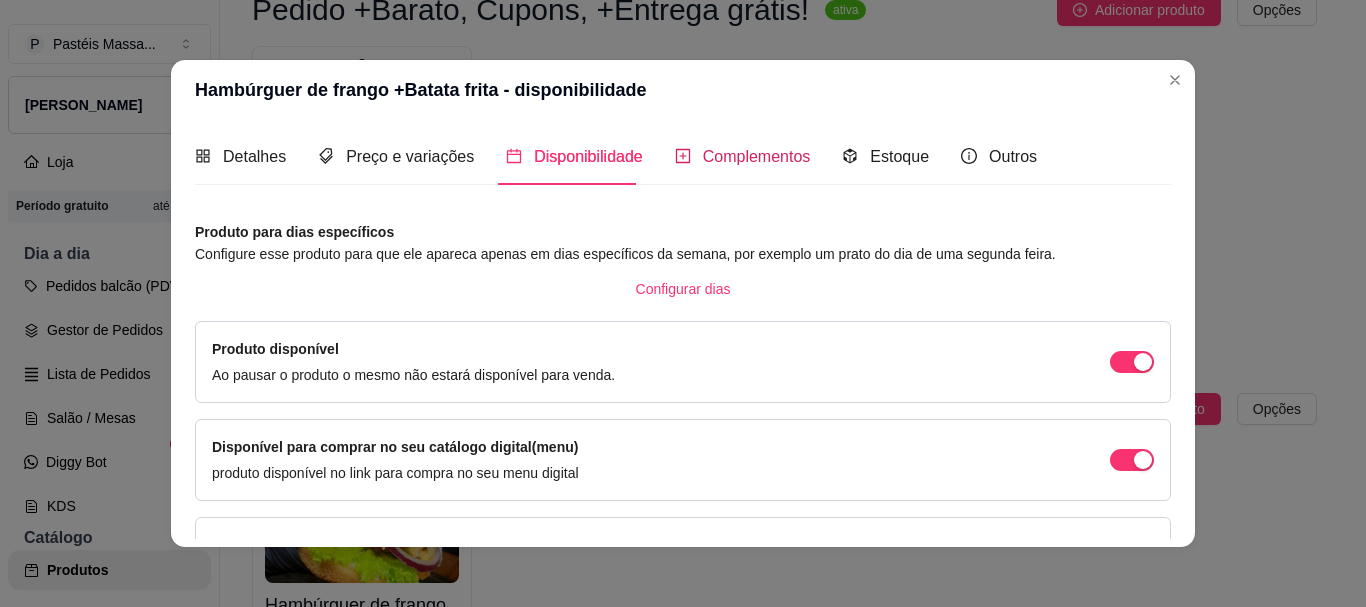 click on "Complementos" at bounding box center (757, 156) 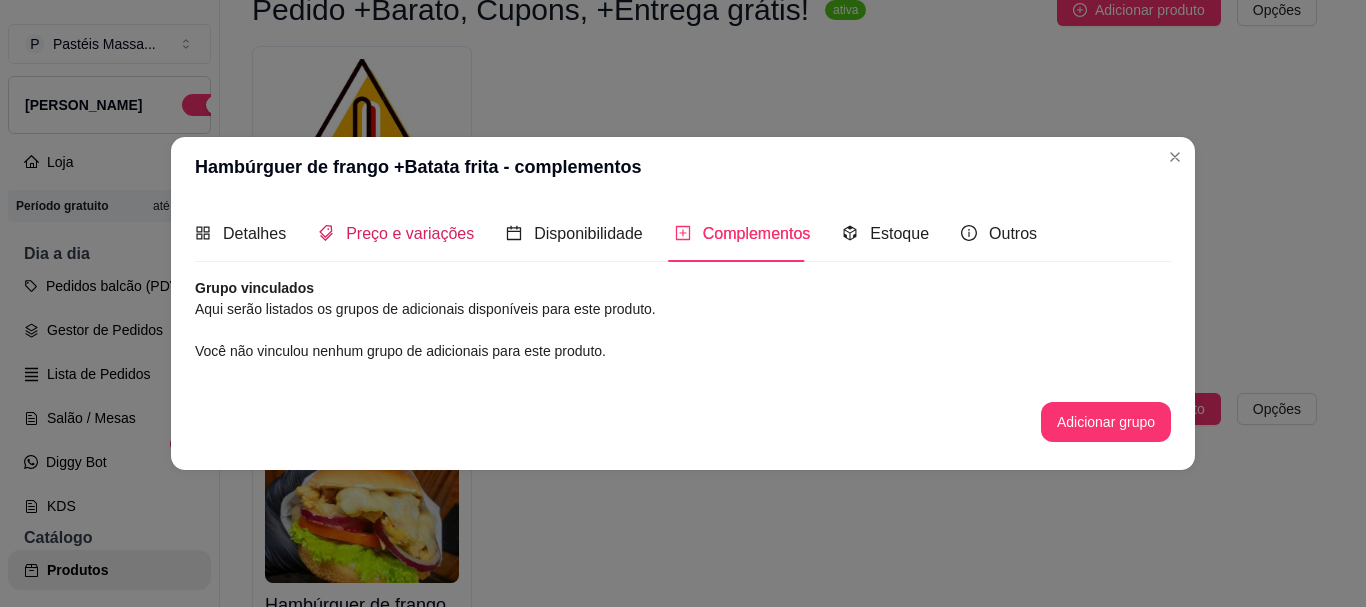 click on "Preço e variações" at bounding box center [410, 233] 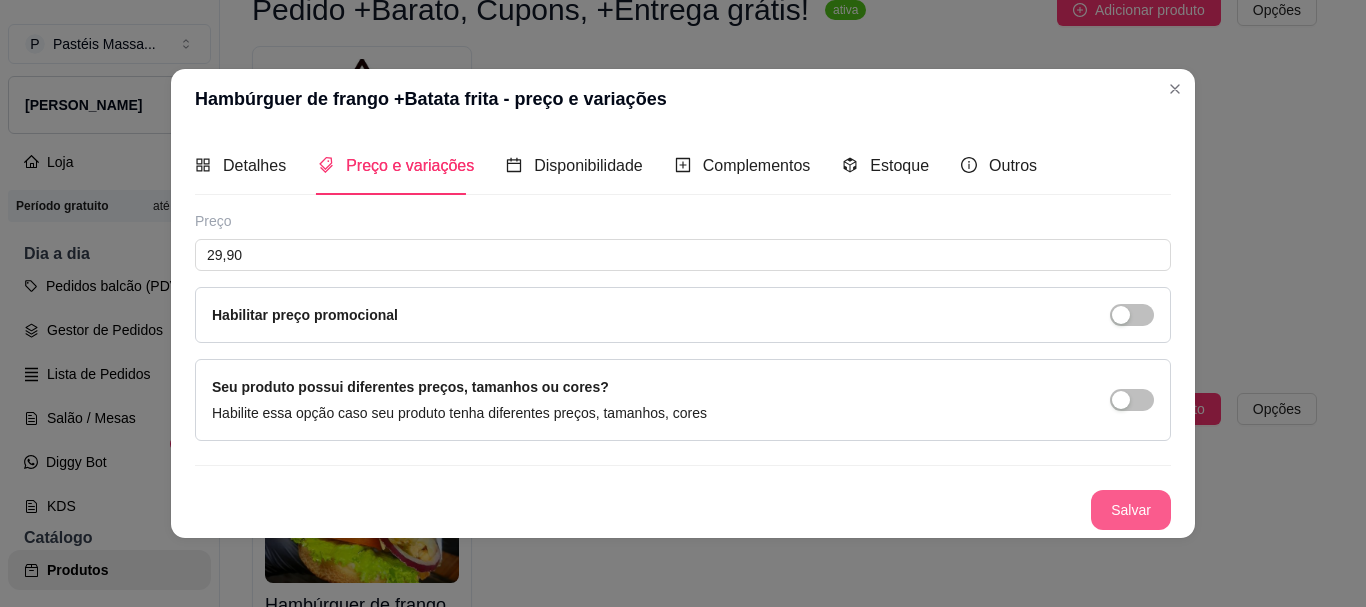 click on "Salvar" at bounding box center [1131, 510] 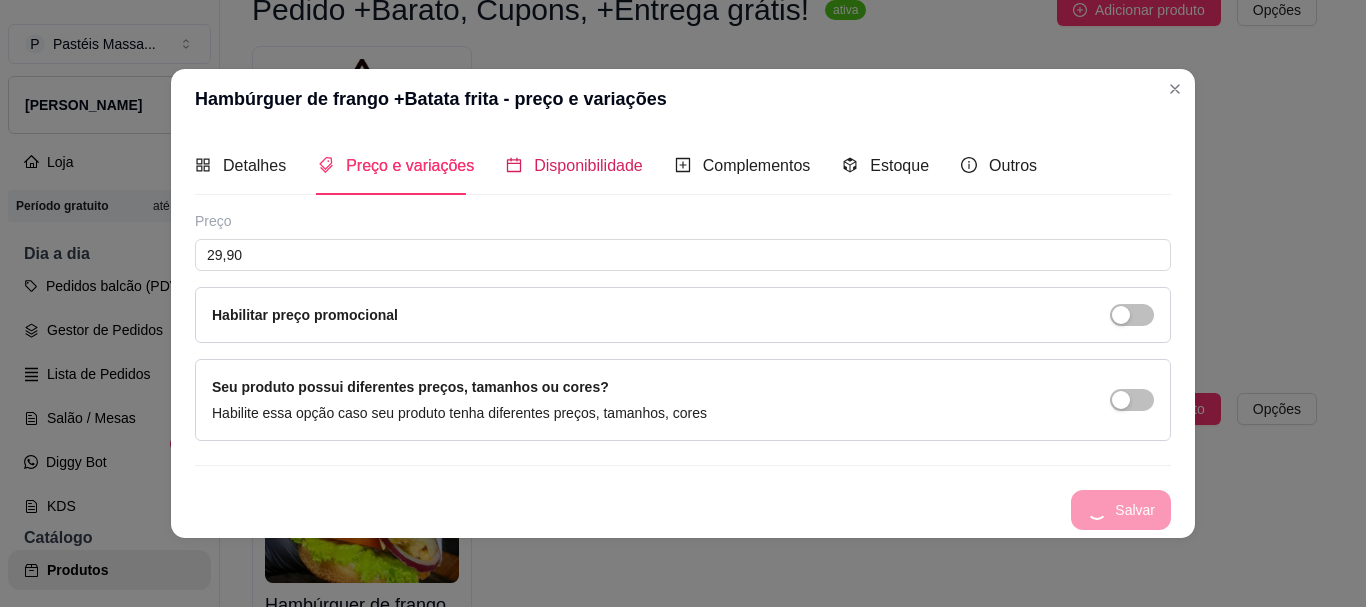 click on "Disponibilidade" at bounding box center (588, 165) 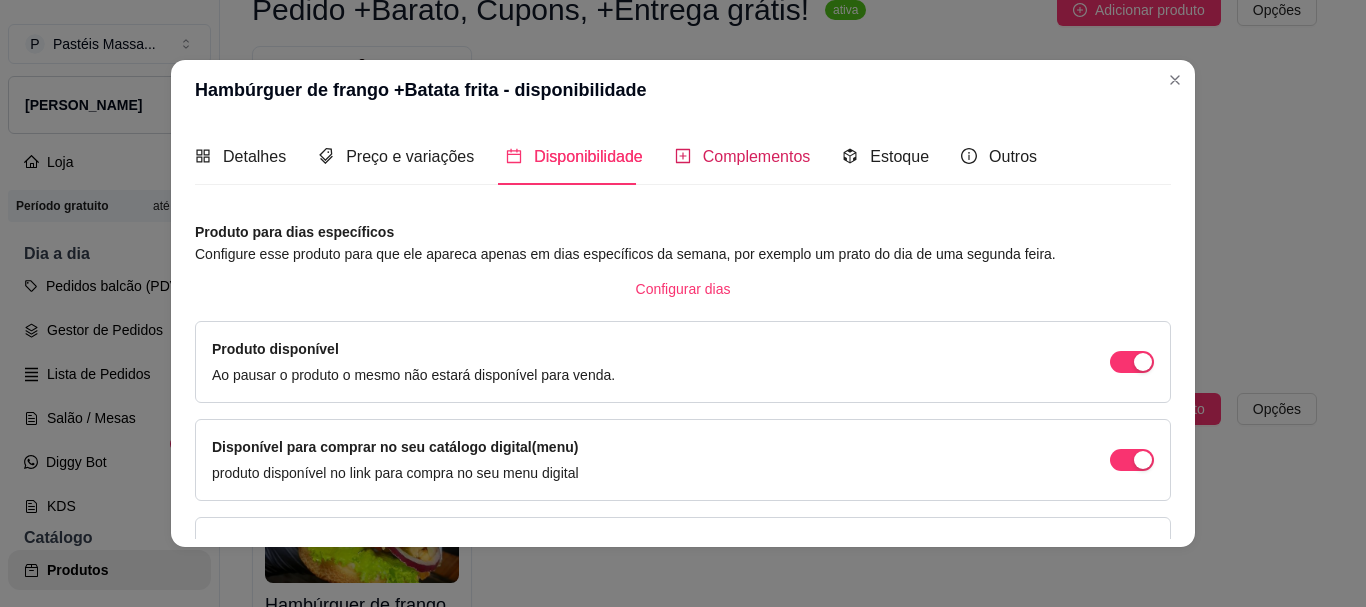 click on "Complementos" at bounding box center [757, 156] 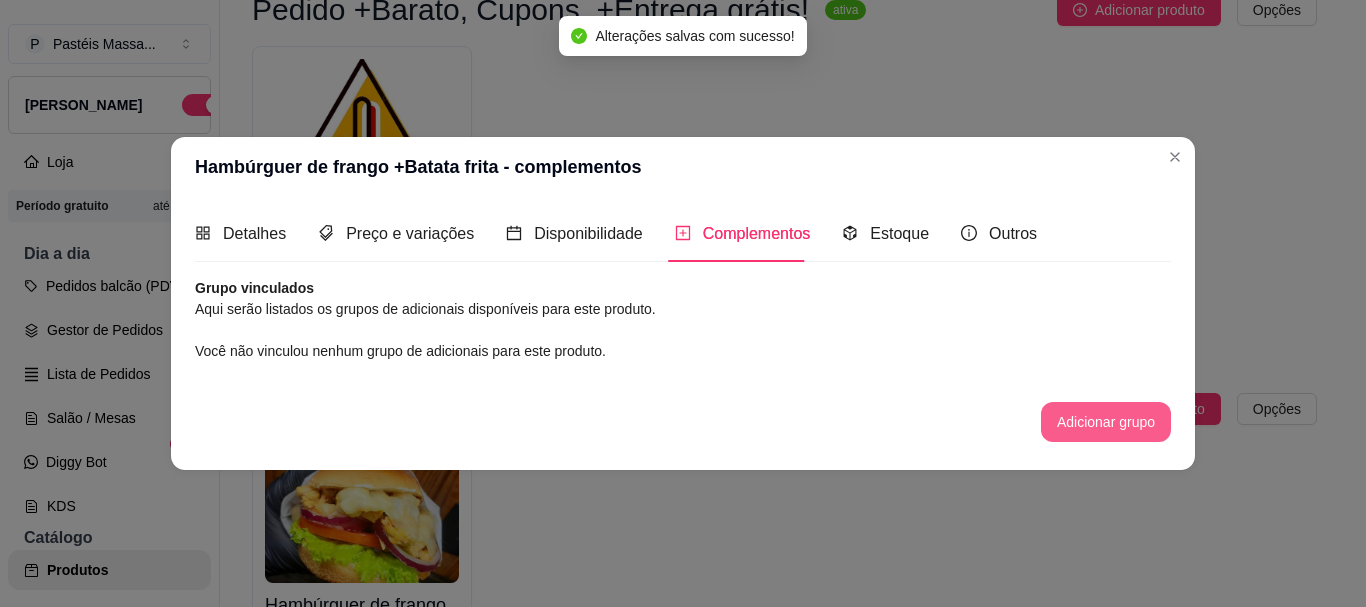 click on "Adicionar grupo" at bounding box center [1106, 422] 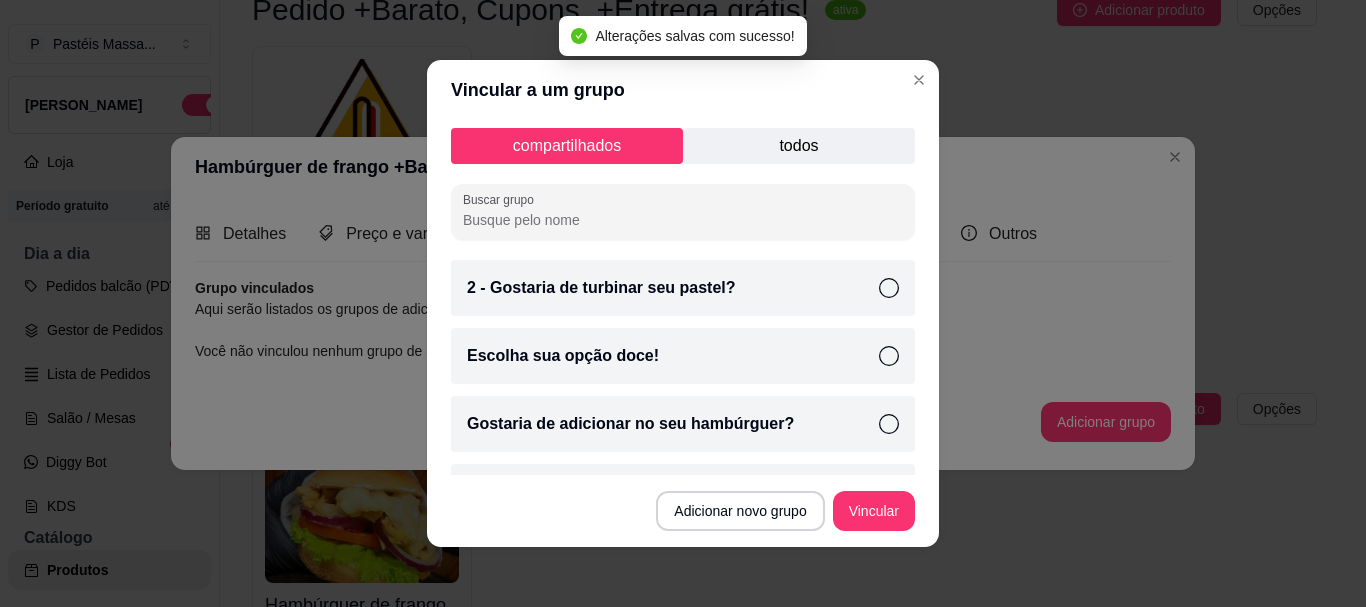 click on "todos" at bounding box center (799, 146) 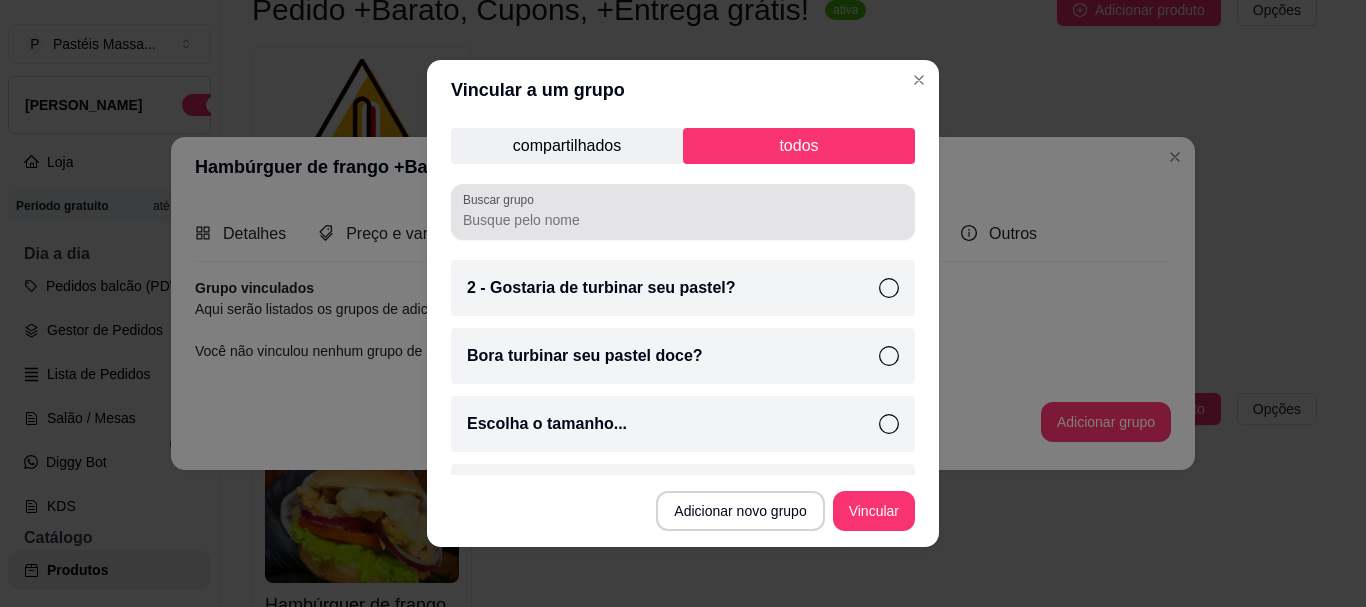 click on "Buscar grupo" at bounding box center [683, 220] 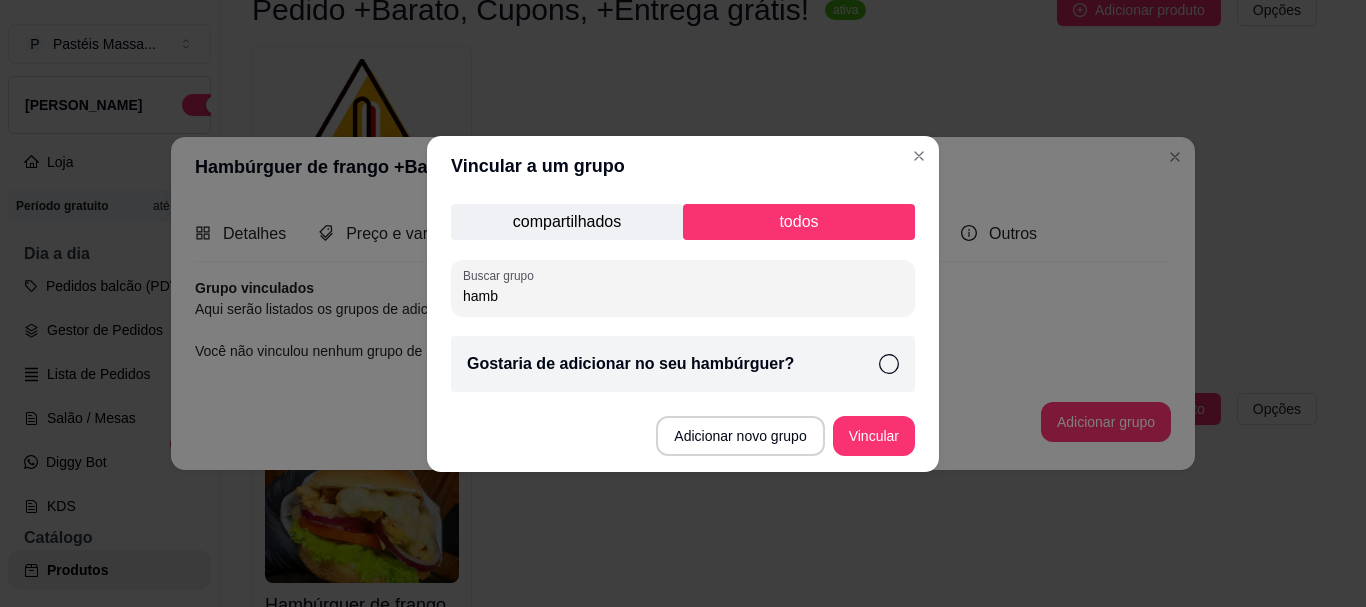 type on "hamb" 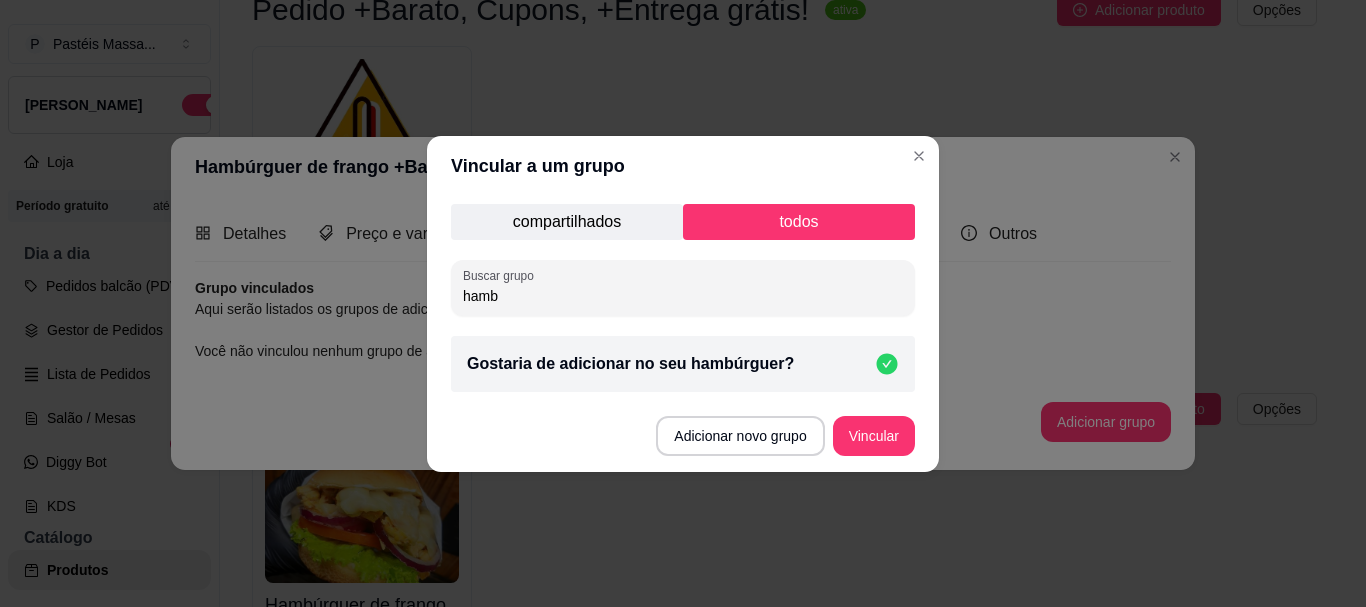 click on "Vincular" at bounding box center [874, 436] 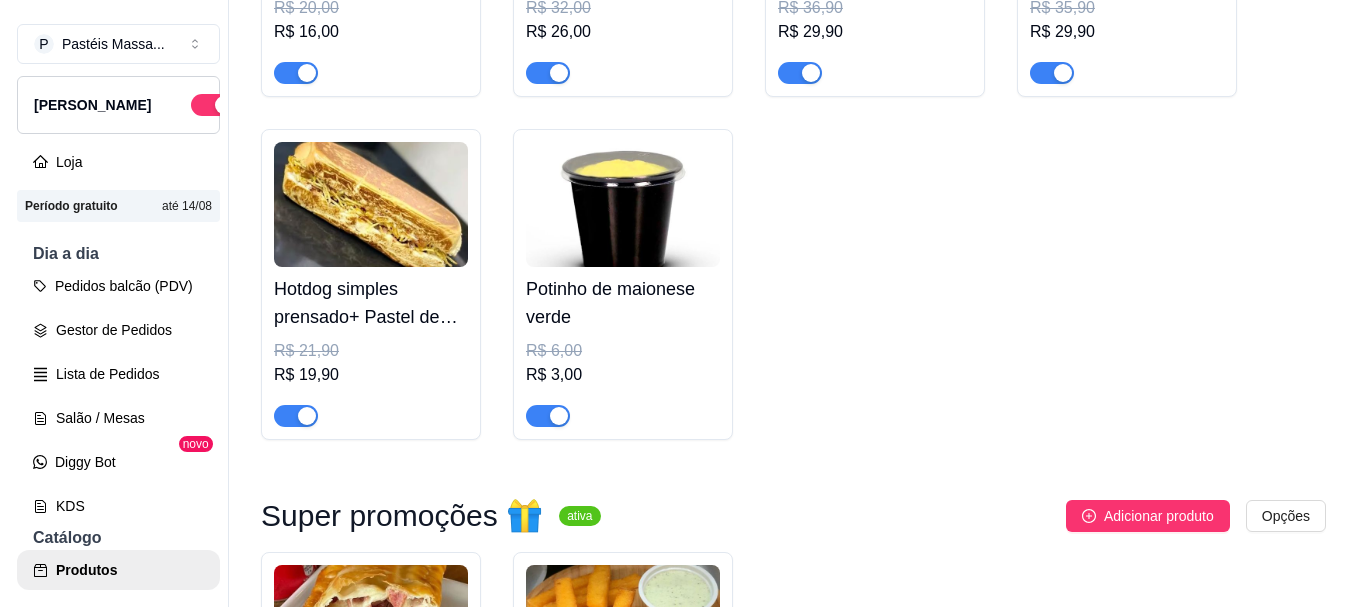 scroll, scrollTop: 0, scrollLeft: 0, axis: both 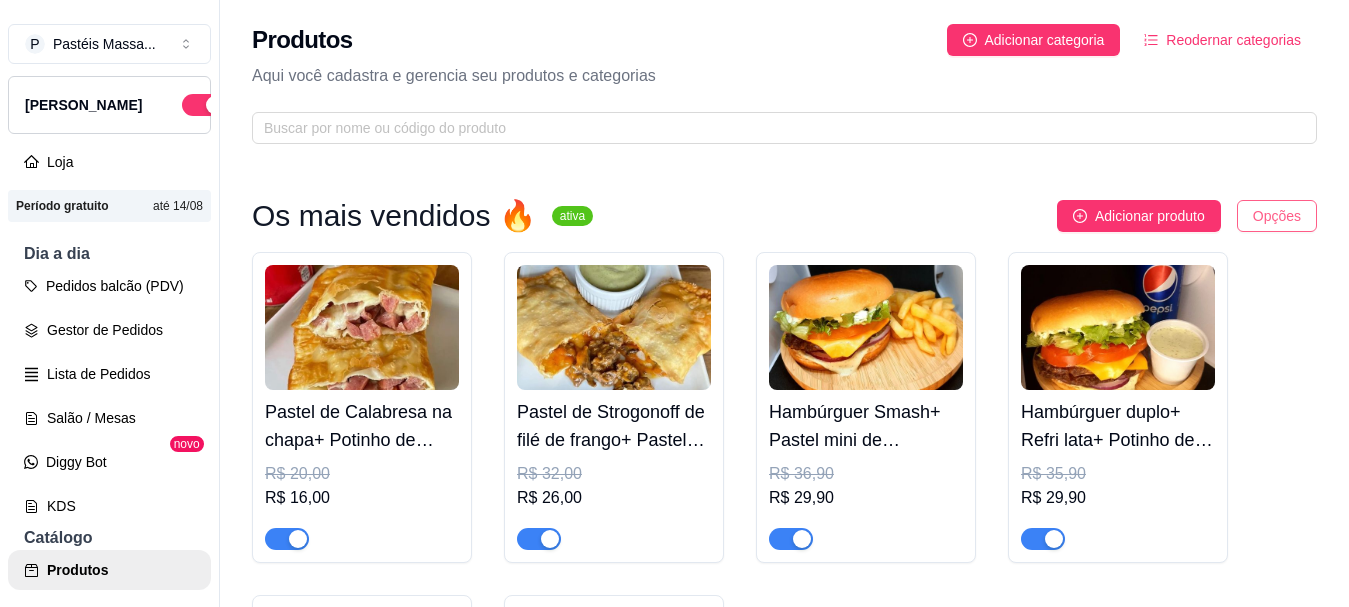 click on "P Pastéis Massa ... Loja Aberta Loja Período gratuito até 14/08   Dia a dia Pedidos balcão (PDV) Gestor de Pedidos Lista de Pedidos Salão / Mesas Diggy Bot novo KDS Catálogo Produtos Complementos Relatórios Relatórios de vendas Relatório de clientes Relatório de fidelidade novo Gerenciar Entregadores novo Nota Fiscal (NFC-e) Controle de caixa Controle de fiado Cupons Clientes Estoque Configurações Diggy Planos Precisa de ajuda? Sair Produtos Adicionar categoria Reodernar categorias Aqui você cadastra e gerencia seu produtos e categorias Os mais vendidos 🔥 ativa Adicionar produto Opções Pastel de Calabresa na chapa+ Potinho de maionese temperada   R$ 20,00 R$ 16,00 Pastel de Strogonoff de filé de frango+ Pastel mini de chocolate ao leite   R$ 32,00 R$ 26,00 Hambúrguer Smash+ Pastel mini de chocolate branco+ Batata frita pequena   R$ 36,90 R$ 29,90 Hambúrguer duplo+ Refri lata+ Potinho de maionese verde 🌱   R$ 35,90 R$ 29,90   R$ 21,90 R$ 19,90 Potinho de maionese verde   ativa" at bounding box center [674, 303] 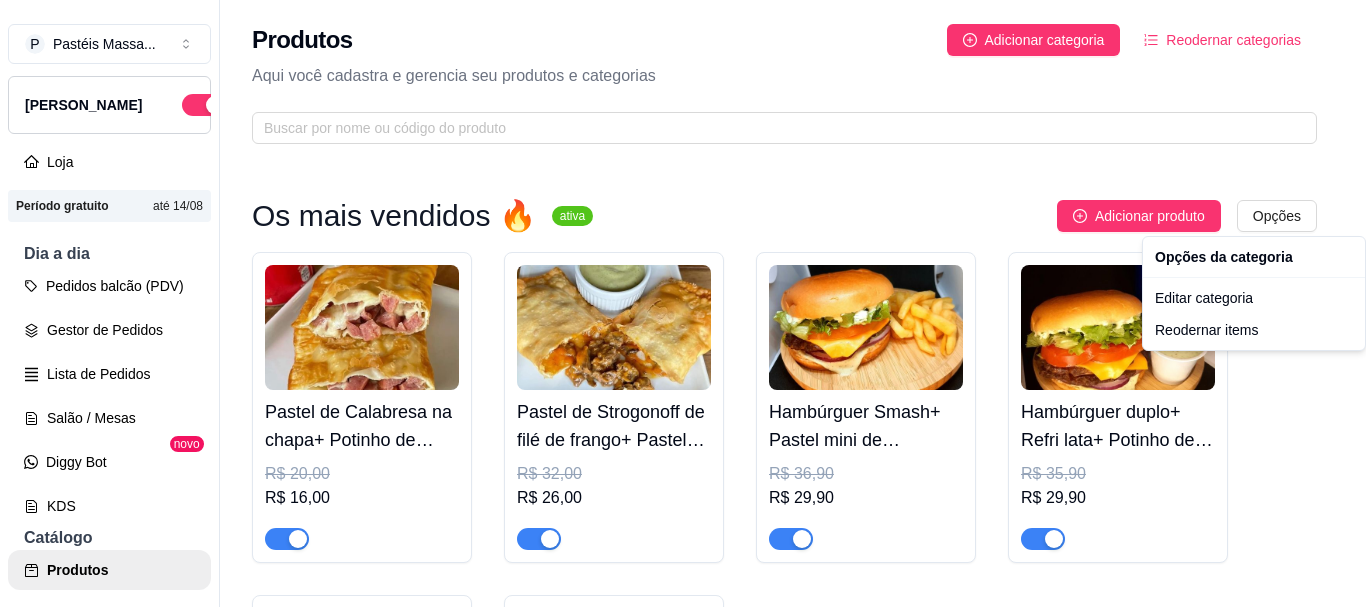 click on "P Pastéis Massa ... Loja Aberta Loja Período gratuito até 14/08   Dia a dia Pedidos balcão (PDV) Gestor de Pedidos Lista de Pedidos Salão / Mesas Diggy Bot novo KDS Catálogo Produtos Complementos Relatórios Relatórios de vendas Relatório de clientes Relatório de fidelidade novo Gerenciar Entregadores novo Nota Fiscal (NFC-e) Controle de caixa Controle de fiado Cupons Clientes Estoque Configurações Diggy Planos Precisa de ajuda? Sair Produtos Adicionar categoria Reodernar categorias Aqui você cadastra e gerencia seu produtos e categorias Os mais vendidos 🔥 ativa Adicionar produto Opções Pastel de Calabresa na chapa+ Potinho de maionese temperada   R$ 20,00 R$ 16,00 Pastel de Strogonoff de filé de frango+ Pastel mini de chocolate ao leite   R$ 32,00 R$ 26,00 Hambúrguer Smash+ Pastel mini de chocolate branco+ Batata frita pequena   R$ 36,90 R$ 29,90 Hambúrguer duplo+ Refri lata+ Potinho de maionese verde 🌱   R$ 35,90 R$ 29,90   R$ 21,90 R$ 19,90 Potinho de maionese verde   ativa" at bounding box center [683, 303] 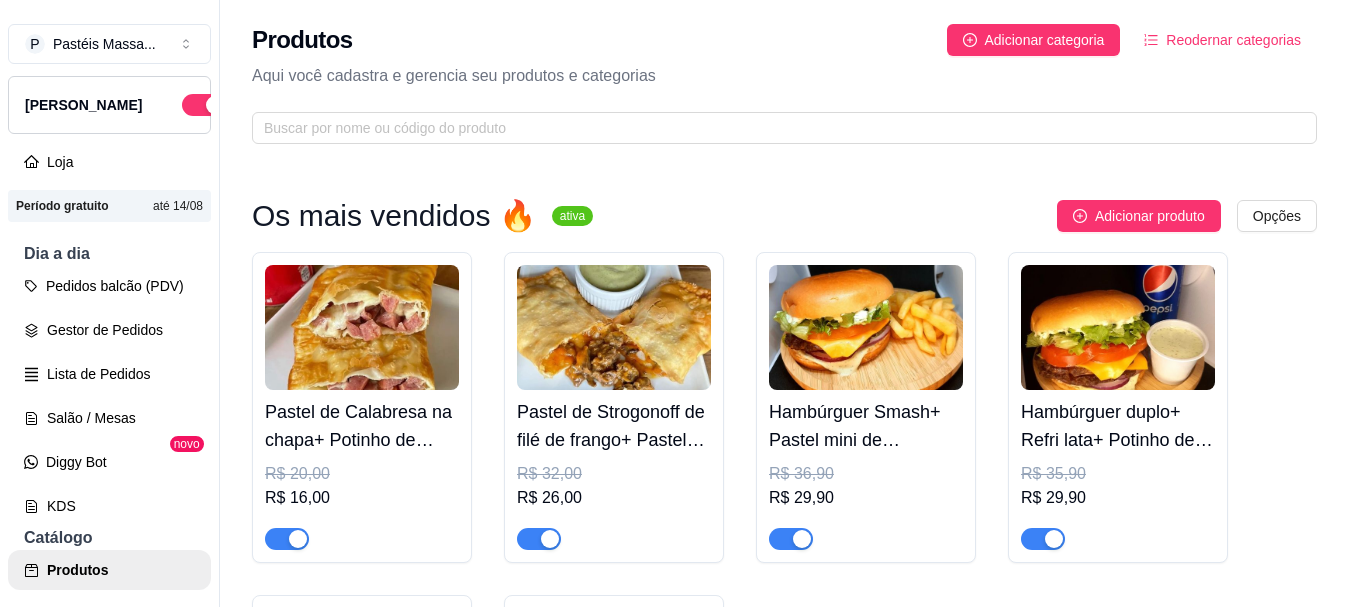 click on "Reodernar categorias" at bounding box center [1233, 40] 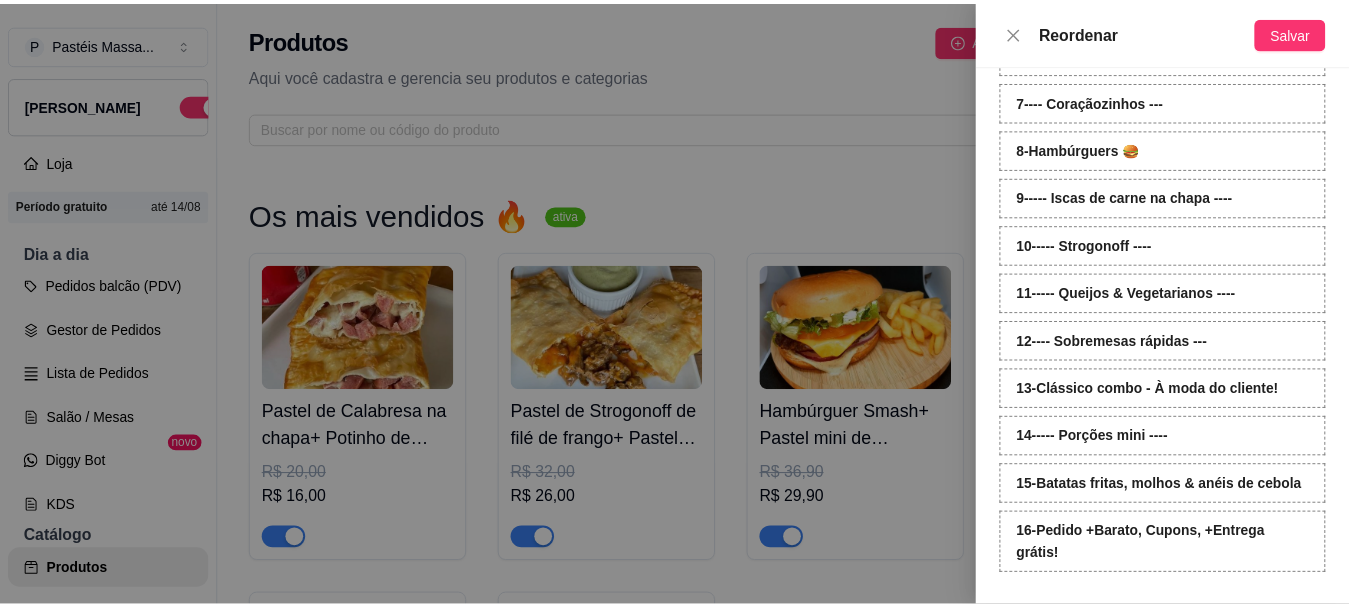 scroll, scrollTop: 104, scrollLeft: 0, axis: vertical 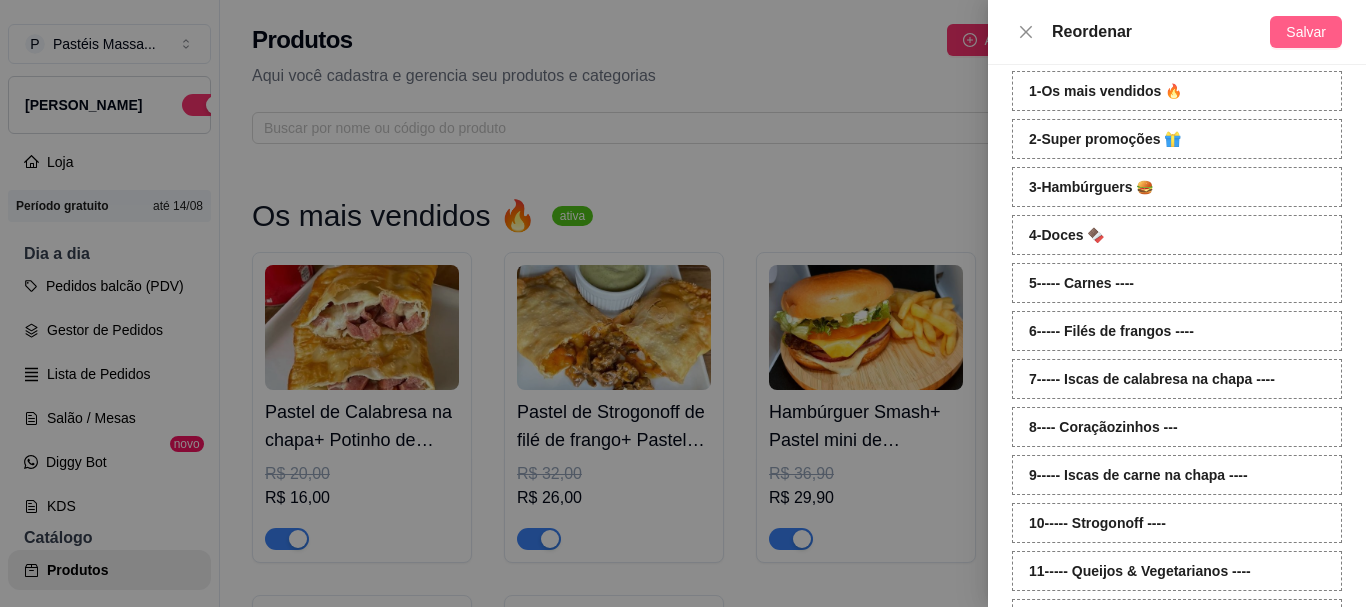 click on "Salvar" at bounding box center (1306, 32) 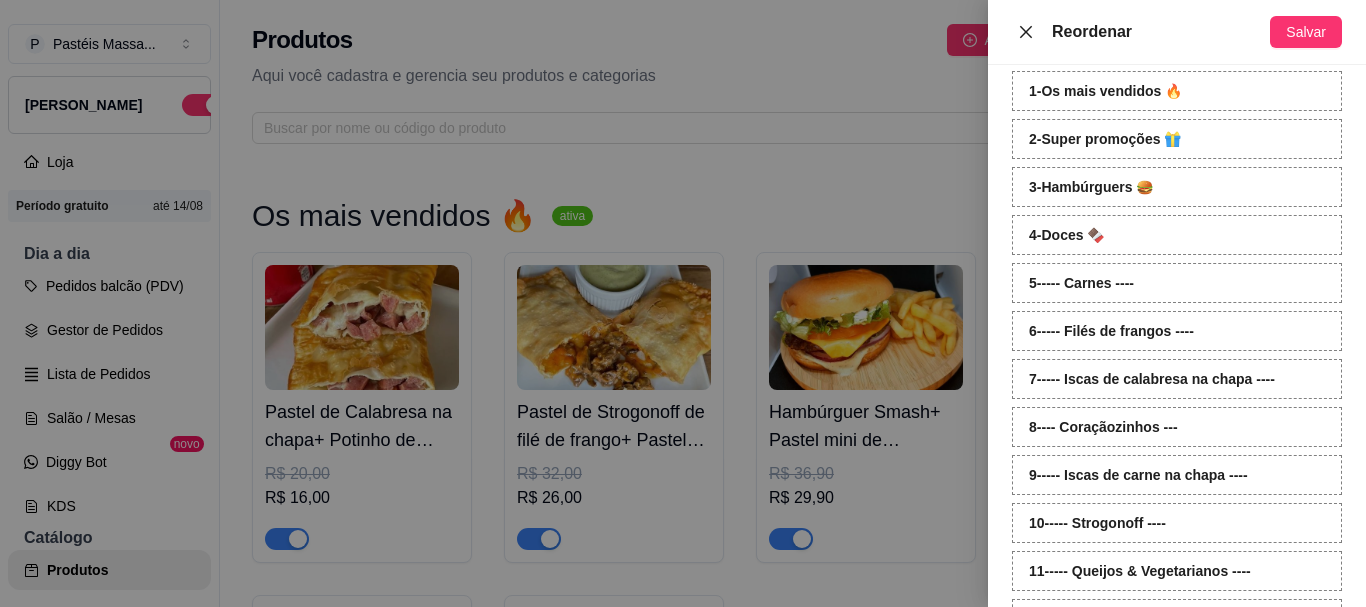 click 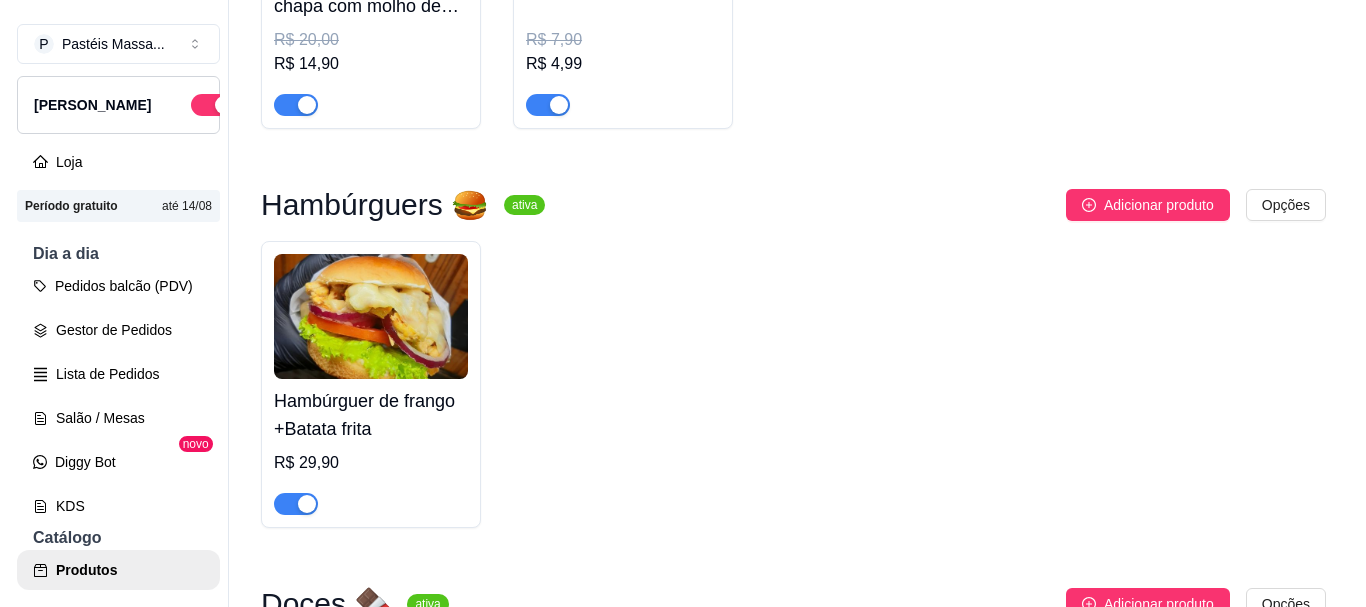 scroll, scrollTop: 1300, scrollLeft: 0, axis: vertical 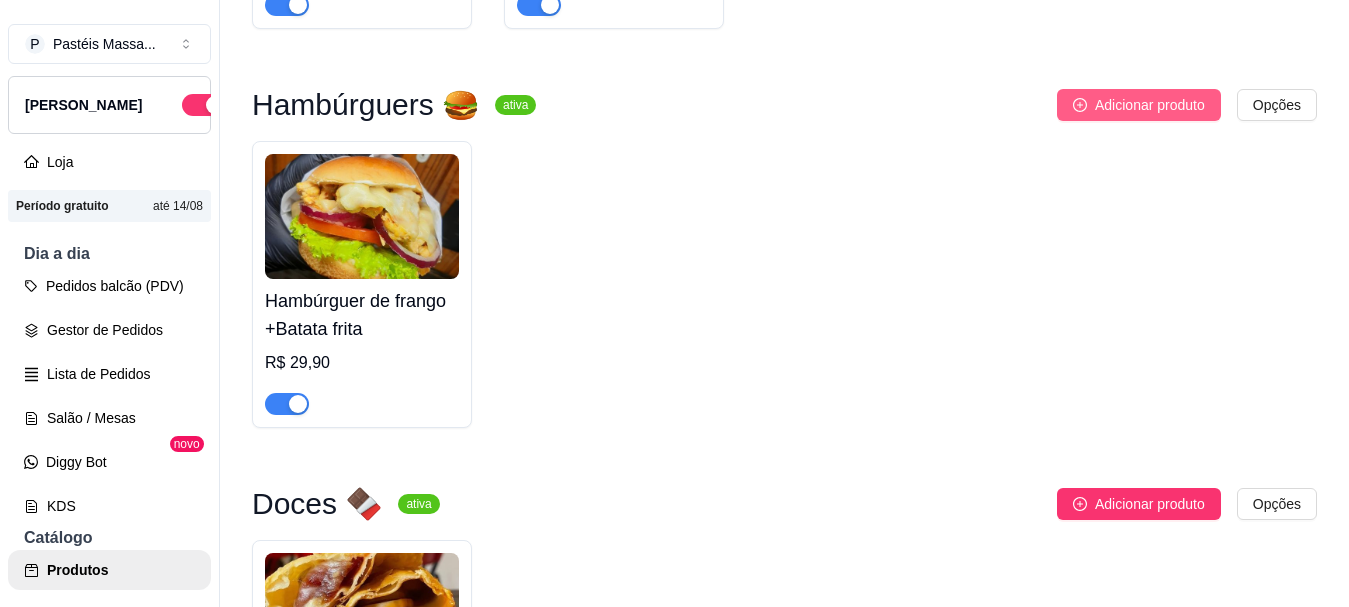 click on "Adicionar produto" at bounding box center [1139, 105] 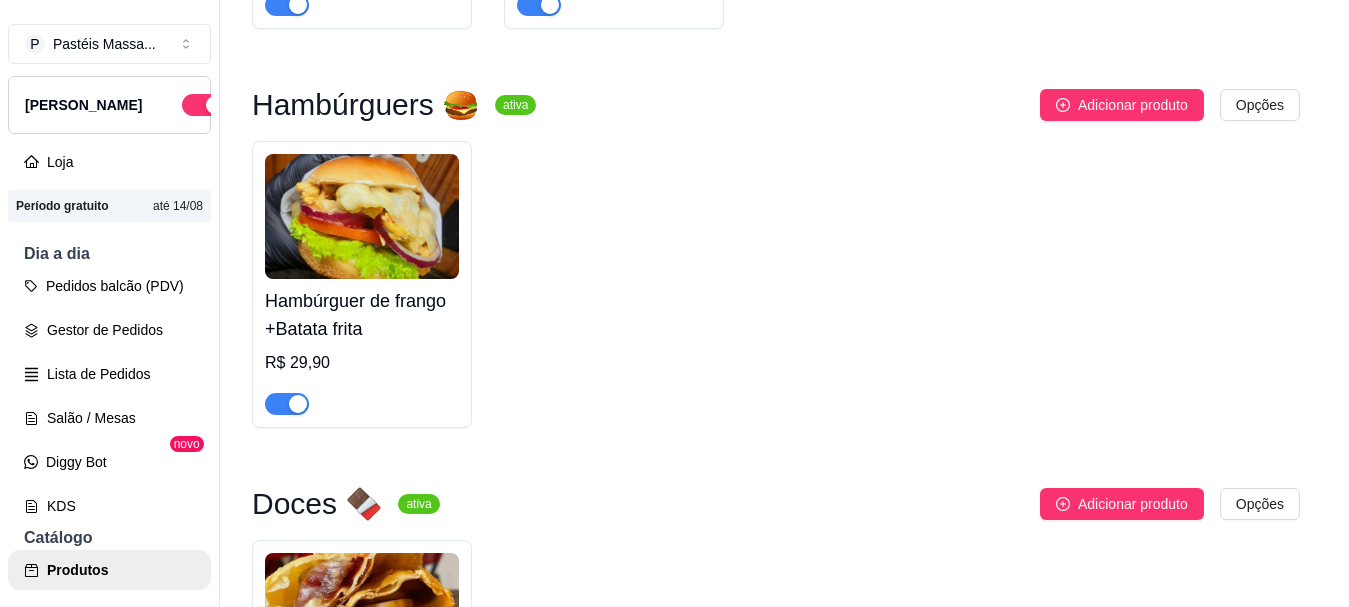 type 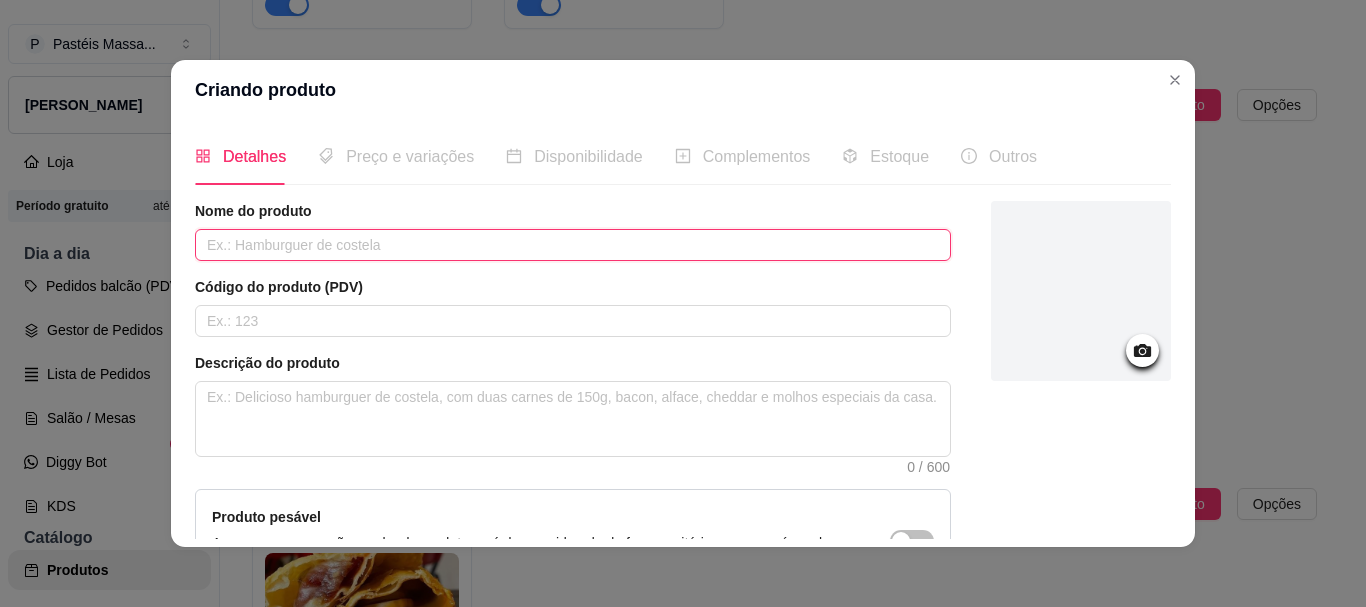 click at bounding box center (573, 245) 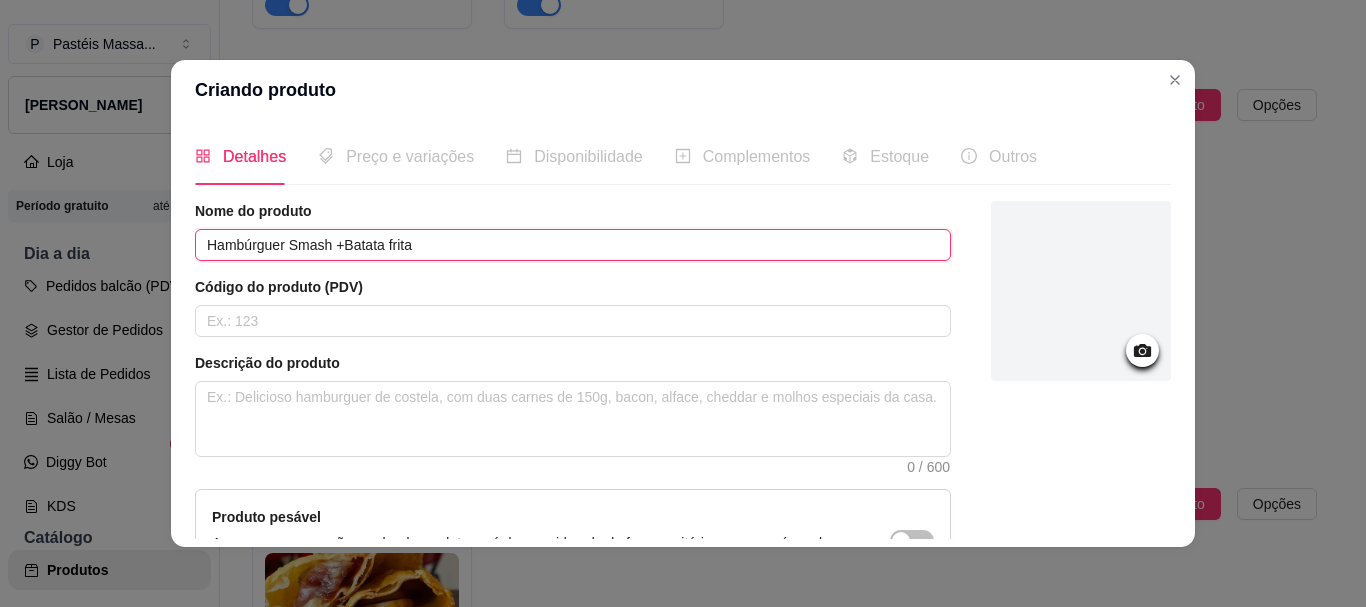 type on "Hambúrguer Smash +Batata frita" 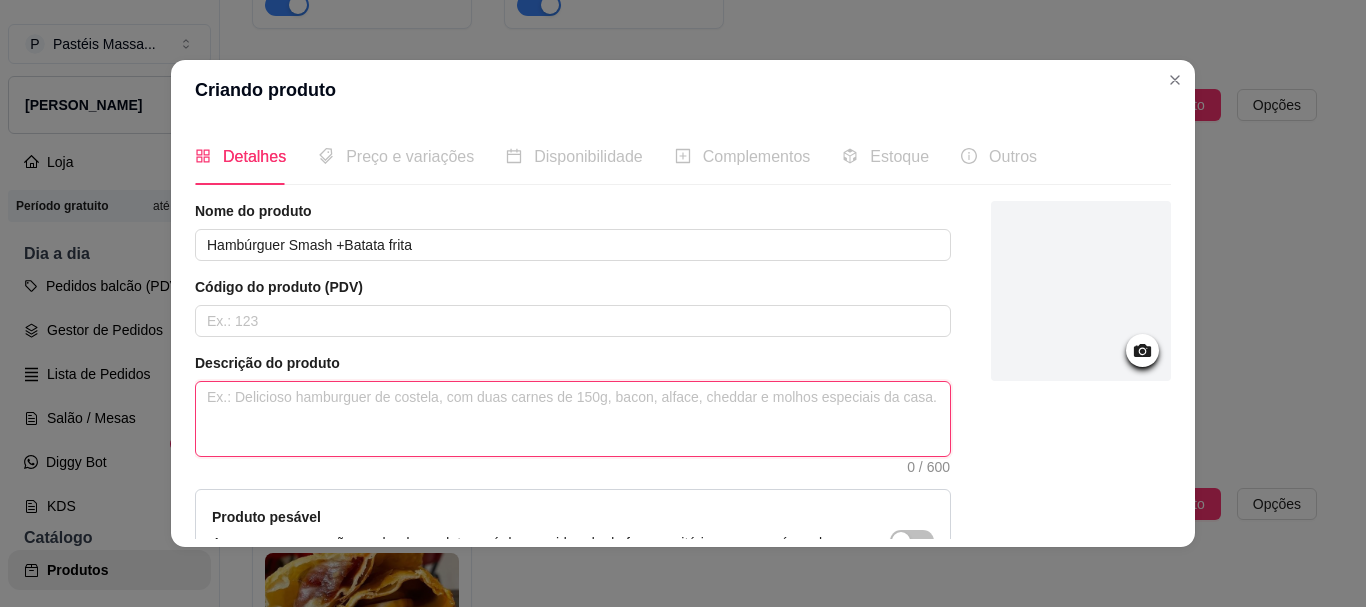 click at bounding box center [573, 419] 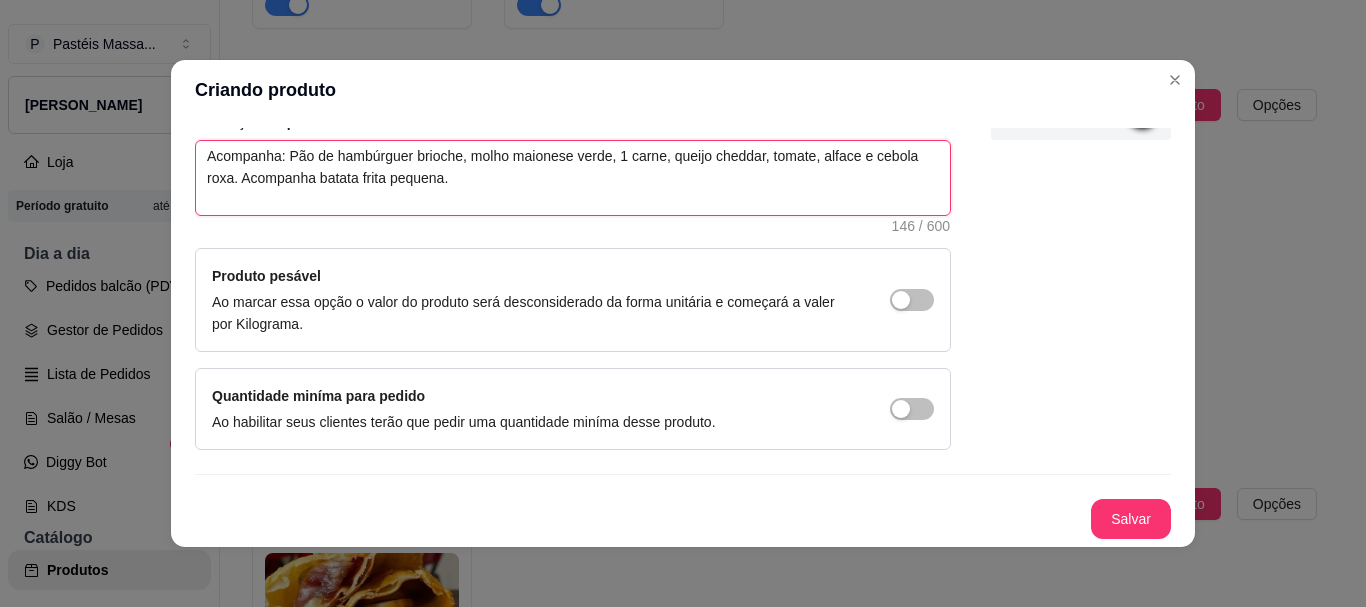 scroll, scrollTop: 0, scrollLeft: 0, axis: both 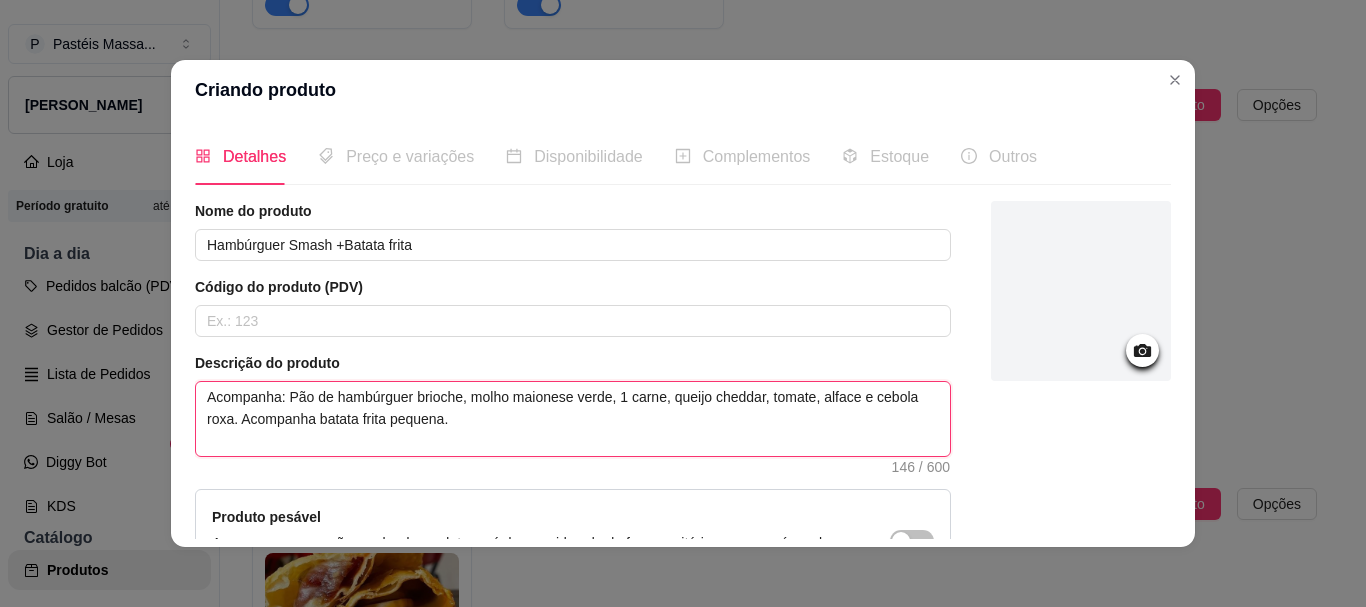 type on "Acompanha: Pão de hambúrguer brioche, molho maionese verde, 1 carne, queijo cheddar, tomate, alface e cebola roxa. Acompanha batata frita pequena." 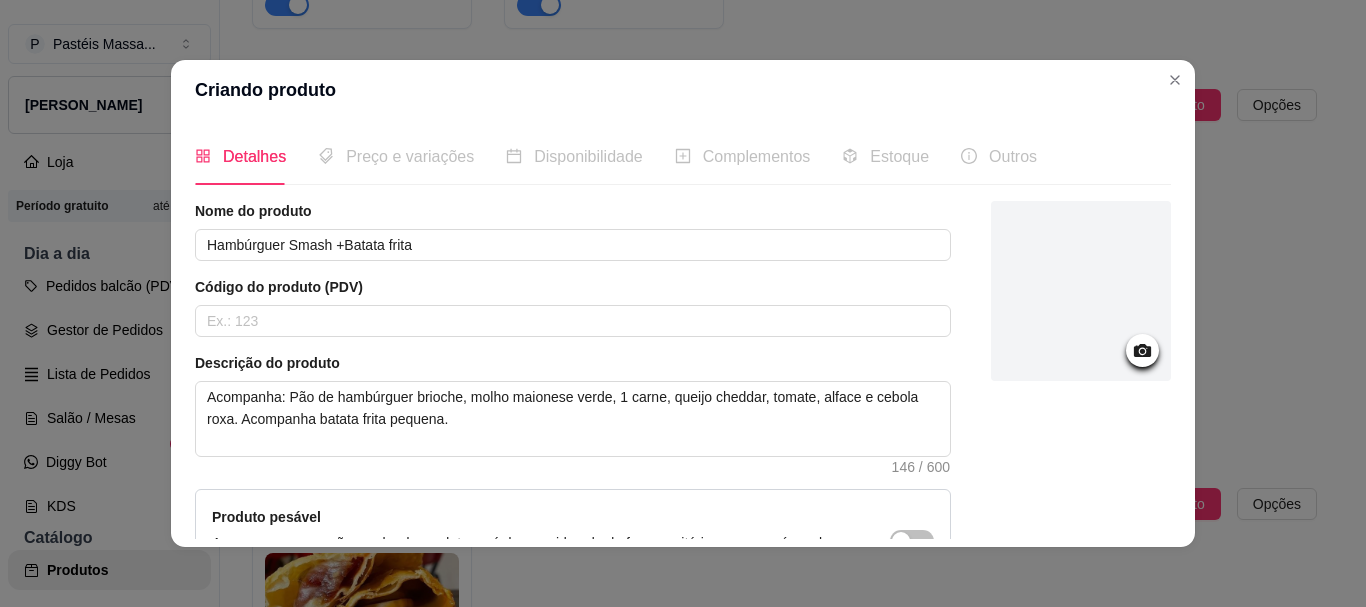 click at bounding box center [1081, 291] 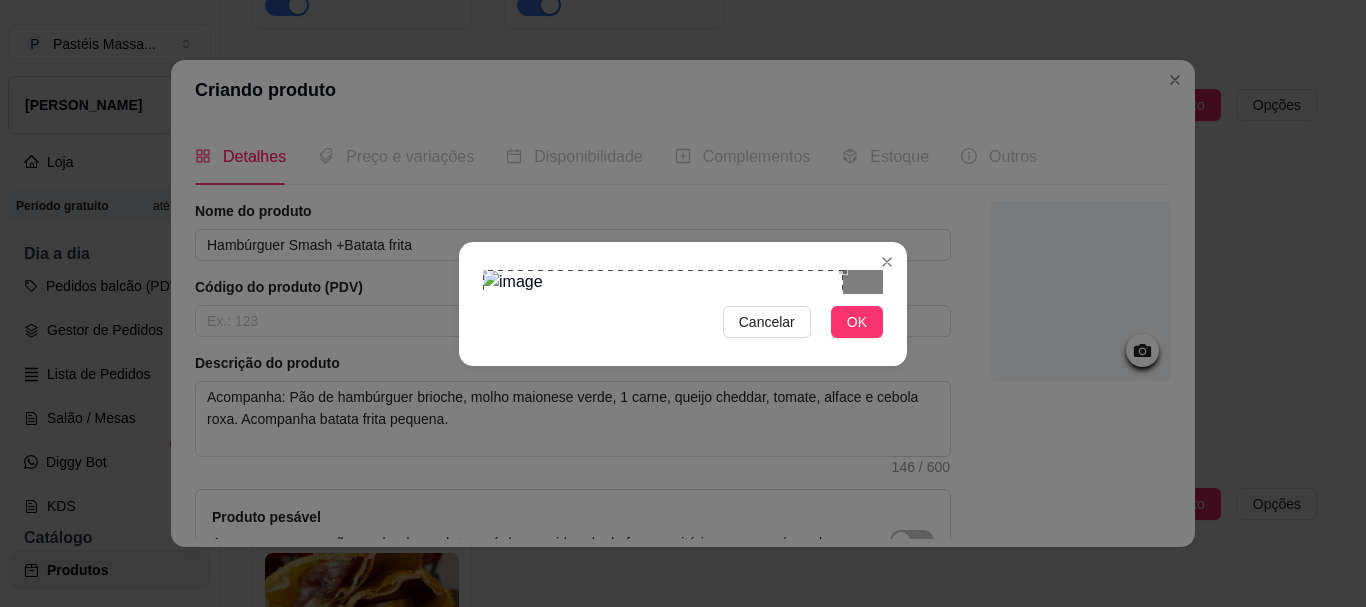 click at bounding box center [663, 450] 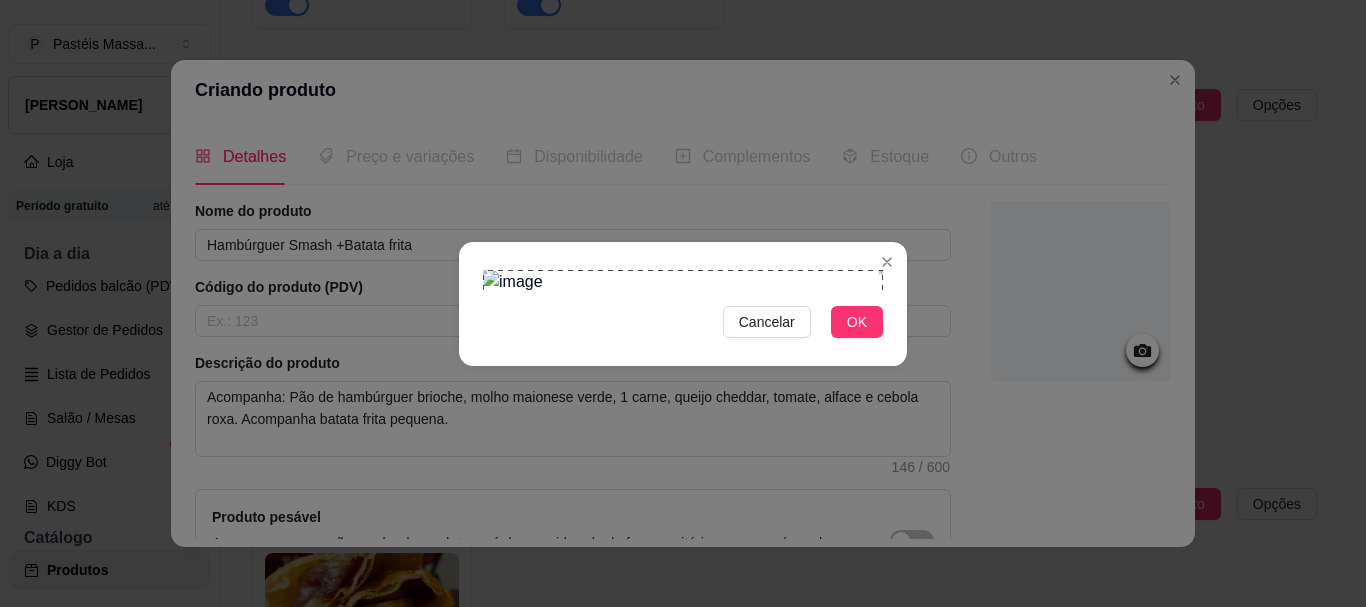 click on "Cancelar OK" at bounding box center (683, 303) 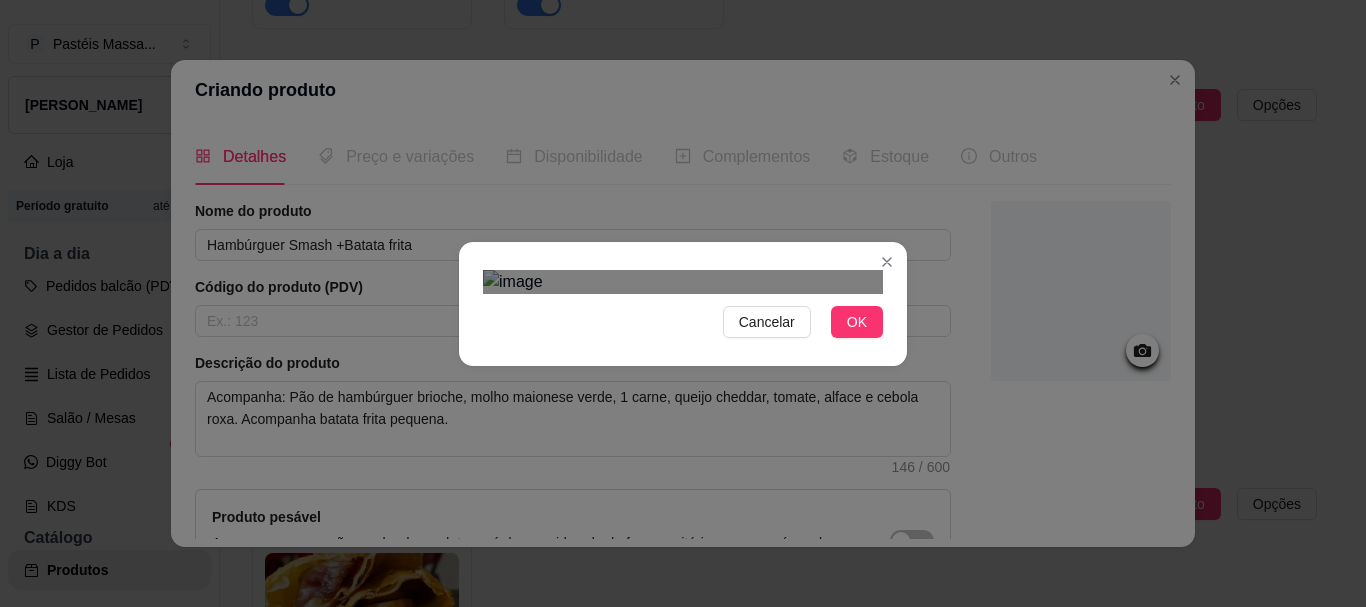 click at bounding box center (683, 501) 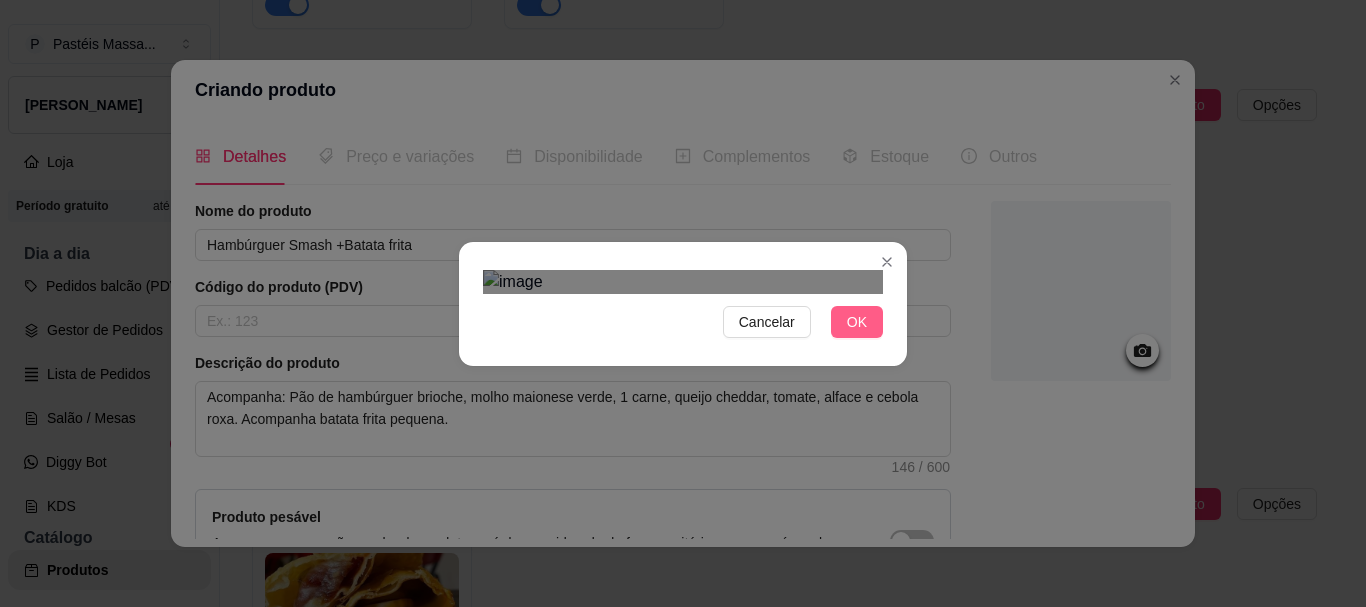 click on "OK" at bounding box center [857, 322] 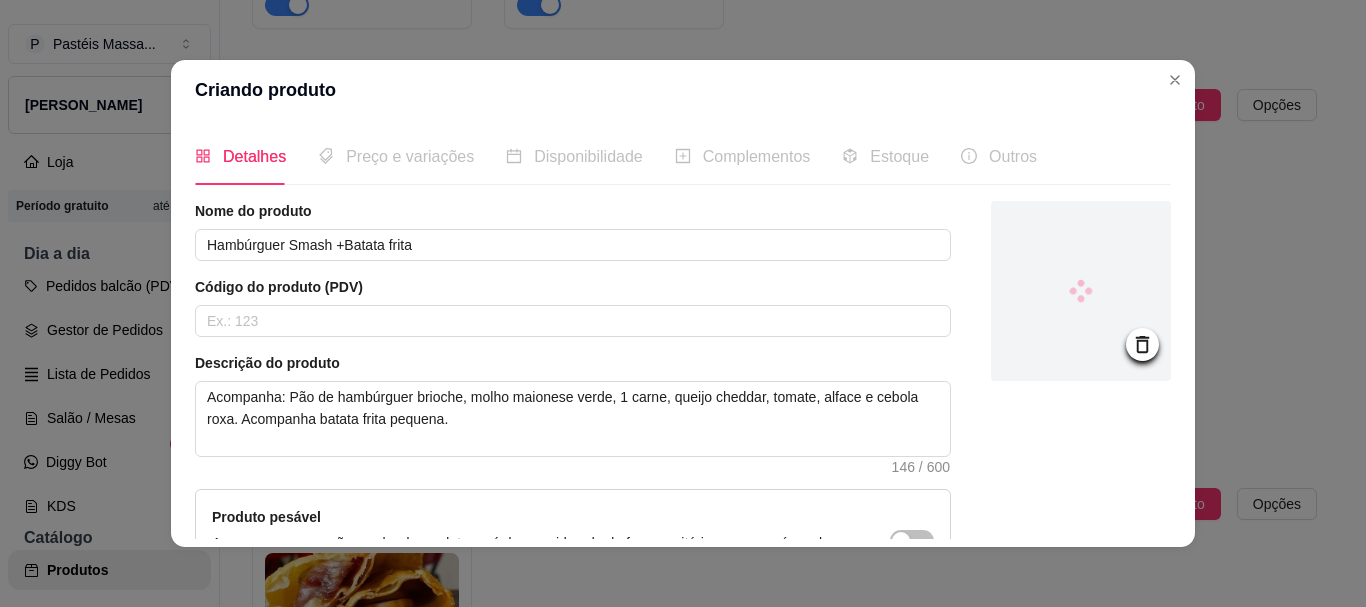 scroll, scrollTop: 241, scrollLeft: 0, axis: vertical 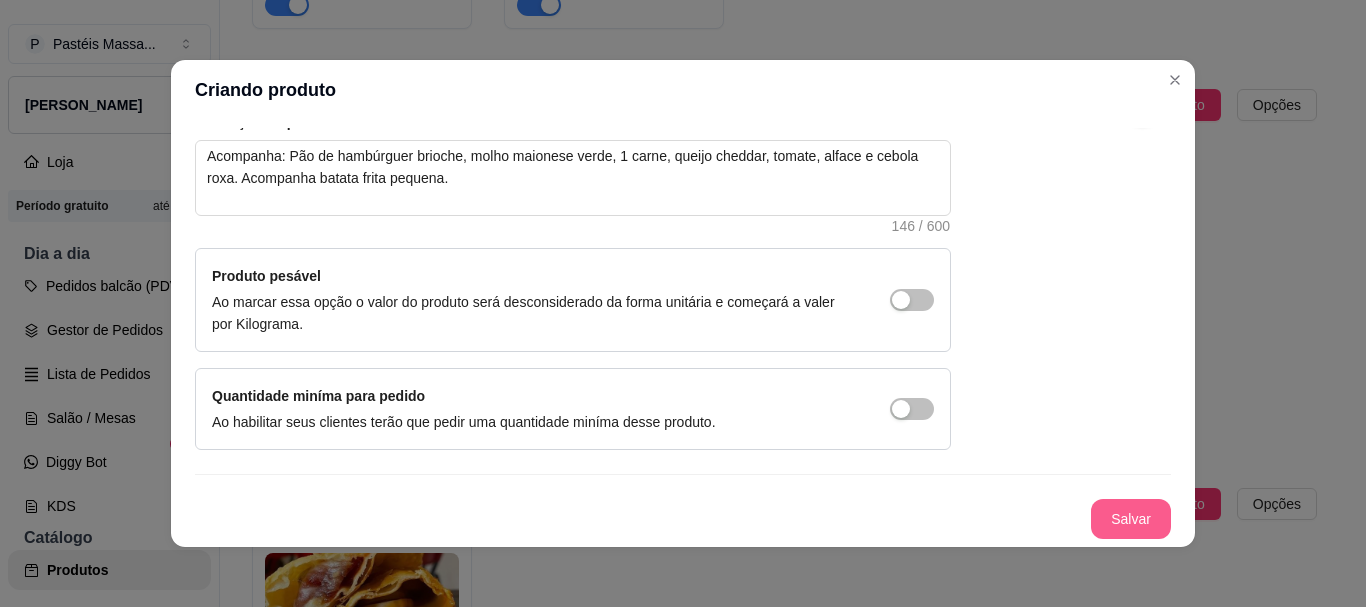 click on "Salvar" at bounding box center [1131, 519] 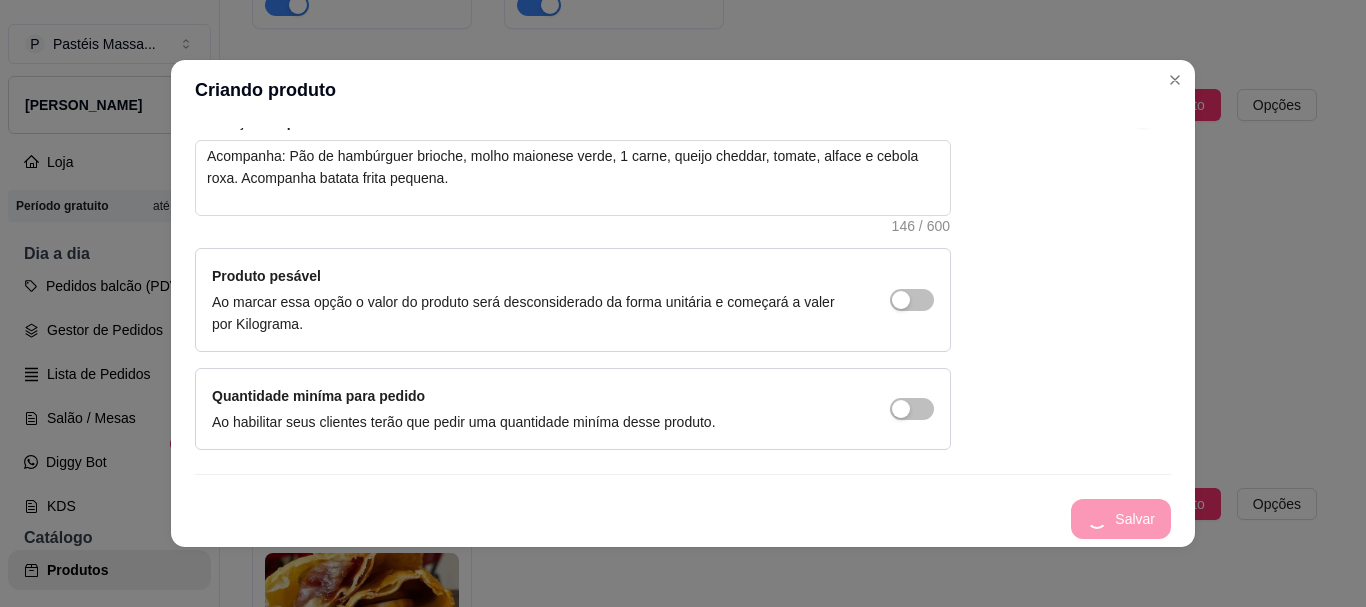 scroll, scrollTop: 0, scrollLeft: 0, axis: both 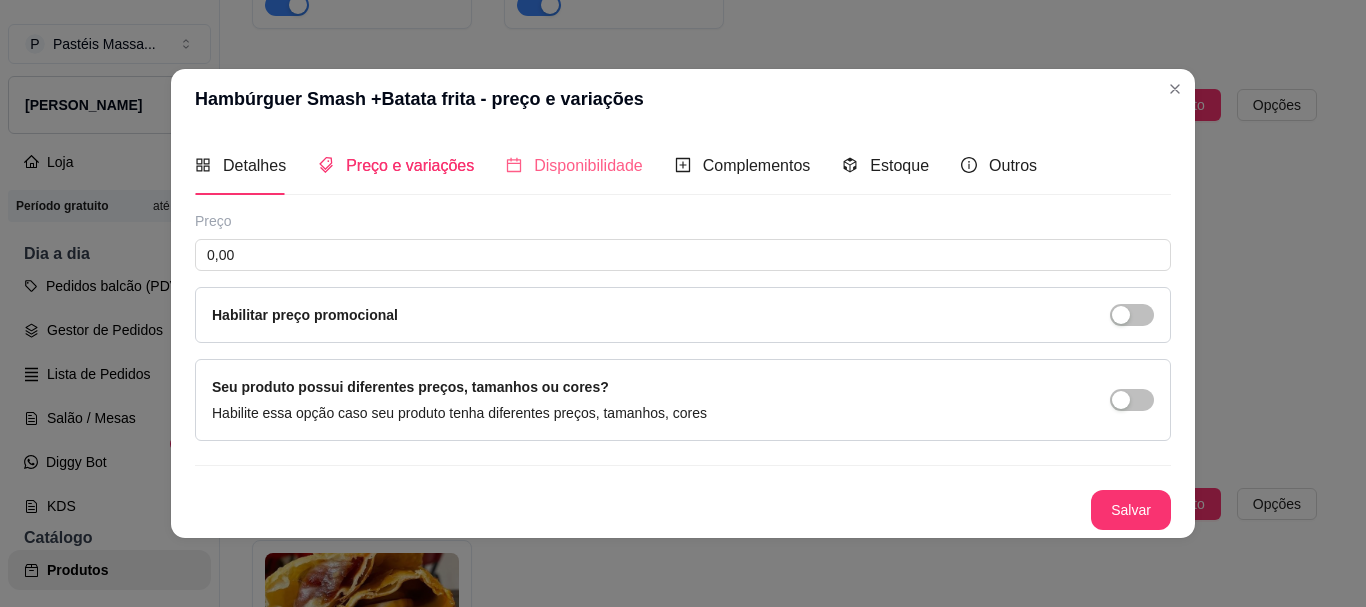 type 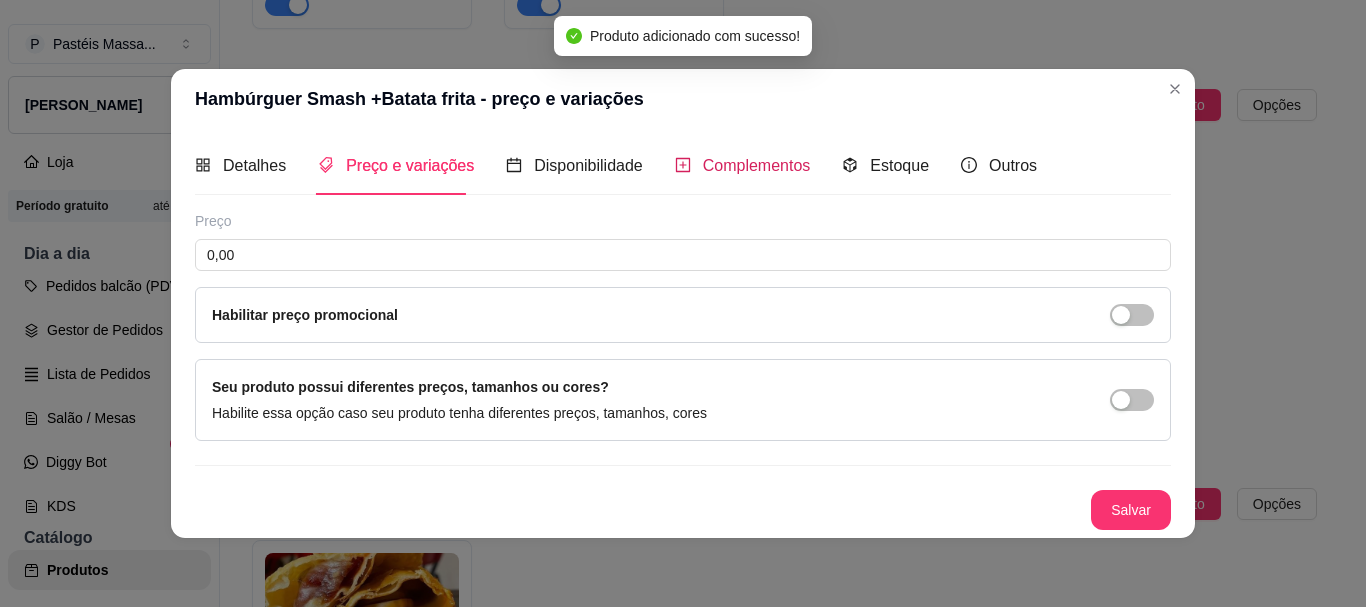click on "Complementos" at bounding box center [757, 165] 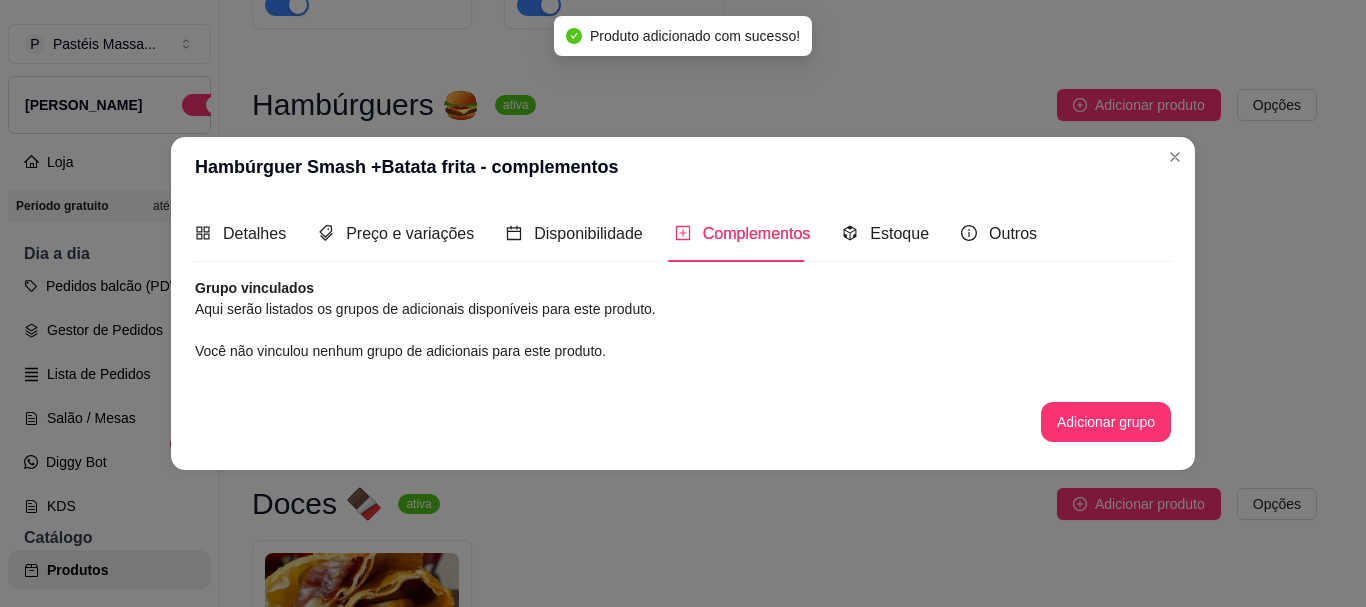 click on "Adicionar grupo" at bounding box center [1106, 422] 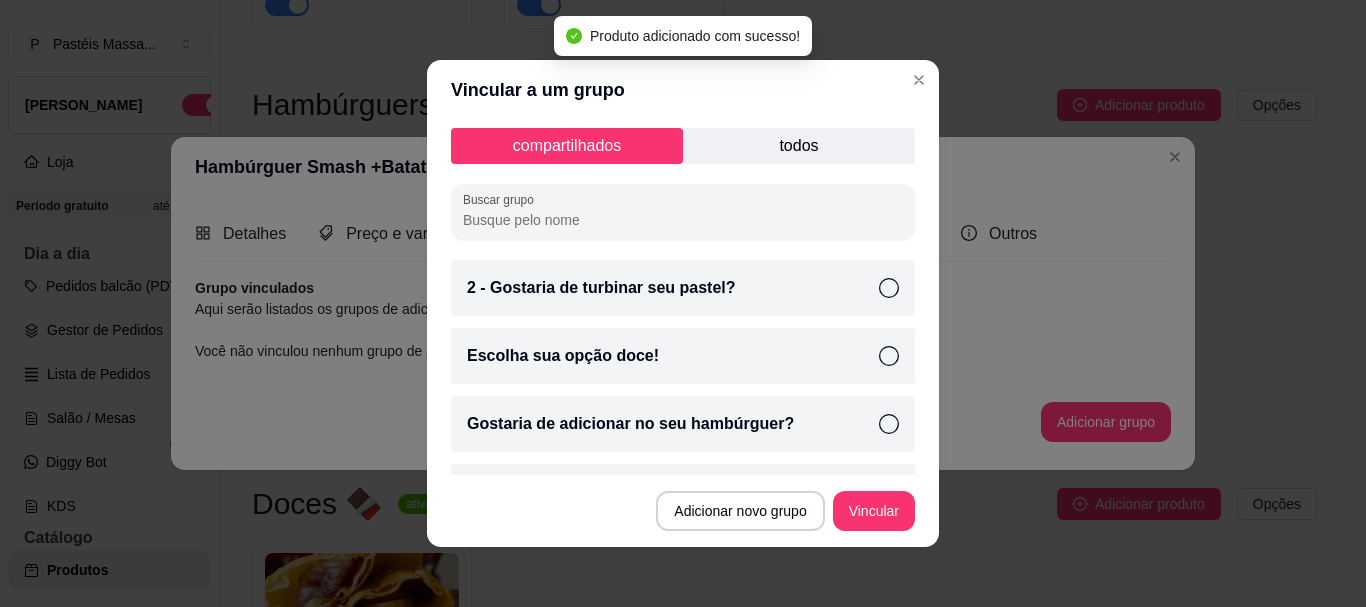 click on "todos" at bounding box center [799, 146] 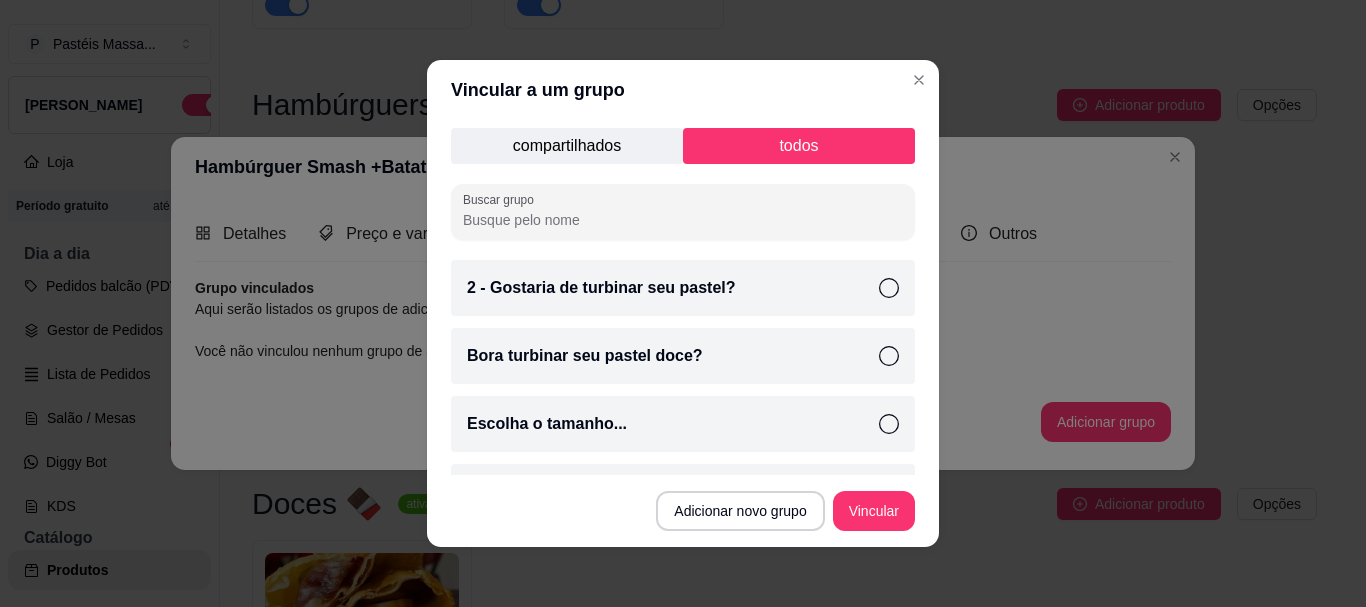 click on "compartilhados todos Buscar grupo 2 - Gostaria de turbinar seu pastel? Bora turbinar seu pastel doce? Escolha o tamanho... Escolha seu preferido! Escolha seu recheio! Escolha sua opção doce! Gostaria de adicionar no seu hambúrguer? Gostaria de algum adicional na batata? Gostaria de molhos especiais? (1) Gostaria de turbinar seu doce? Gostaria de turbinar seu pedido? Primeiro, escolha o tamanho... Qual o tamanho que deseja o seu pastel? Qual o tamanho que deseja? Qual sabor gostaria pra sua barca? (1) Qual tamanho deseja seu Strogonoff? Qual tamanho gostaria? Qual tamanho gostaria? Qual tamanho gostaria? Qual tamanho gostaria? Qual tamanho gostaria? Qual tamanho gostaria? Qual tamanho gostaria? Qual tamanho gostaria? Qual tamanho gostaria? Qual tamanho gostaria? Qual tamanho gostaria? Qual tamanho gostaria?" at bounding box center [683, 297] 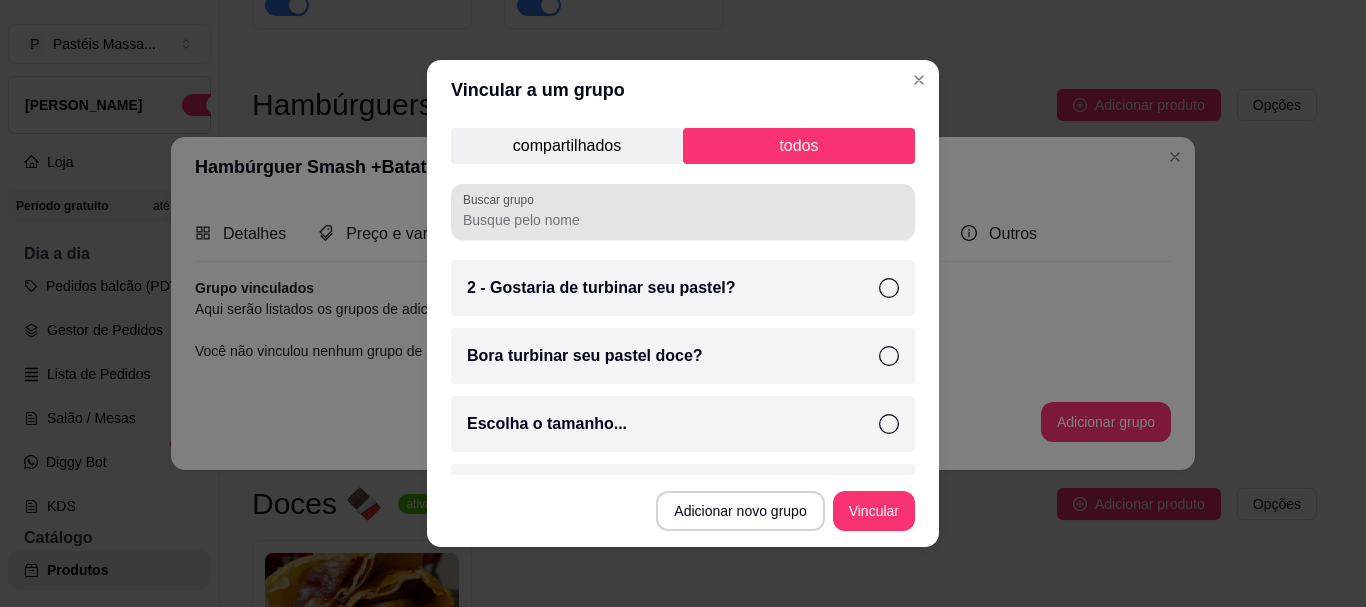 click on "Buscar grupo" at bounding box center [683, 212] 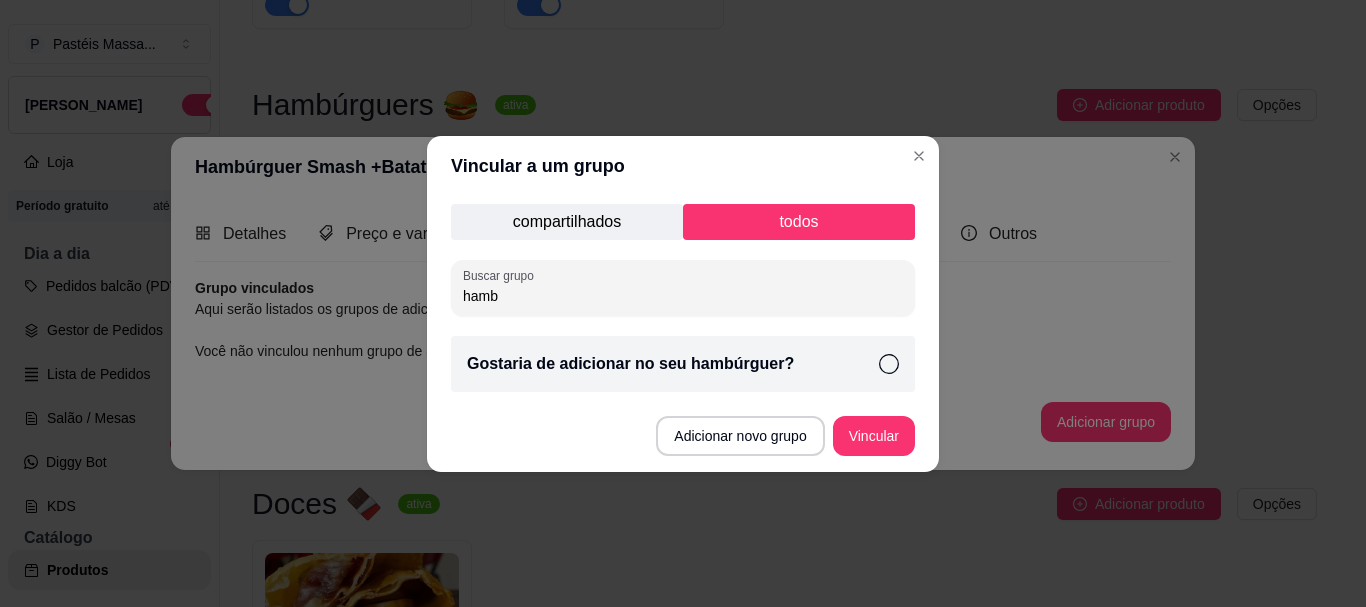 type on "hamb" 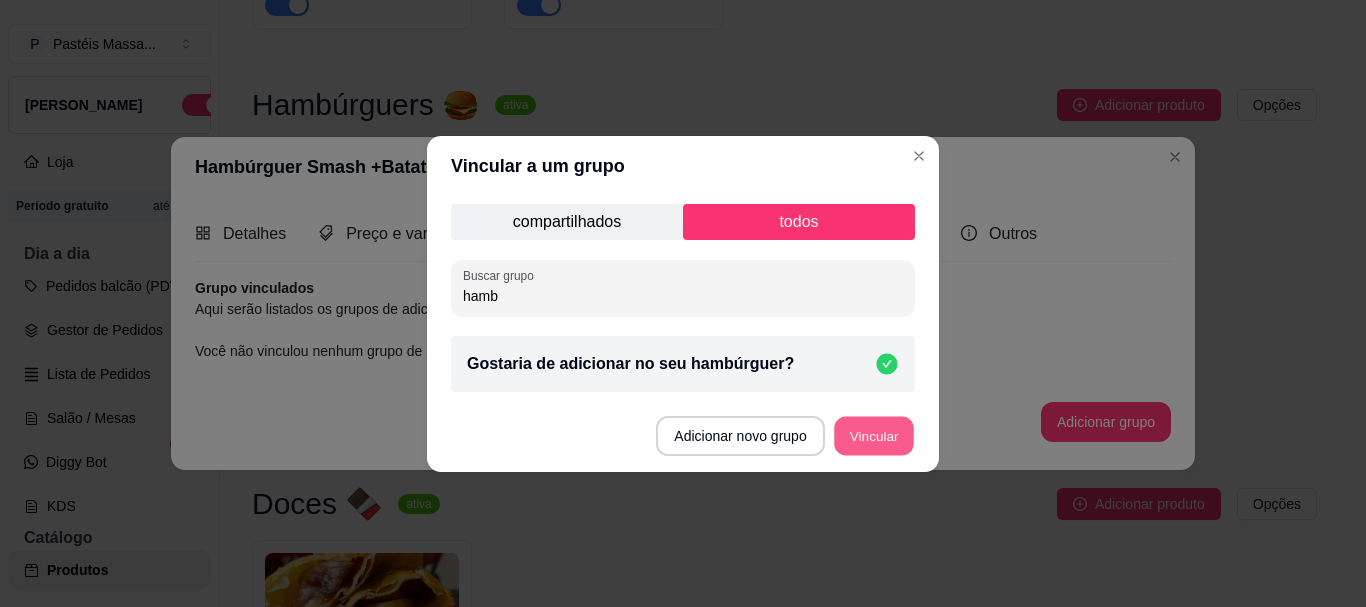 click on "Adicionar novo grupo Vincular" at bounding box center (683, 436) 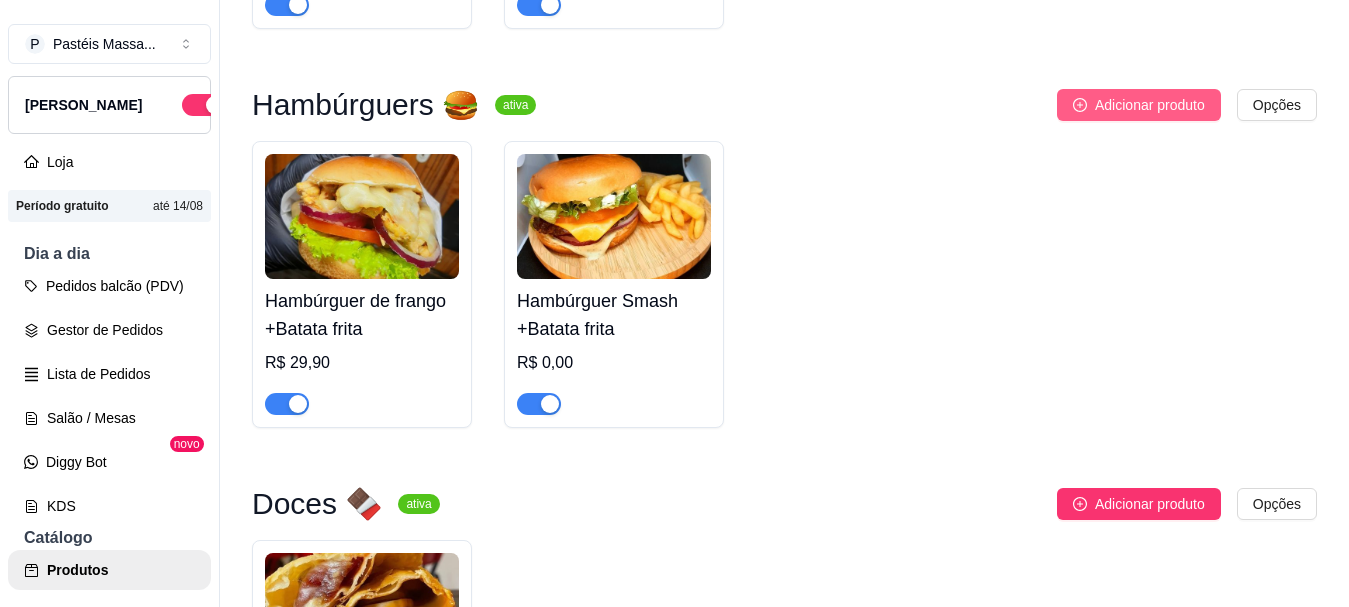 click on "Adicionar produto" at bounding box center [1150, 105] 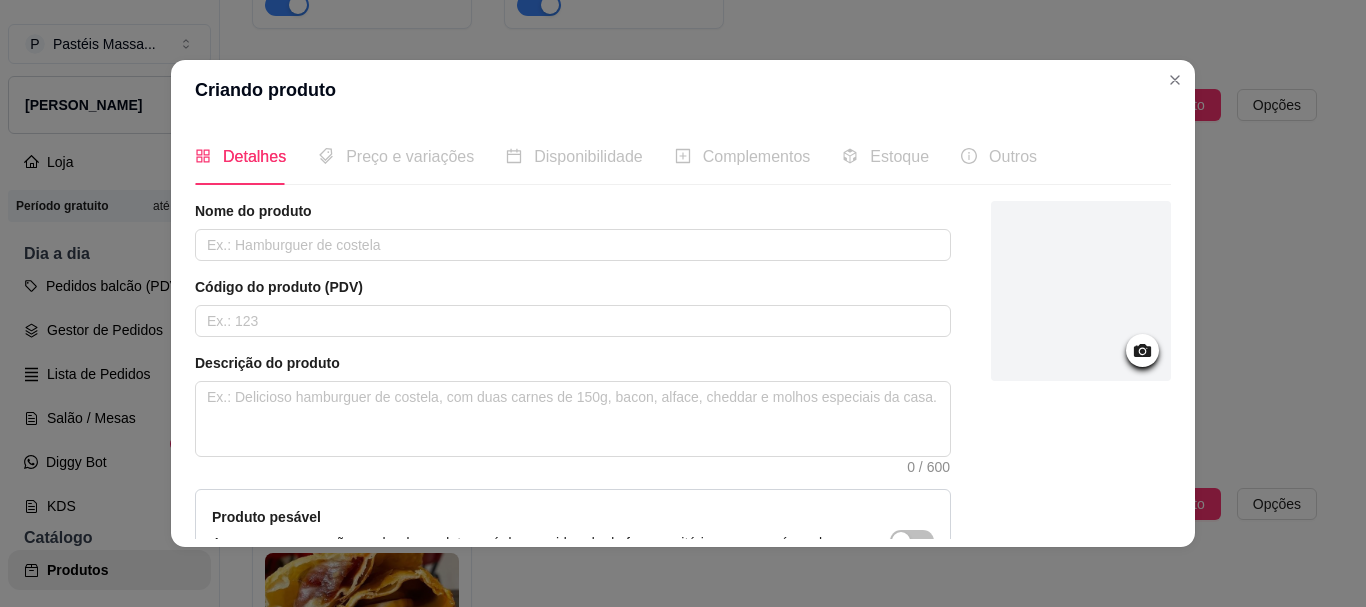 click on "Criando produto" at bounding box center [683, 90] 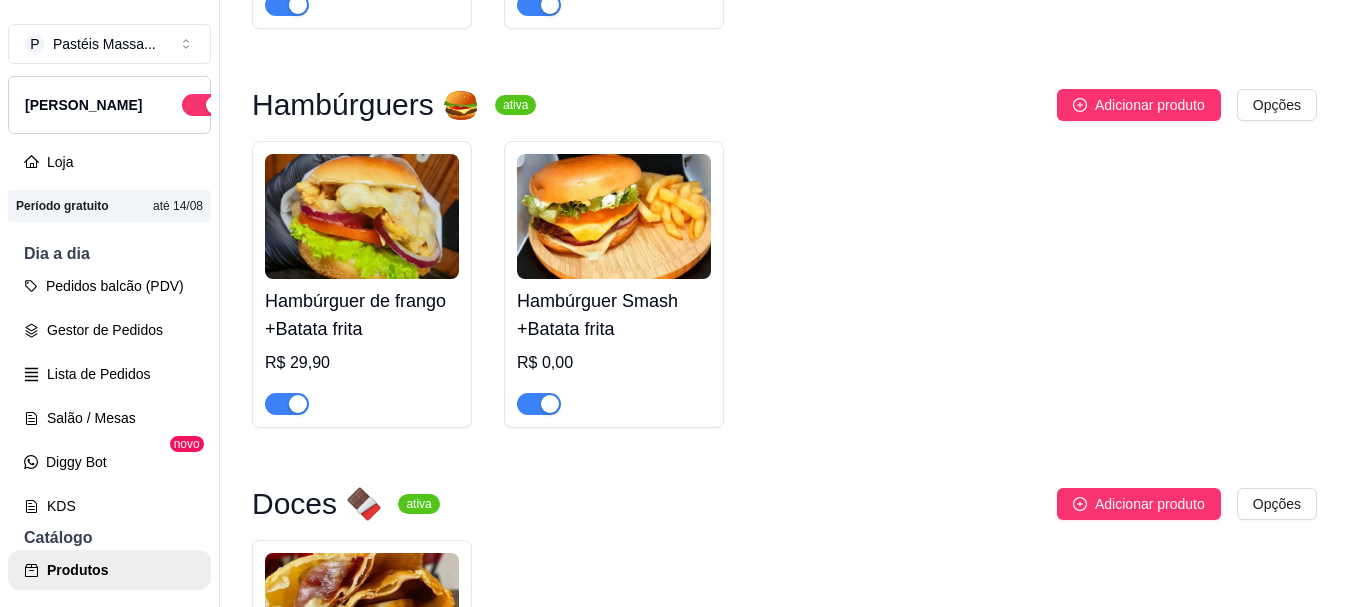 click on "Hambúrguer Smash +Batata frita   R$ 0,00" at bounding box center [614, 347] 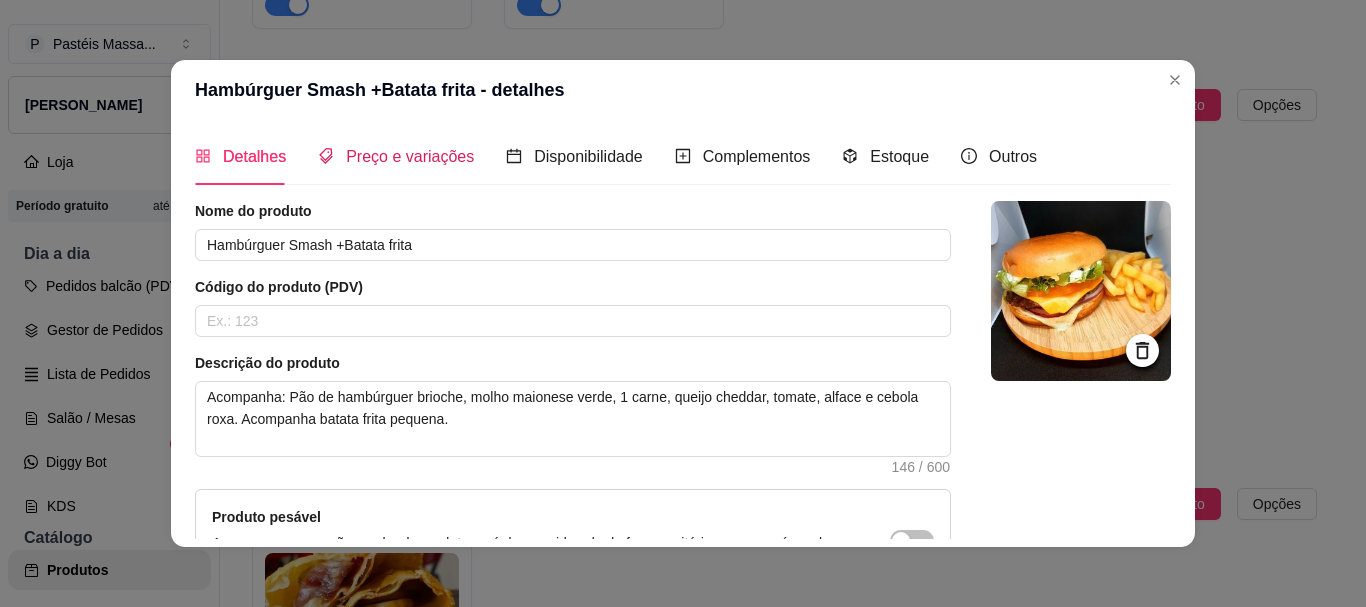 click on "Preço e variações" at bounding box center (410, 156) 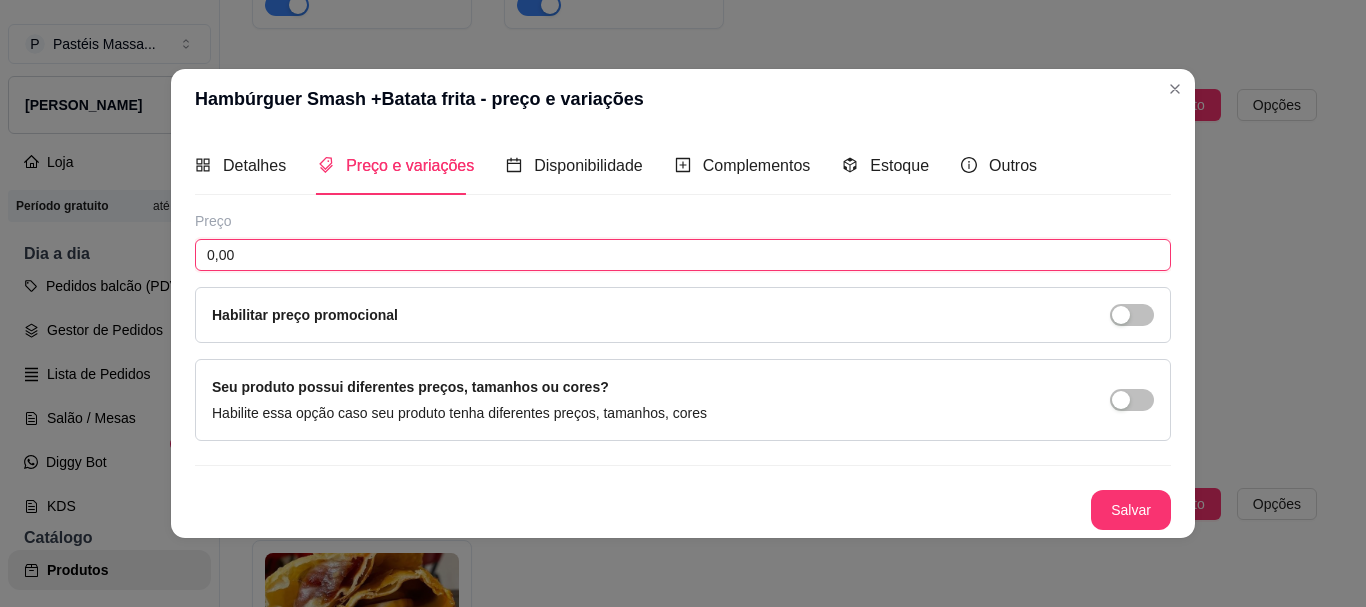 drag, startPoint x: 344, startPoint y: 246, endPoint x: 121, endPoint y: 246, distance: 223 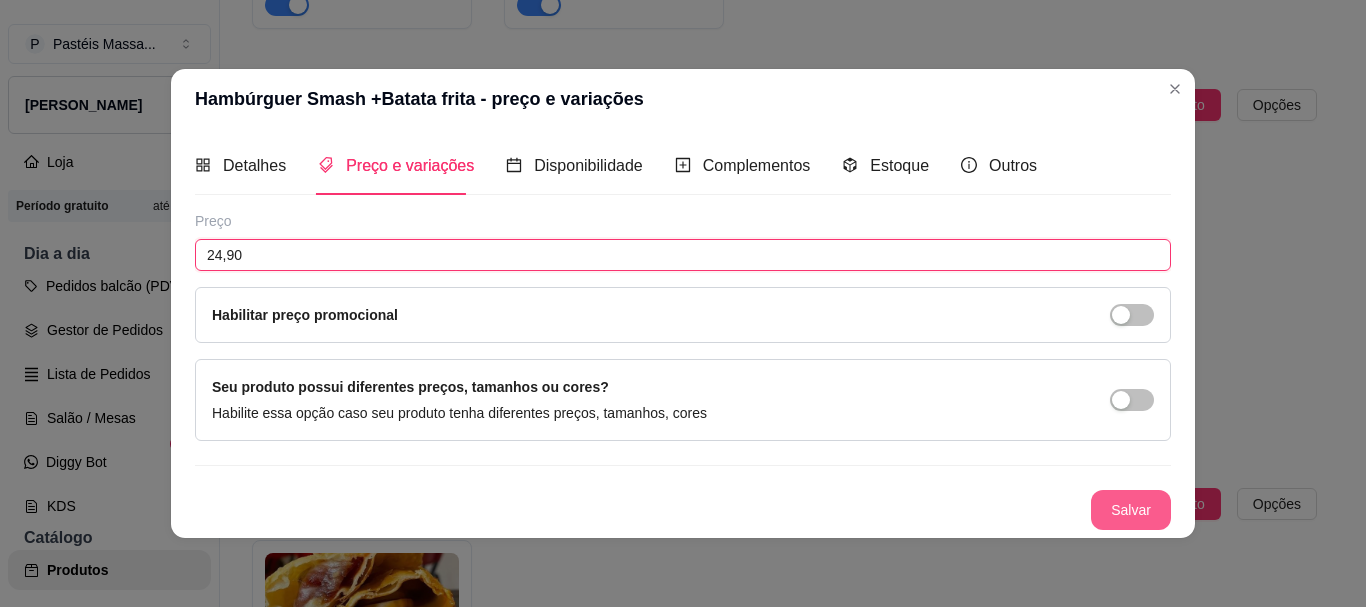 type on "24,90" 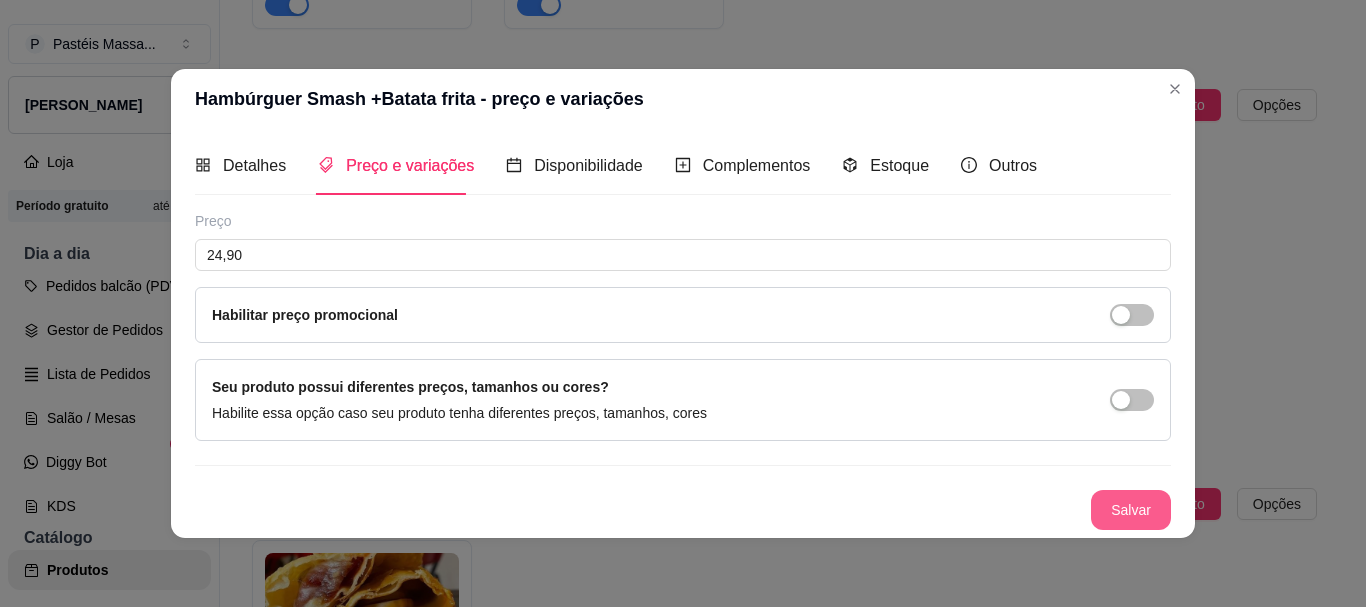 click on "Salvar" at bounding box center (1131, 510) 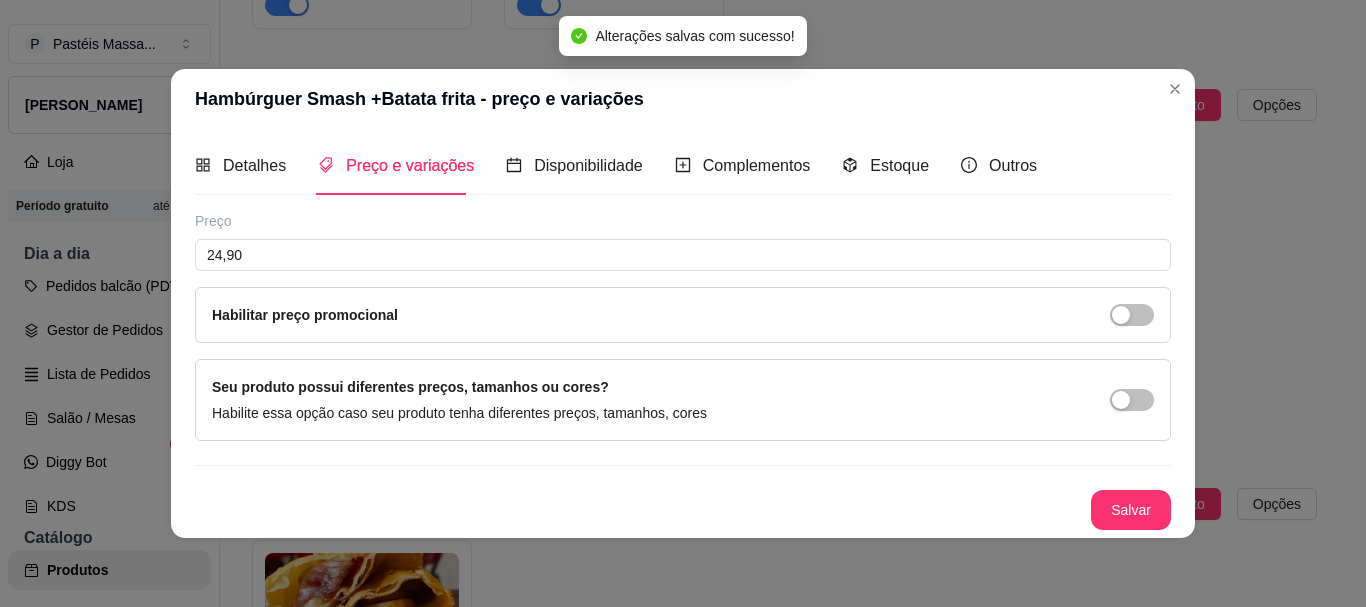 click on "Hambúrguer Smash +Batata frita - preço e variações" at bounding box center (683, 99) 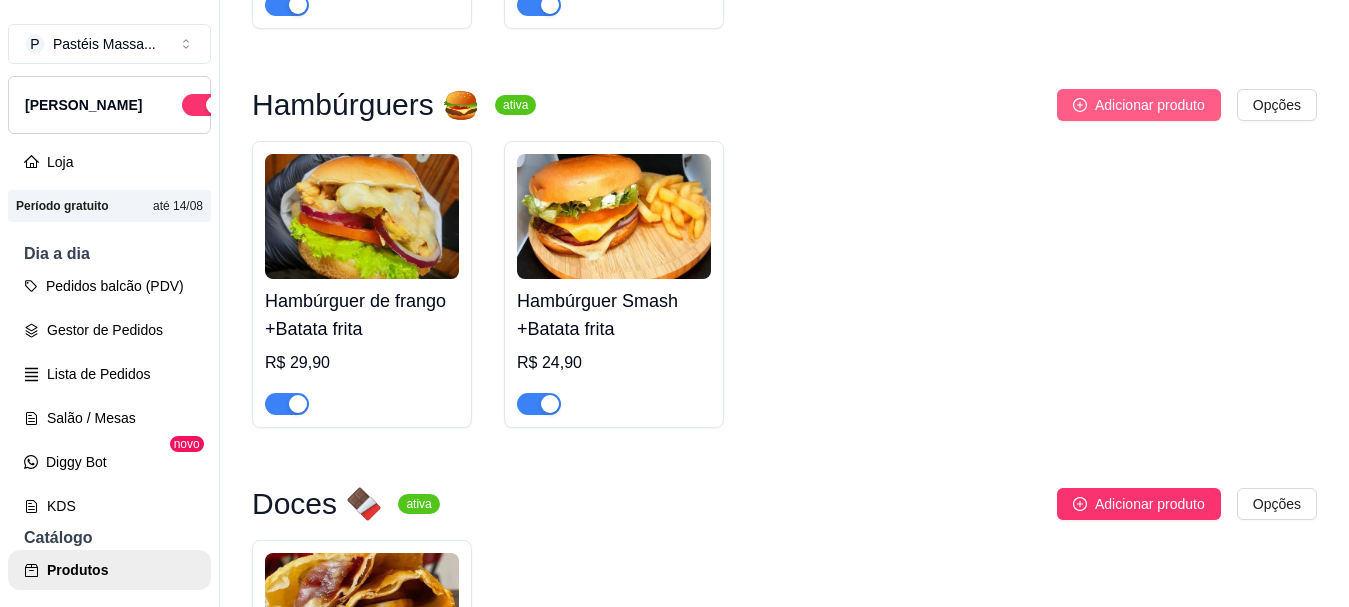 click on "Adicionar produto" at bounding box center (1150, 105) 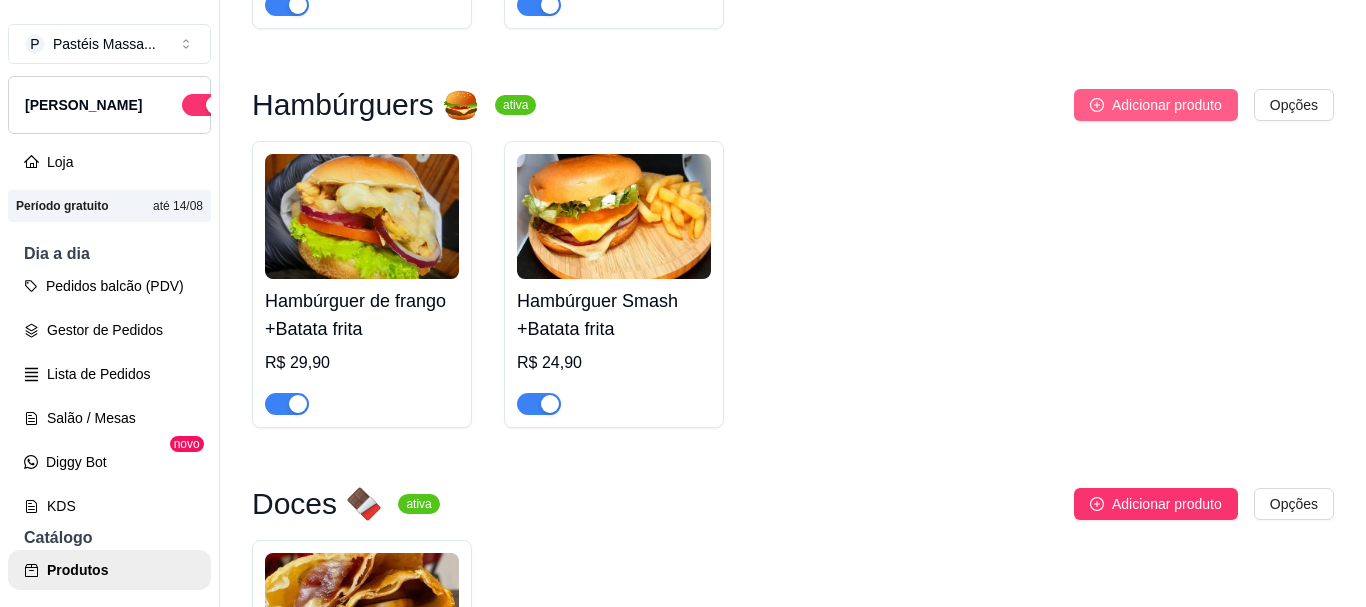 type 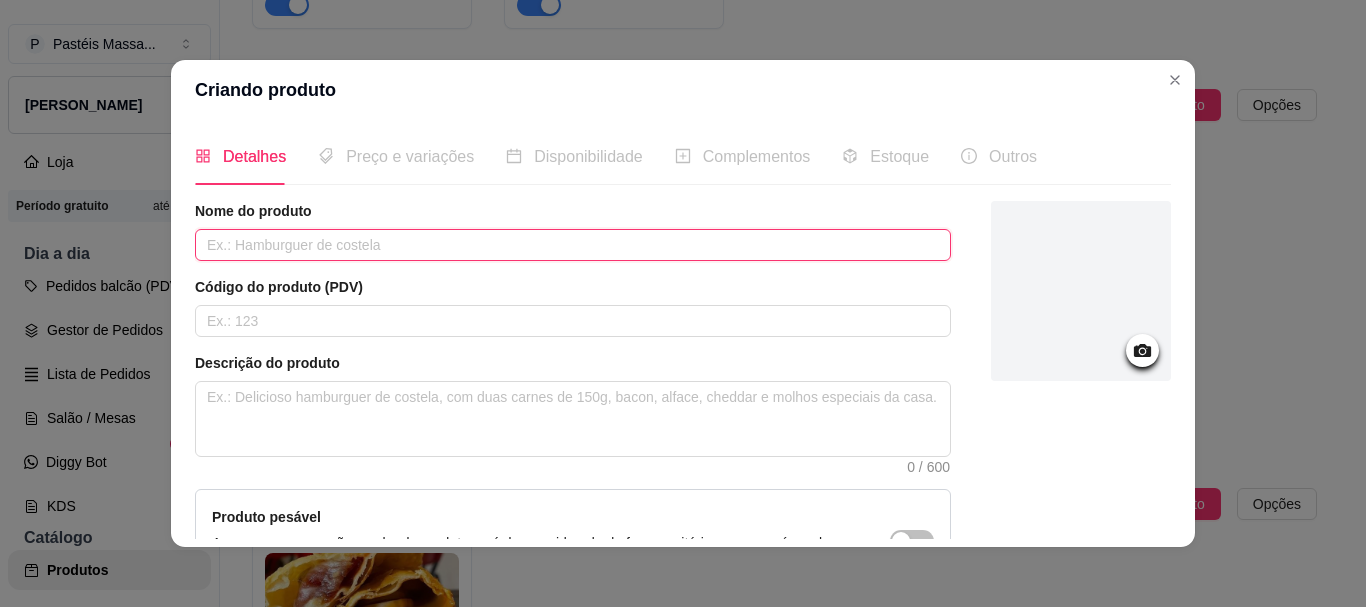 click at bounding box center (573, 245) 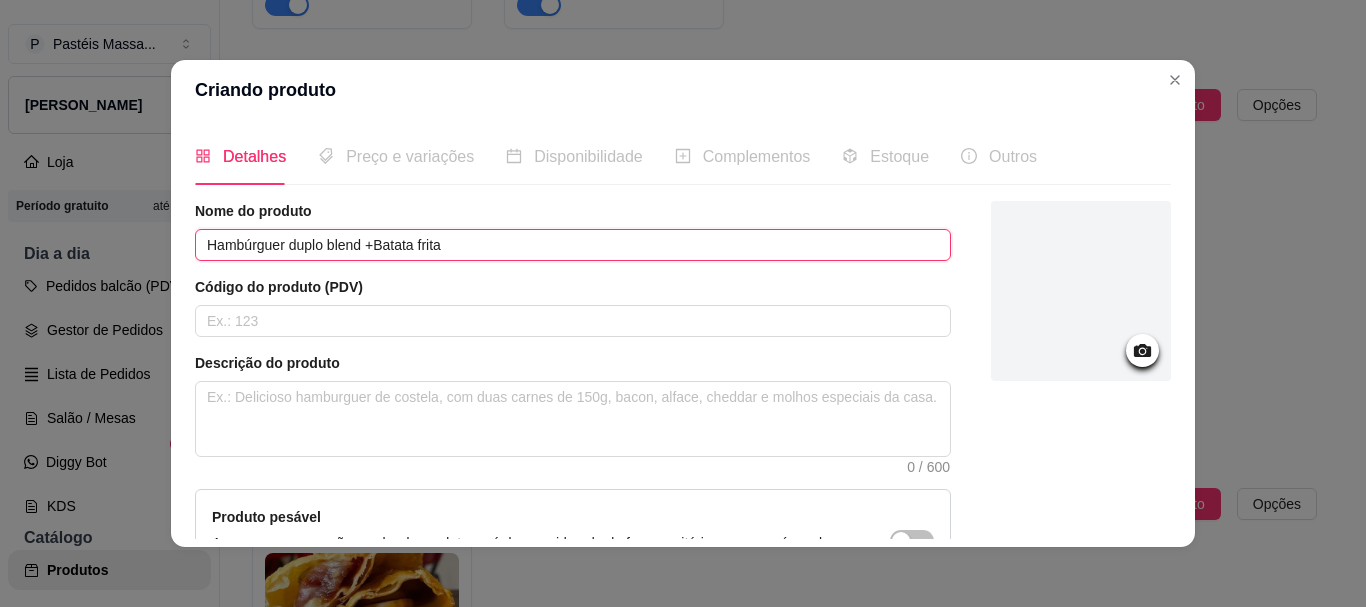 type on "Hambúrguer duplo blend +Batata frita" 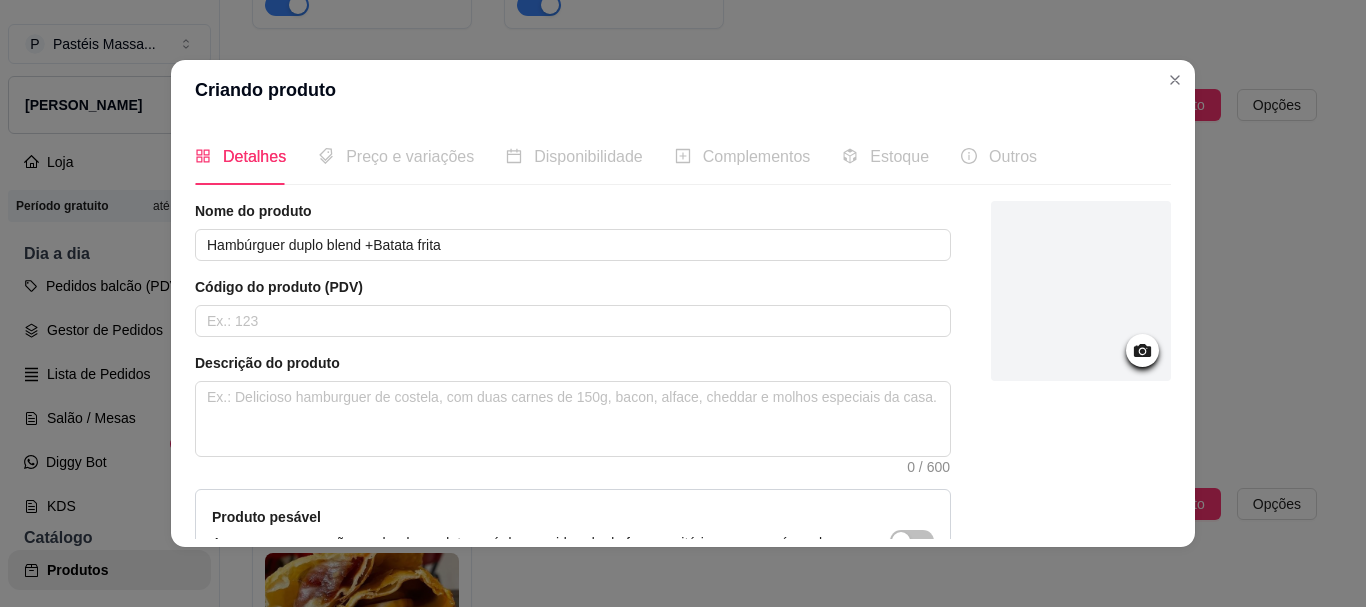 click on "Descrição do produto 0 / 600" at bounding box center [573, 413] 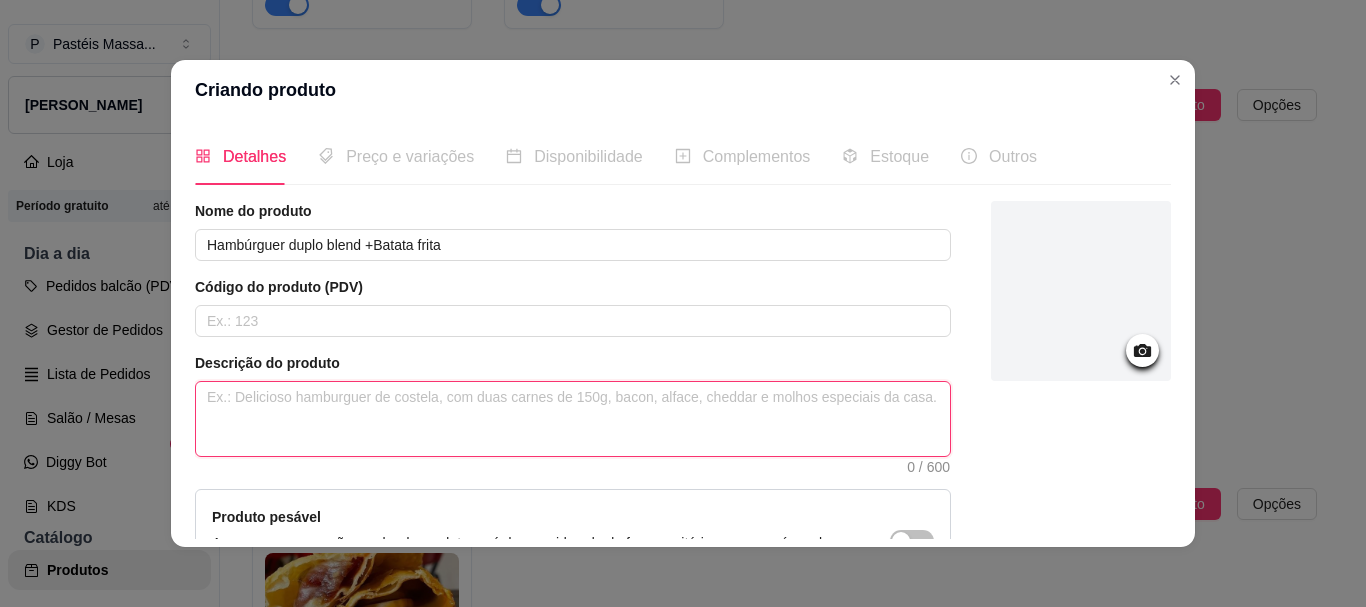 click at bounding box center (573, 419) 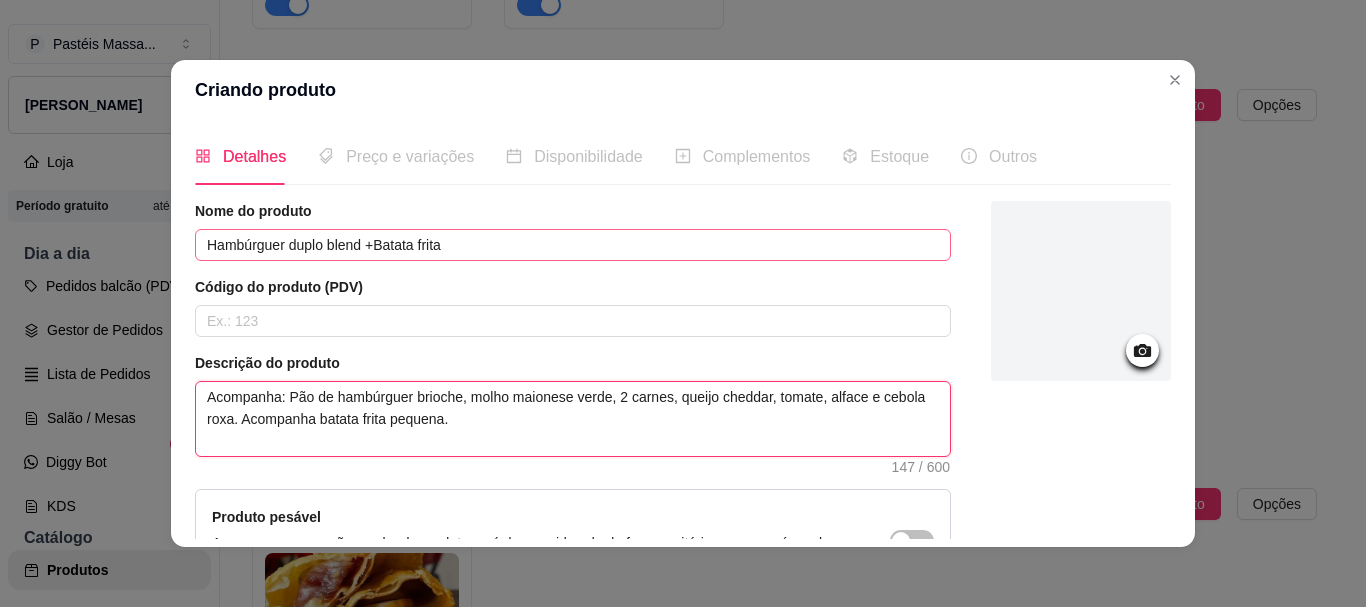 type on "Acompanha: Pão de hambúrguer brioche, molho maionese verde, 2 carnes, queijo cheddar, tomate, alface e cebola roxa. Acompanha batata frita pequena." 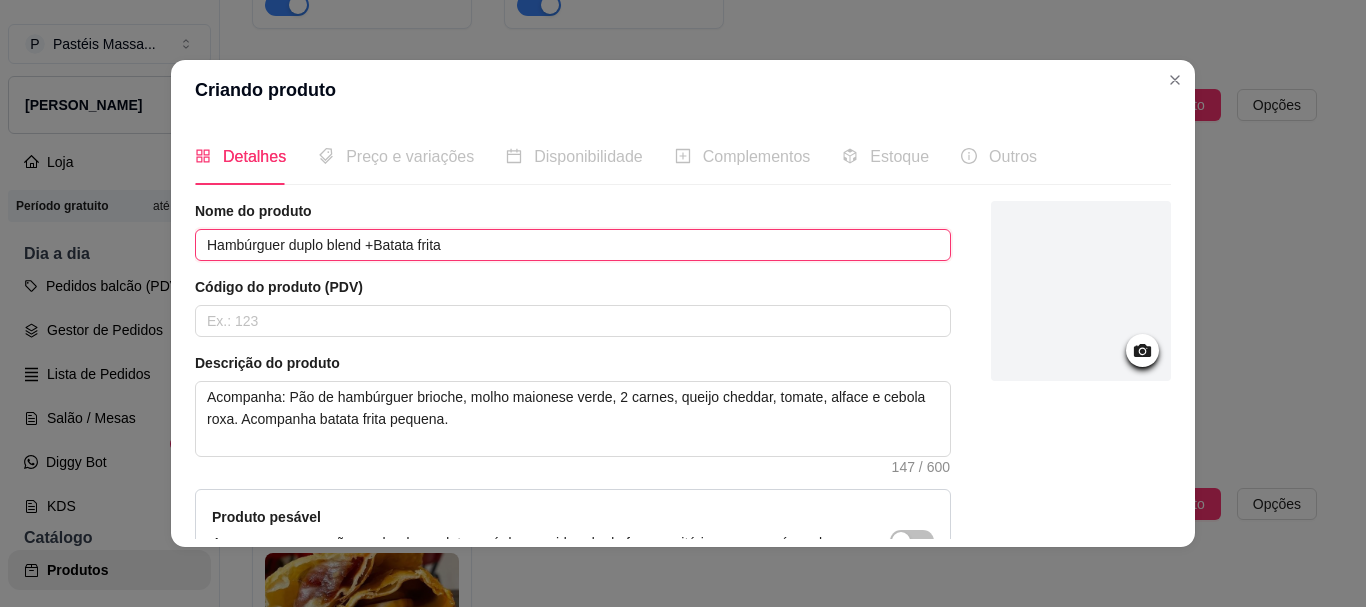 click on "Hambúrguer duplo blend +Batata frita" at bounding box center (573, 245) 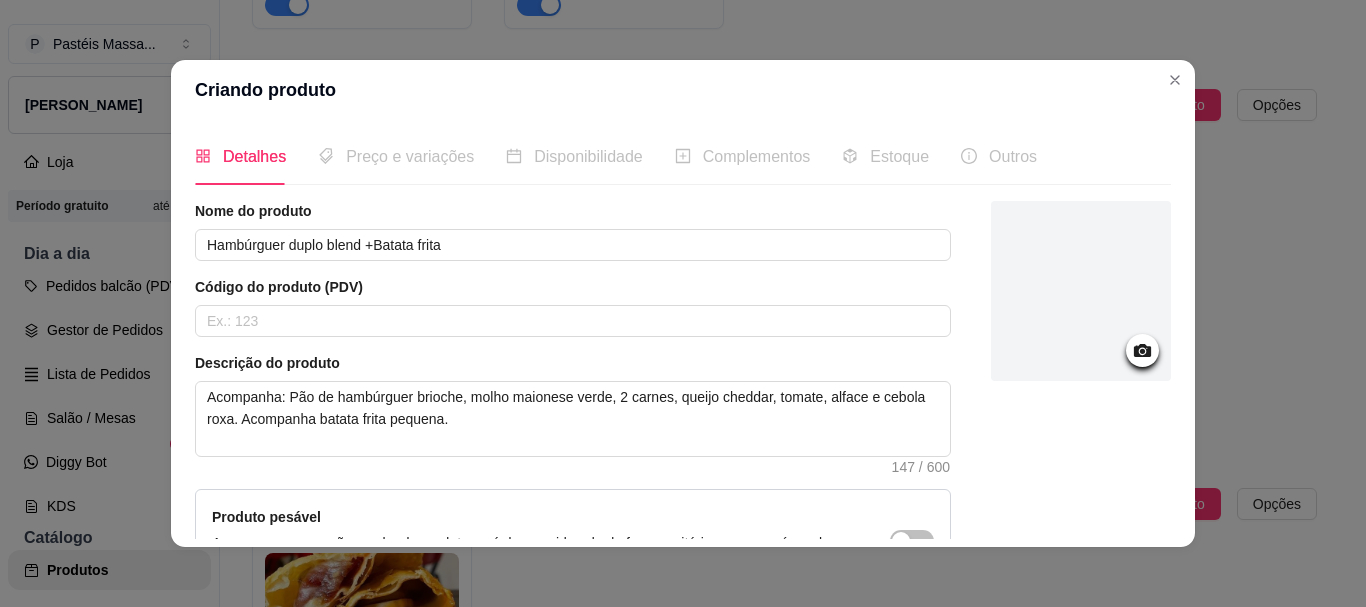 click at bounding box center (1081, 291) 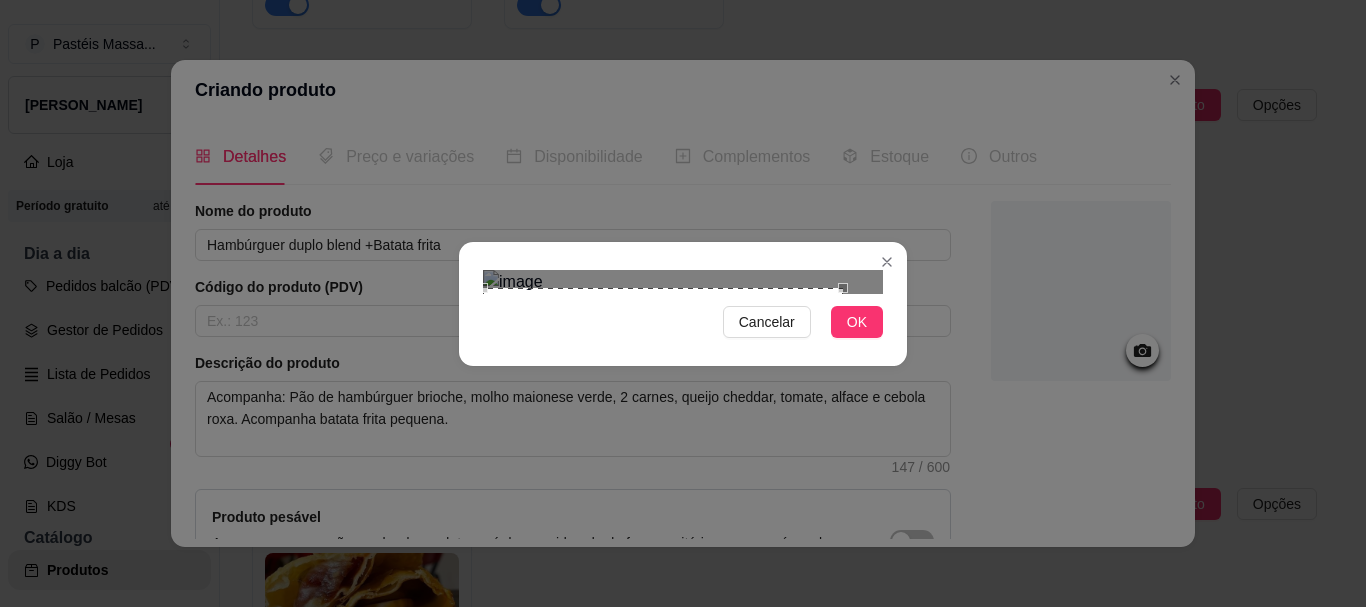 click at bounding box center (663, 468) 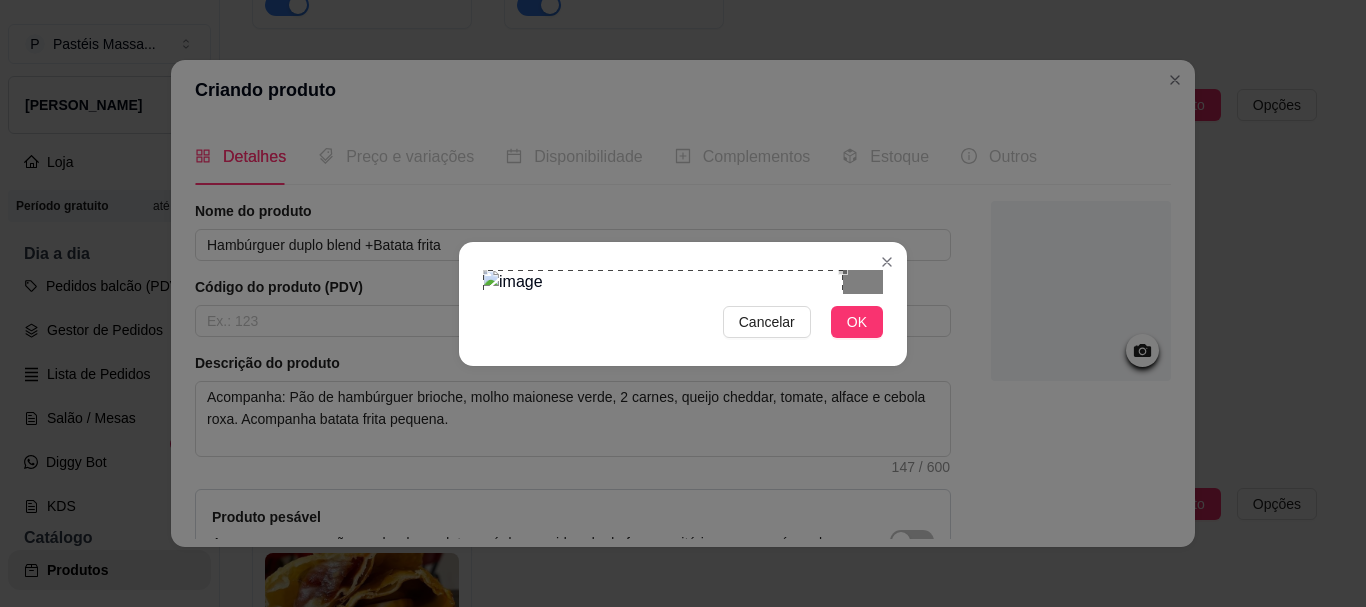 click at bounding box center (663, 450) 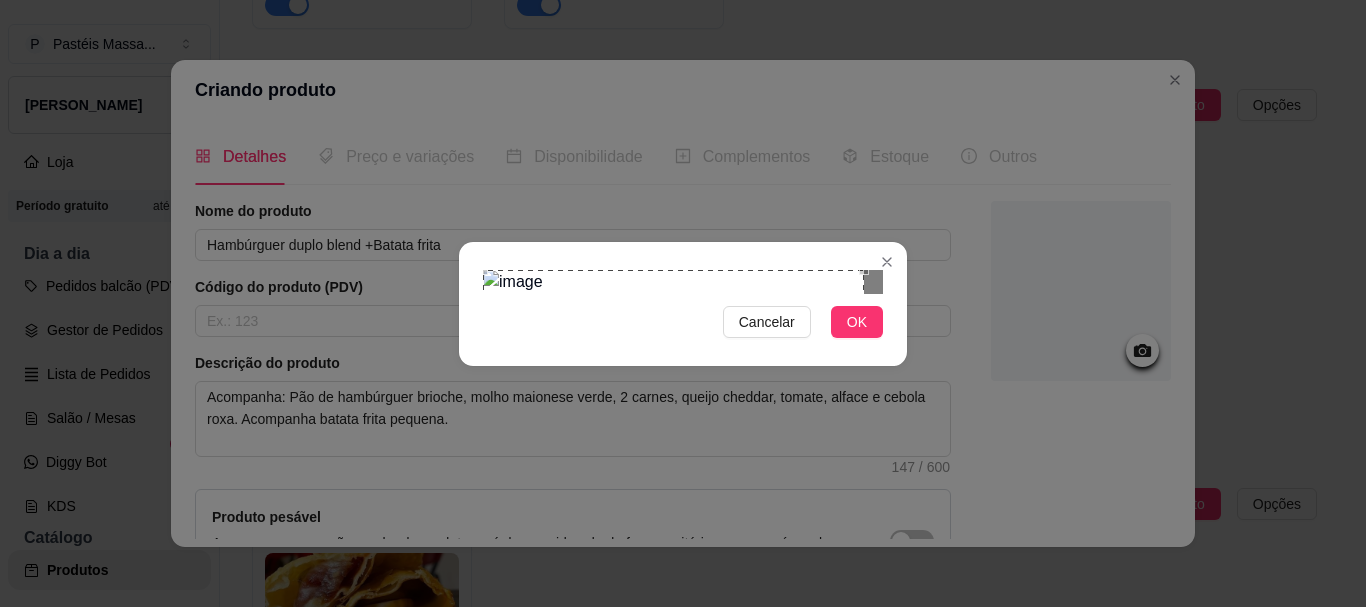 click on "Cancelar OK" at bounding box center [683, 303] 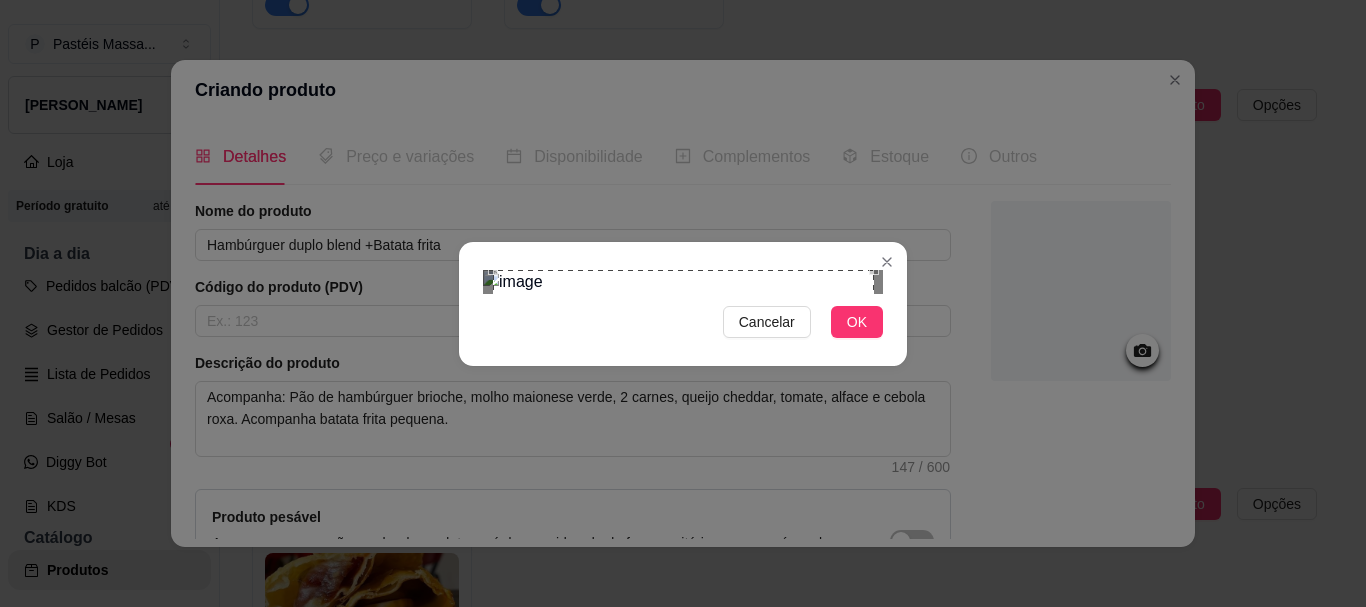 click at bounding box center [683, 460] 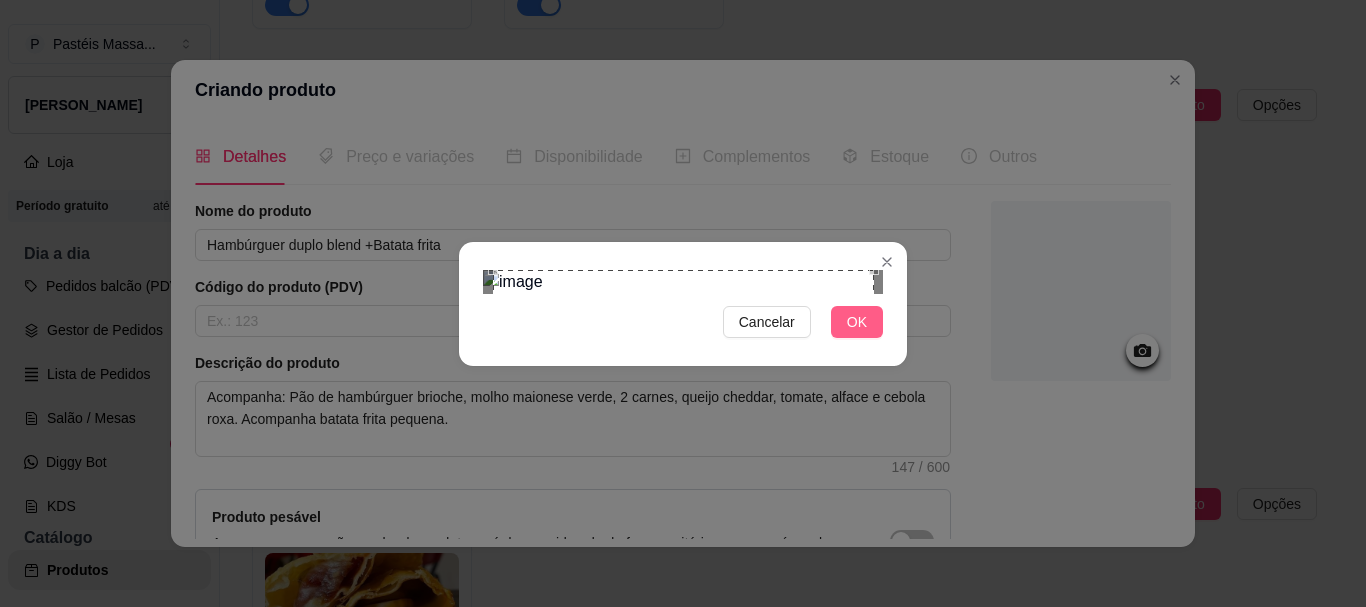 click on "OK" at bounding box center (857, 322) 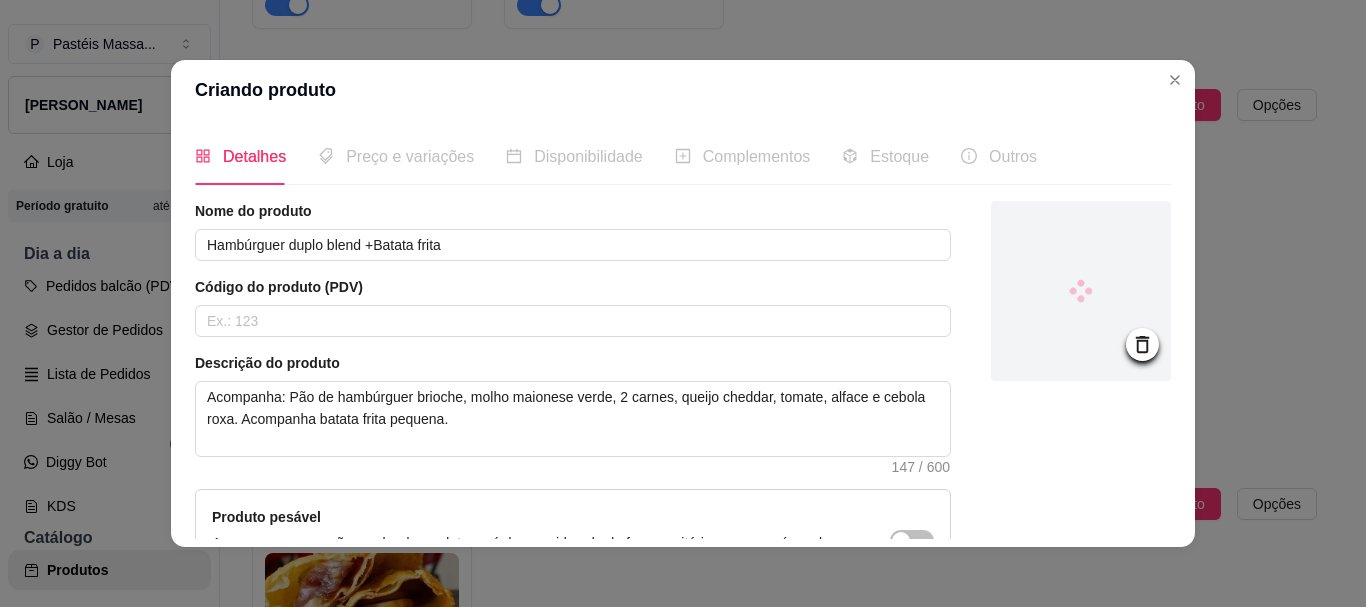 scroll, scrollTop: 241, scrollLeft: 0, axis: vertical 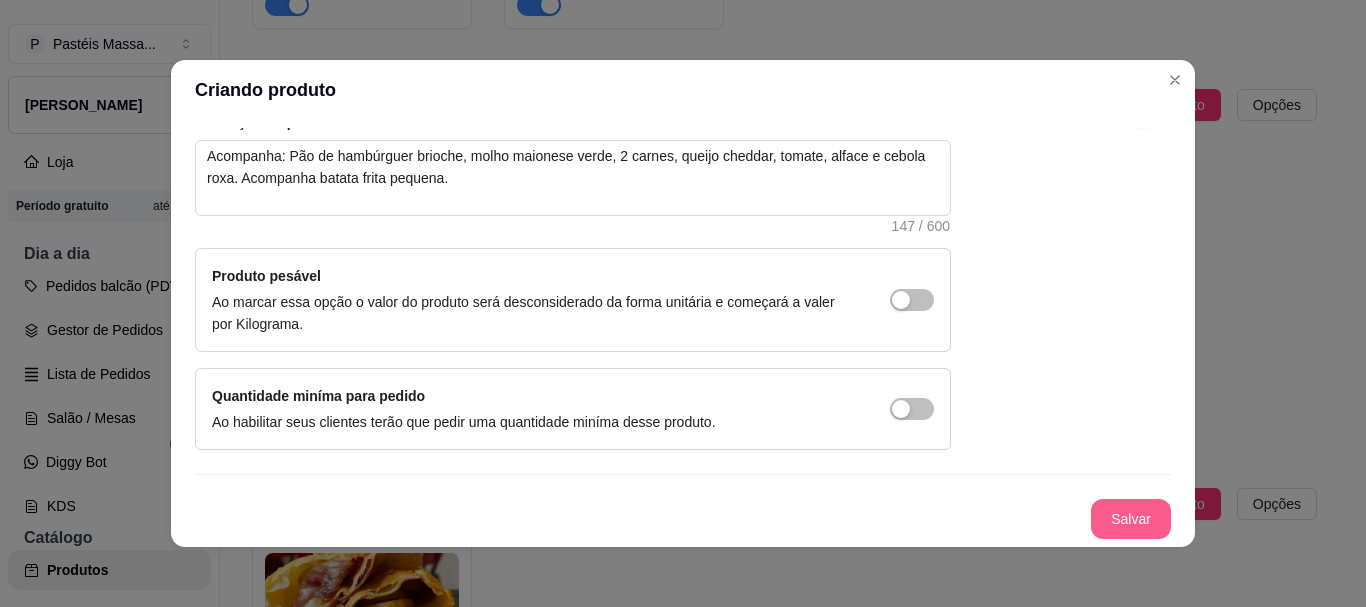 click on "Salvar" at bounding box center (1131, 519) 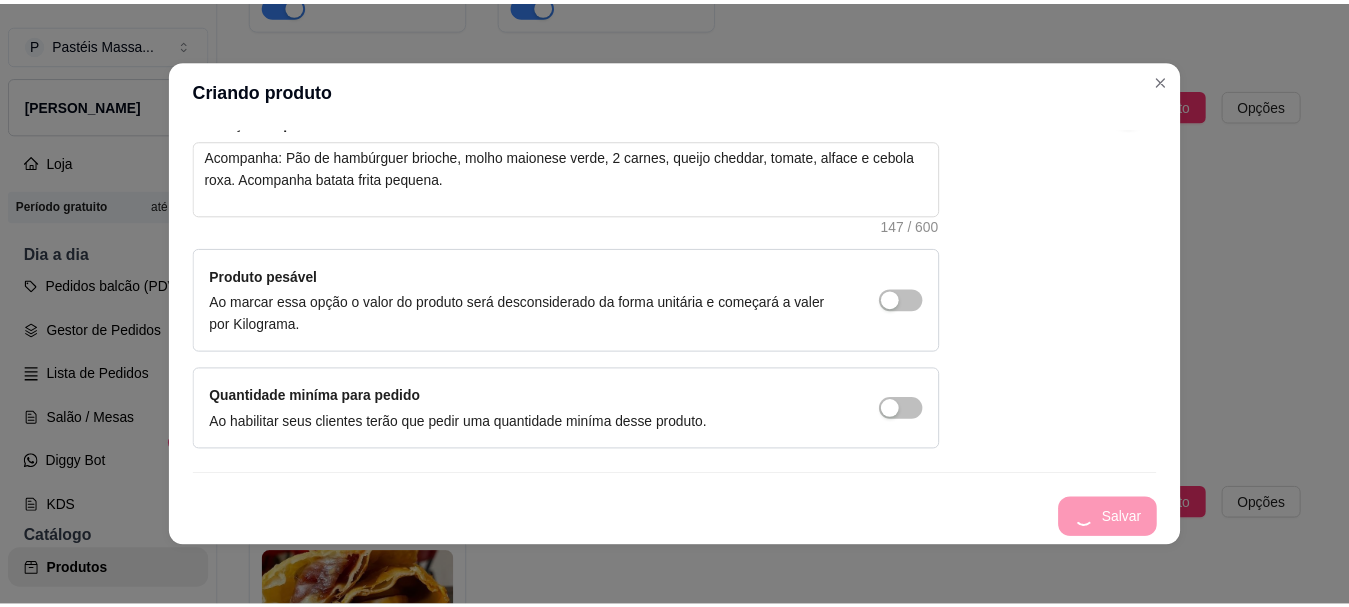 scroll, scrollTop: 0, scrollLeft: 0, axis: both 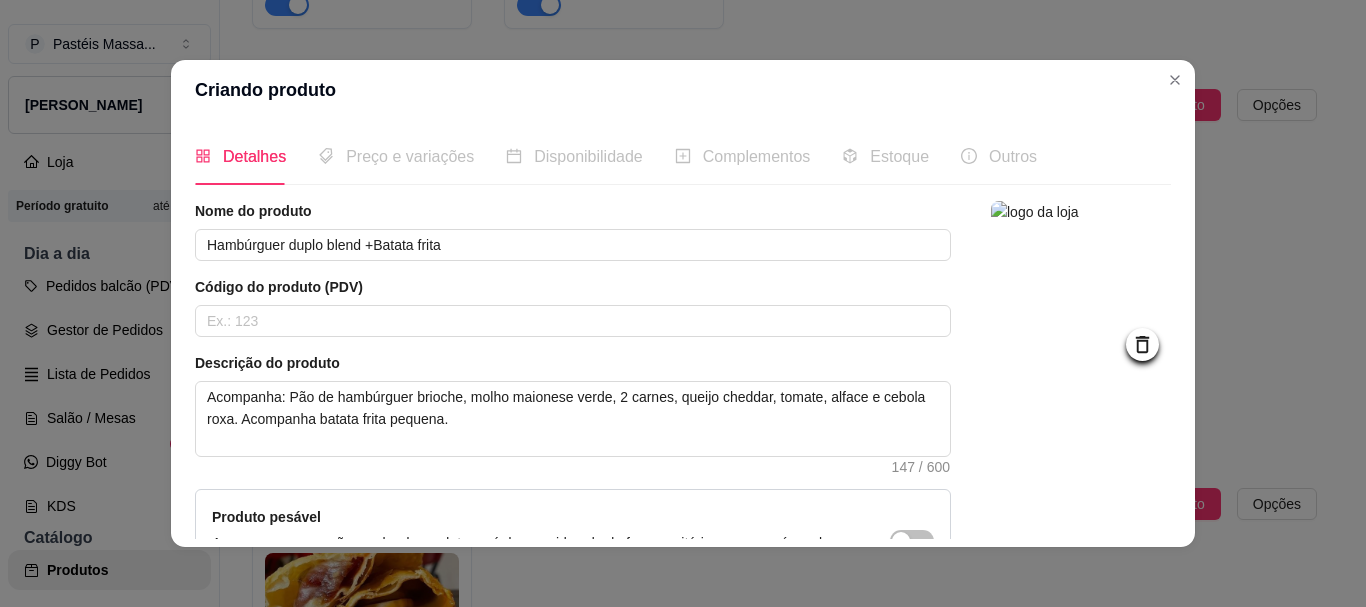 type 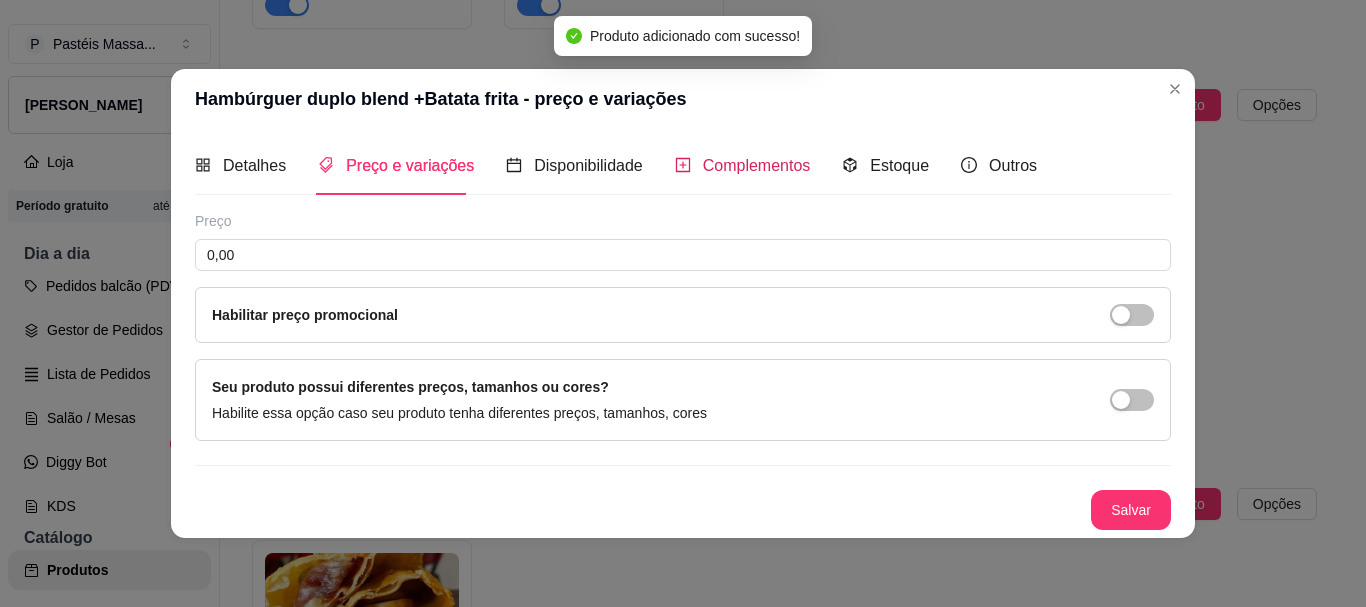 click on "Complementos" at bounding box center (757, 165) 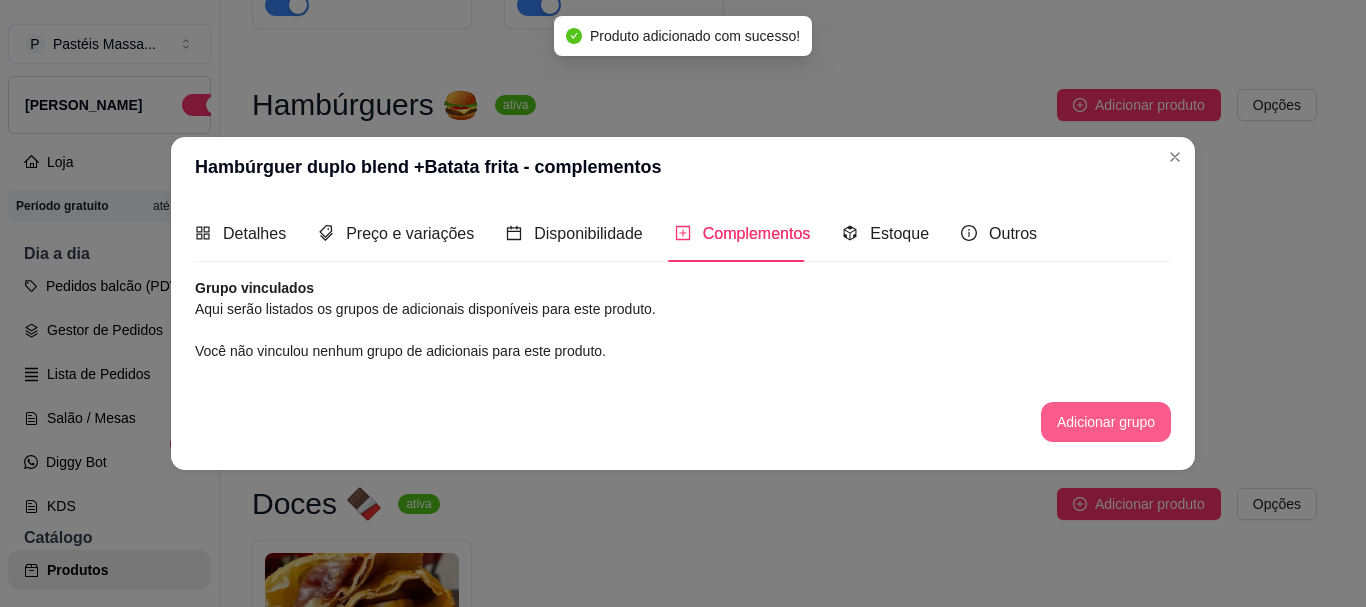 click on "Adicionar grupo" at bounding box center (1106, 422) 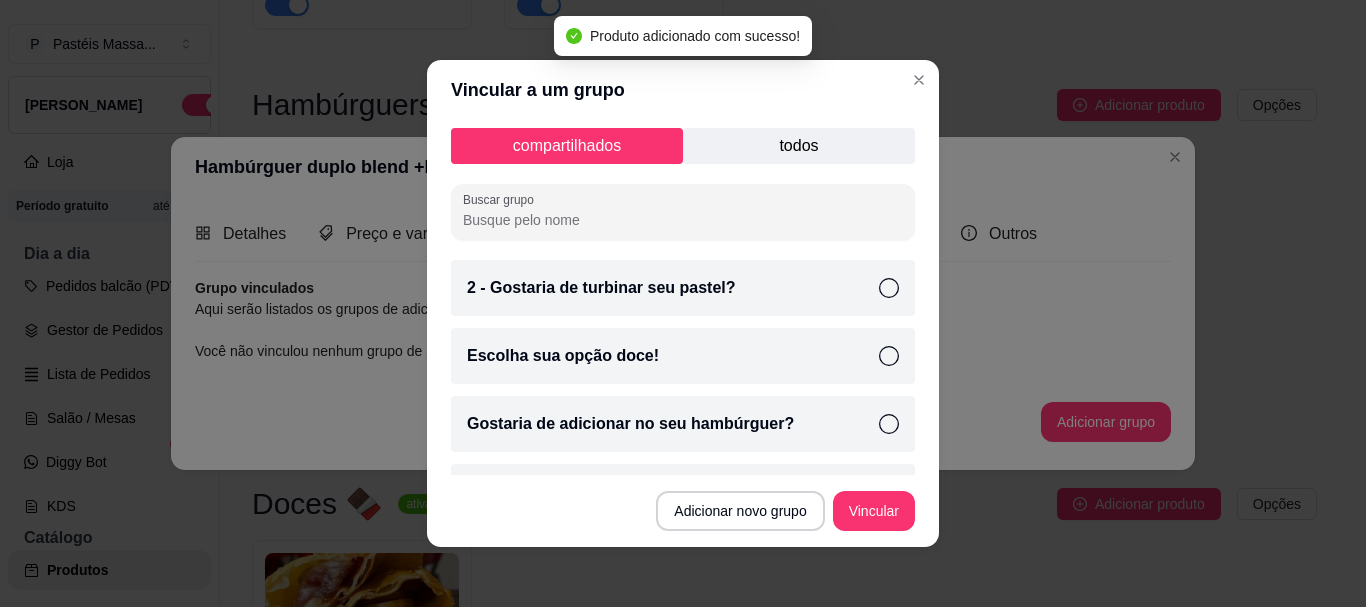 click on "todos" at bounding box center (799, 146) 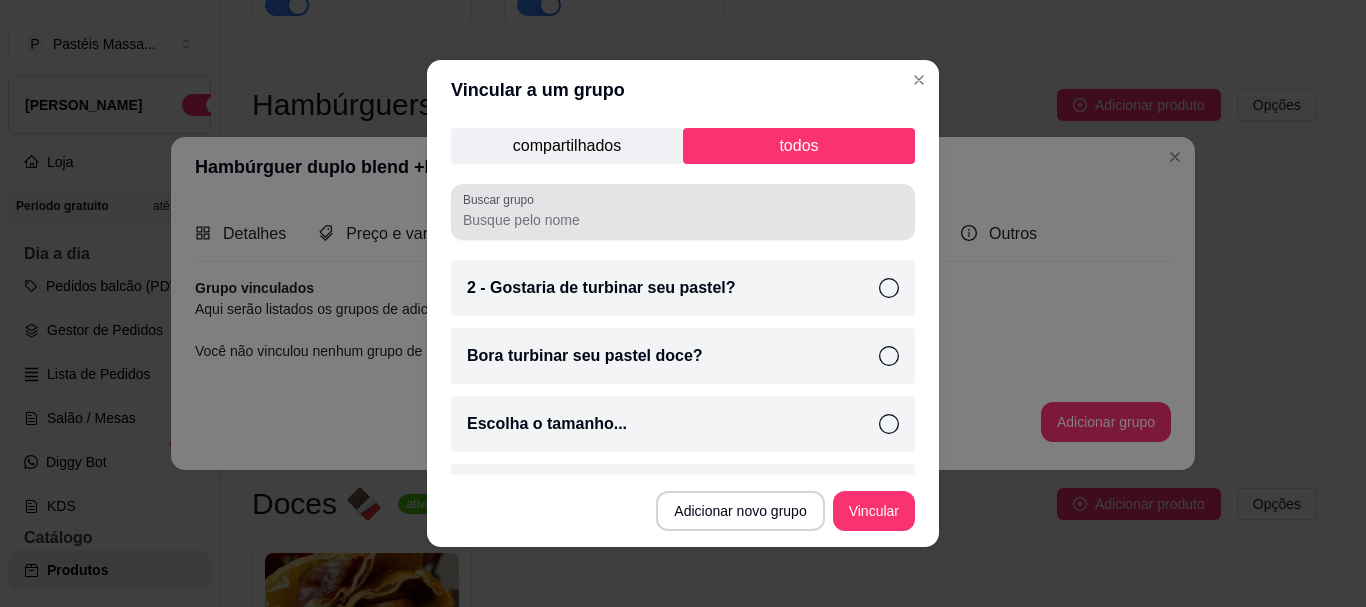 click on "Buscar grupo" at bounding box center [683, 220] 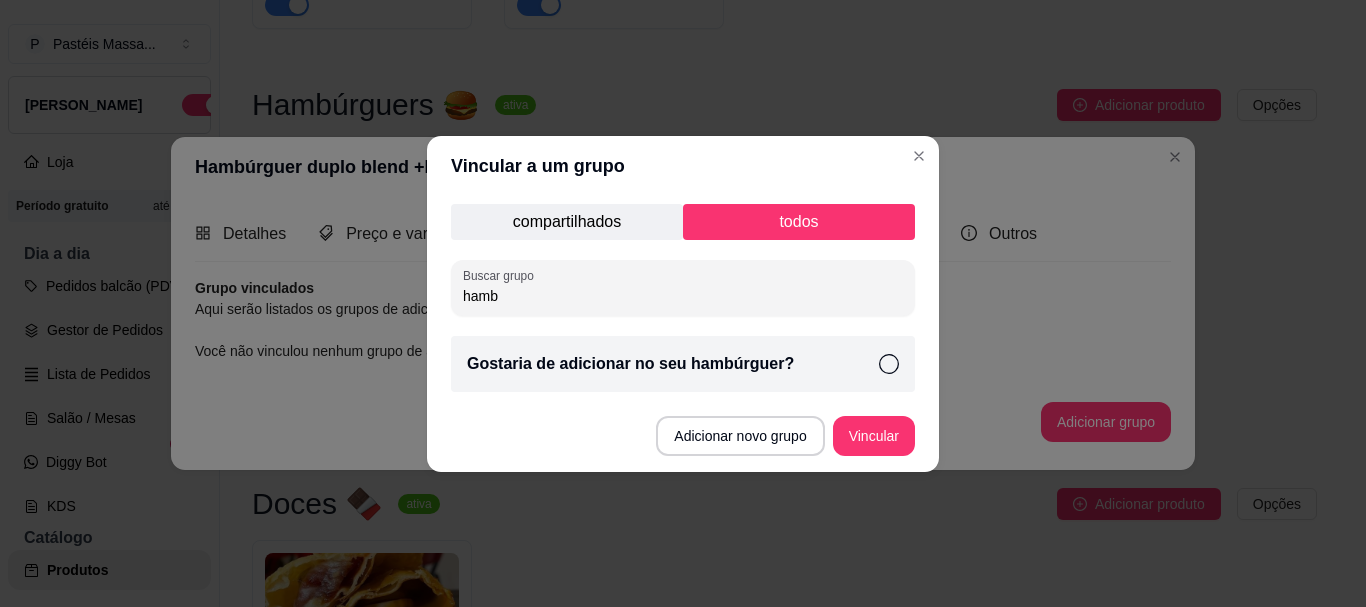 type on "hamb" 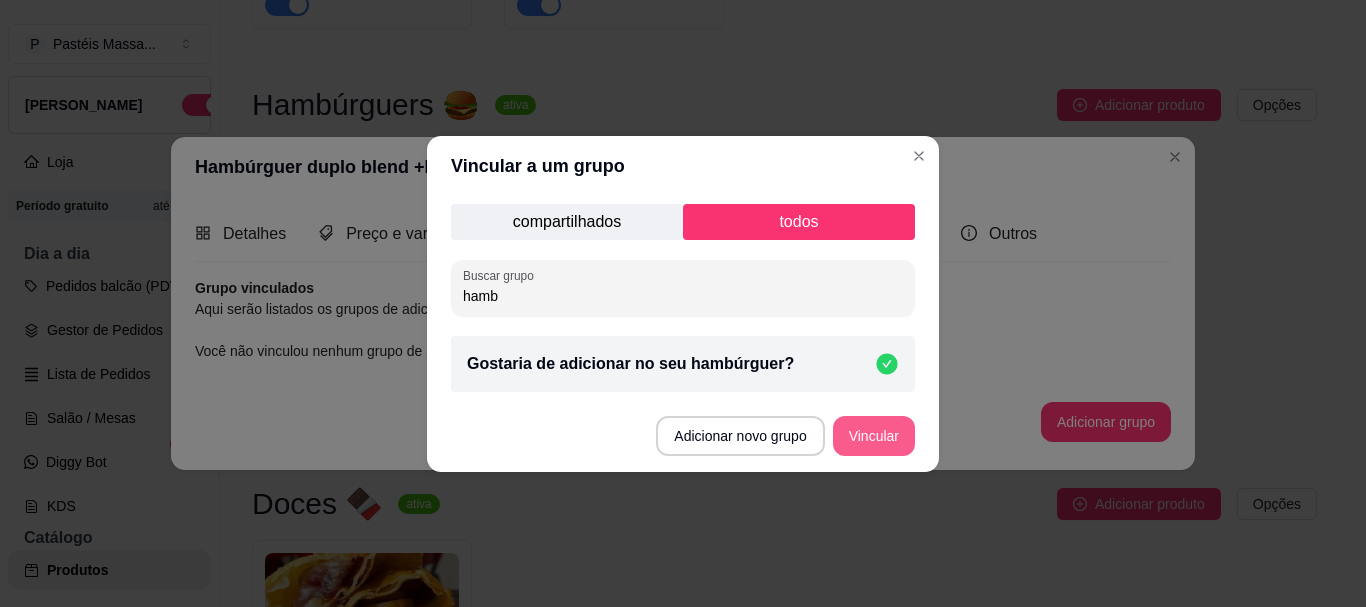 click on "Vincular" at bounding box center (874, 436) 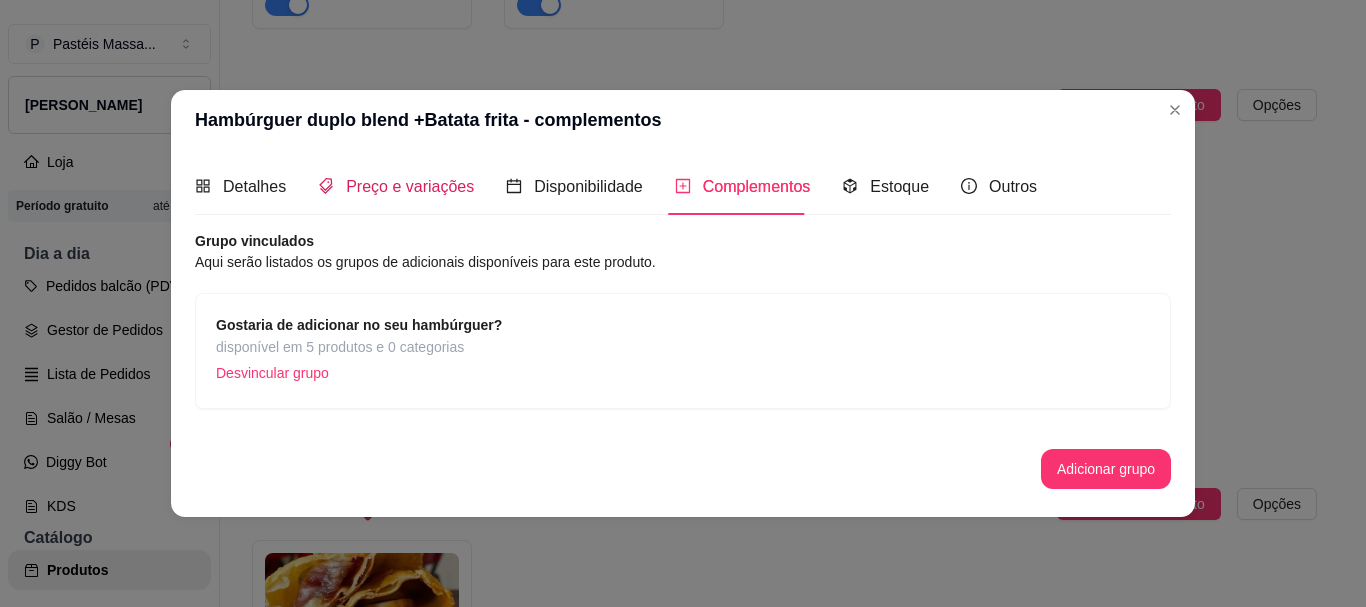 click on "Preço e variações" at bounding box center [410, 186] 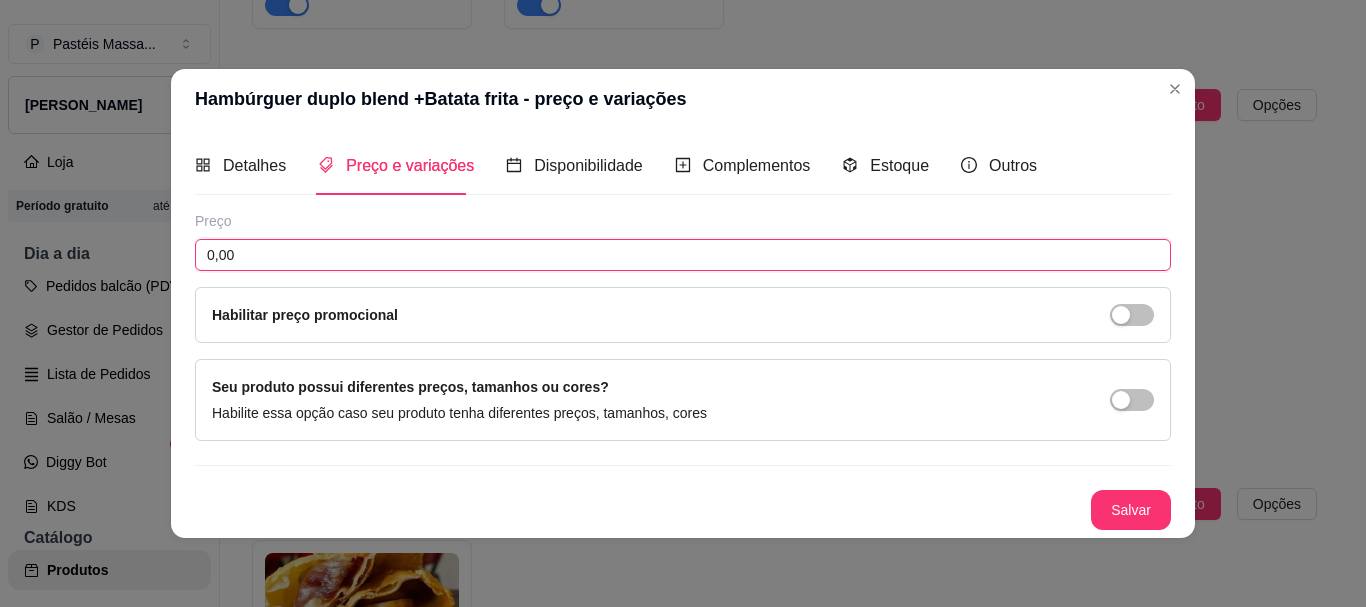 drag, startPoint x: 269, startPoint y: 244, endPoint x: 152, endPoint y: 256, distance: 117.61378 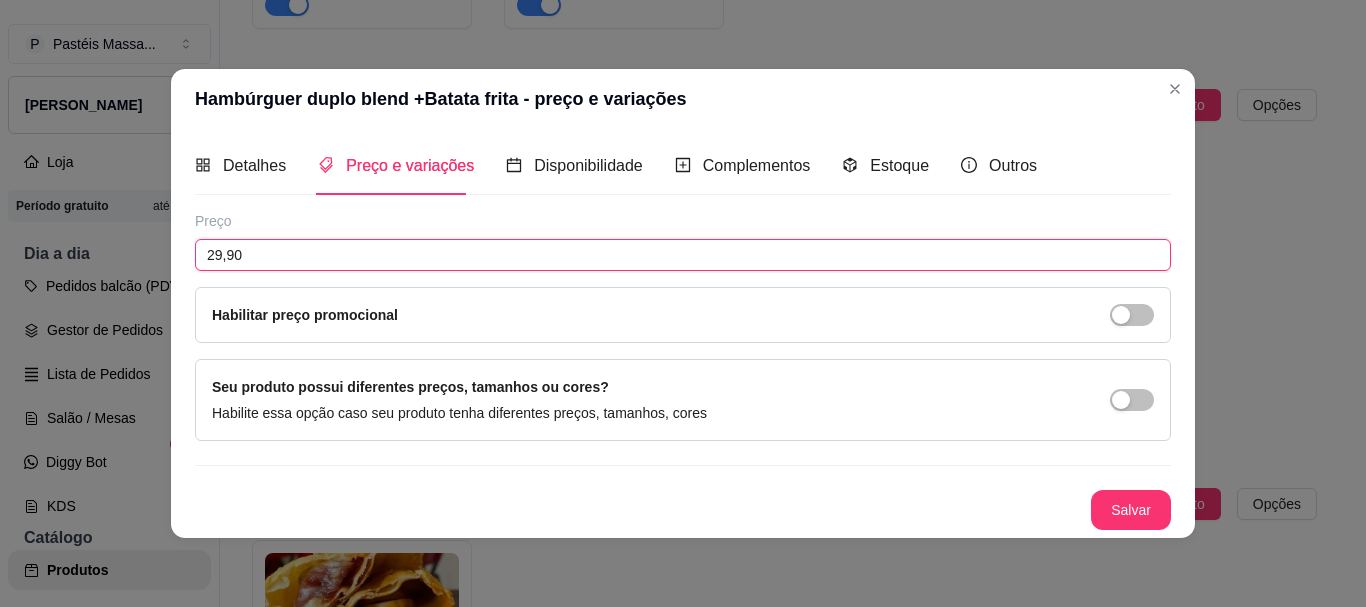 type on "29,90" 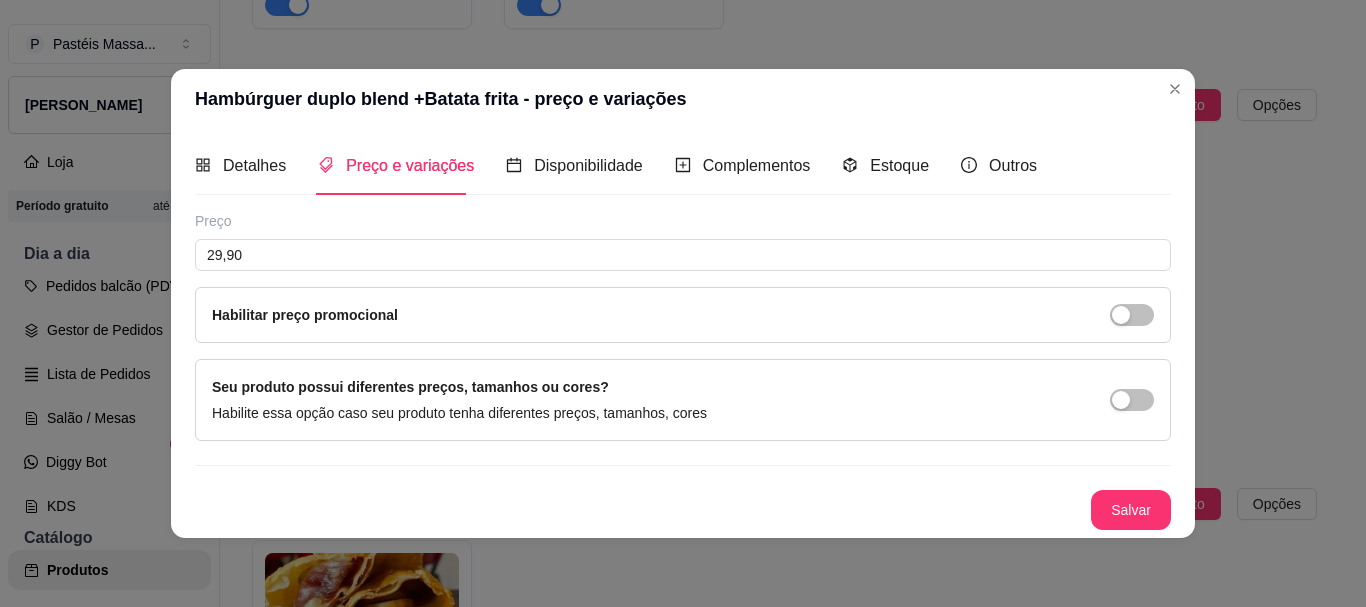 click on "Salvar" at bounding box center [1131, 510] 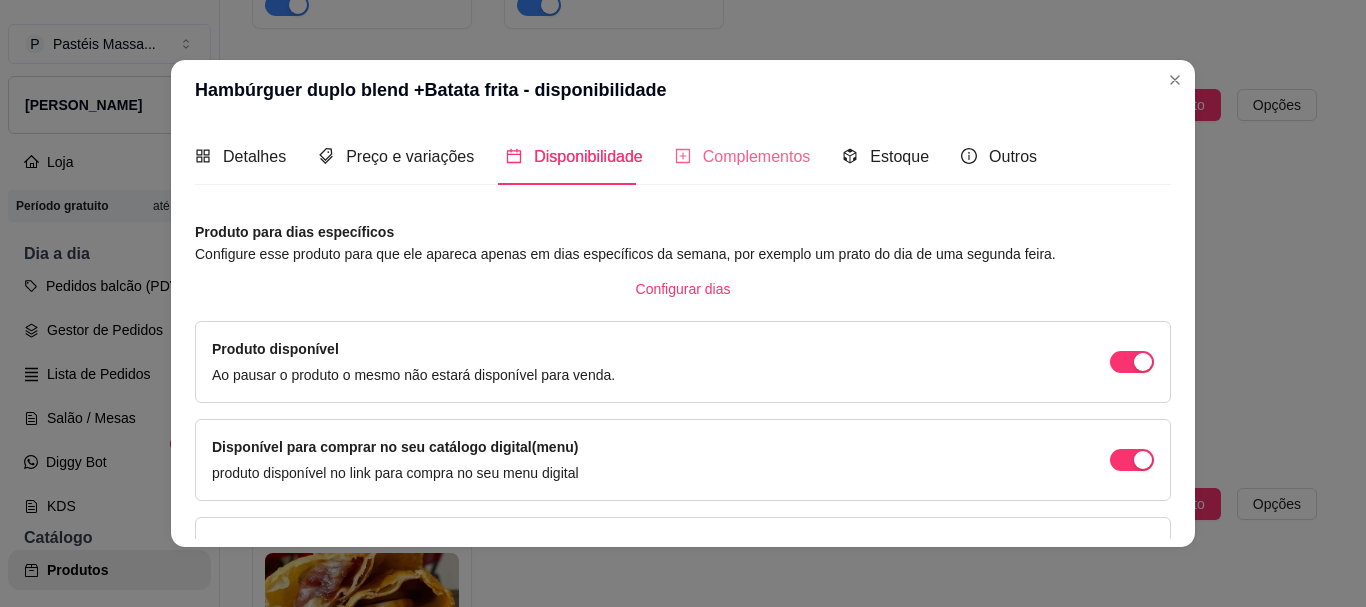 click on "Complementos" at bounding box center [743, 156] 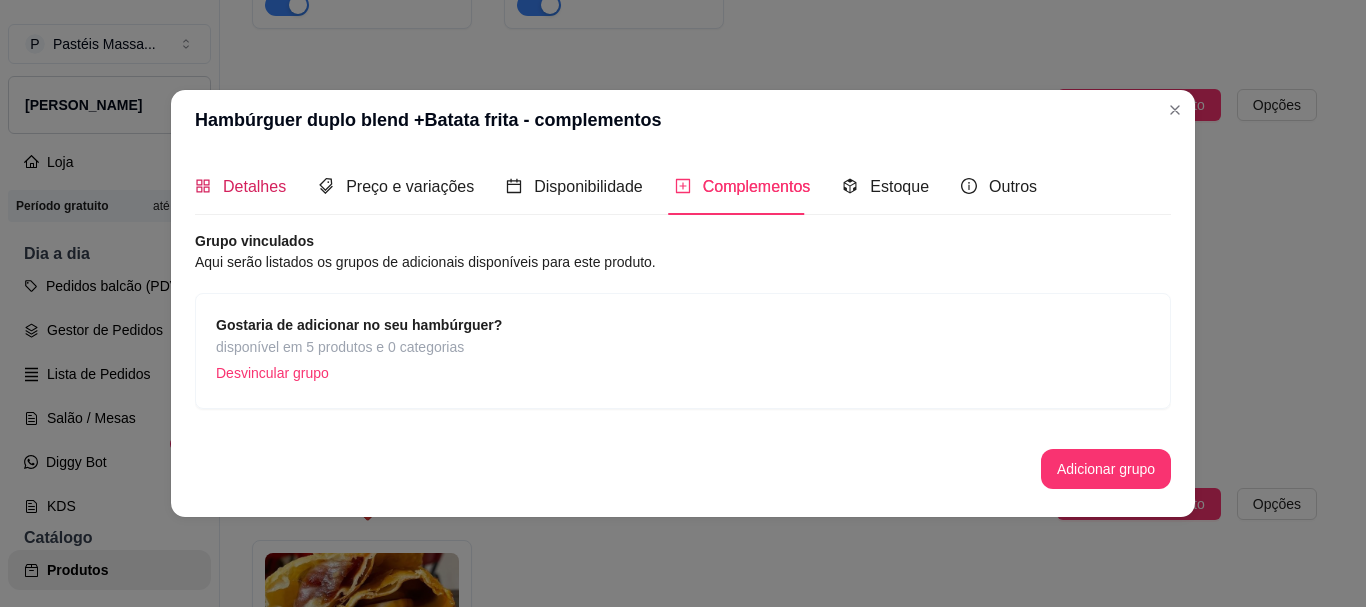 click on "Detalhes" at bounding box center [240, 186] 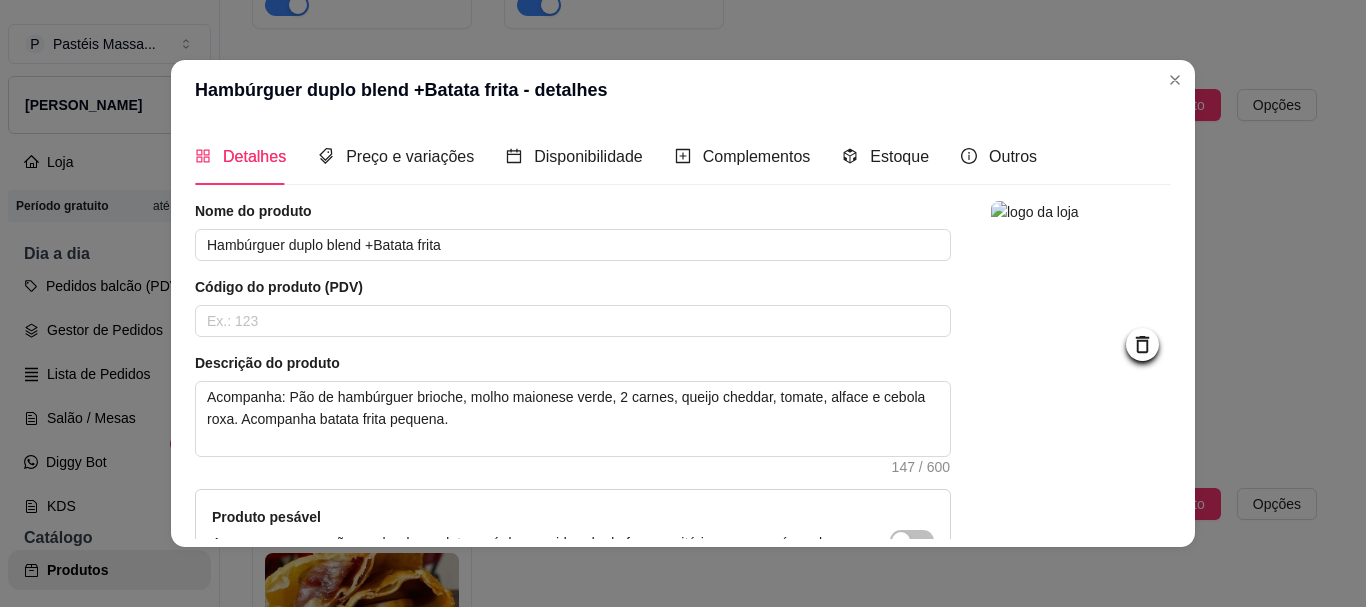 click on "Hambúrguer duplo blend +Batata frita - detalhes" at bounding box center (683, 90) 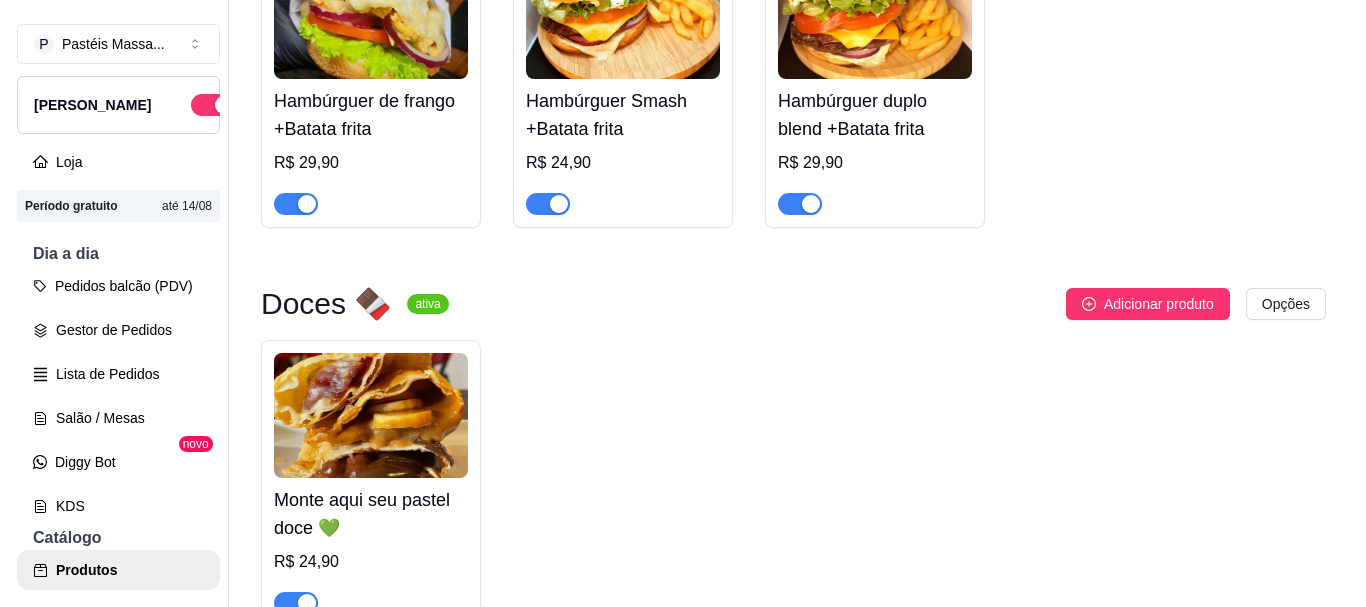 scroll, scrollTop: 1300, scrollLeft: 0, axis: vertical 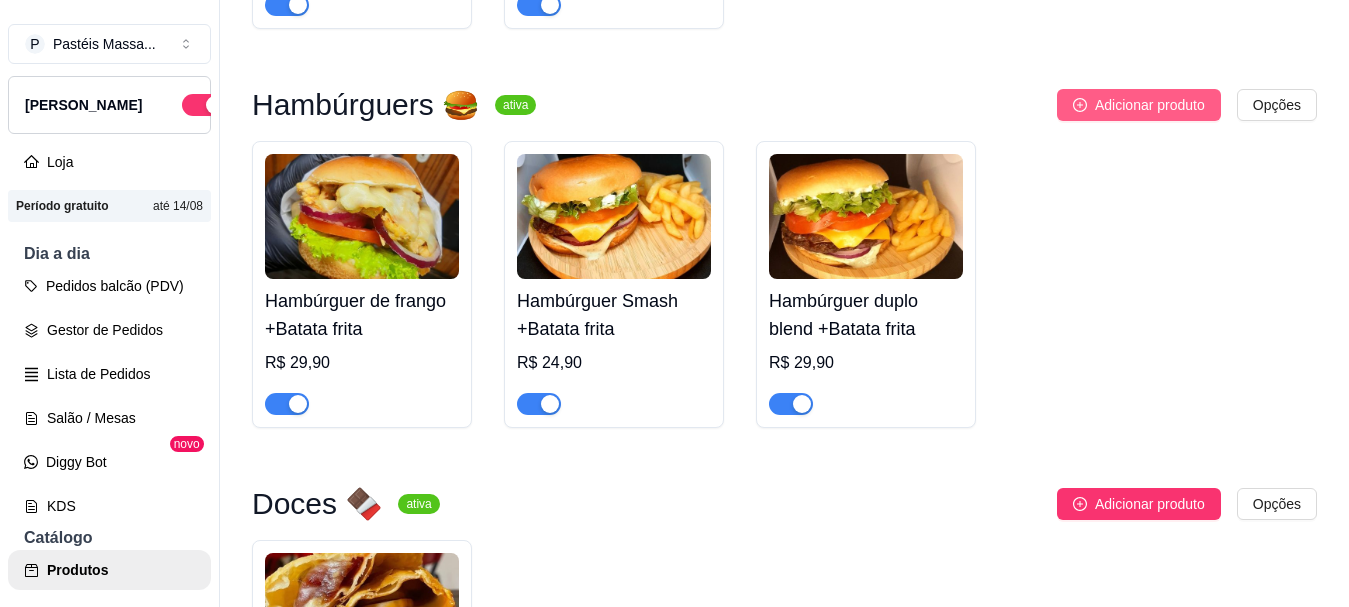 click on "Adicionar produto" at bounding box center [1150, 105] 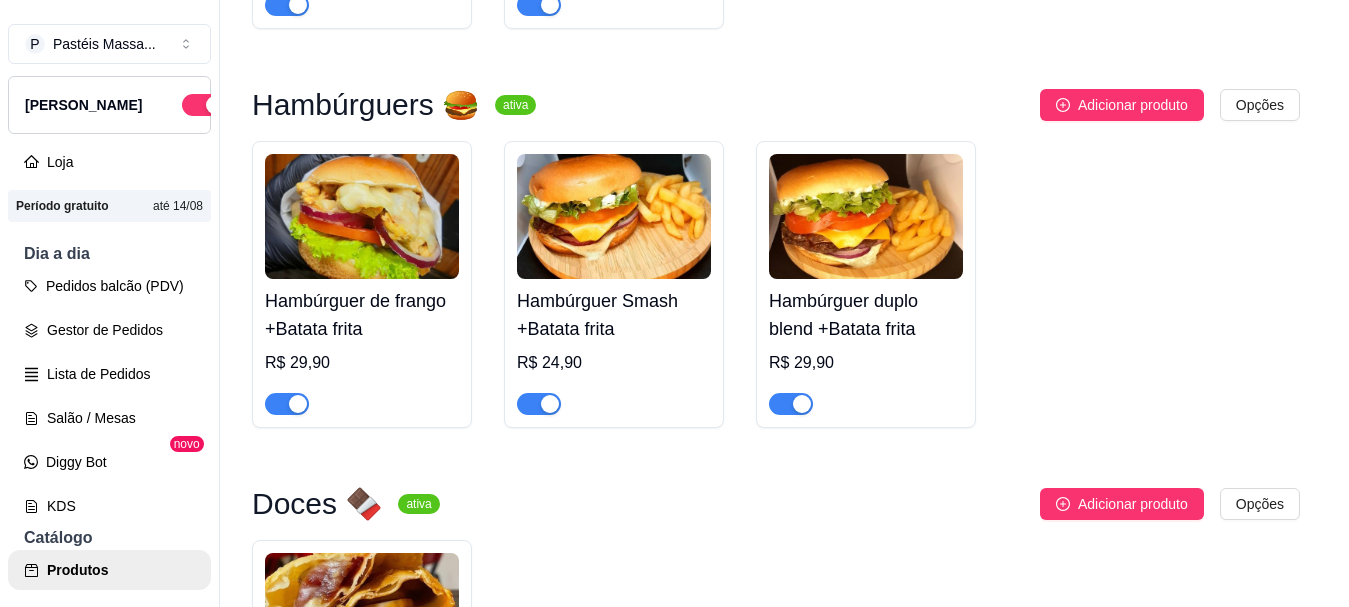 type 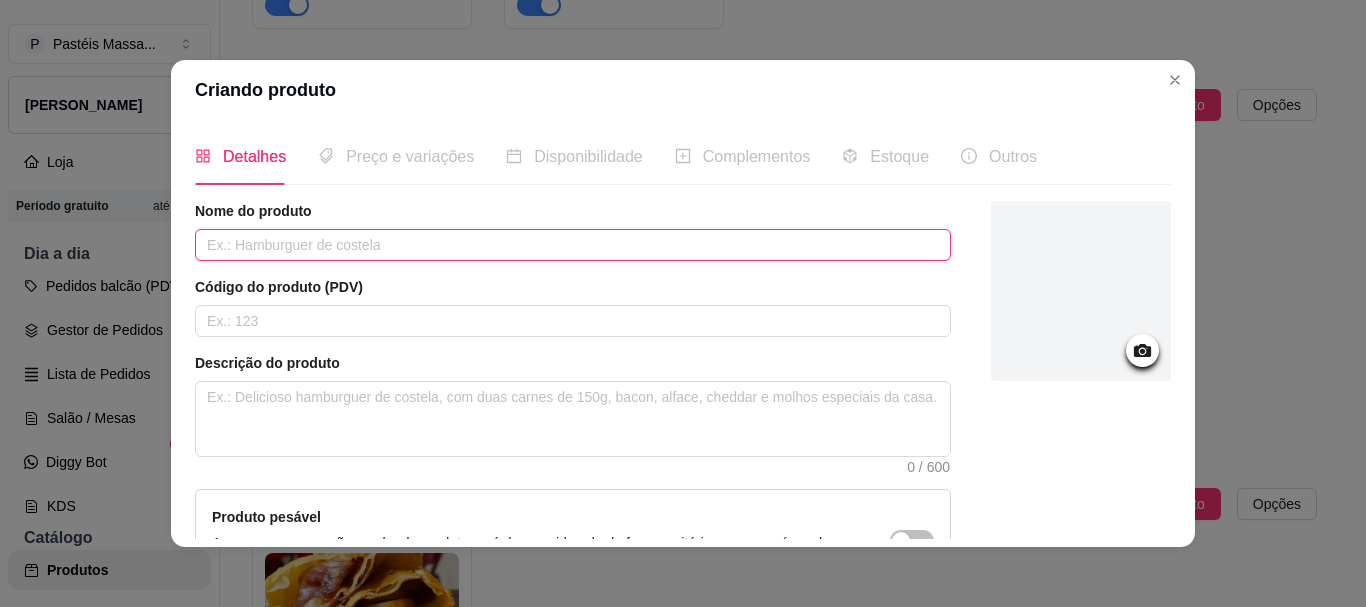 click at bounding box center [573, 245] 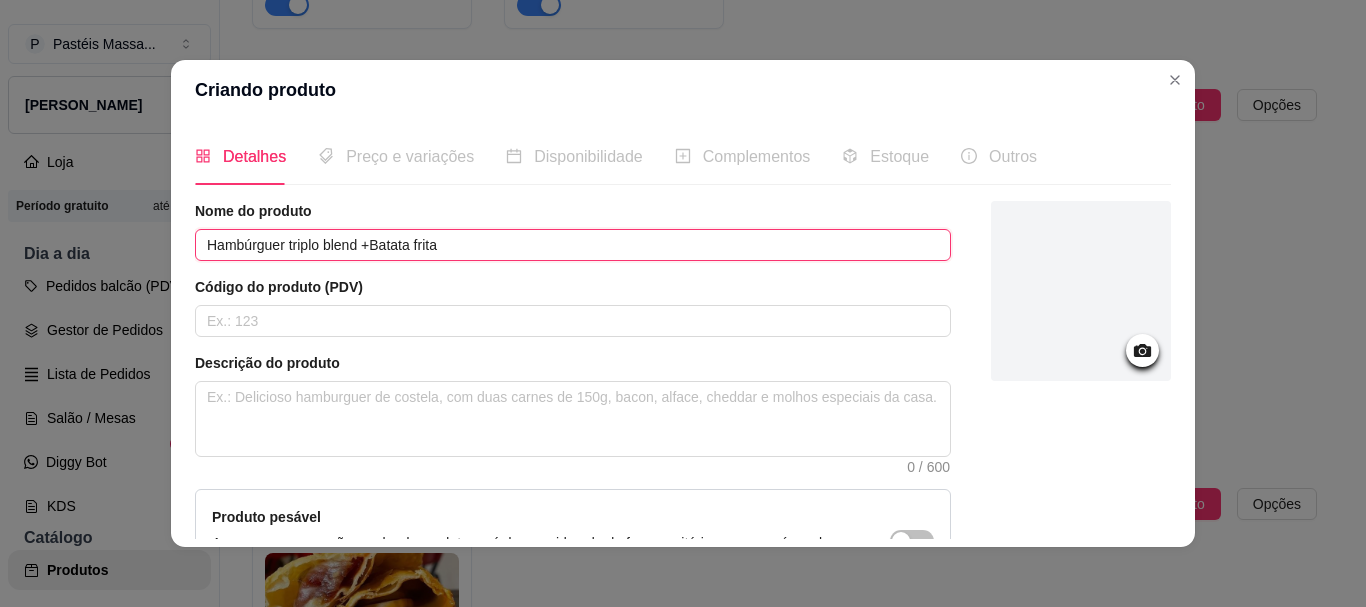 type on "Hambúrguer triplo blend +Batata frita" 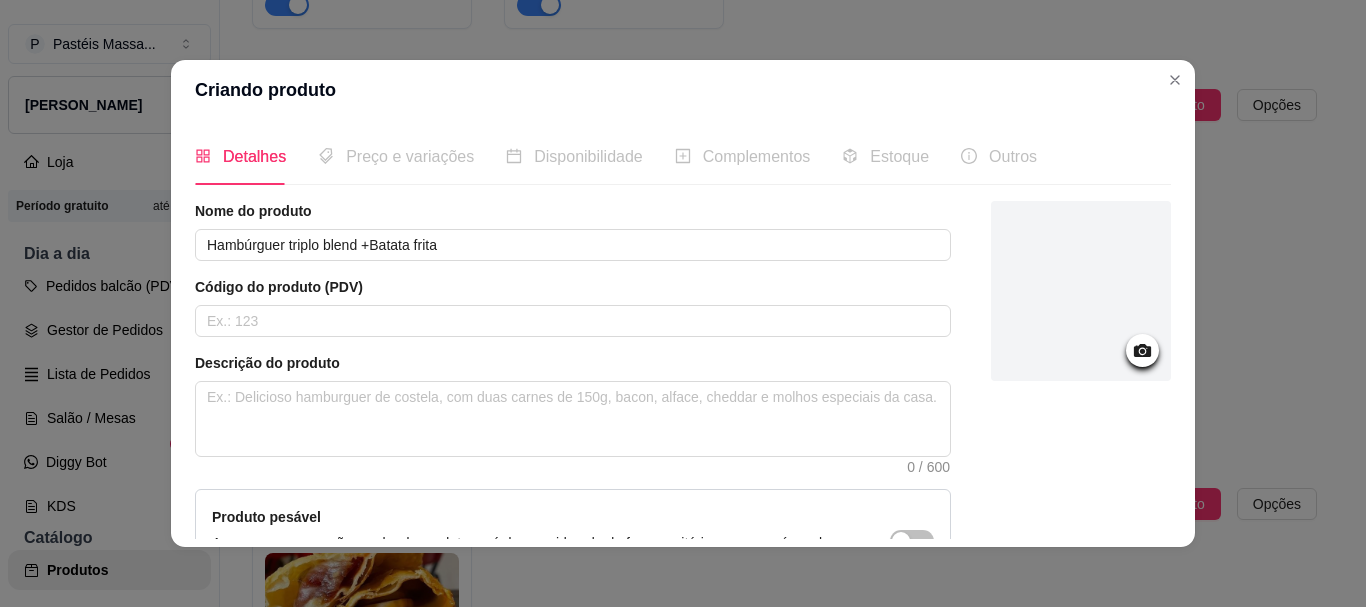click on "Nome do produto Hambúrguer triplo blend +Batata frita Código do produto (PDV) Descrição do produto 0 / 600 Produto pesável Ao marcar essa opção o valor do produto será desconsiderado da forma unitária e começará a valer por Kilograma. Quantidade miníma para pedido Ao habilitar seus clientes terão que pedir uma quantidade miníma desse produto." at bounding box center [573, 446] 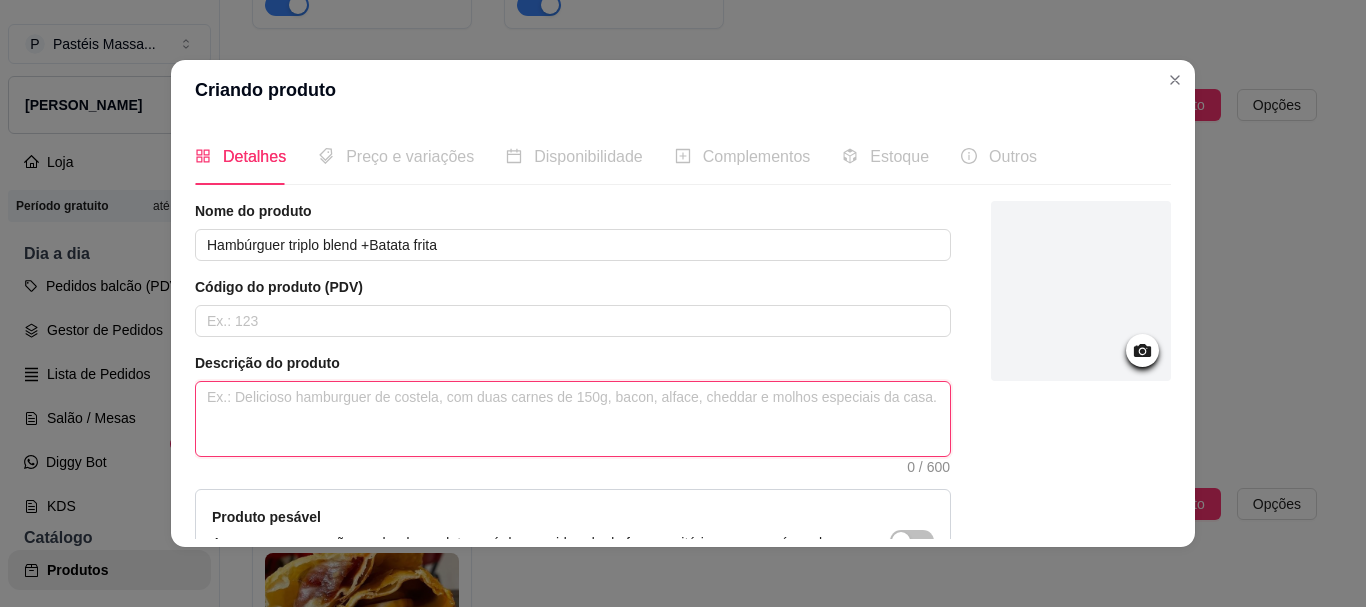 click at bounding box center [573, 419] 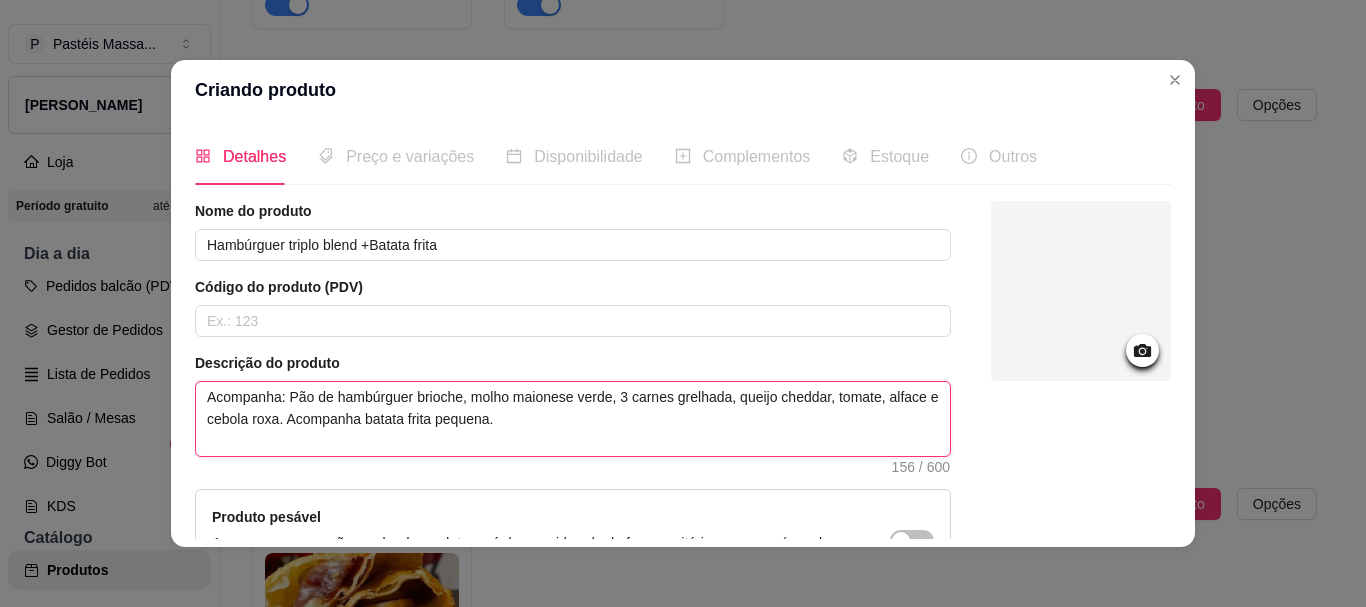 type on "Acompanha: Pão de hambúrguer brioche, molho maionese verde, 3 carnes grelhada, queijo cheddar, tomate, alface e cebola roxa. Acompanha batata frita pequena." 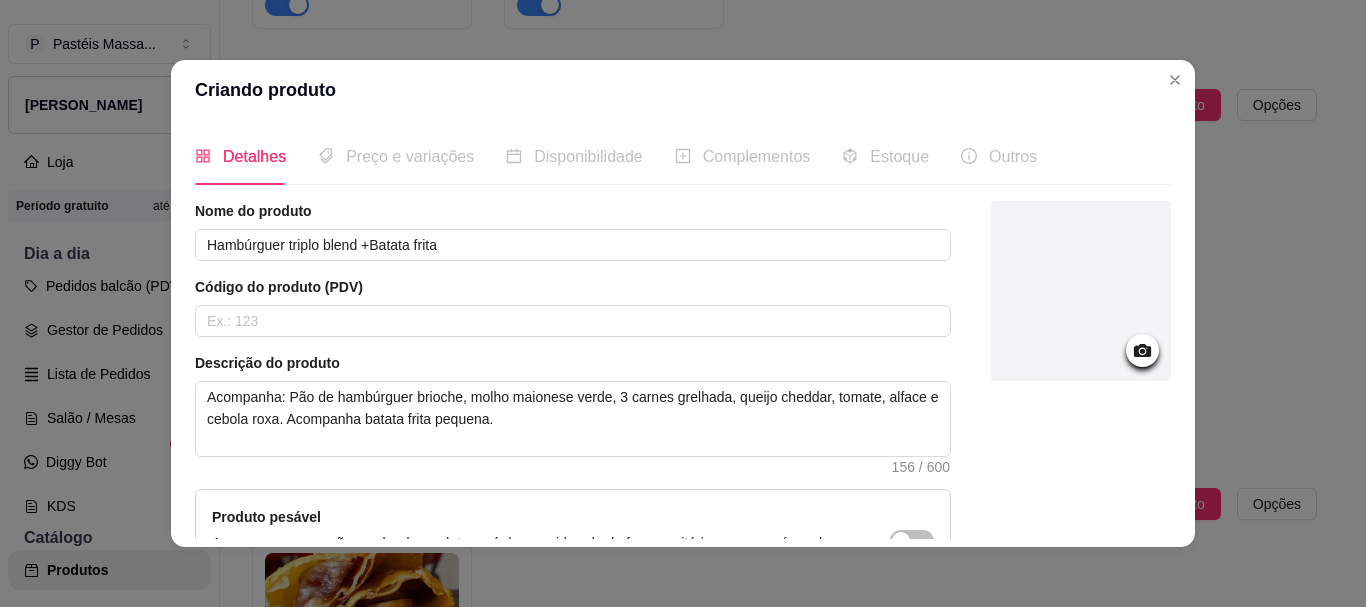 click at bounding box center (1081, 291) 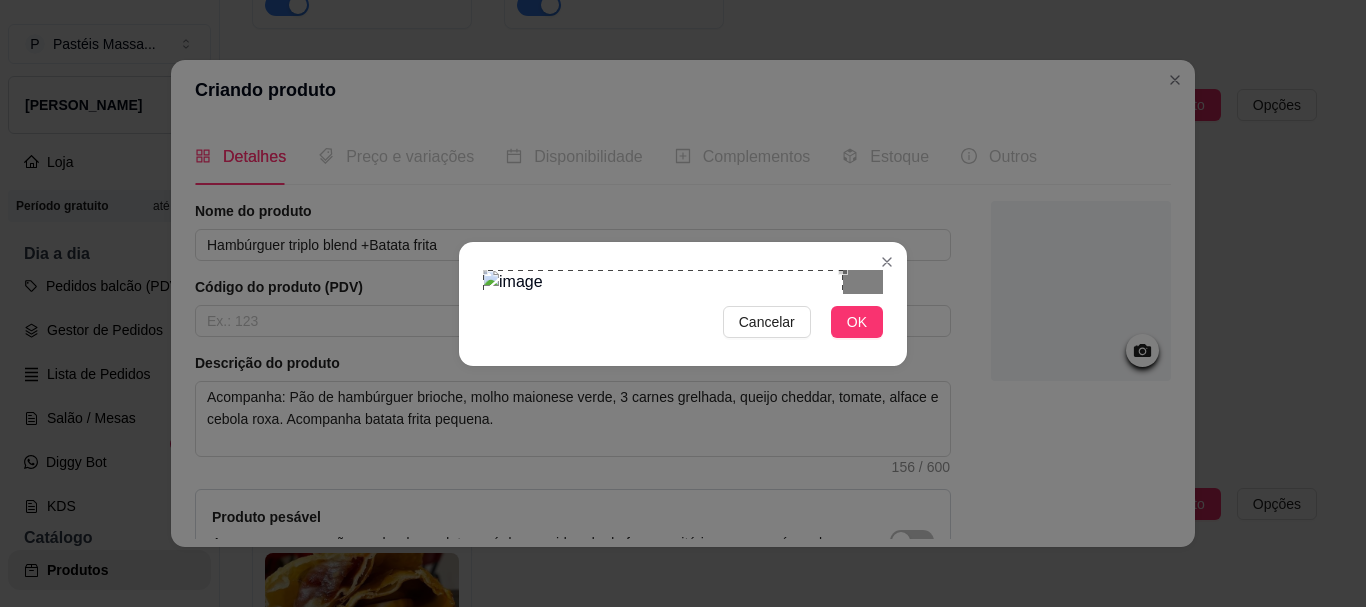 click at bounding box center (663, 450) 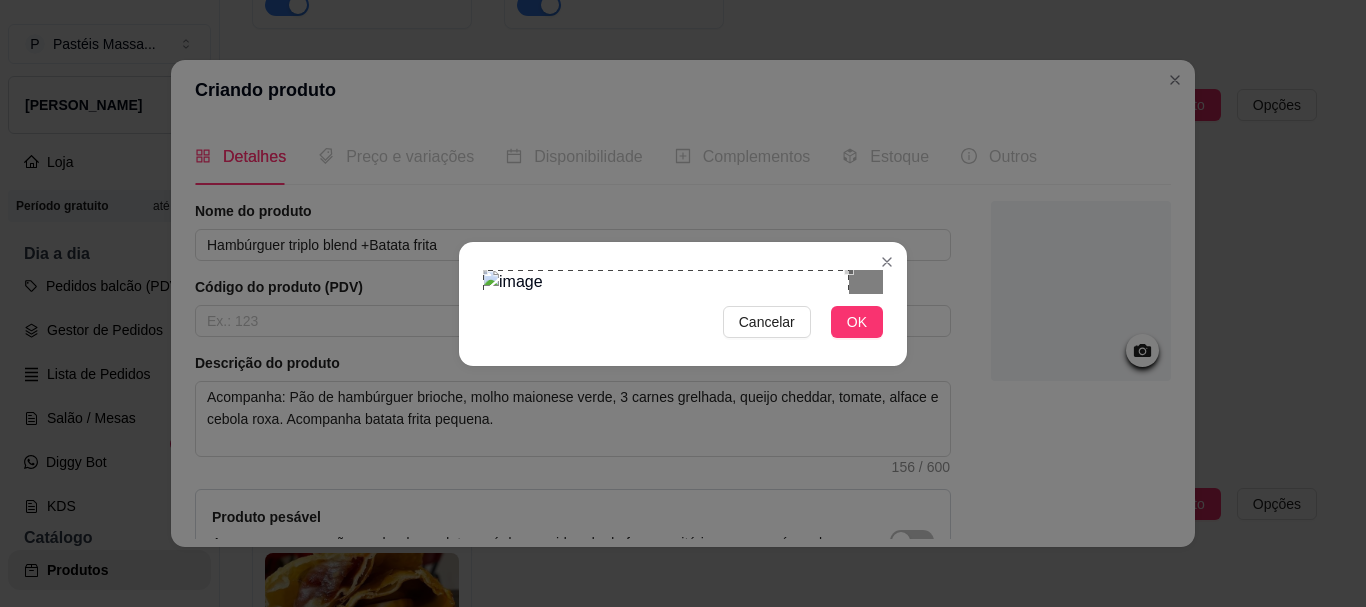 click on "Cancelar OK" at bounding box center [683, 303] 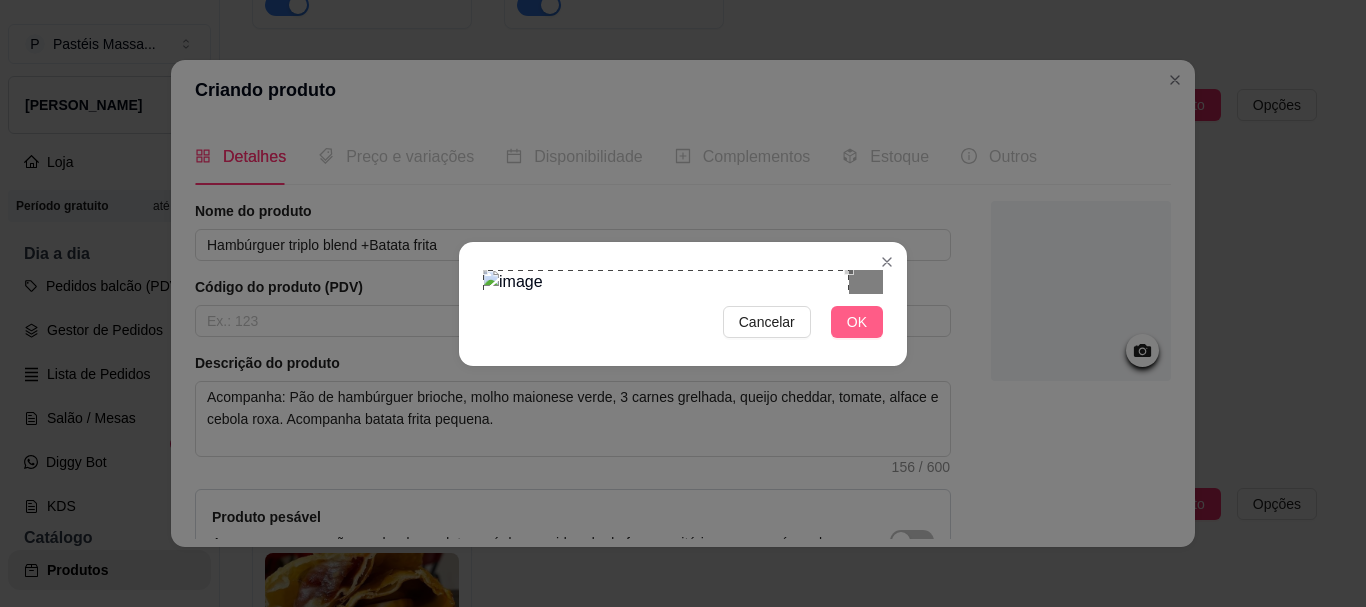 click on "OK" at bounding box center (857, 322) 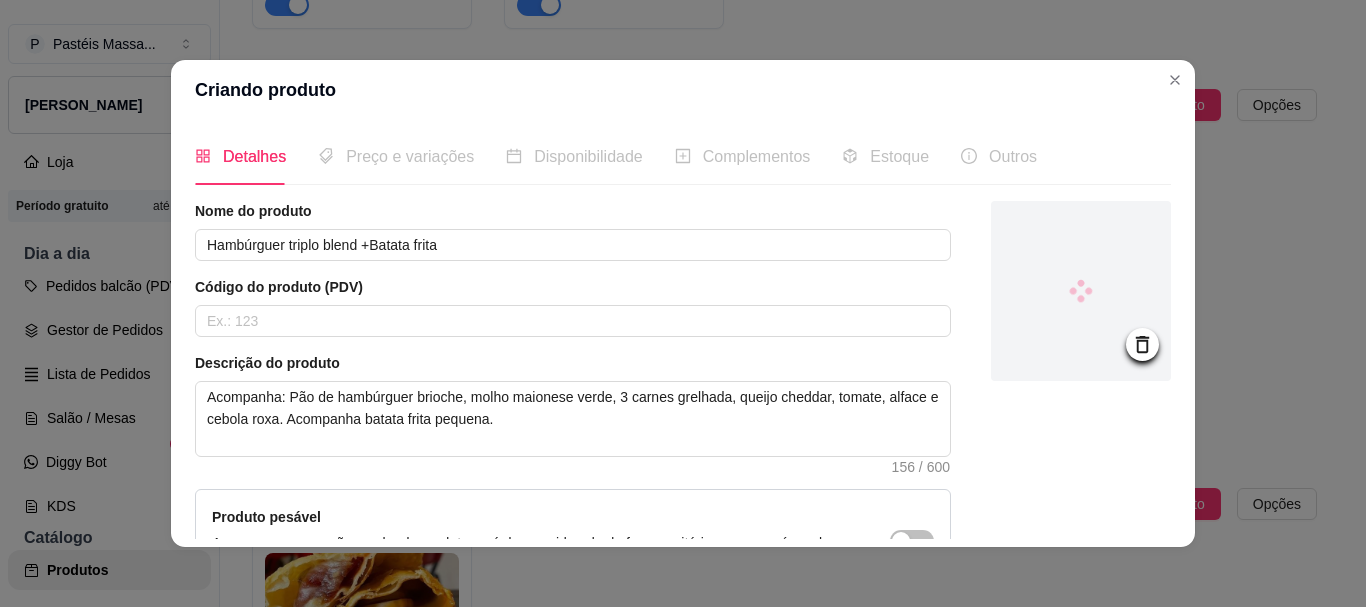 scroll, scrollTop: 241, scrollLeft: 0, axis: vertical 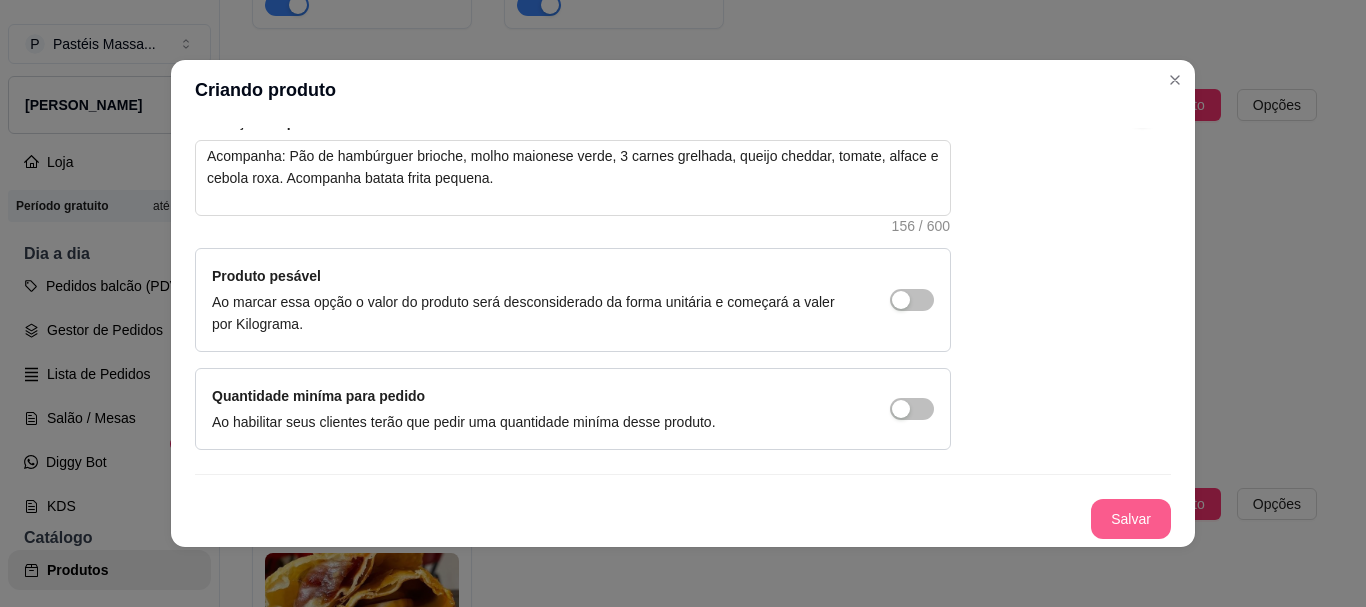 click on "Salvar" at bounding box center [1131, 519] 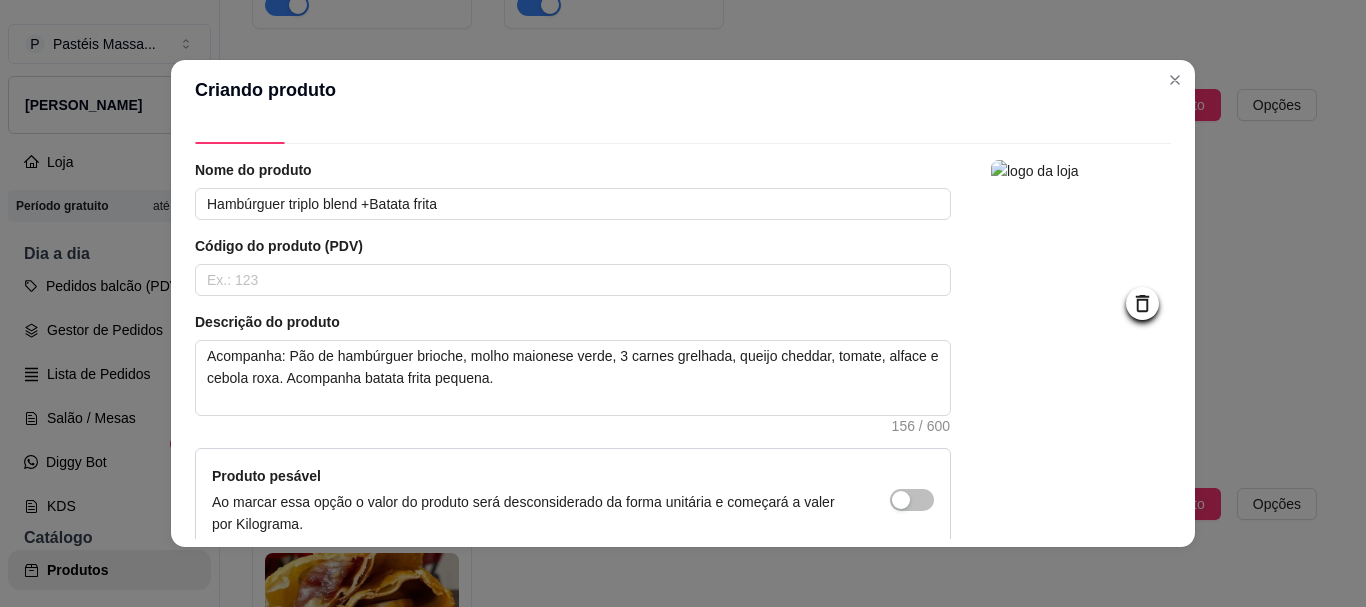 scroll, scrollTop: 0, scrollLeft: 0, axis: both 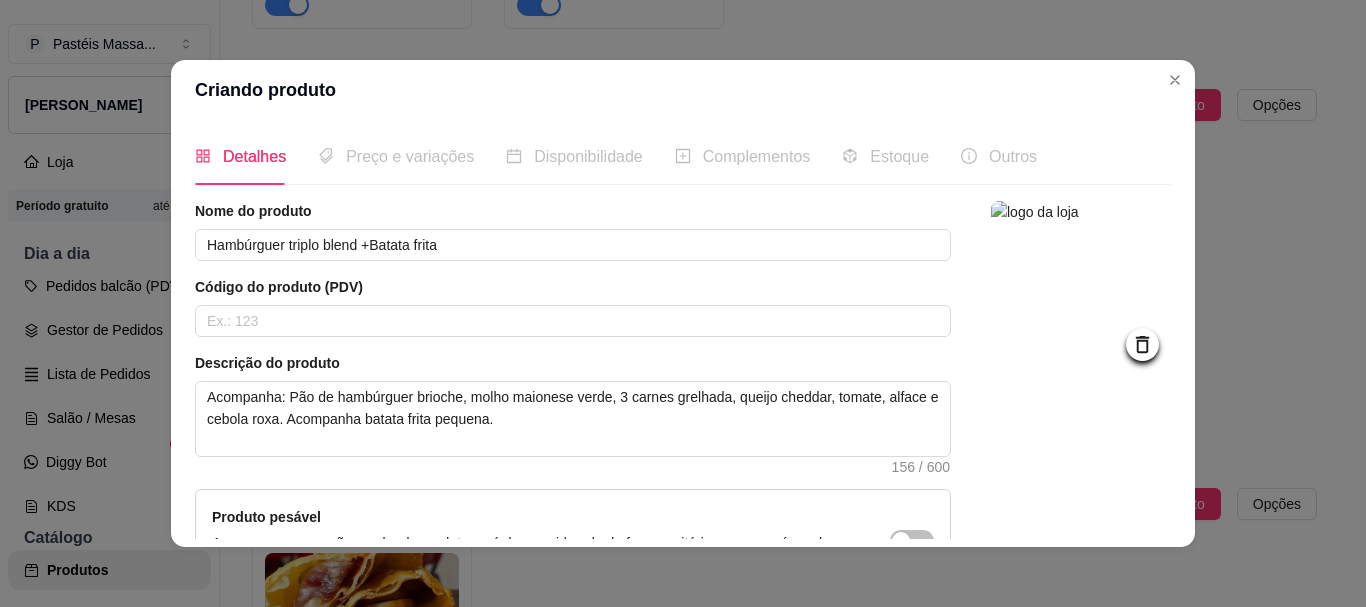 type 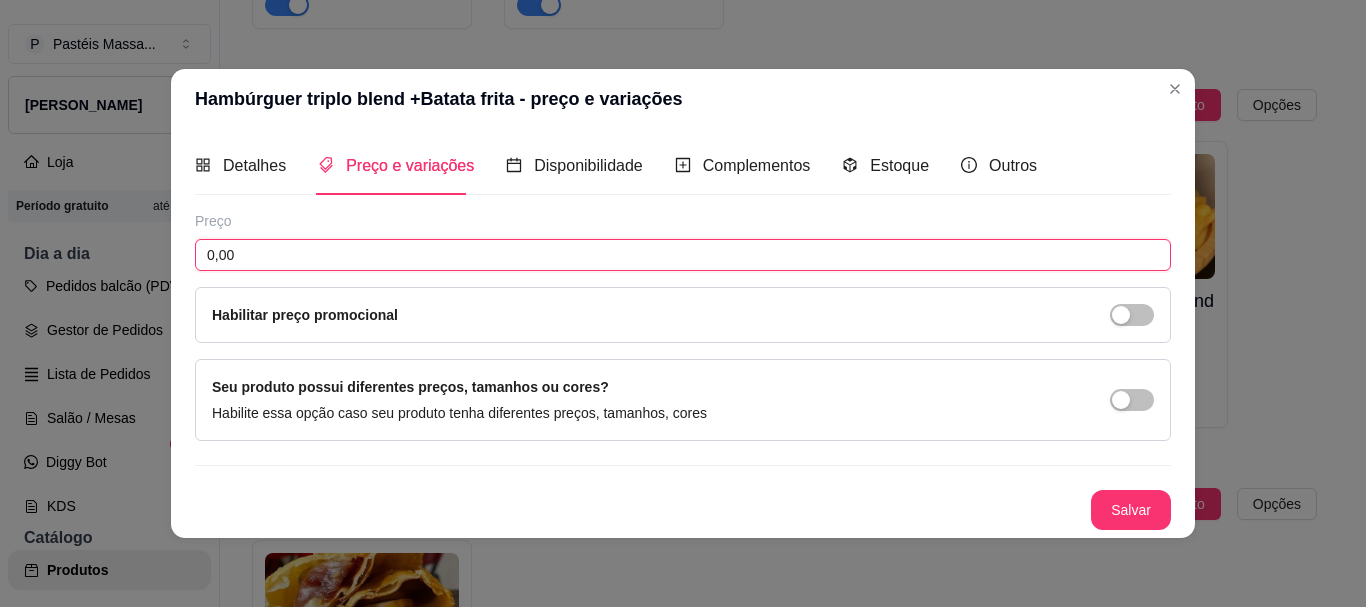 drag, startPoint x: 295, startPoint y: 245, endPoint x: 156, endPoint y: 255, distance: 139.35925 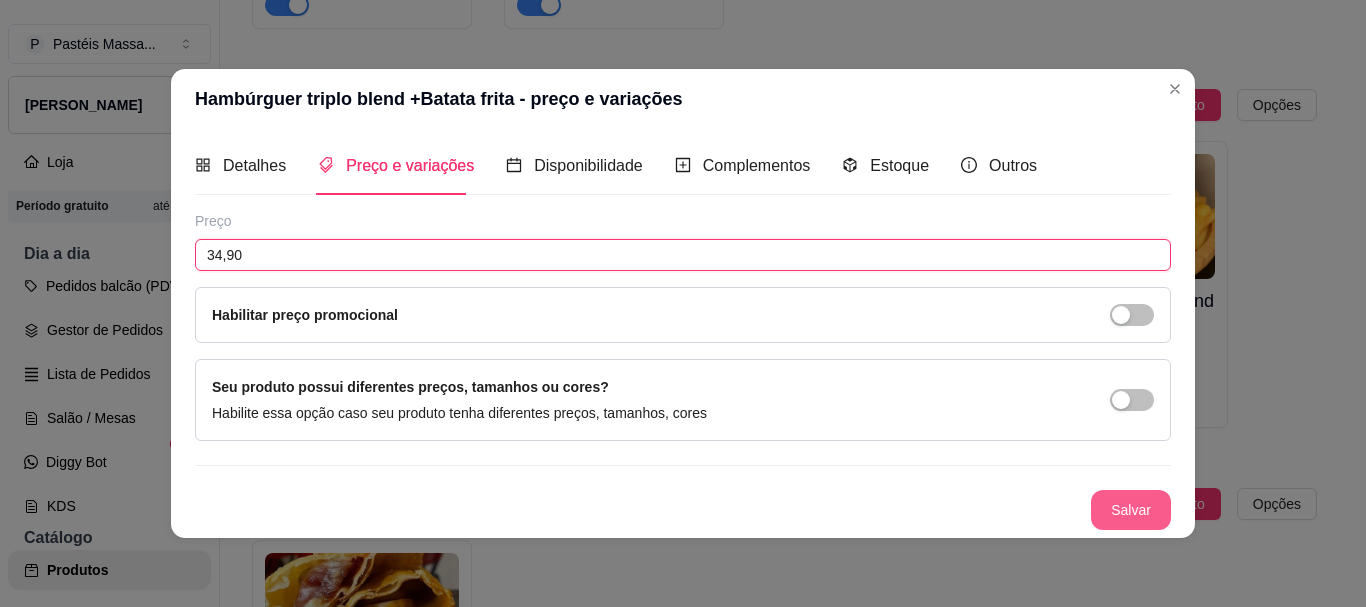 type on "34,90" 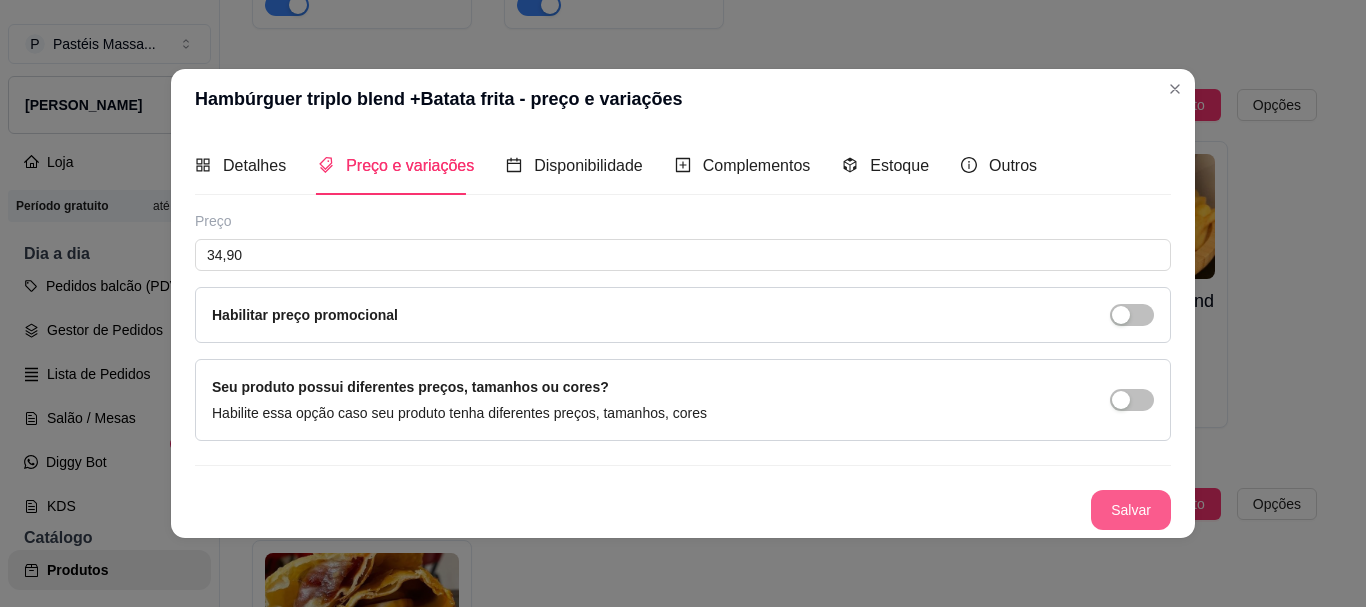 click on "Salvar" at bounding box center (1131, 510) 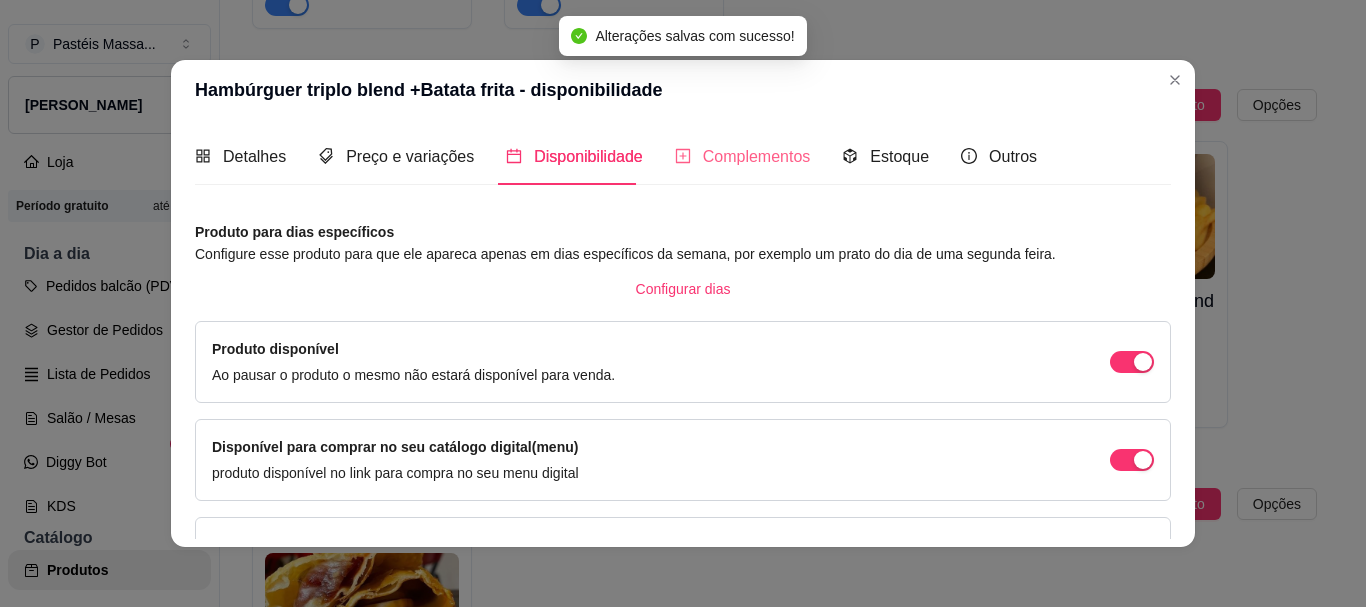 click on "Complementos" at bounding box center (743, 156) 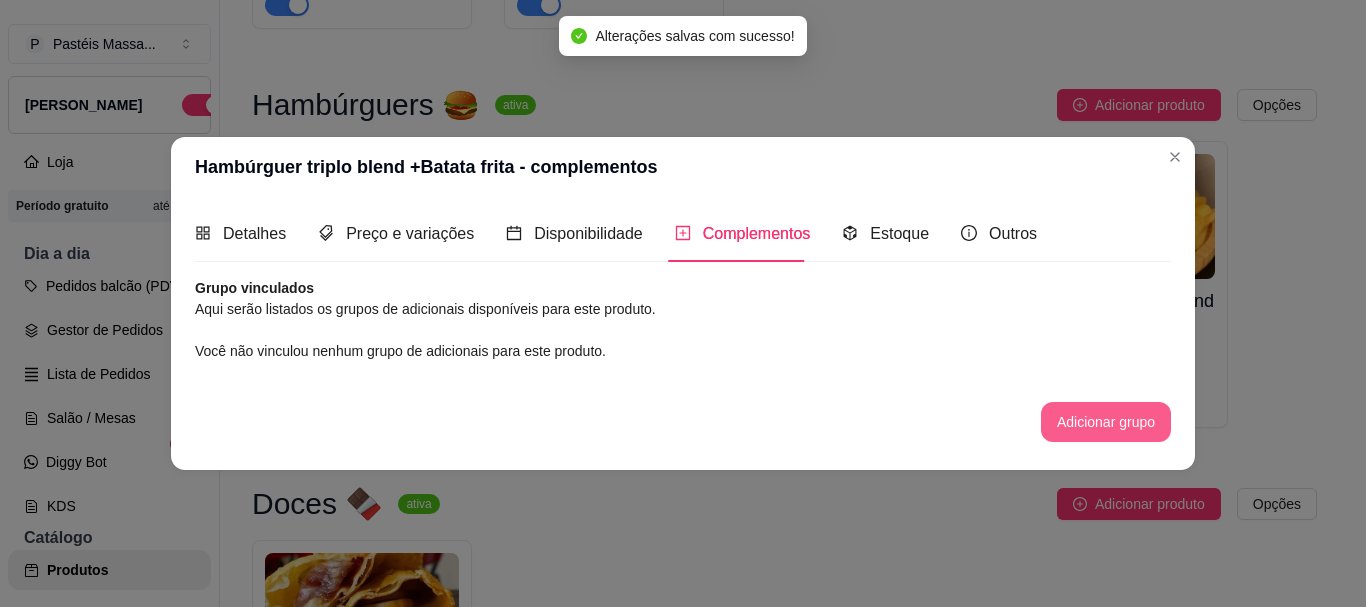 click on "Adicionar grupo" at bounding box center [1106, 422] 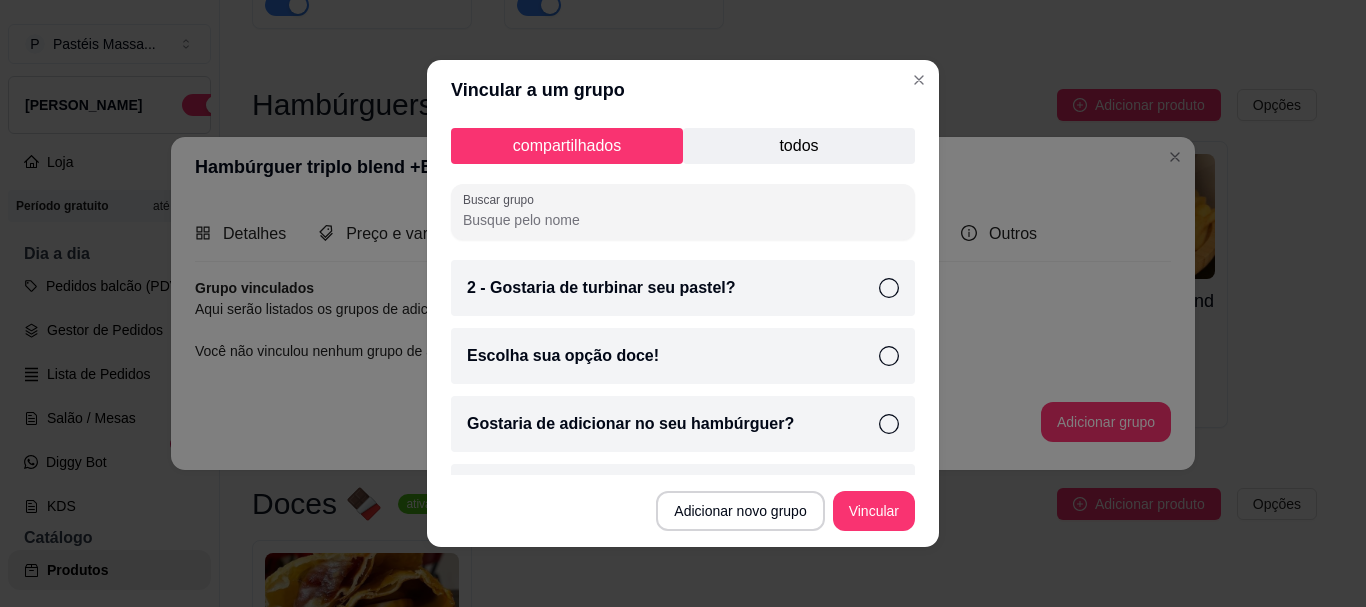 click on "todos" at bounding box center (799, 146) 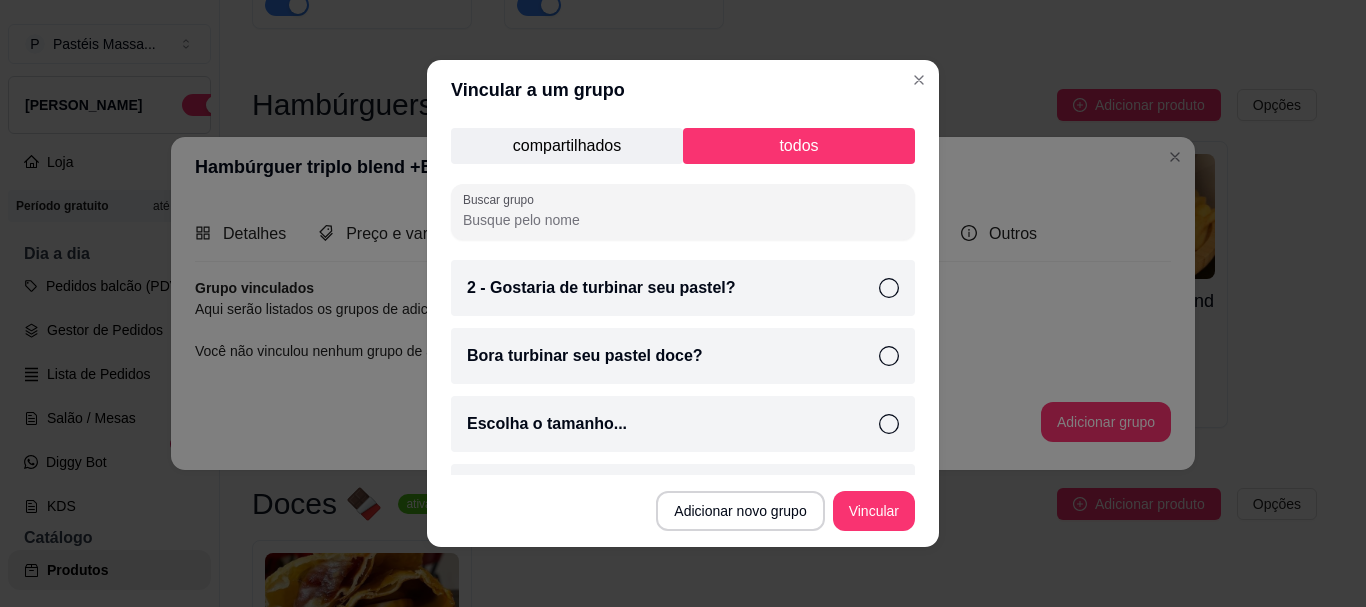 click on "Buscar grupo" at bounding box center [683, 220] 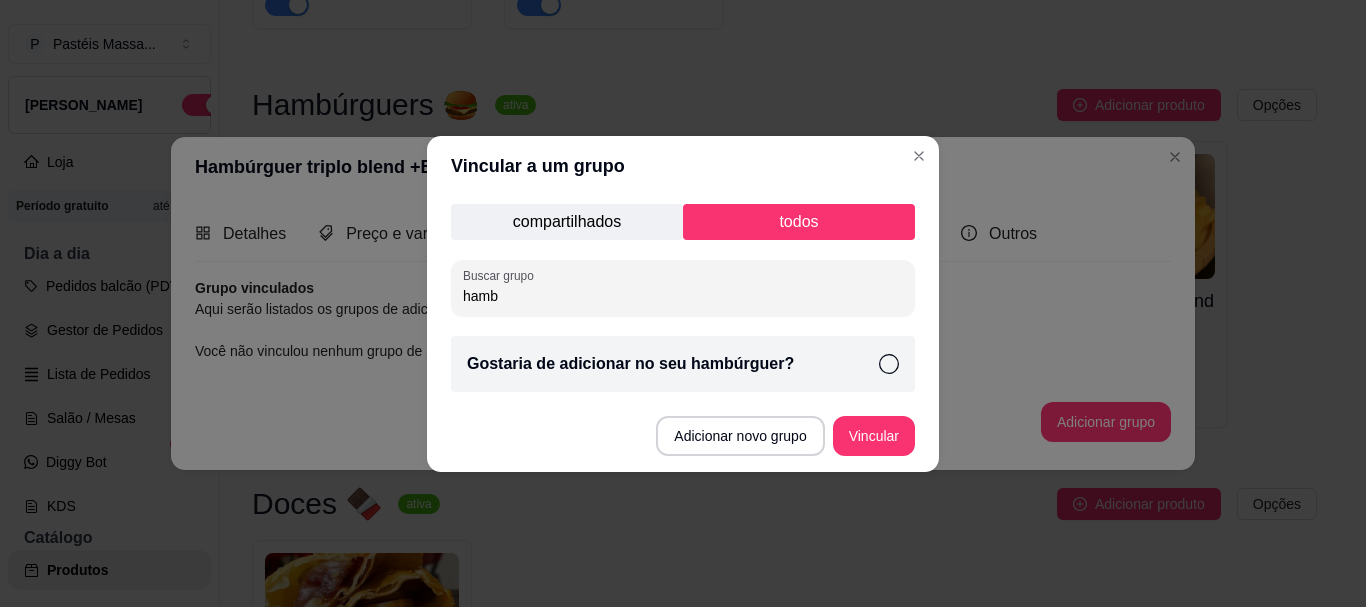 type on "hamb" 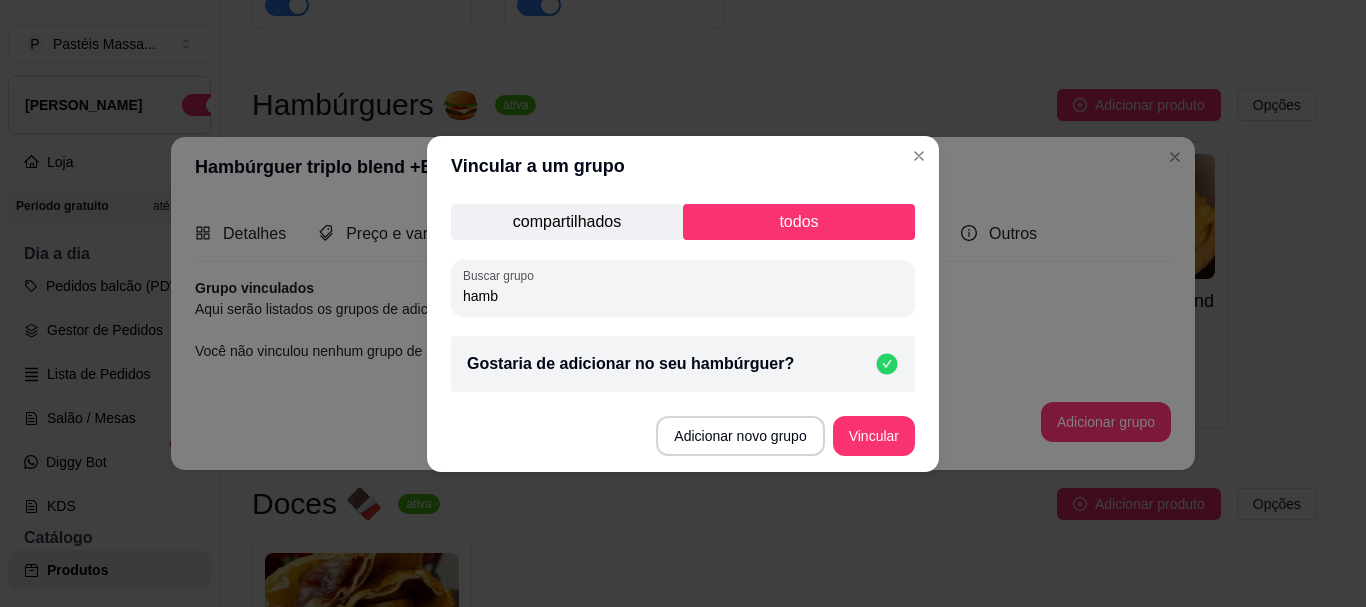 click on "Adicionar novo grupo Vincular" at bounding box center (683, 436) 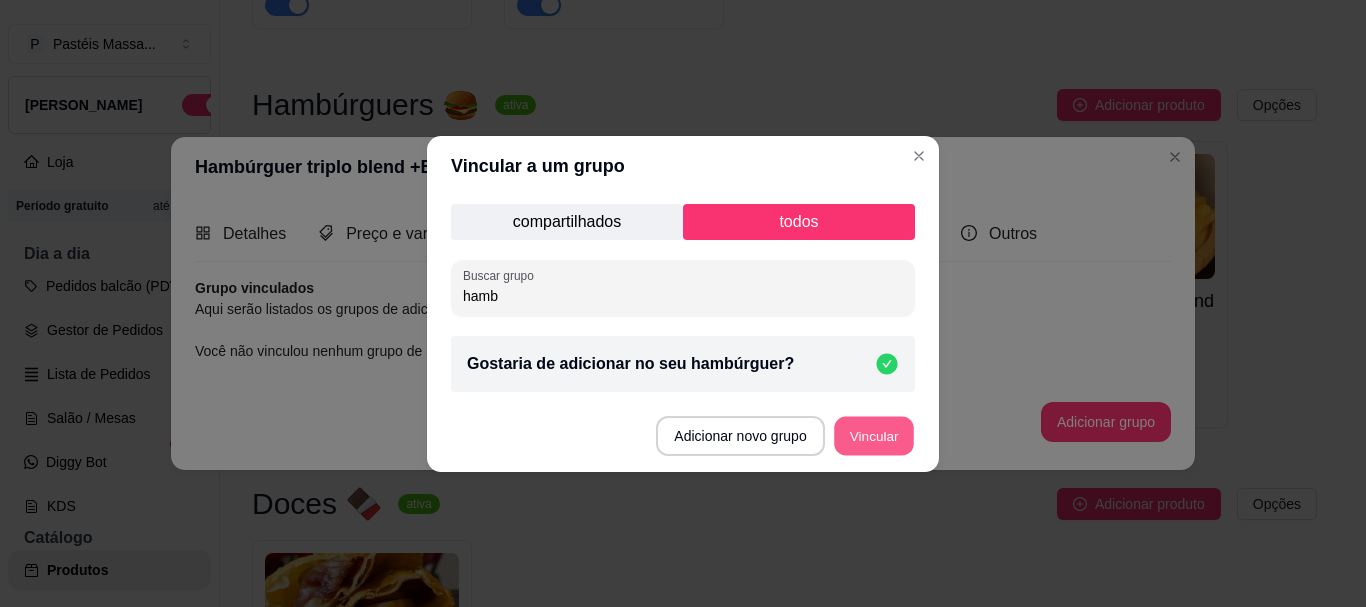 click on "Vincular" at bounding box center (874, 435) 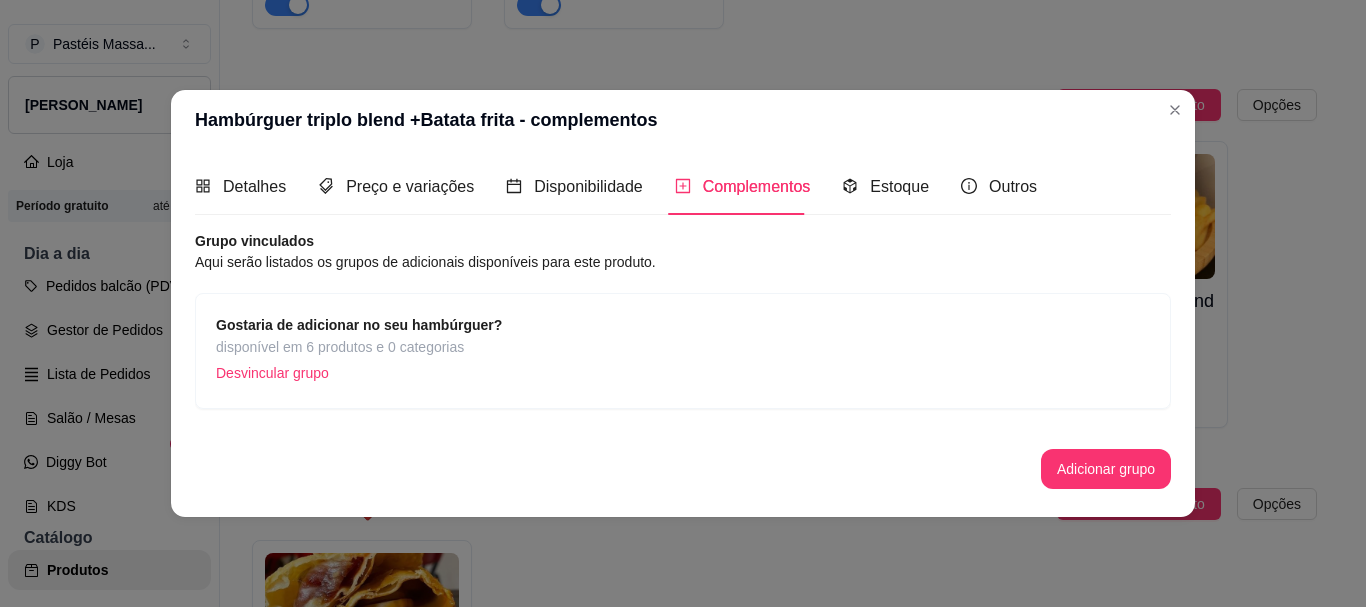 click on "Hambúrguer triplo blend +Batata frita - complementos" at bounding box center (683, 120) 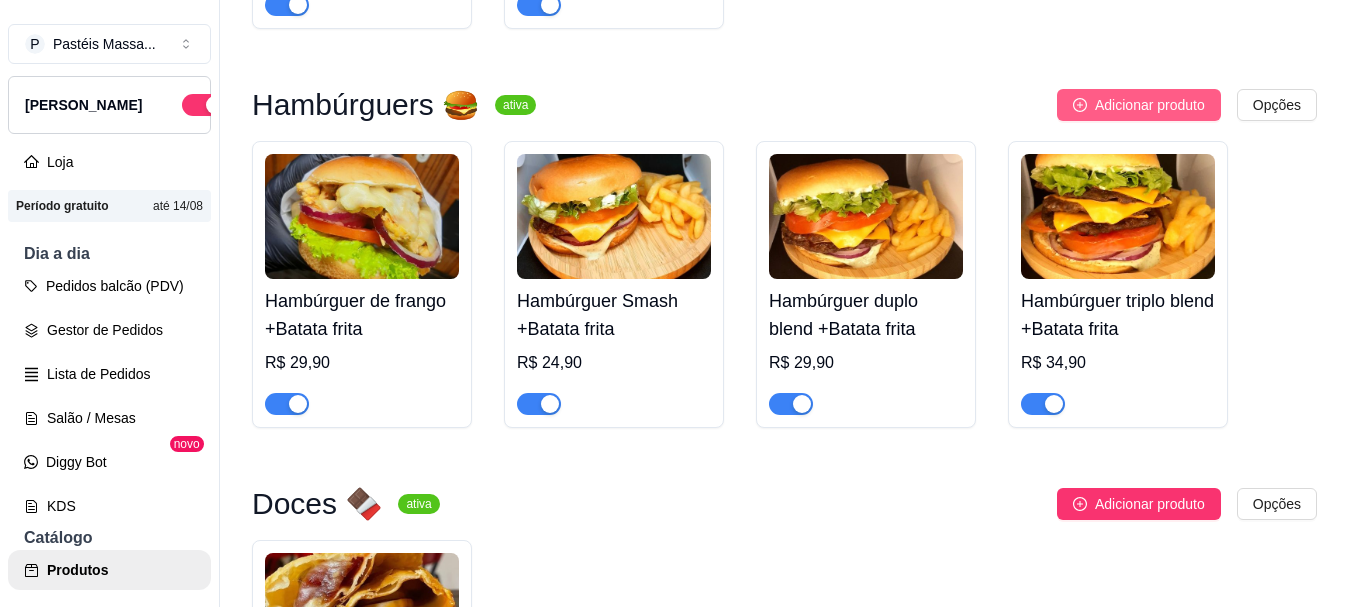 click on "Adicionar produto" at bounding box center (1150, 105) 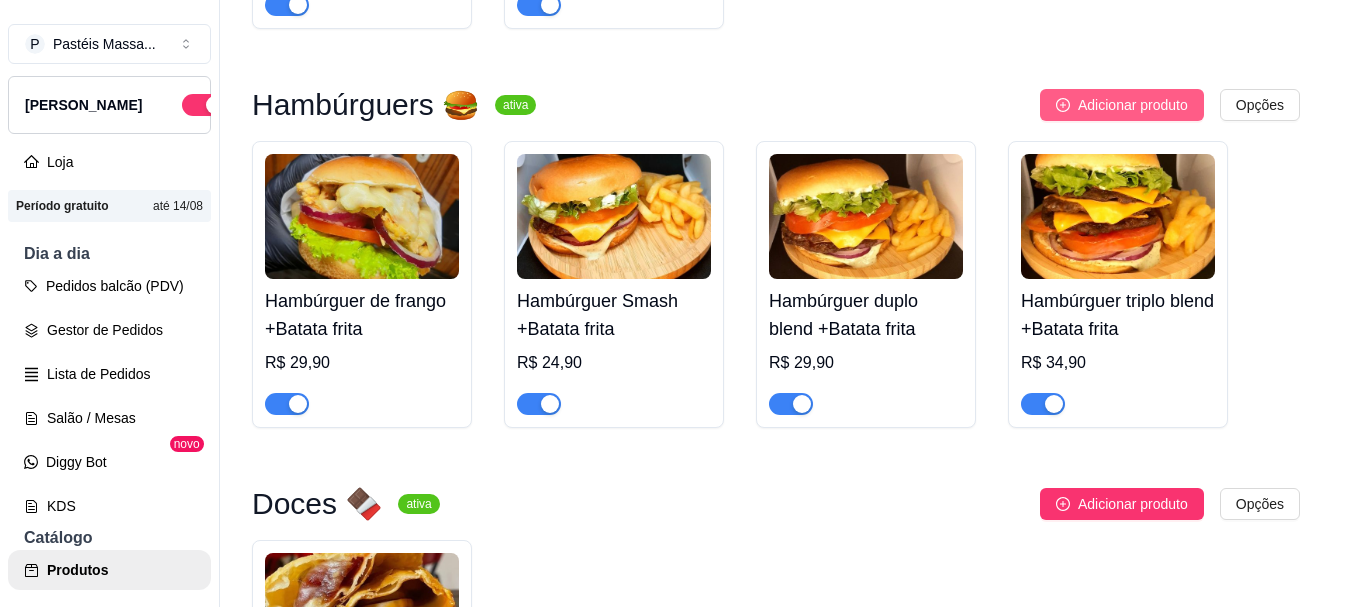 type 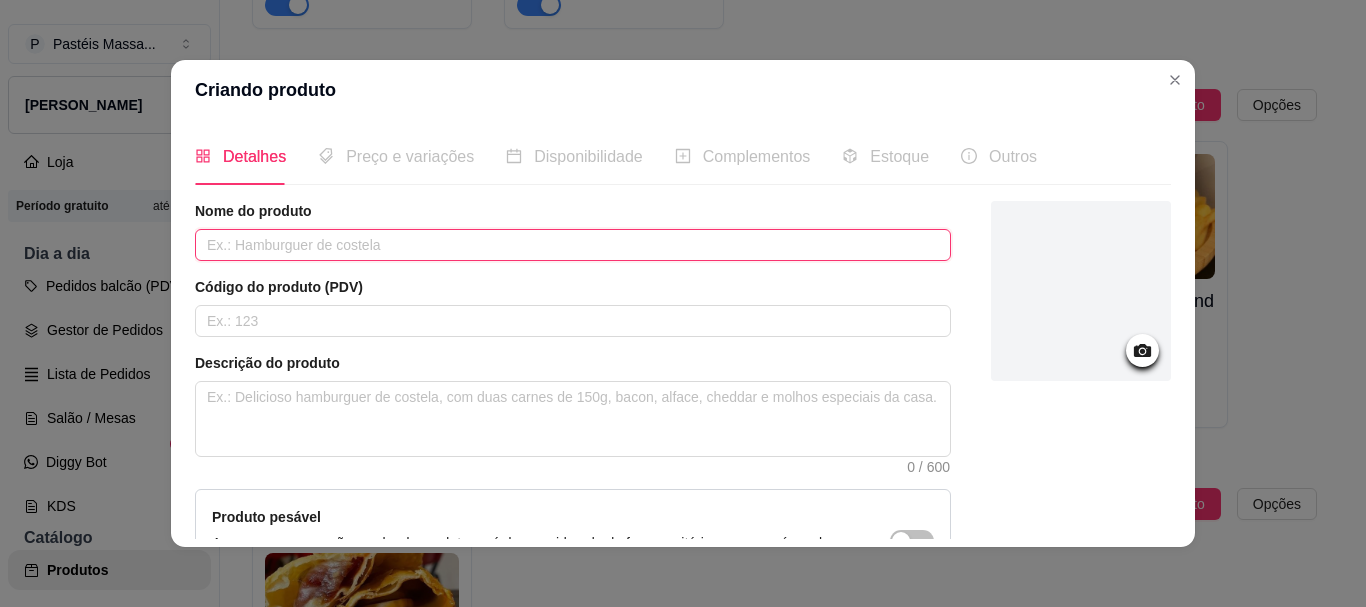 click at bounding box center (573, 245) 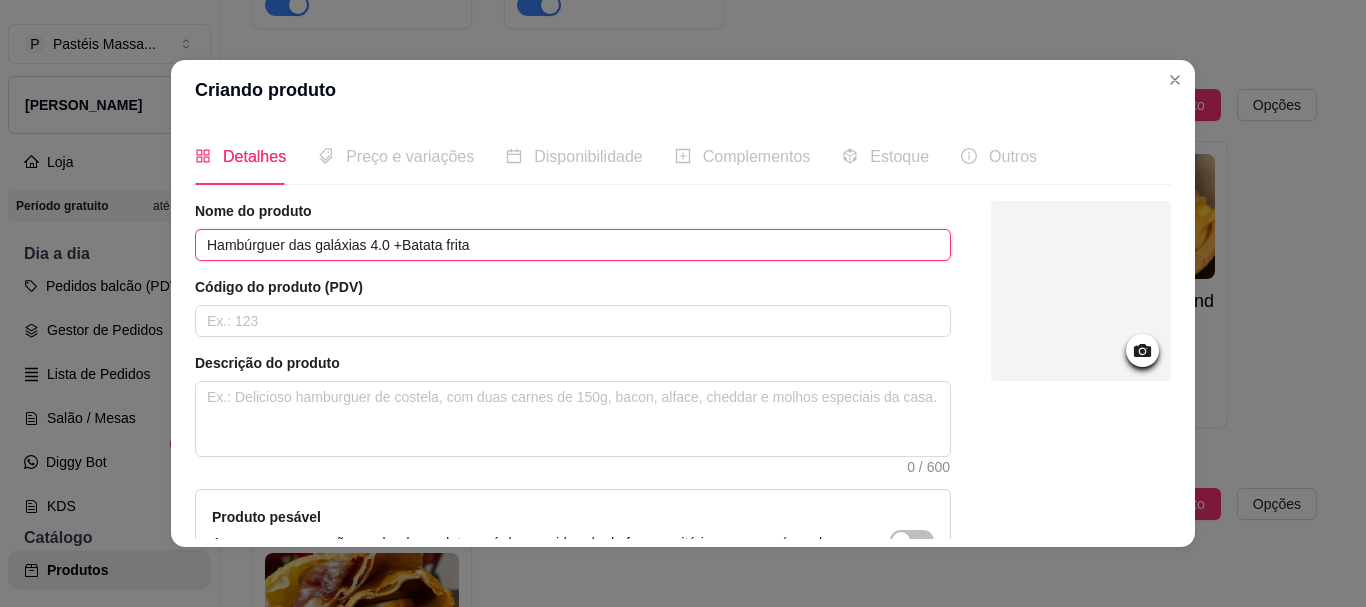 type on "Hambúrguer das galáxias 4.0 +Batata frita" 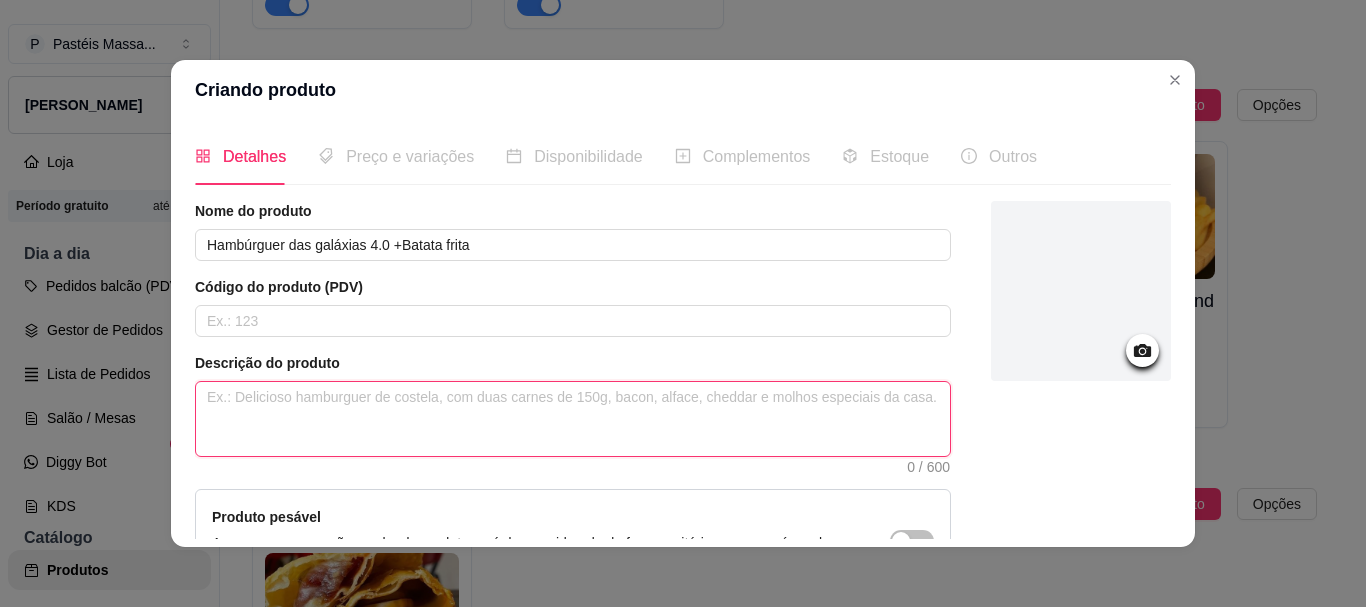 click at bounding box center (573, 419) 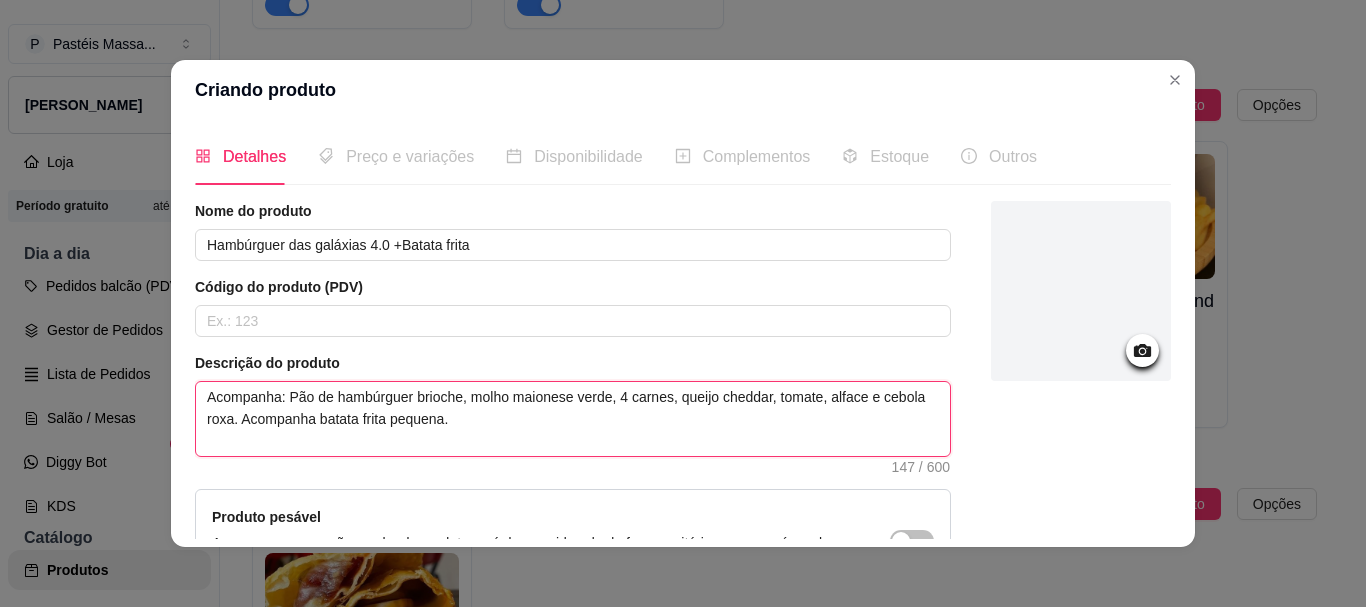 type on "Acompanha: Pão de hambúrguer brioche, molho maionese verde, 4 carnes, queijo cheddar, tomate, alface e cebola roxa. Acompanha batata frita pequena." 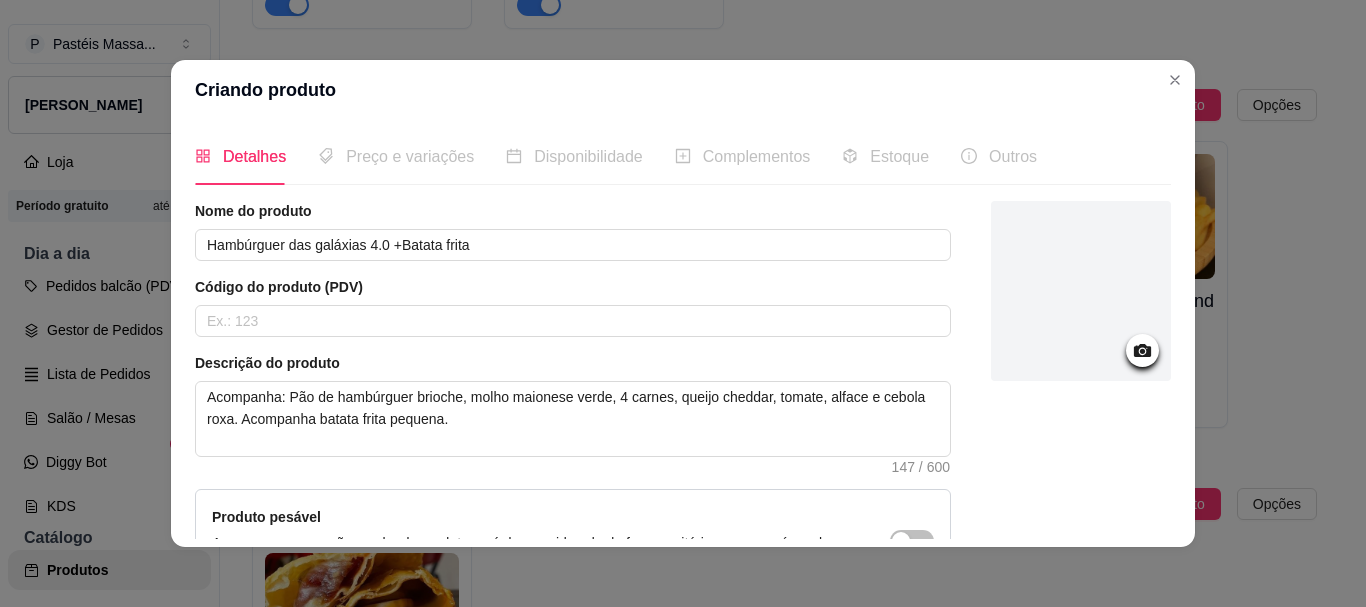 click at bounding box center (1081, 291) 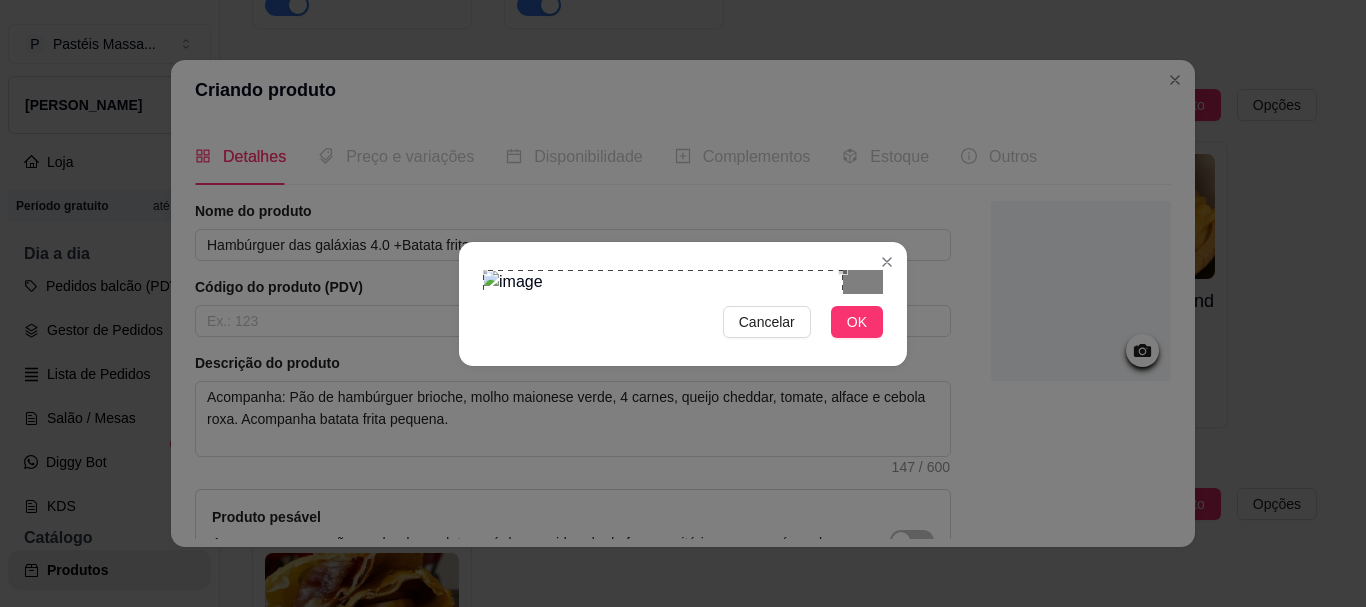 click at bounding box center [663, 450] 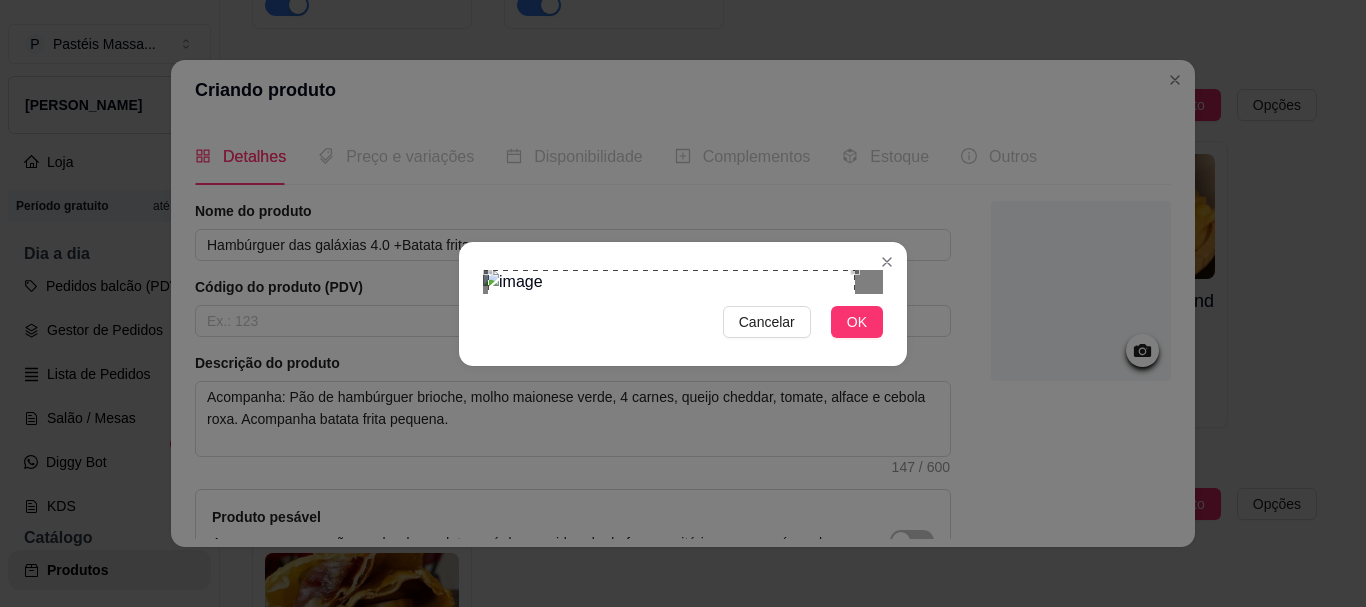 click on "Cancelar OK" at bounding box center (683, 303) 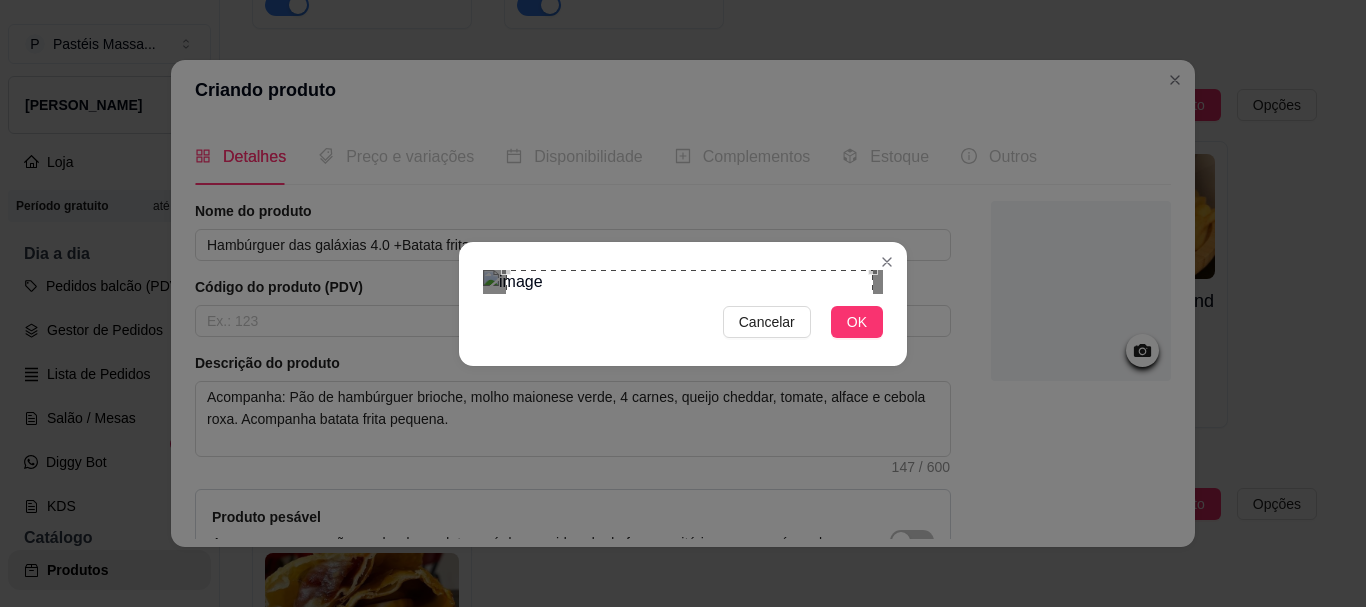 click at bounding box center [689, 453] 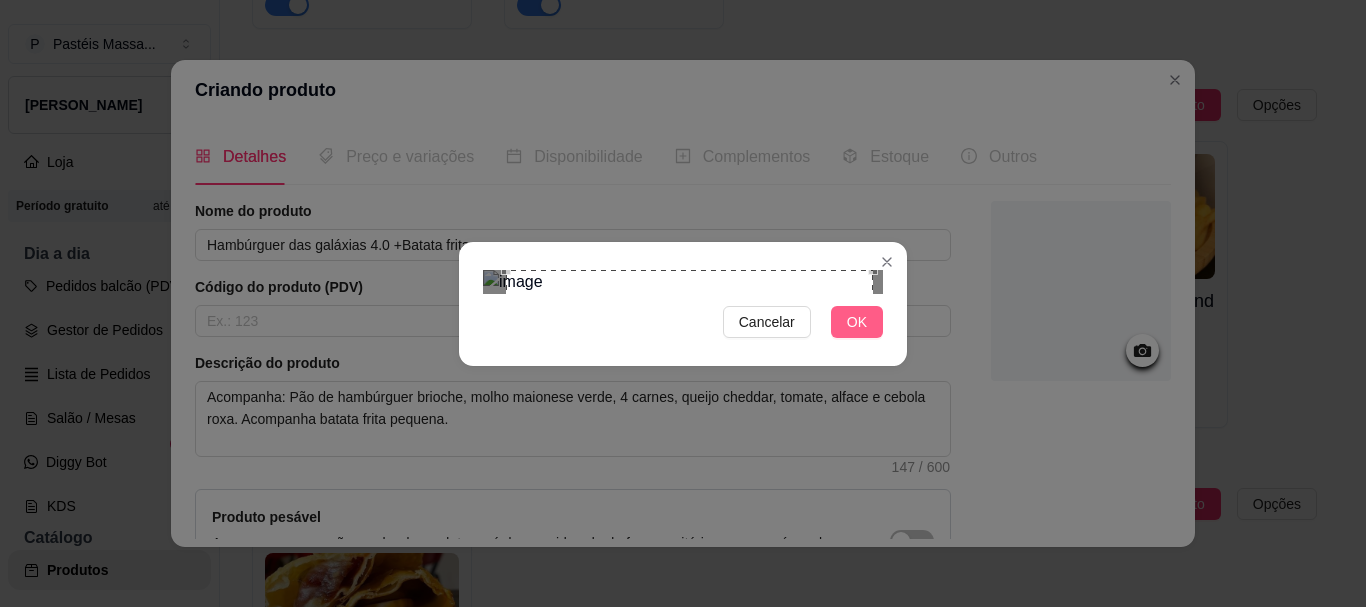click on "OK" at bounding box center (857, 322) 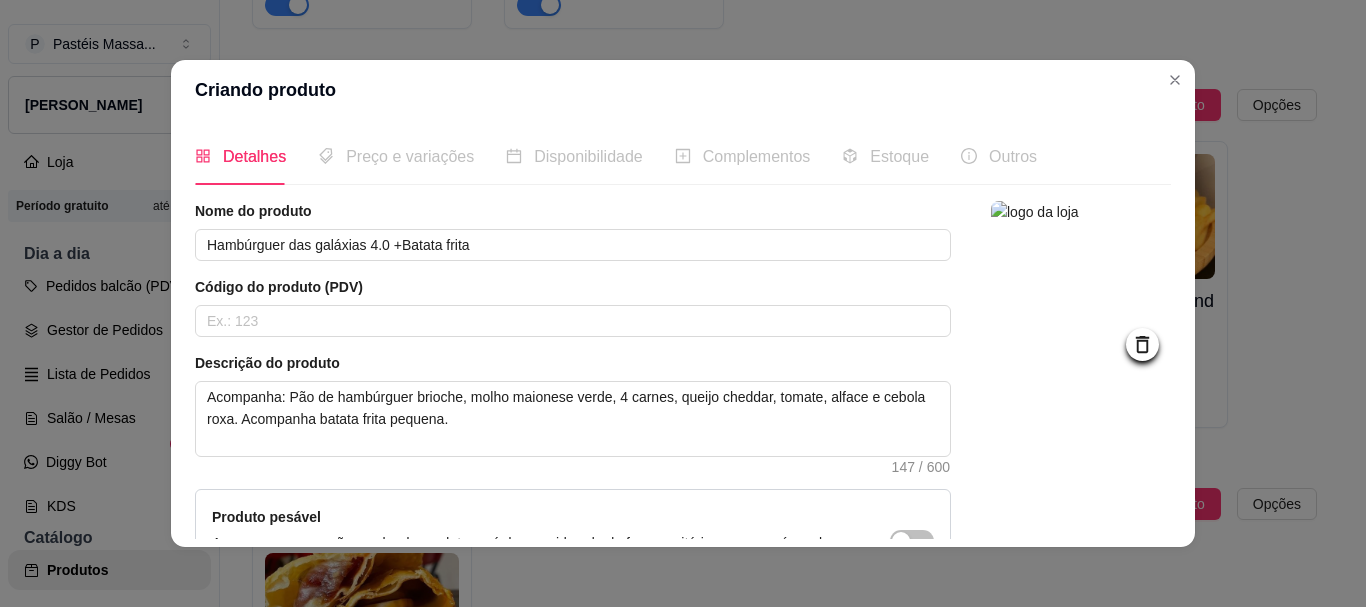 scroll, scrollTop: 4, scrollLeft: 0, axis: vertical 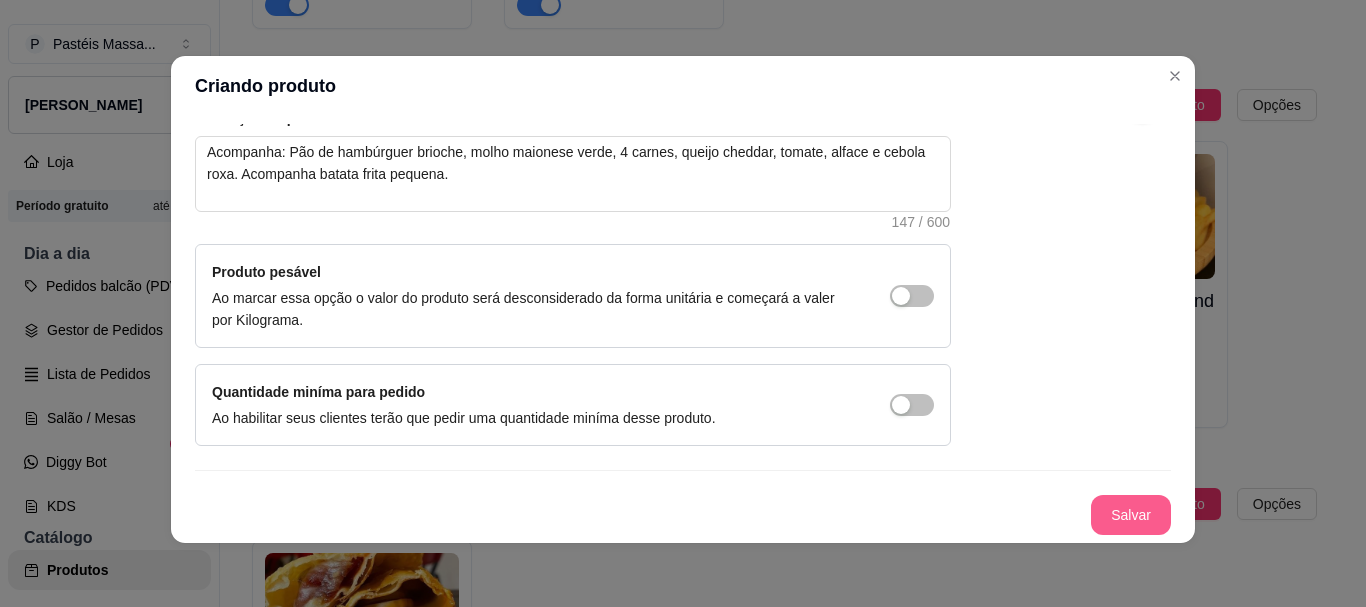 click on "Salvar" at bounding box center (1131, 515) 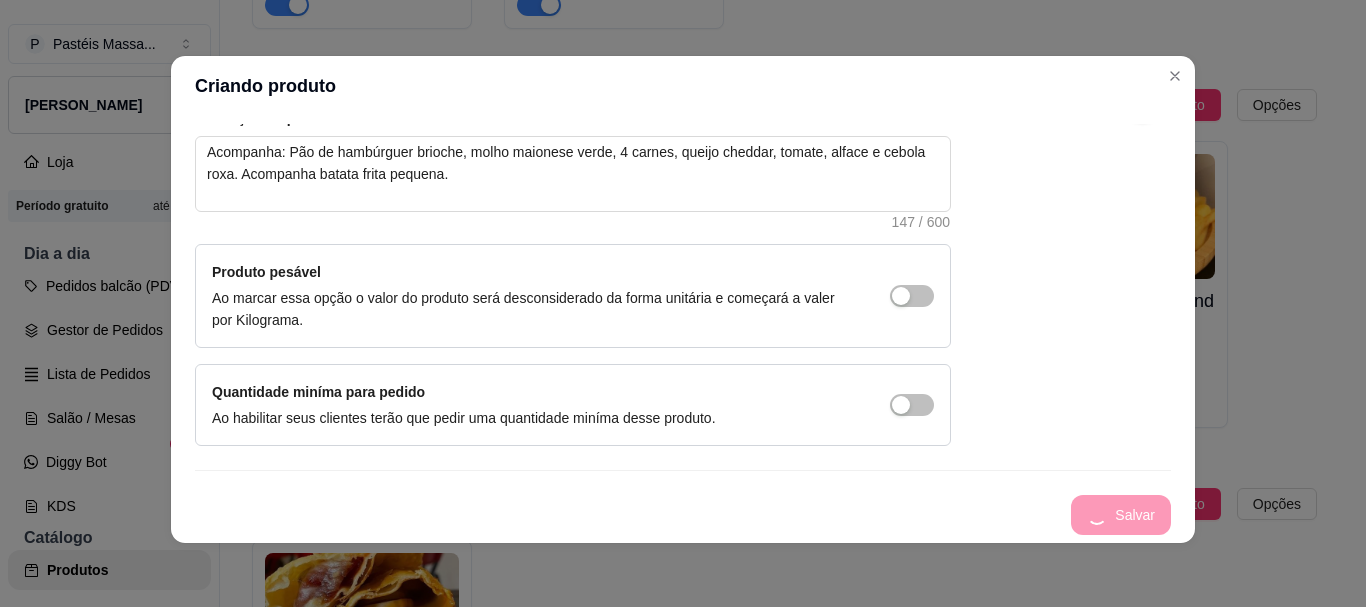 scroll, scrollTop: 0, scrollLeft: 0, axis: both 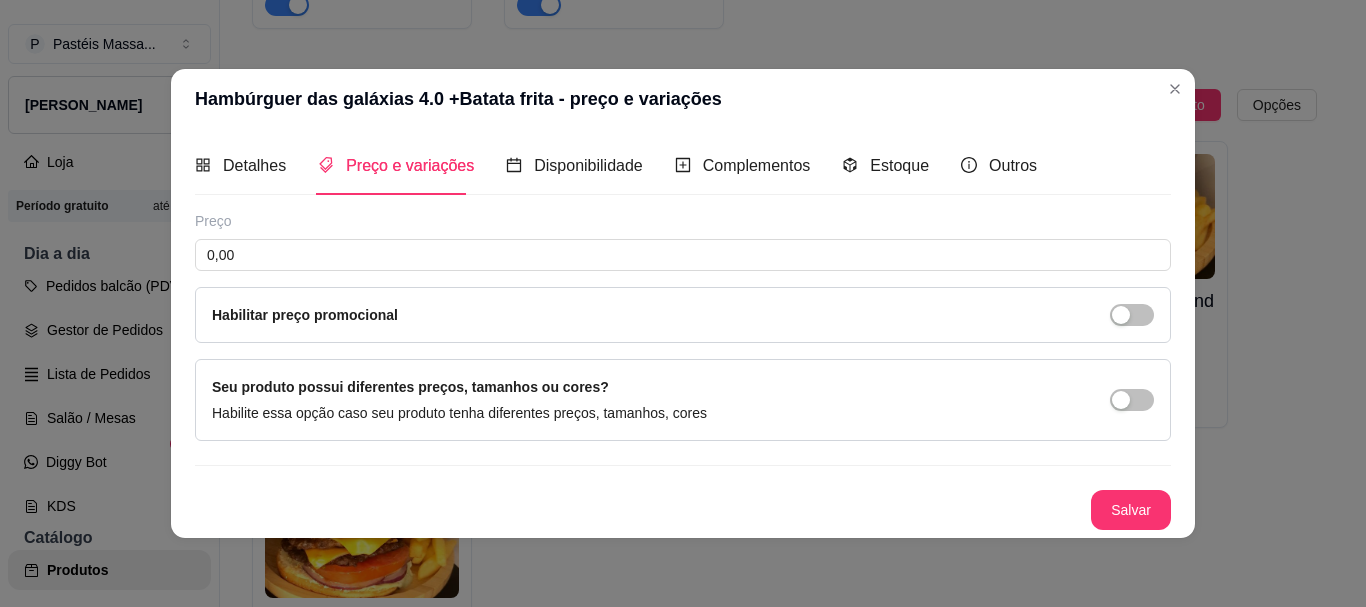 type 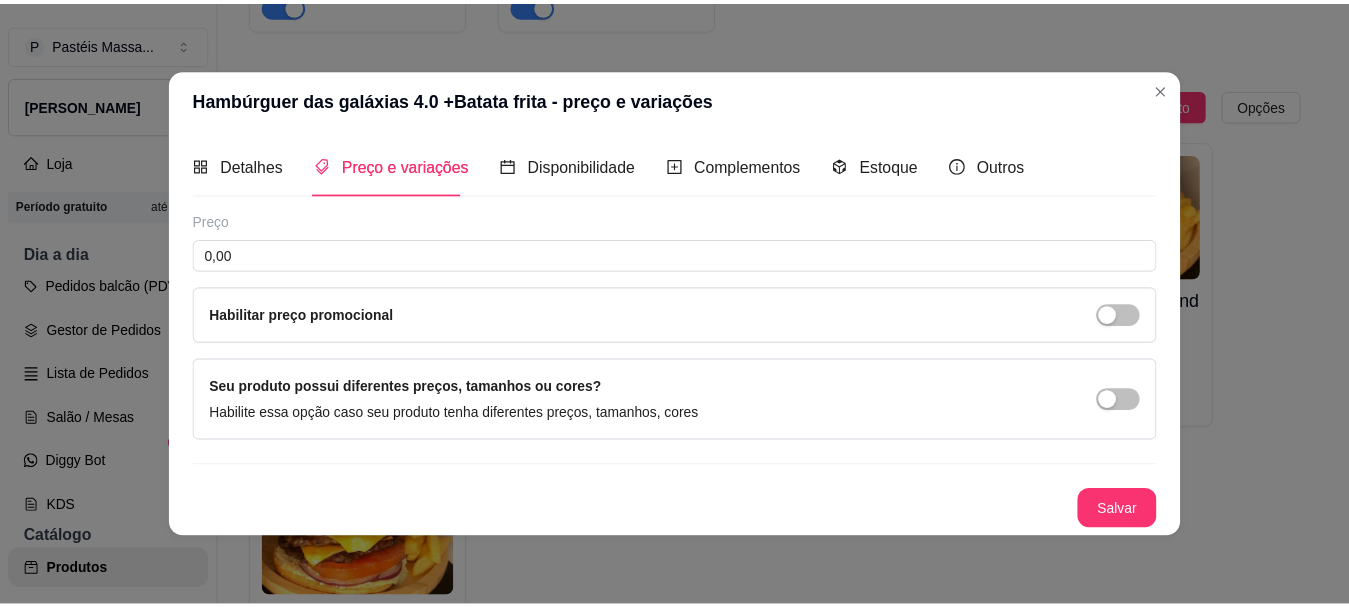 scroll, scrollTop: 0, scrollLeft: 0, axis: both 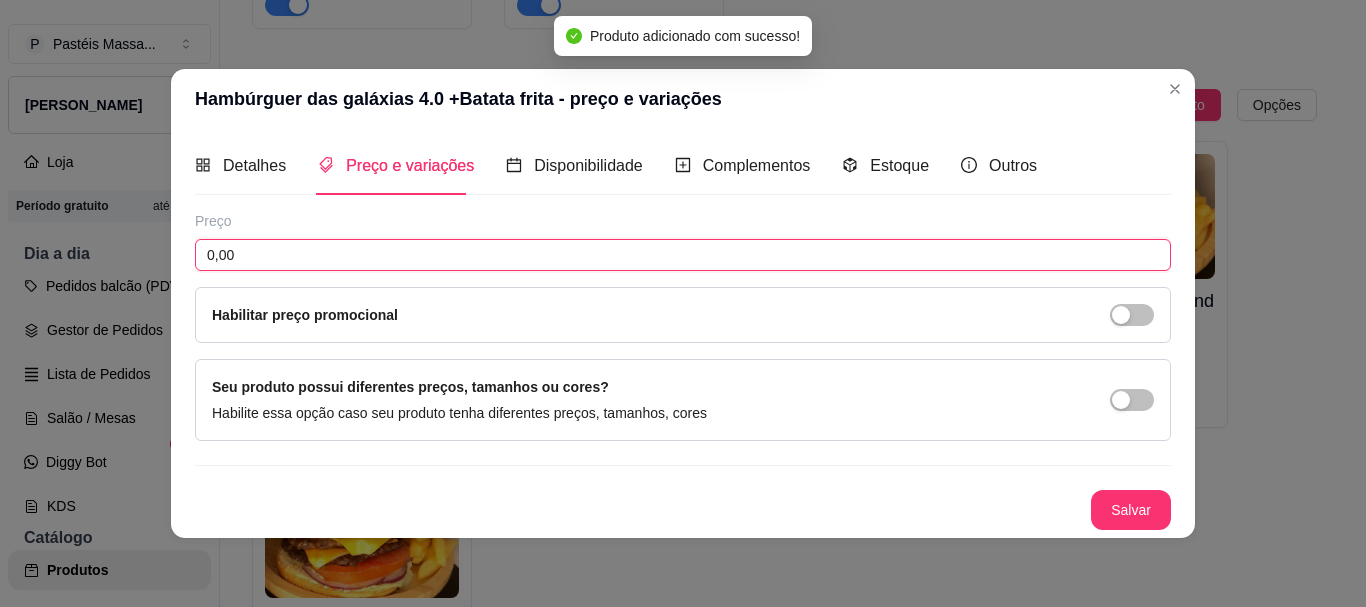 click on "0,00" at bounding box center [683, 255] 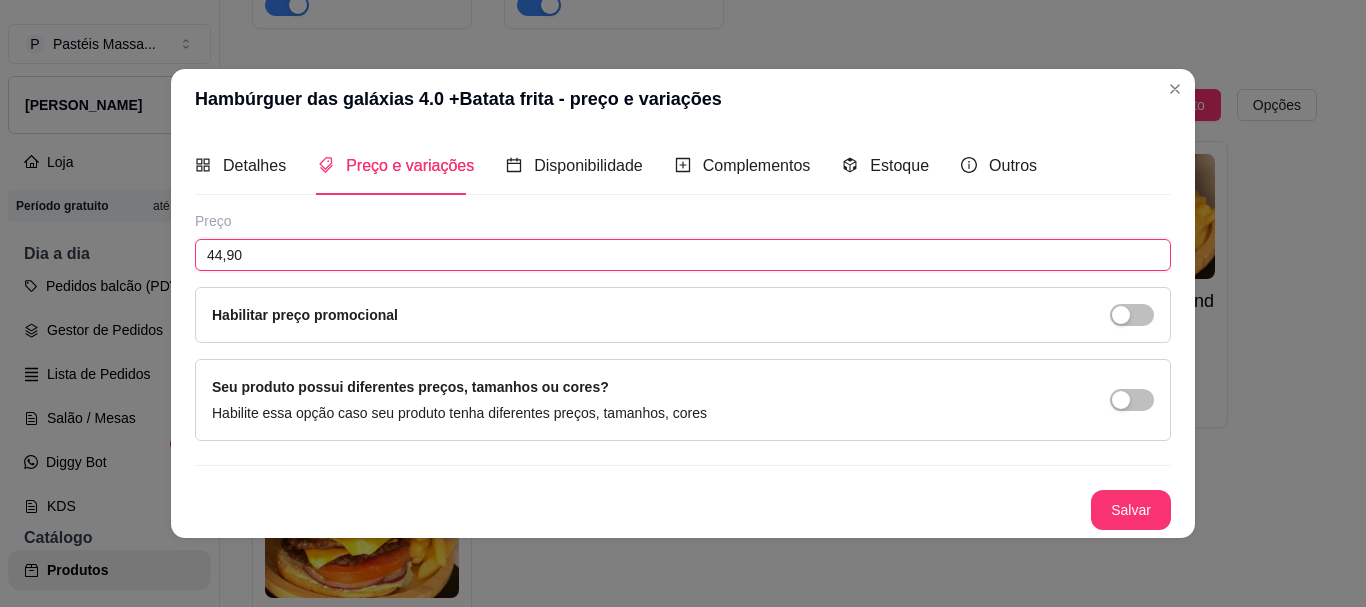 type on "44,90" 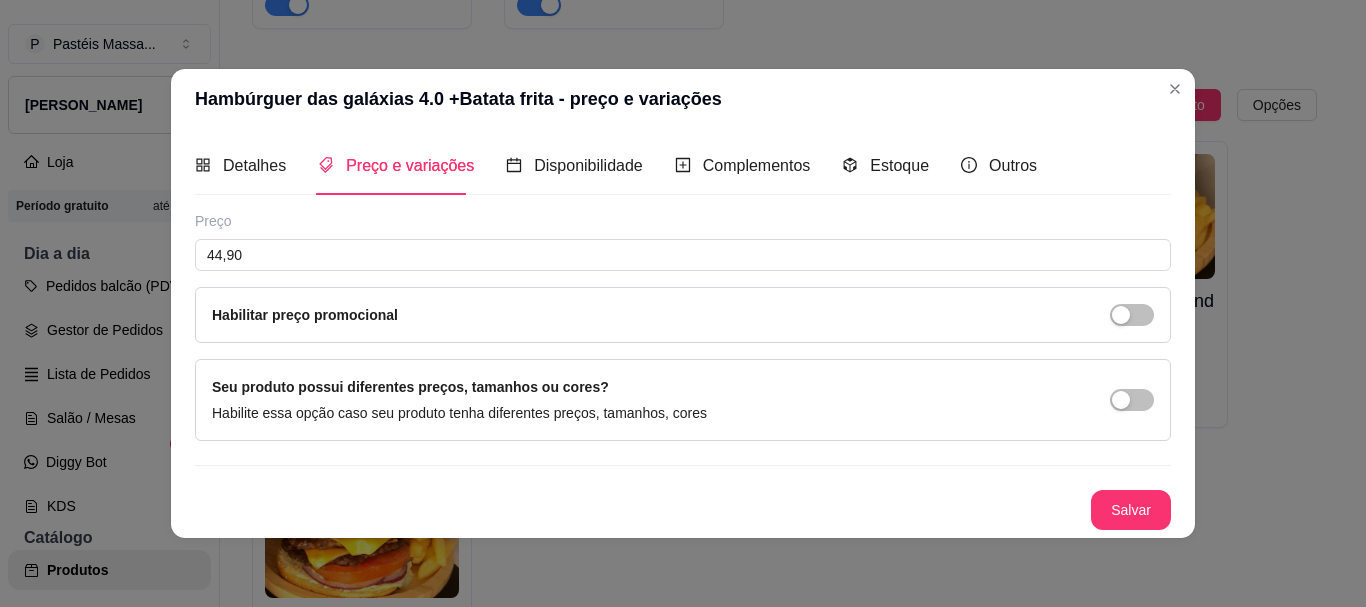 click on "Salvar" at bounding box center [683, 510] 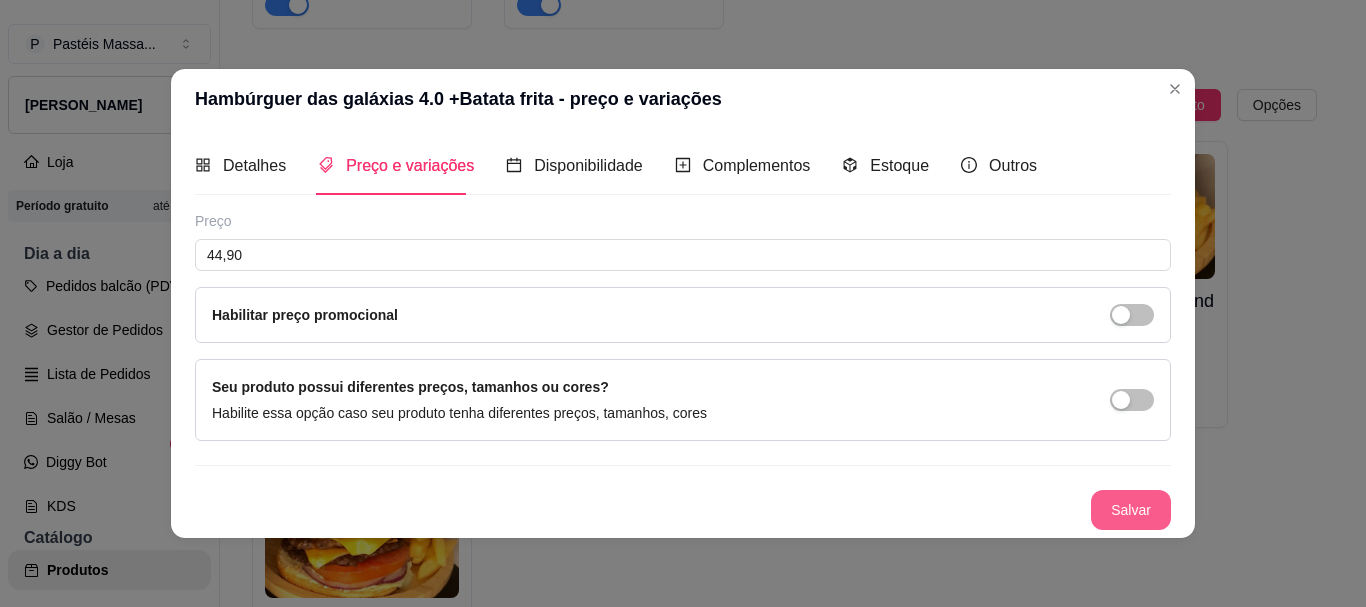 click on "Salvar" at bounding box center [1131, 510] 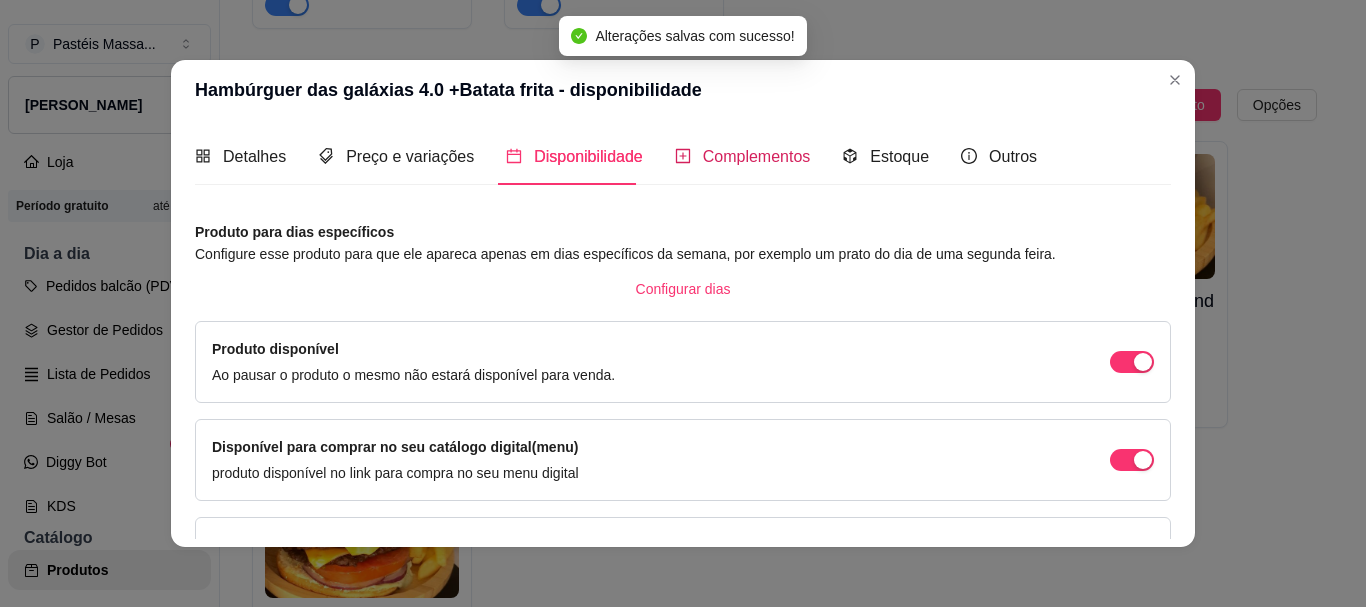 click on "Complementos" at bounding box center [757, 156] 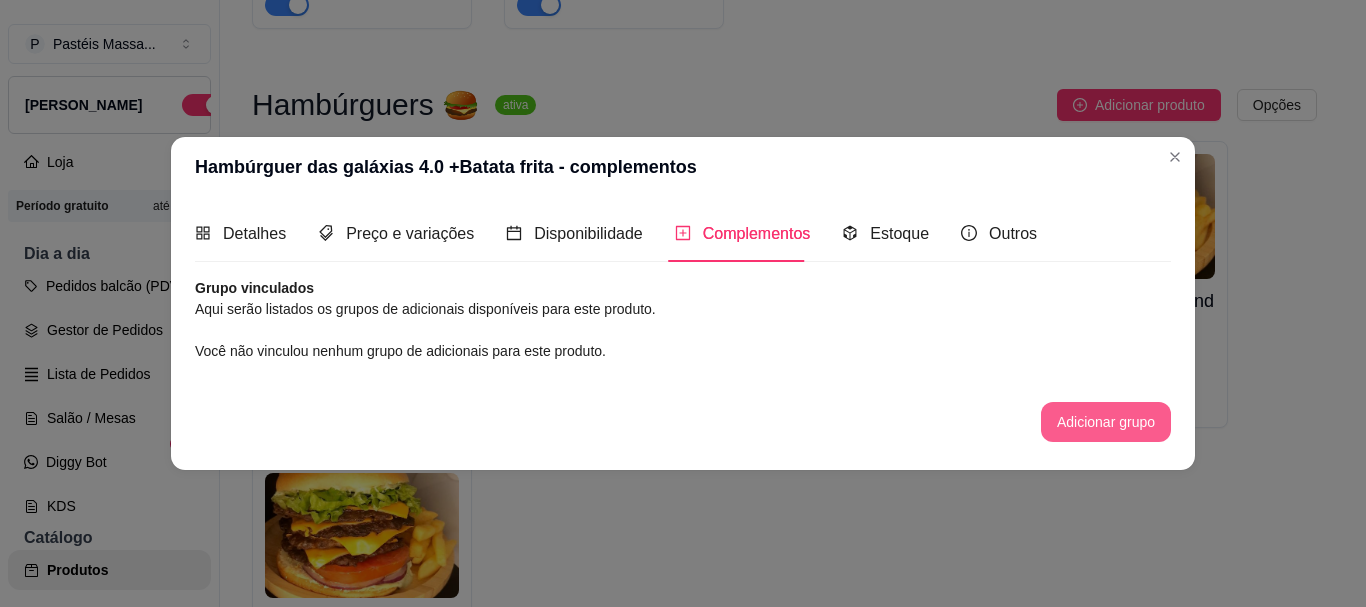 click on "Adicionar grupo" at bounding box center (1106, 422) 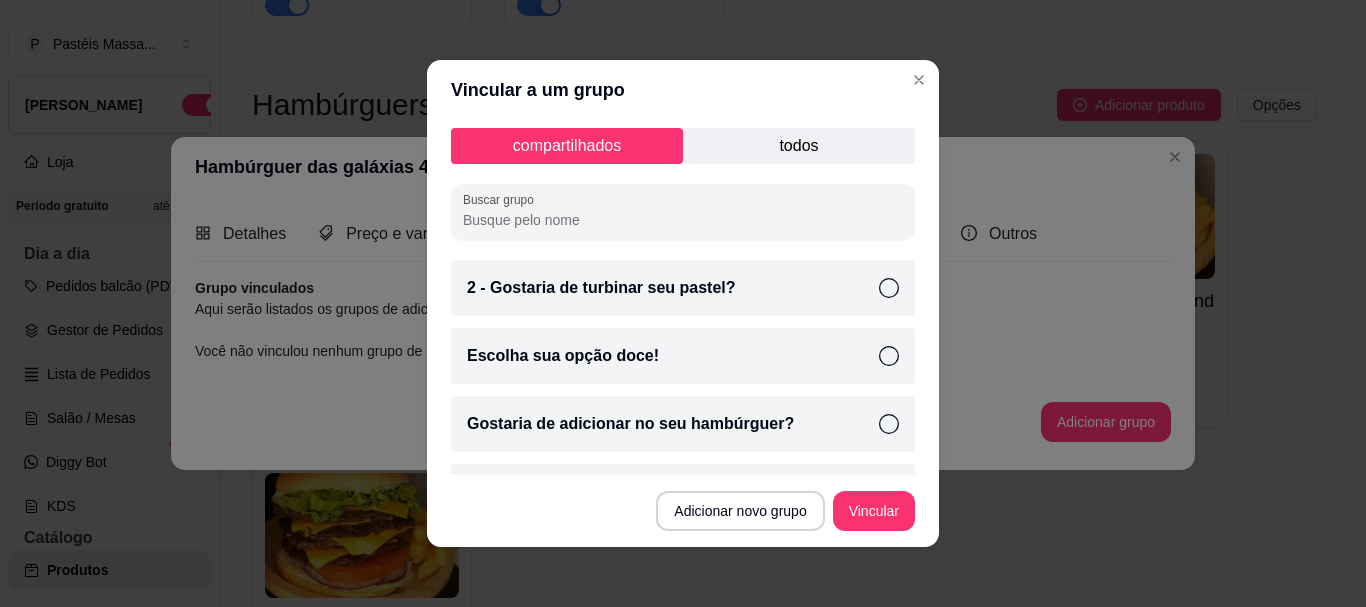 click on "todos" at bounding box center (799, 146) 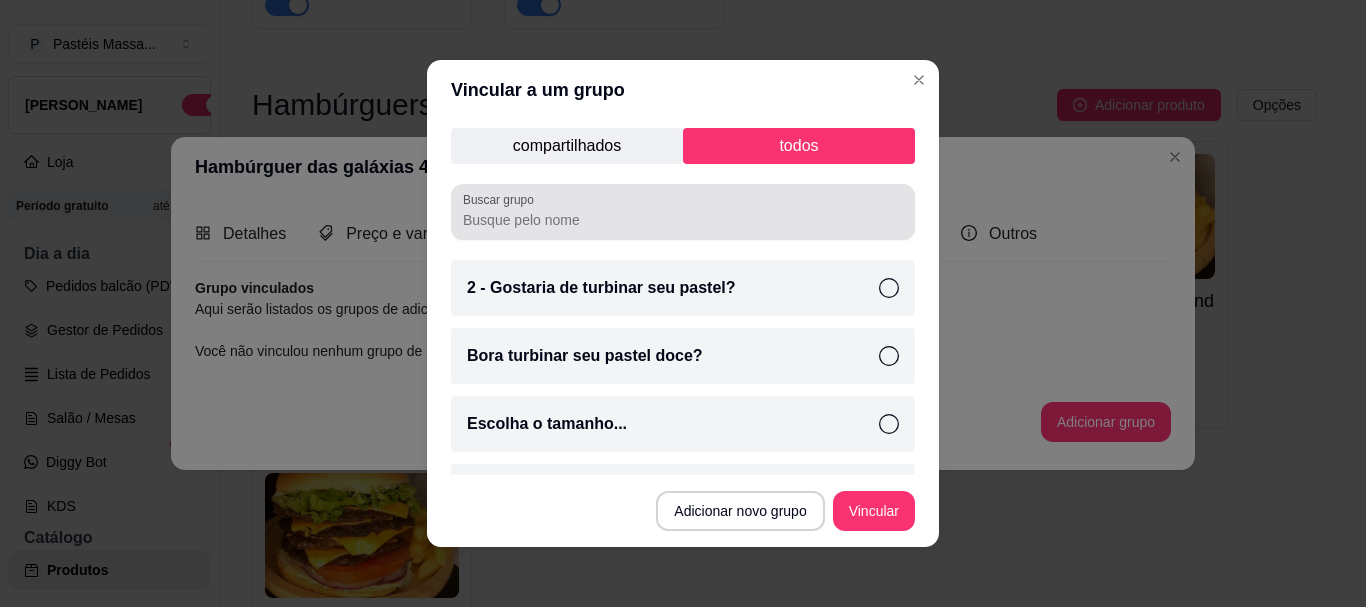 click on "Buscar grupo" at bounding box center [683, 220] 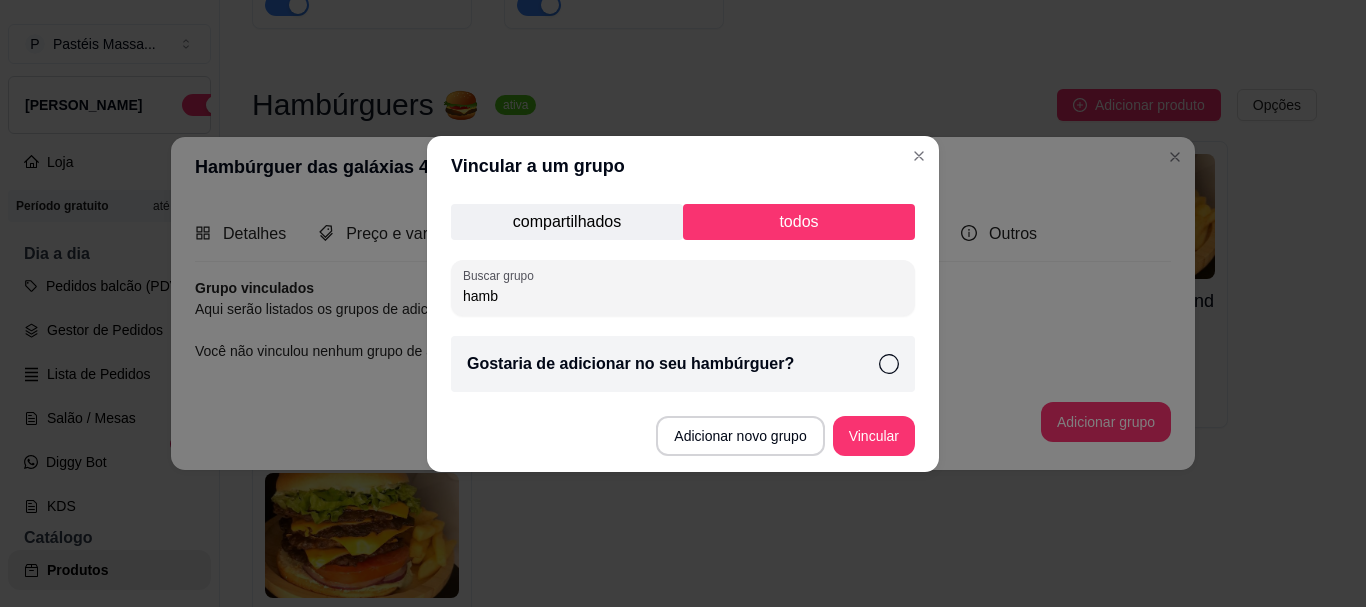 type on "hamb" 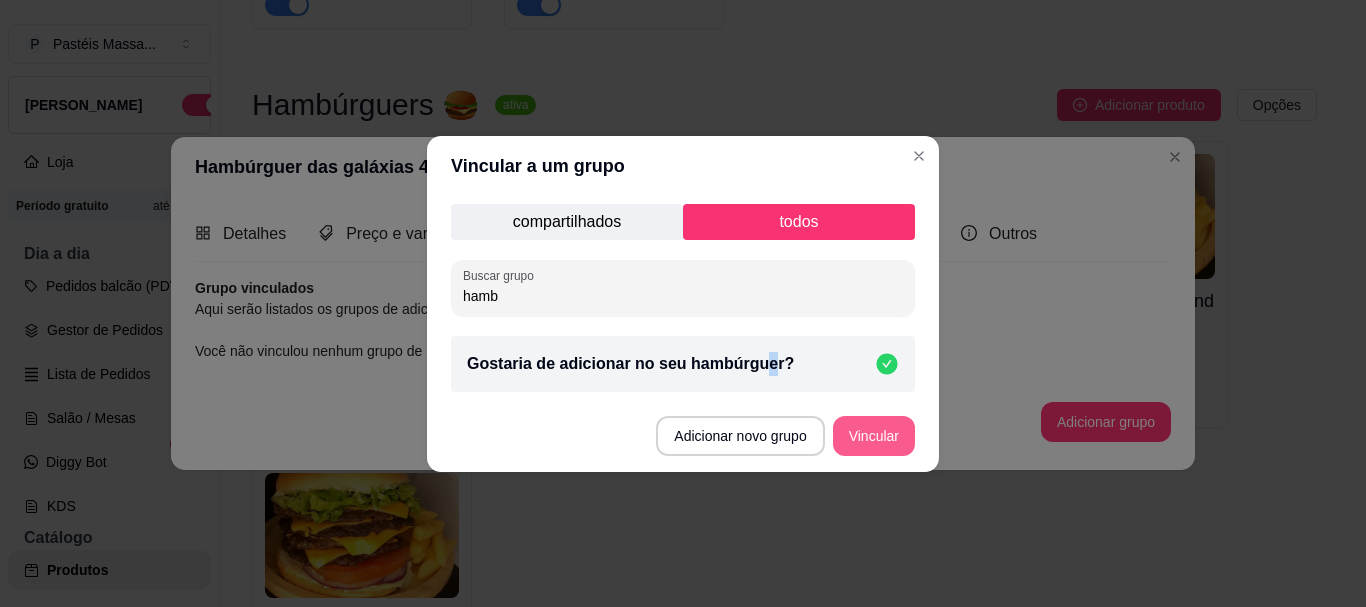 click on "Vincular" at bounding box center (874, 436) 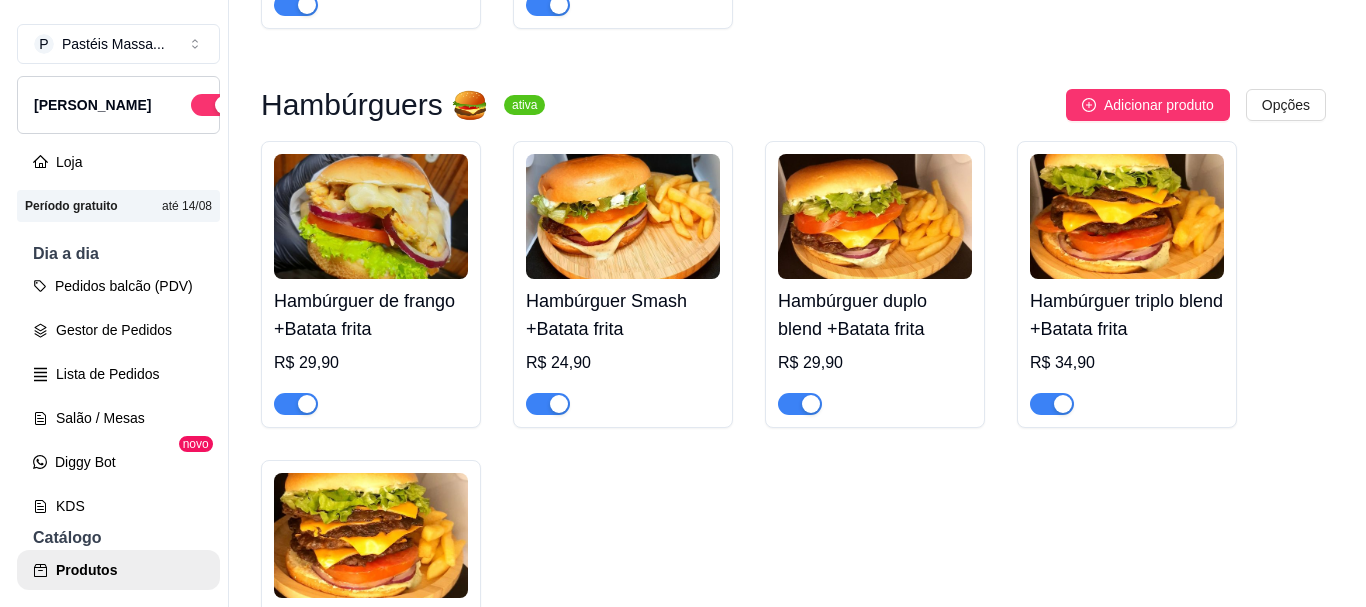 scroll, scrollTop: 1200, scrollLeft: 0, axis: vertical 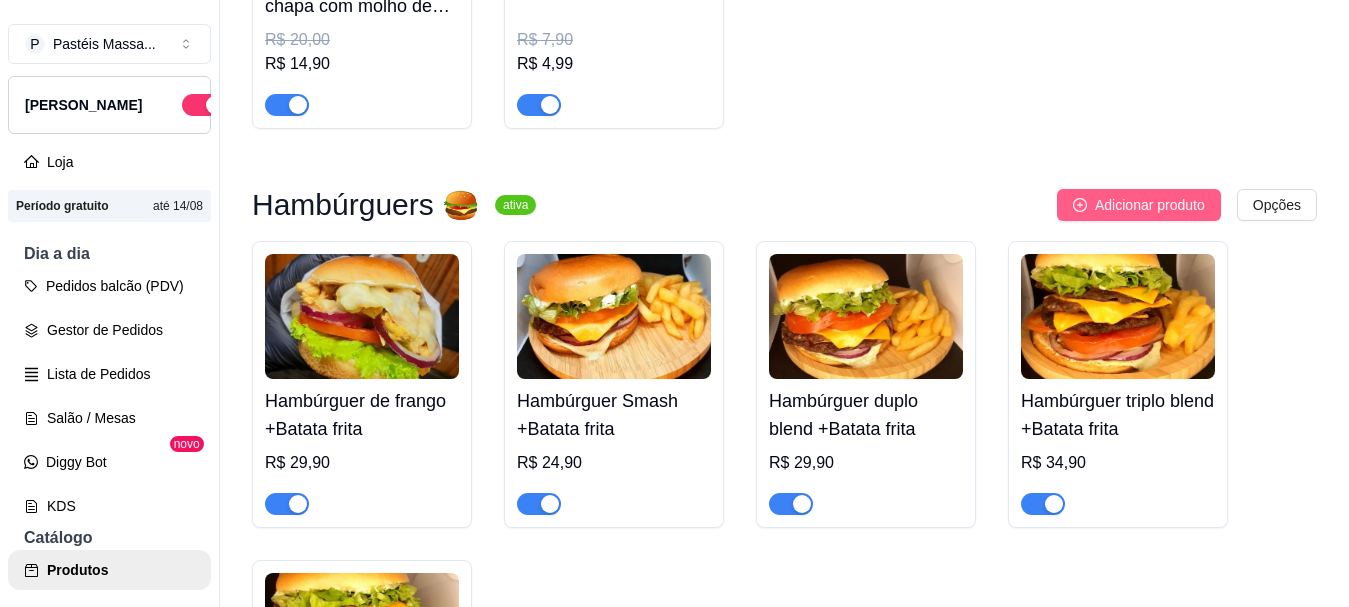 click on "Adicionar produto" at bounding box center [1150, 205] 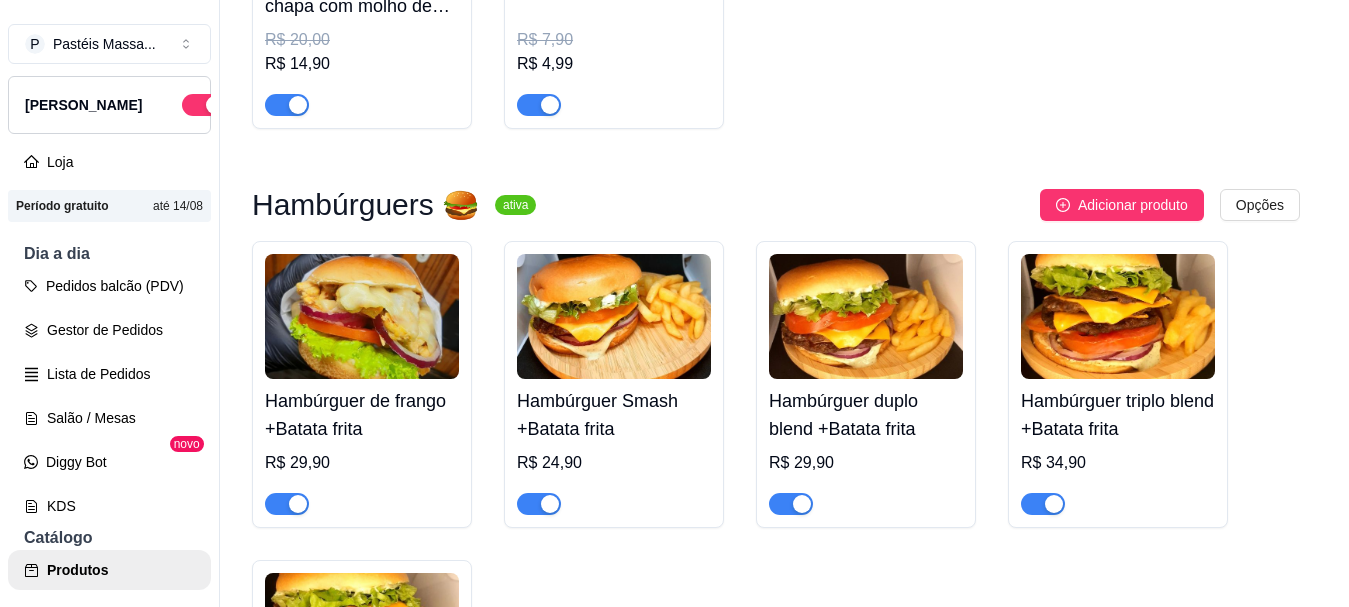 type 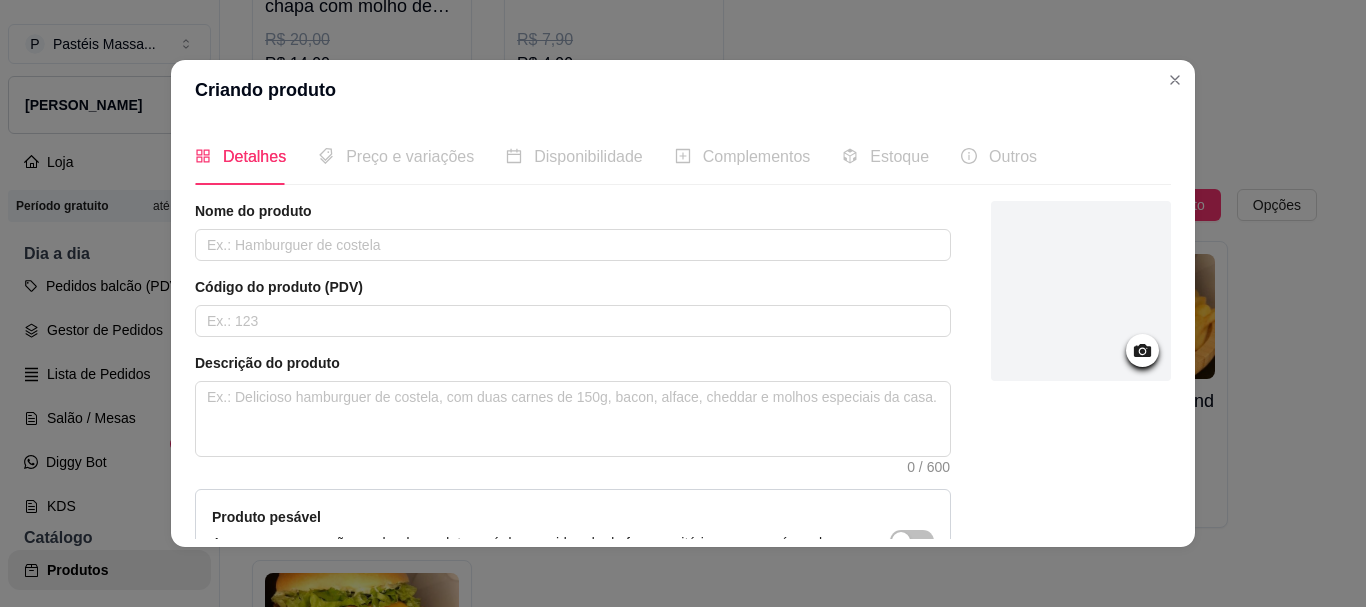 click on "Nome do produto Código do produto (PDV) Descrição do produto 0 / 600 Produto pesável Ao marcar essa opção o valor do produto será desconsiderado da forma unitária e começará a valer por Kilograma. Quantidade miníma para pedido Ao habilitar seus clientes terão que pedir uma quantidade miníma desse produto." at bounding box center (573, 446) 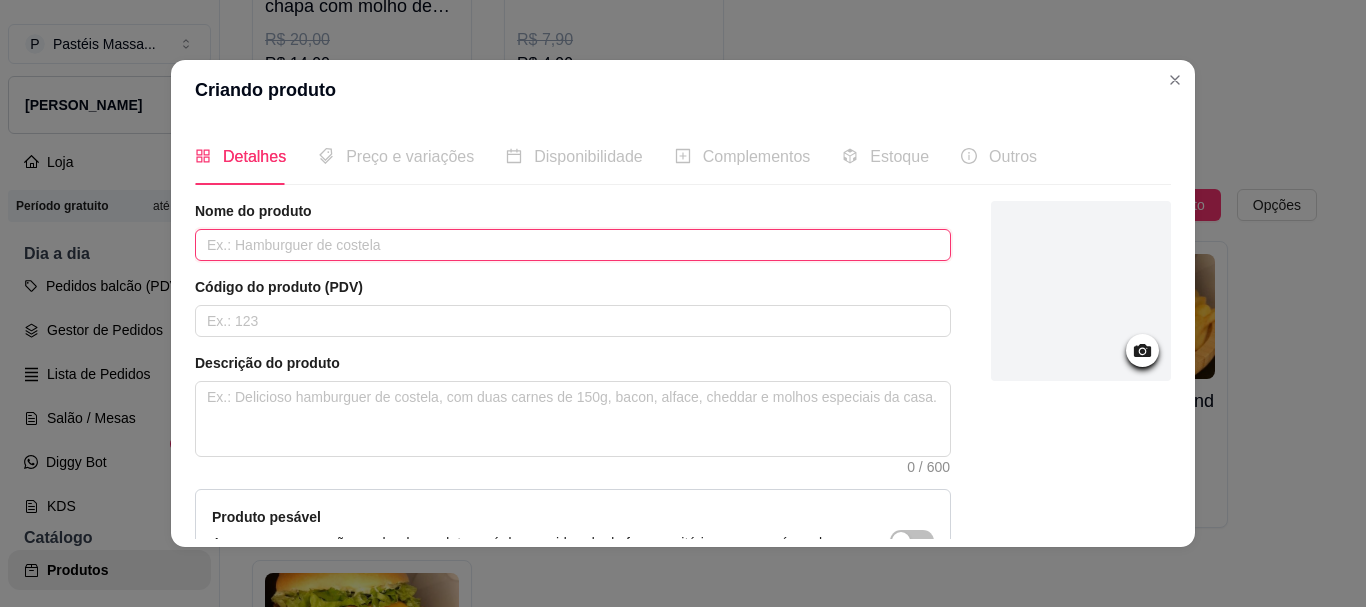 click at bounding box center [573, 245] 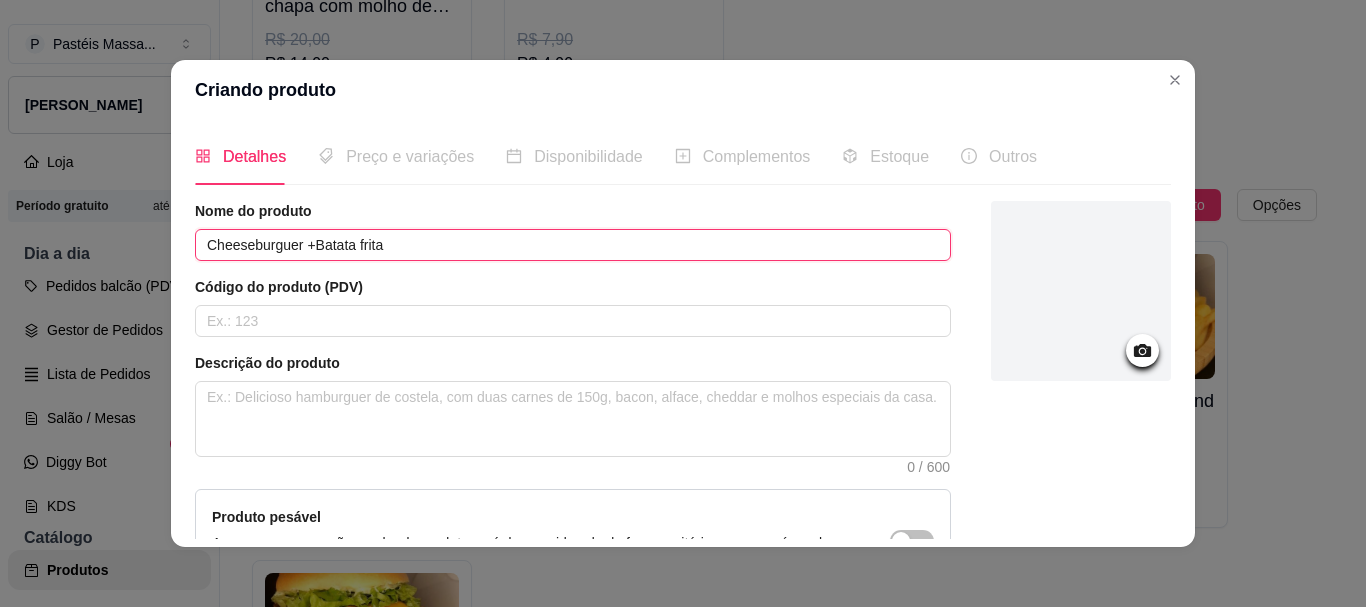 type on "Cheeseburguer +Batata frita" 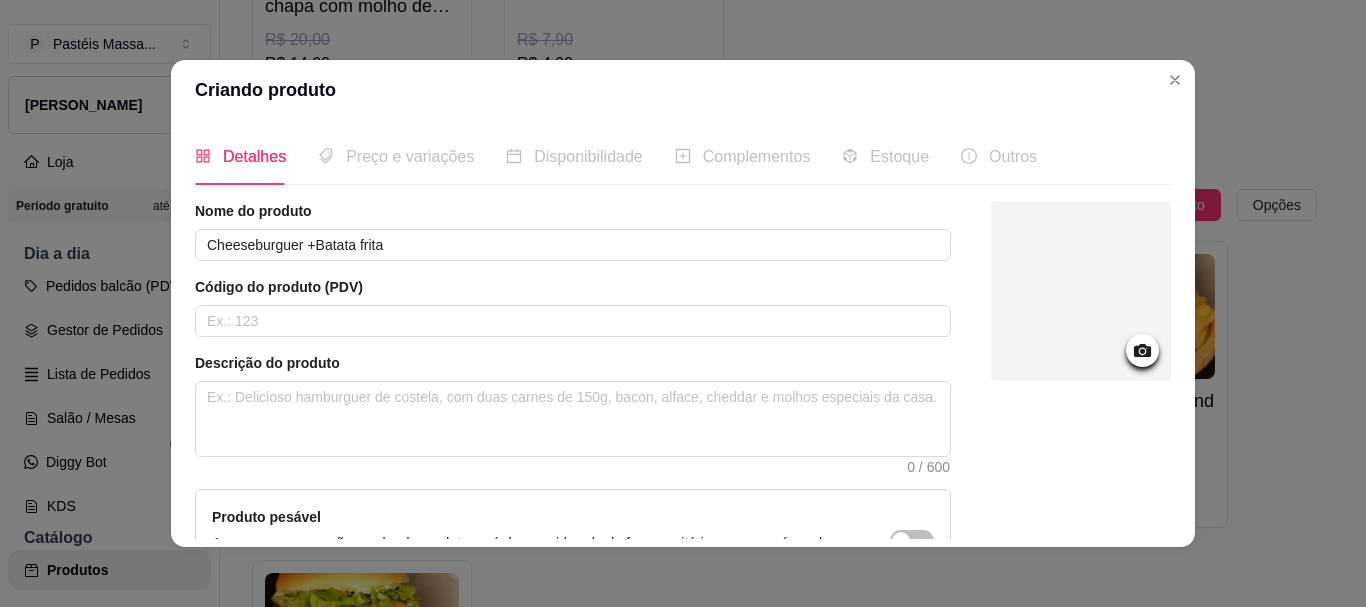 click on "Descrição do produto" at bounding box center [573, 363] 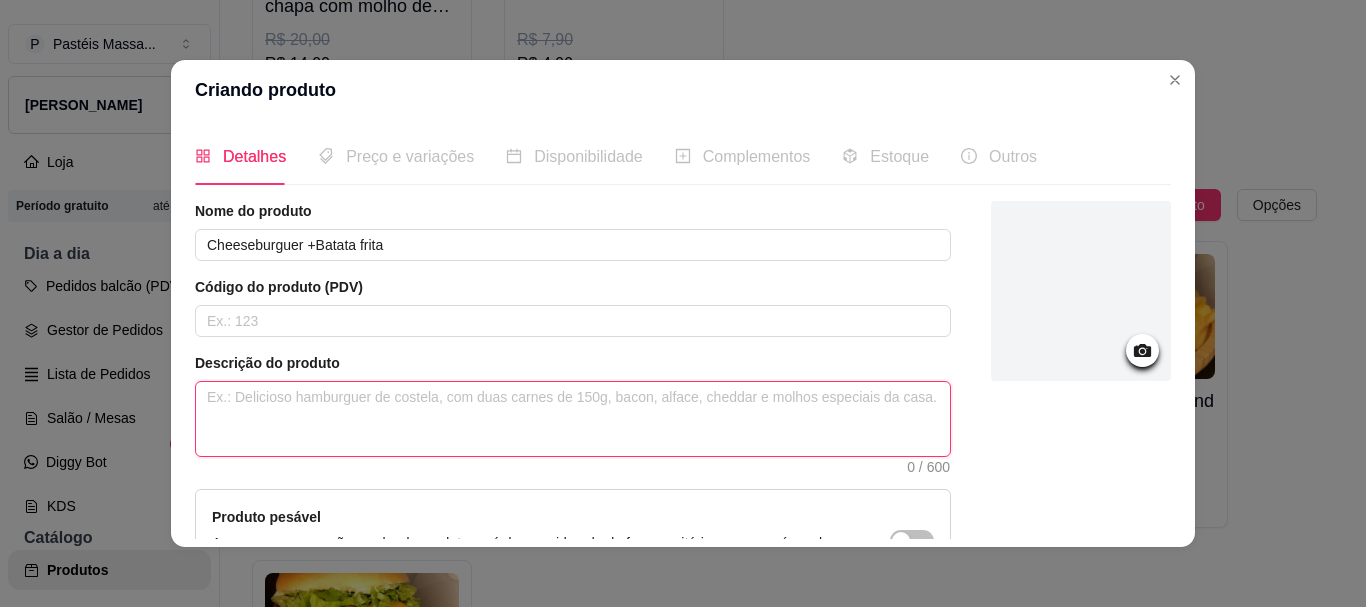 click at bounding box center (573, 419) 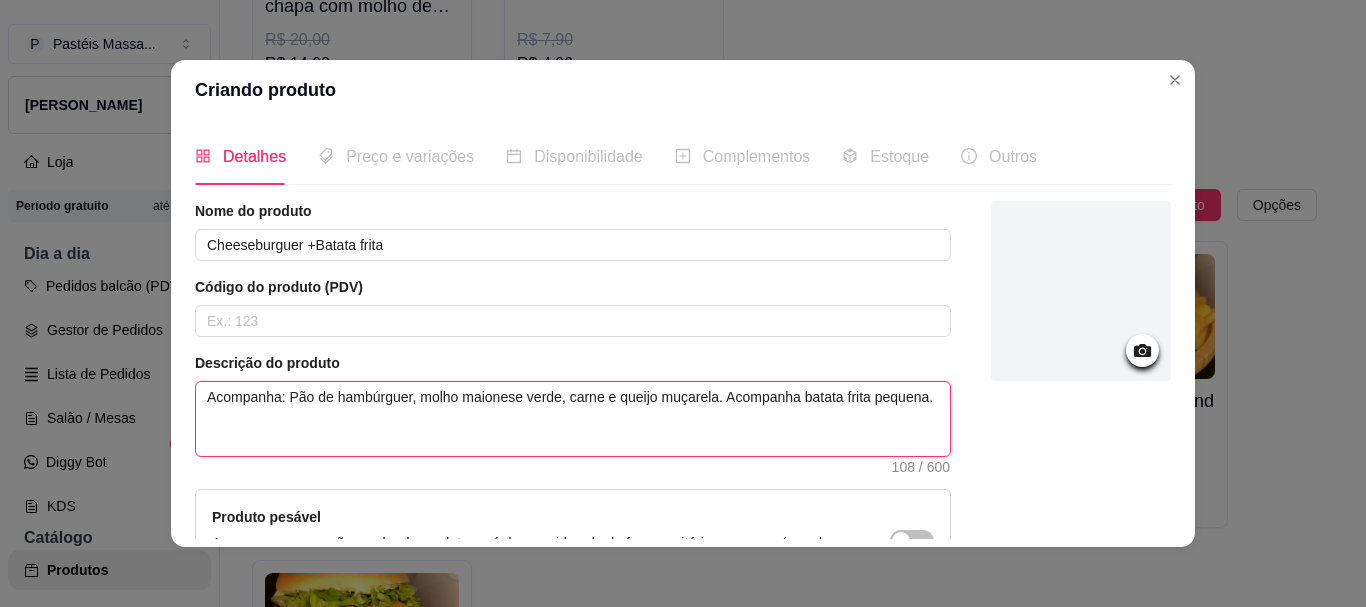 type 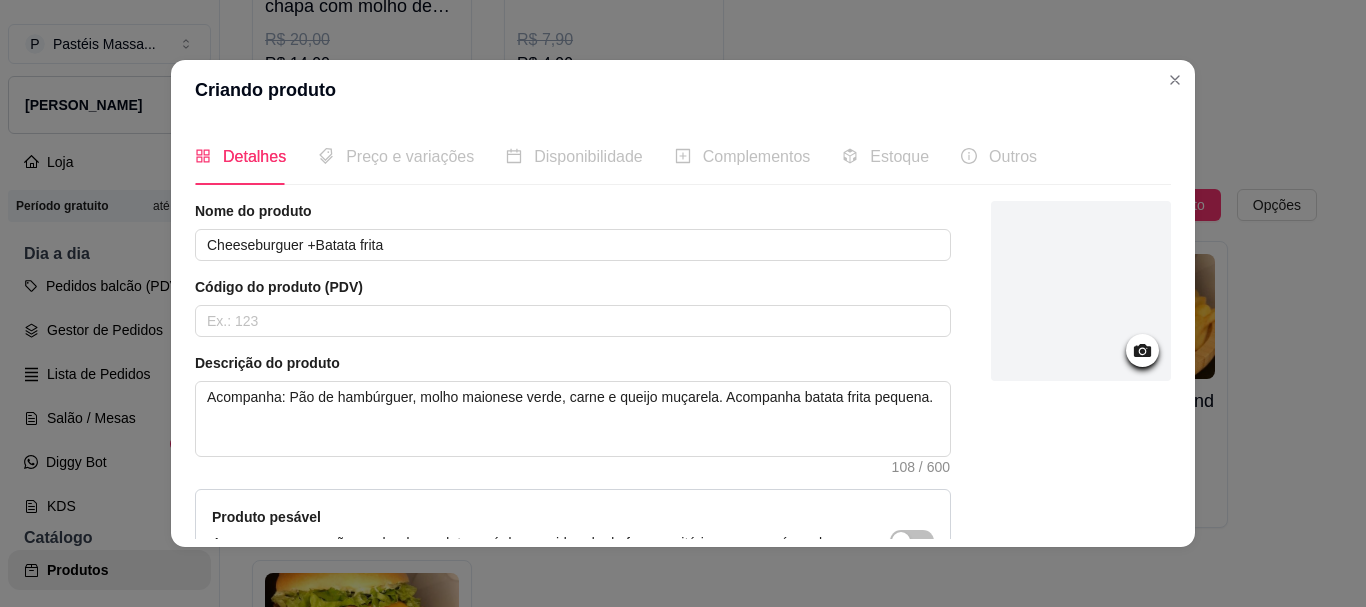 click at bounding box center (1081, 291) 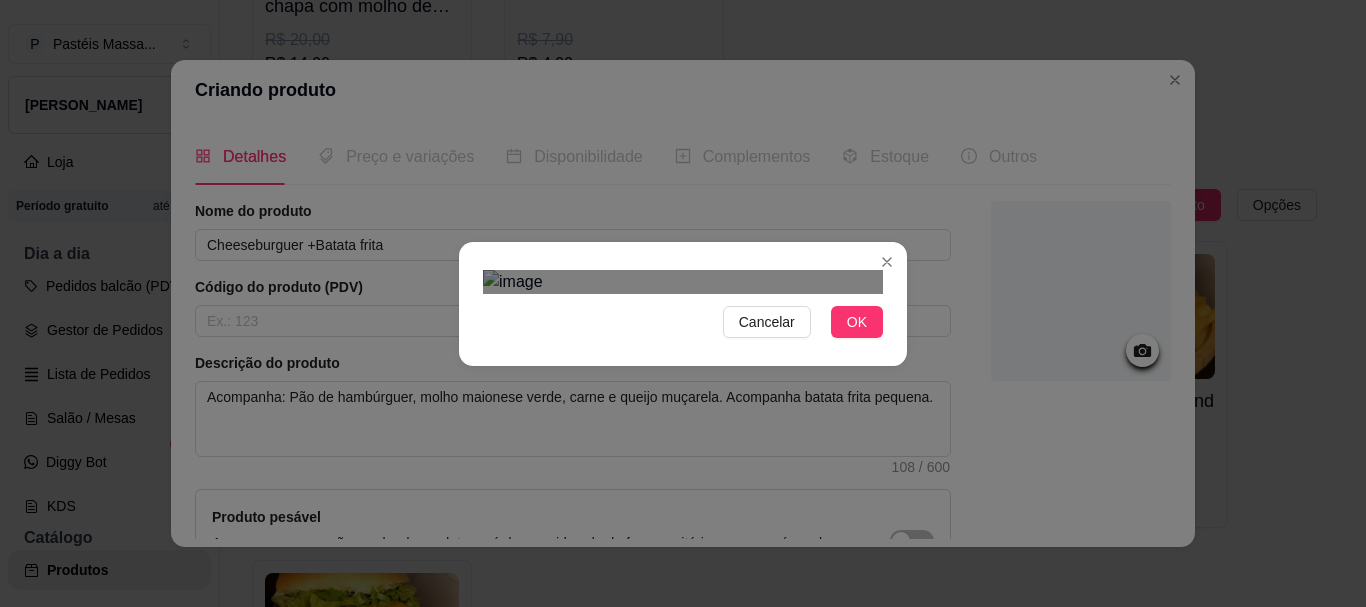 click at bounding box center (698, 481) 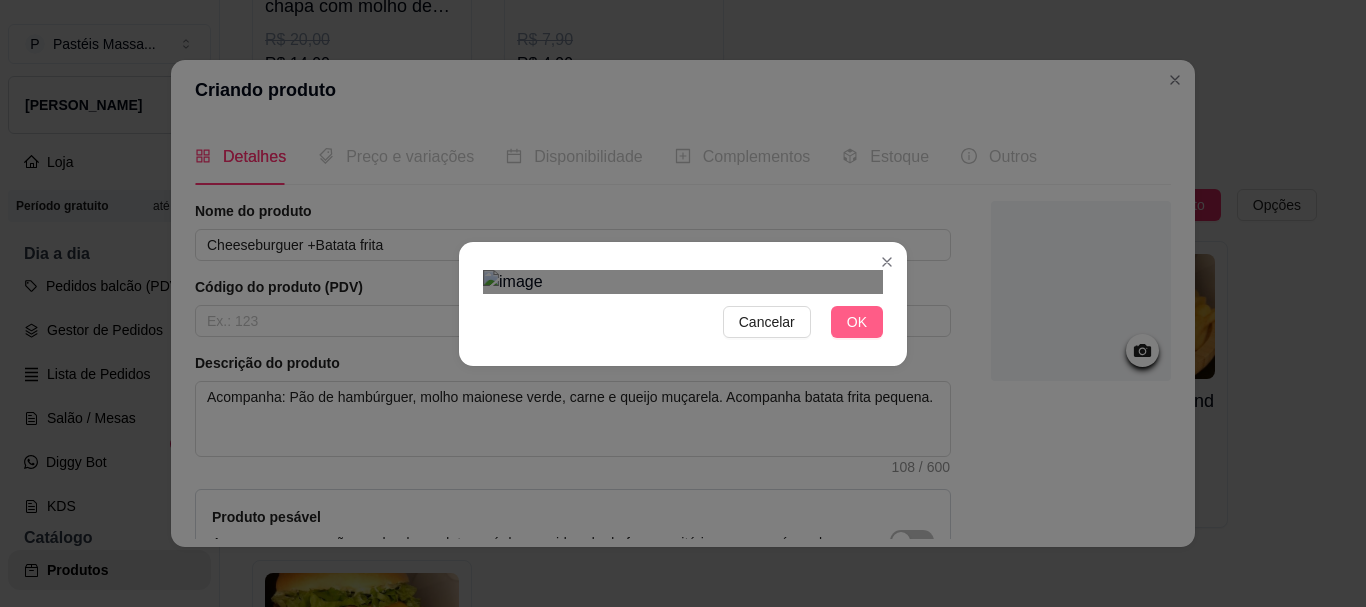 click on "OK" at bounding box center [857, 322] 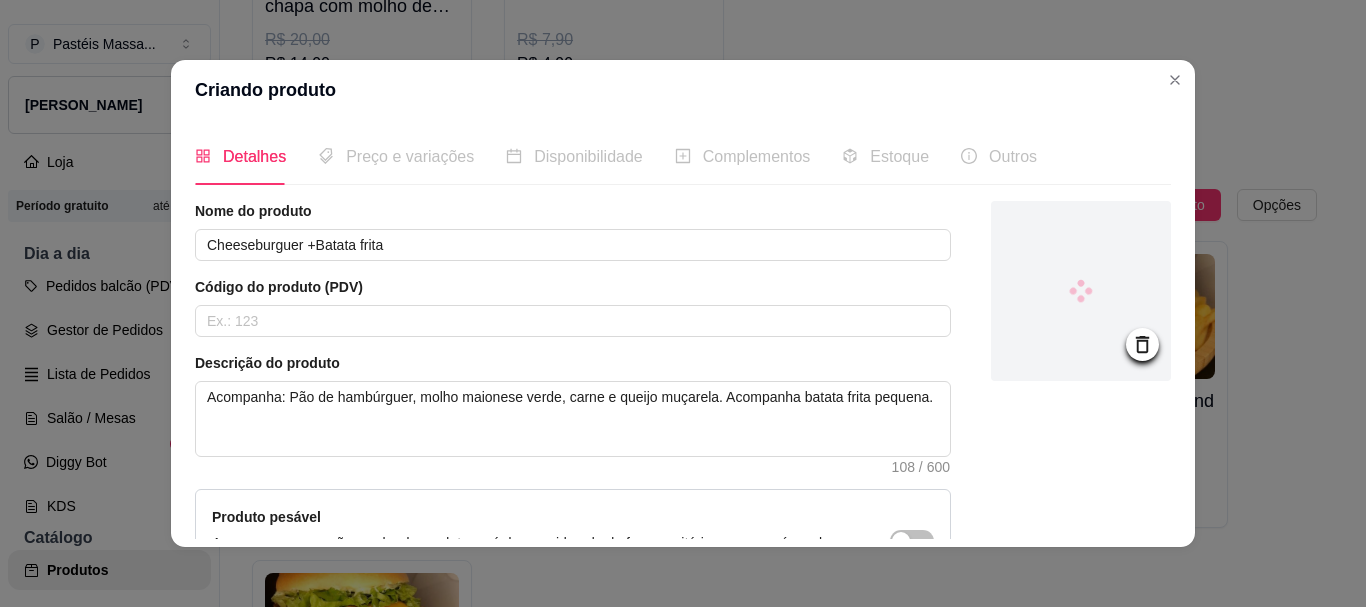 scroll, scrollTop: 241, scrollLeft: 0, axis: vertical 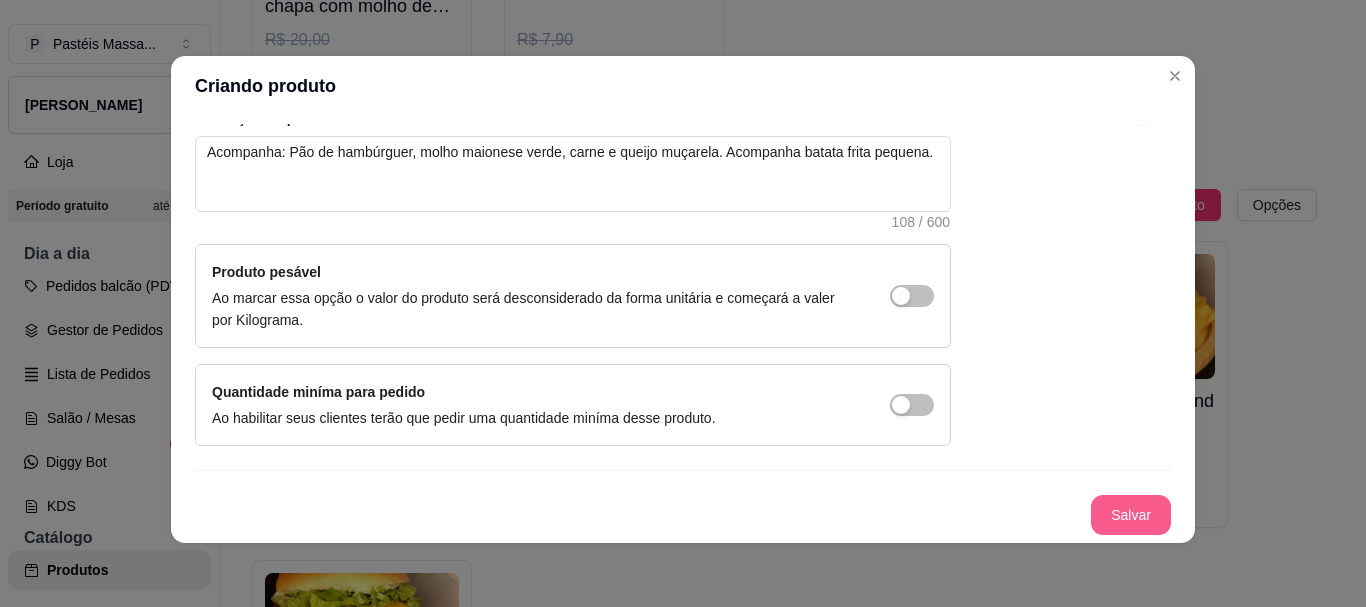 click on "Salvar" at bounding box center (1131, 515) 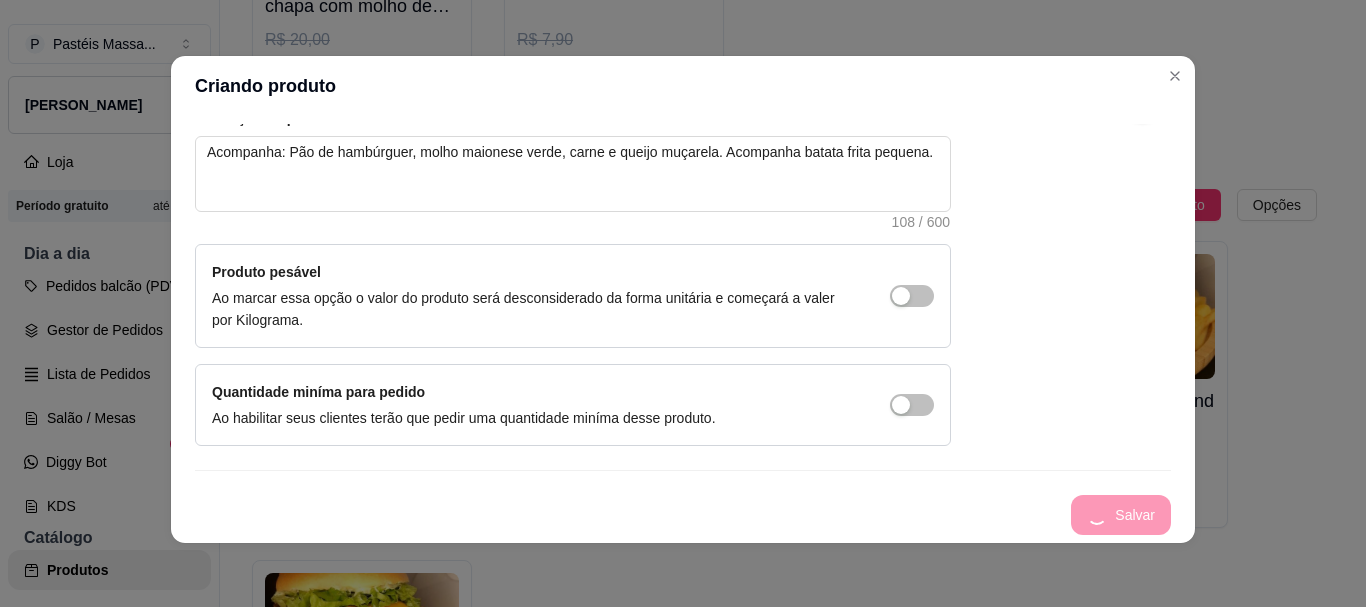 type 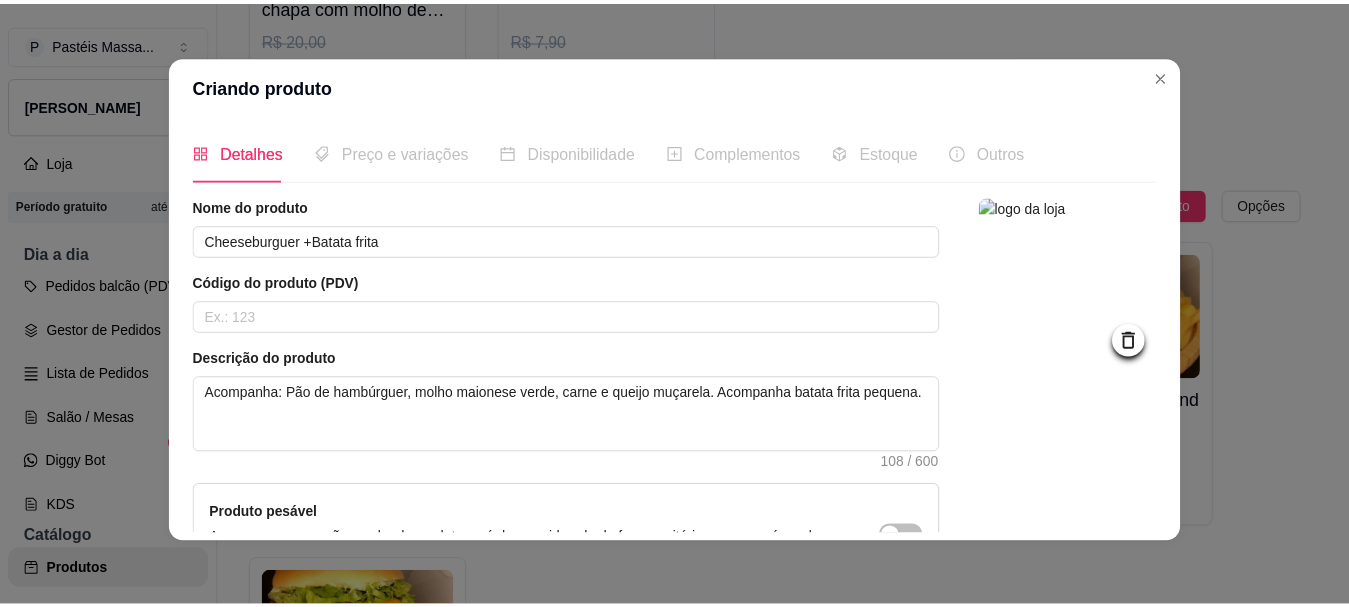 scroll, scrollTop: 0, scrollLeft: 0, axis: both 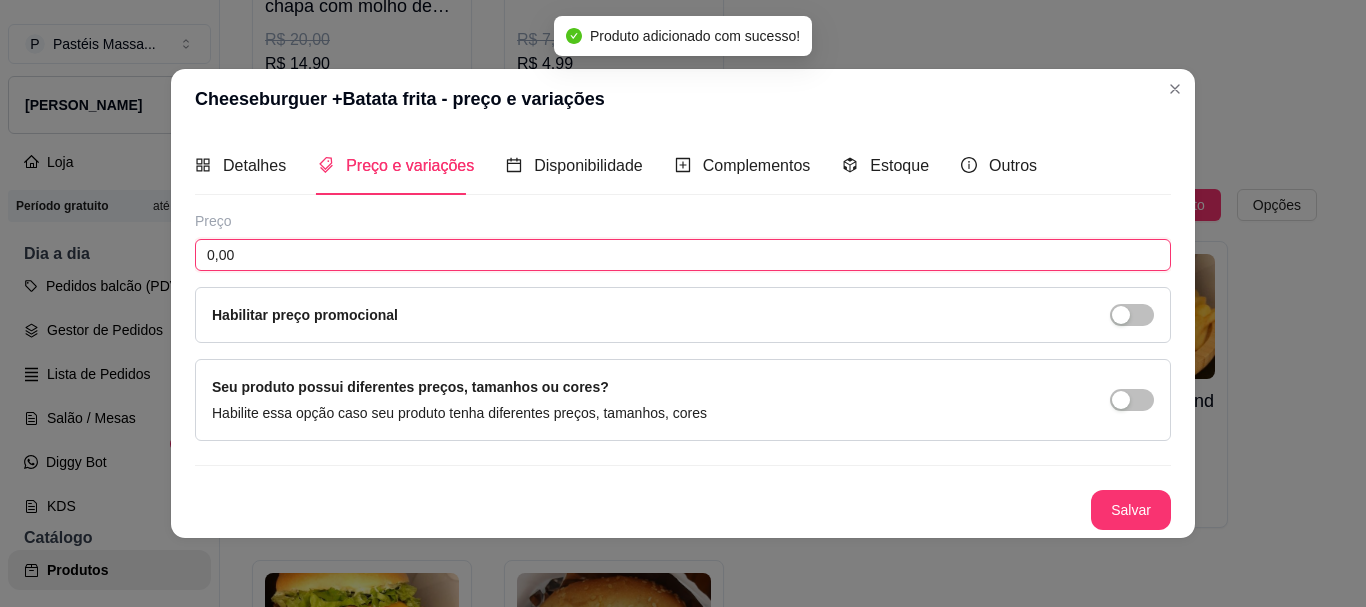 click on "0,00" at bounding box center (683, 255) 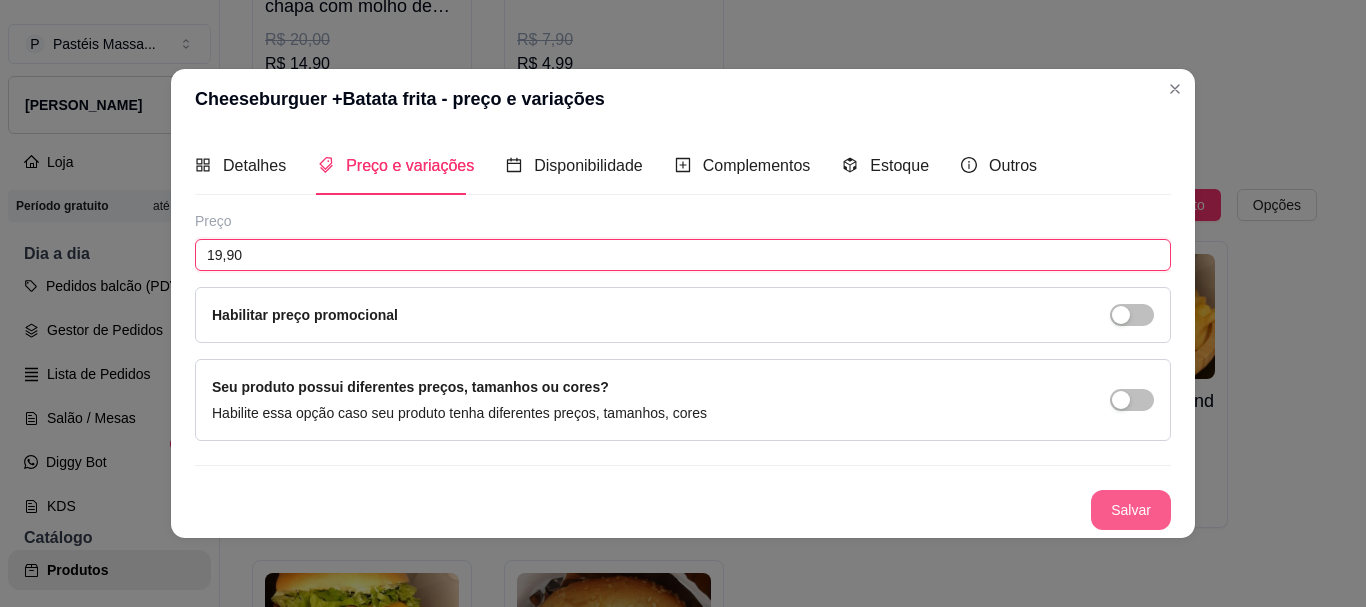 type on "19,90" 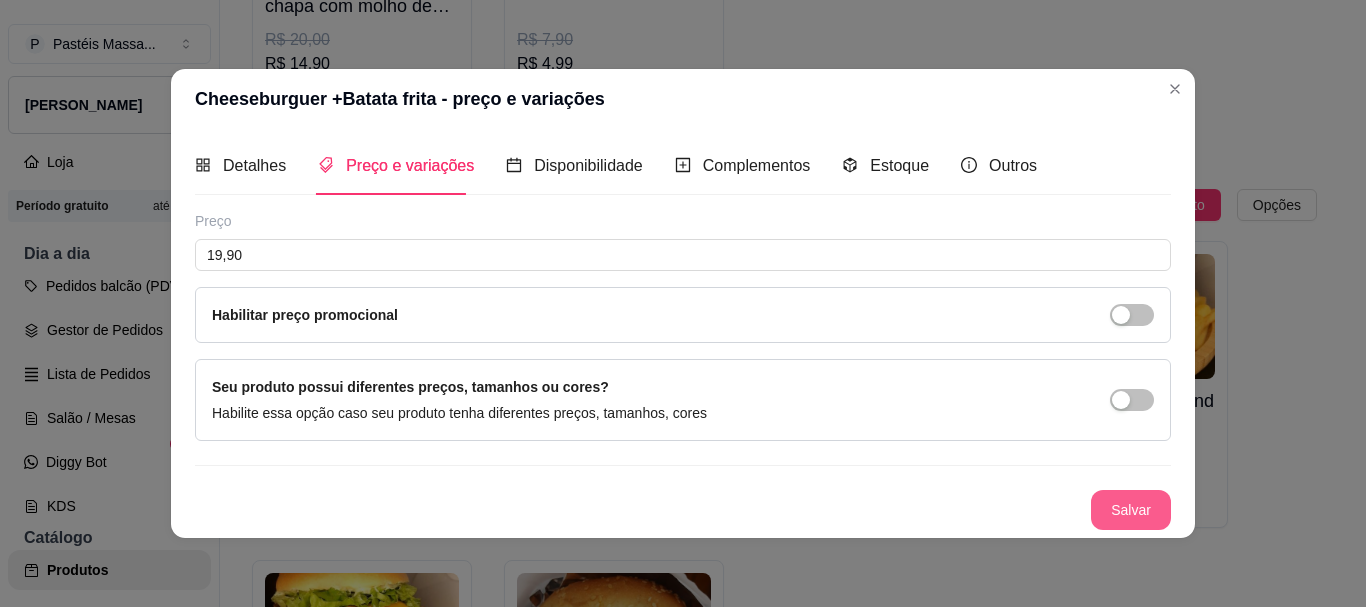 click on "Salvar" at bounding box center [1131, 510] 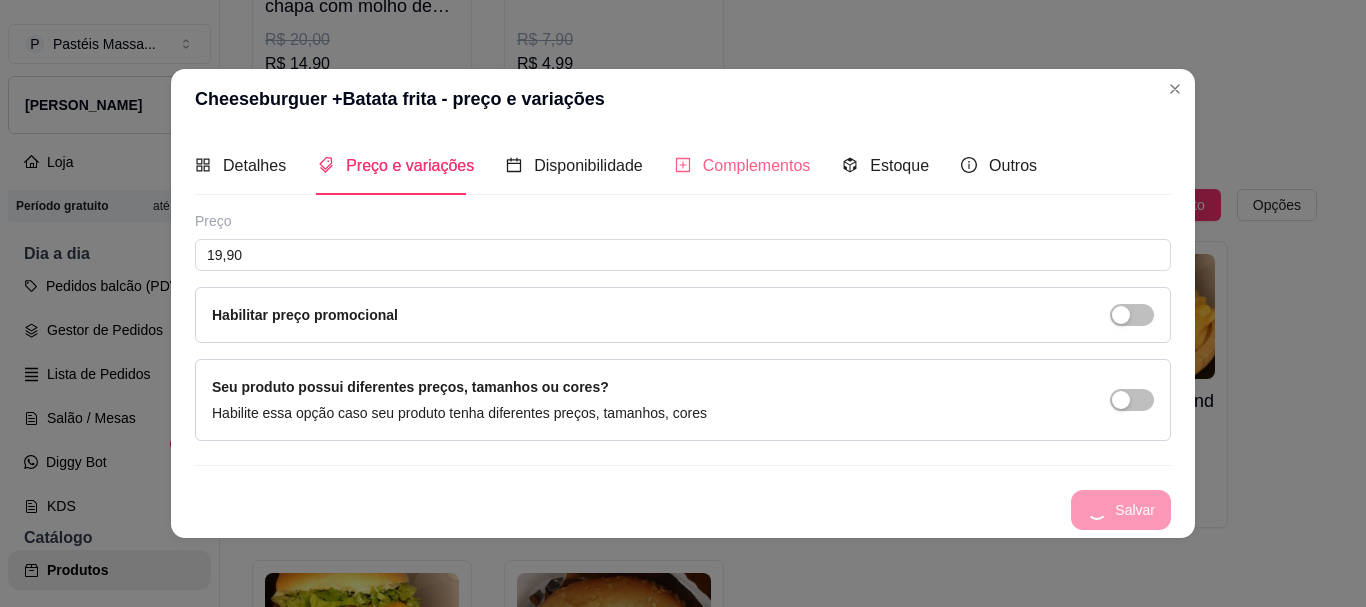 click on "Complementos" at bounding box center [743, 165] 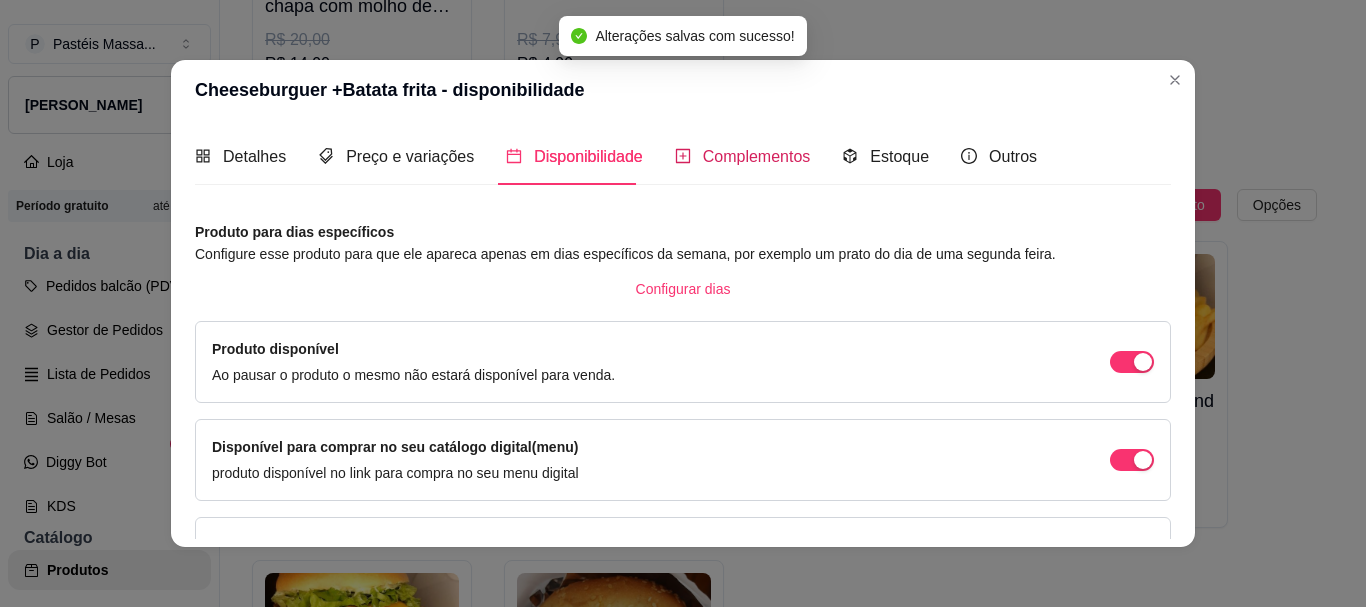 click on "Complementos" at bounding box center (757, 156) 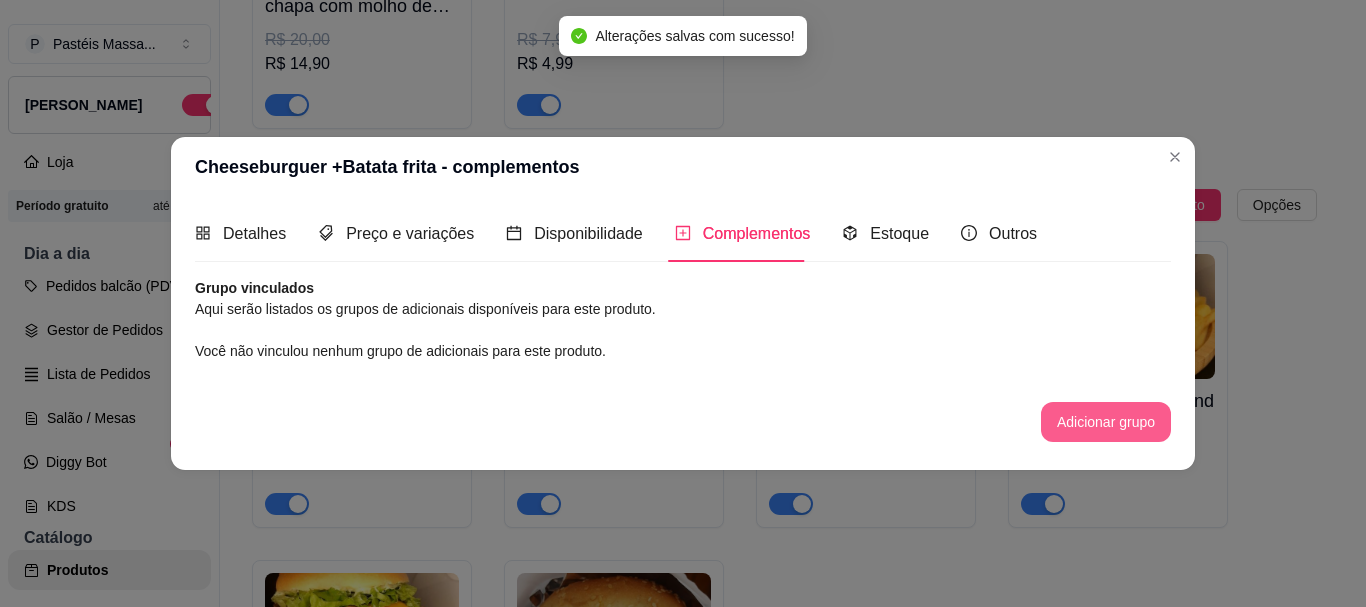 click on "Adicionar grupo" at bounding box center [1106, 422] 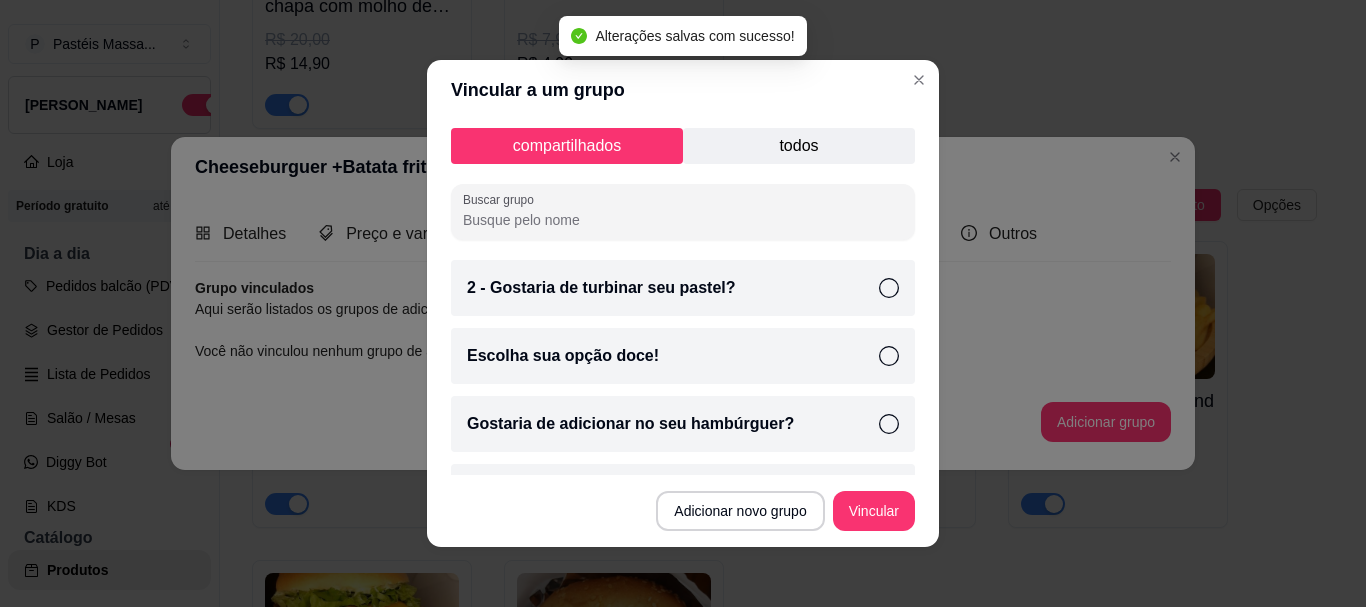 click on "todos" at bounding box center [799, 146] 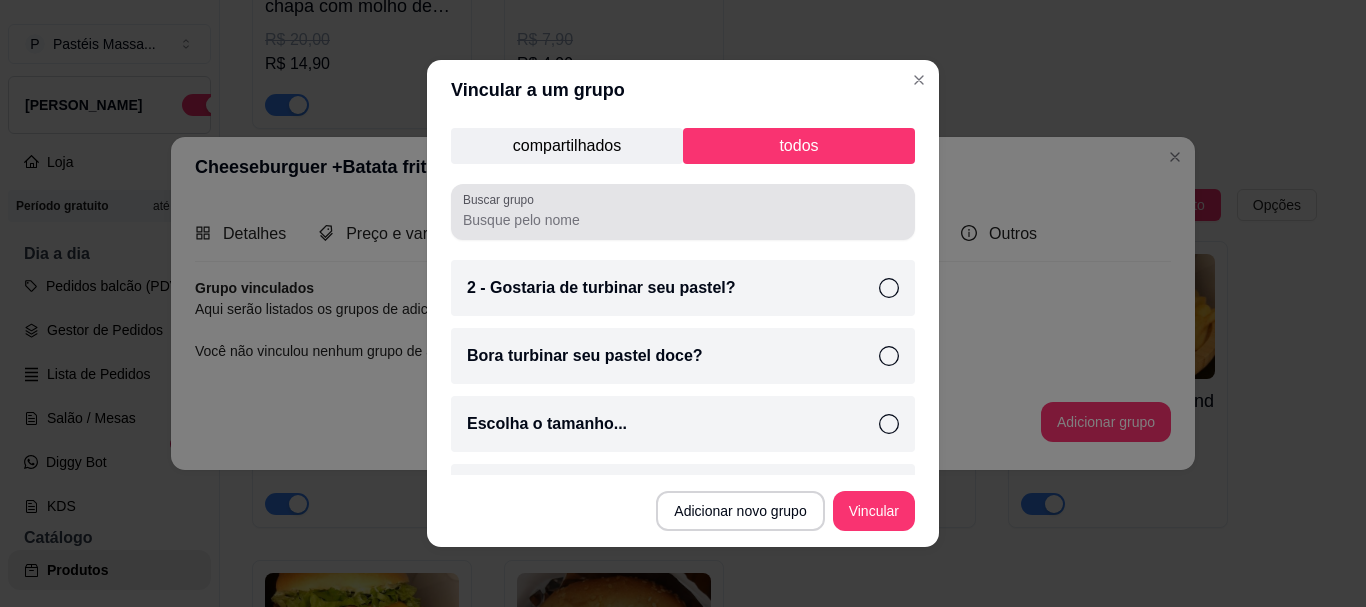 drag, startPoint x: 605, startPoint y: 239, endPoint x: 606, endPoint y: 226, distance: 13.038404 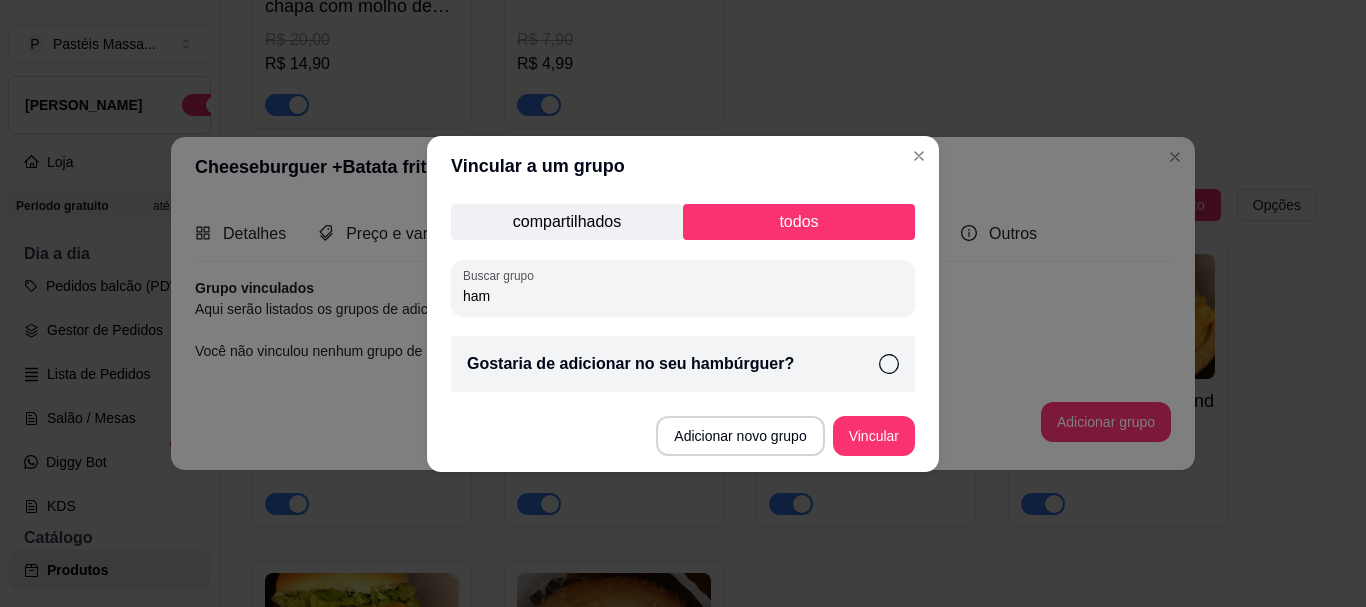 type on "ham" 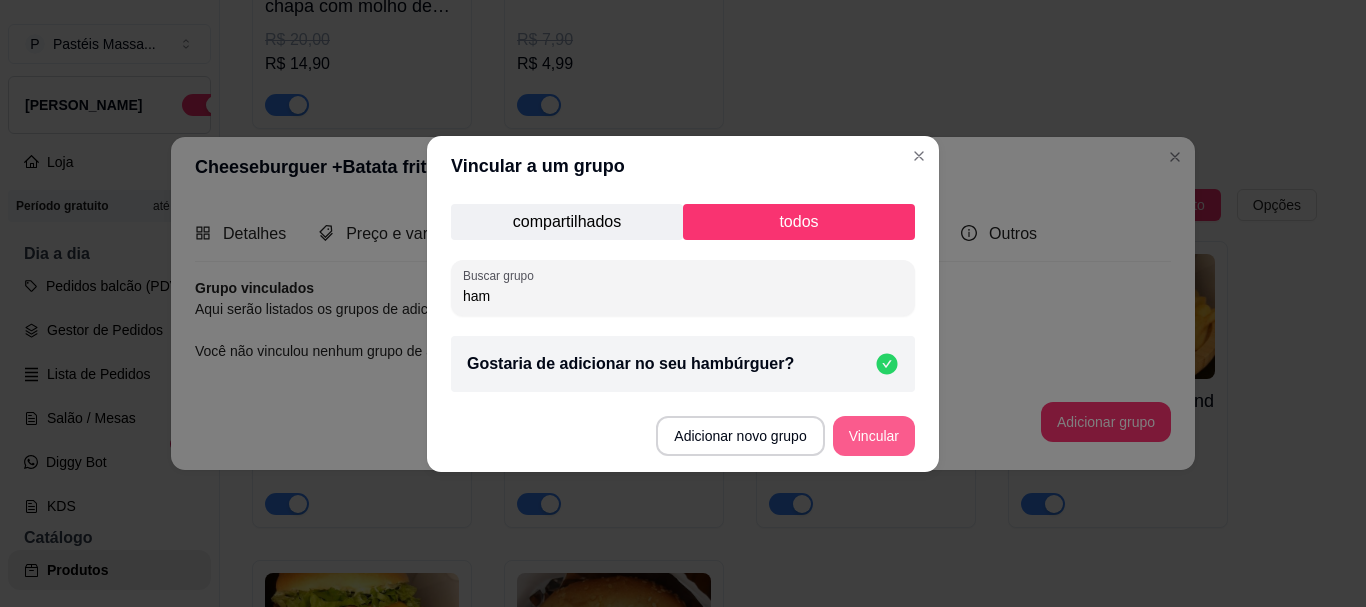 click on "Vincular" at bounding box center [874, 436] 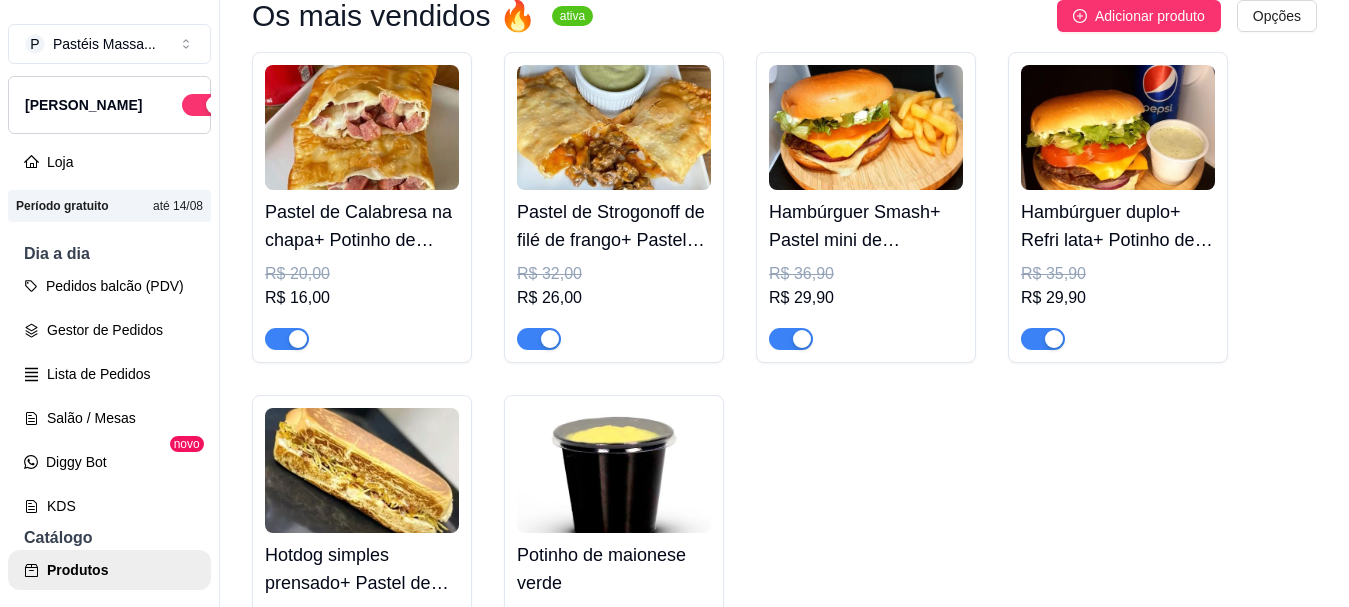 scroll, scrollTop: 0, scrollLeft: 0, axis: both 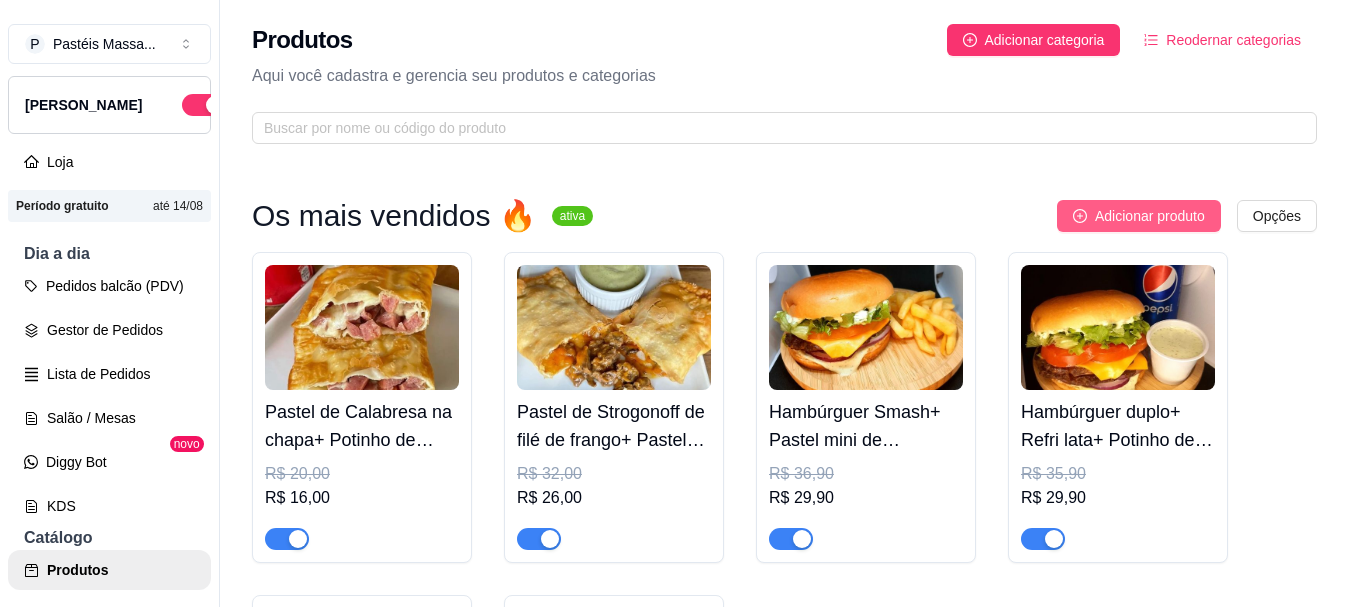 click on "Adicionar produto" at bounding box center [1150, 216] 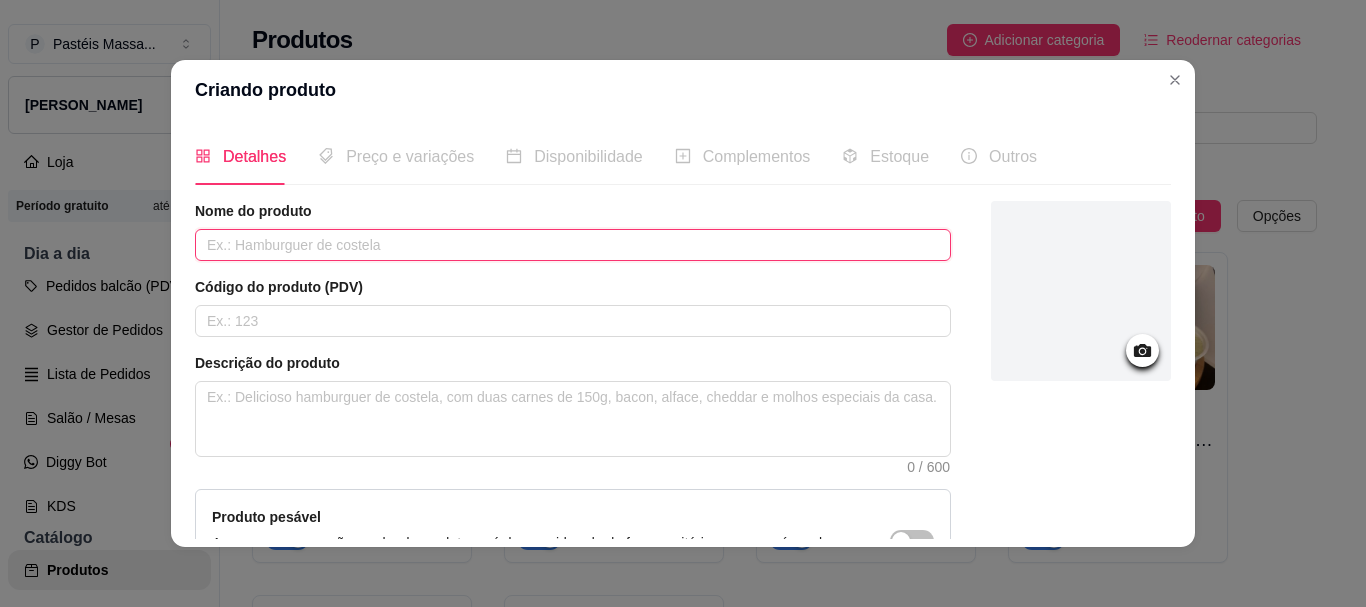 click at bounding box center (573, 245) 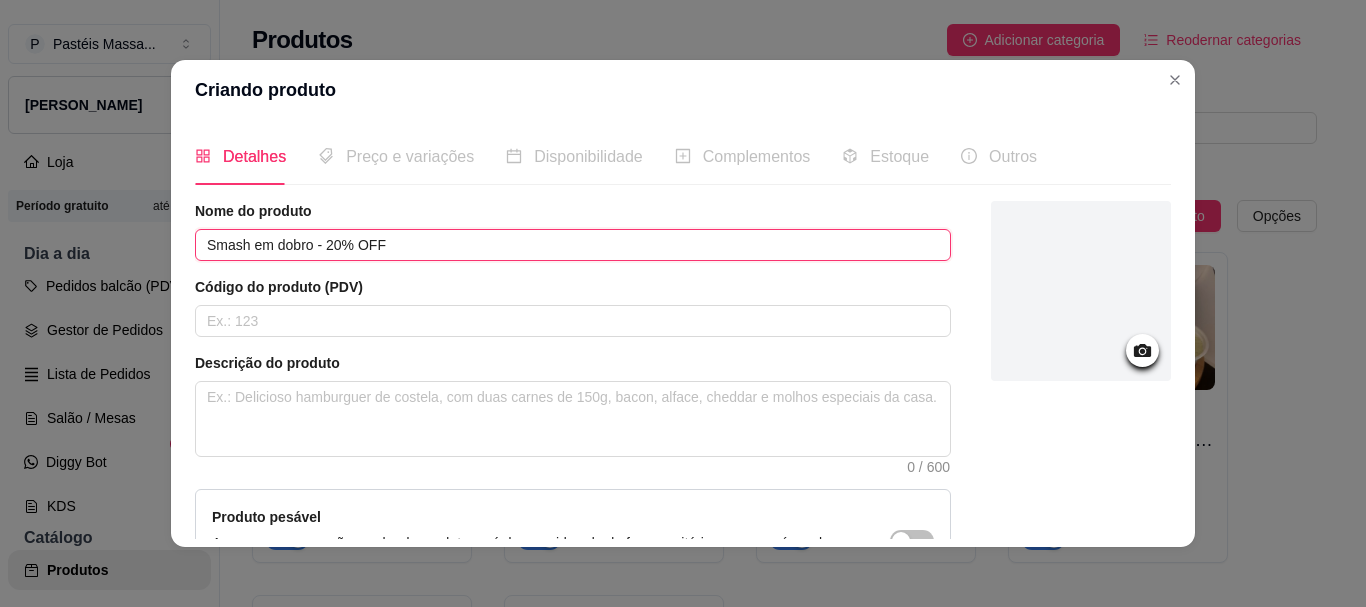 paste on "🏷️" 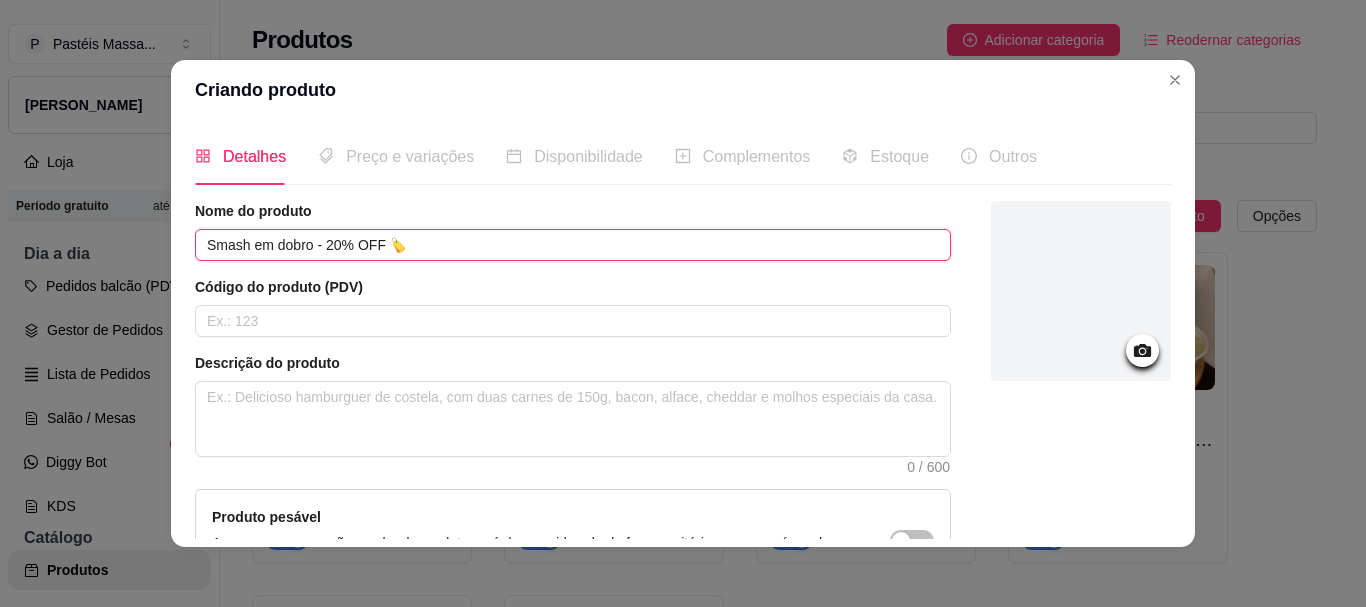 type on "Smash em dobro - 20% OFF 🏷️" 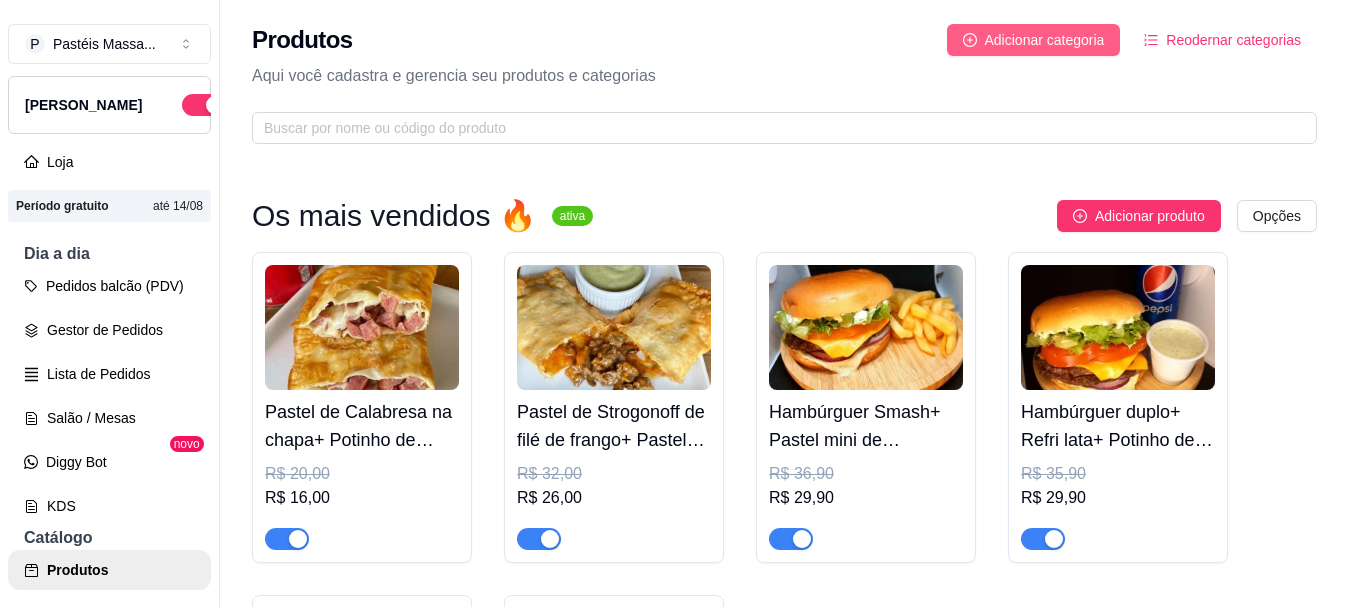 click on "Adicionar categoria" at bounding box center [1045, 40] 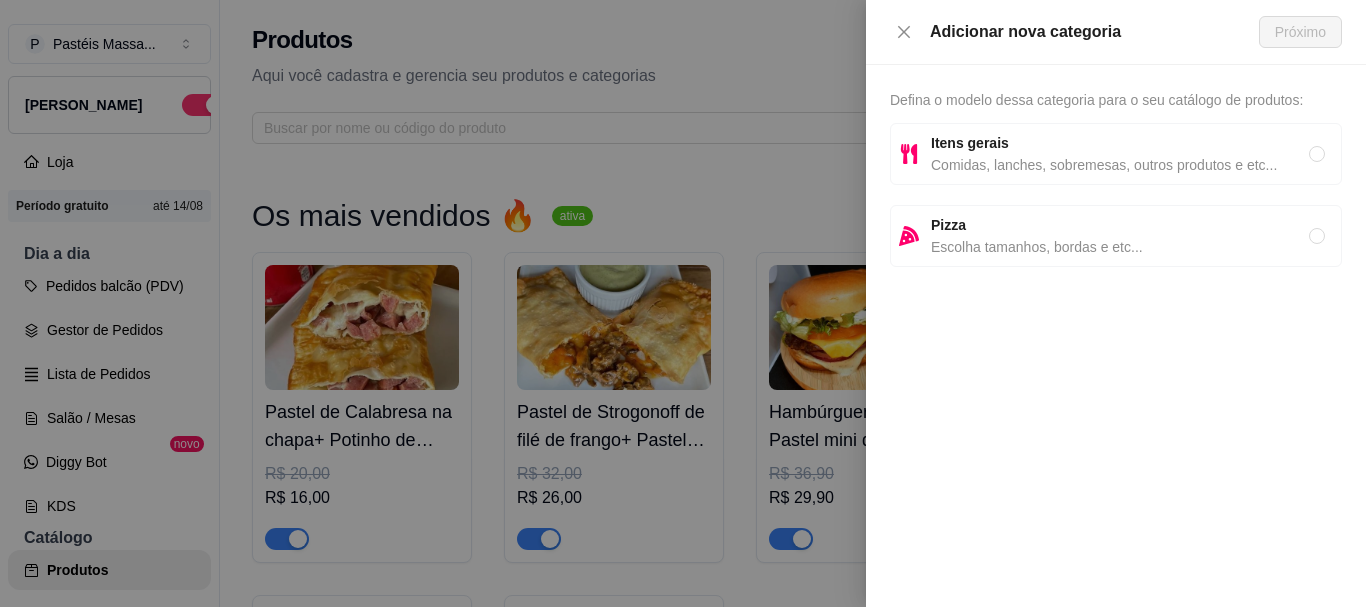 click on "Itens gerais" at bounding box center [1120, 143] 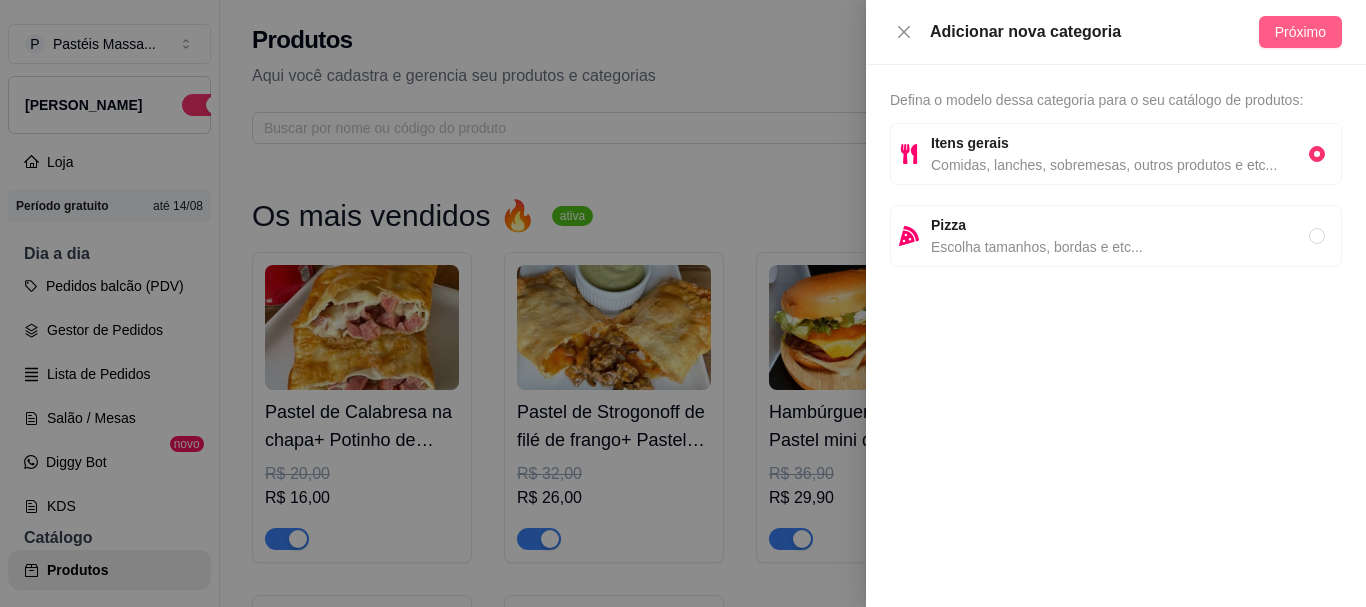 click on "Próximo" at bounding box center (1300, 32) 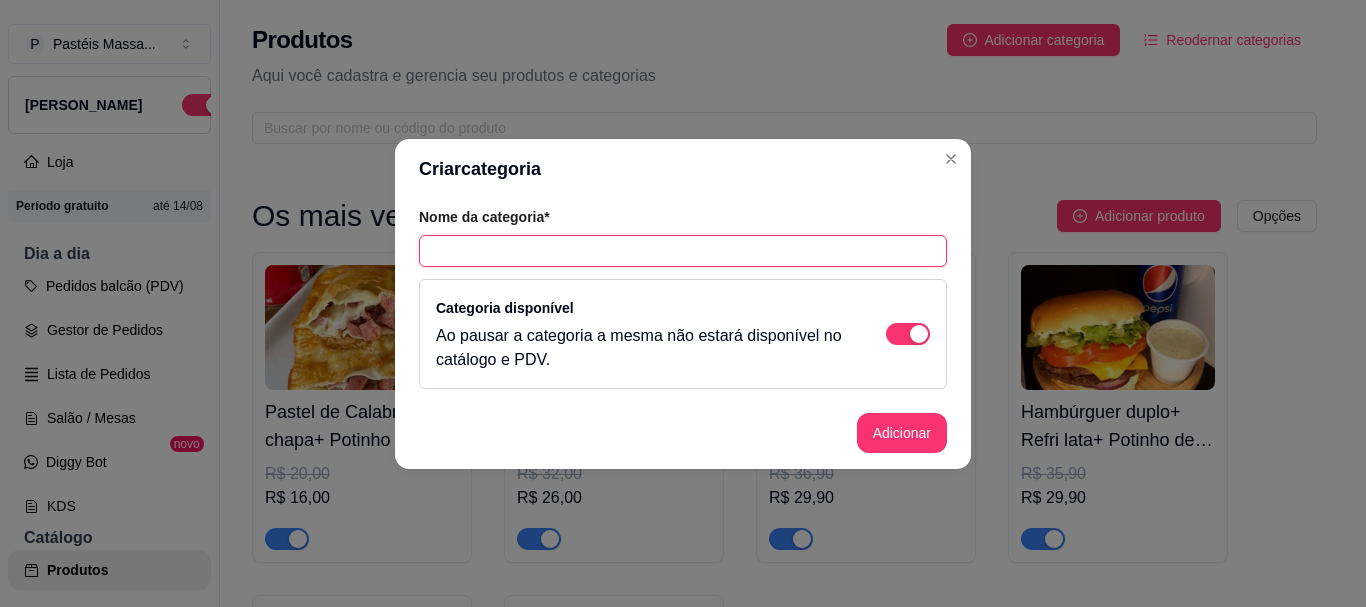 drag, startPoint x: 580, startPoint y: 258, endPoint x: 472, endPoint y: 13, distance: 267.74802 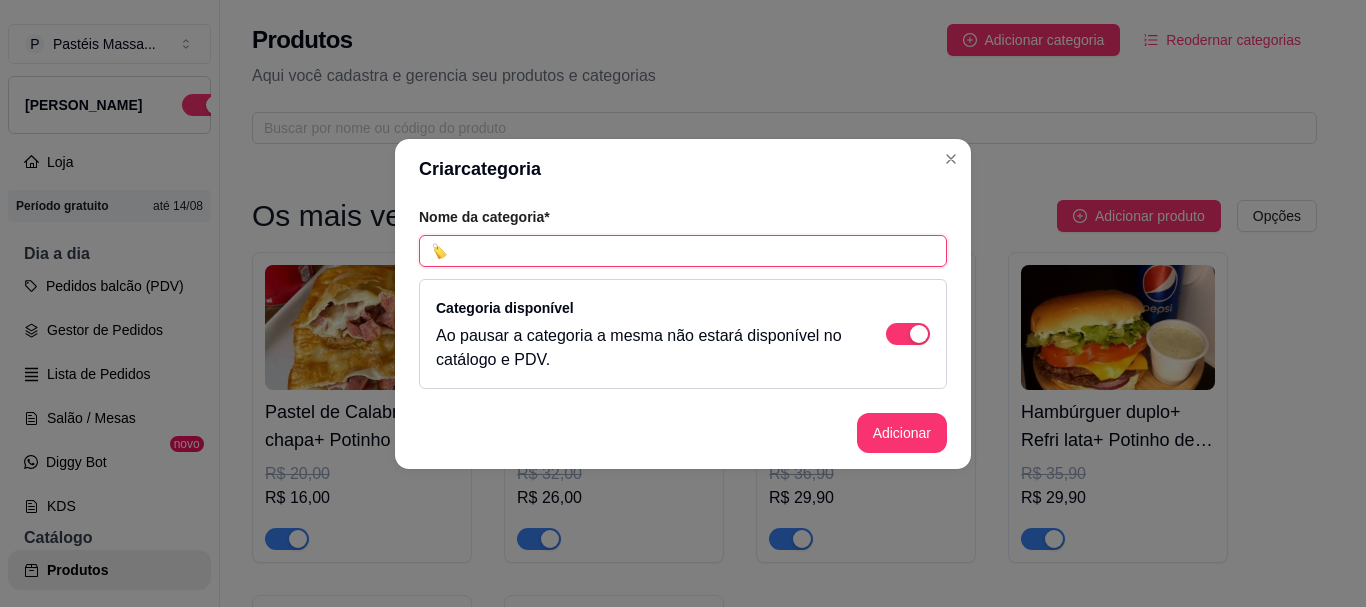 paste on "Smash em dobro - 20% OFF!" 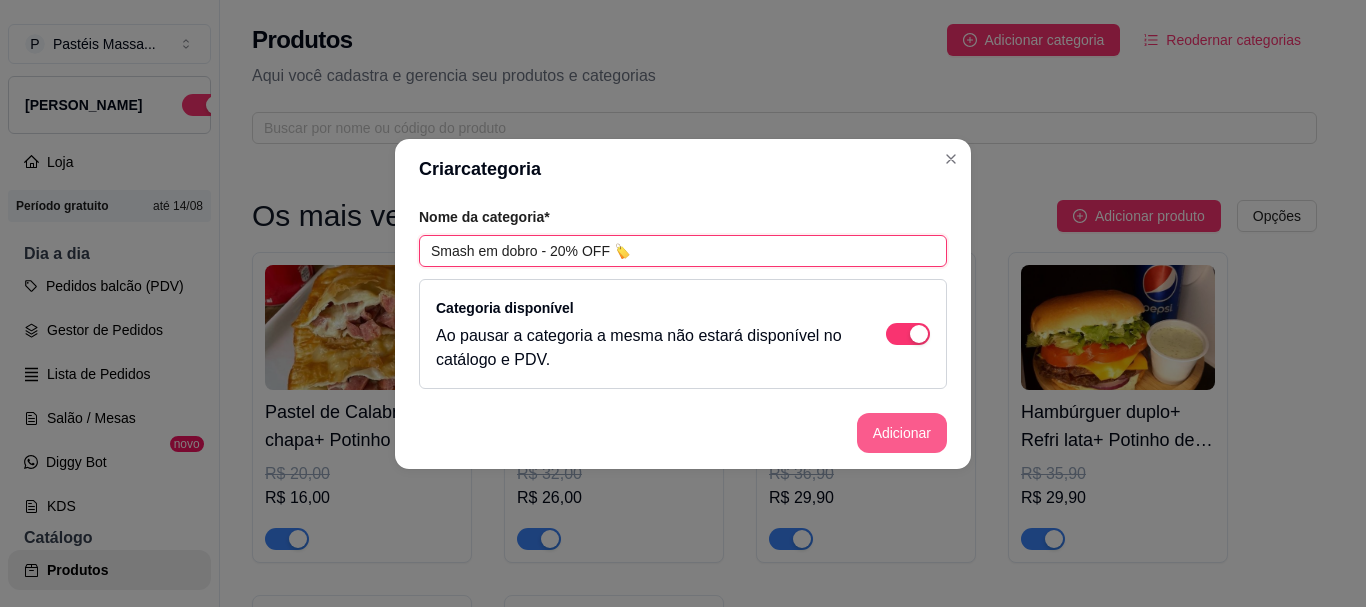 type on "Smash em dobro - 20% OFF 🏷️" 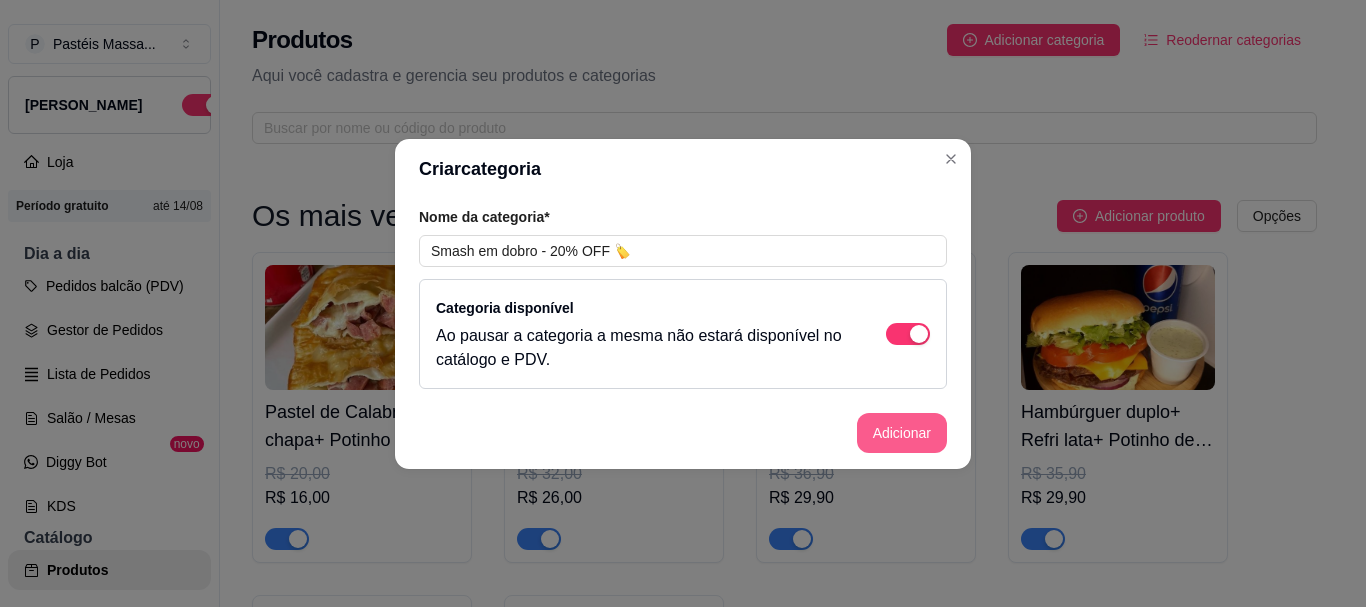 click on "Adicionar" at bounding box center (902, 433) 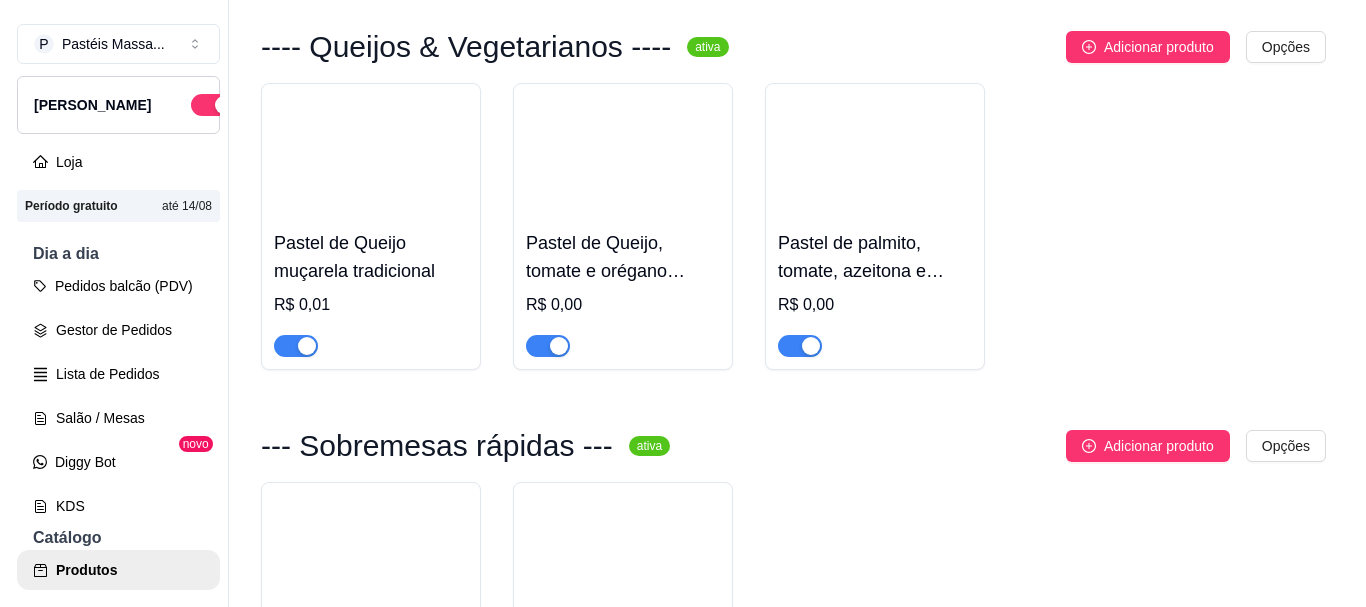 scroll, scrollTop: 8498, scrollLeft: 0, axis: vertical 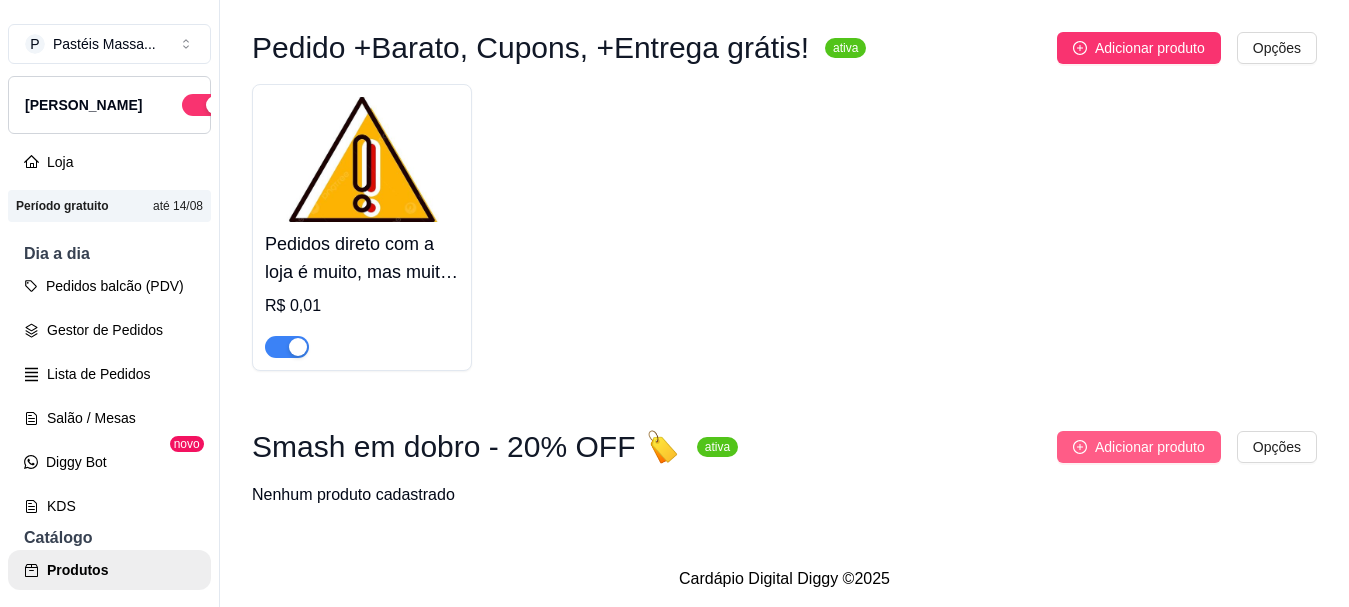 click on "Adicionar produto" at bounding box center (1150, 447) 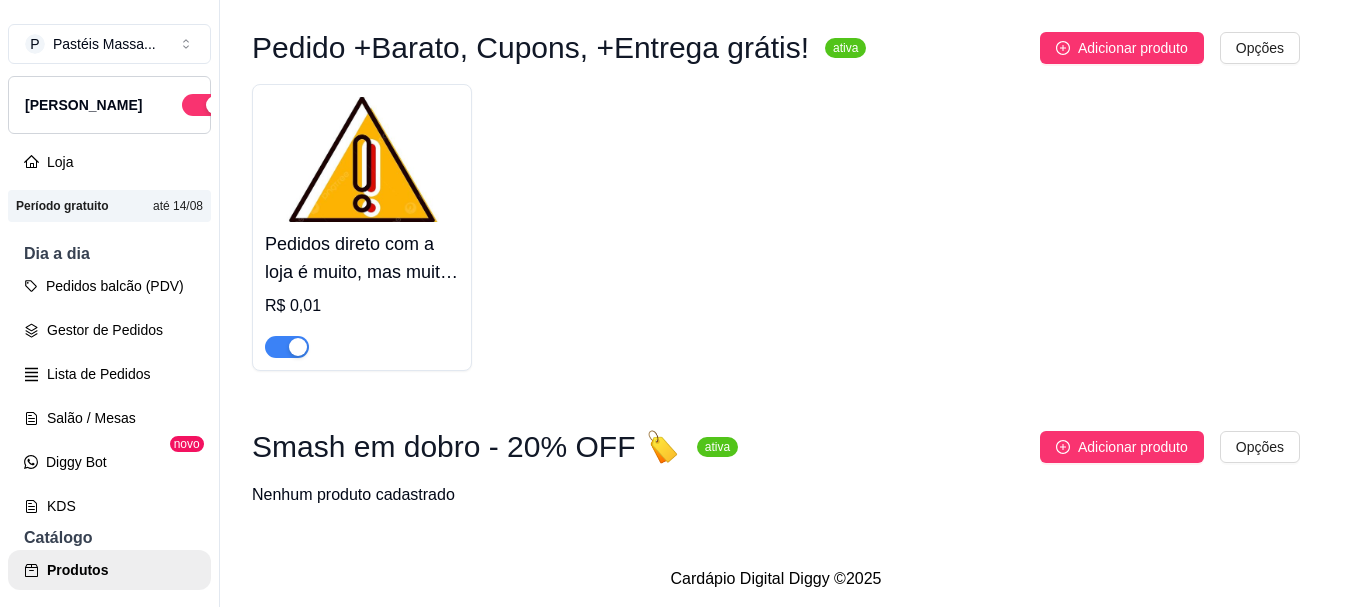 type 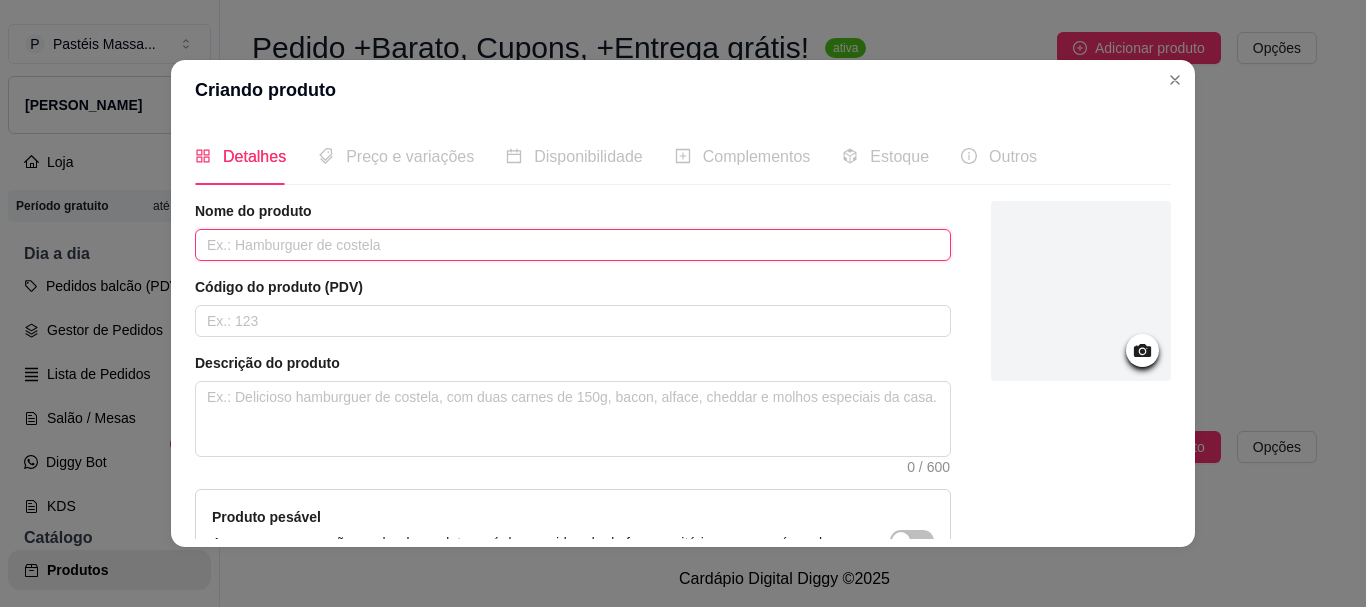 click at bounding box center [573, 245] 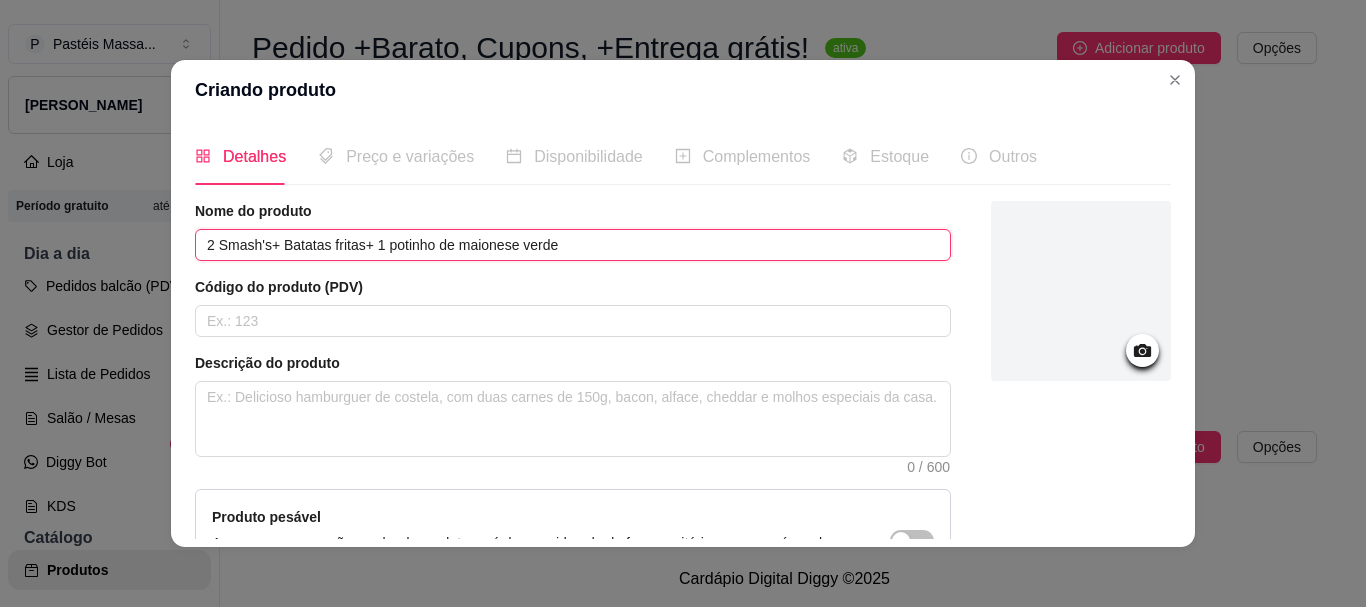 type on "2 Smash's+ Batatas fritas+ 1 potinho de maionese verde" 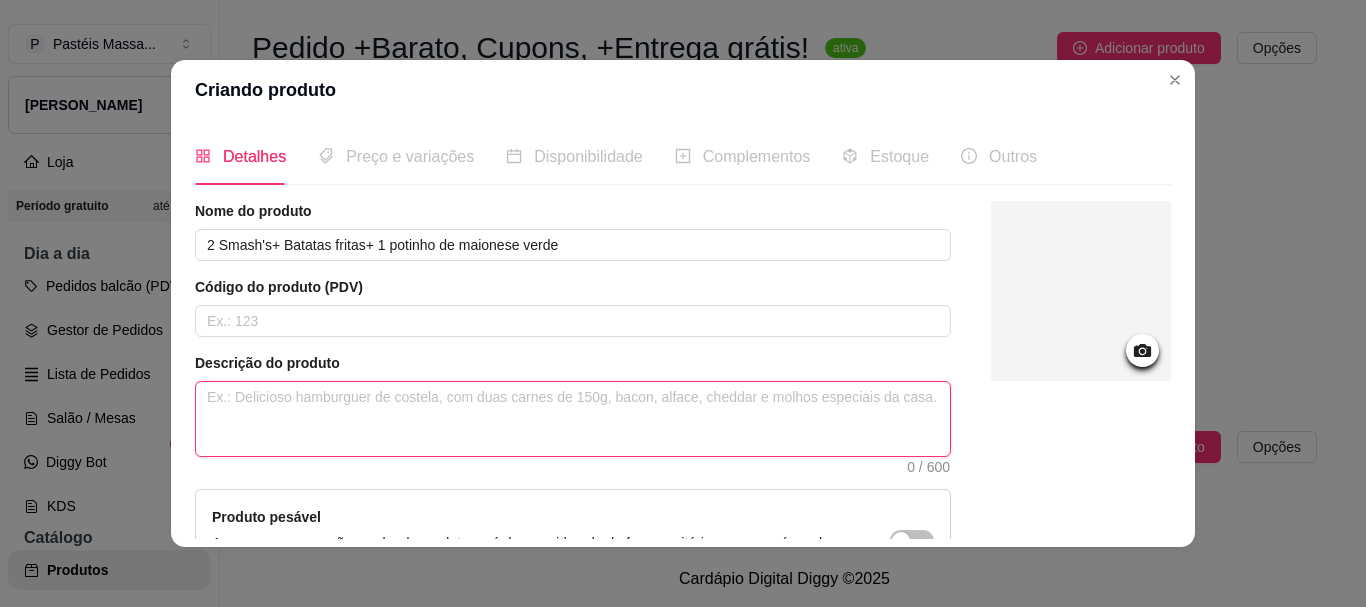 click at bounding box center [573, 419] 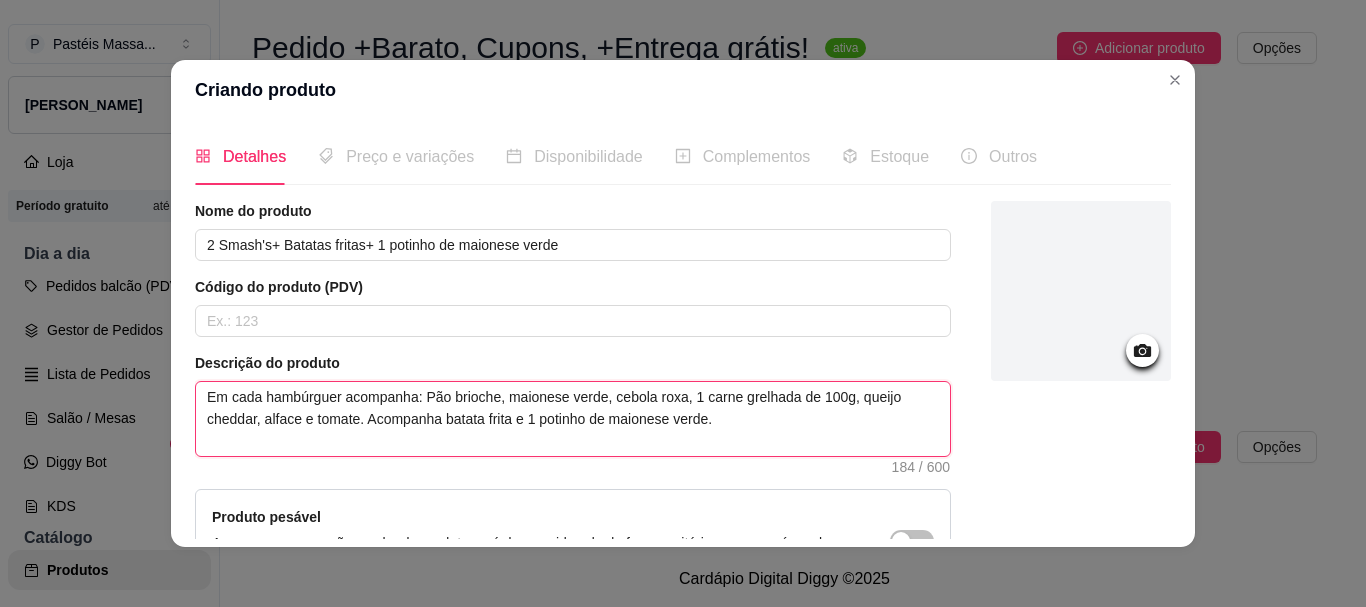 type on "Em cada hambúrguer acompanha: Pão brioche, maionese verde, cebola roxa, 1 carne grelhada de 100g, queijo cheddar, alface e tomate. Acompanha batata frita e 1 potinho de maionese verde." 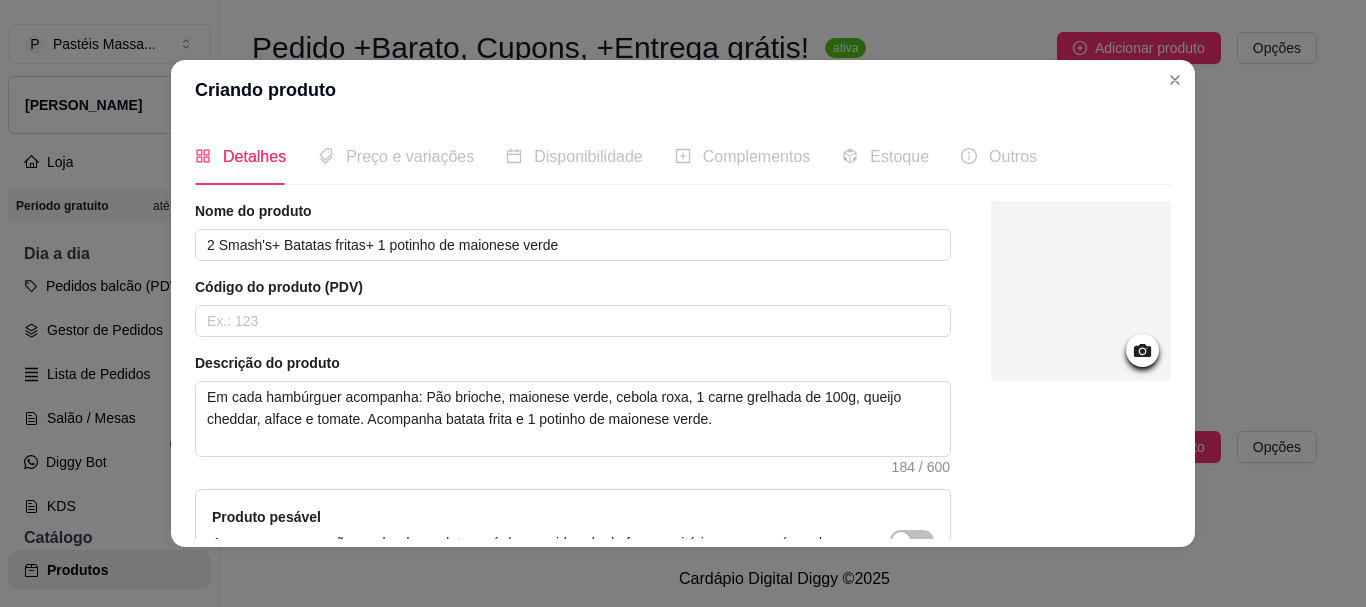 click at bounding box center (1081, 291) 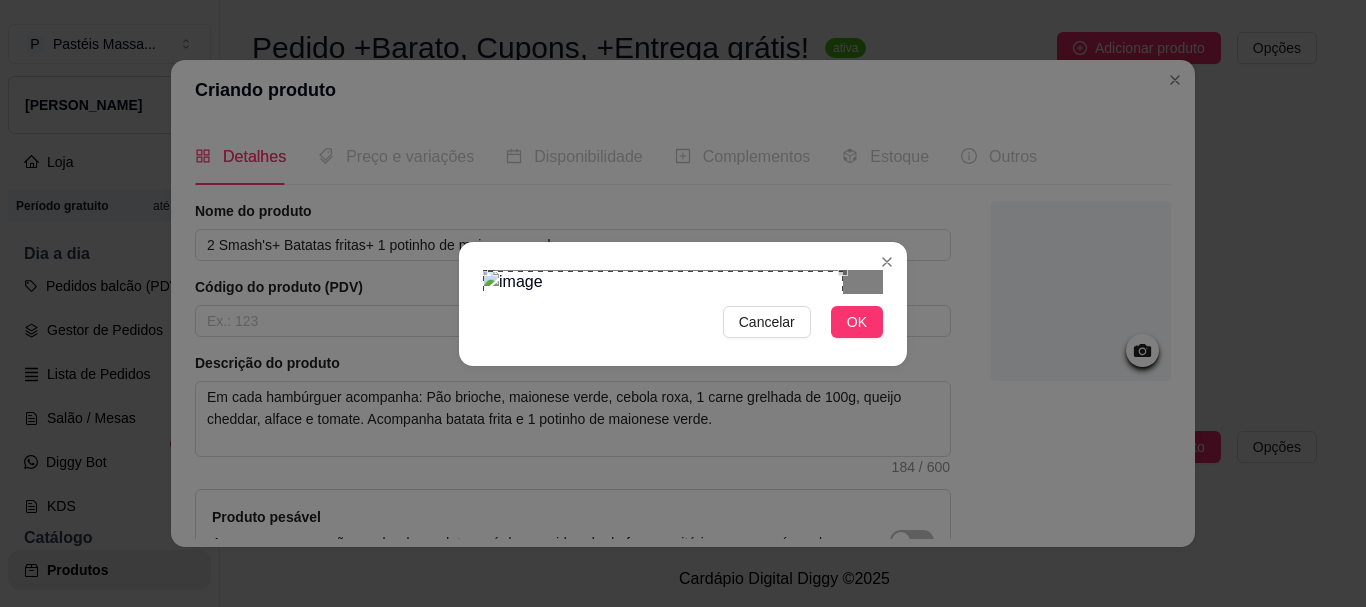 click at bounding box center (663, 451) 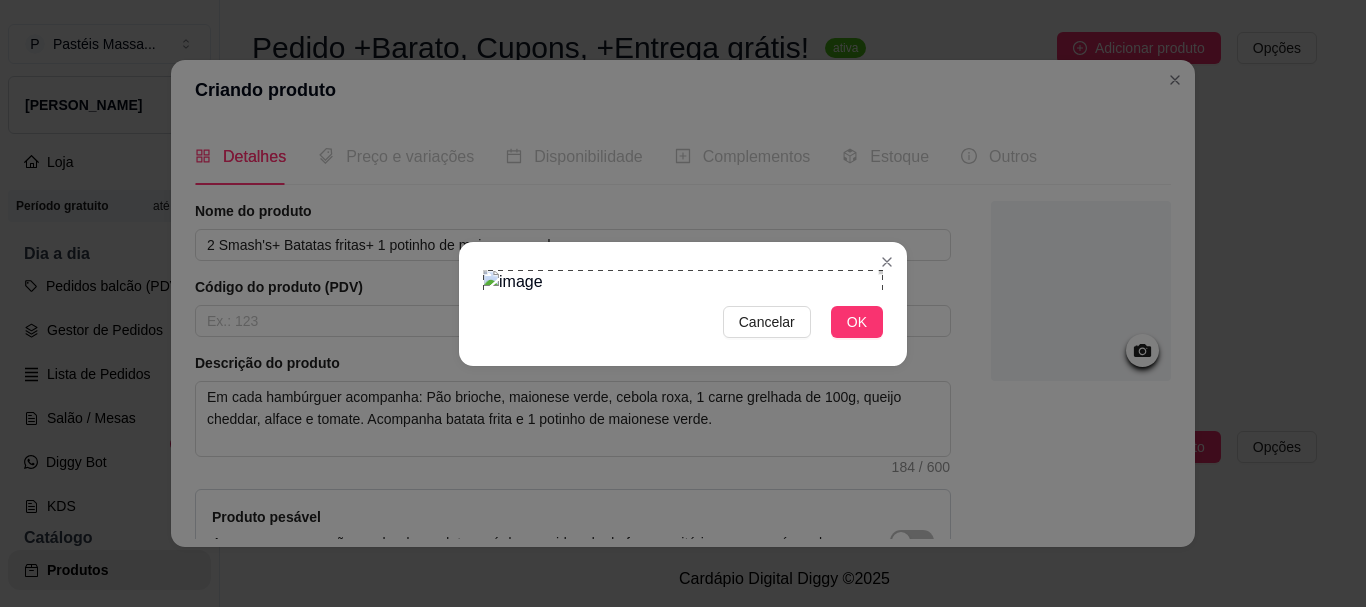 click on "Cancelar OK" at bounding box center (683, 303) 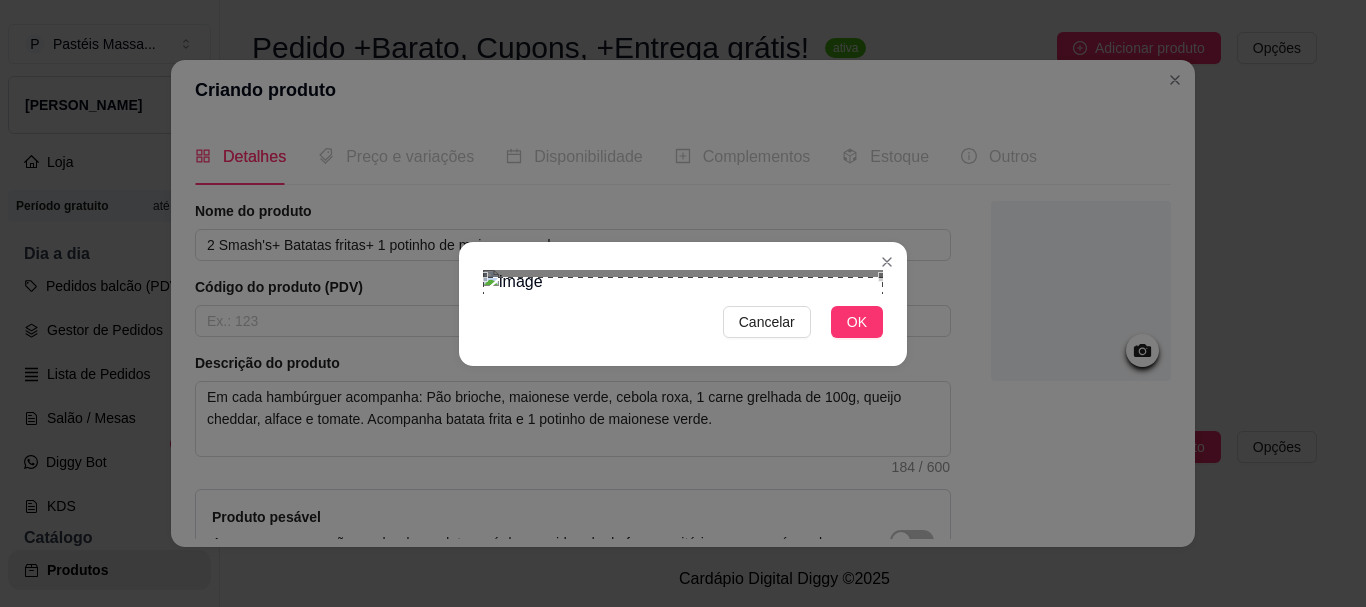 click at bounding box center (683, 477) 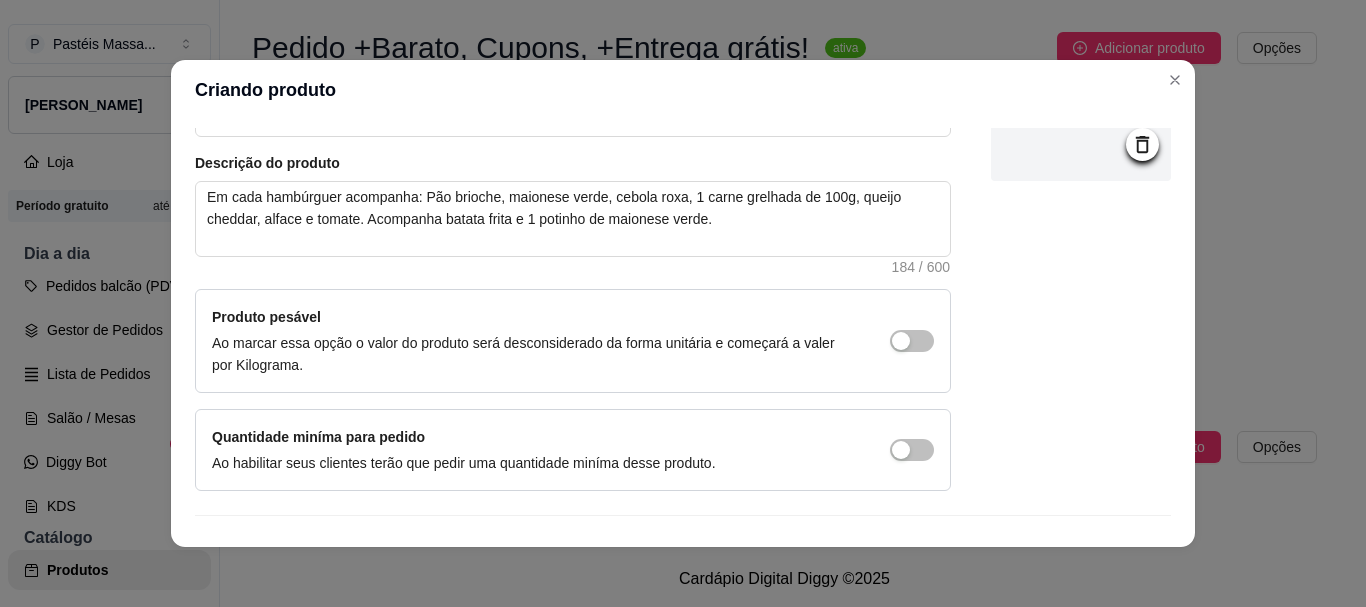 scroll, scrollTop: 241, scrollLeft: 0, axis: vertical 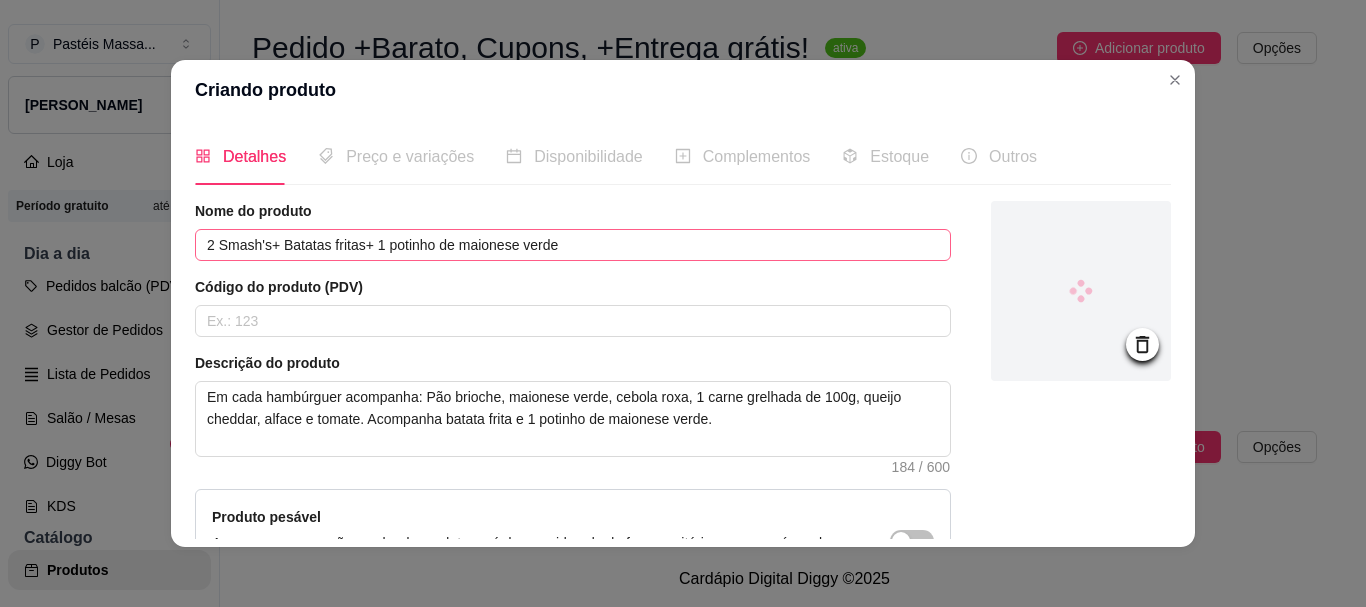 drag, startPoint x: 568, startPoint y: 265, endPoint x: 574, endPoint y: 255, distance: 11.661903 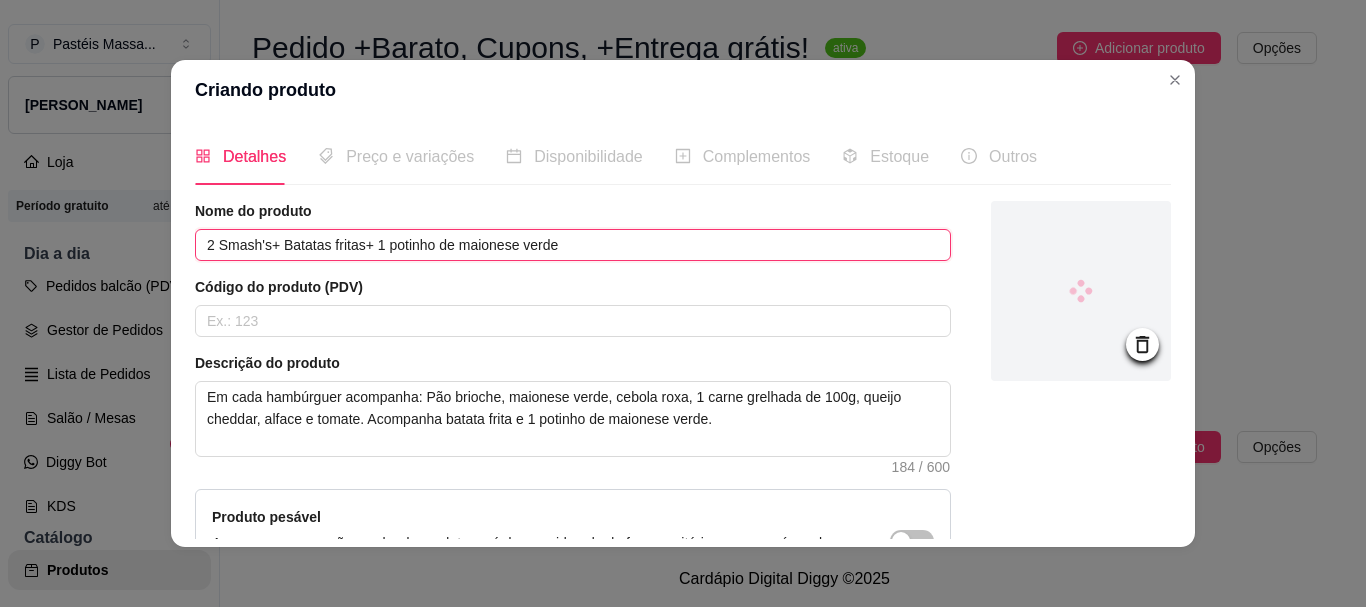 click on "2 Smash's+ Batatas fritas+ 1 potinho de maionese verde" at bounding box center (573, 245) 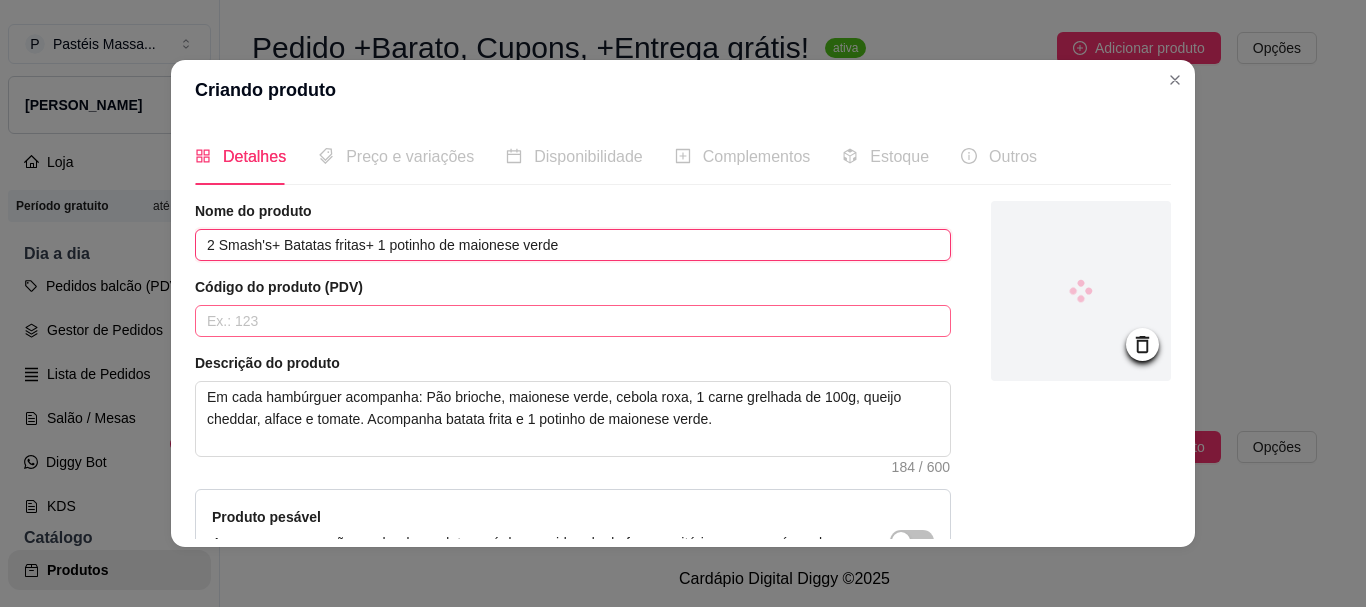 paste on "🌱" 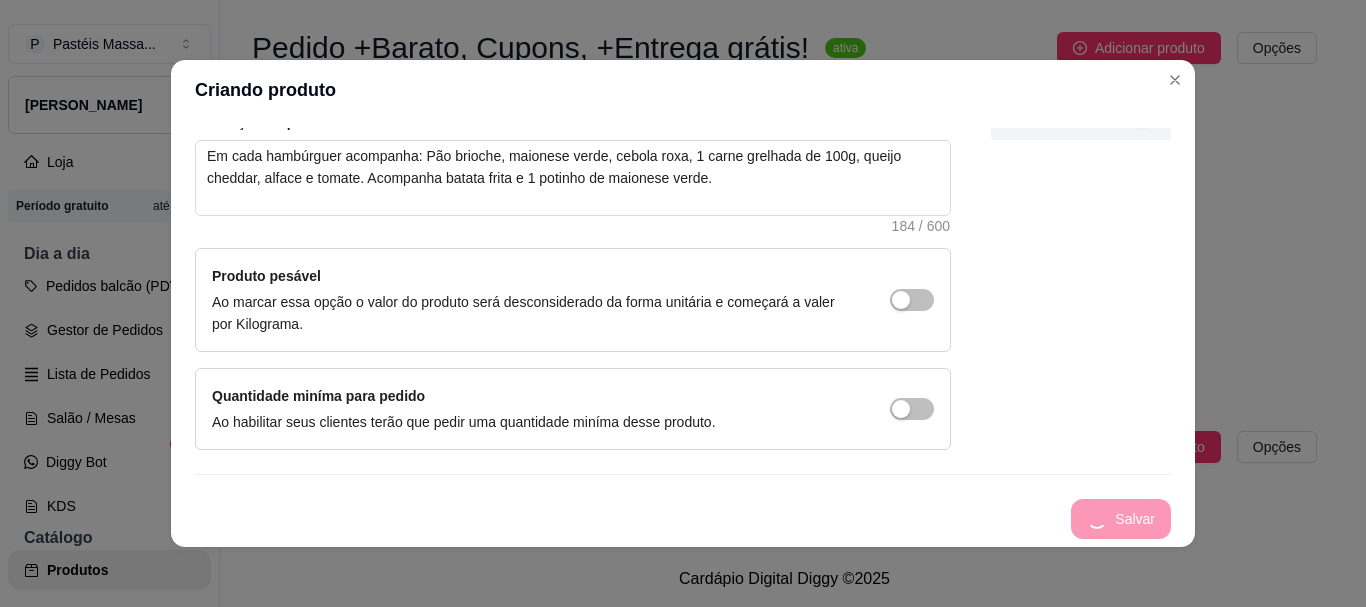 scroll, scrollTop: 0, scrollLeft: 0, axis: both 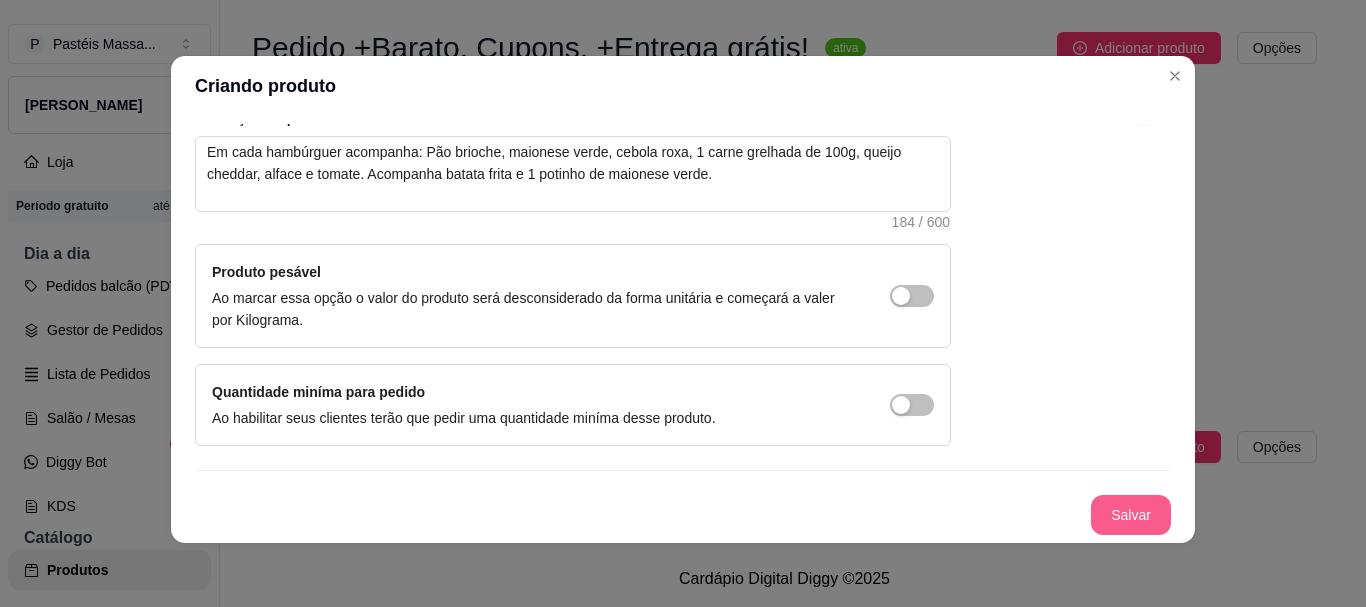 type on "2 Smash's+ Batatas fritas+ 1 potinho de maionese verde 🌱" 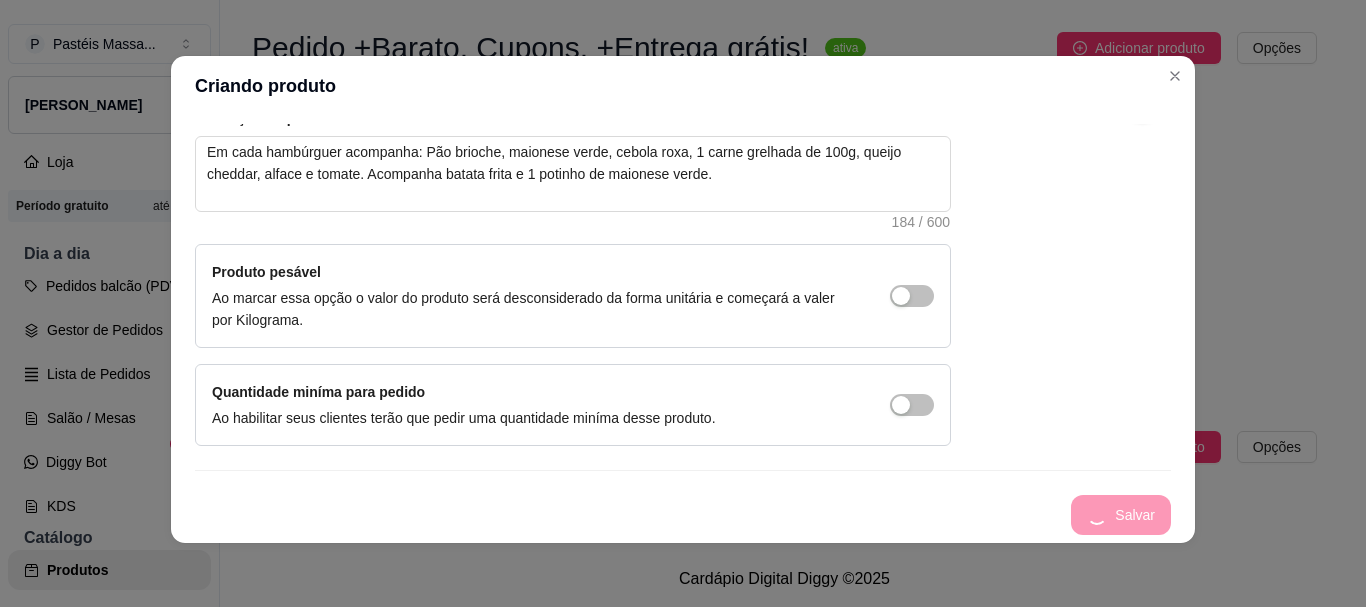 scroll, scrollTop: 0, scrollLeft: 0, axis: both 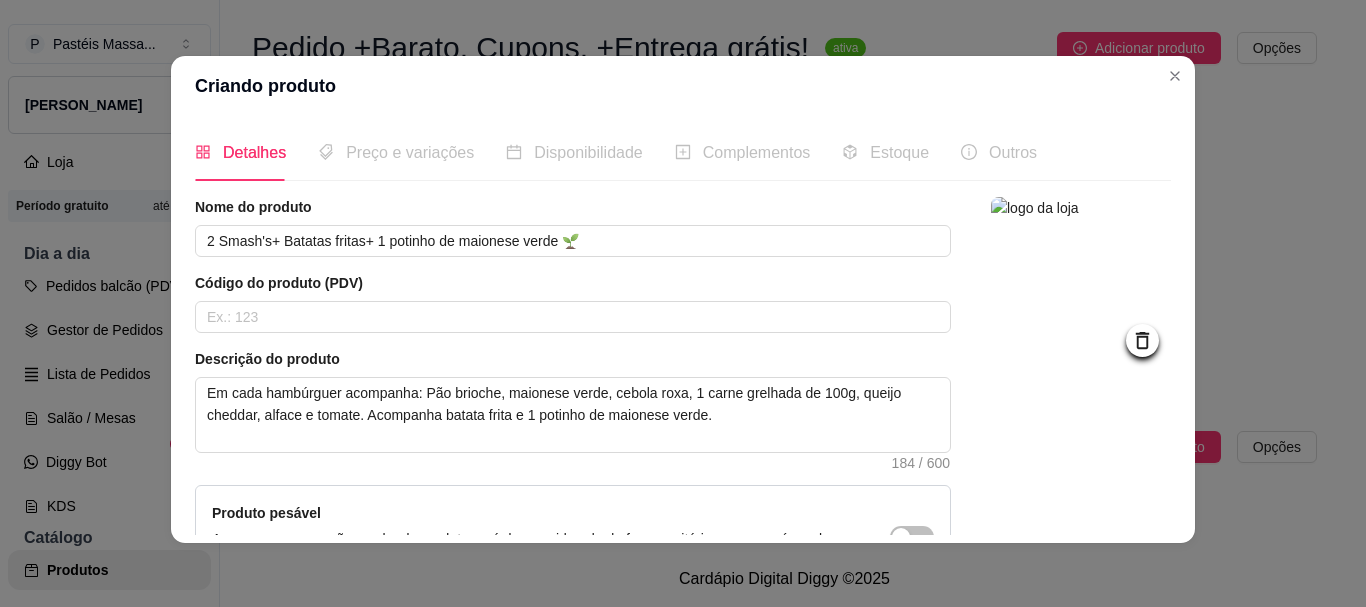 type 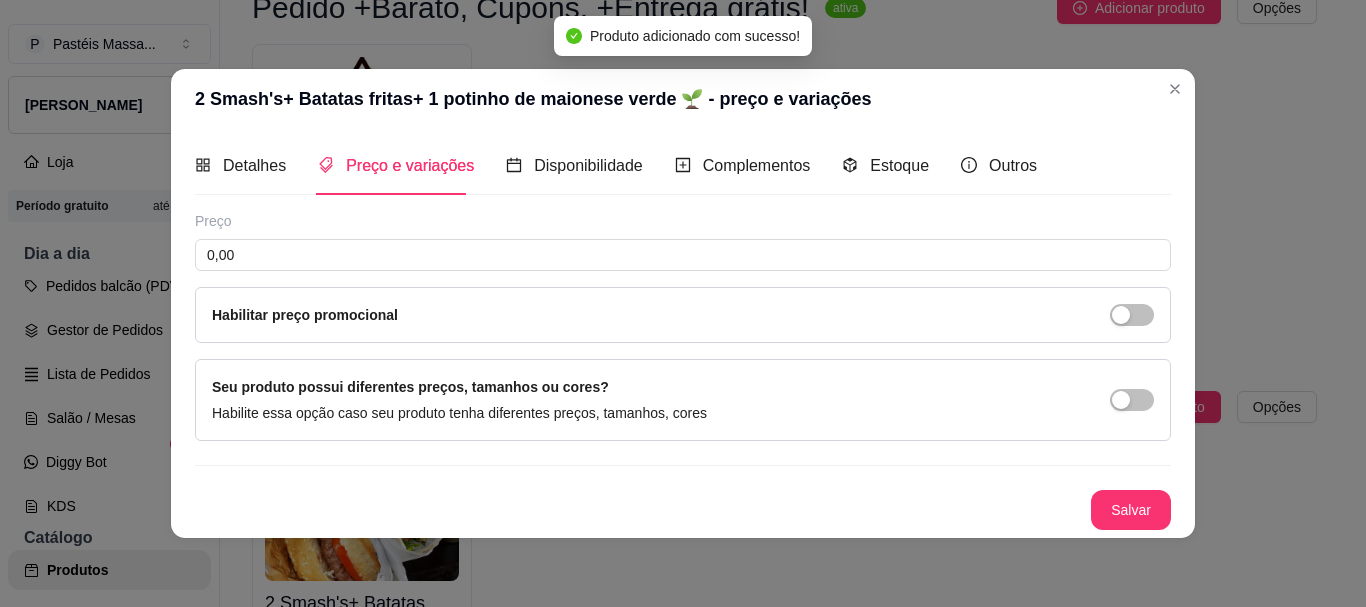 scroll, scrollTop: 0, scrollLeft: 0, axis: both 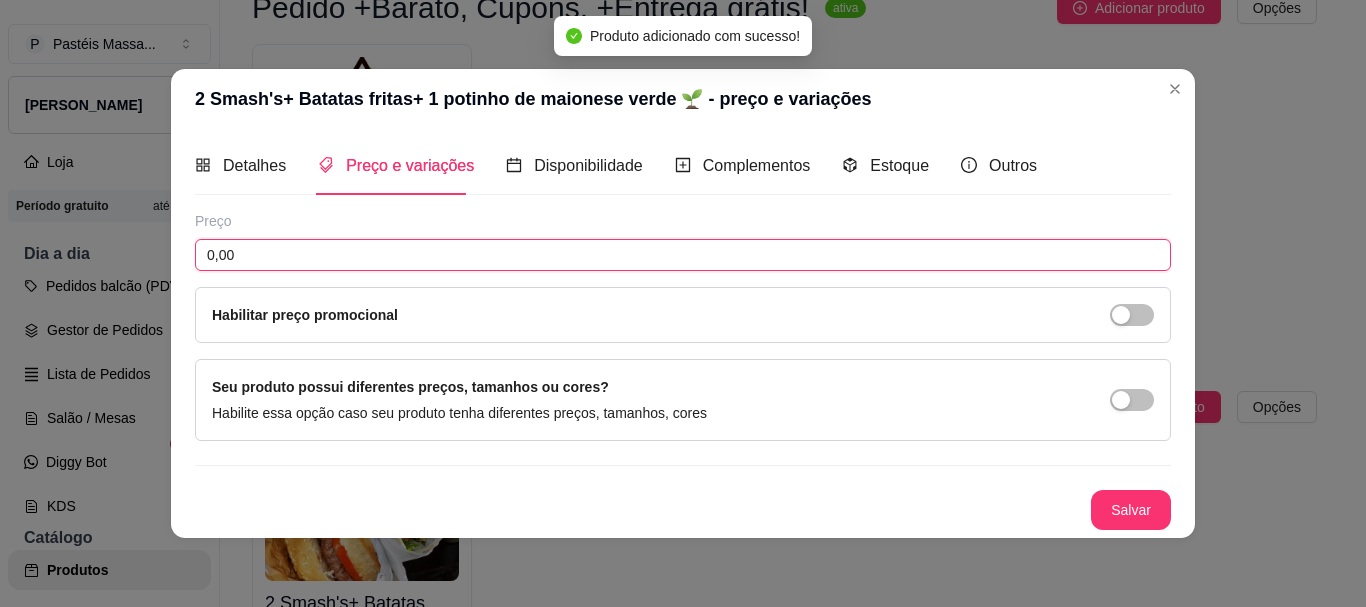 click on "0,00" at bounding box center (683, 255) 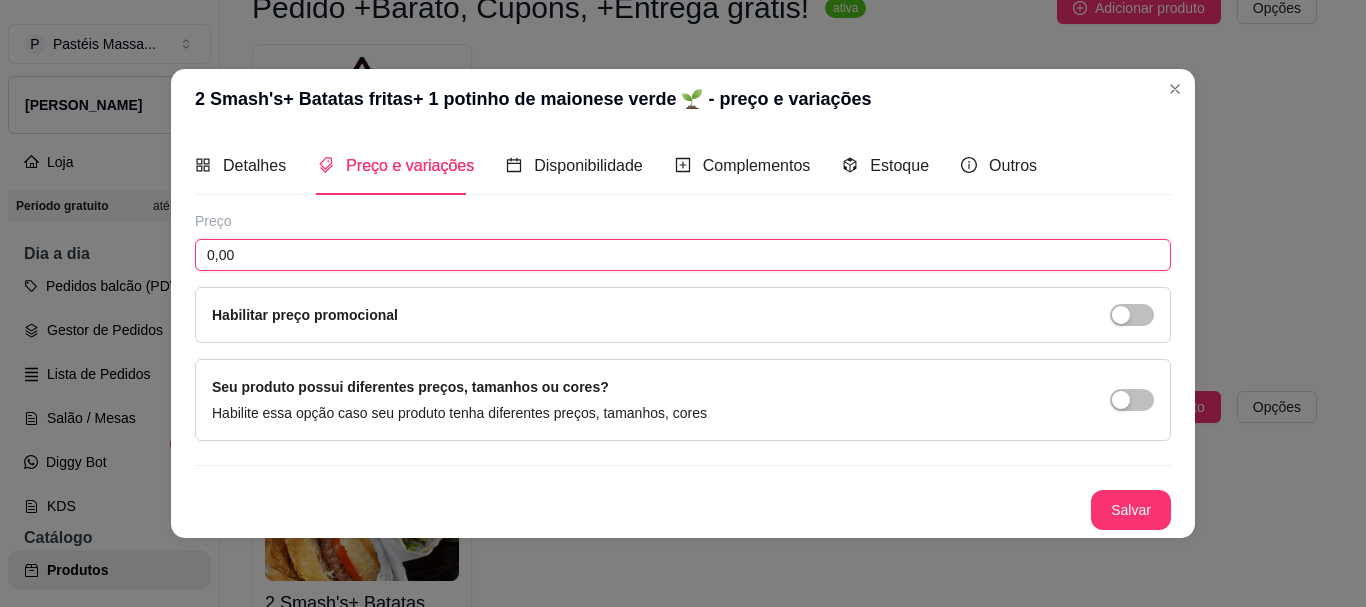 click on "0,00" at bounding box center (683, 255) 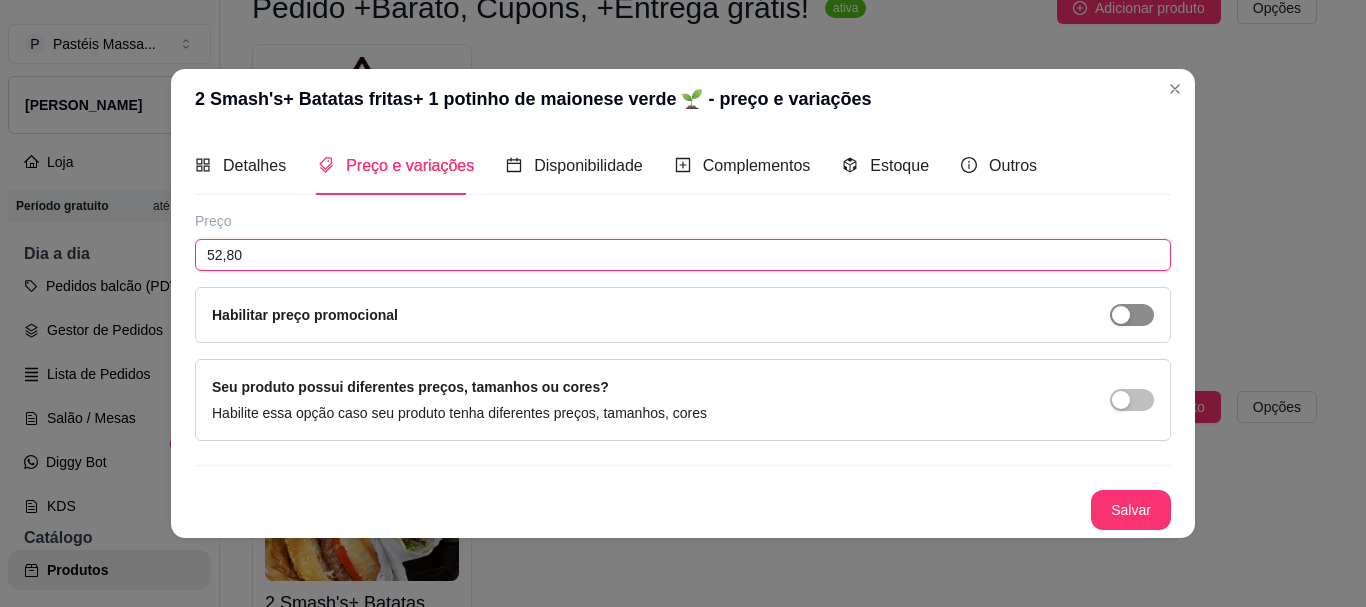 type on "52,80" 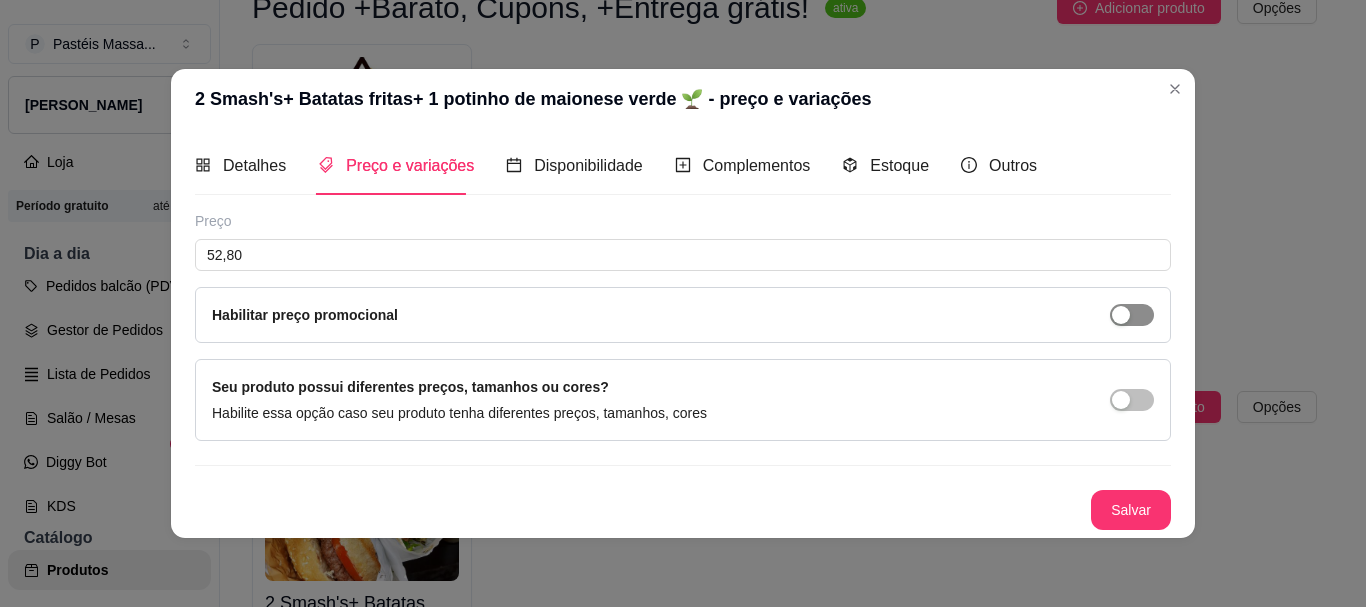 click at bounding box center (1132, 315) 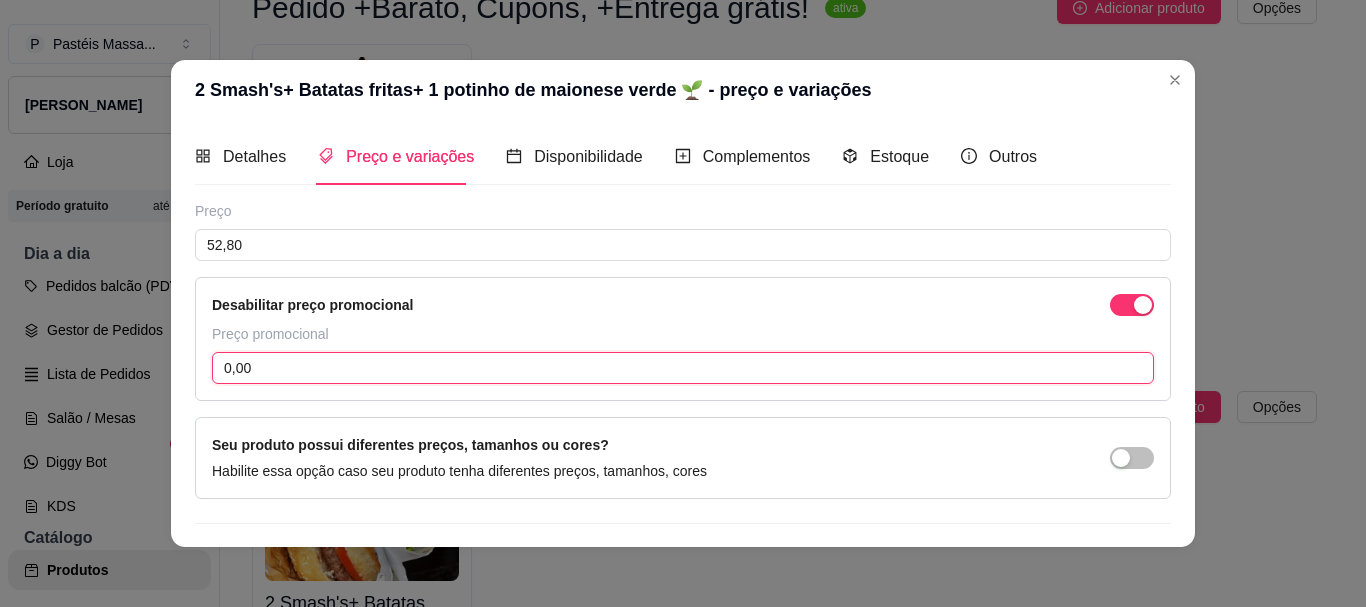 click on "0,00" at bounding box center [683, 368] 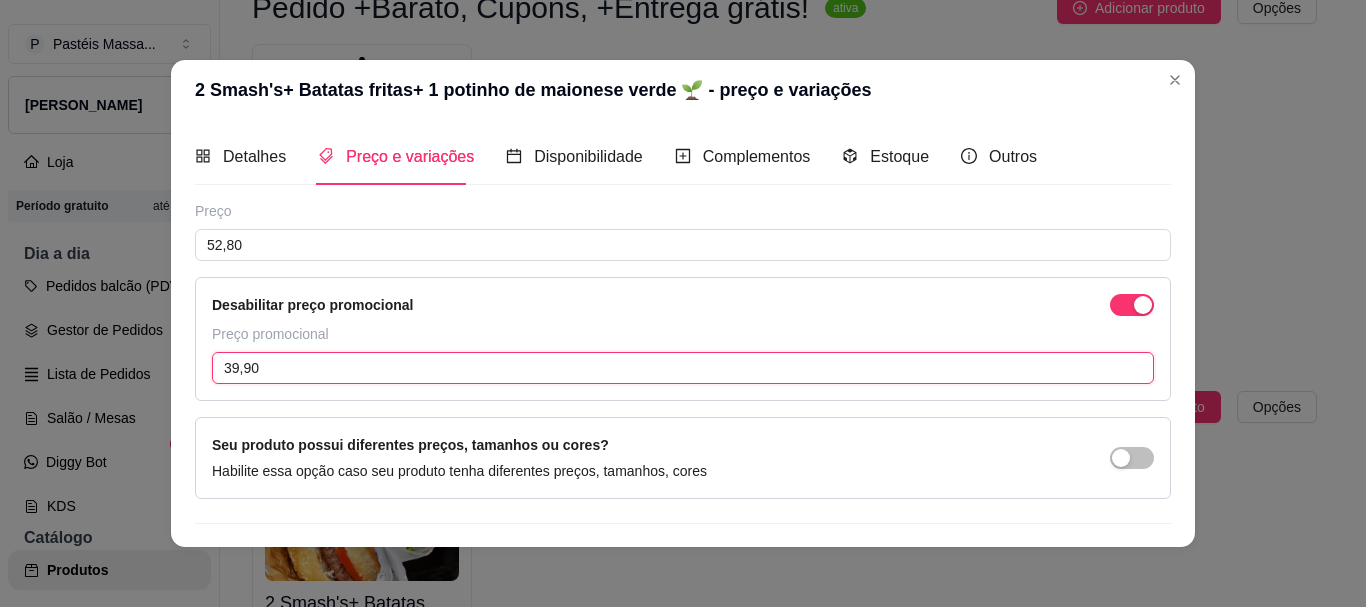 scroll, scrollTop: 49, scrollLeft: 0, axis: vertical 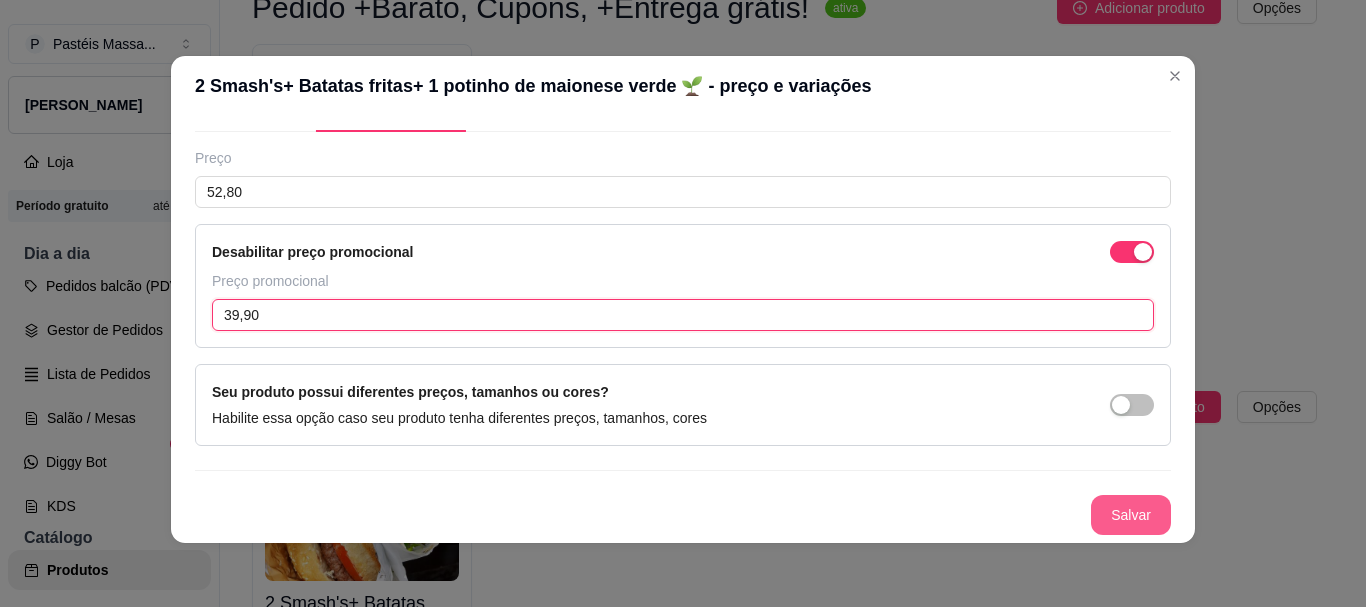type on "39,90" 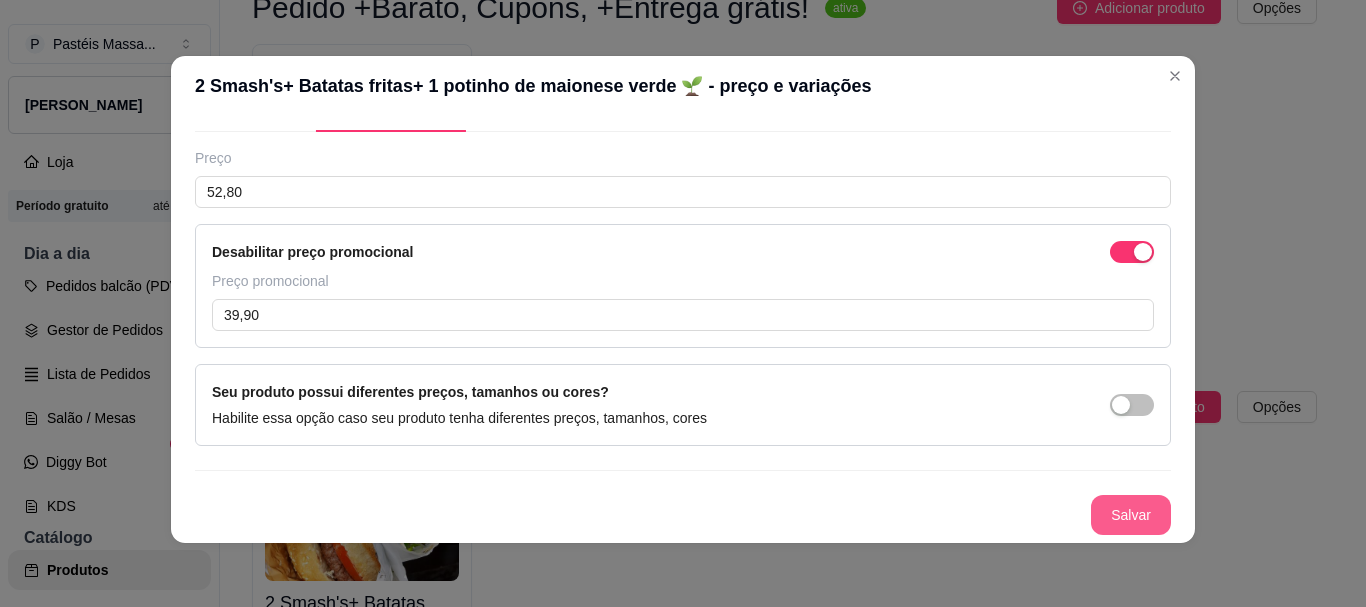 click on "Salvar" at bounding box center [1131, 515] 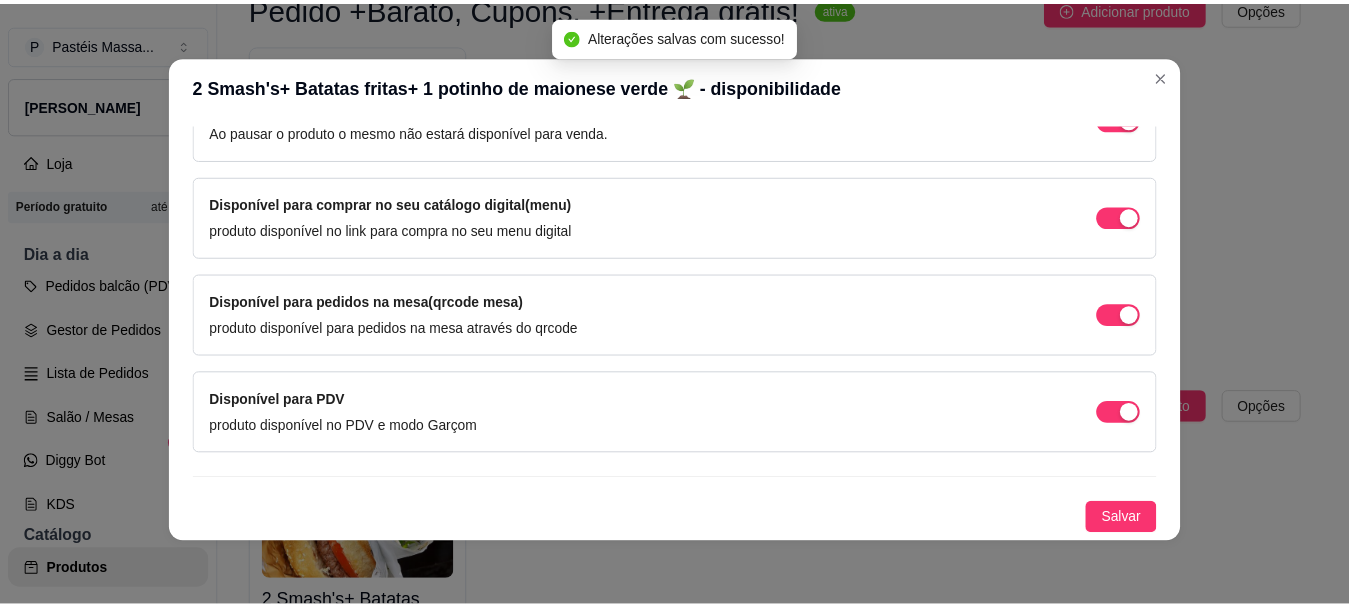 scroll, scrollTop: 0, scrollLeft: 0, axis: both 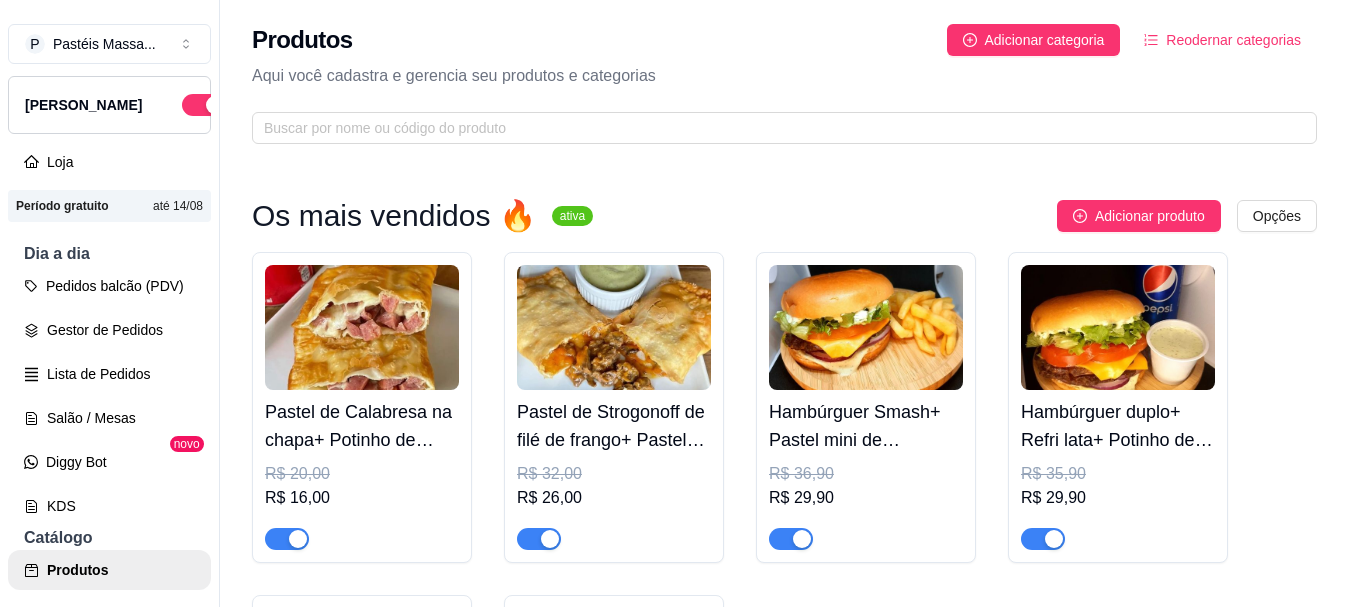 click on "Reodernar categorias" at bounding box center (1233, 40) 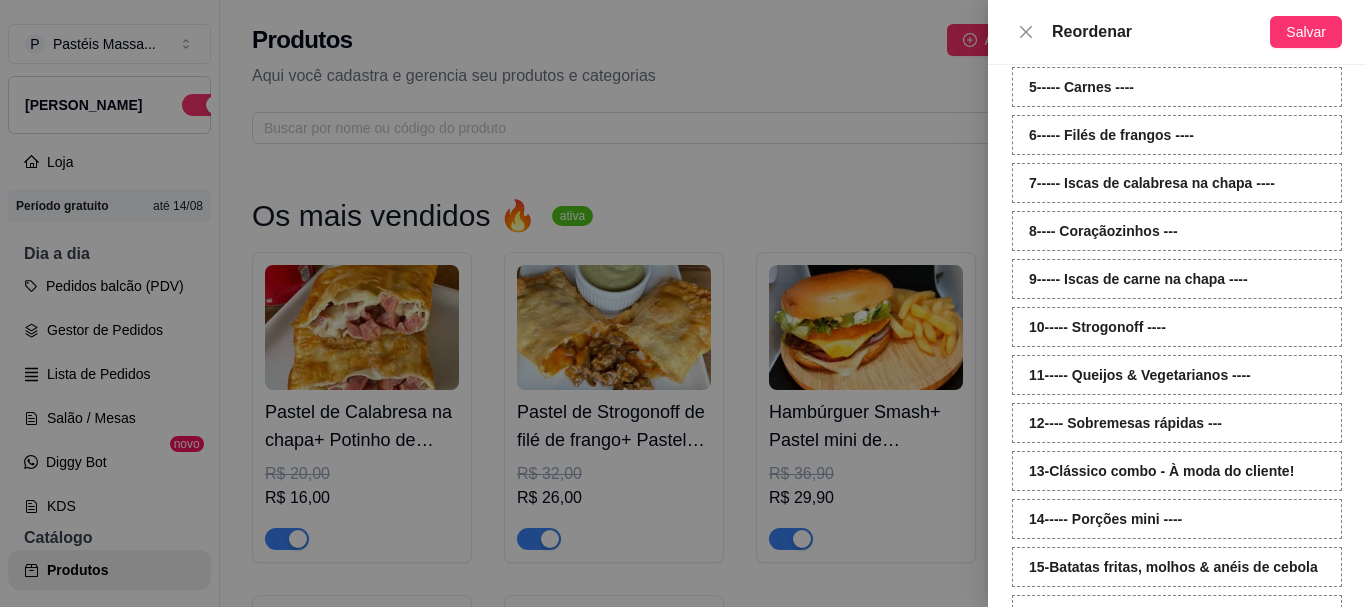 scroll, scrollTop: 452, scrollLeft: 0, axis: vertical 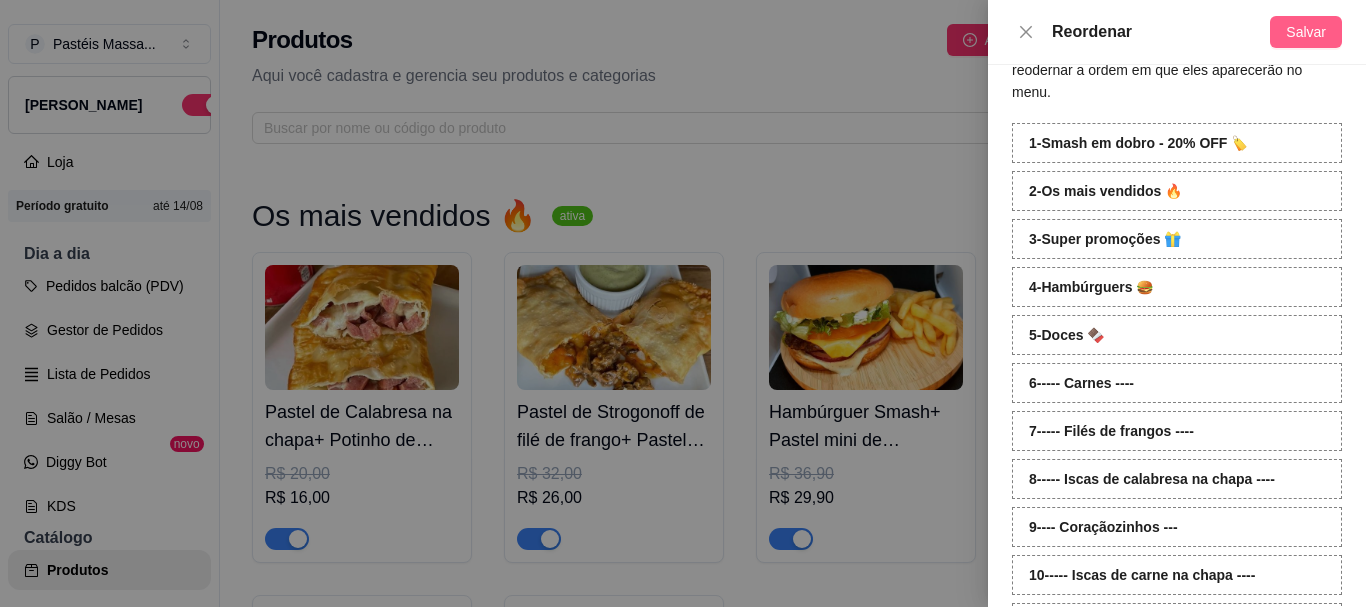 click on "Salvar" at bounding box center (1306, 32) 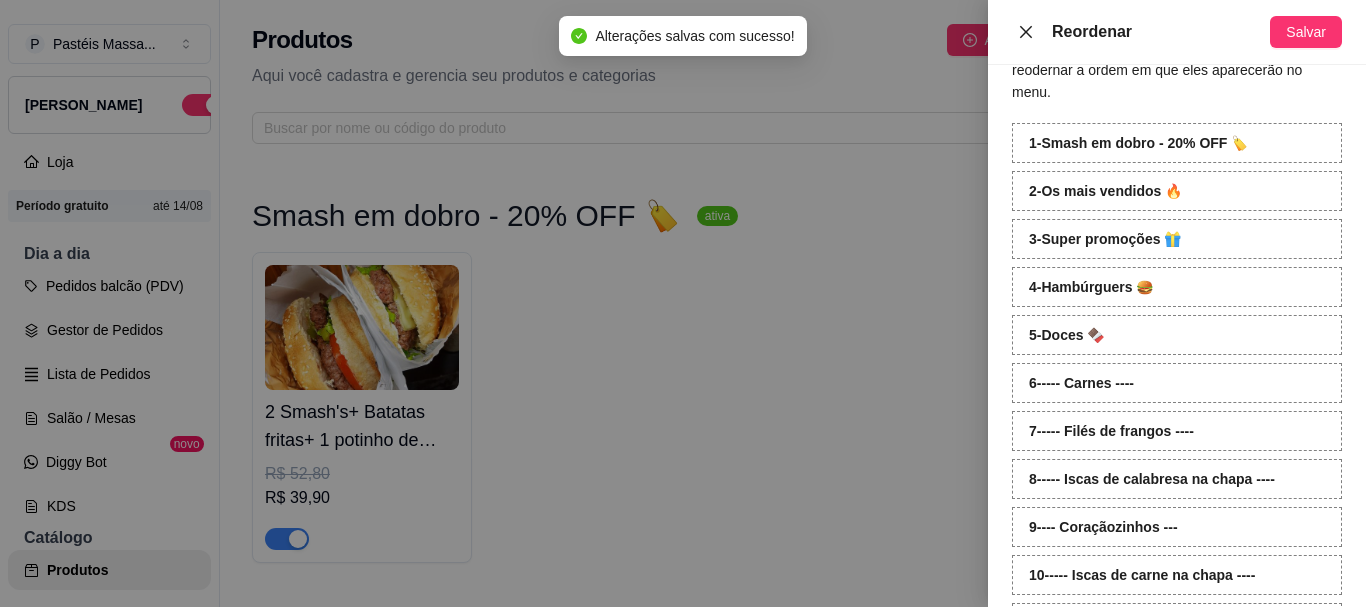click 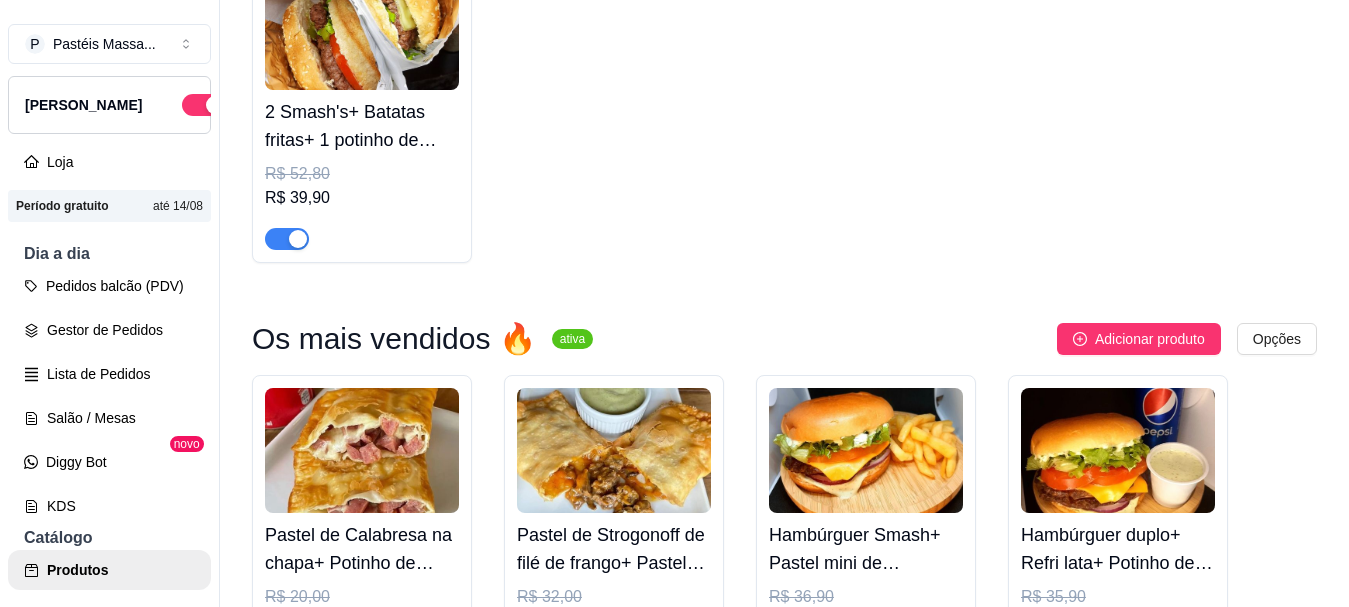 scroll, scrollTop: 0, scrollLeft: 0, axis: both 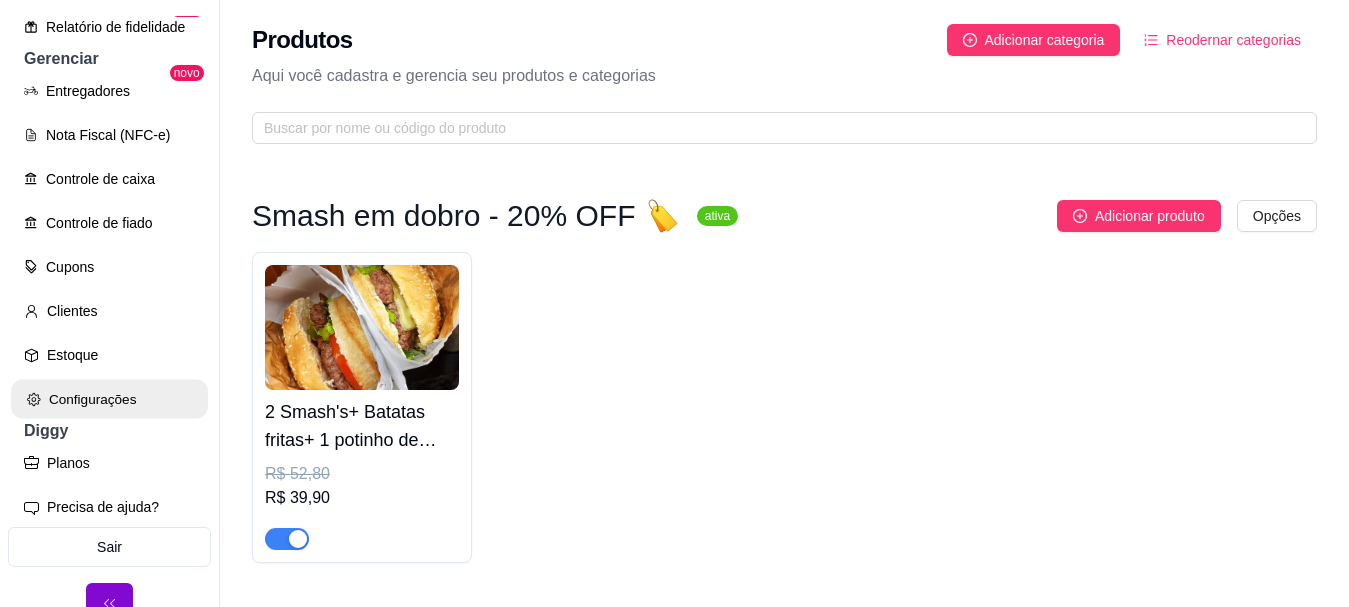 click on "Configurações" at bounding box center (109, 399) 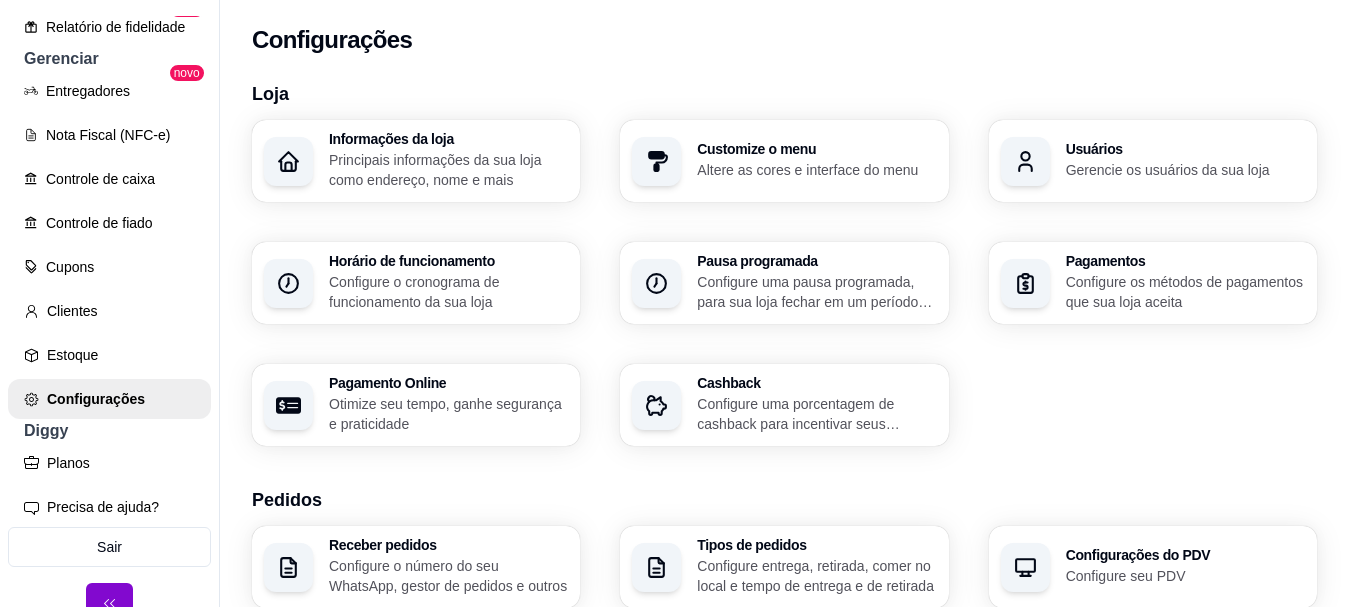 click on "Customize o menu Altere as cores e interface do menu" at bounding box center (816, 161) 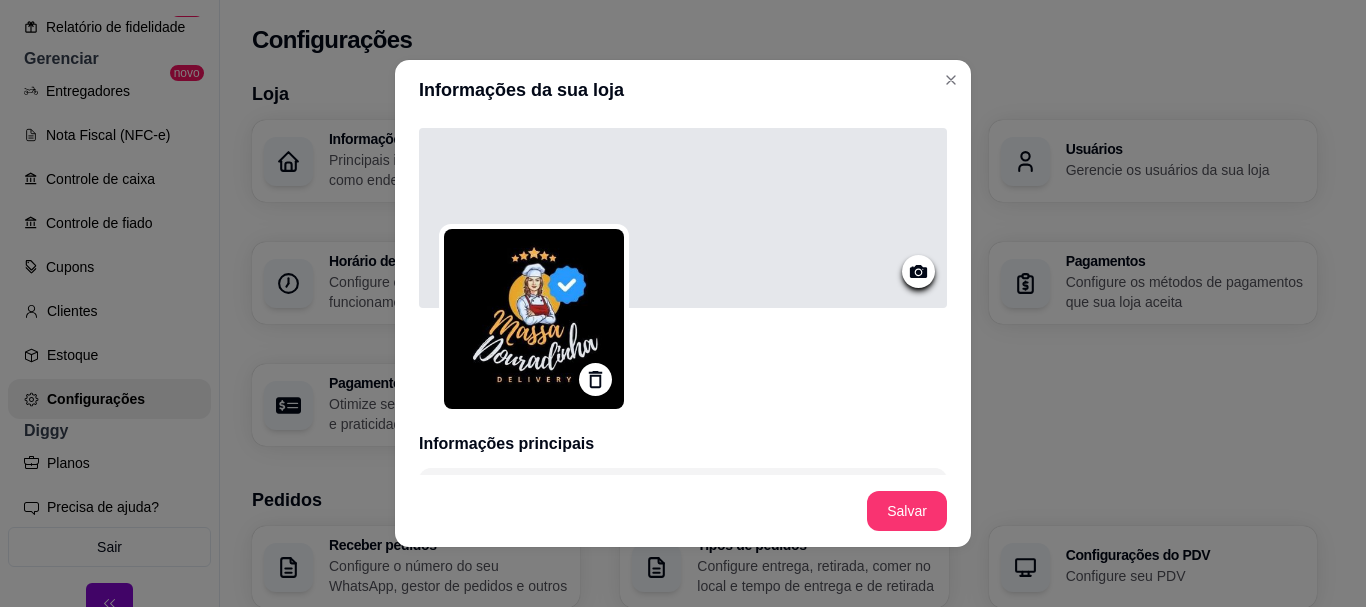 click at bounding box center (683, 218) 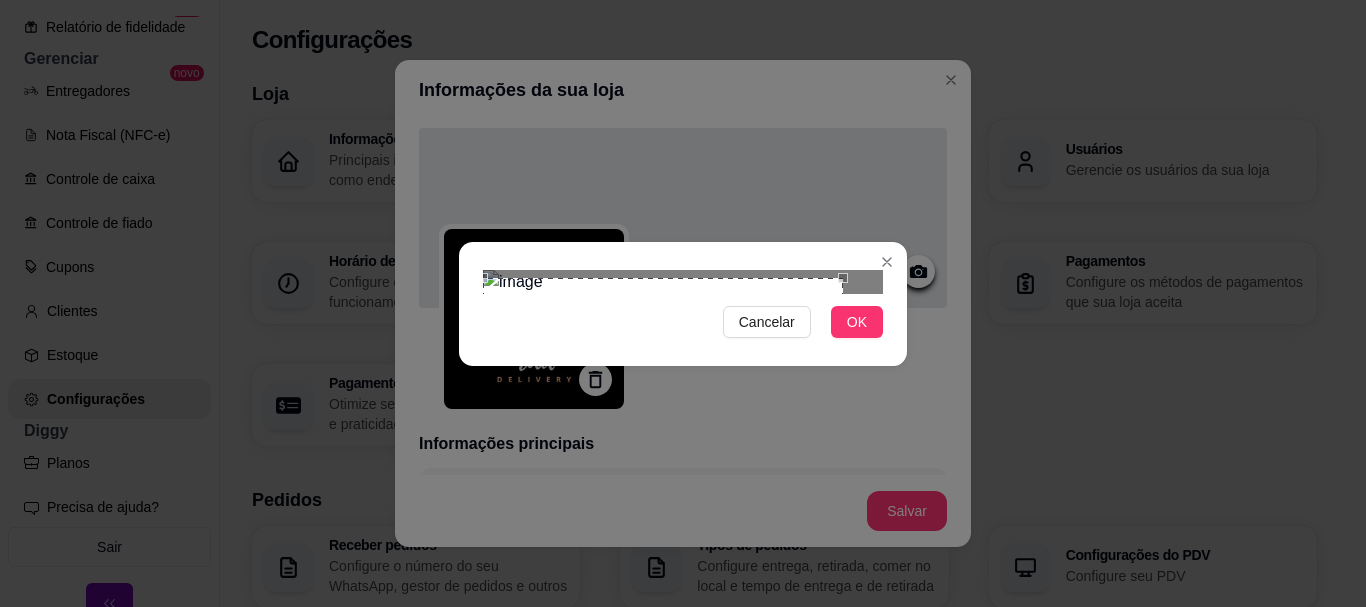 click at bounding box center [663, 338] 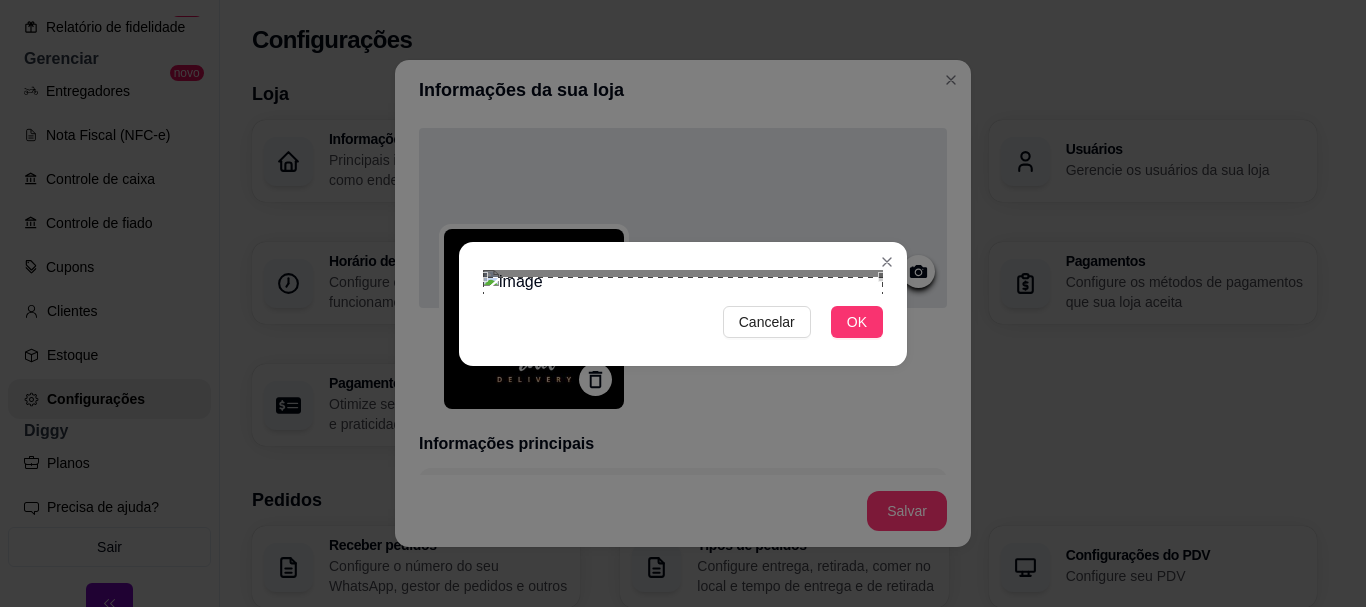 click on "Cancelar OK" at bounding box center [683, 303] 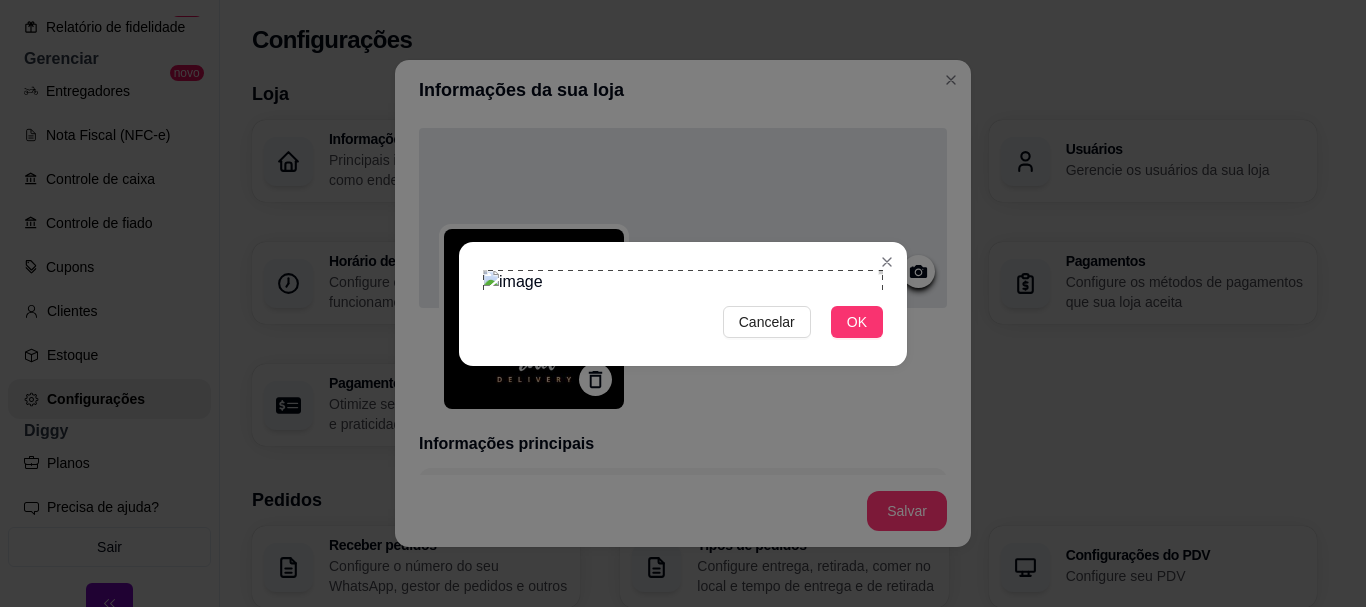 click at bounding box center [683, 336] 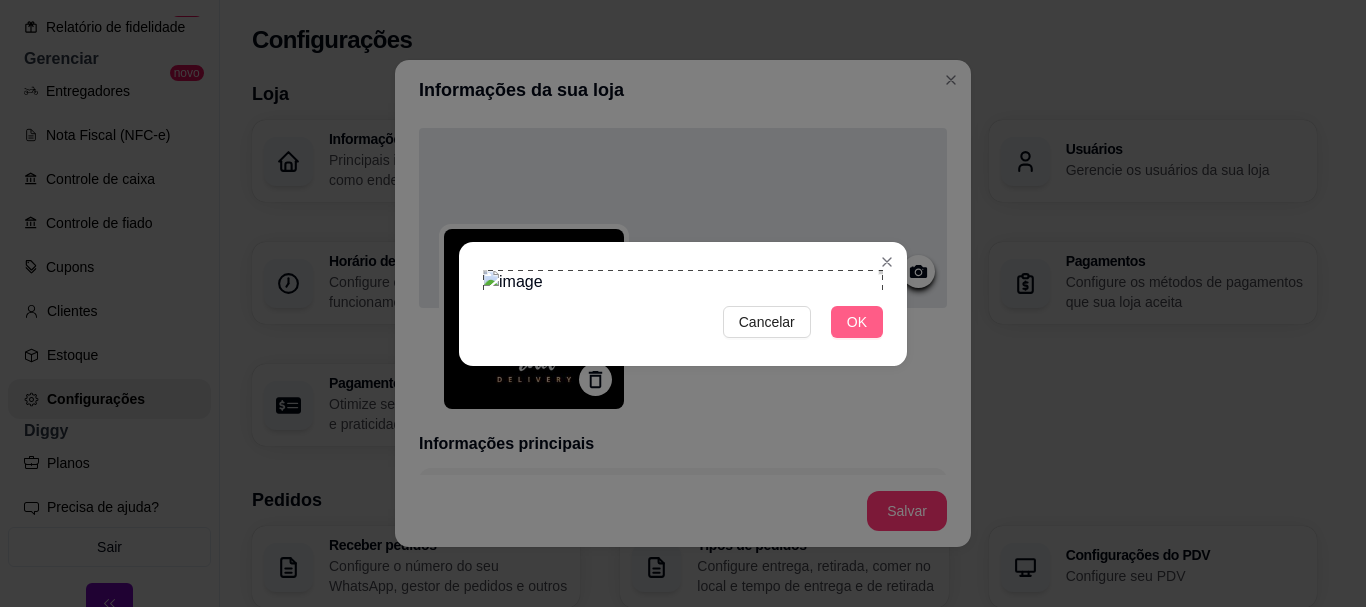 click on "OK" at bounding box center [857, 322] 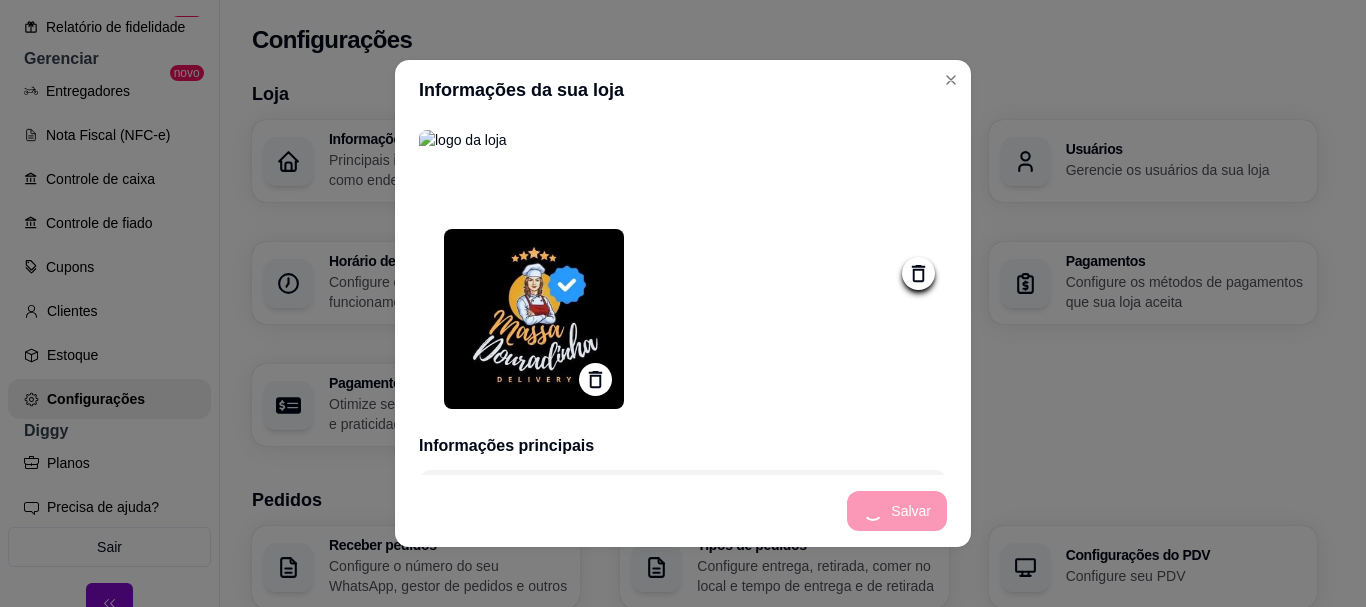type on "Seja muito bem vindos! Verifique seus cupons do Clube Massa Douradinha disponíveis antes de finalizar seu pedido 🏷️" 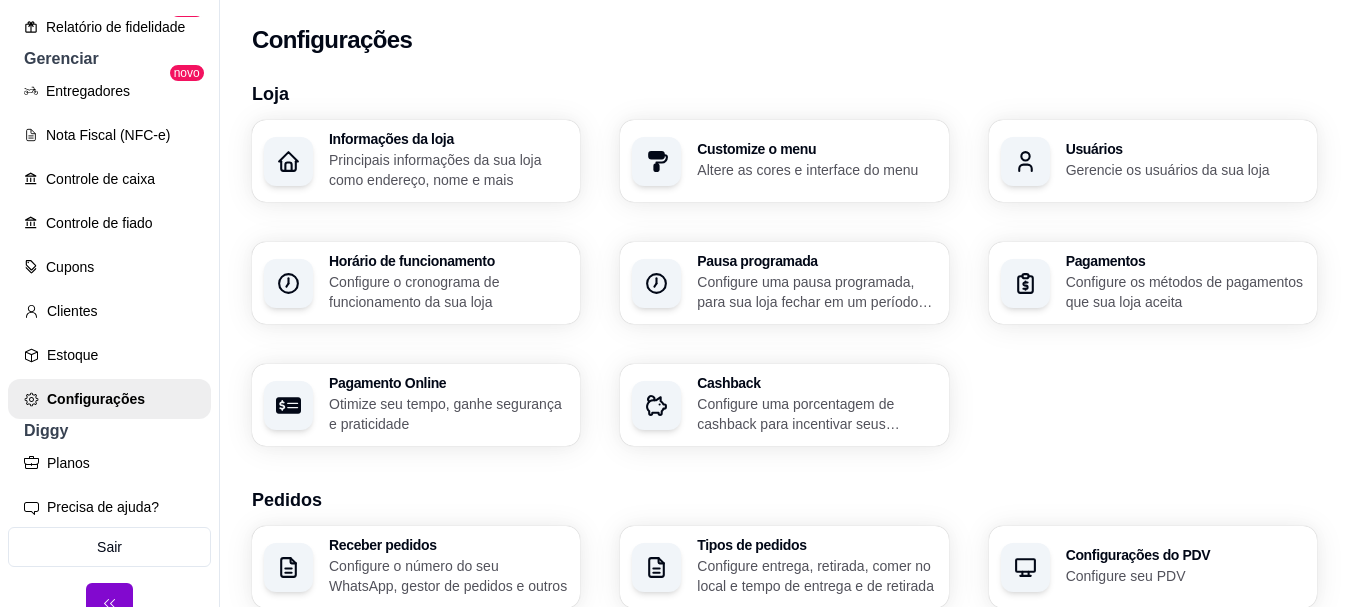 click on "Principais informações da sua loja como endereço, nome e mais" at bounding box center [448, 170] 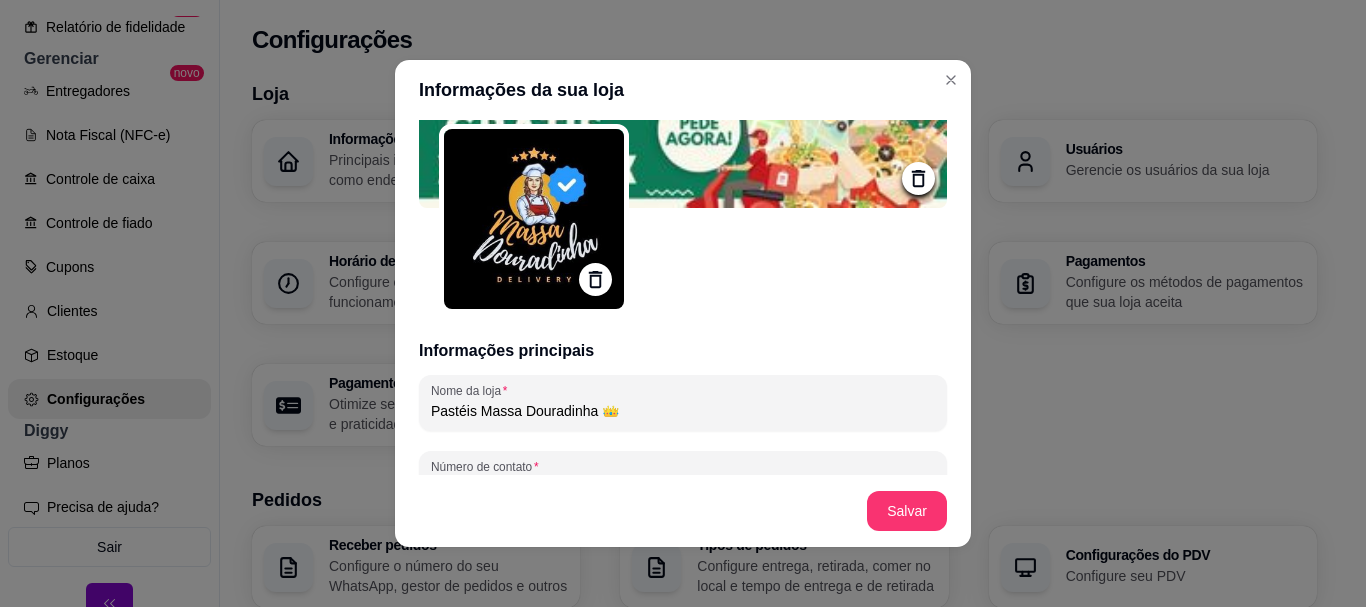 scroll, scrollTop: 0, scrollLeft: 0, axis: both 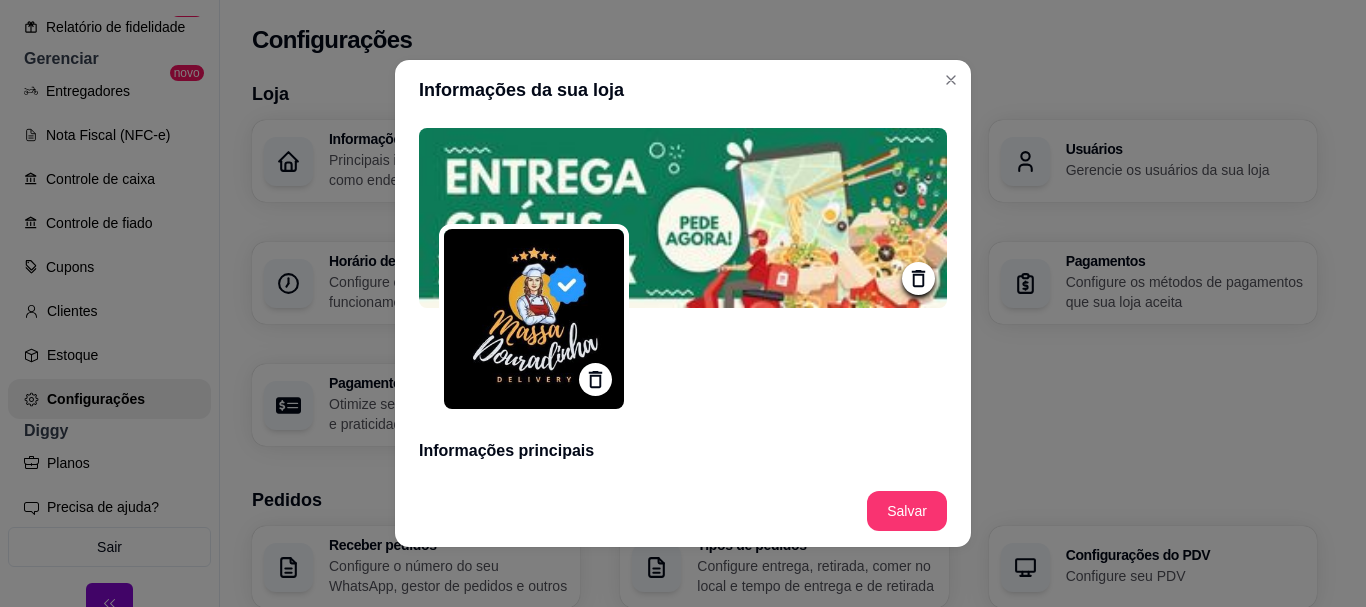 click 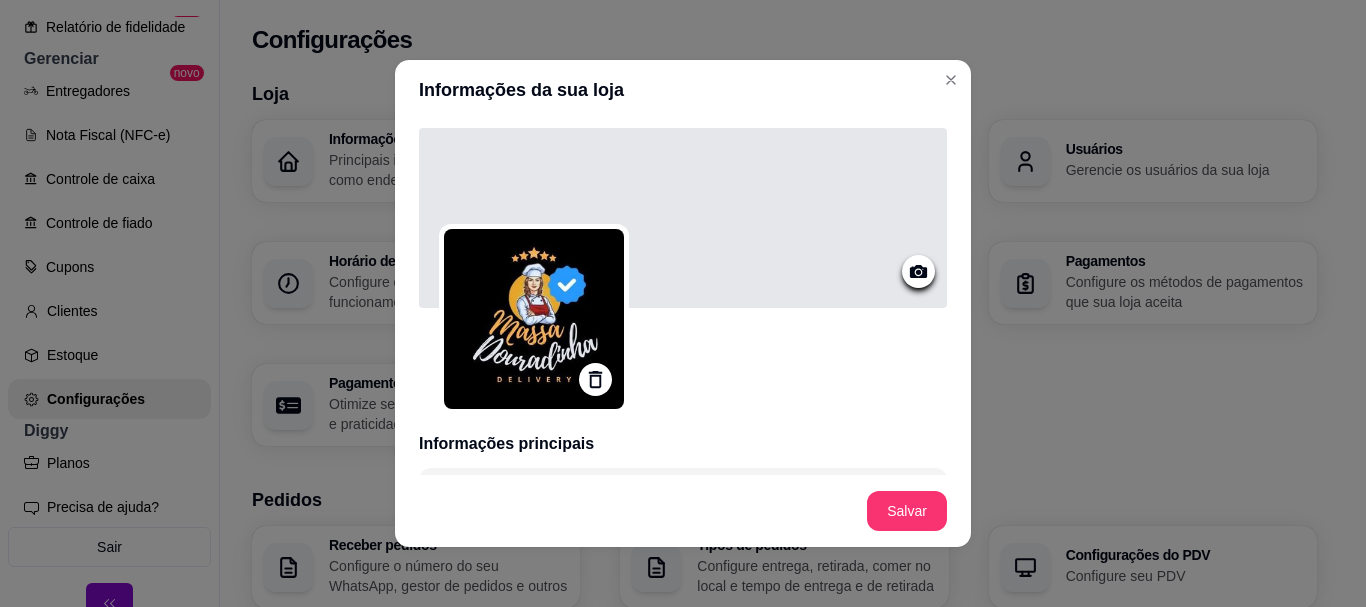 drag, startPoint x: 752, startPoint y: 207, endPoint x: 697, endPoint y: 391, distance: 192.04427 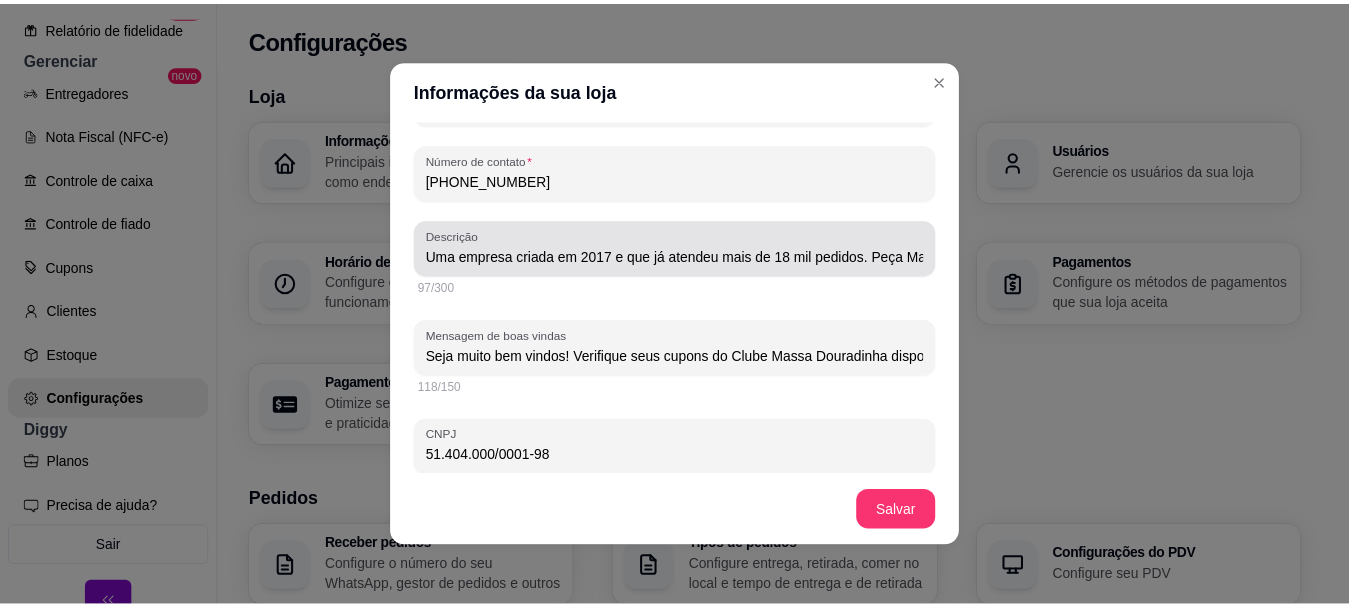 scroll, scrollTop: 900, scrollLeft: 0, axis: vertical 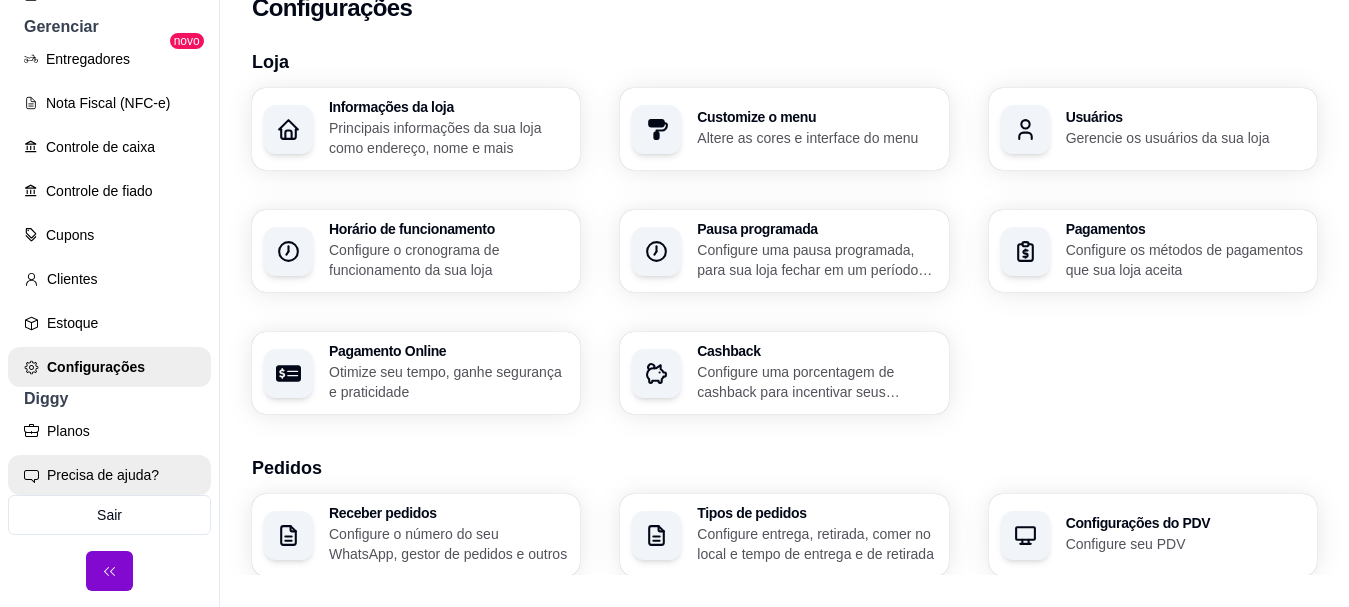 click on "Precisa de ajuda?" at bounding box center [109, 475] 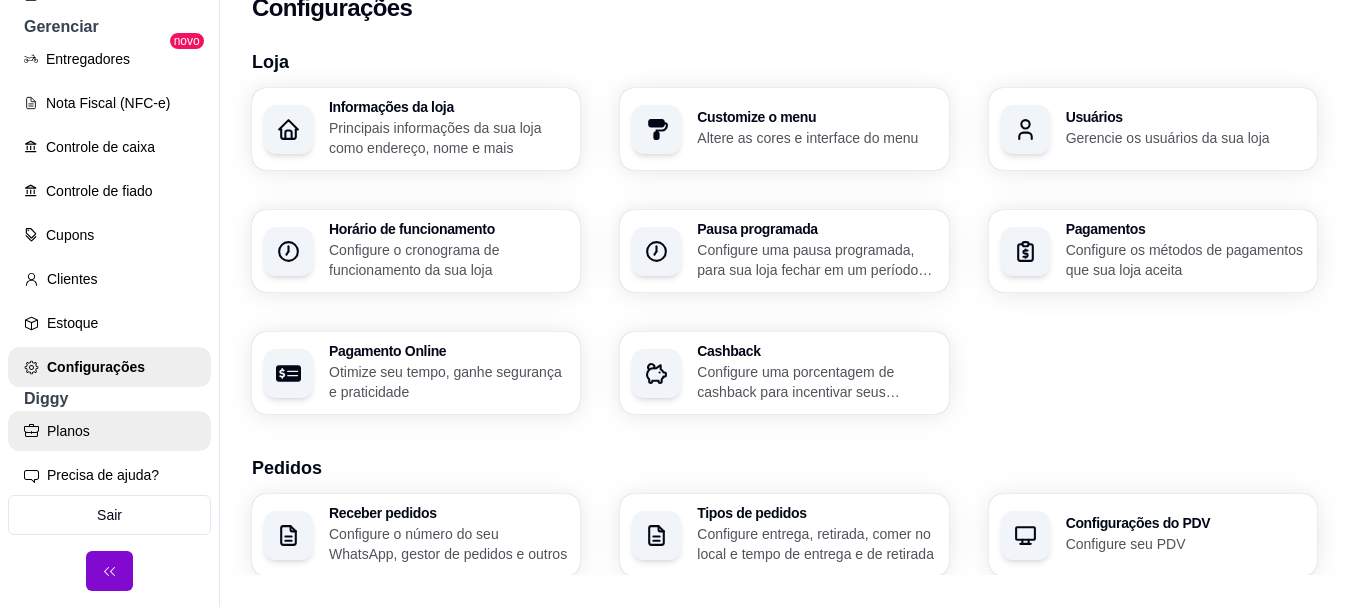 scroll, scrollTop: 663, scrollLeft: 0, axis: vertical 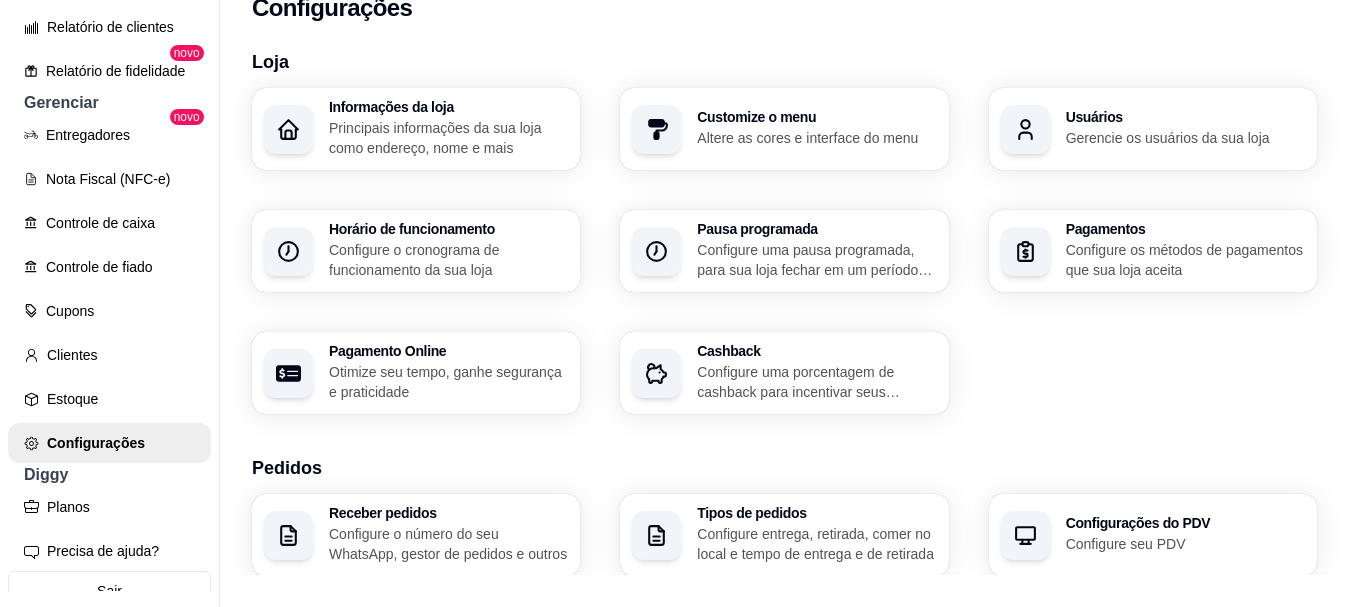 click on "Principais informações da sua loja como endereço, nome e mais" at bounding box center [448, 138] 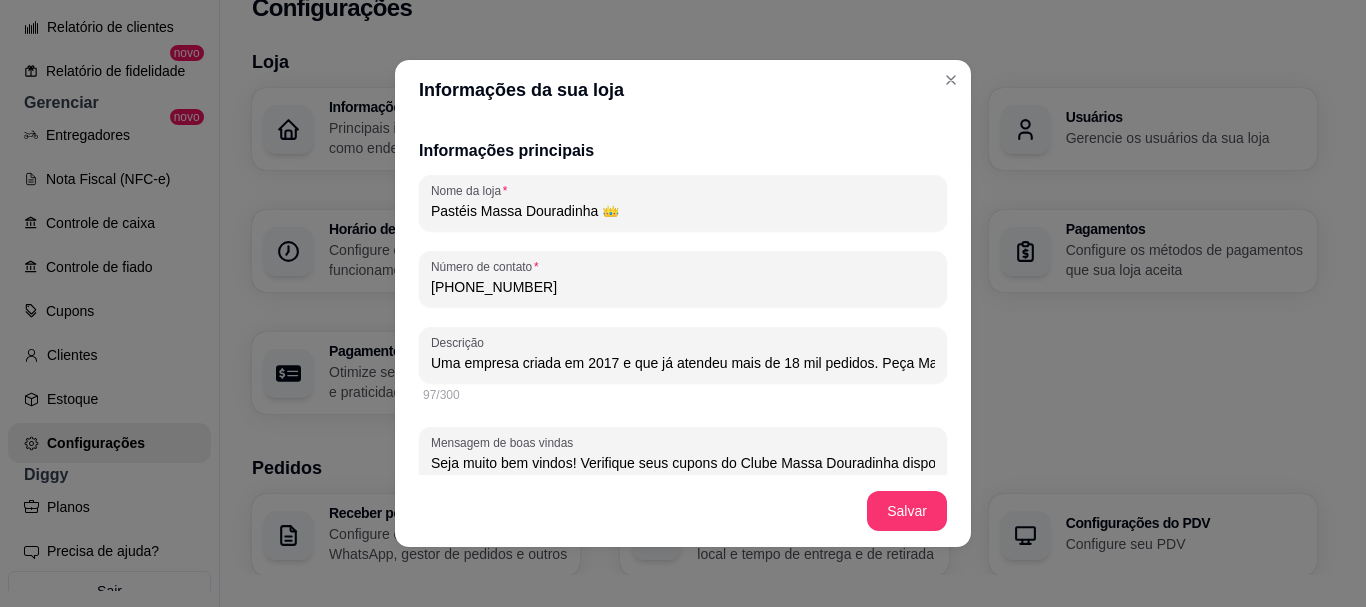 scroll, scrollTop: 0, scrollLeft: 0, axis: both 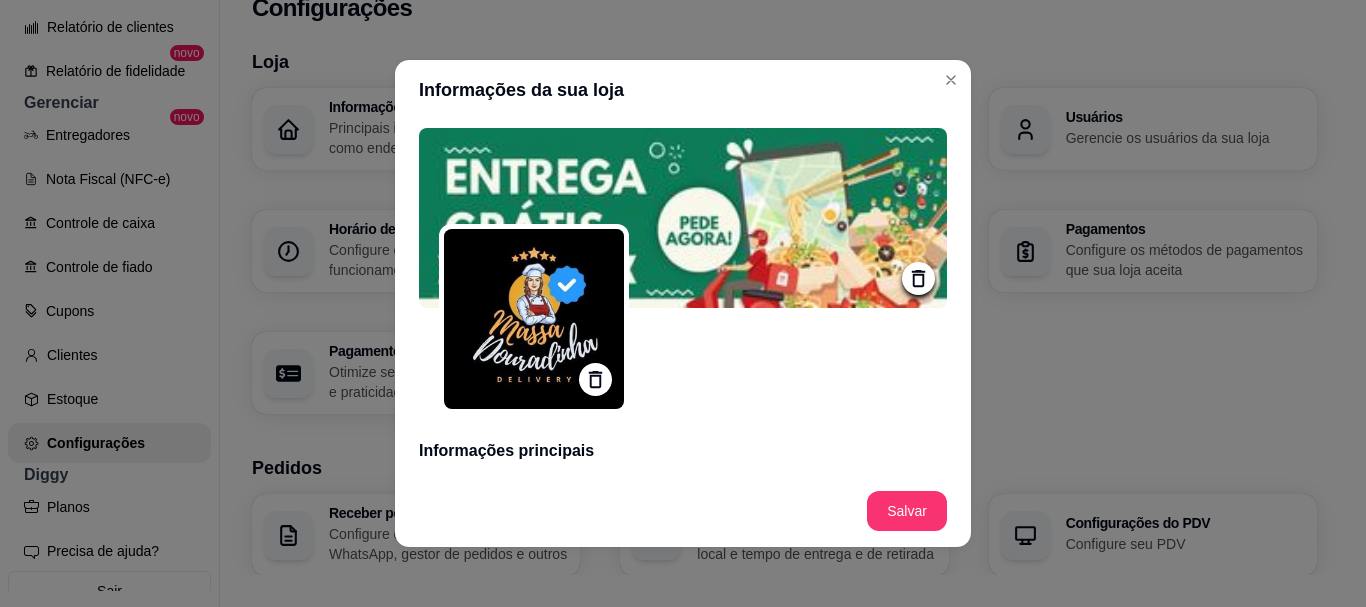 click 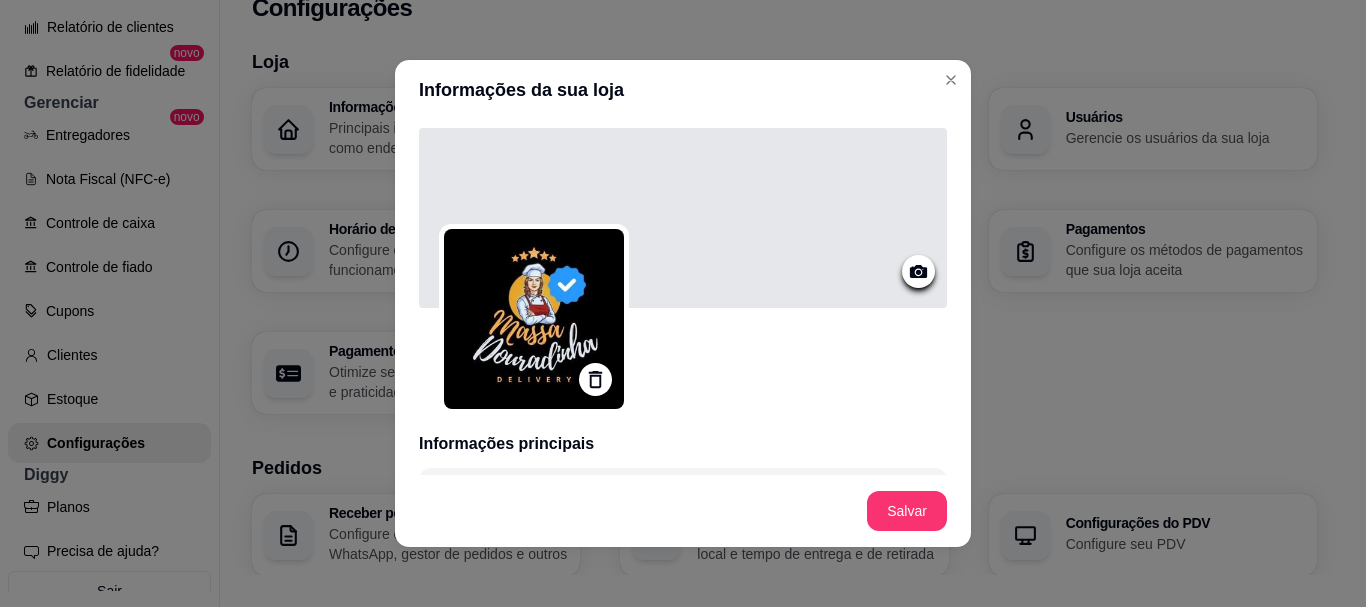 click at bounding box center [683, 218] 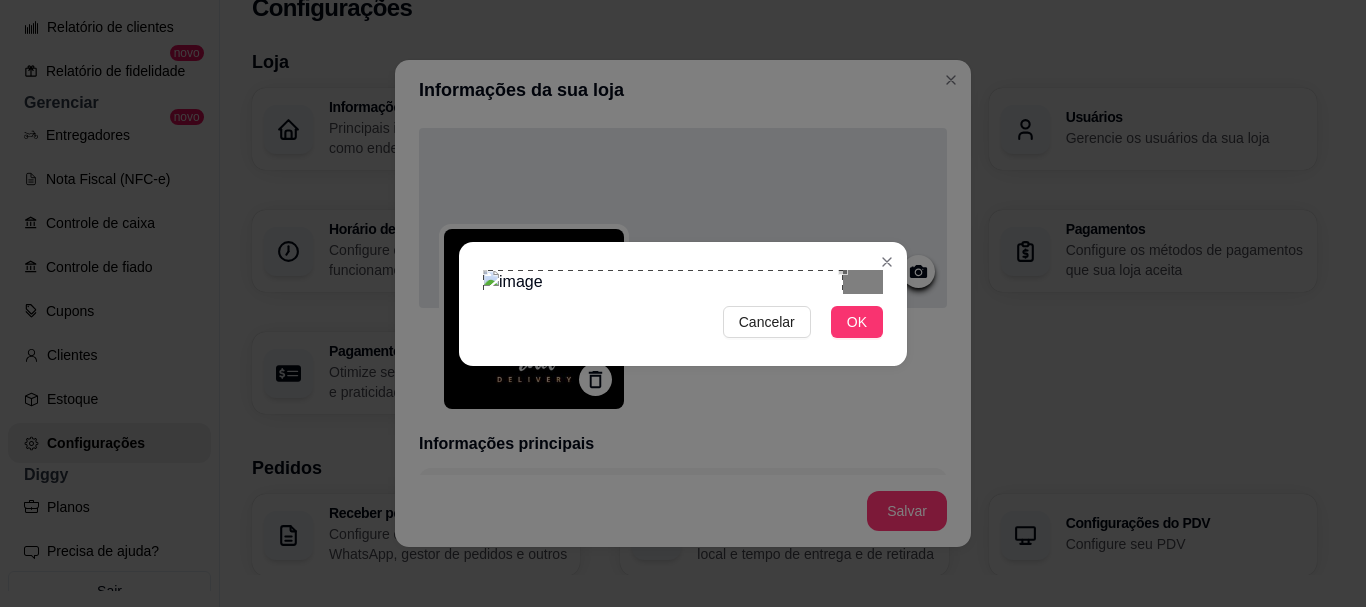 click at bounding box center [663, 330] 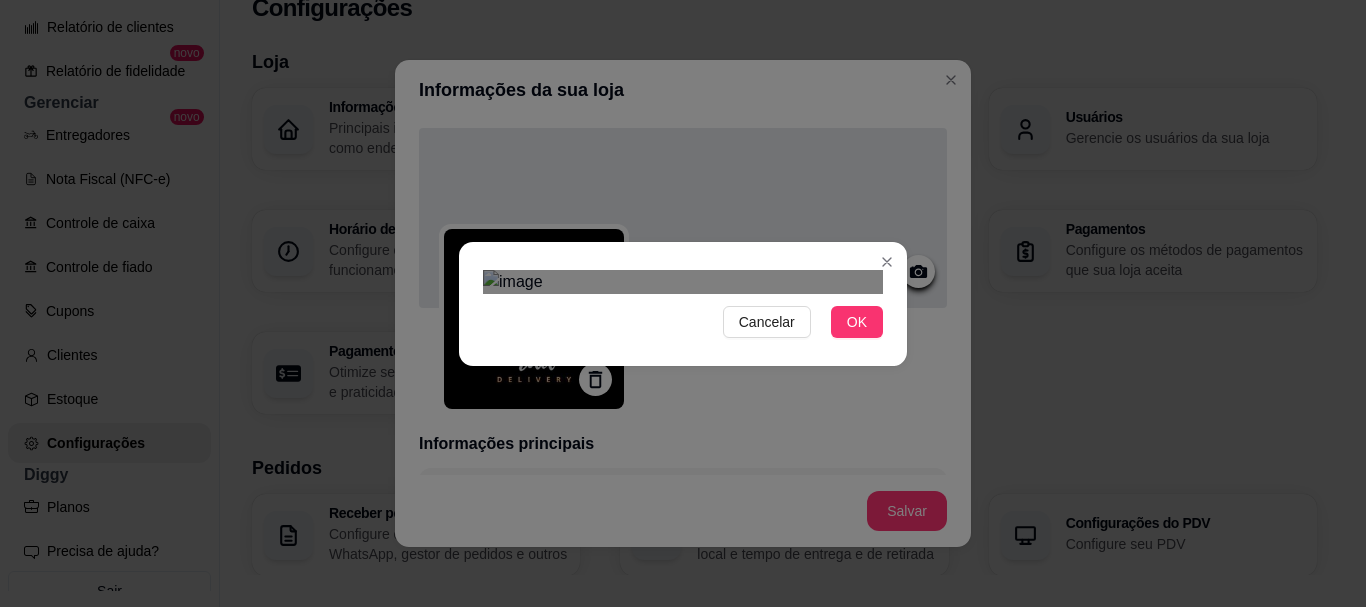 click on "Cancelar OK" at bounding box center [683, 303] 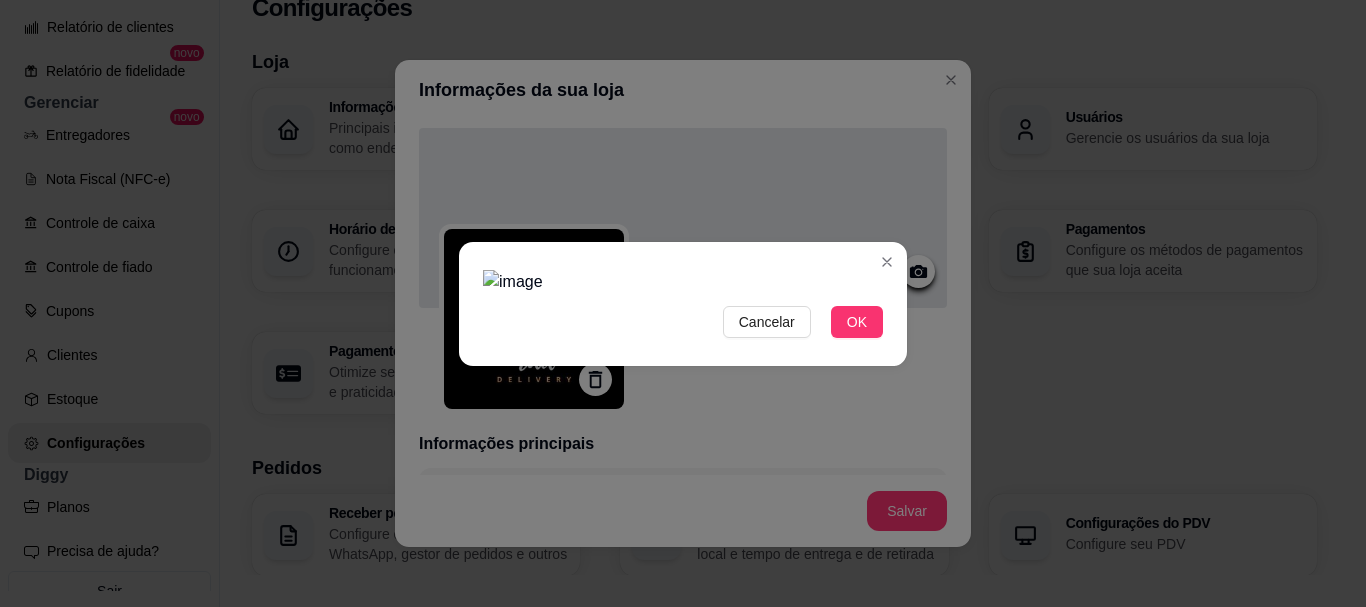 click at bounding box center [683, 282] 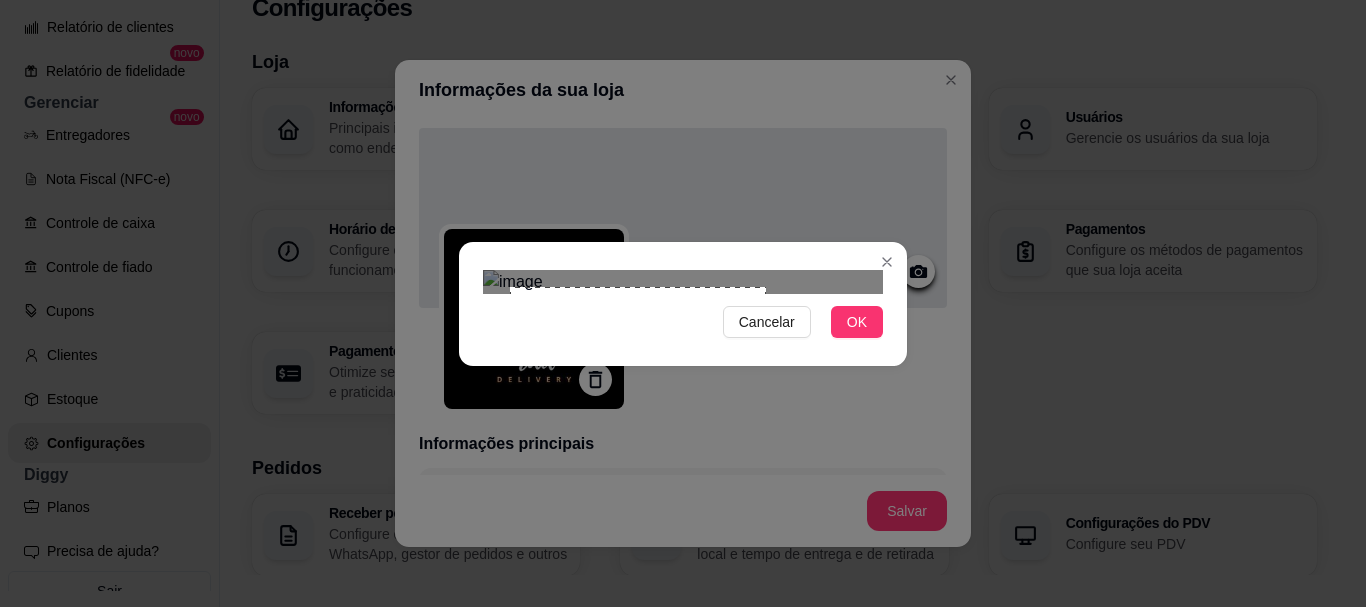 click at bounding box center (683, 282) 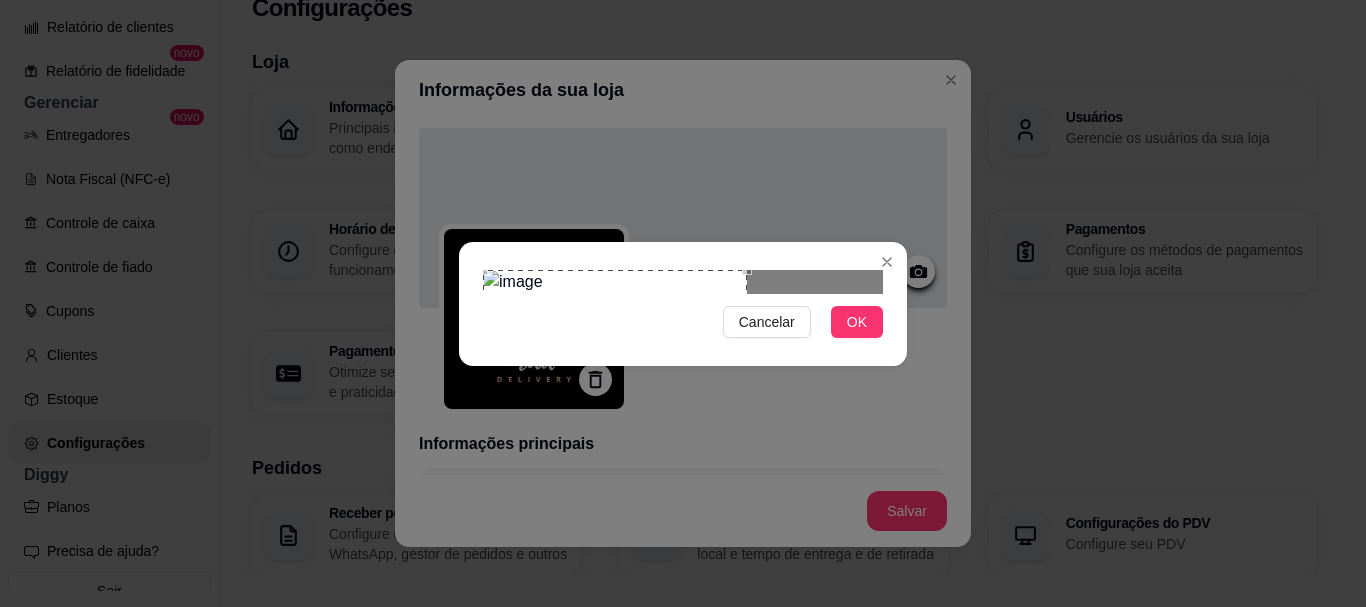 click at bounding box center [615, 314] 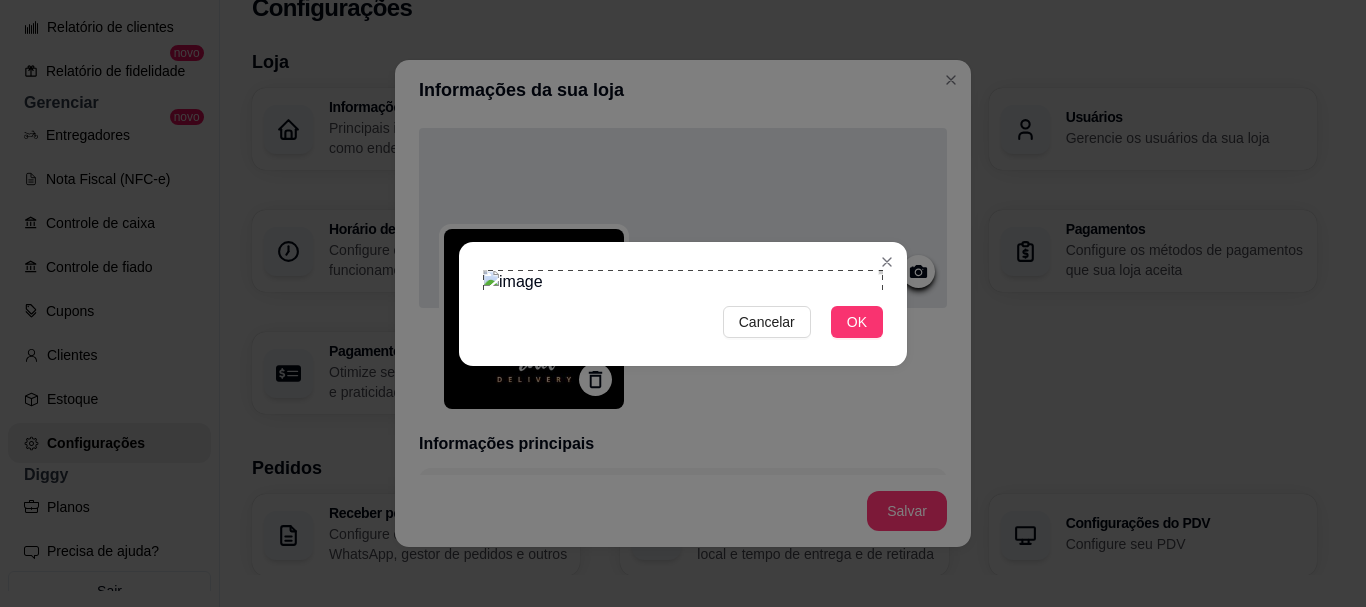 click on "Cancelar OK" at bounding box center (683, 303) 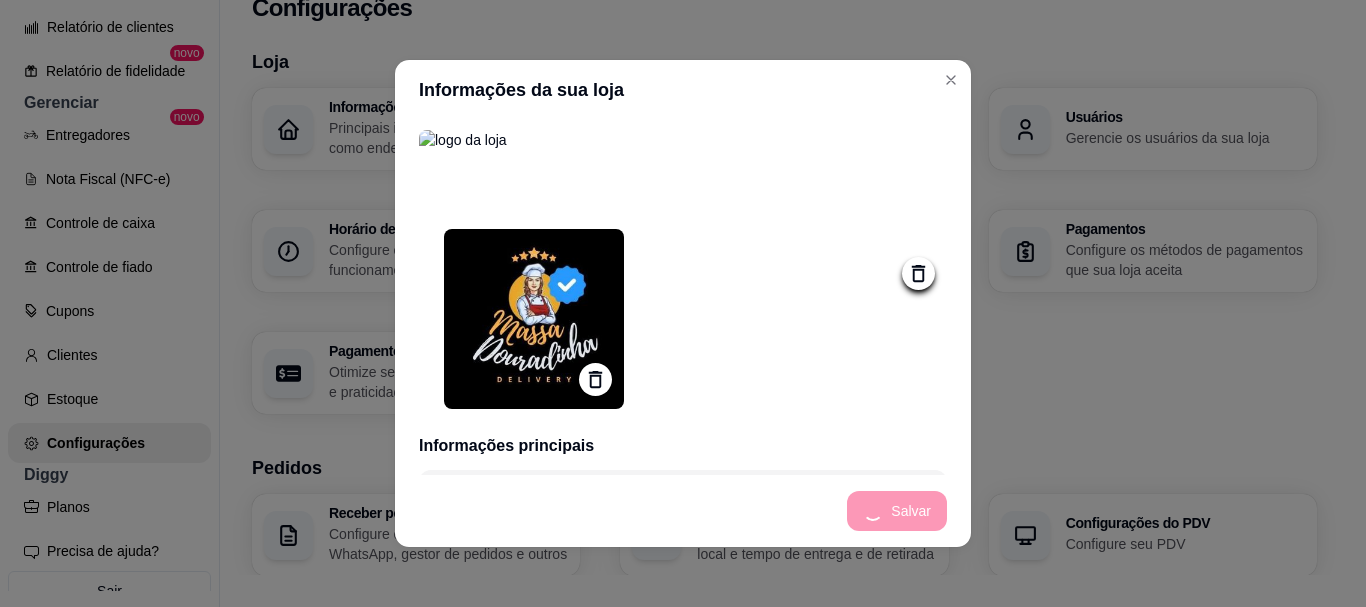 type on "Seja muito bem vindos! Verifique seus cupons do Clube Massa Douradinha disponíveis antes de finalizar seu pedido 🏷️" 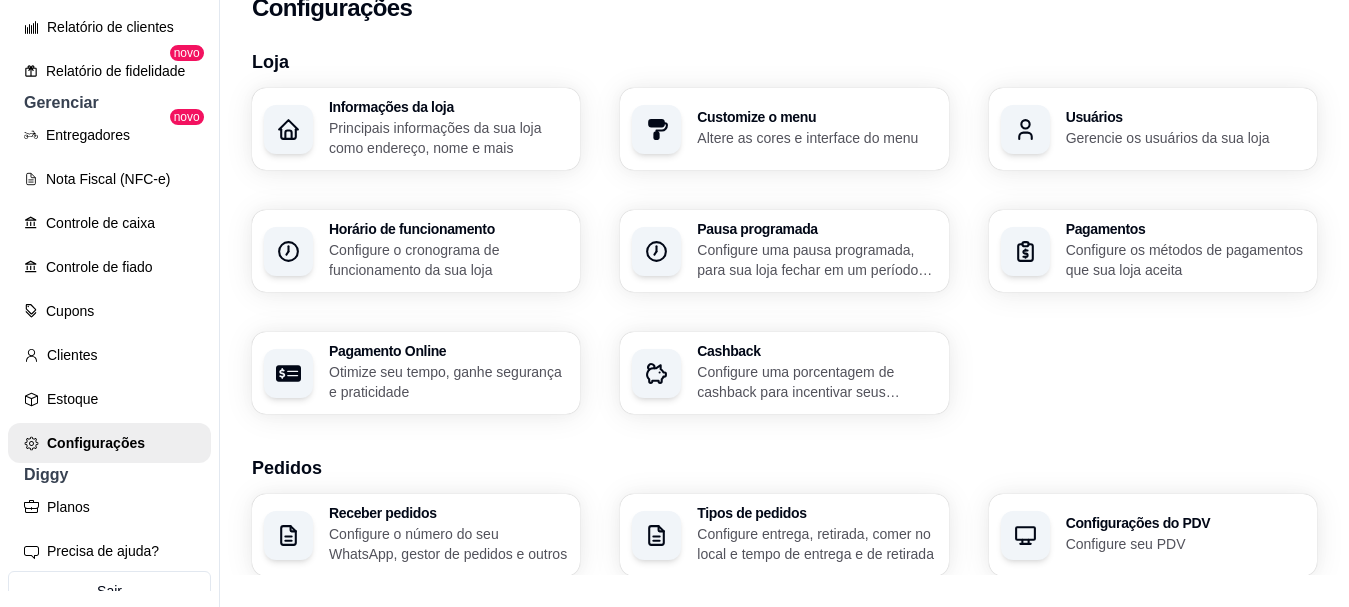 click on "Principais informações da sua loja como endereço, nome e mais" at bounding box center (448, 138) 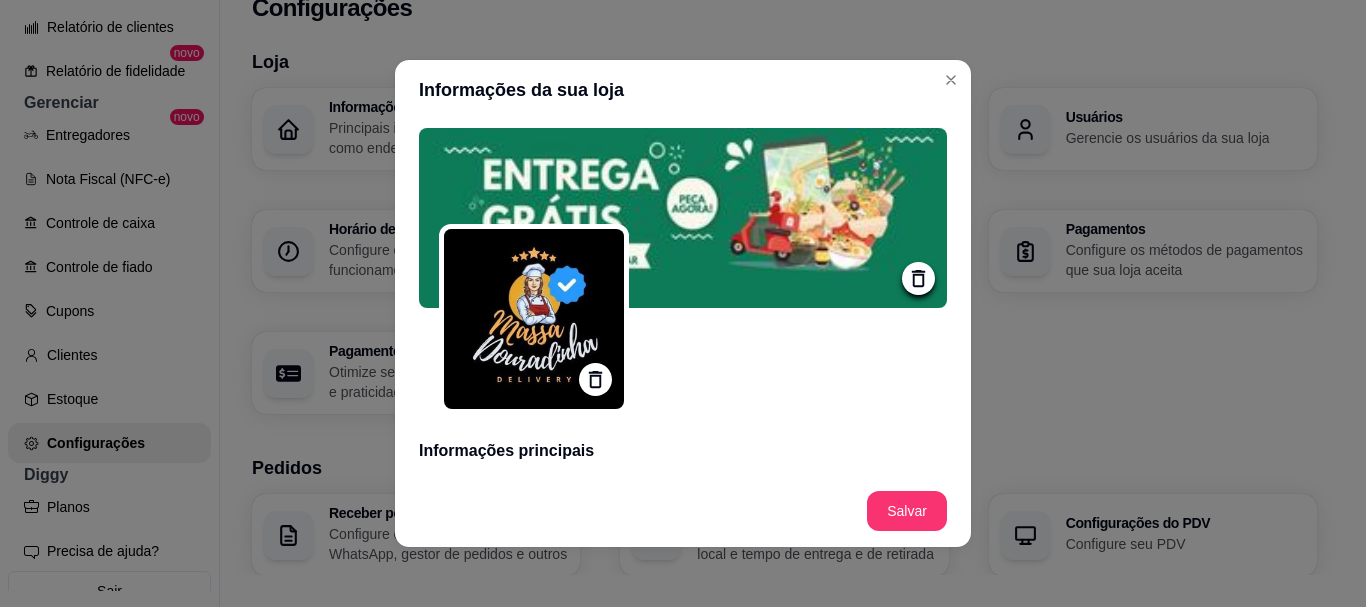 click at bounding box center [683, 218] 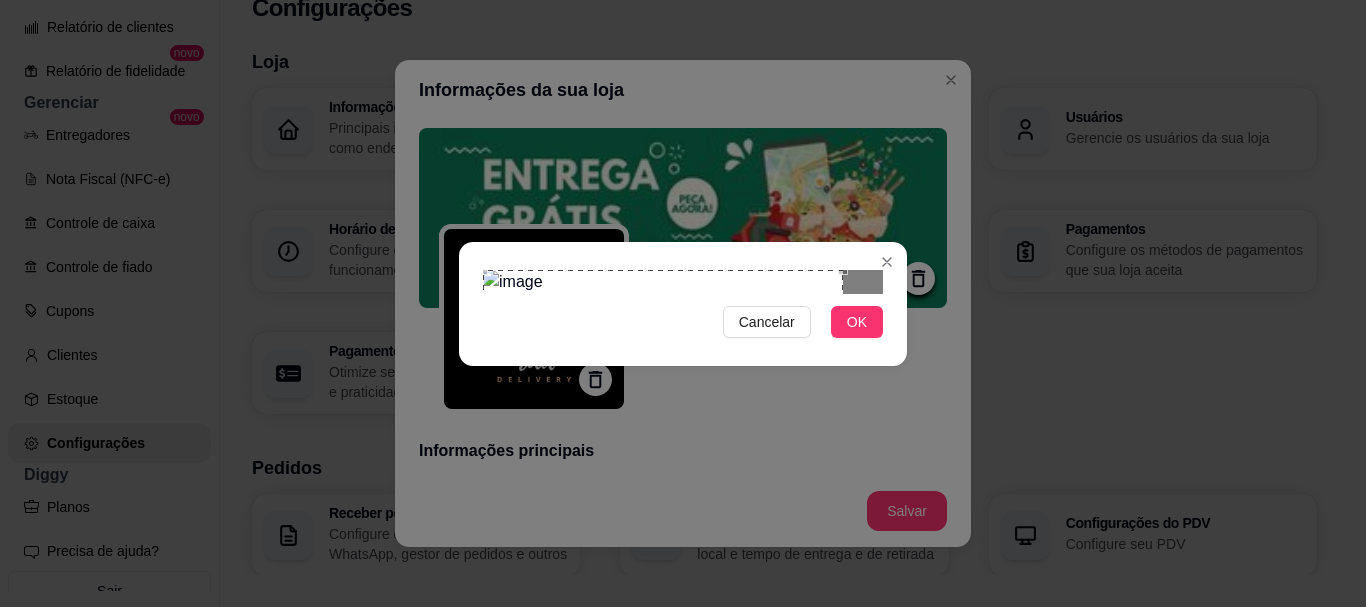 click at bounding box center (663, 330) 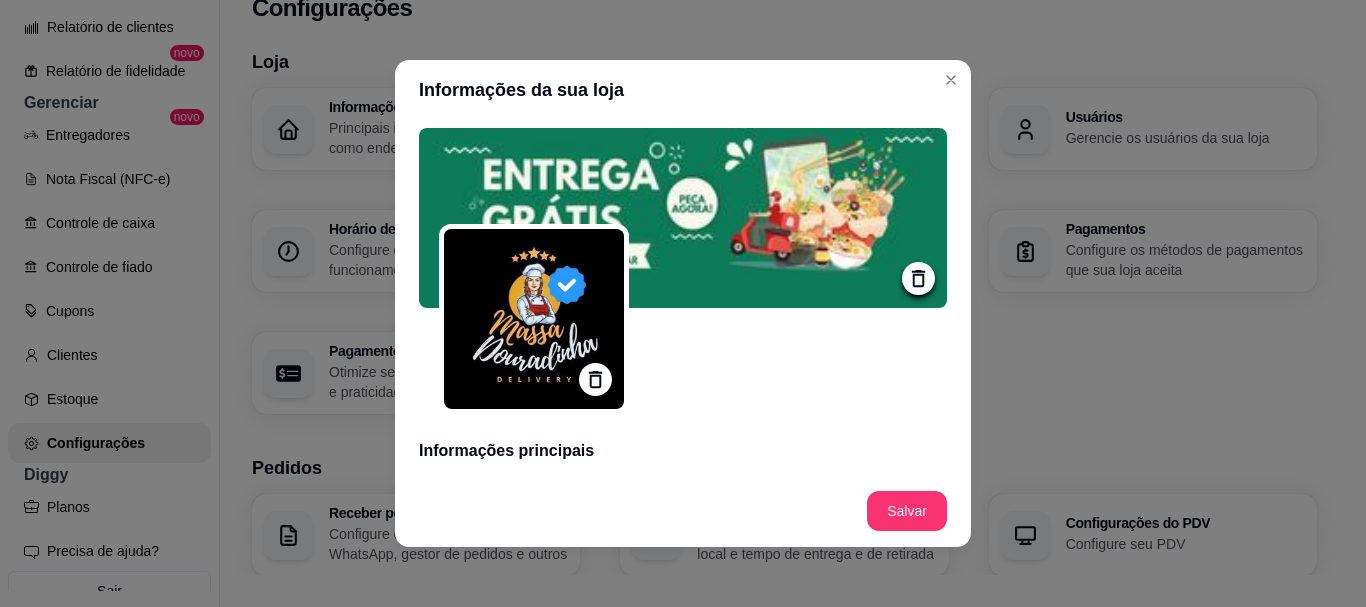 click at bounding box center (683, 218) 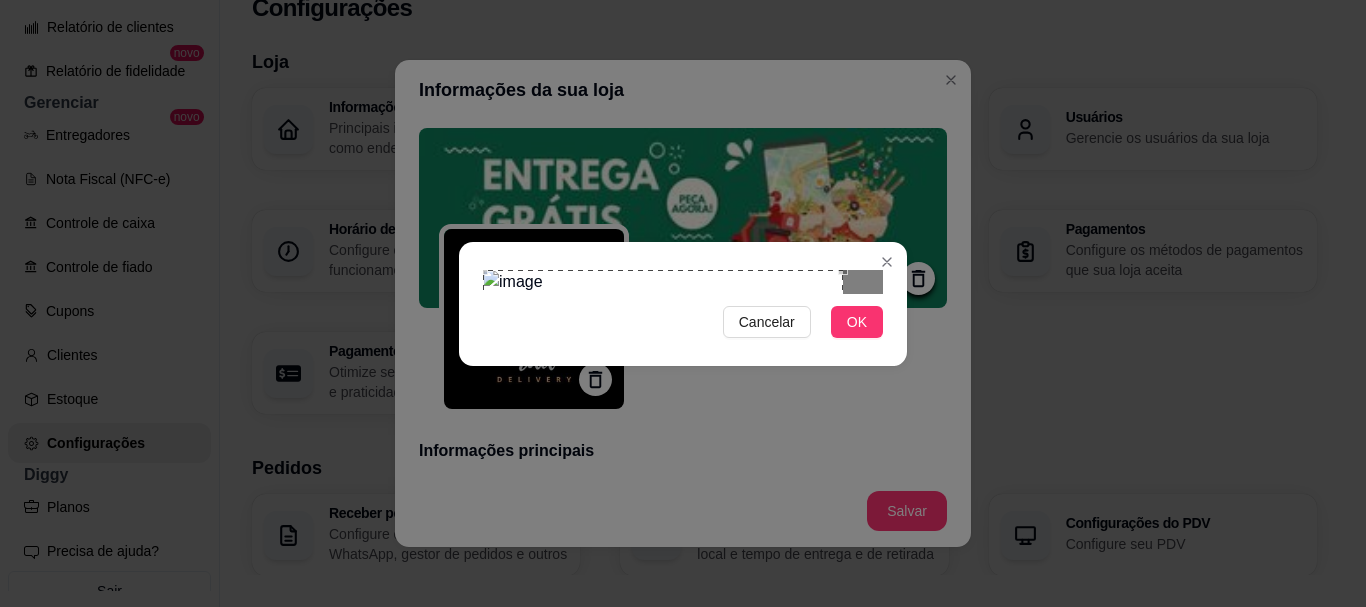 click at bounding box center [663, 330] 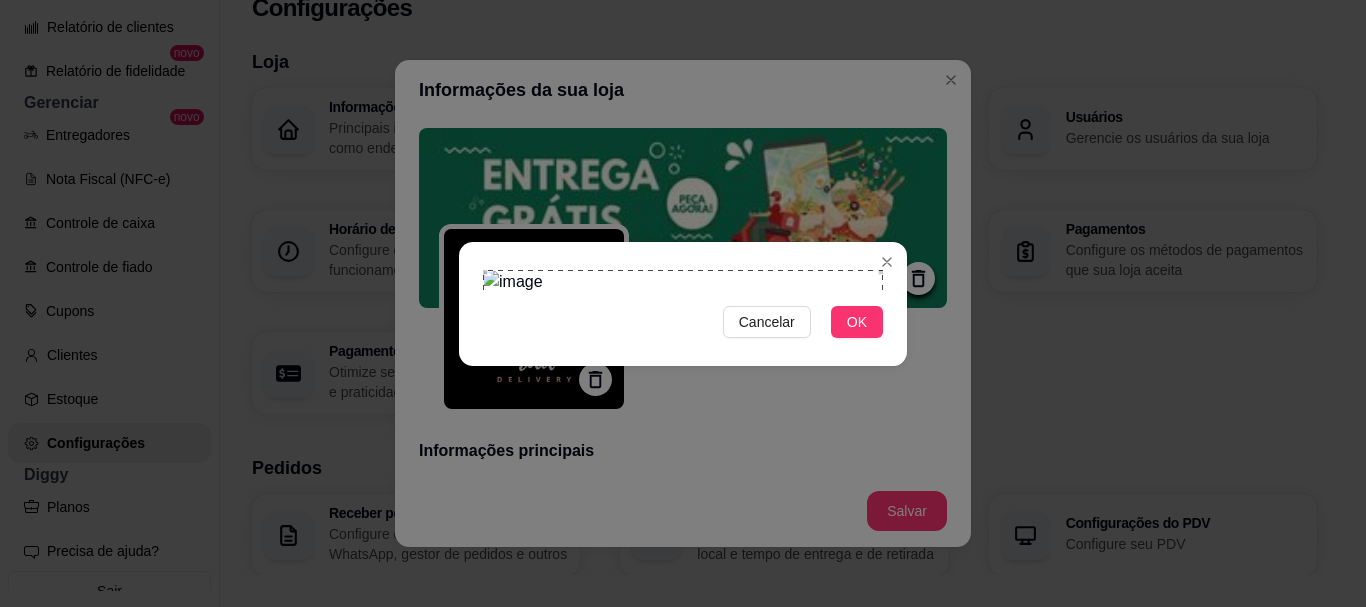 click on "Cancelar OK" at bounding box center [683, 303] 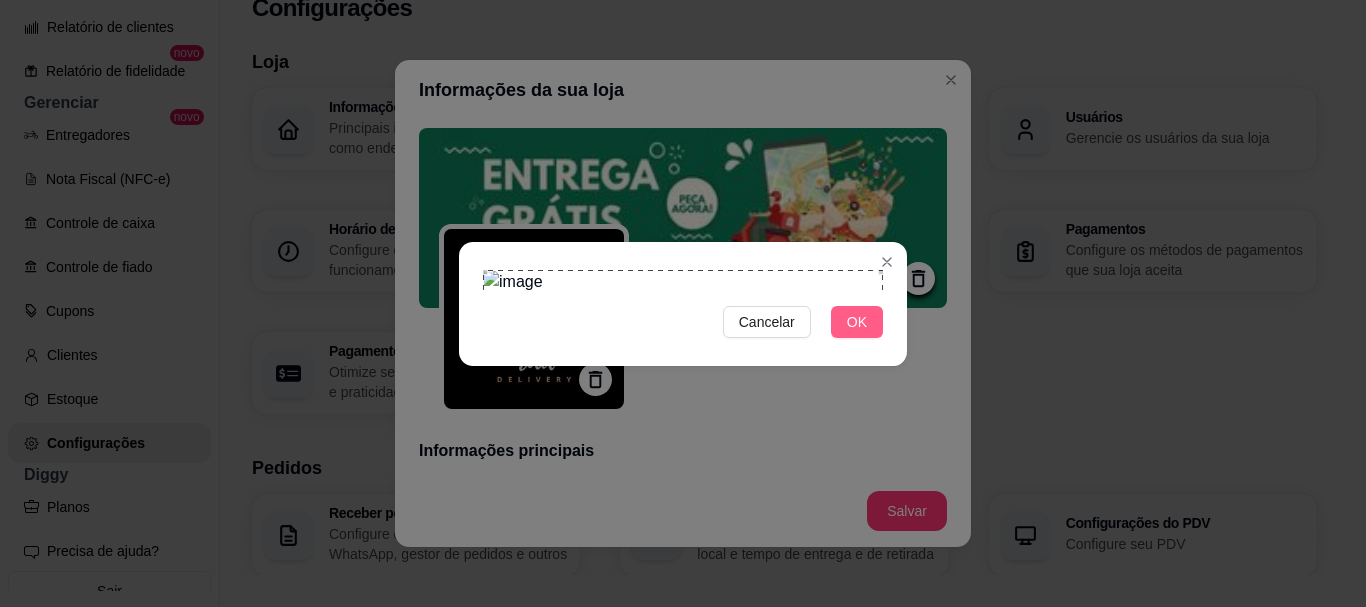 click on "OK" at bounding box center (857, 322) 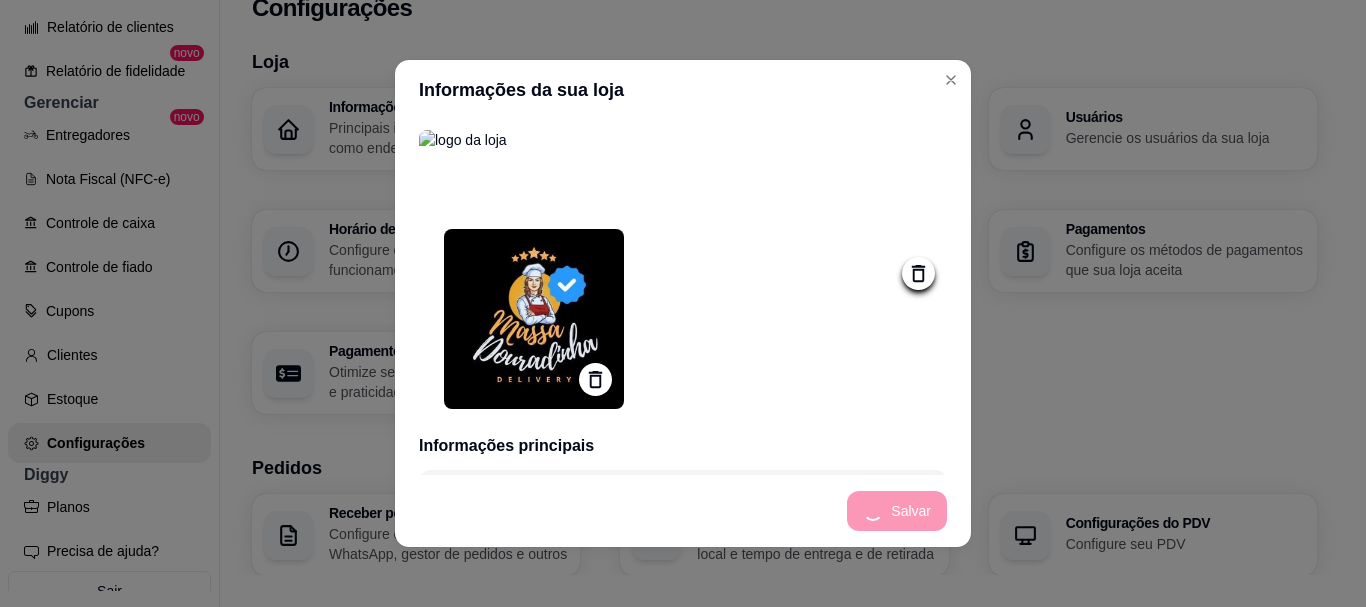 type on "Seja muito bem vindos! Verifique seus cupons do Clube Massa Douradinha disponíveis antes de finalizar seu pedido 🏷️" 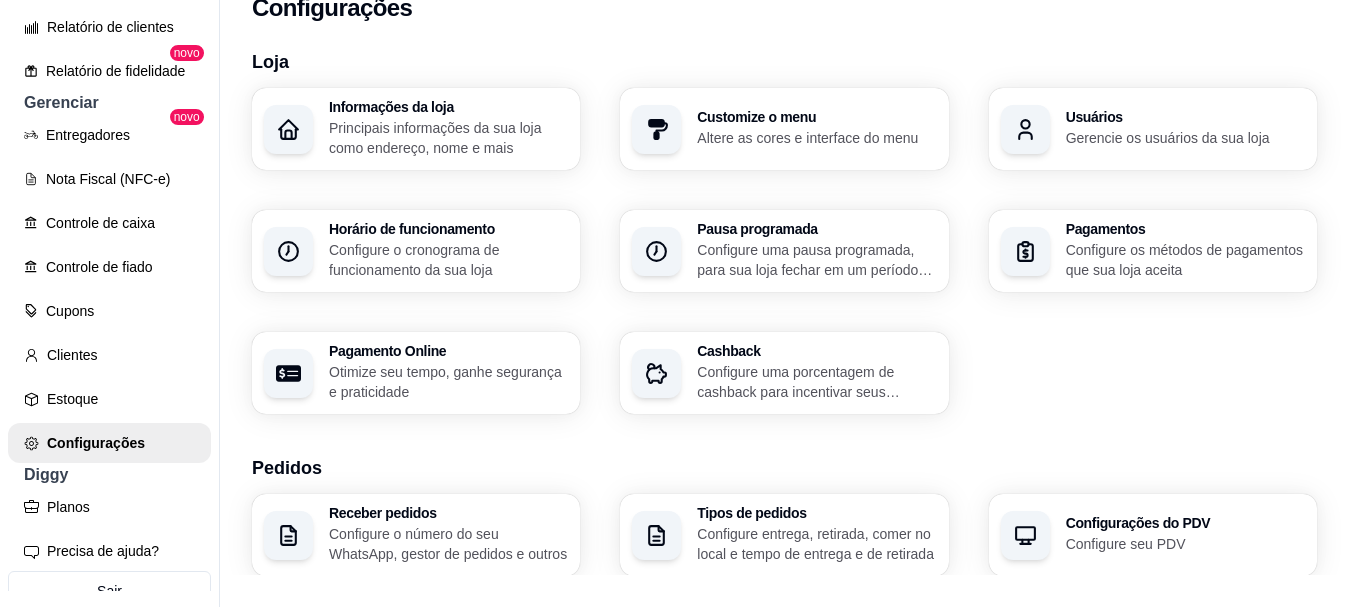 click on "Informações da loja Principais informações da sua loja como endereço, nome e mais" at bounding box center [416, 129] 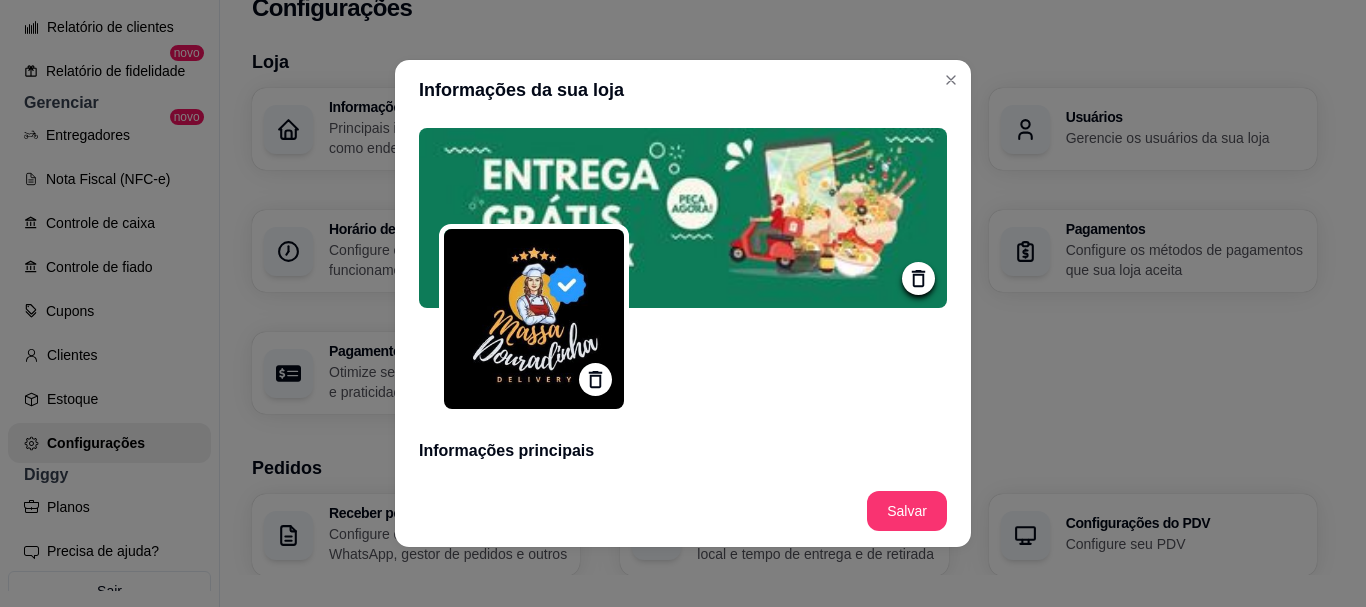 click at bounding box center (534, 319) 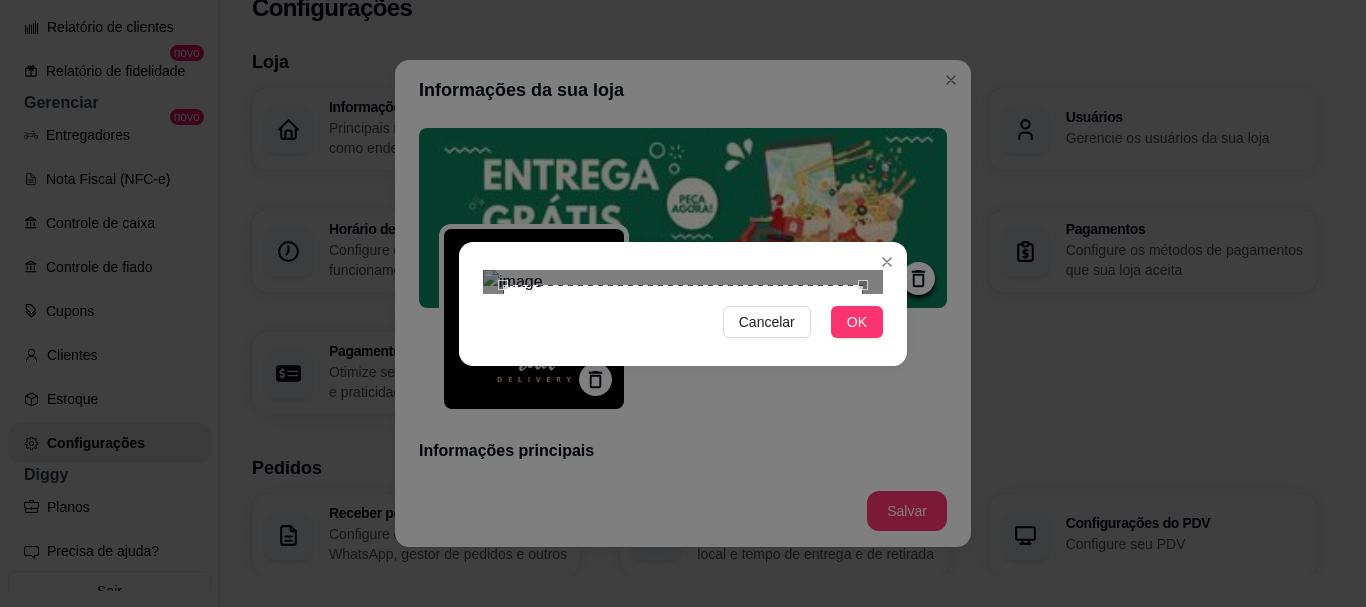 click at bounding box center [683, 465] 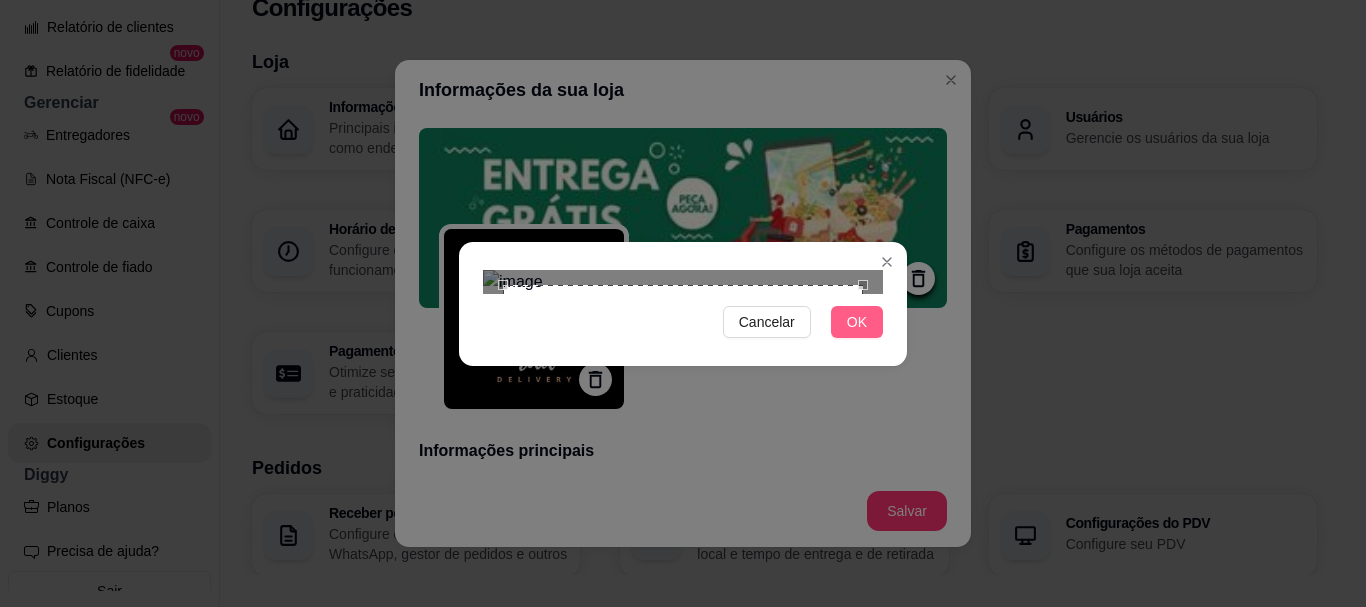 click on "OK" at bounding box center (857, 322) 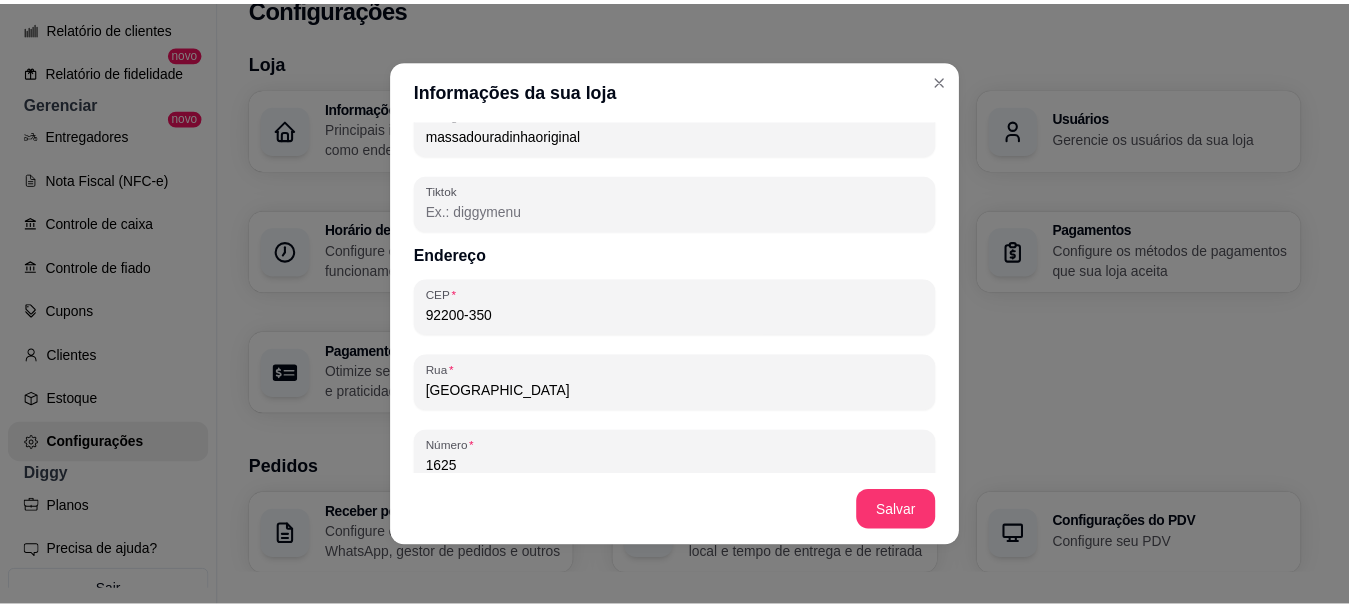 scroll, scrollTop: 1323, scrollLeft: 0, axis: vertical 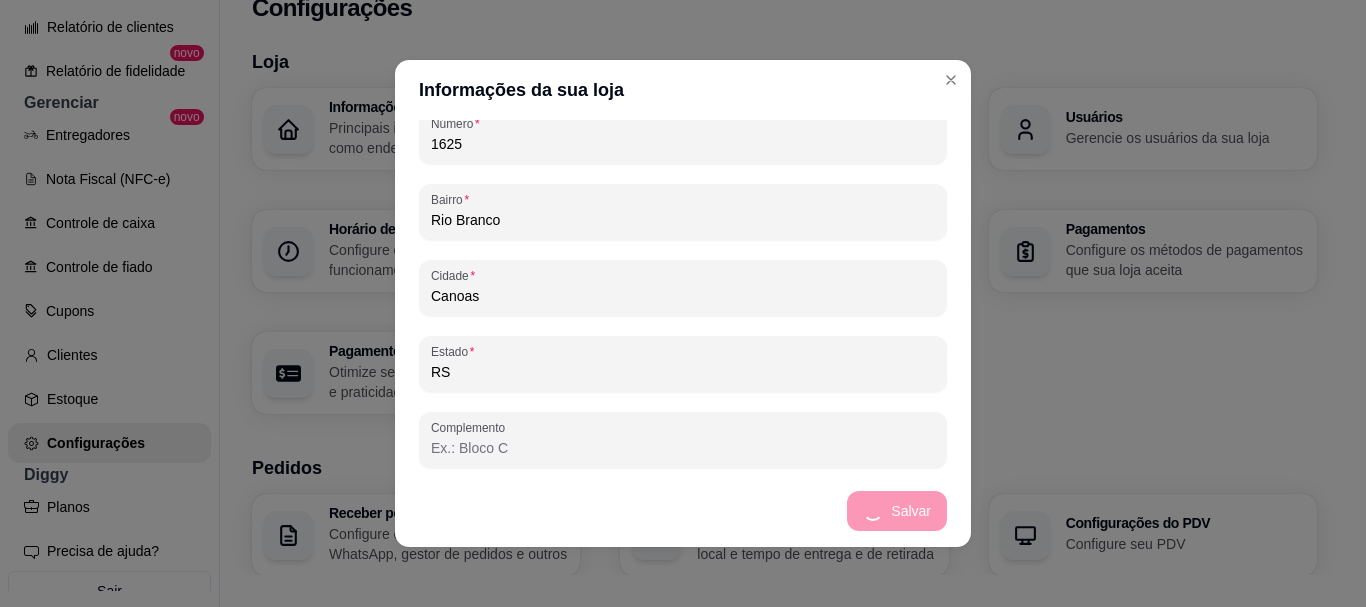 type on "Seja muito bem vindos! Verifique seus cupons do Clube Massa Douradinha disponíveis antes de finalizar seu pedido 🏷️" 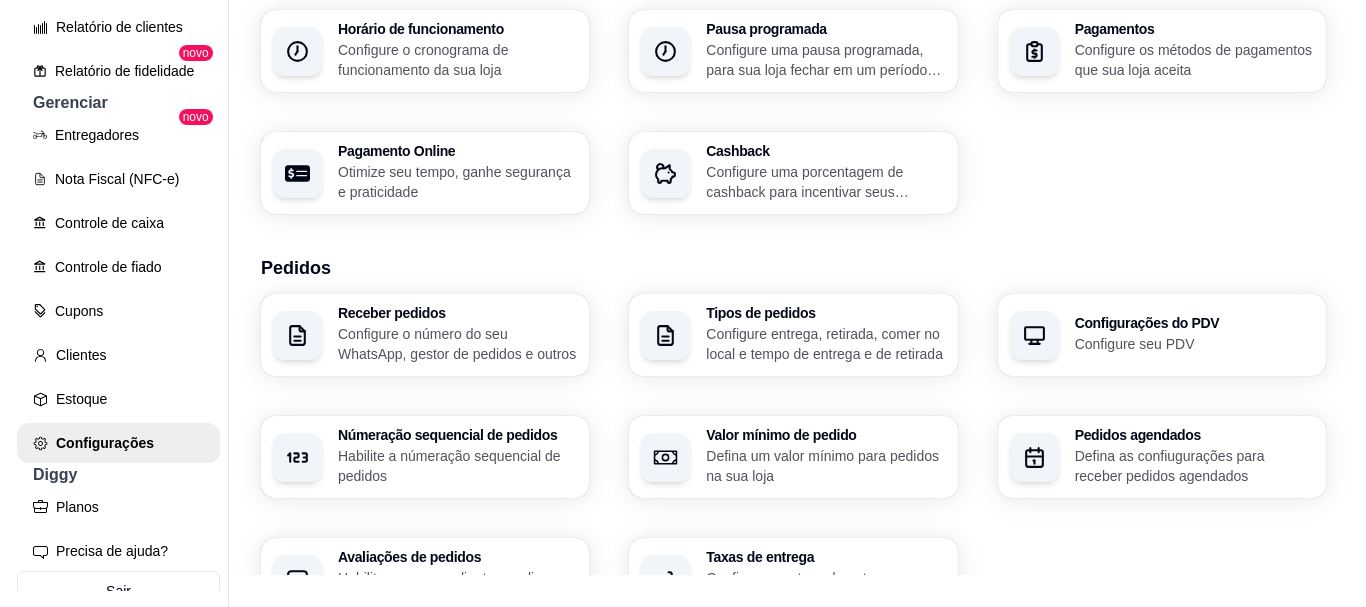 scroll, scrollTop: 300, scrollLeft: 0, axis: vertical 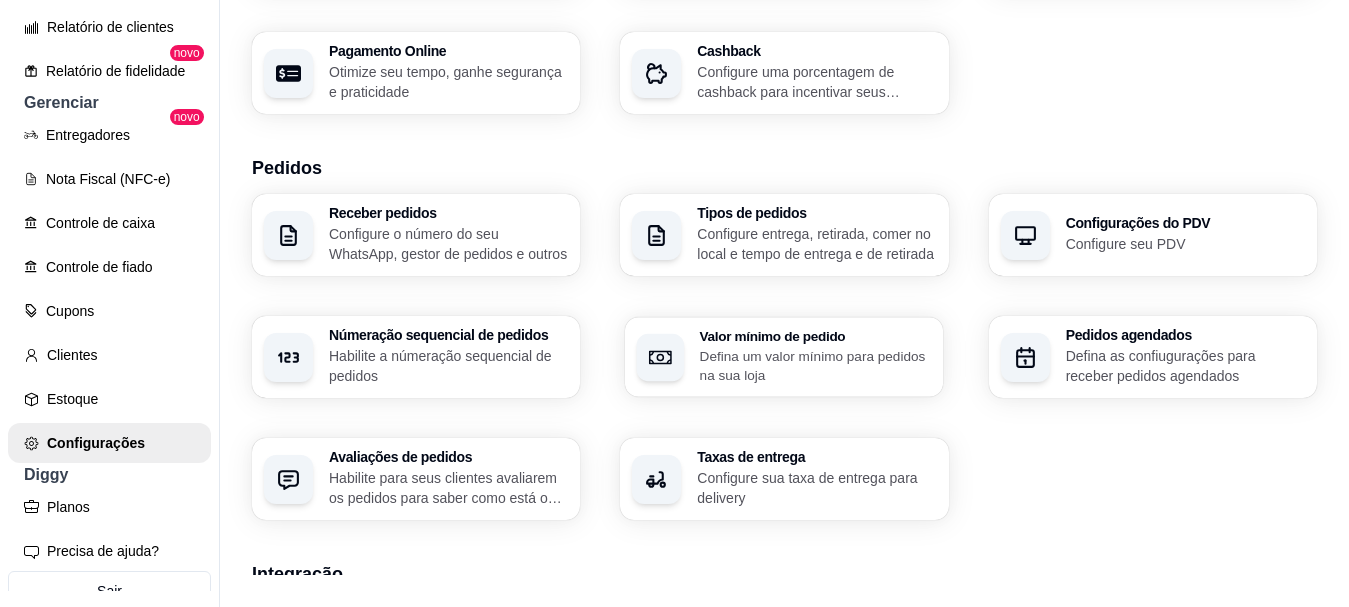 click 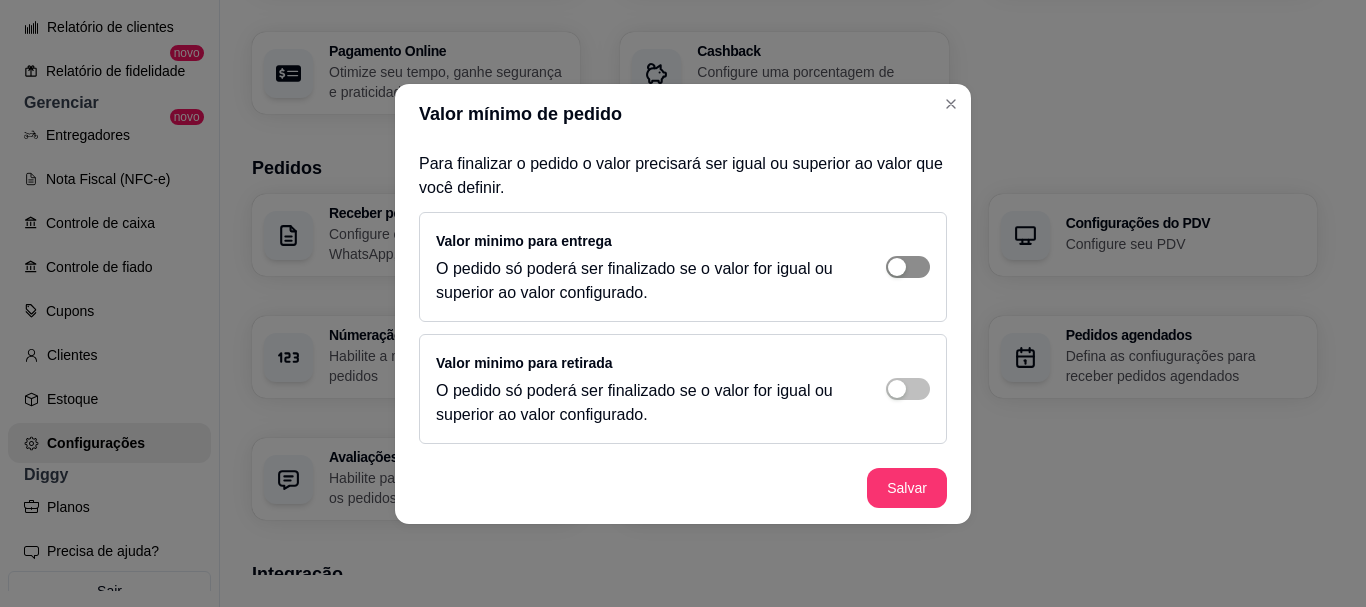 click at bounding box center [908, 267] 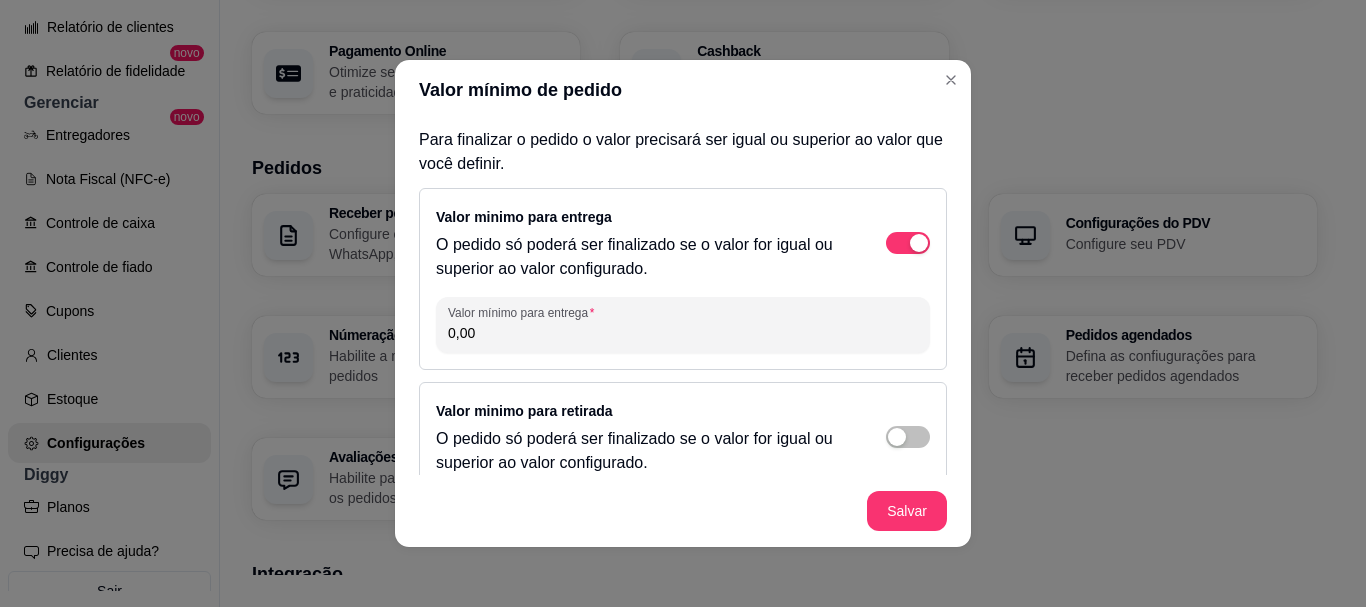 drag, startPoint x: 717, startPoint y: 337, endPoint x: 152, endPoint y: 331, distance: 565.03186 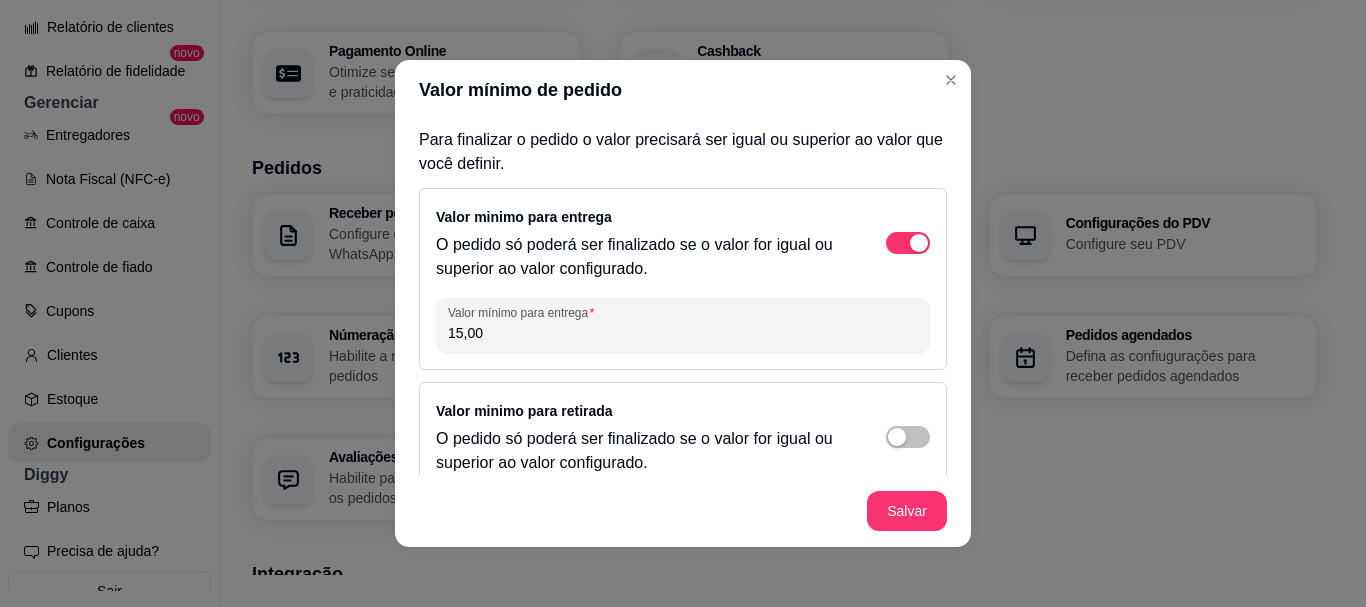 scroll, scrollTop: 25, scrollLeft: 0, axis: vertical 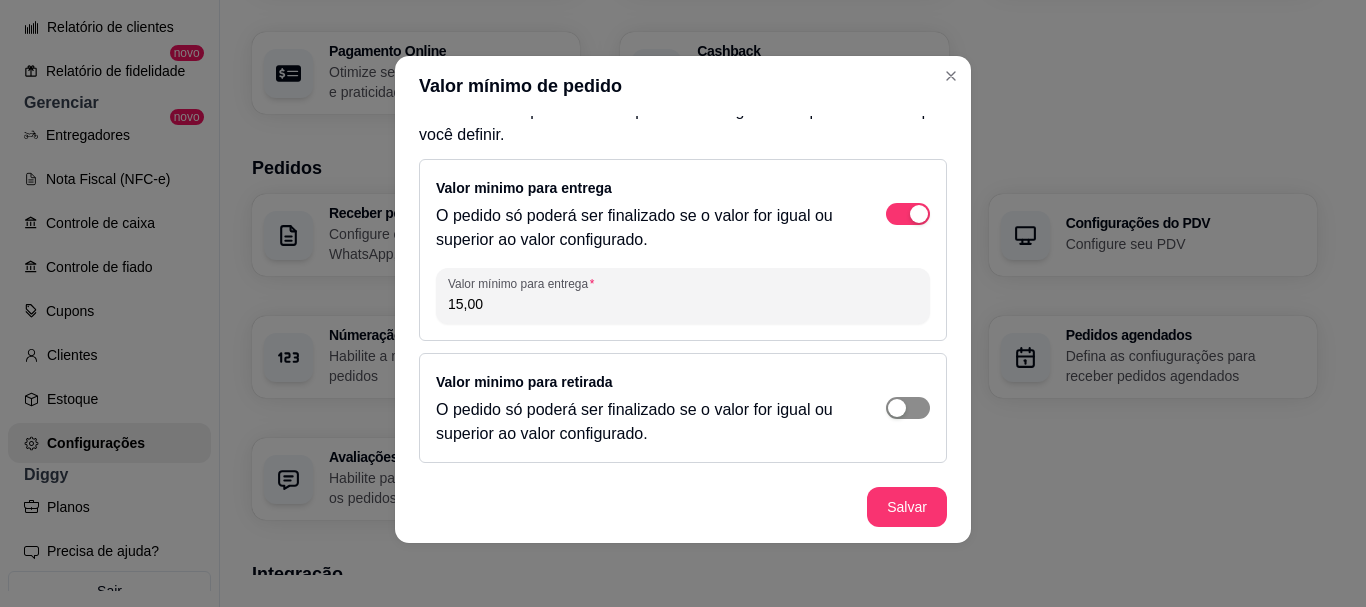 type on "15,00" 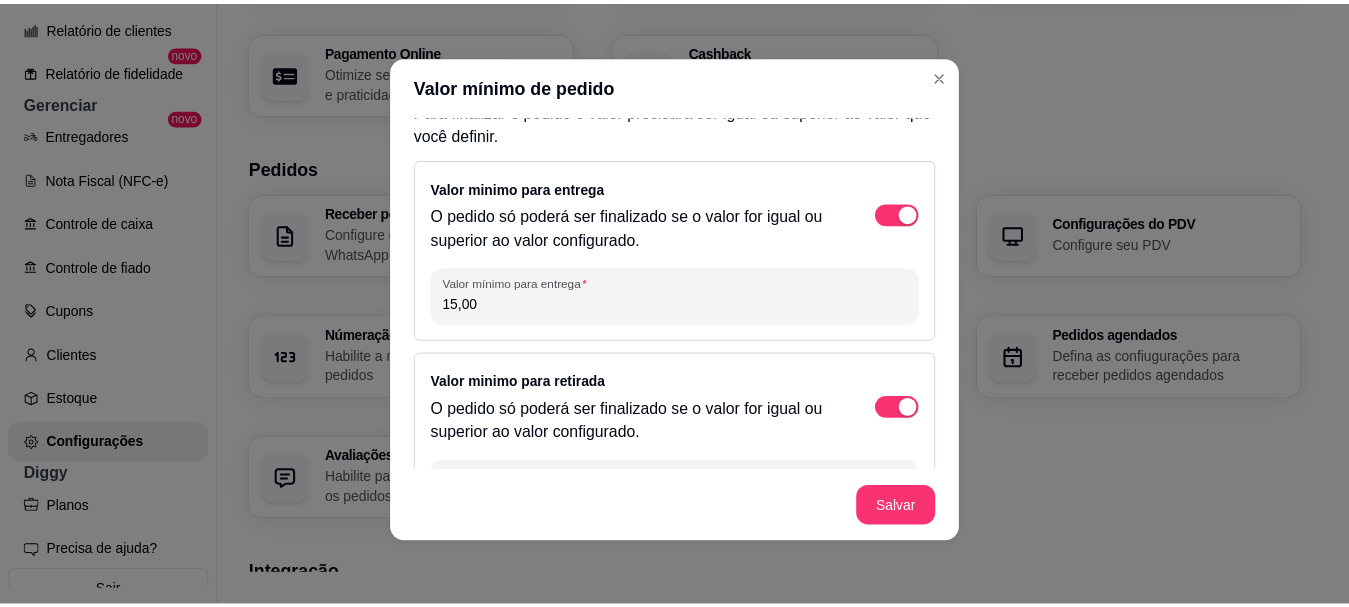 scroll, scrollTop: 97, scrollLeft: 0, axis: vertical 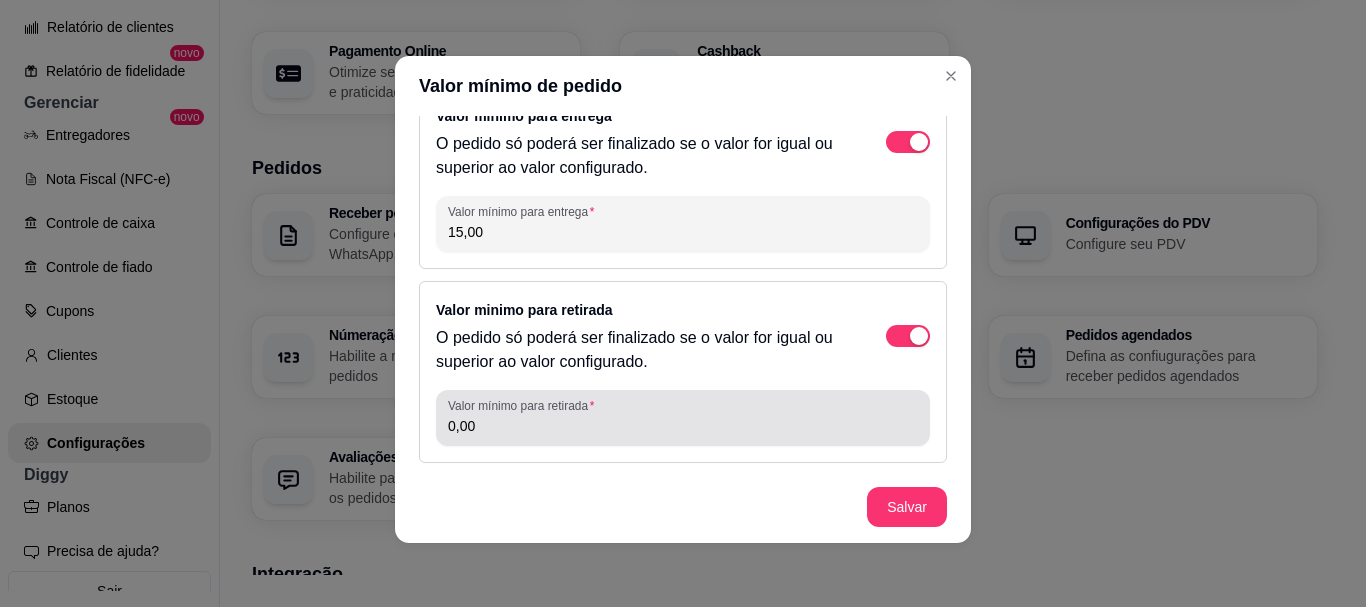 drag, startPoint x: 457, startPoint y: 430, endPoint x: 366, endPoint y: 432, distance: 91.02197 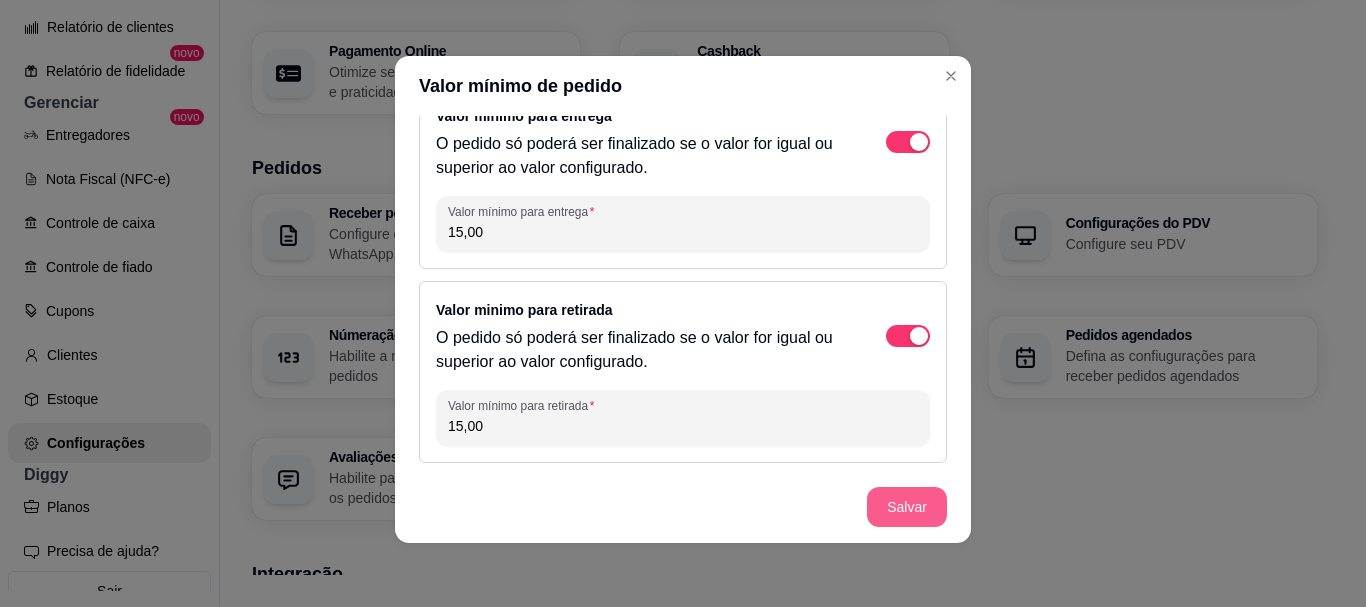 type on "15,00" 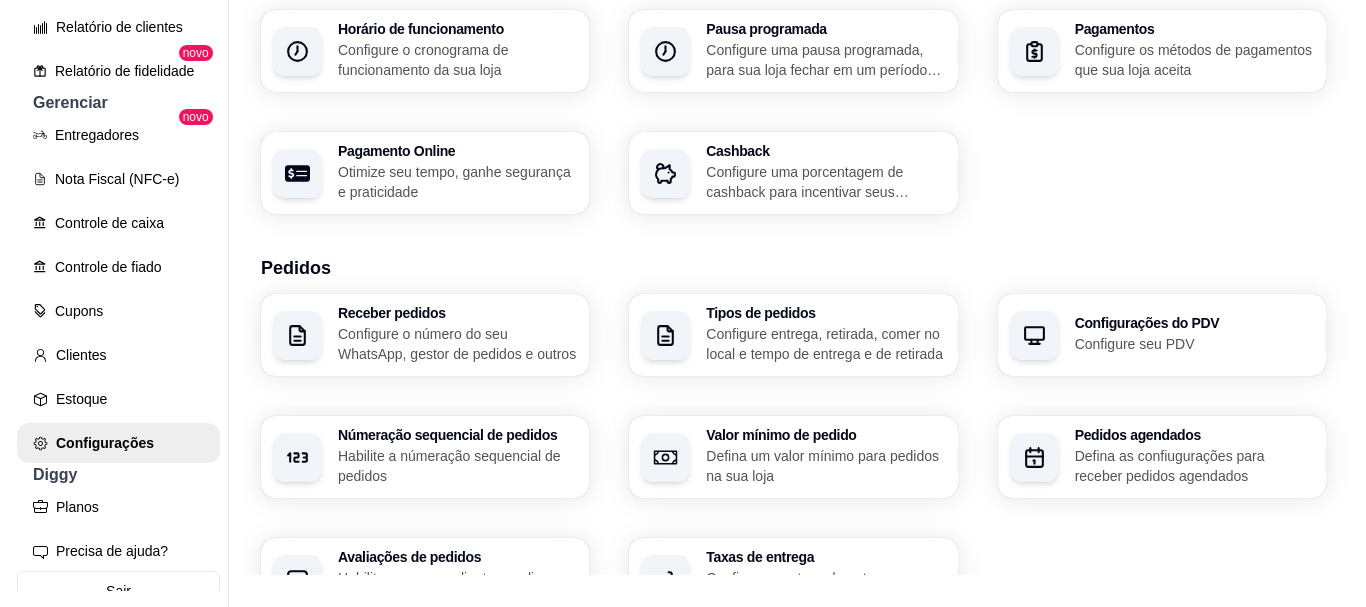 scroll, scrollTop: 0, scrollLeft: 0, axis: both 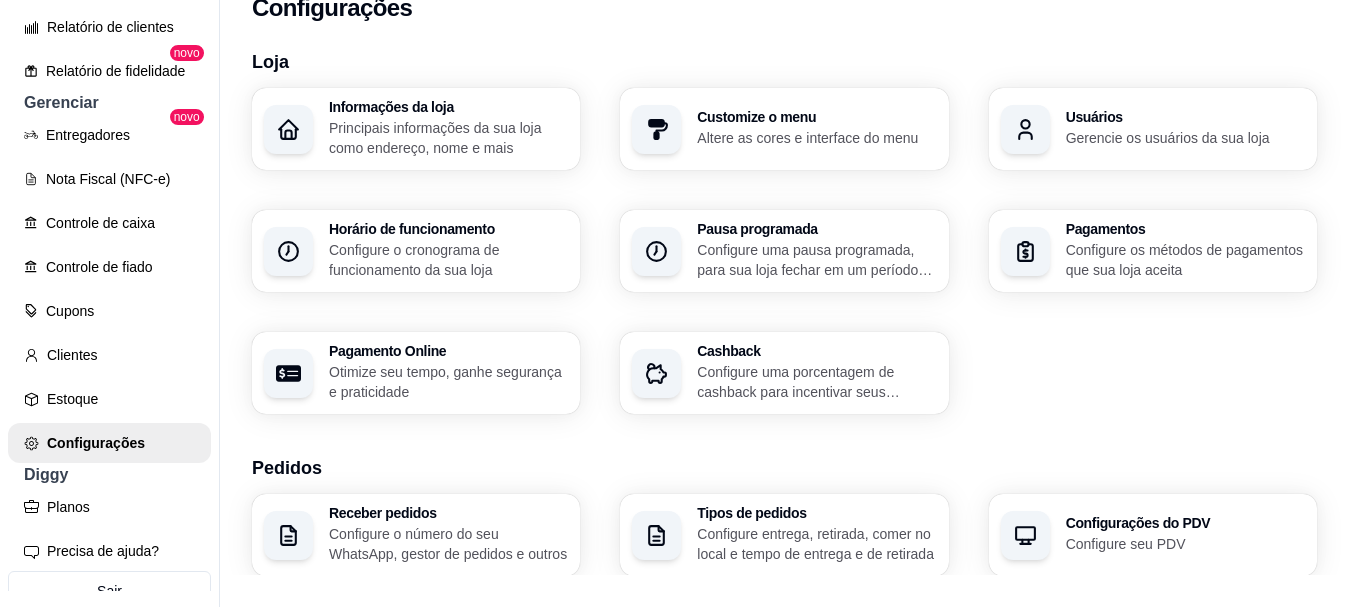 click on "Configure uma porcentagem de cashback para incentivar seus clientes a comprarem em sua loja" at bounding box center (816, 382) 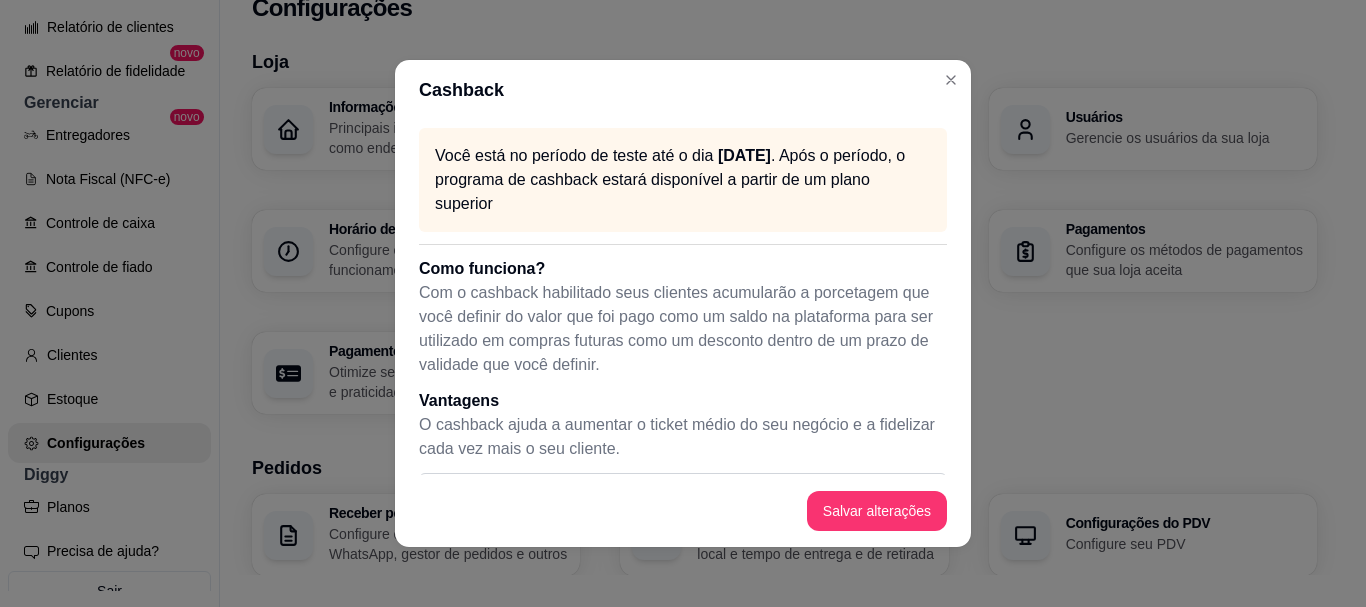 scroll, scrollTop: 72, scrollLeft: 0, axis: vertical 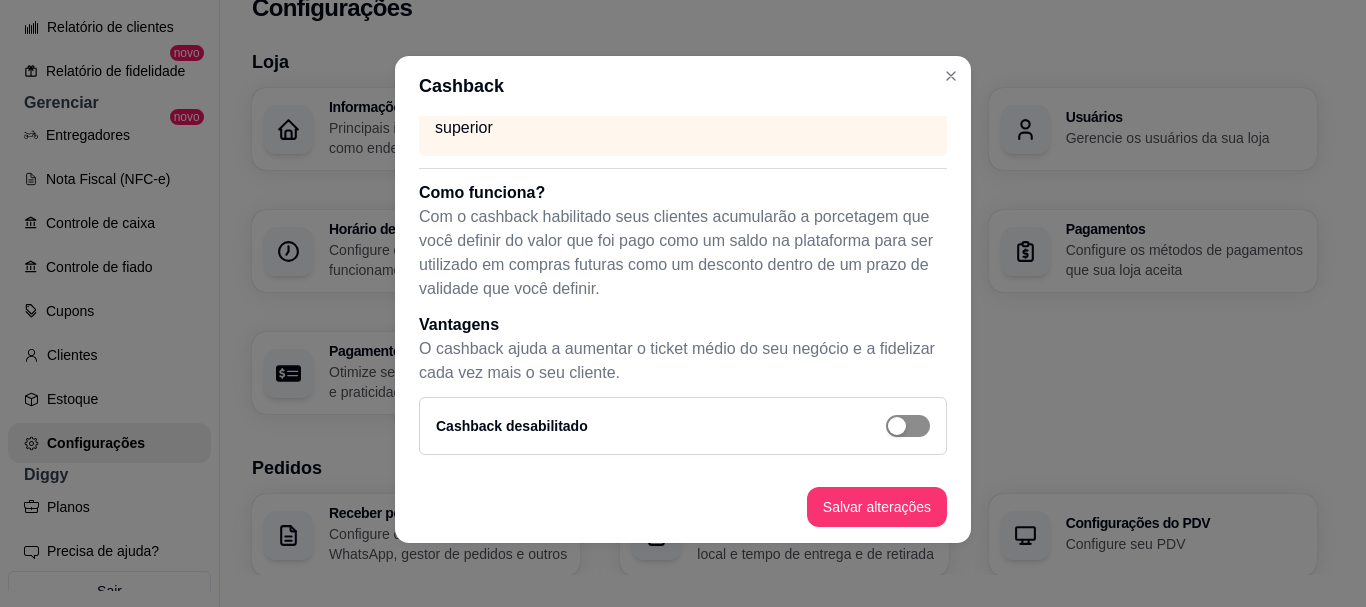 click at bounding box center (908, 426) 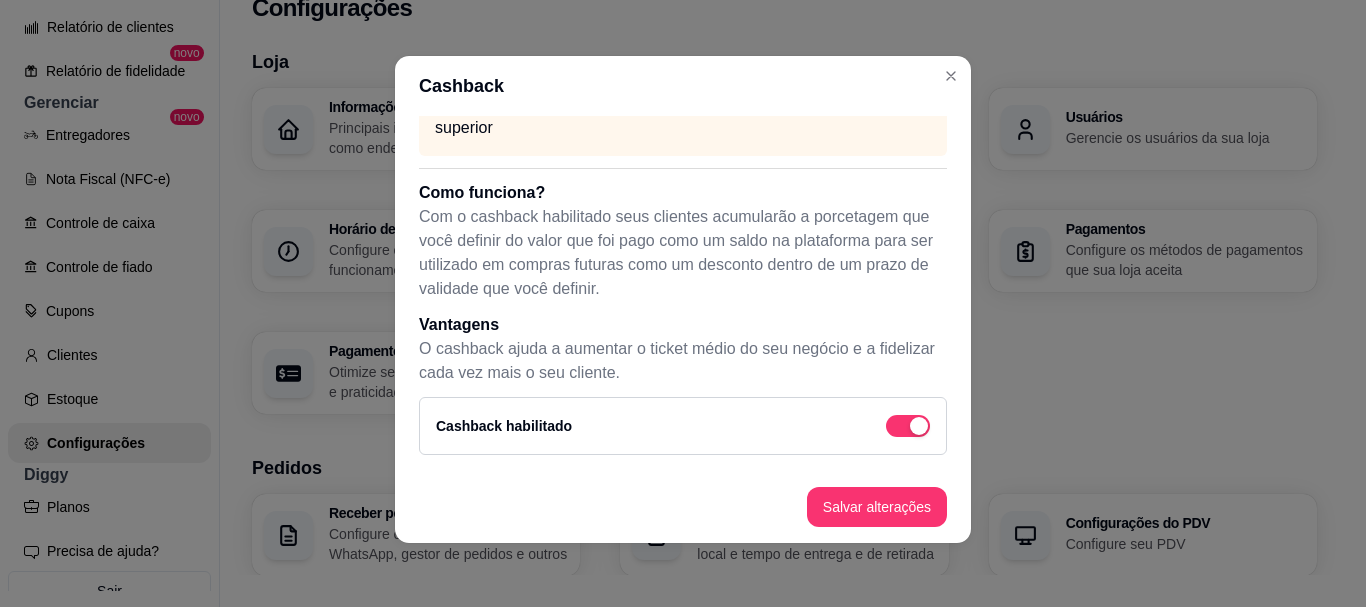 scroll, scrollTop: 314, scrollLeft: 0, axis: vertical 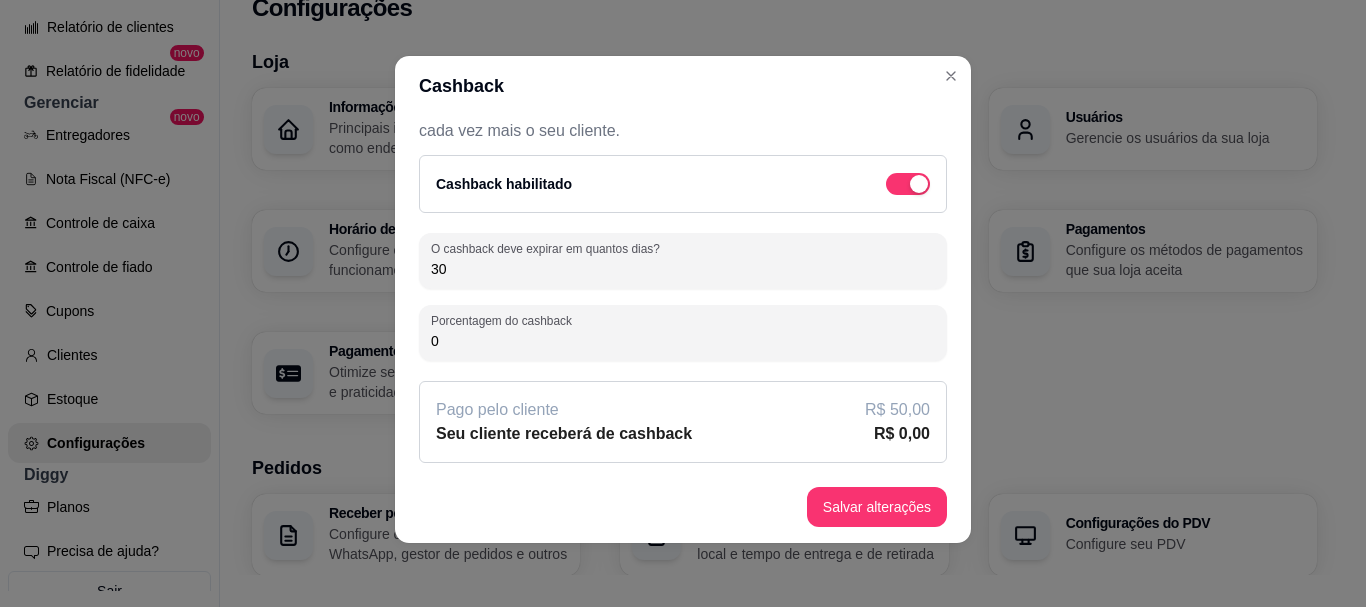 drag, startPoint x: 496, startPoint y: 336, endPoint x: 410, endPoint y: 349, distance: 86.977005 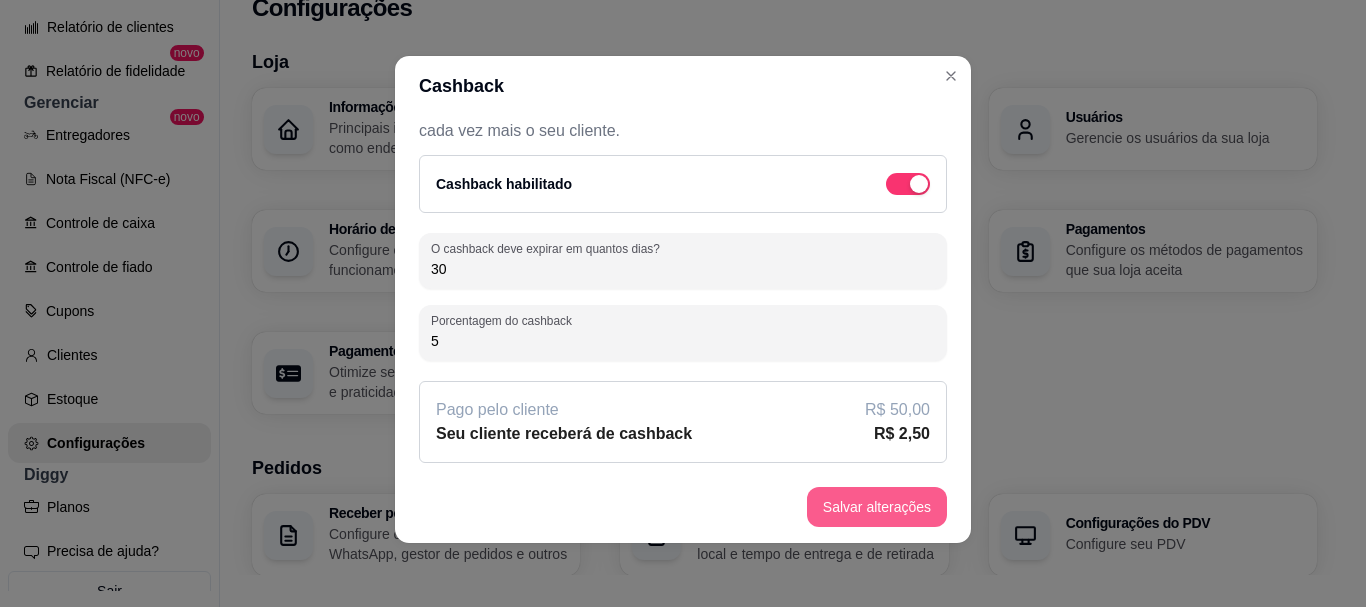 type on "5" 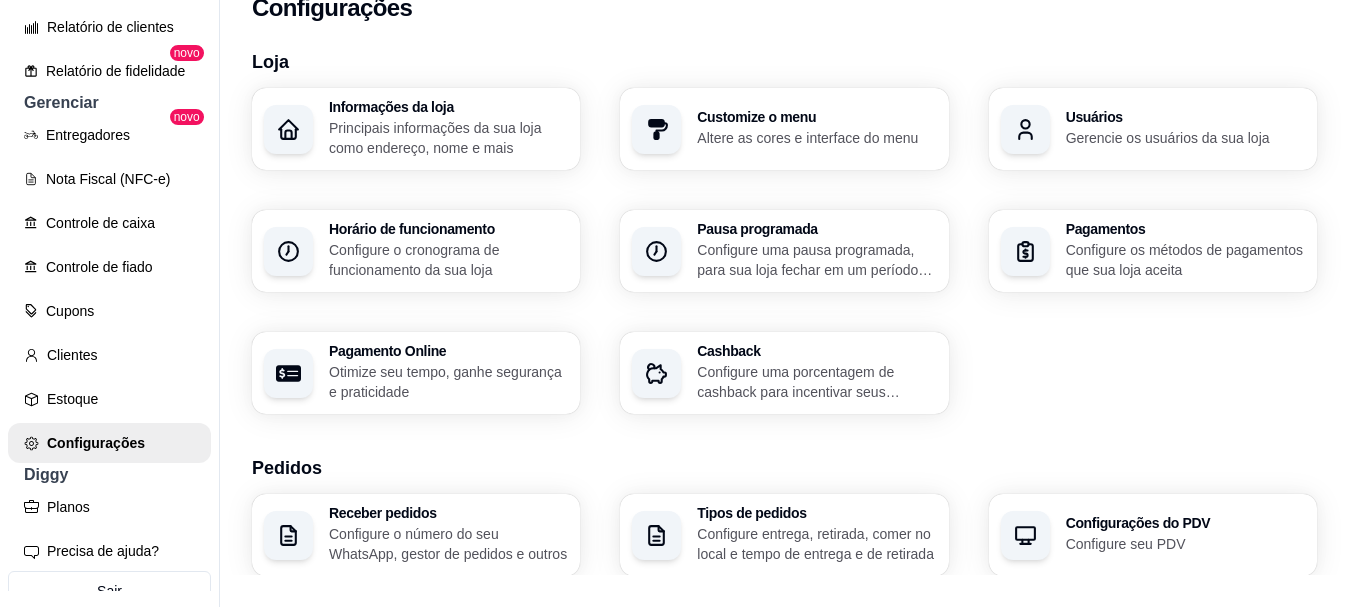 click on "Loja Informações da loja Principais informações da sua loja como endereço, nome e mais Customize o menu Altere as cores e interface do menu Usuários Gerencie os usuários da sua loja Horário de funcionamento Configure o cronograma de funcionamento da sua loja Pausa programada Configure uma pausa programada, para sua loja fechar em um período específico Pagamentos Configure os métodos de pagamentos que sua loja aceita Pagamento Online Otimize seu tempo, ganhe segurança e praticidade Cashback Configure uma porcentagem de cashback para incentivar seus clientes a comprarem em sua loja Pedidos Receber pedidos Configure o número do seu WhatsApp, gestor de pedidos e outros Tipos de pedidos Configure entrega, retirada, comer no local e tempo de entrega e de retirada Configurações do PDV Configure seu PDV Númeração sequencial de pedidos Habilite a númeração sequencial de pedidos Valor mínimo de pedido Defina um valor mínimo para pedidos na sua loja Pedidos agendados Avaliações de pedidos iFood" at bounding box center (784, 677) 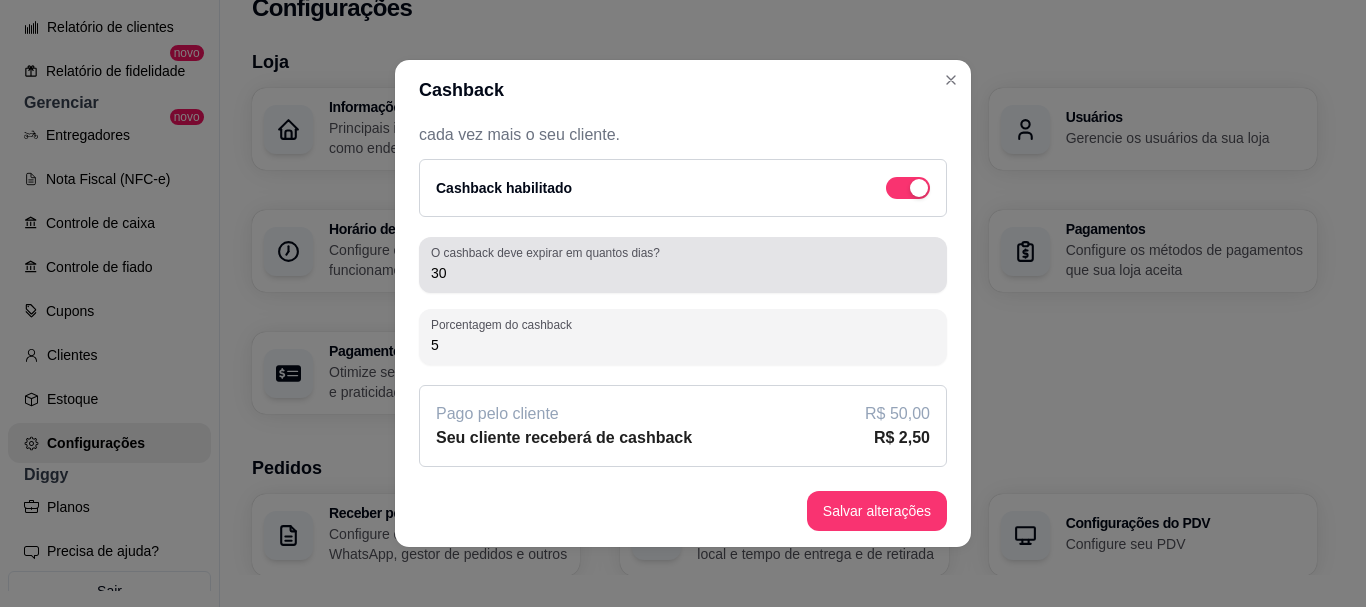 scroll, scrollTop: 0, scrollLeft: 0, axis: both 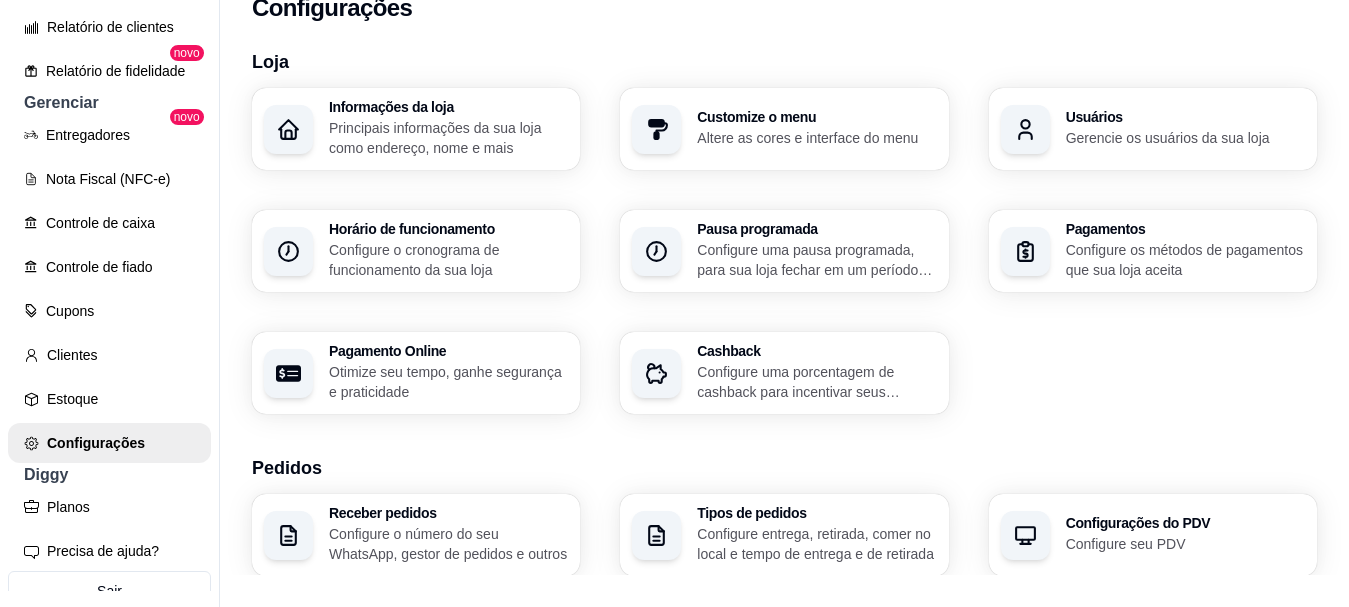 click on "Principais informações da sua loja como endereço, nome e mais" at bounding box center (448, 138) 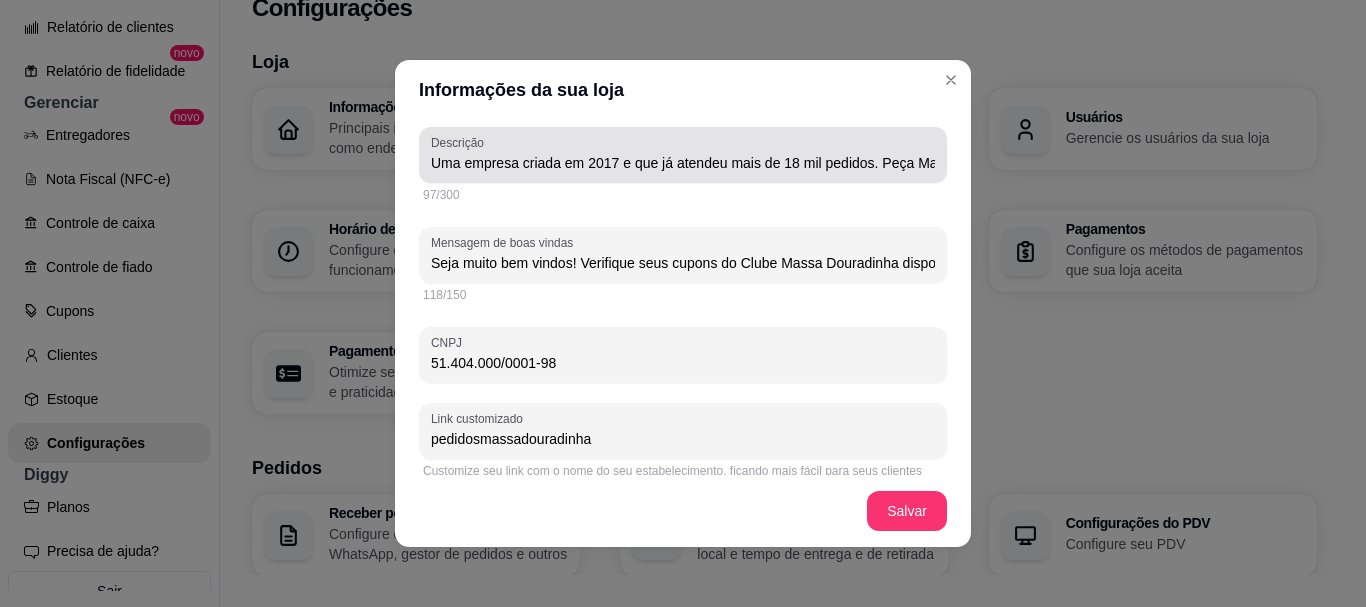 scroll, scrollTop: 400, scrollLeft: 0, axis: vertical 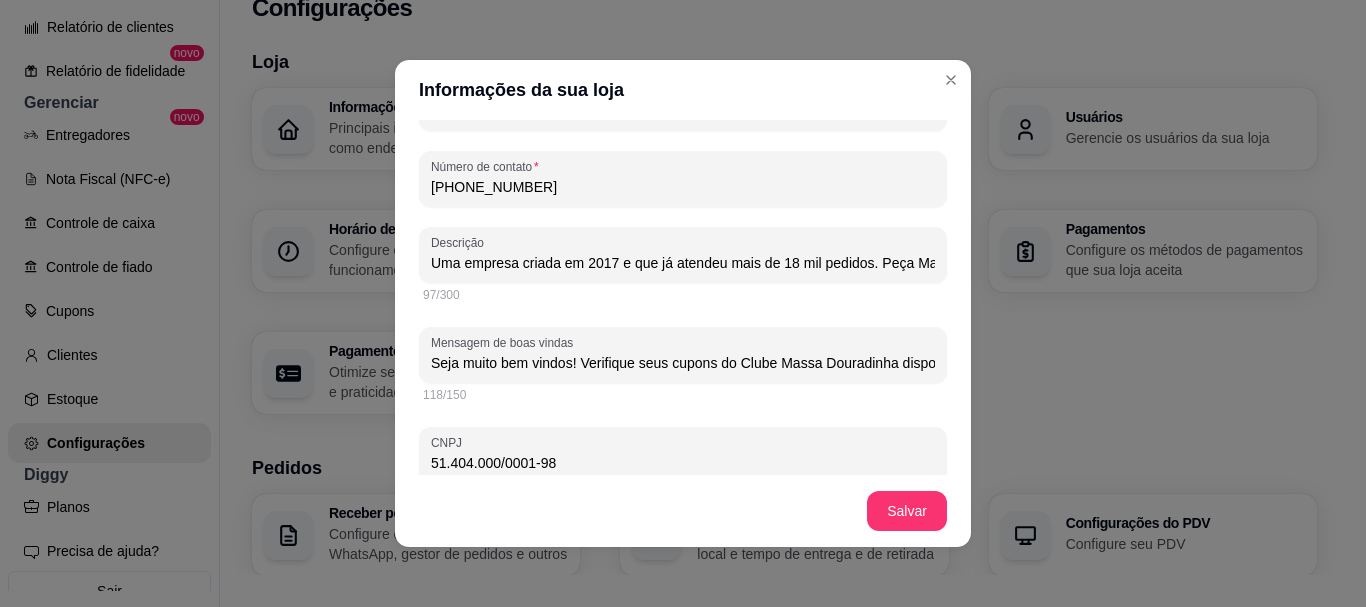 click on "Seja muito bem vindos! Verifique seus cupons do Clube Massa Douradinha disponíveis antes de finalizar seu pedido 🏷️" at bounding box center (683, 363) 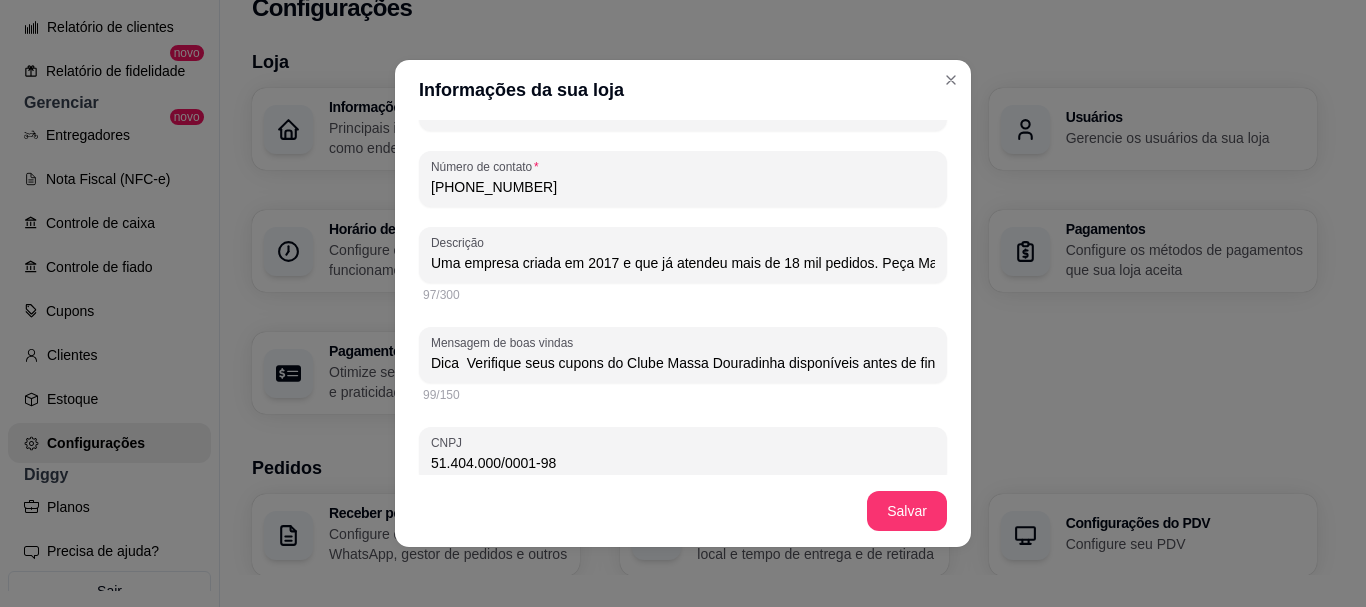 paste on "💡" 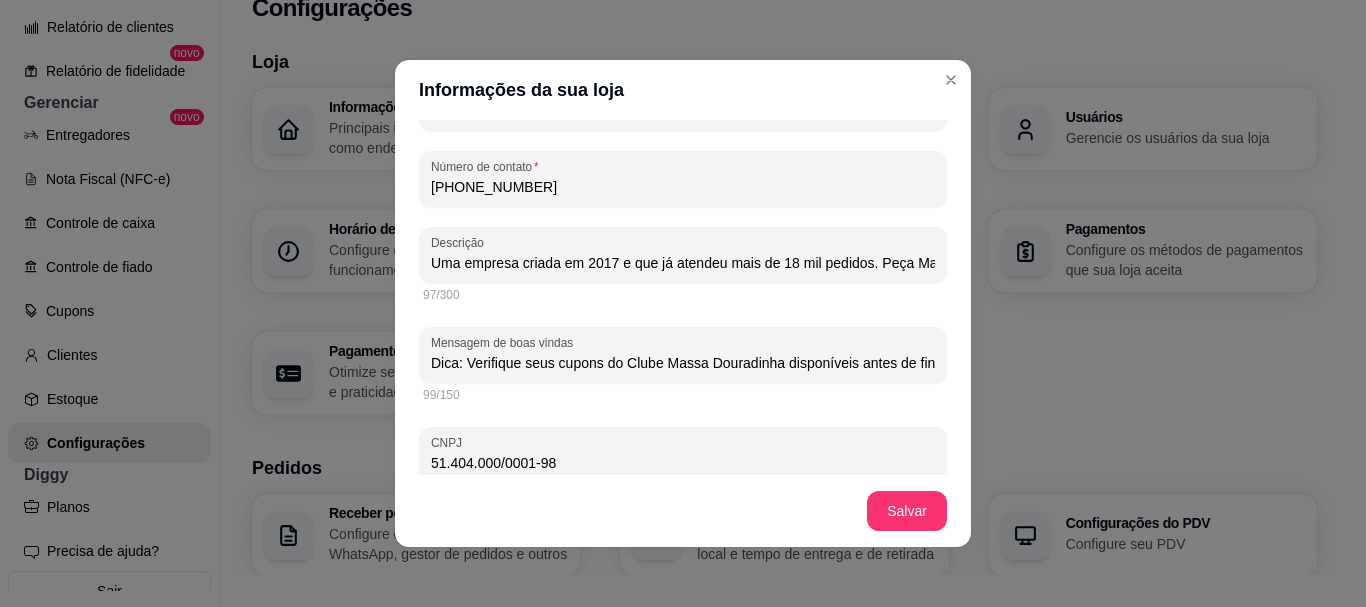 paste on "💡" 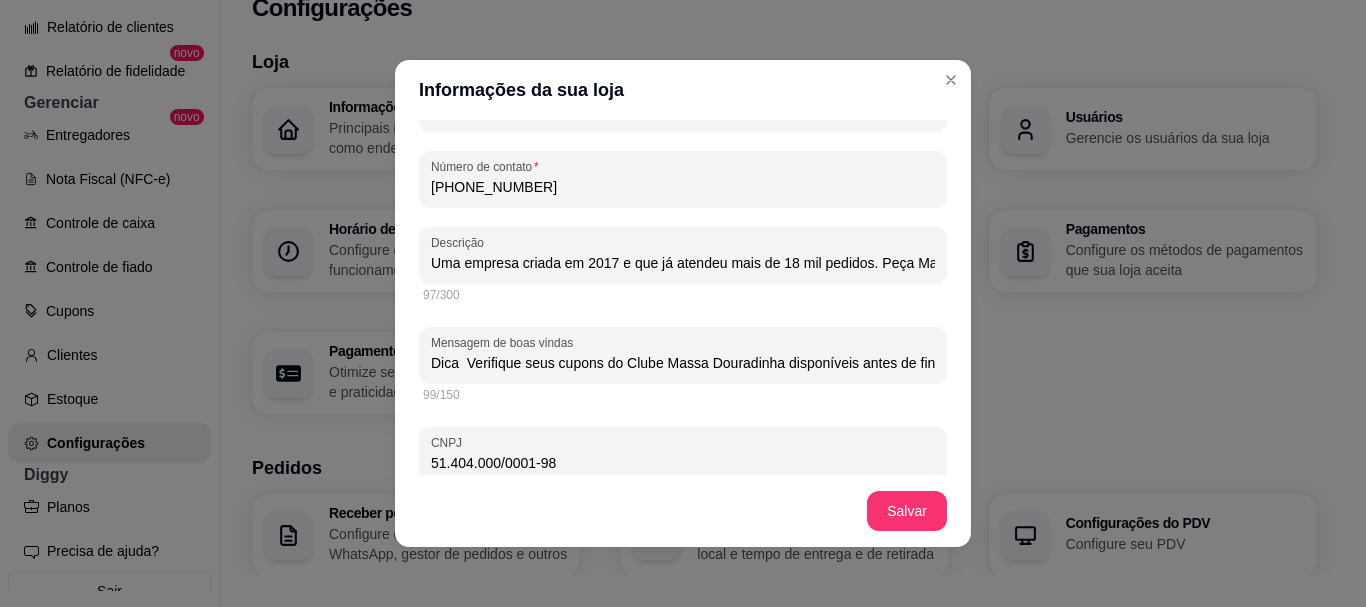 paste on "💡" 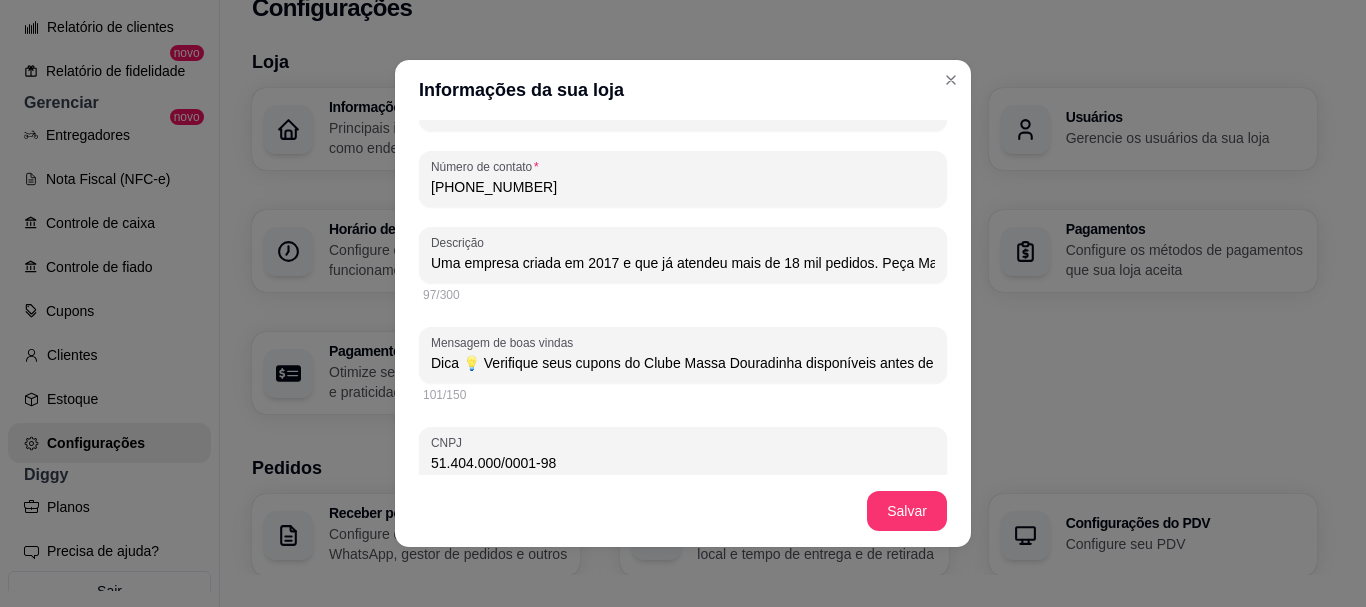 scroll, scrollTop: 0, scrollLeft: 151, axis: horizontal 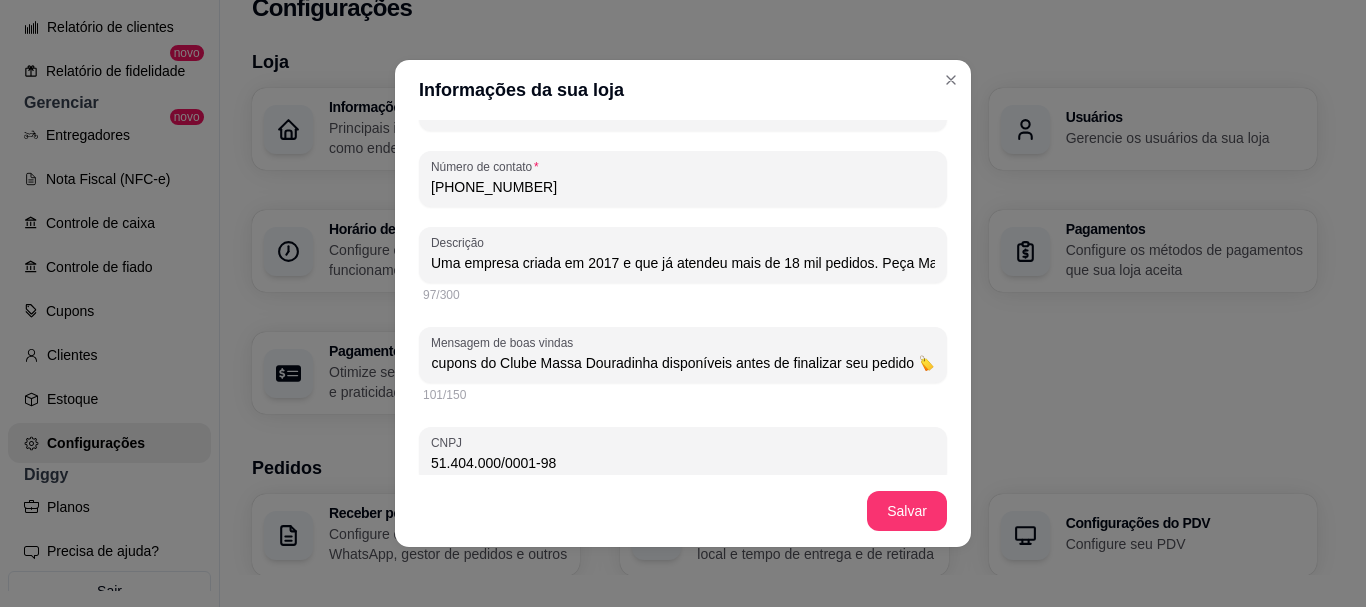 drag, startPoint x: 639, startPoint y: 360, endPoint x: 947, endPoint y: 356, distance: 308.02597 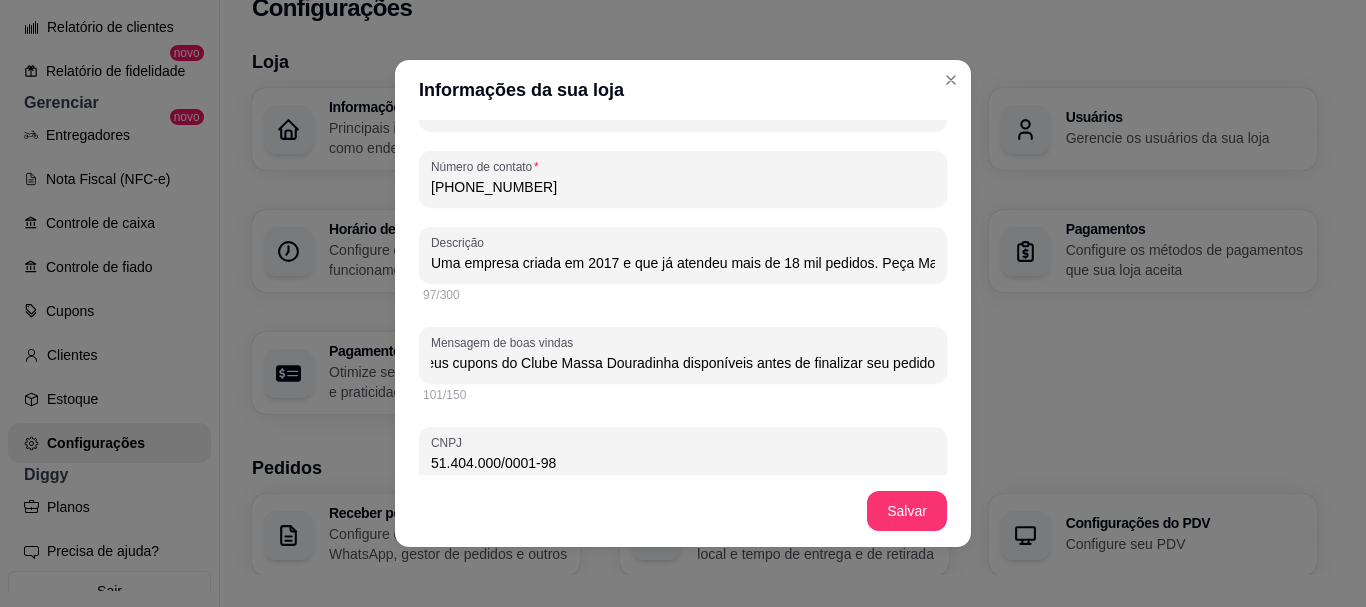 scroll, scrollTop: 0, scrollLeft: 131, axis: horizontal 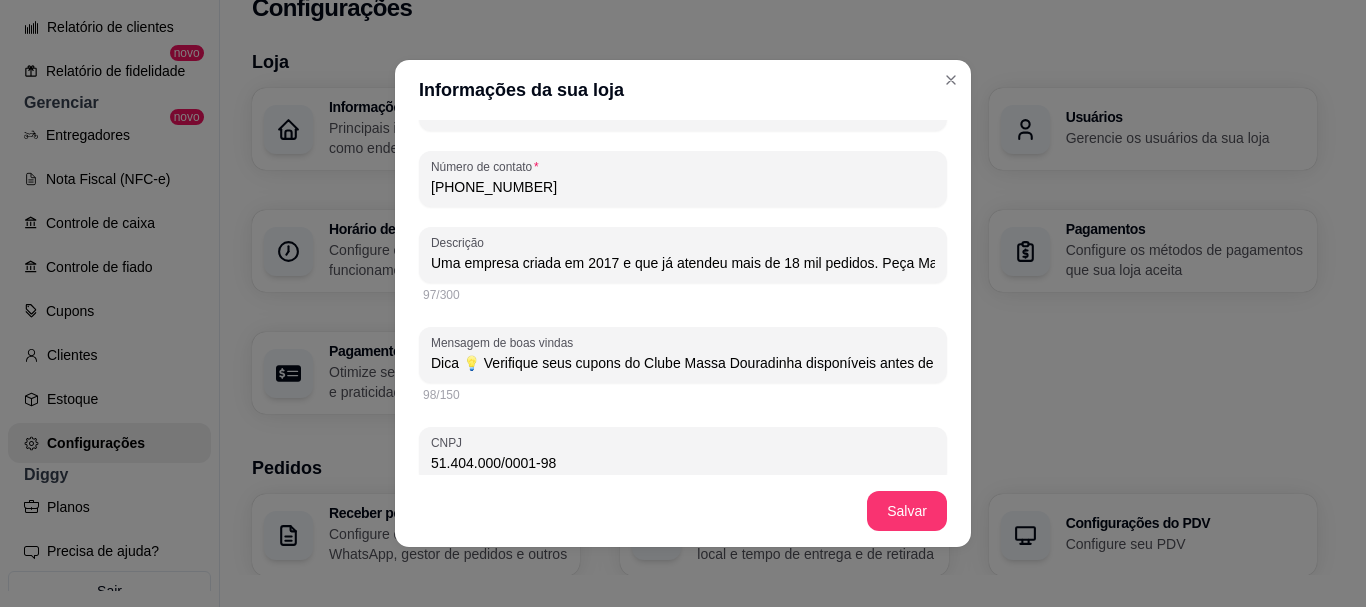 click on "Dica 💡 Verifique seus cupons do Clube Massa Douradinha disponíveis antes de finalizar seu pedido" at bounding box center (683, 355) 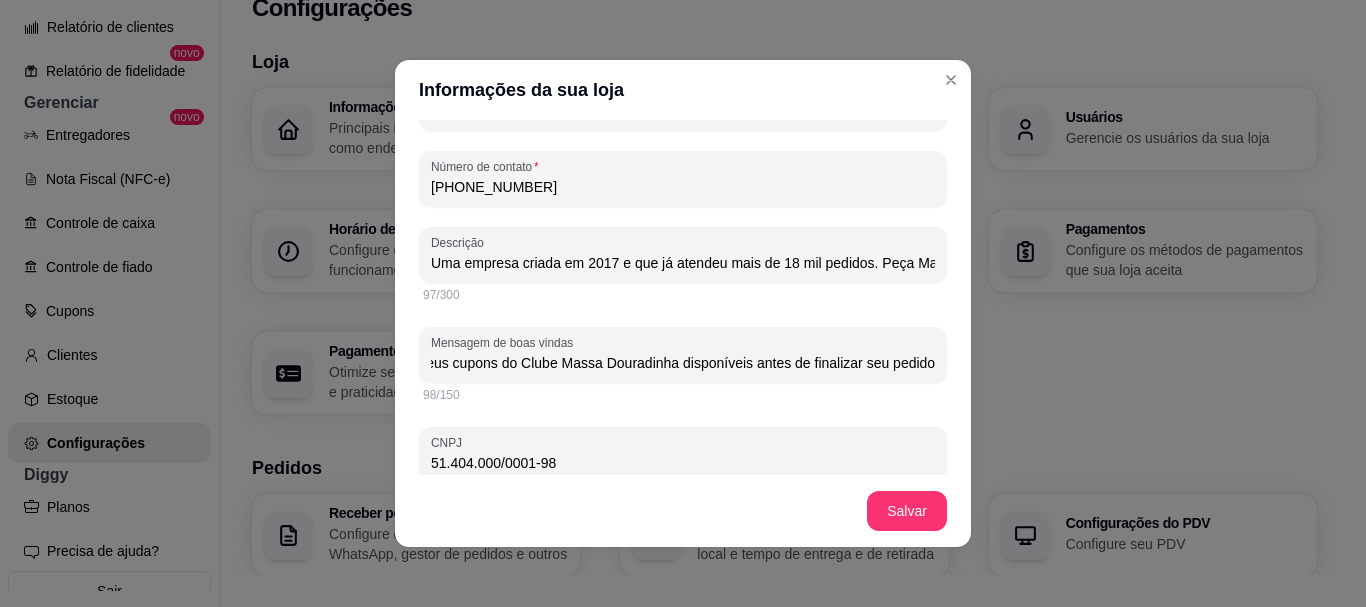 paste on "🎁" 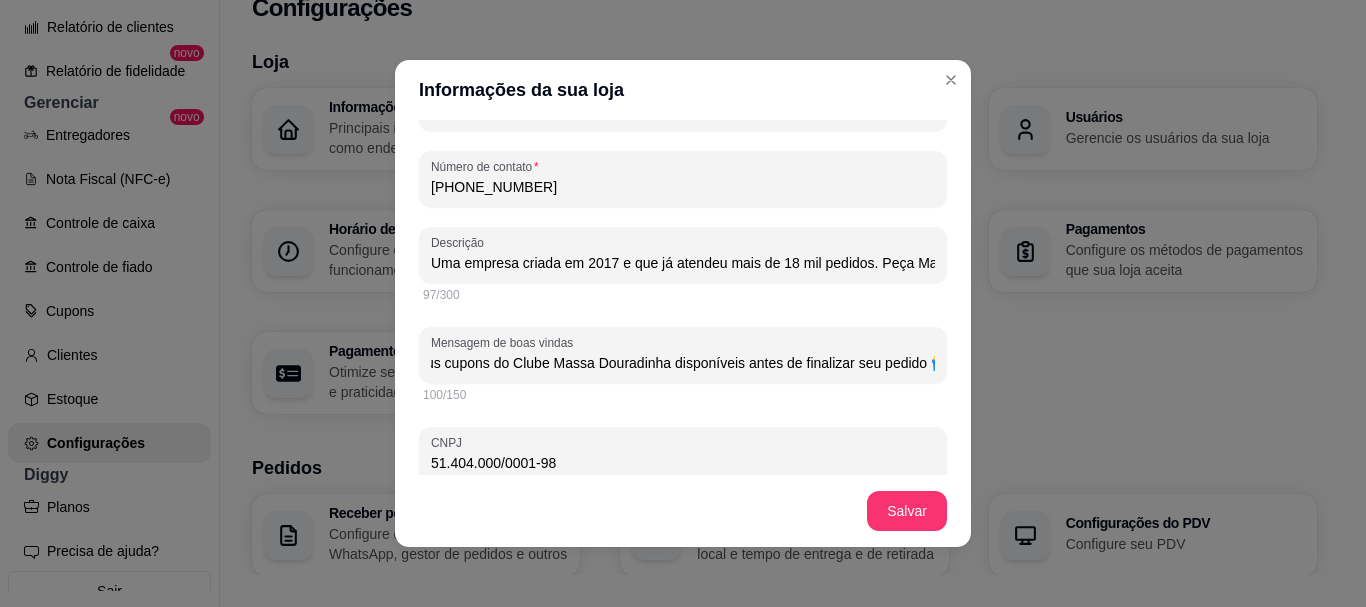 scroll, scrollTop: 0, scrollLeft: 149, axis: horizontal 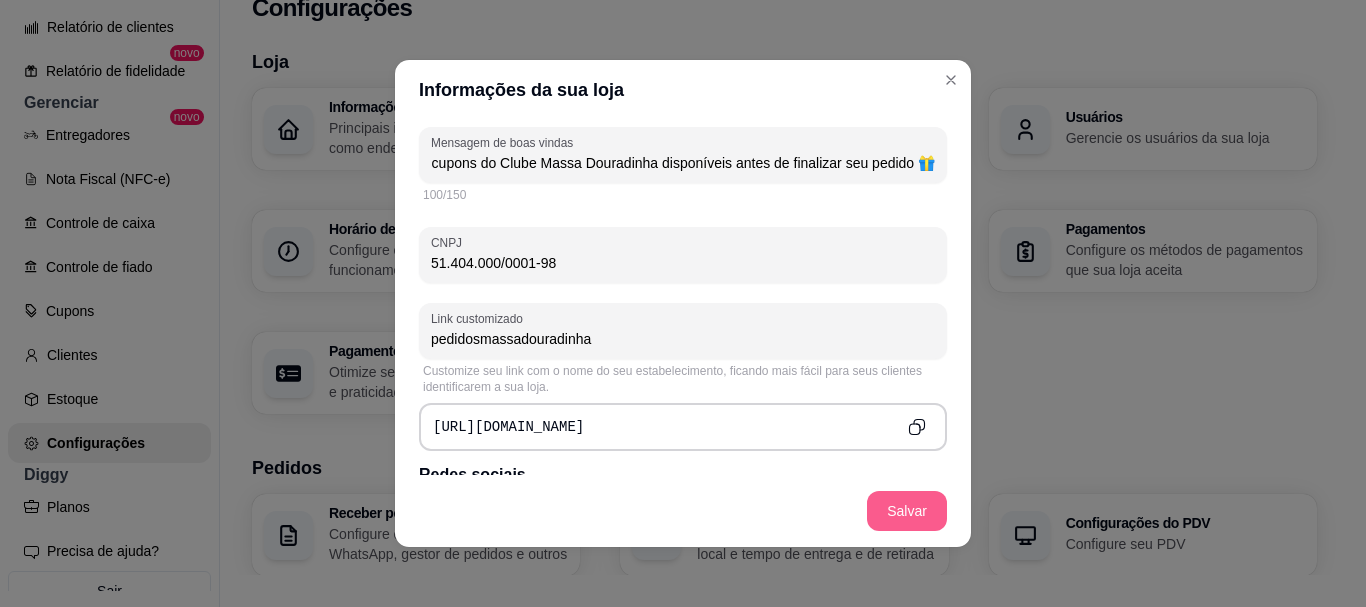 type on "Dica 💡 Verifique seus cupons do Clube Massa Douradinha disponíveis antes de finalizar seu pedido 🎁" 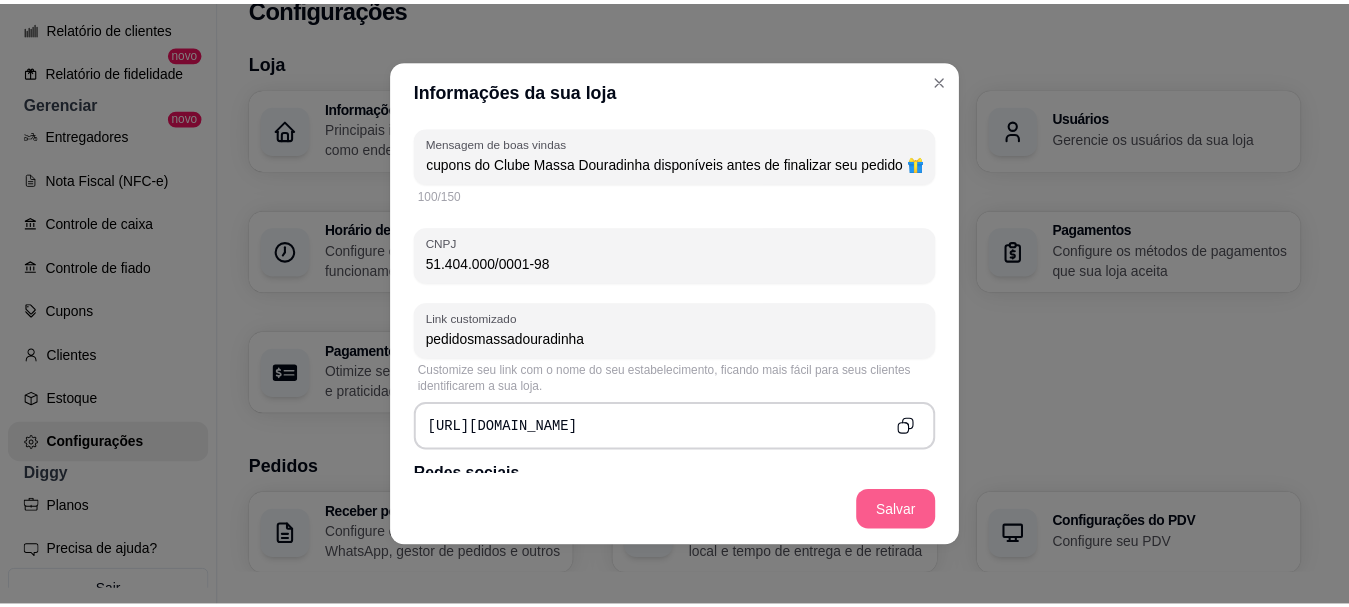 scroll, scrollTop: 0, scrollLeft: 0, axis: both 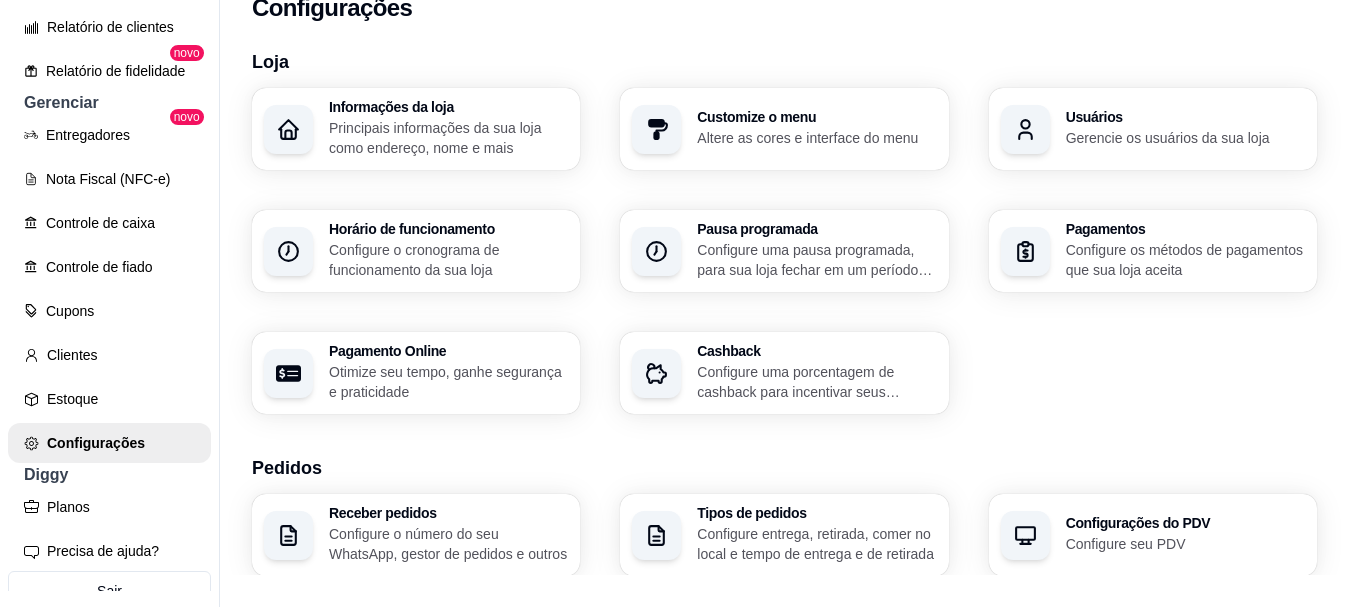type 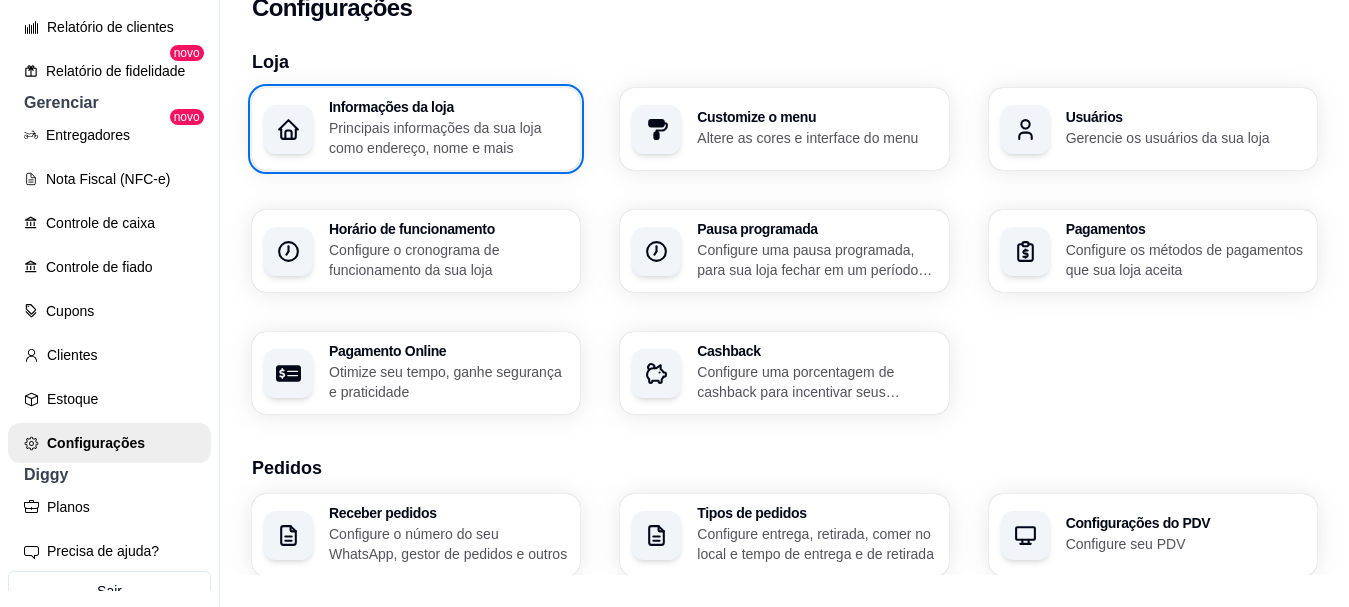scroll, scrollTop: 0, scrollLeft: 0, axis: both 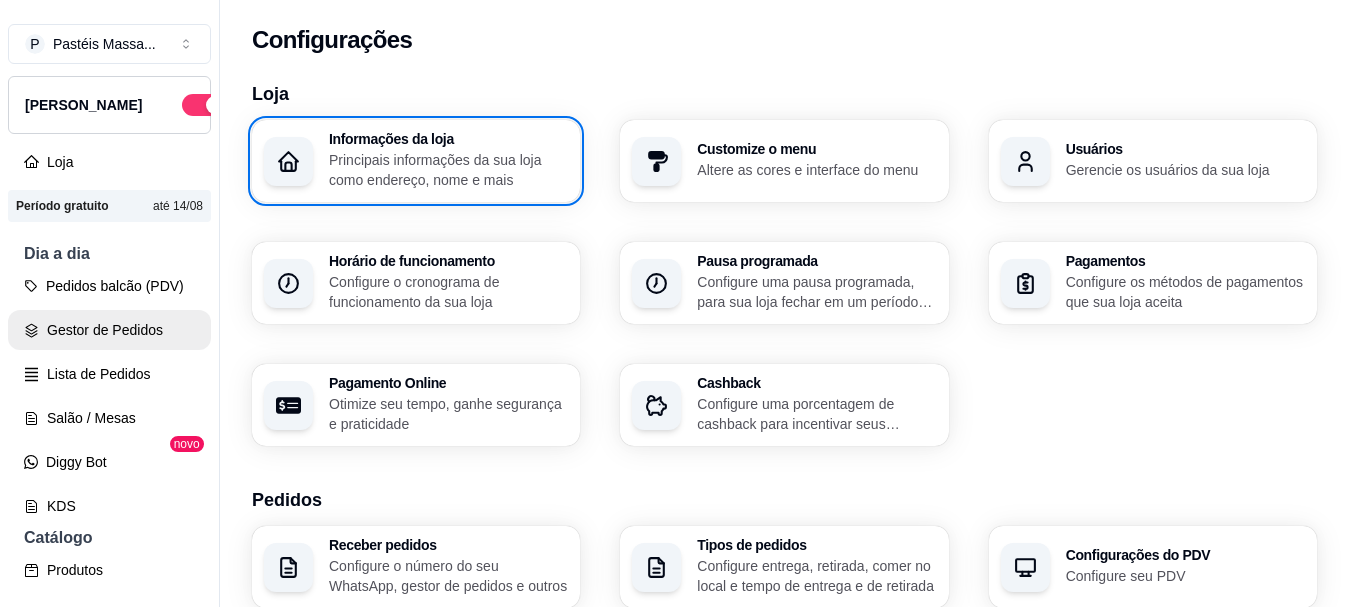 click on "Gestor de Pedidos" at bounding box center (109, 330) 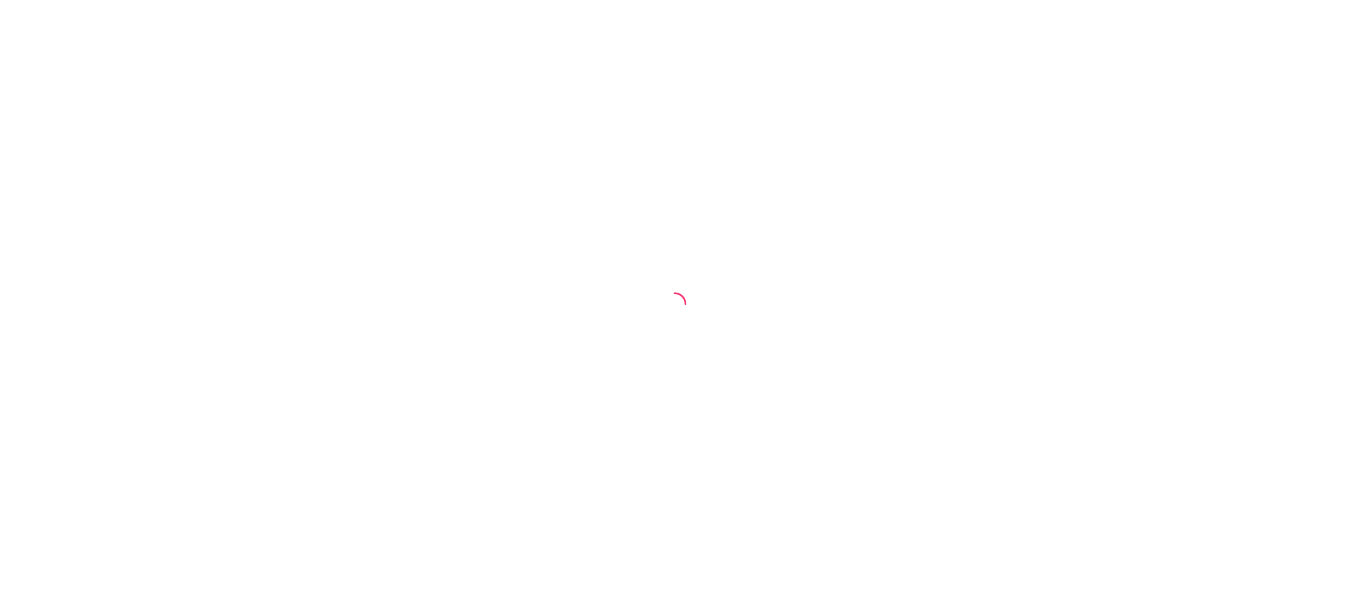 scroll, scrollTop: 0, scrollLeft: 0, axis: both 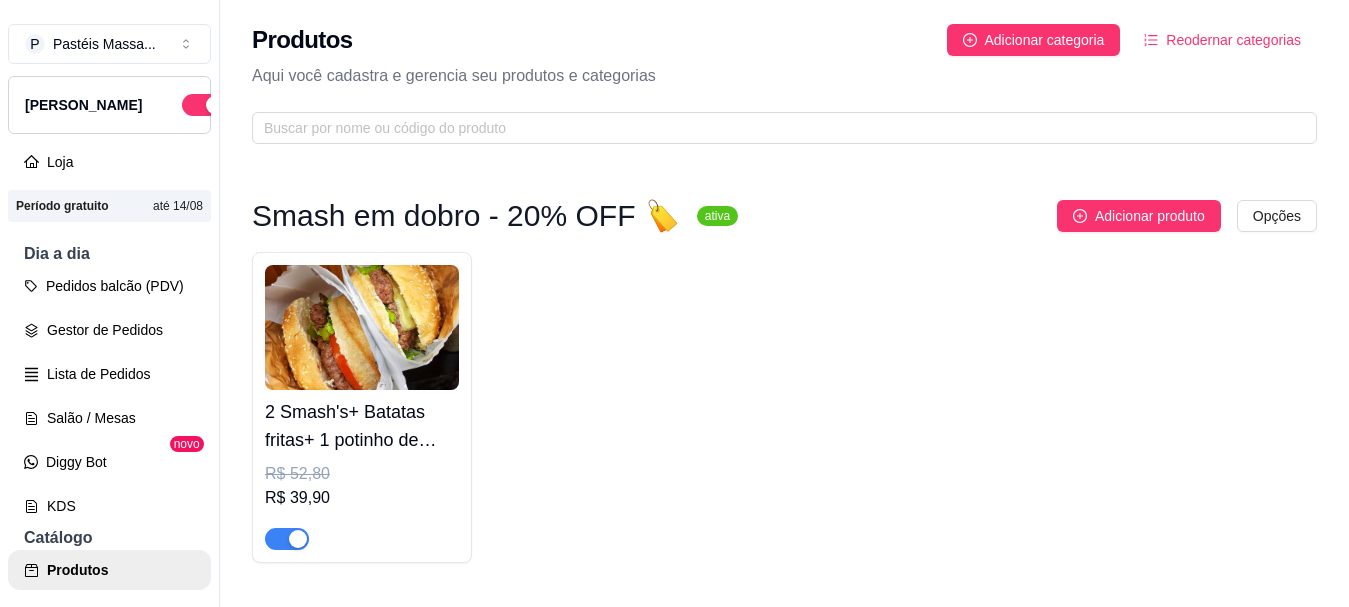 click on "2 Smash's+ Batatas fritas+ 1 potinho de maionese verde 🌱   R$ 52,80 R$ 39,90" at bounding box center [784, 407] 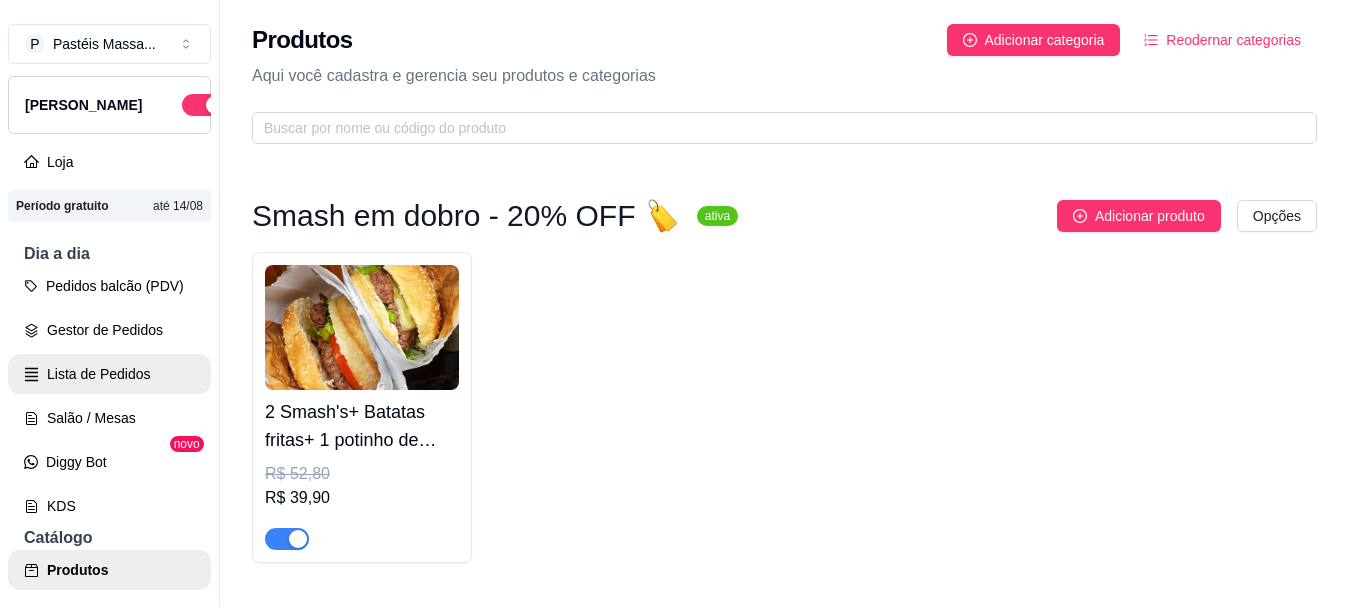 click on "Lista de Pedidos" at bounding box center (109, 374) 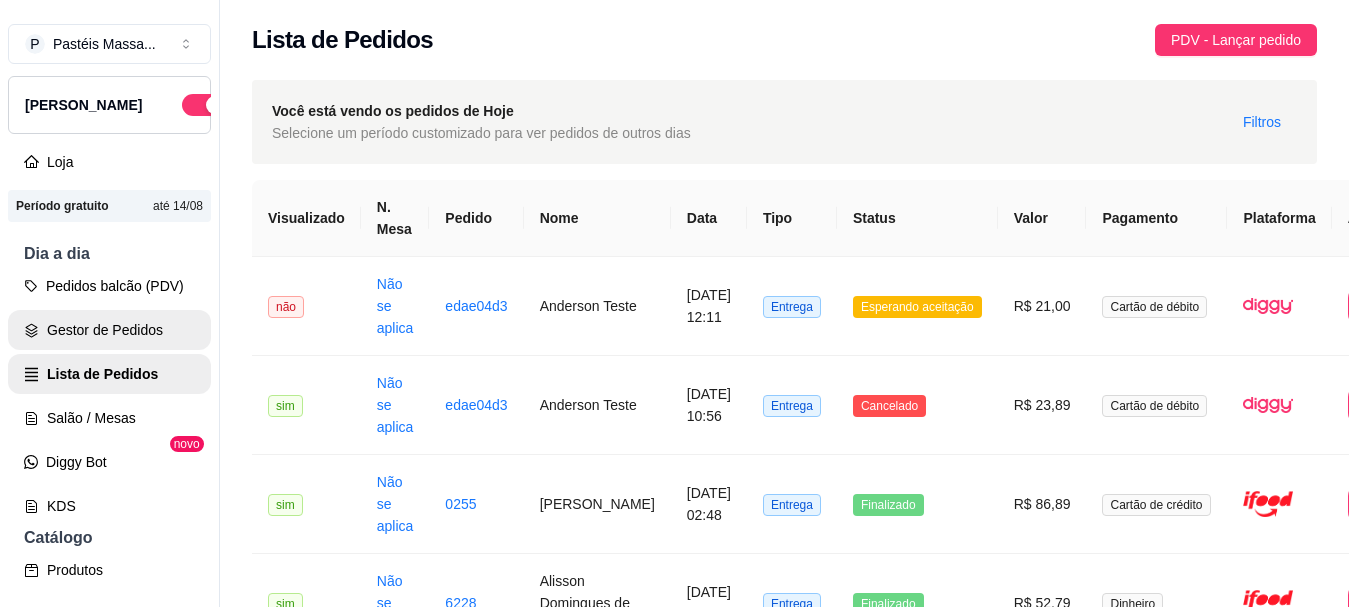 click on "Gestor de Pedidos" at bounding box center (109, 330) 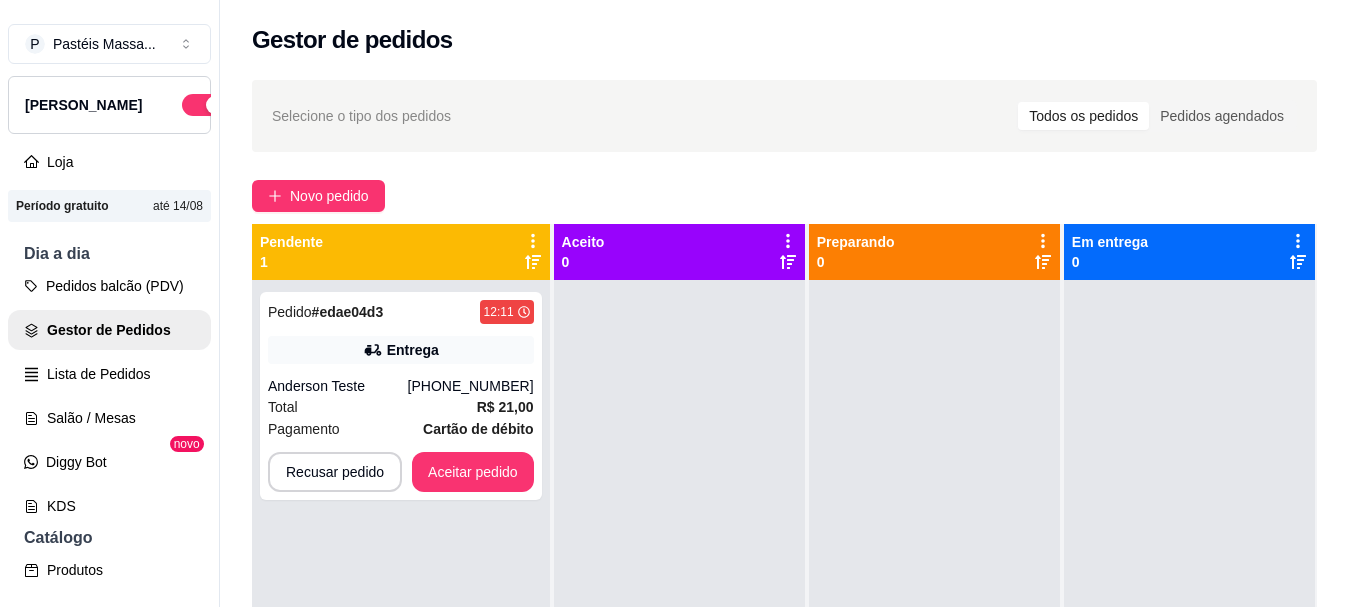 click on "Selecione o tipo dos pedidos Todos os pedidos Pedidos agendados" at bounding box center (784, 116) 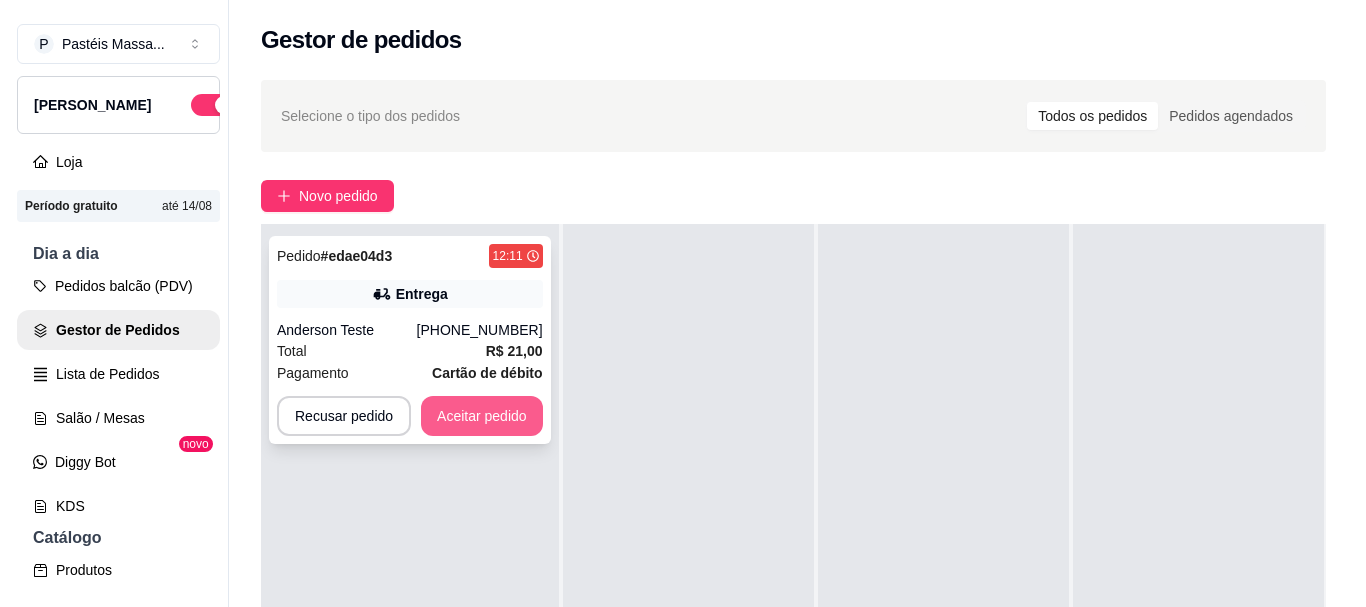 scroll, scrollTop: 0, scrollLeft: 0, axis: both 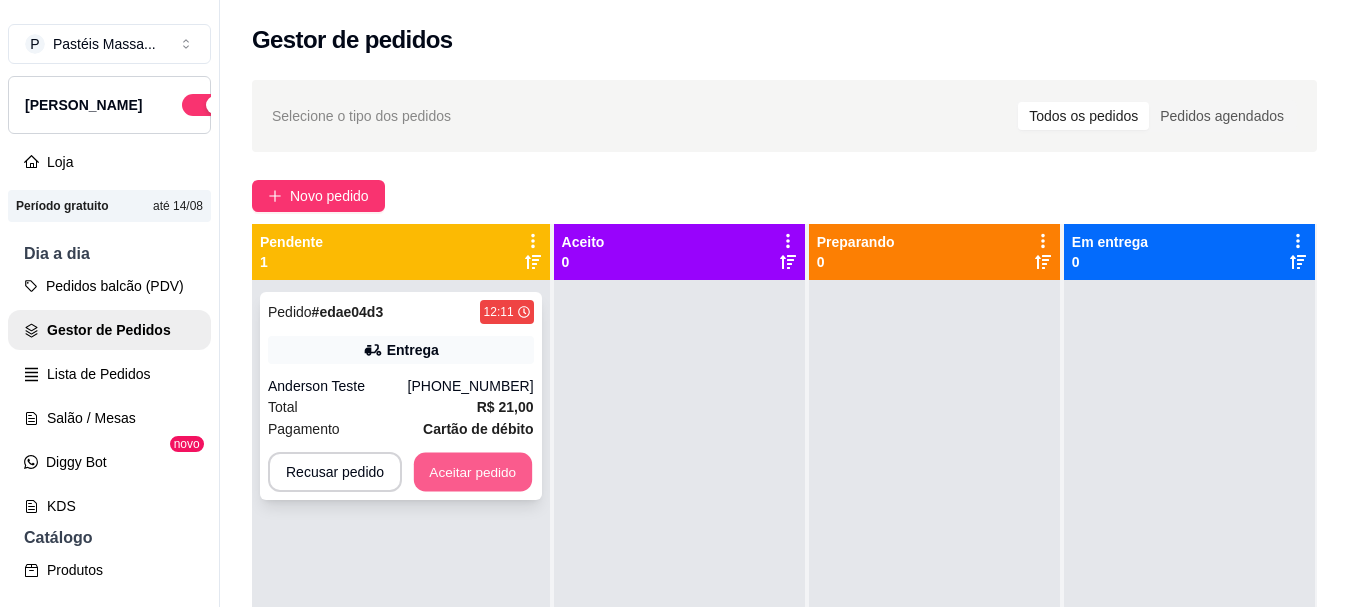 click on "Aceitar pedido" at bounding box center [473, 472] 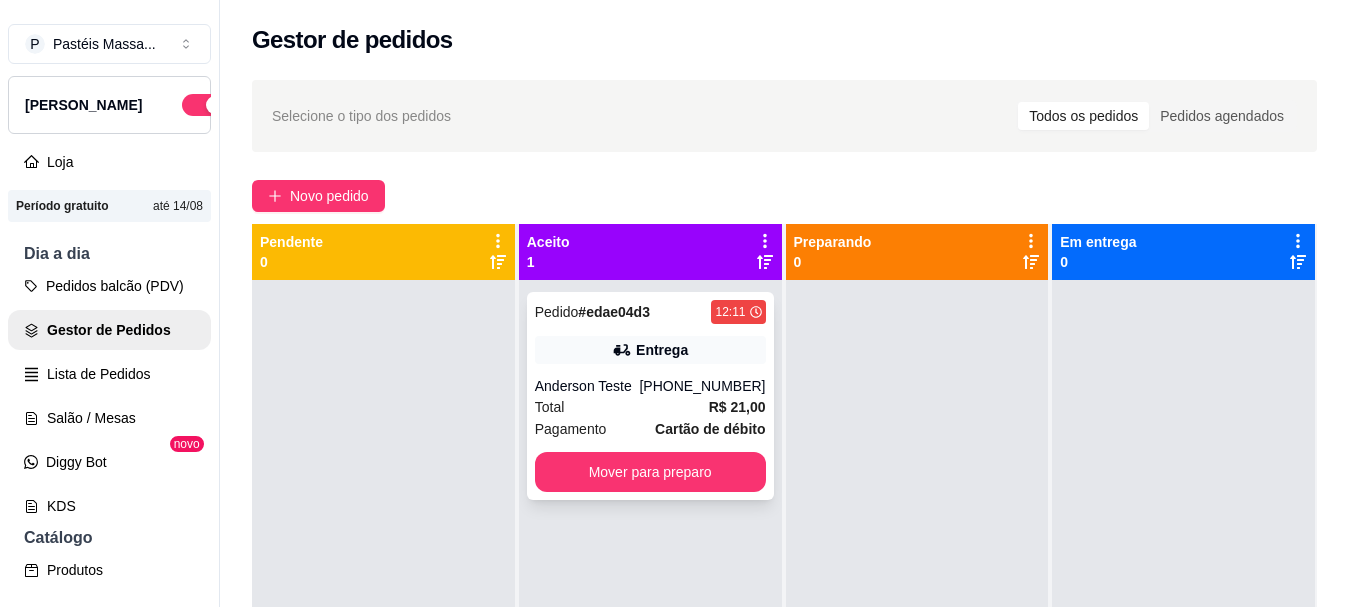 click on "Entrega" at bounding box center (650, 350) 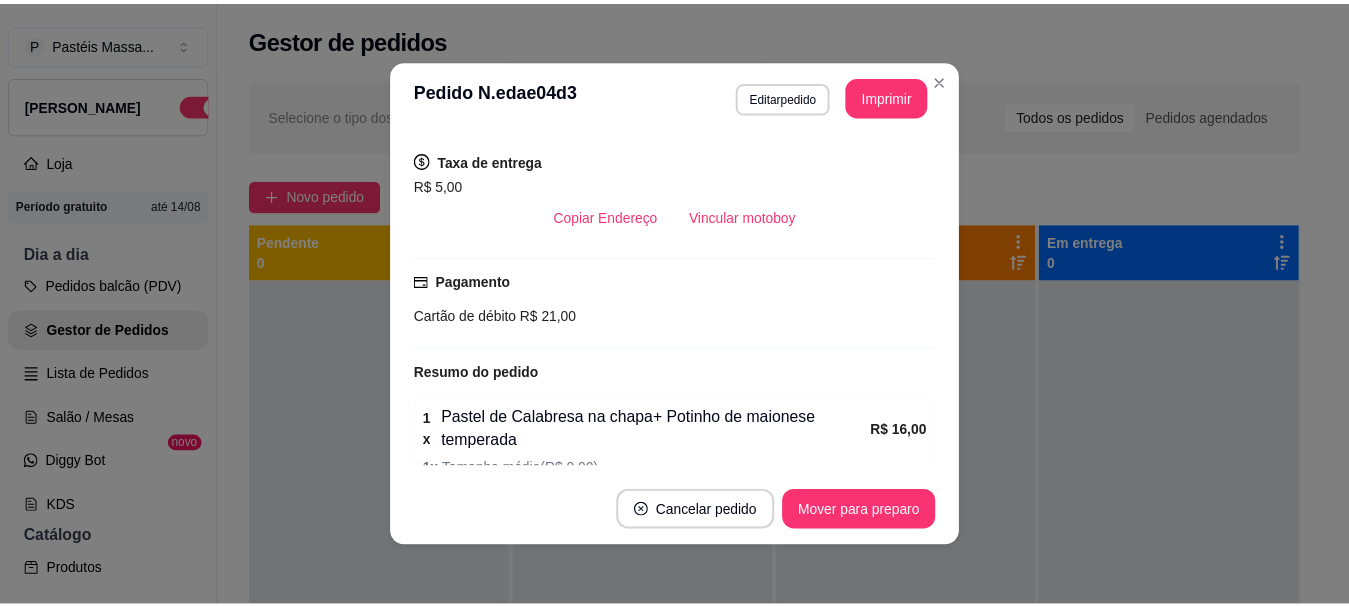 scroll, scrollTop: 300, scrollLeft: 0, axis: vertical 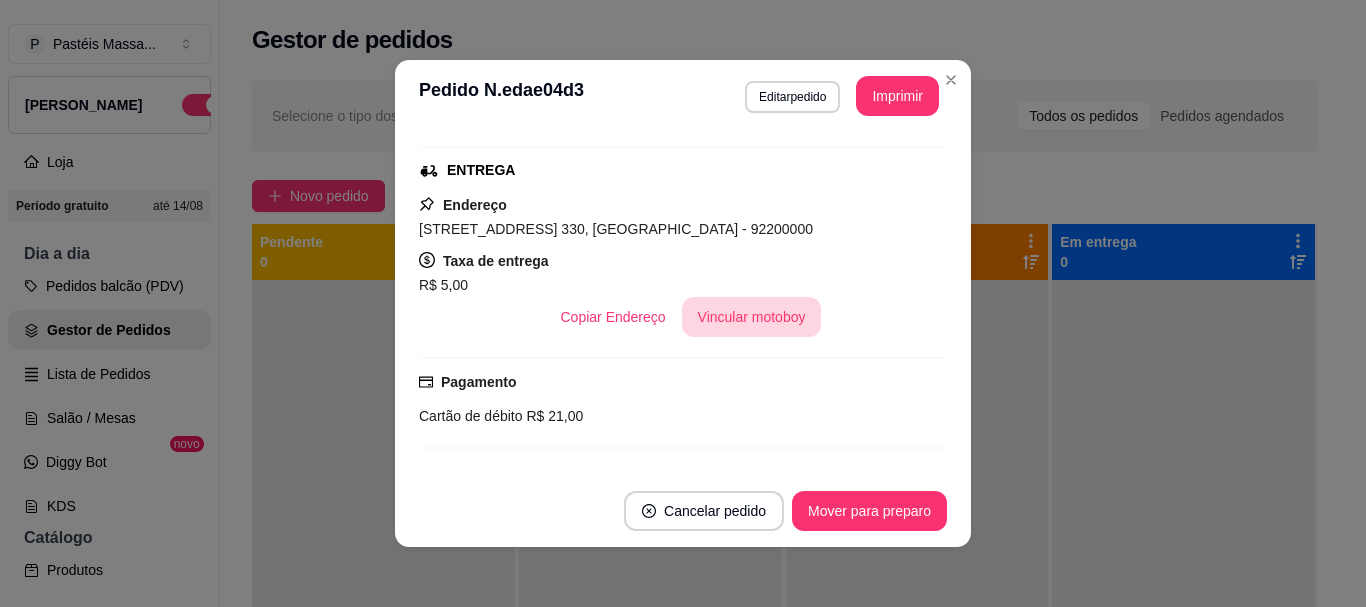 click on "Vincular motoboy" at bounding box center (752, 317) 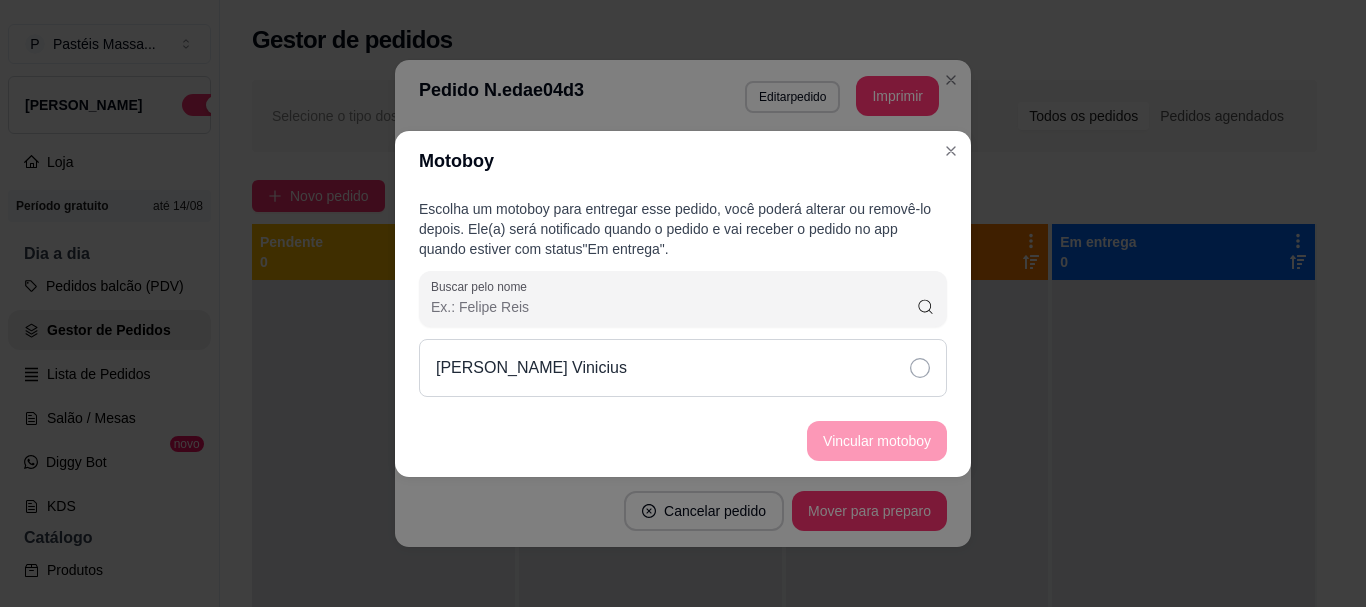 click on "Anderson Vinicius" at bounding box center (683, 368) 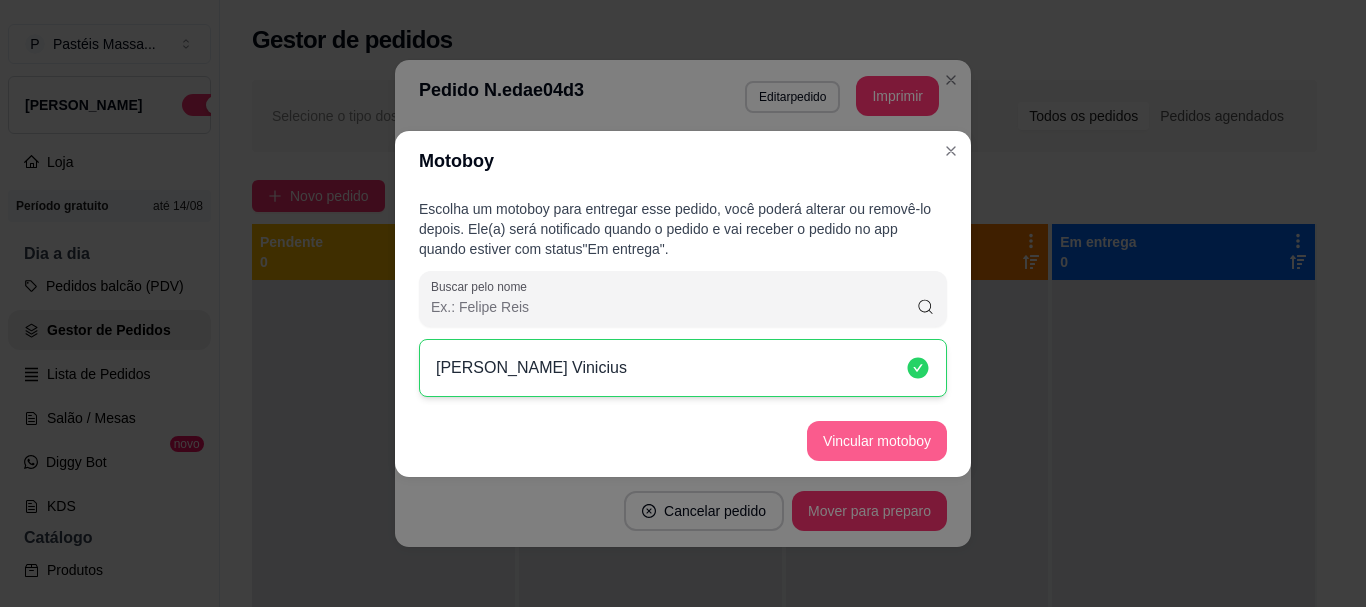 click on "Vincular motoboy" at bounding box center [877, 441] 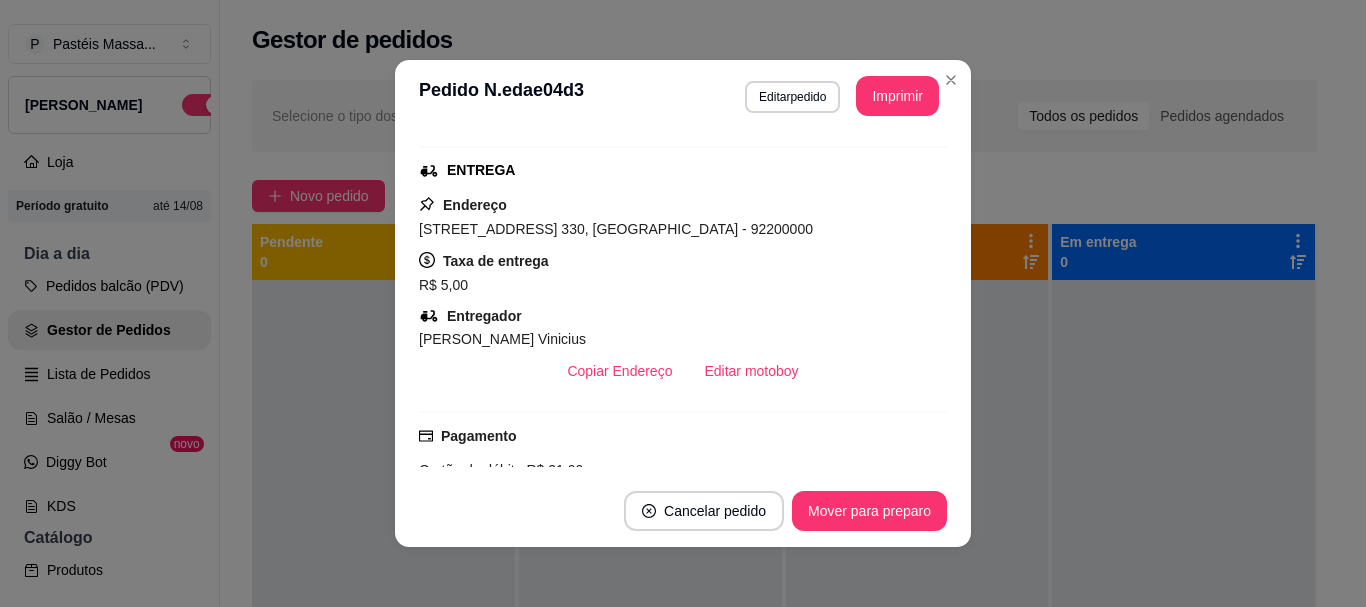click on "Cancelar pedido Mover para preparo" at bounding box center (683, 511) 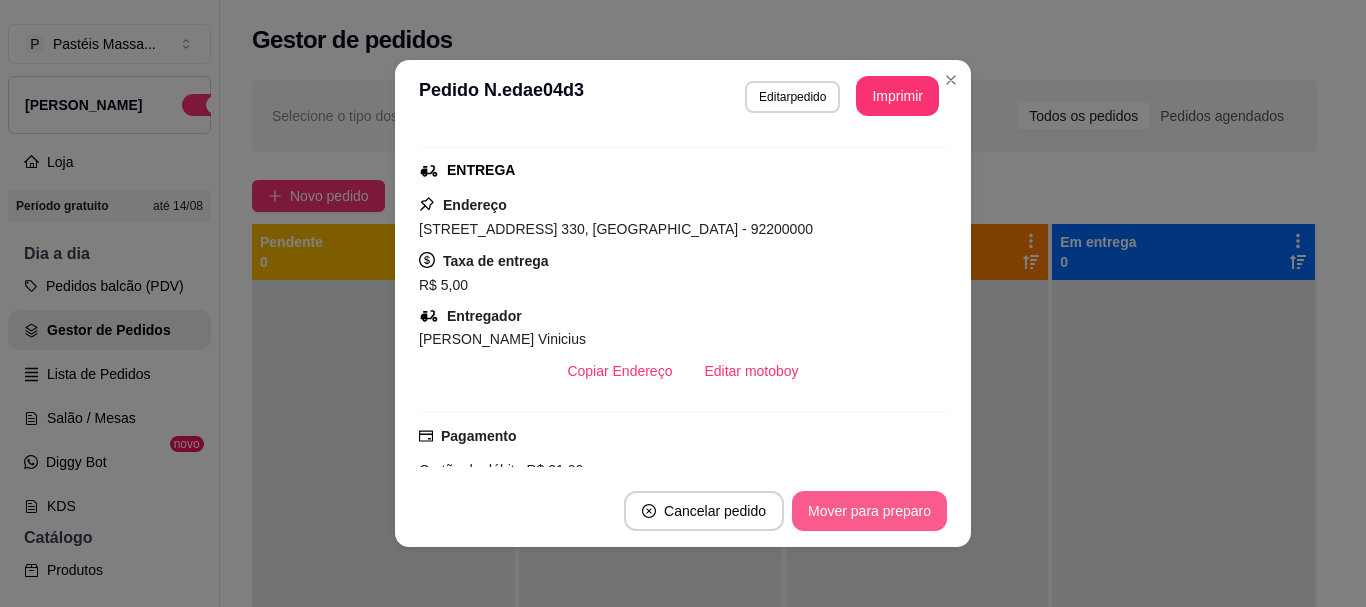 click on "Mover para preparo" at bounding box center [869, 511] 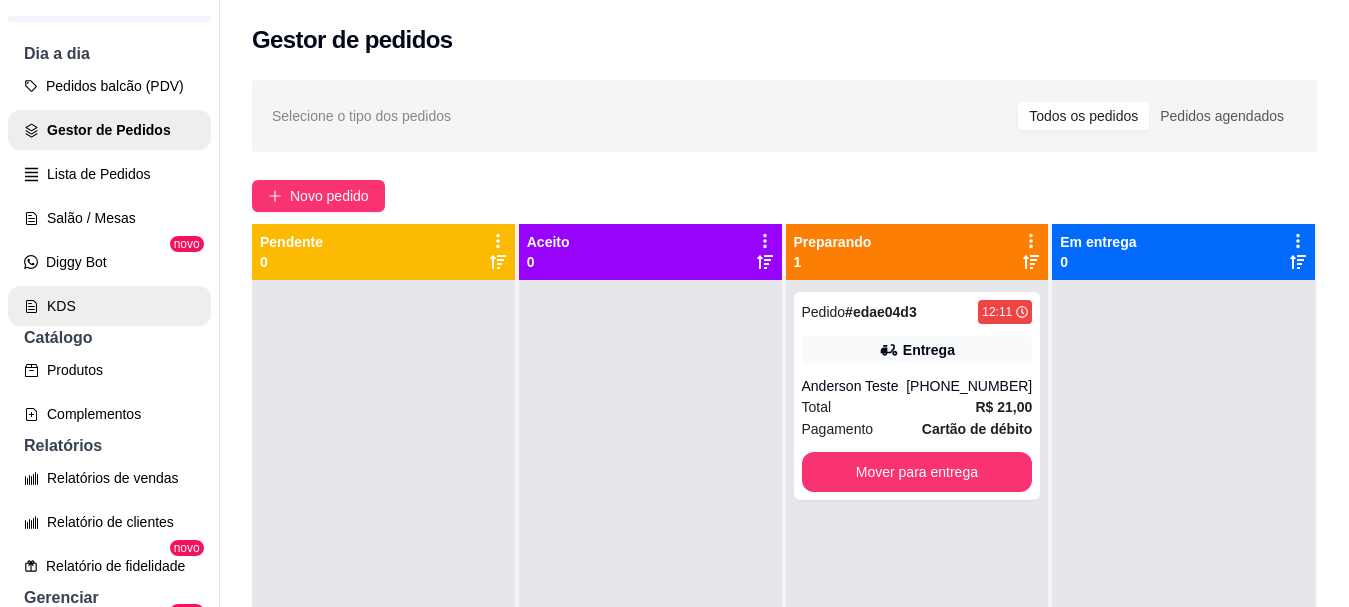 scroll, scrollTop: 400, scrollLeft: 0, axis: vertical 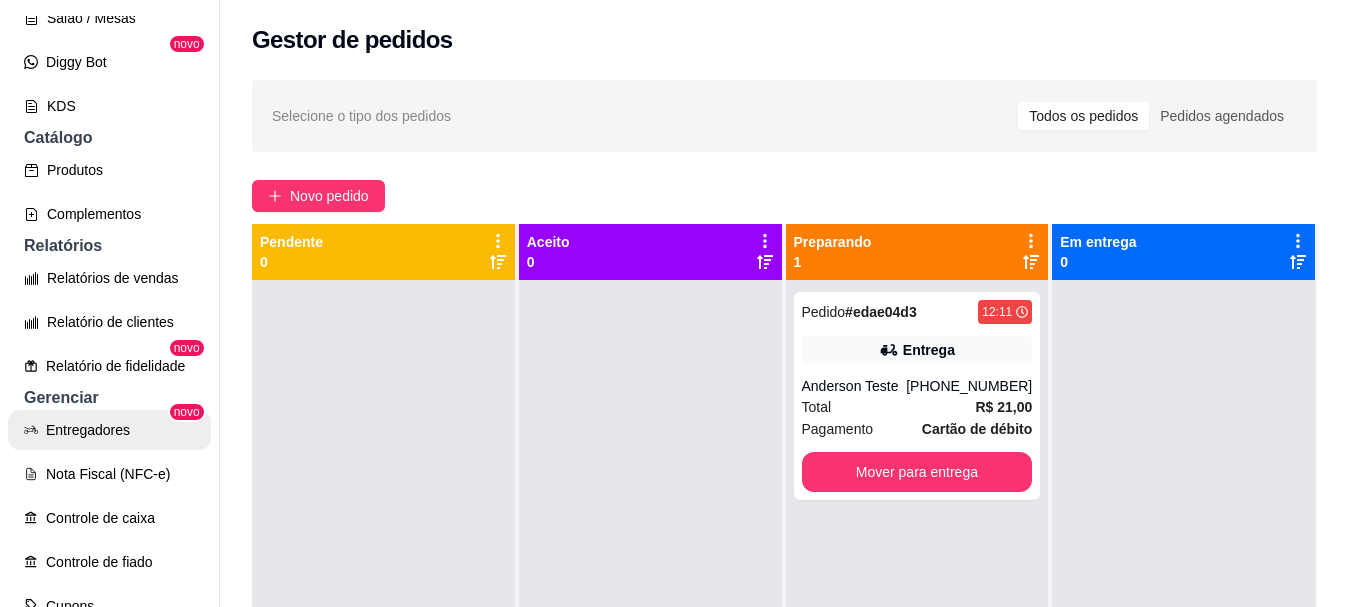 click on "Entregadores" at bounding box center [109, 430] 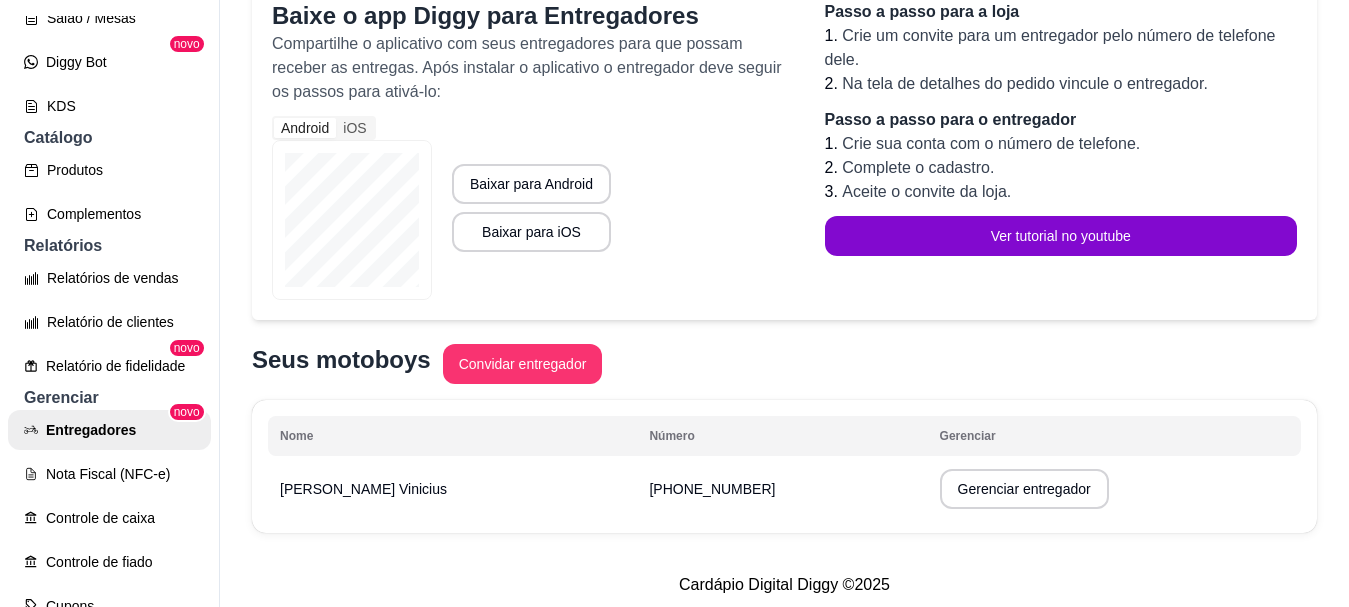 scroll, scrollTop: 224, scrollLeft: 0, axis: vertical 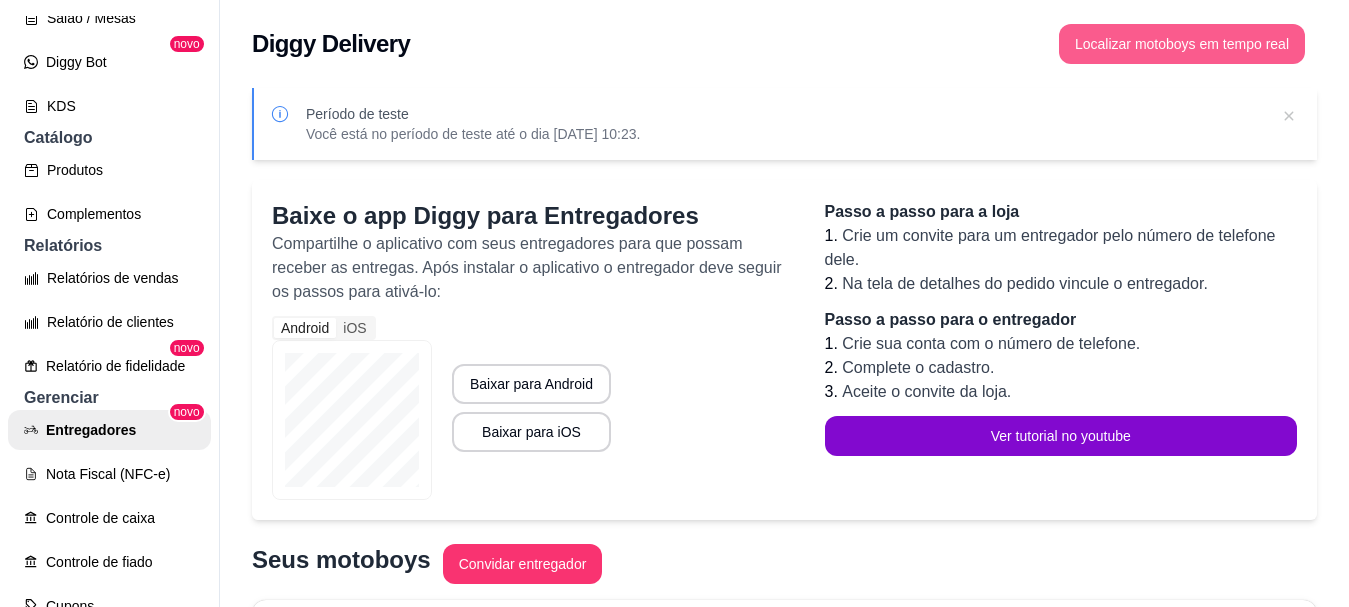 click on "Localizar motoboys em tempo real" at bounding box center [1182, 44] 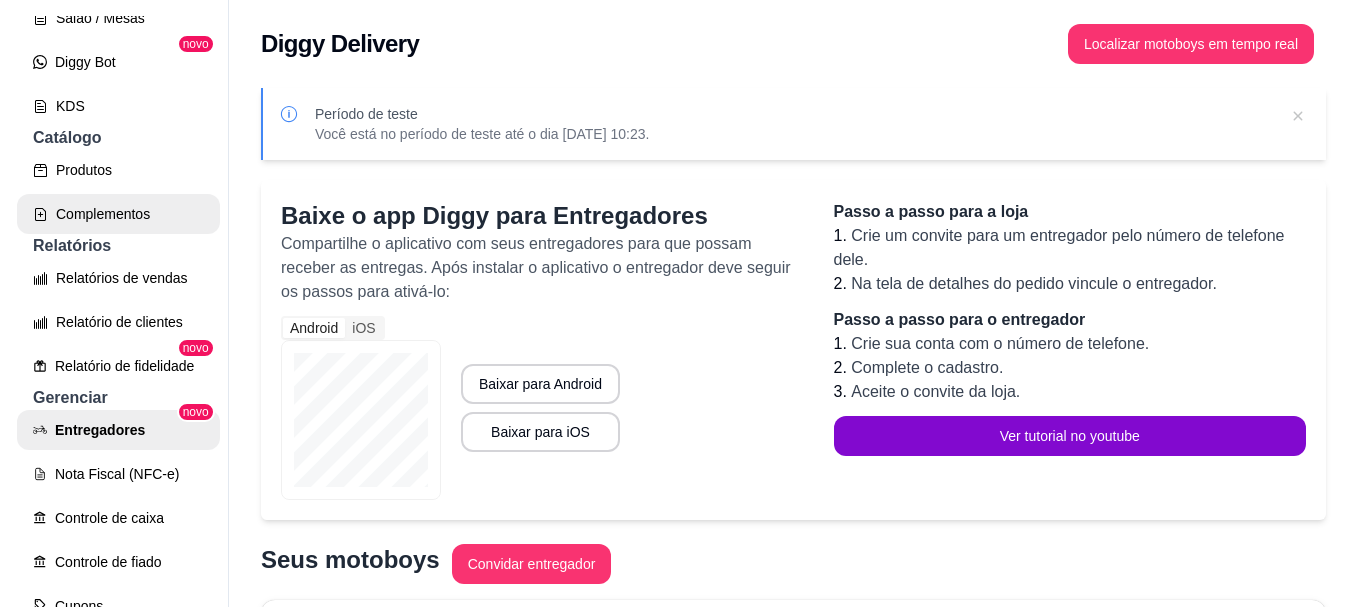 scroll, scrollTop: 0, scrollLeft: 0, axis: both 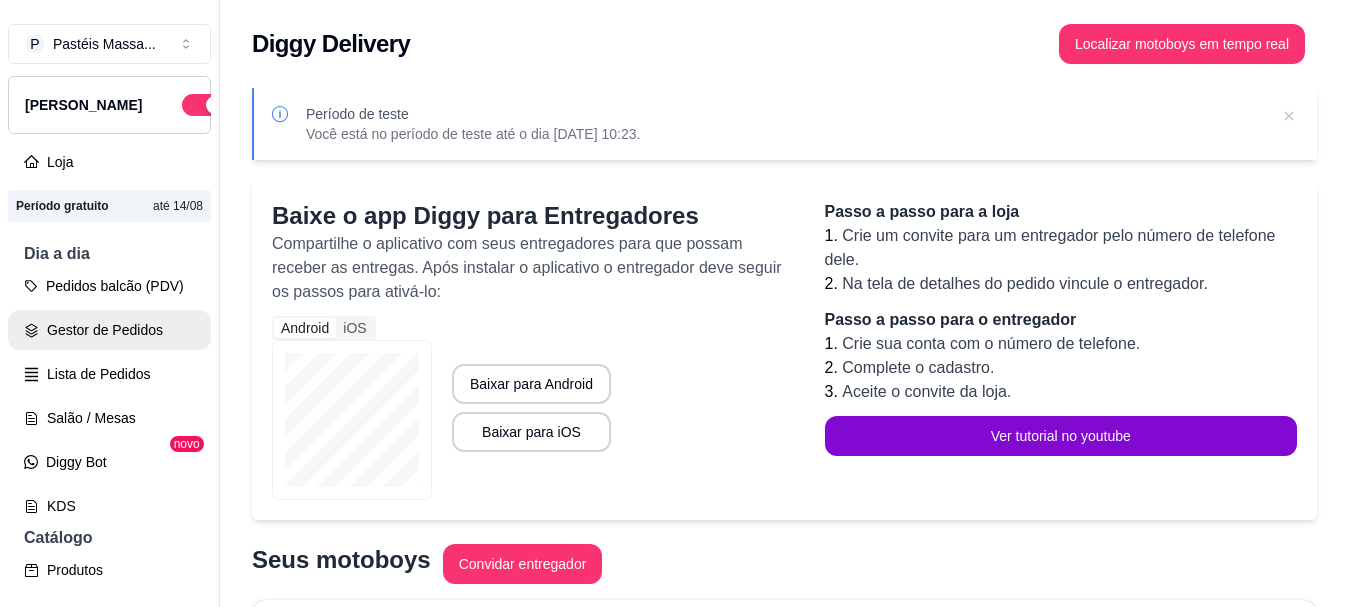 click on "Gestor de Pedidos" at bounding box center (109, 330) 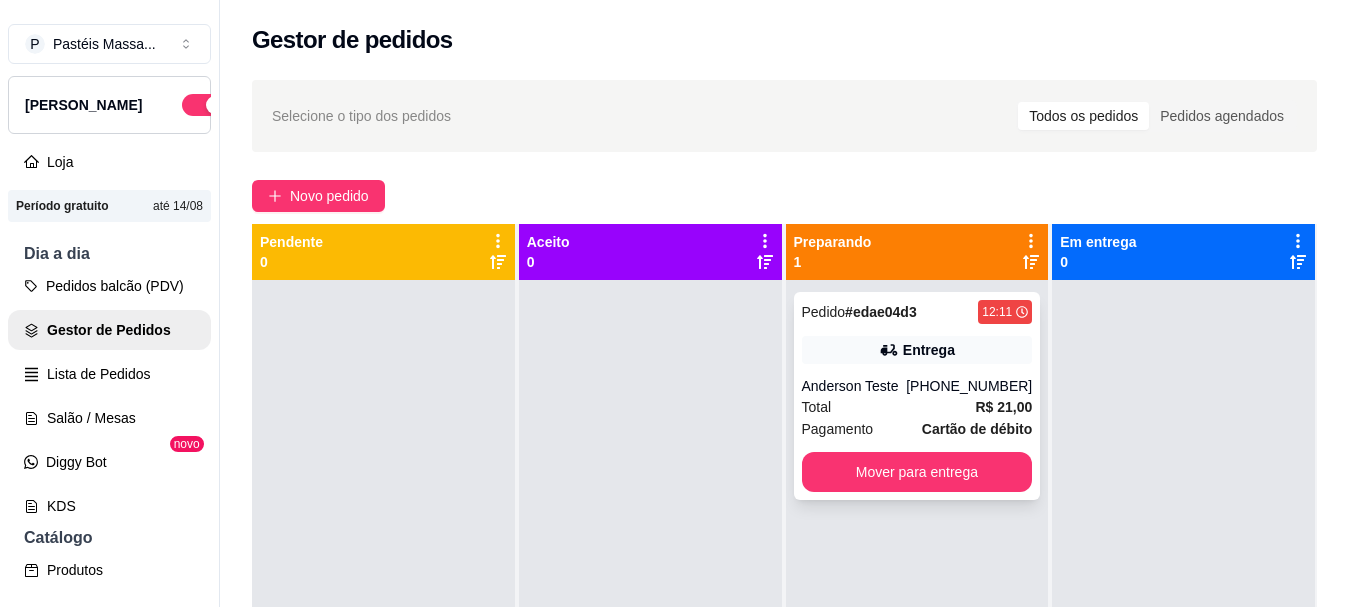 click on "Entrega" at bounding box center (917, 350) 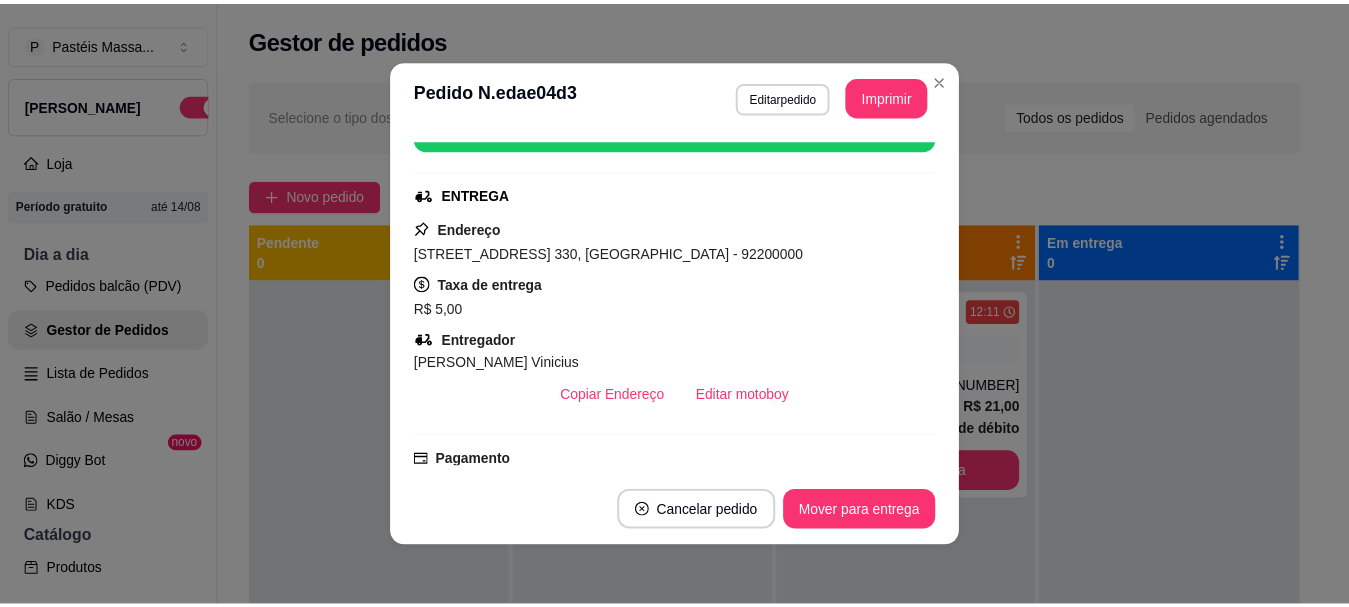 scroll, scrollTop: 0, scrollLeft: 0, axis: both 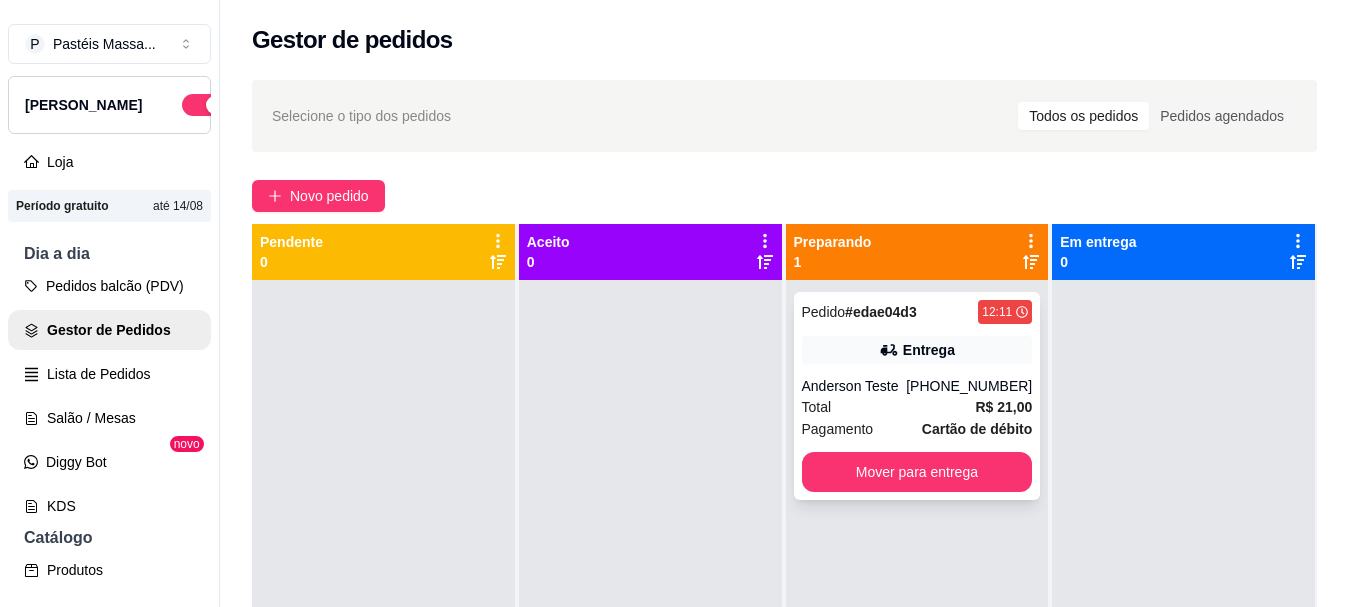 click on "Pedido  # edae04d3 12:11 Entrega Anderson Teste (51) 98940-5626 Total R$ 21,00 Pagamento Cartão de débito Mover para entrega" at bounding box center [917, 396] 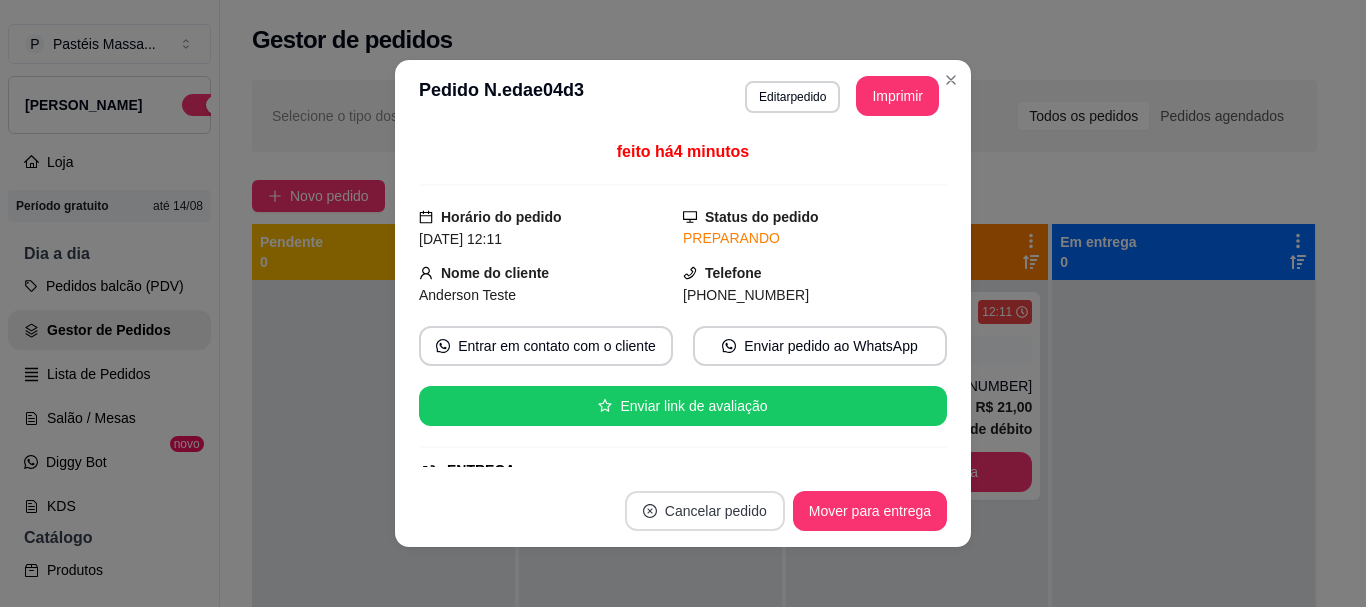 click on "Cancelar pedido" at bounding box center [705, 511] 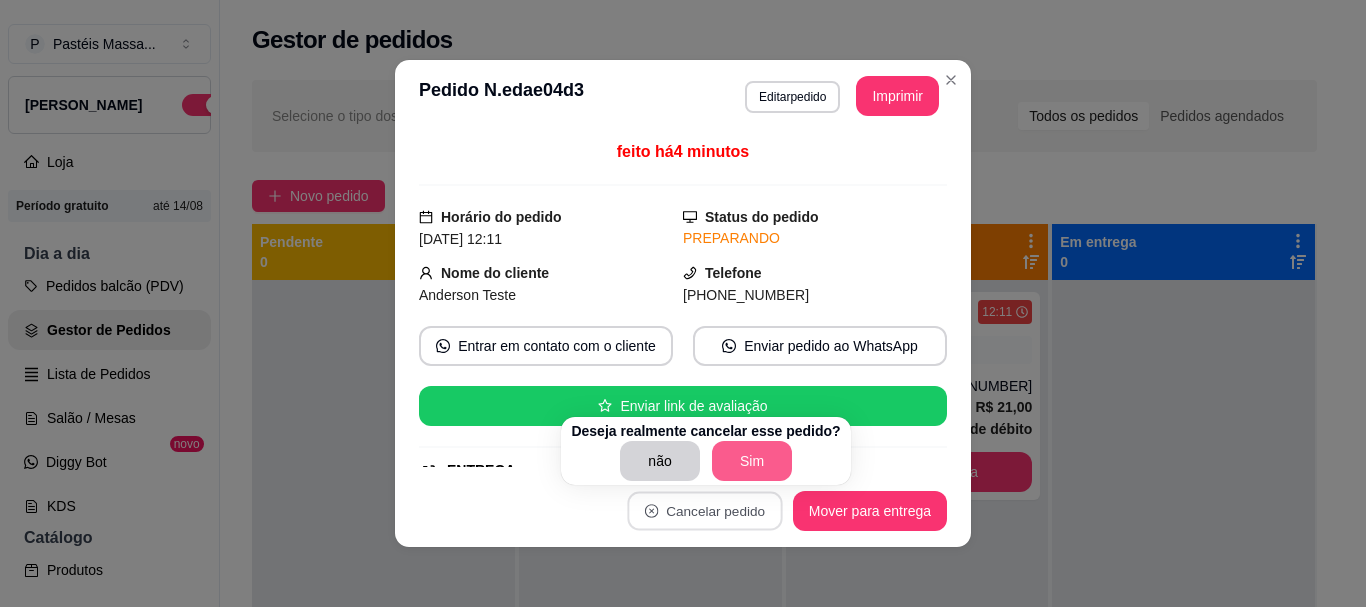 click on "Sim" at bounding box center (752, 461) 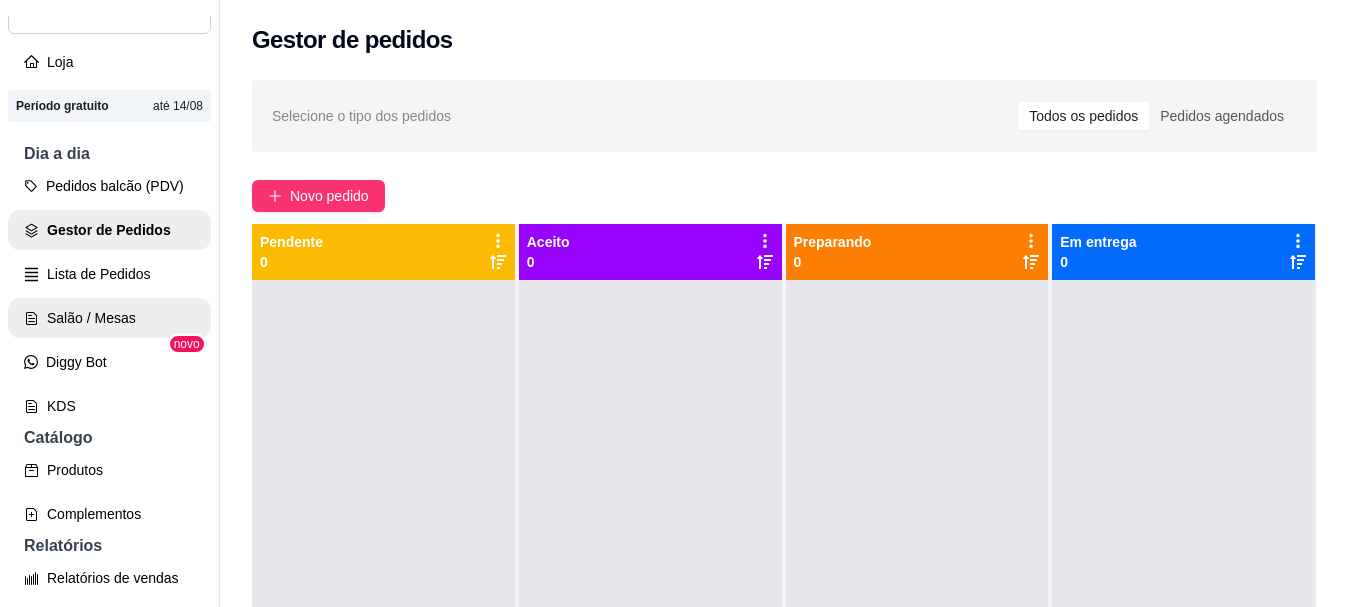 scroll, scrollTop: 300, scrollLeft: 0, axis: vertical 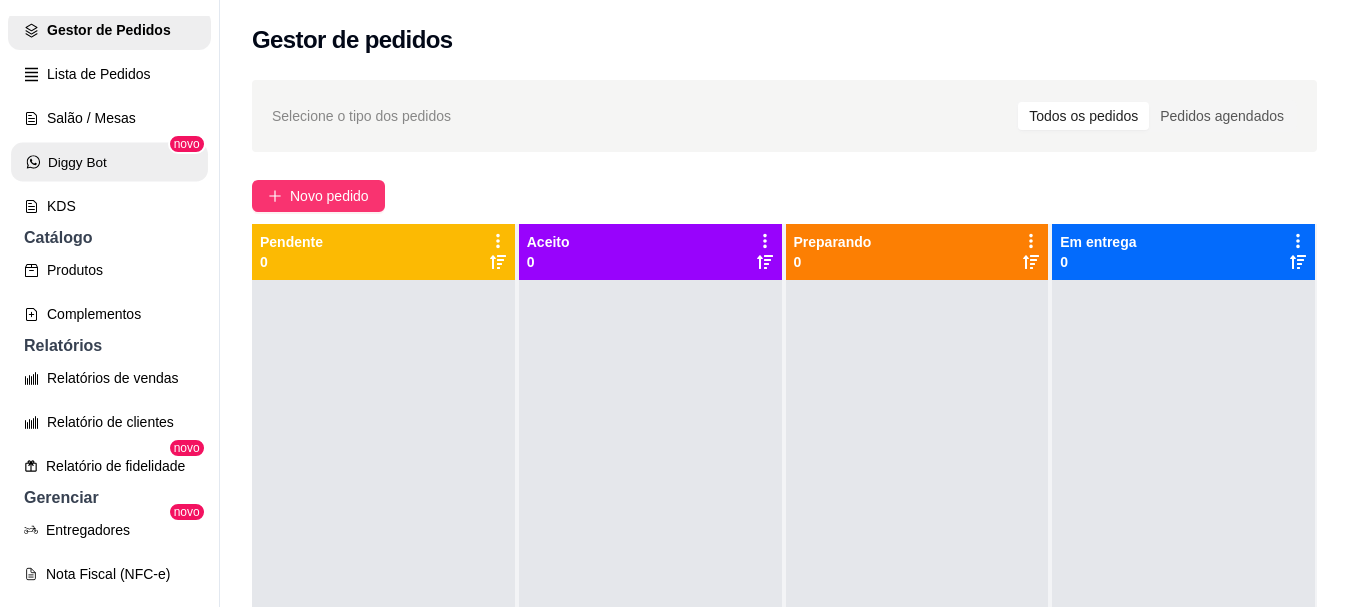 click on "Diggy Bot" at bounding box center (109, 162) 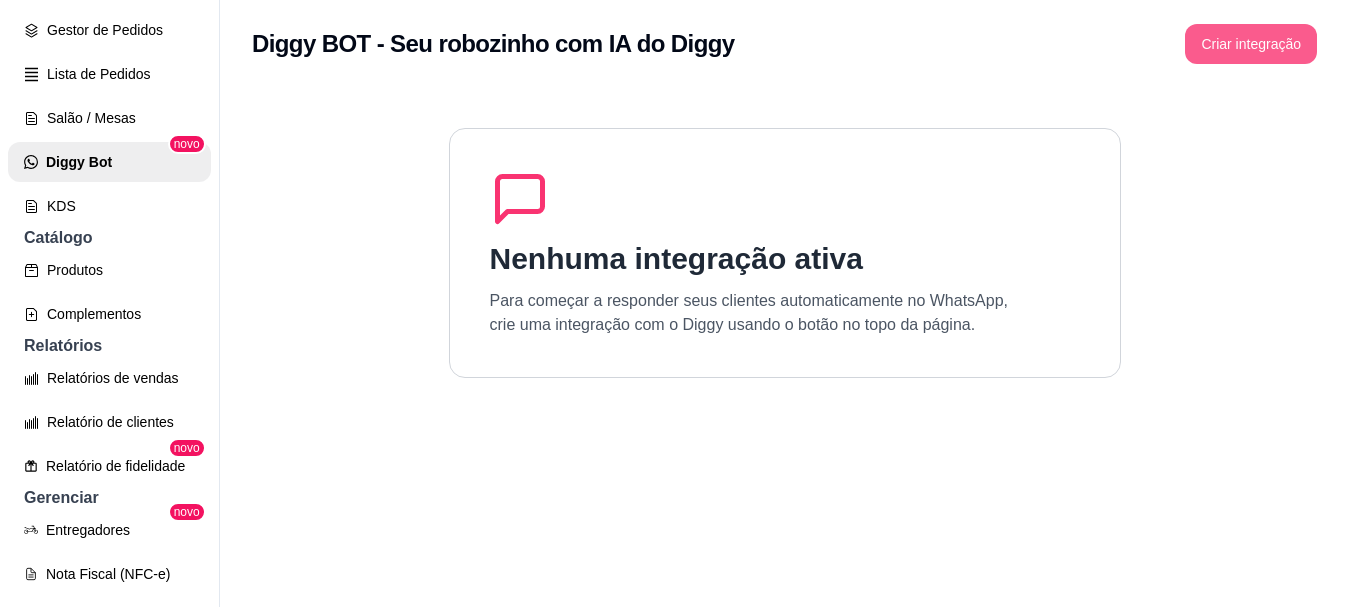 click on "Criar integração" at bounding box center (1251, 44) 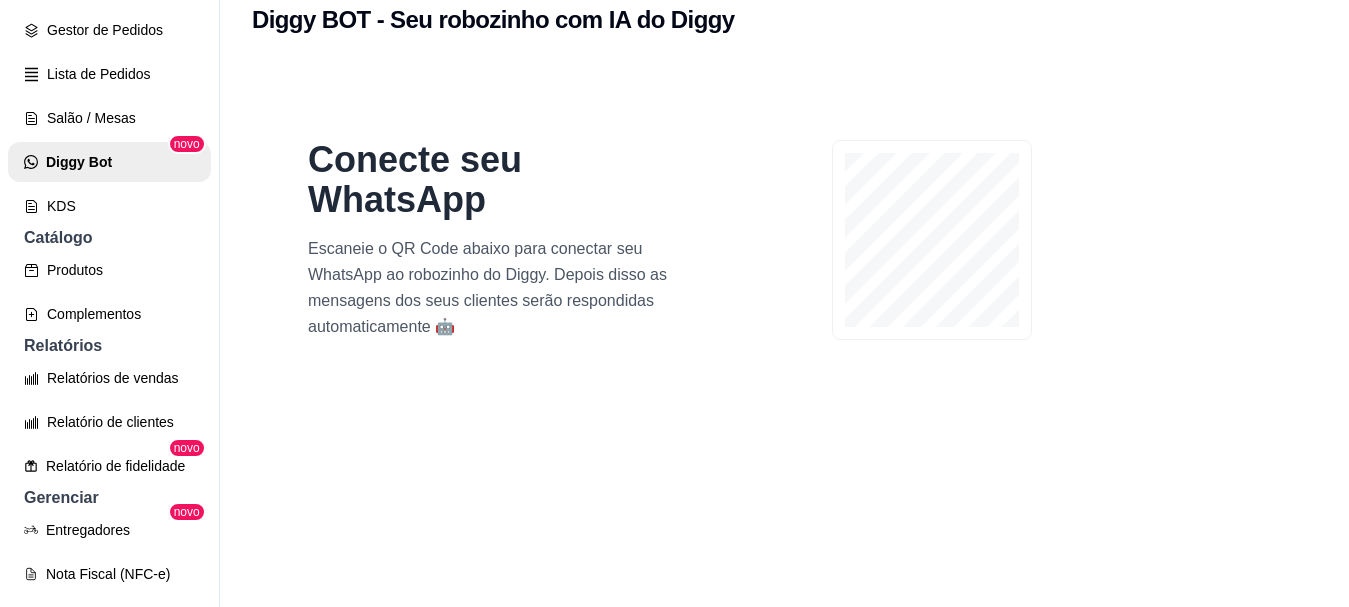 scroll, scrollTop: 0, scrollLeft: 0, axis: both 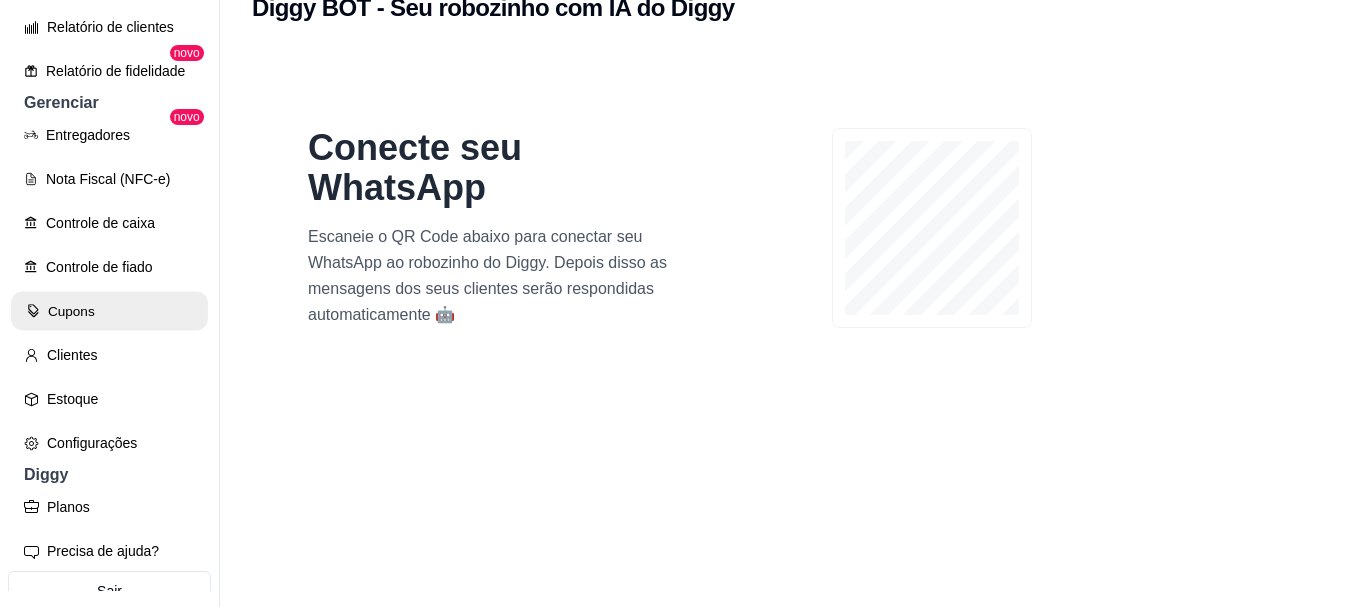click on "Cupons" at bounding box center [109, 311] 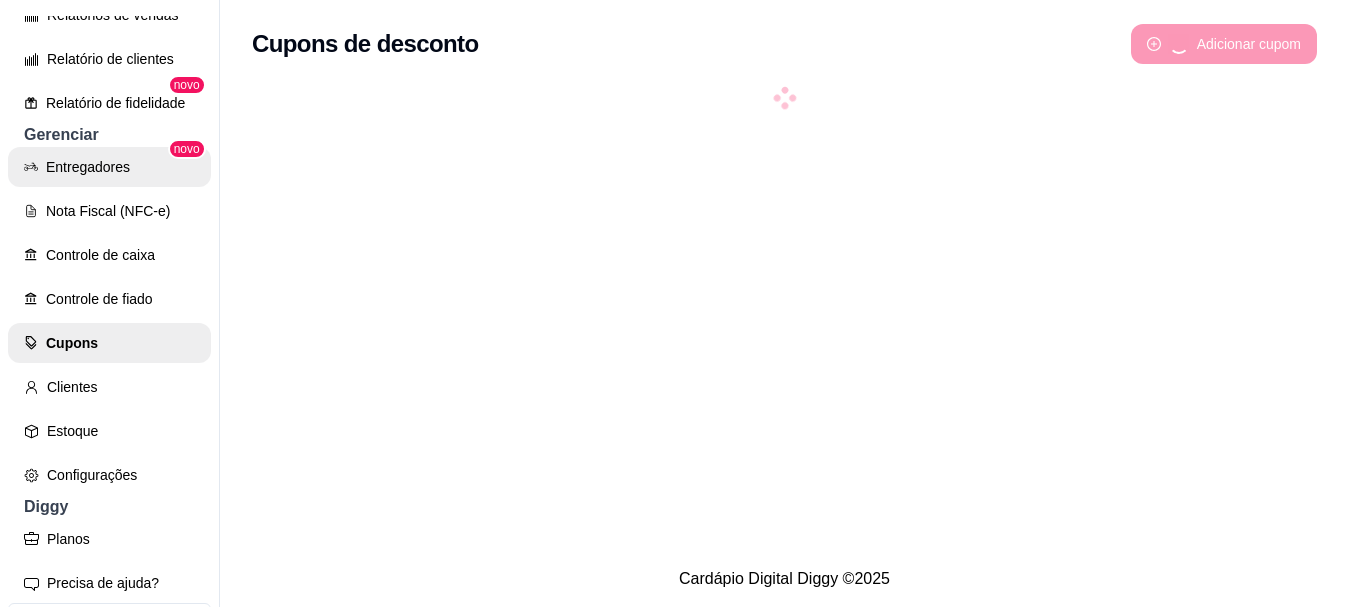 scroll, scrollTop: 363, scrollLeft: 0, axis: vertical 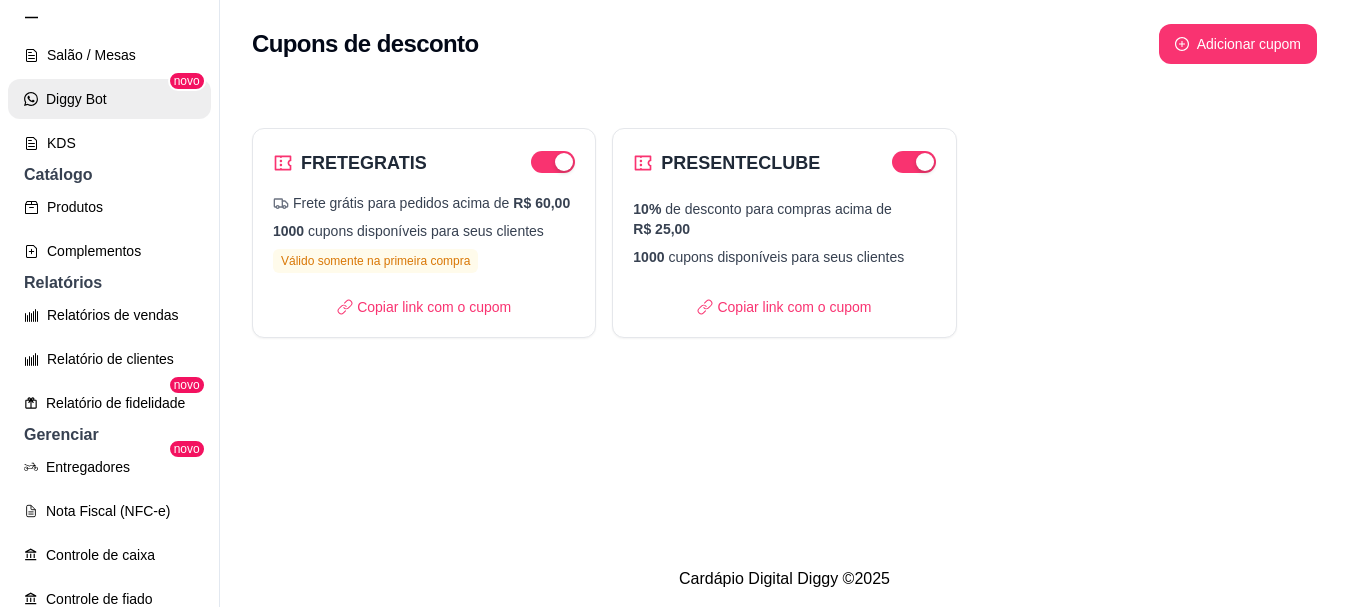 click on "Diggy Bot" at bounding box center [109, 99] 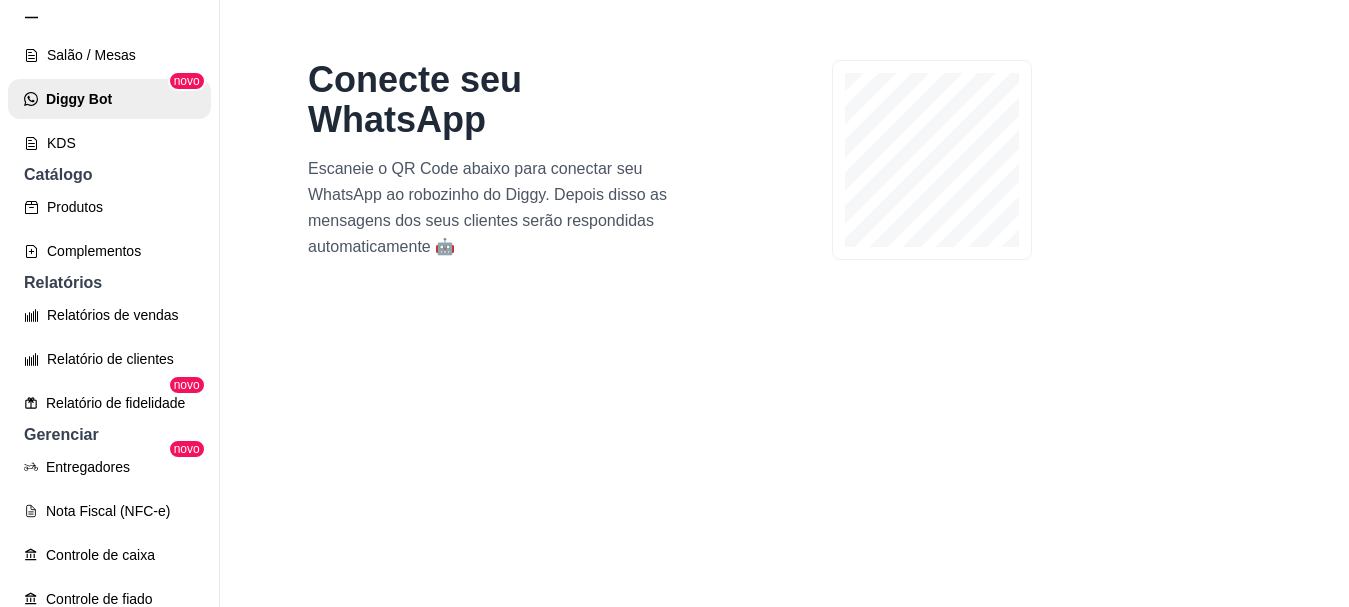 scroll, scrollTop: 177, scrollLeft: 0, axis: vertical 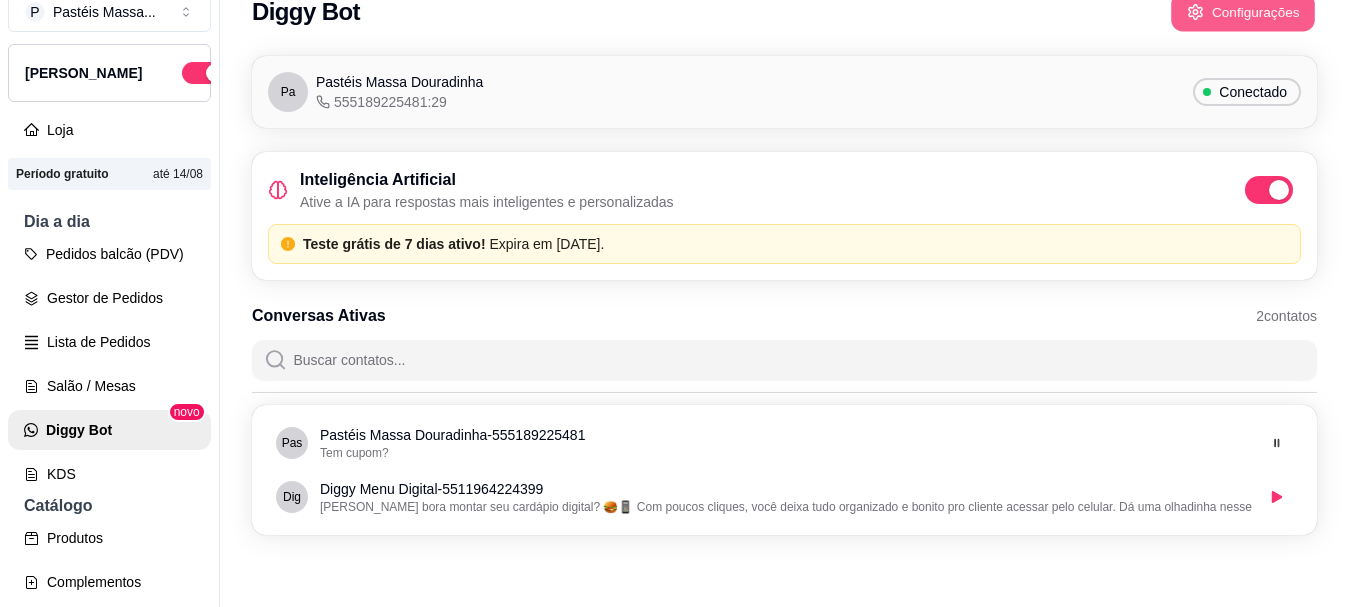 click on "Configurações" at bounding box center [1243, 12] 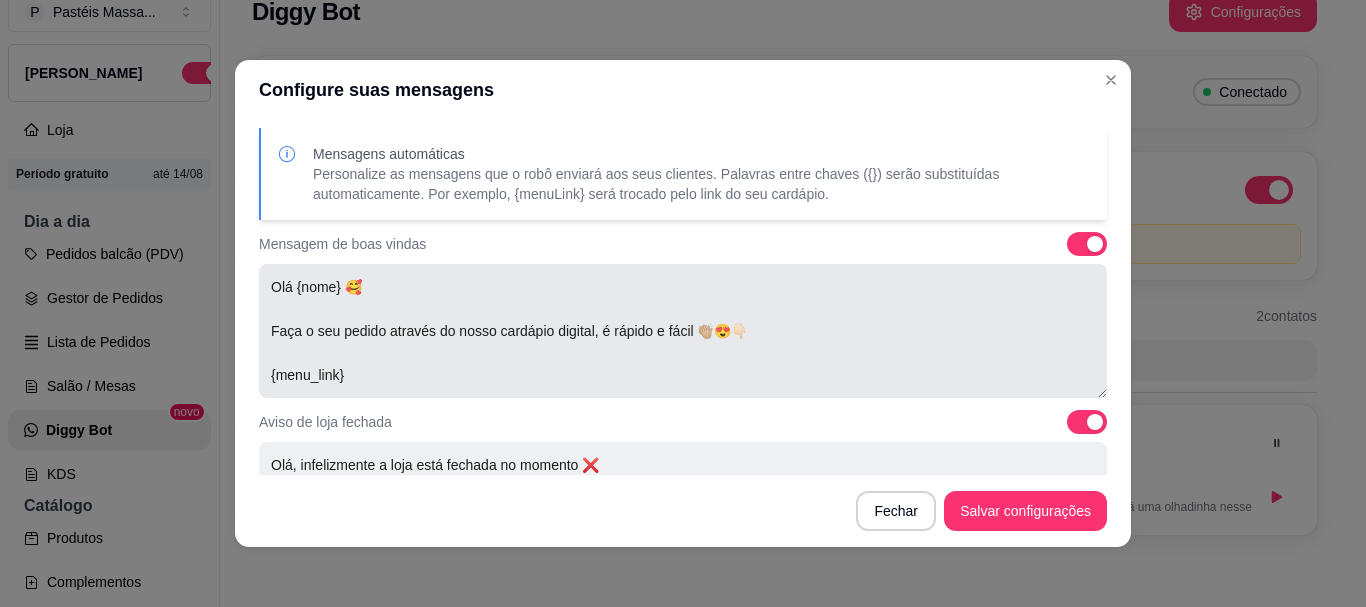 click on "Olá {nome} 🥰
Faça o seu pedido através do nosso cardápio digital, é rápido e fácil 👏🏼😍👇🏻
{menu_link}" at bounding box center [683, 331] 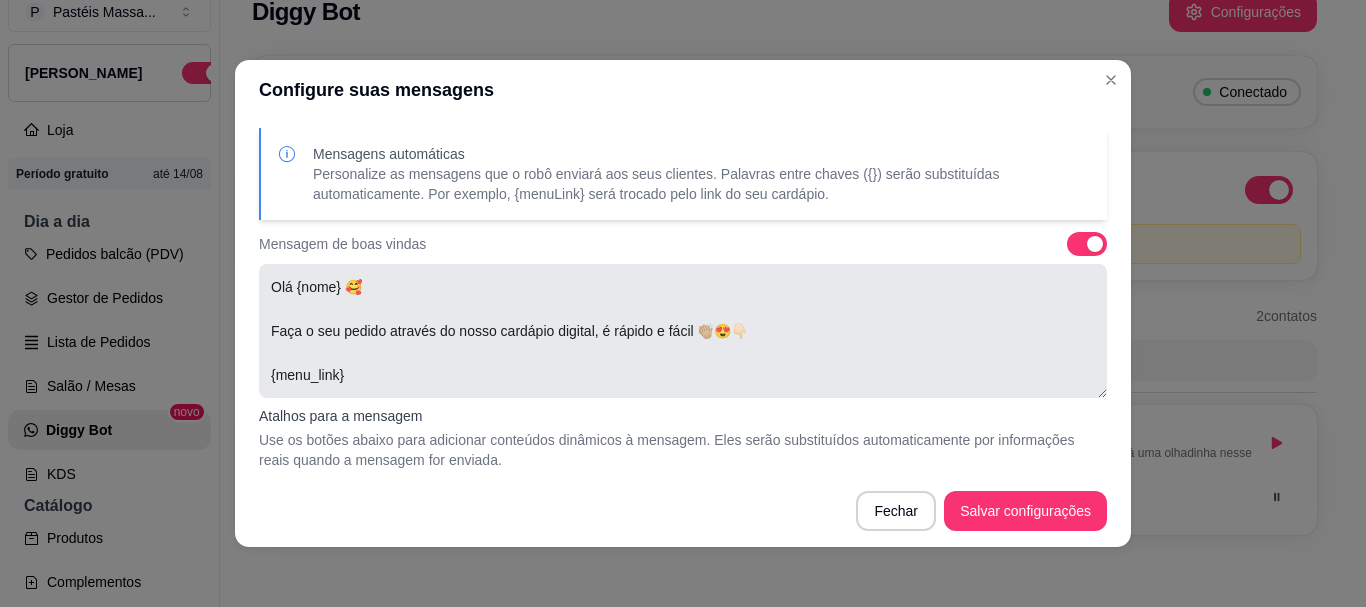 drag, startPoint x: 766, startPoint y: 329, endPoint x: 264, endPoint y: 331, distance: 502.004 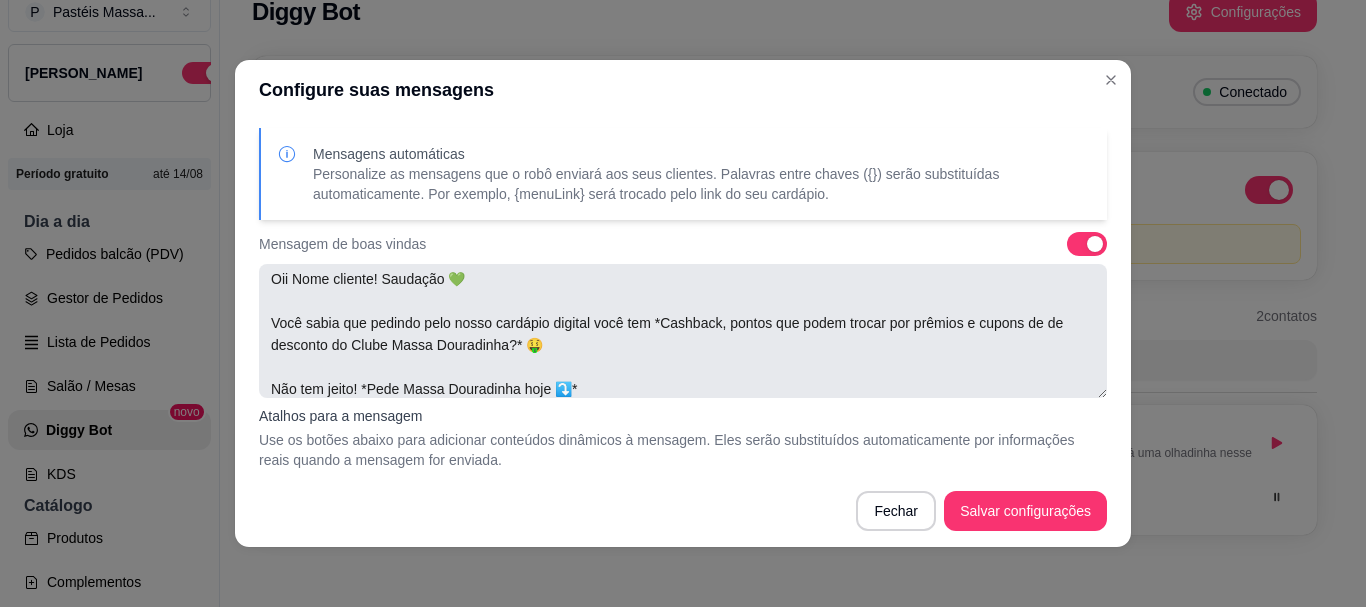 scroll, scrollTop: 110, scrollLeft: 0, axis: vertical 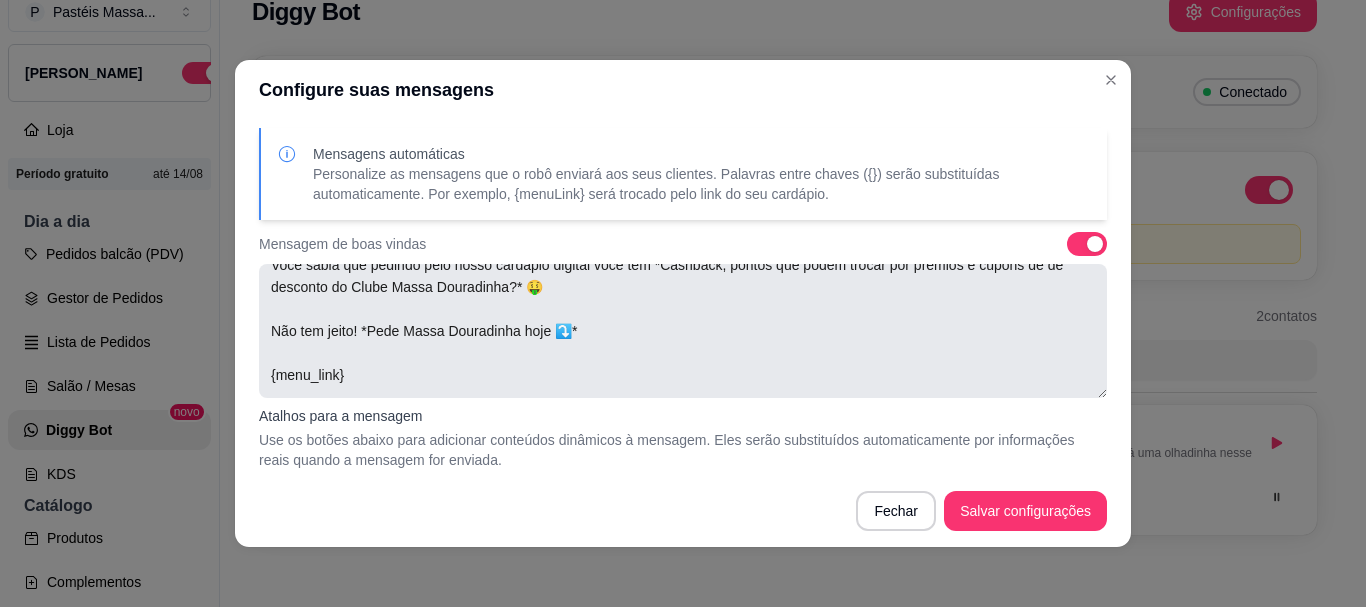 click on "Olá {nome} 🥰
Oii Nome cliente! Saudação 💚
Você sabia que pedindo pelo nosso cardápio digital você tem *Cashback, pontos que podem trocar por prêmios e cupons de de desconto do Clube Massa Douradinha?* 🤑
Não tem jeito! *Pede Massa Douradinha hoje ⤵️*
{menu_link}" at bounding box center (683, 331) 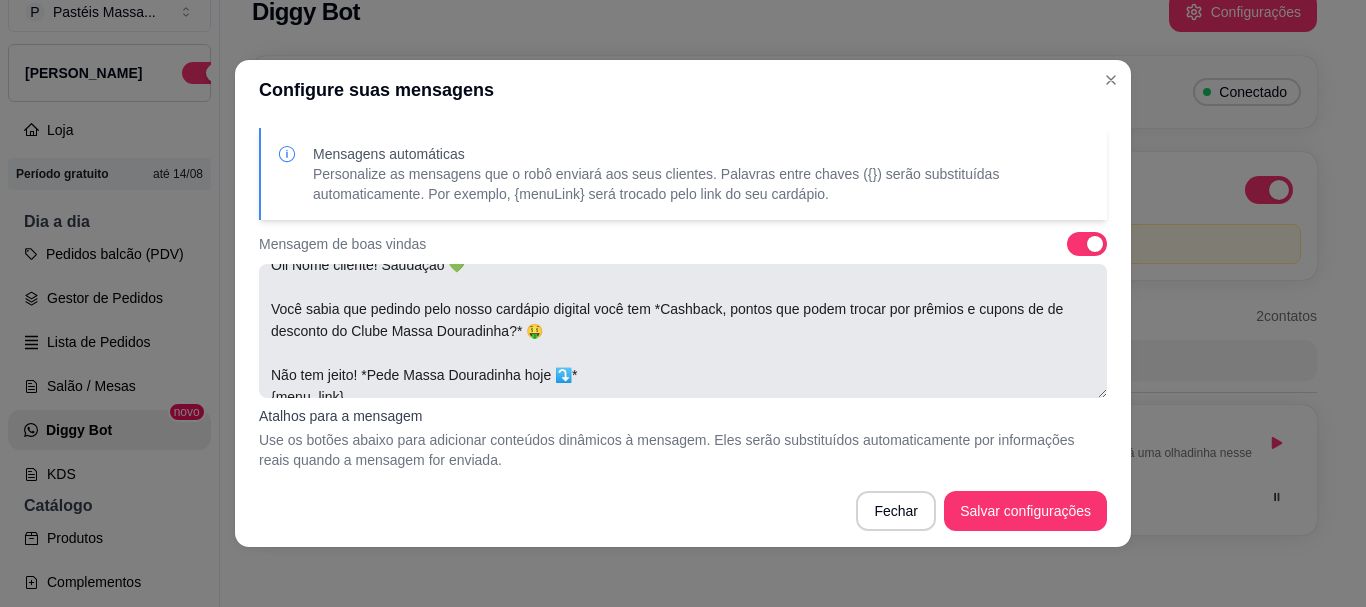 scroll, scrollTop: 88, scrollLeft: 0, axis: vertical 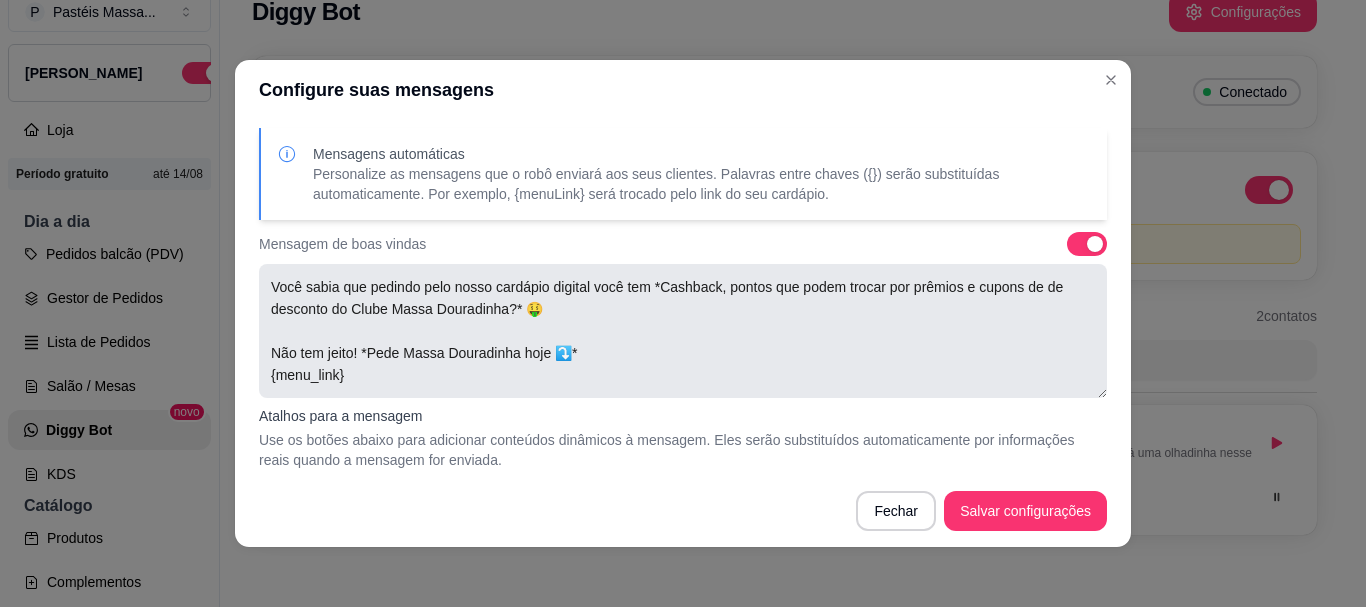 click on "Olá {nome} 🥰
Oii Nome cliente! Saudação 💚
Você sabia que pedindo pelo nosso cardápio digital você tem *Cashback, pontos que podem trocar por prêmios e cupons de de desconto do Clube Massa Douradinha?* 🤑
Não tem jeito! *Pede Massa Douradinha hoje ⤵️*
{menu_link}" at bounding box center (683, 331) 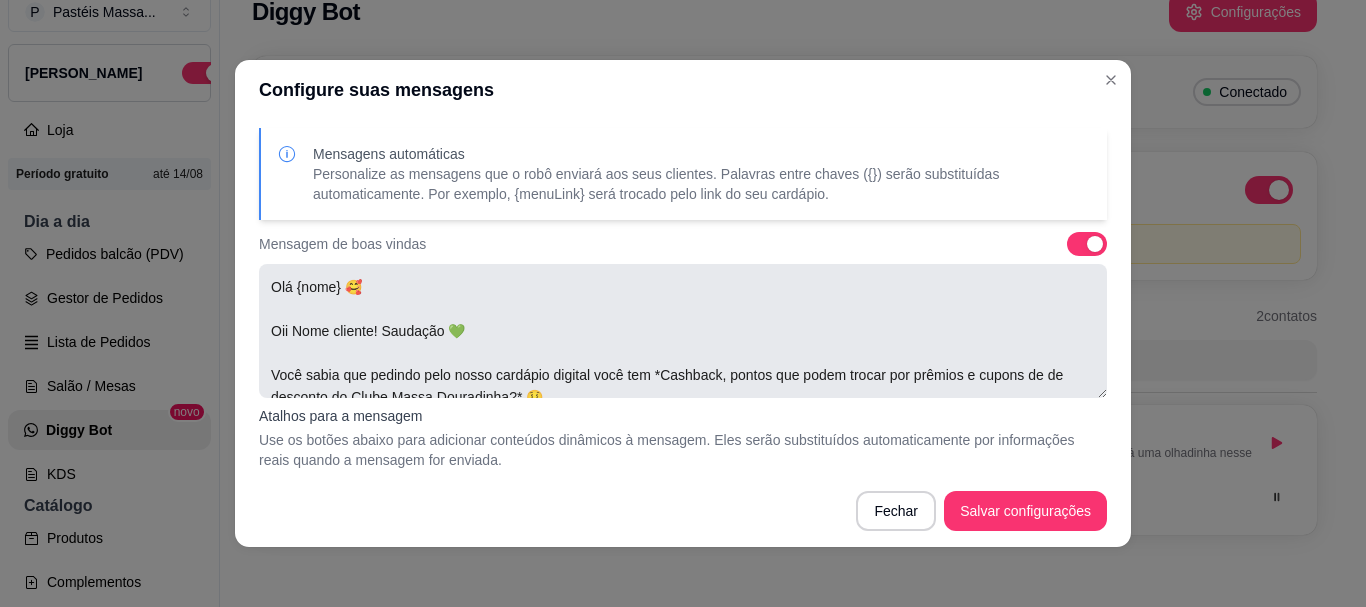 drag, startPoint x: 435, startPoint y: 336, endPoint x: 267, endPoint y: 326, distance: 168.29736 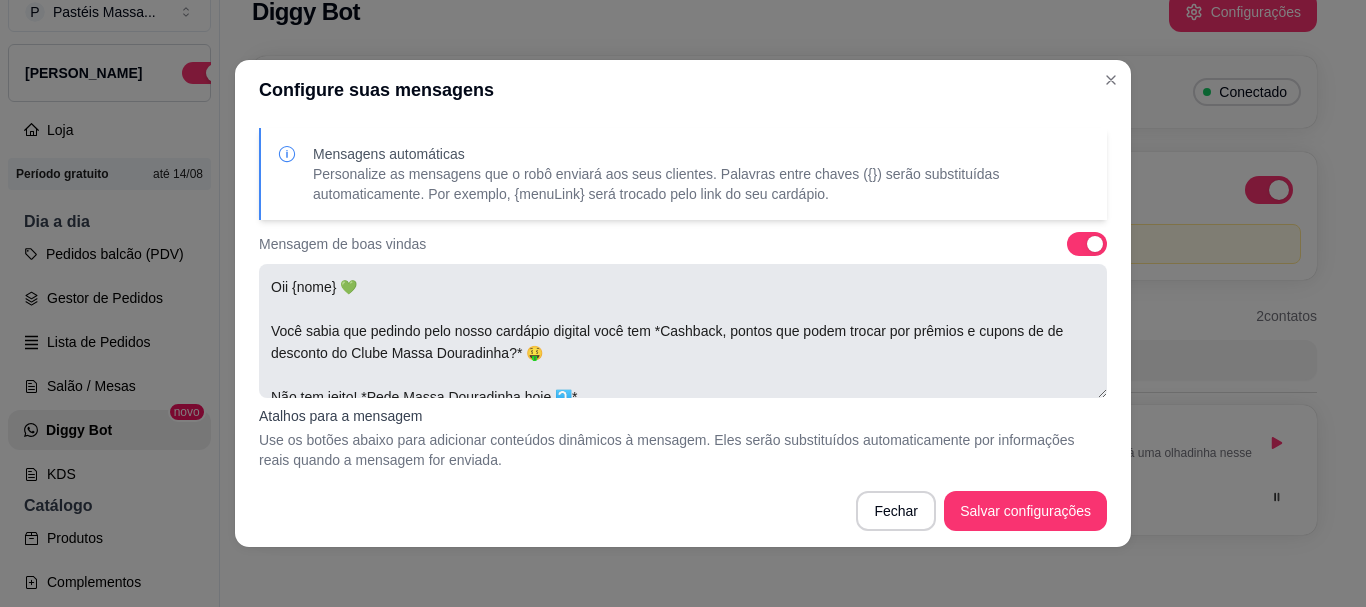 drag, startPoint x: 952, startPoint y: 331, endPoint x: 719, endPoint y: 331, distance: 233 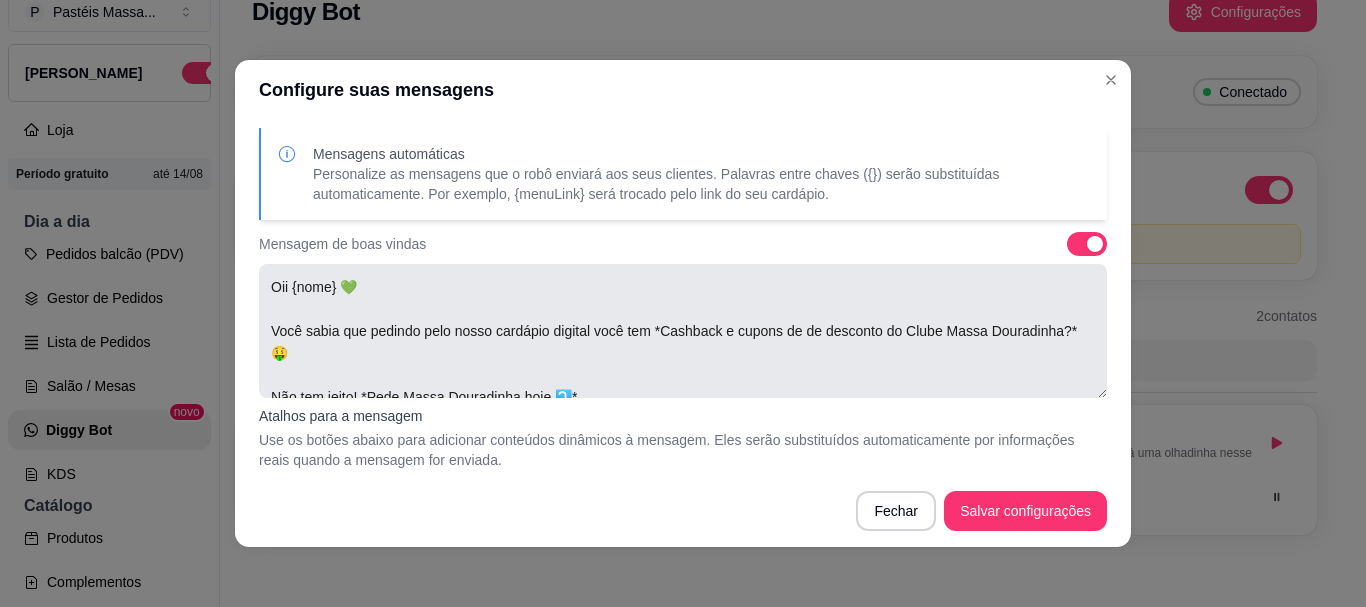 click on "Oii {nome} 💚
Você sabia que pedindo pelo nosso cardápio digital você tem *Cashback e cupons de de desconto do Clube Massa Douradinha?* 🤑
Não tem jeito! *Pede Massa Douradinha hoje ⤵️*
{menu_link}" at bounding box center (683, 331) 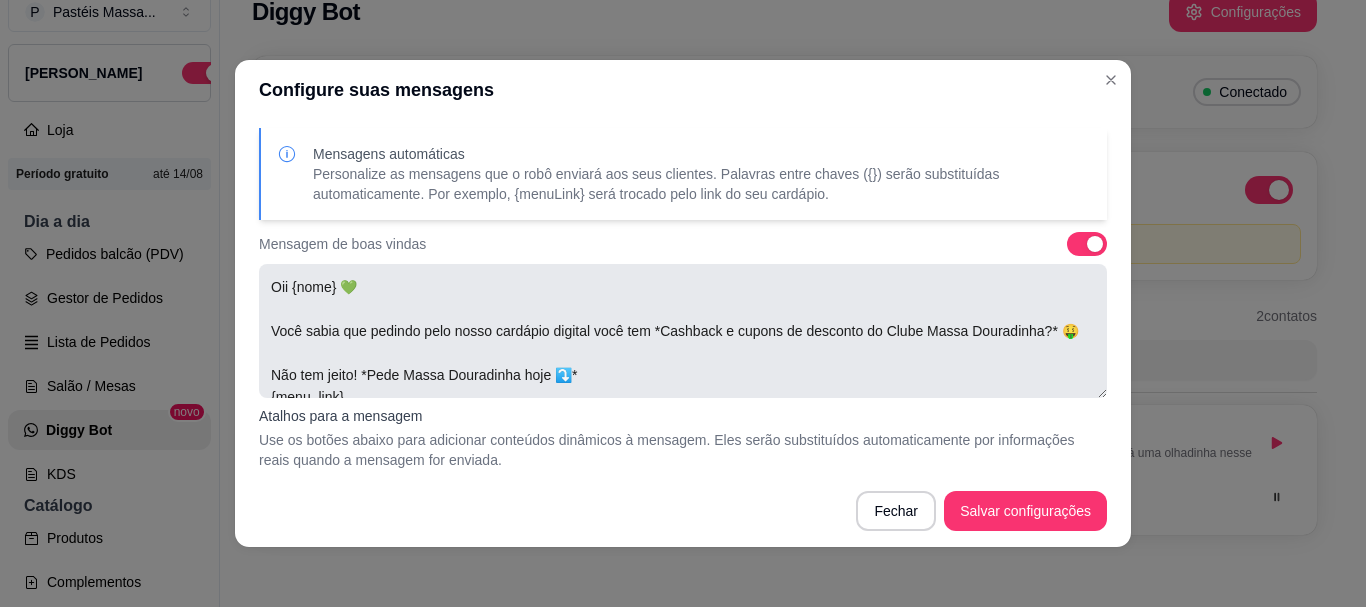 scroll, scrollTop: 44, scrollLeft: 0, axis: vertical 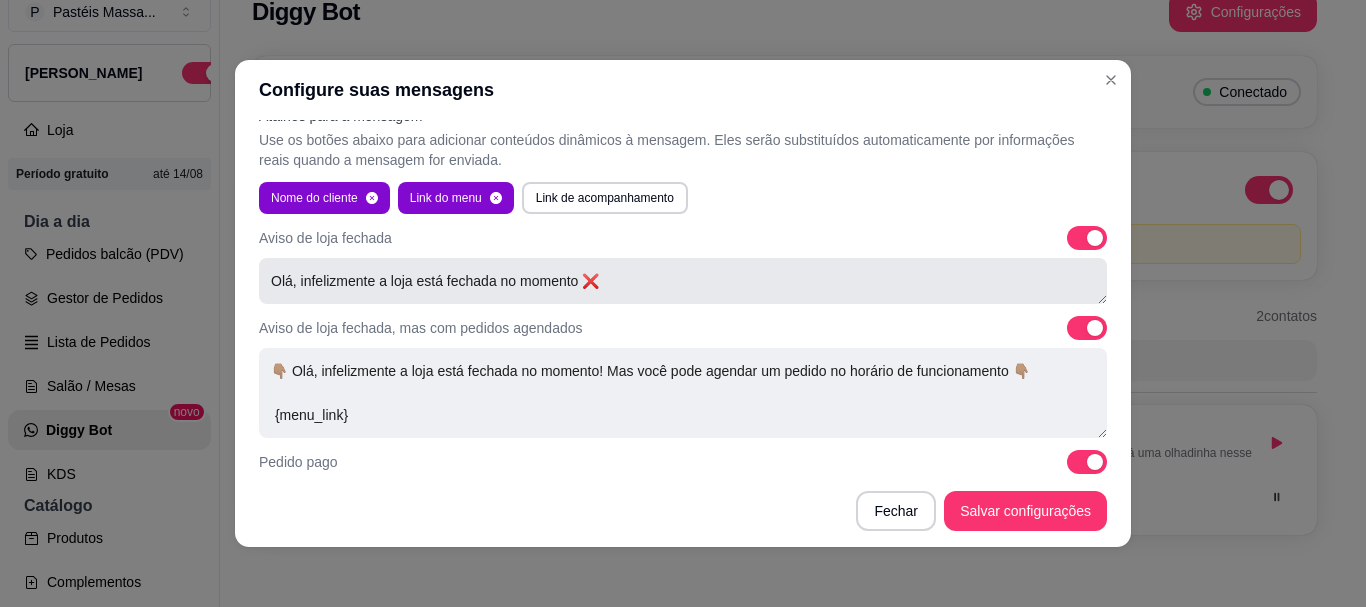 type on "Oii {nome} 💚
Você sabia que pedindo pelo nosso cardápio digital você tem *Cashback e cupons de desconto do Clube Massa Douradinha?* 🤑
Não tem jeito! *Pede Massa Douradinha hoje ⤵️*
{menu_link}" 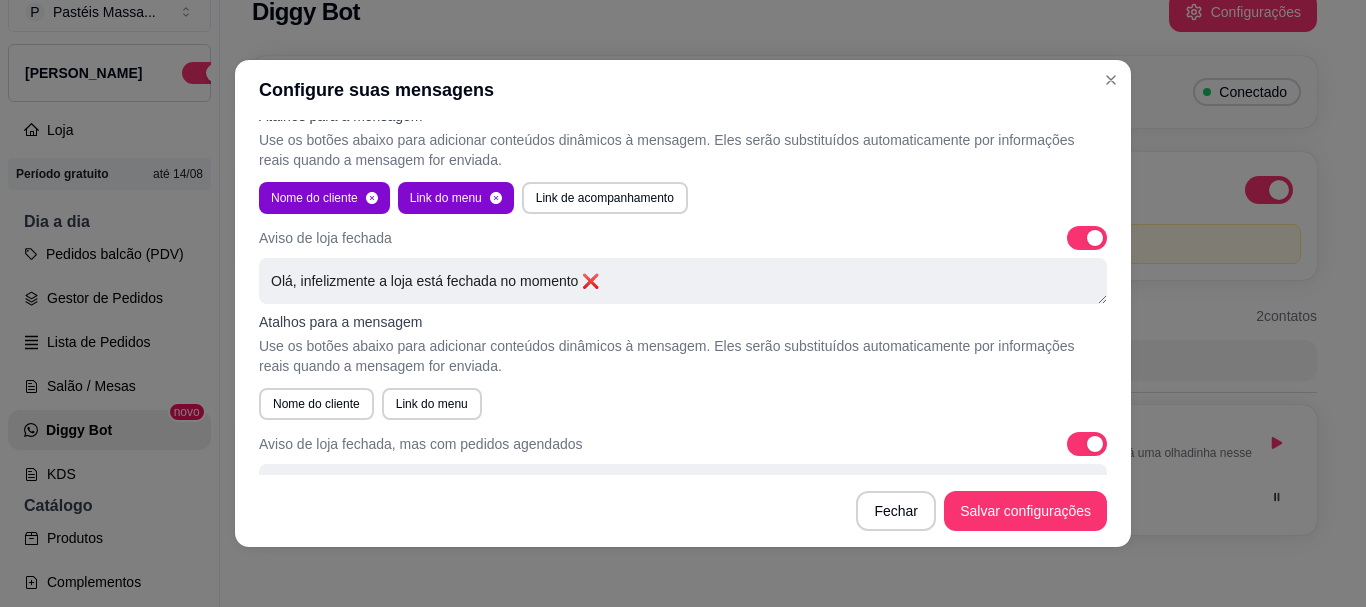 drag, startPoint x: 567, startPoint y: 279, endPoint x: 245, endPoint y: 279, distance: 322 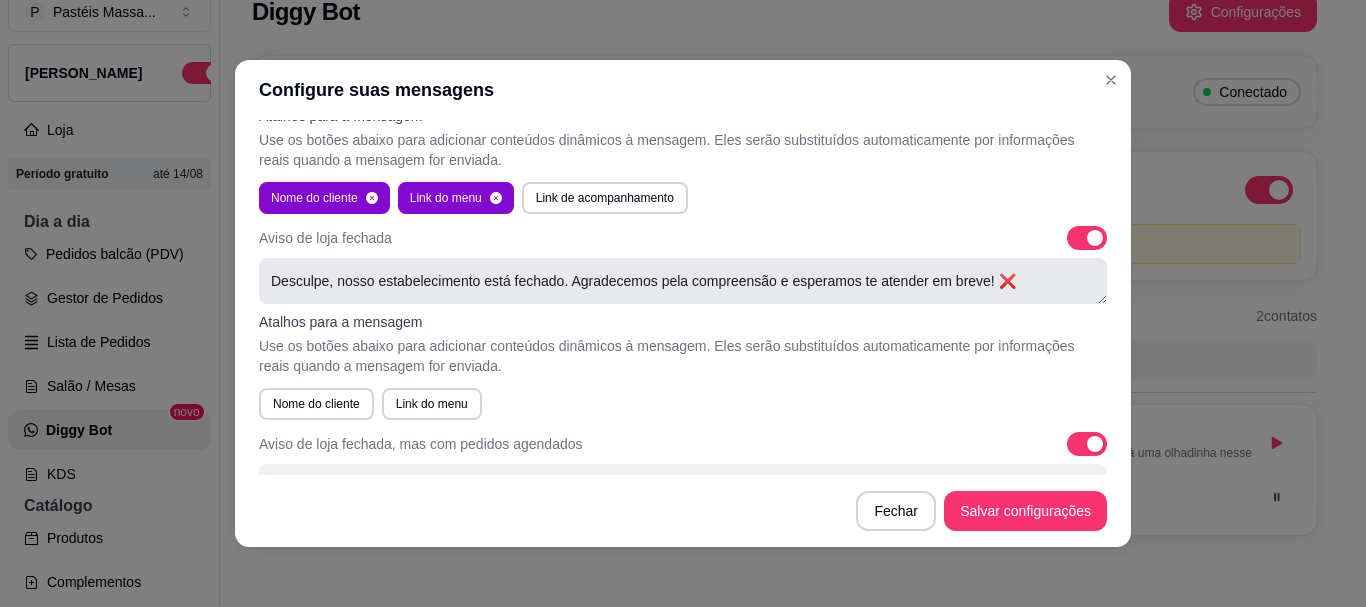 click on "Desculpe, nosso estabelecimento está fechado. Agradecemos pela compreensão e esperamos te atender em breve! ❌" at bounding box center [683, 281] 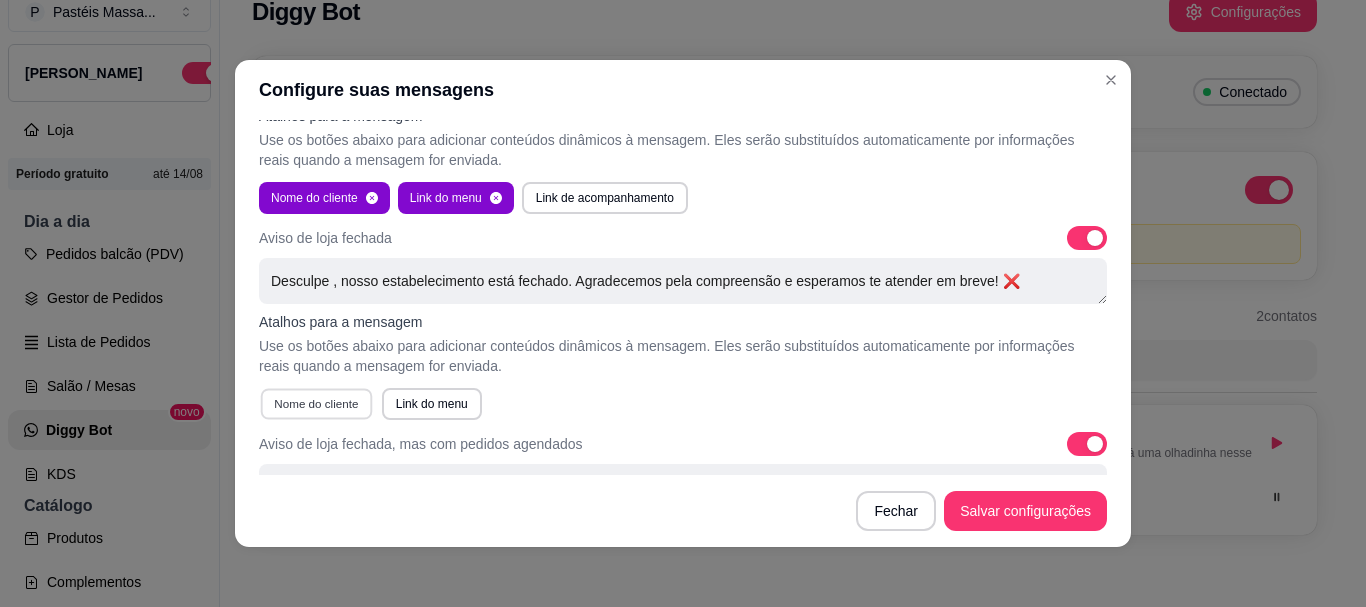 click on "Nome do cliente" at bounding box center (316, 403) 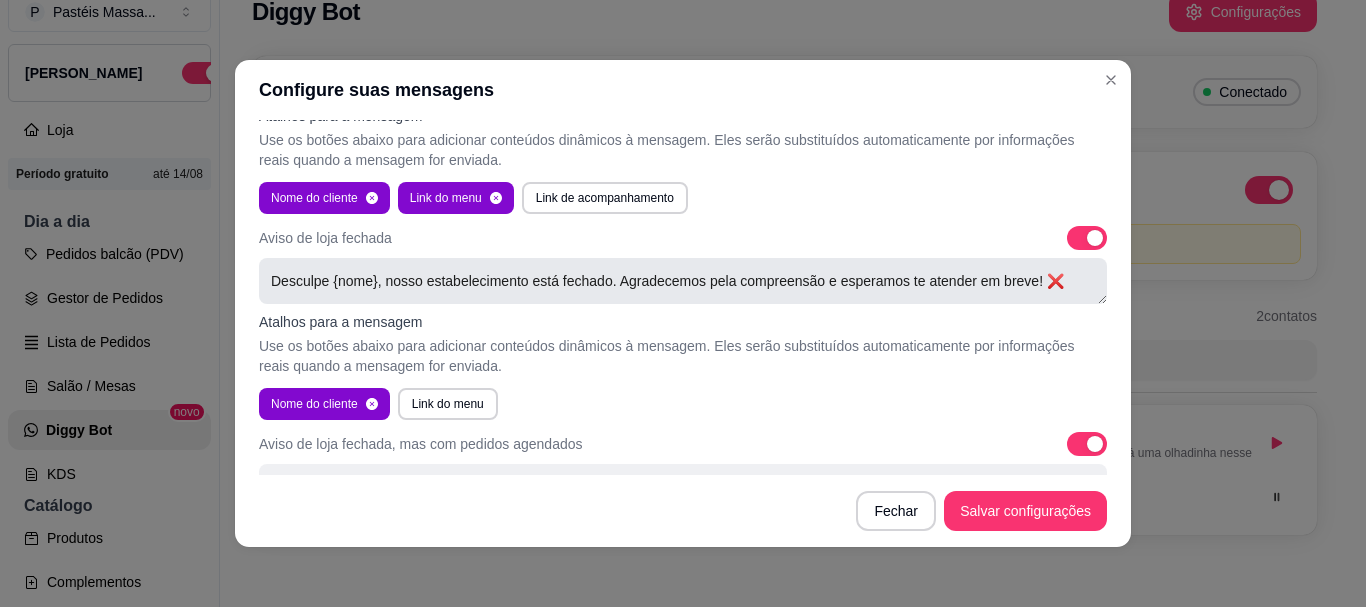 click on "Desculpe {nome}, nosso estabelecimento está fechado. Agradecemos pela compreensão e esperamos te atender em breve! ❌" at bounding box center (683, 281) 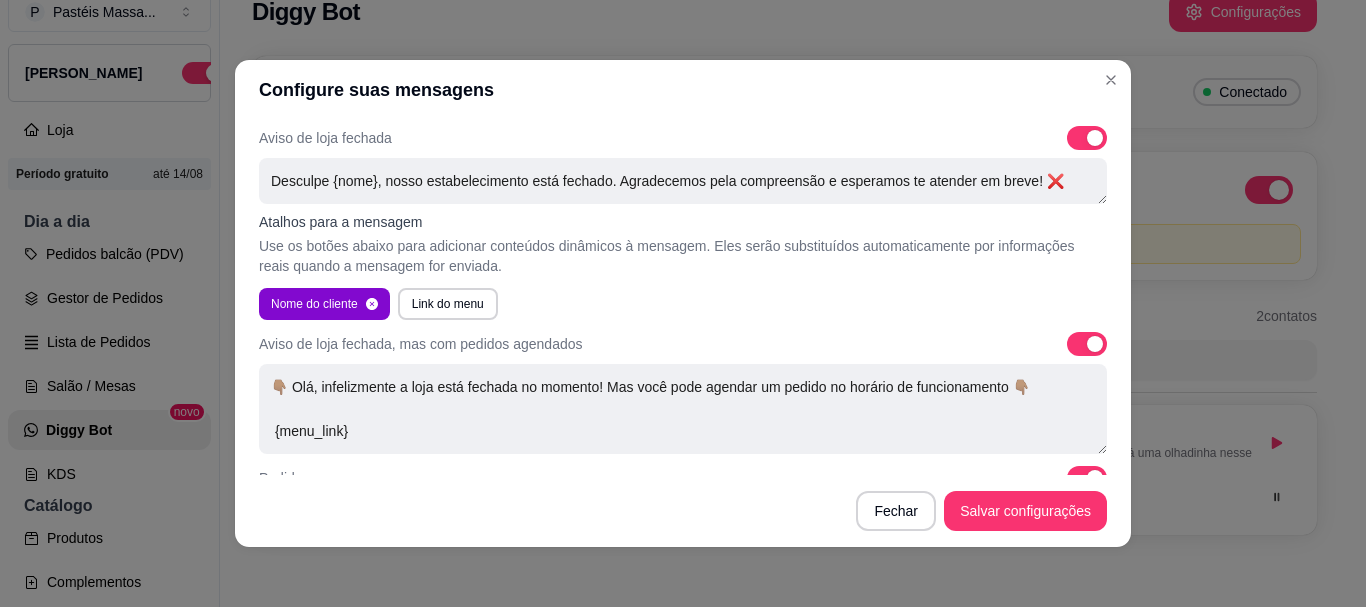 scroll, scrollTop: 200, scrollLeft: 0, axis: vertical 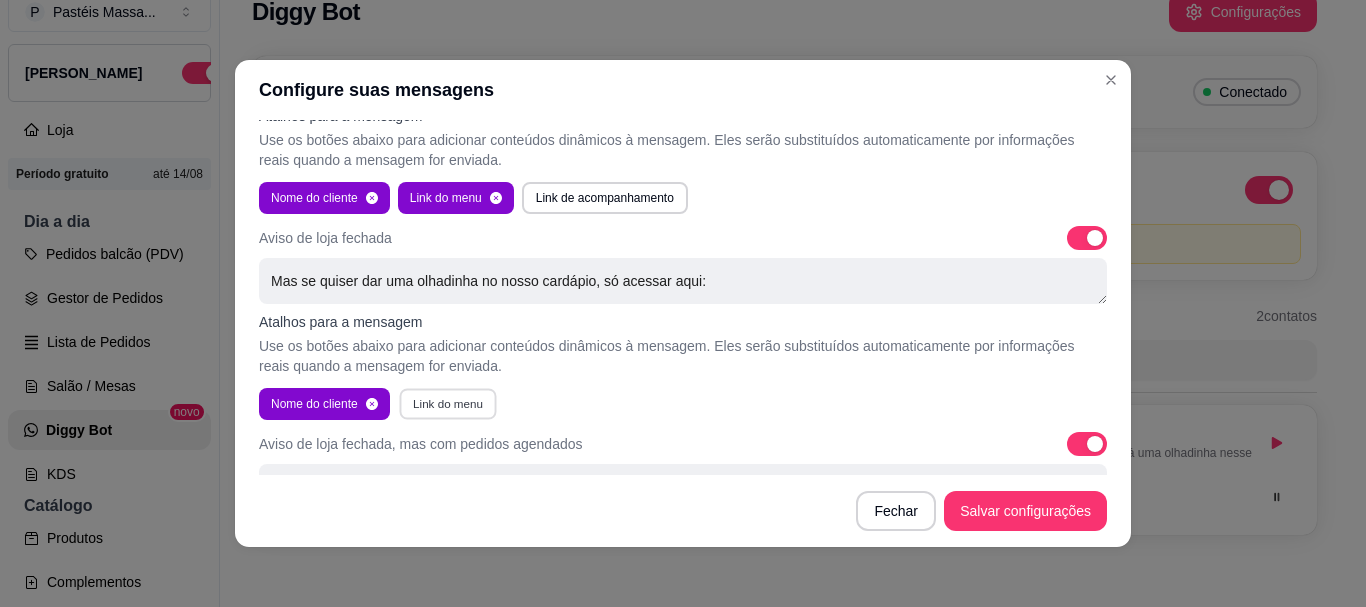 click on "Link do menu" at bounding box center [447, 403] 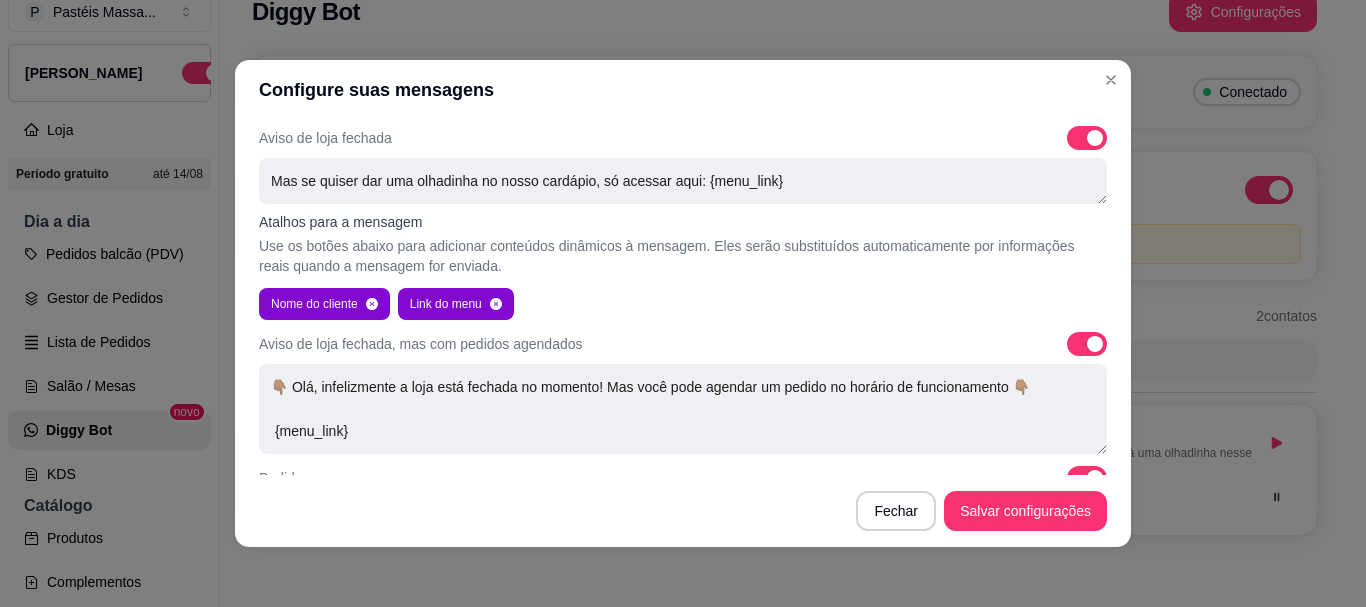 scroll, scrollTop: 500, scrollLeft: 0, axis: vertical 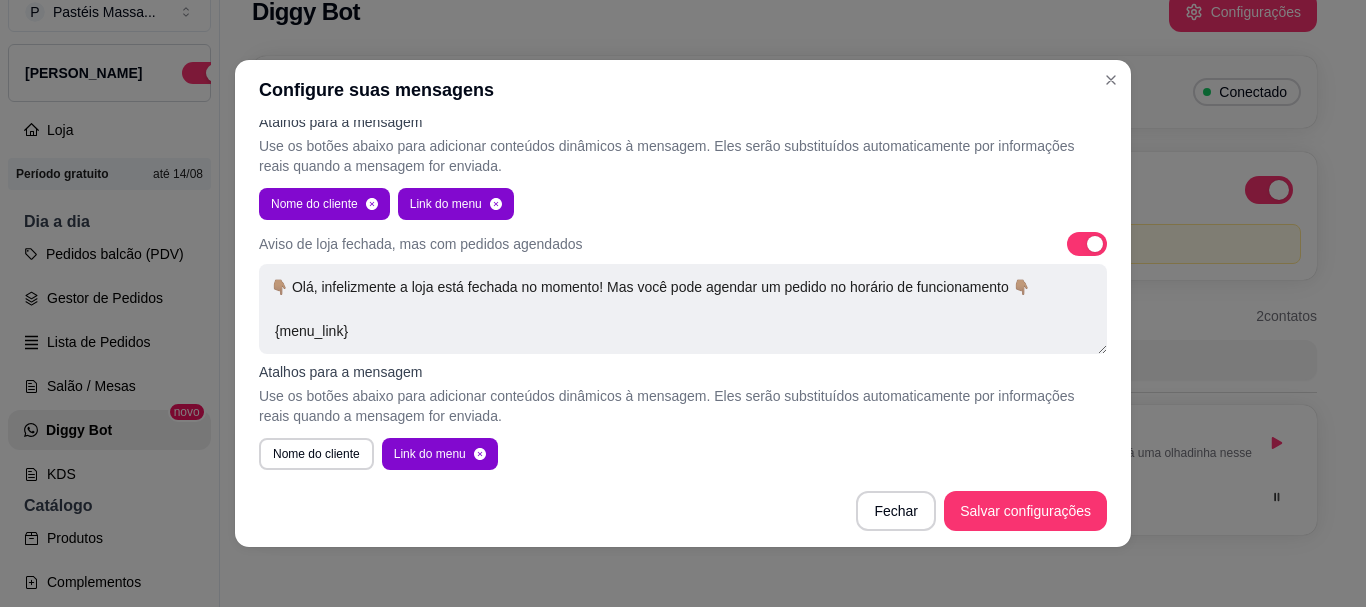 drag, startPoint x: 381, startPoint y: 334, endPoint x: 231, endPoint y: 260, distance: 167.26027 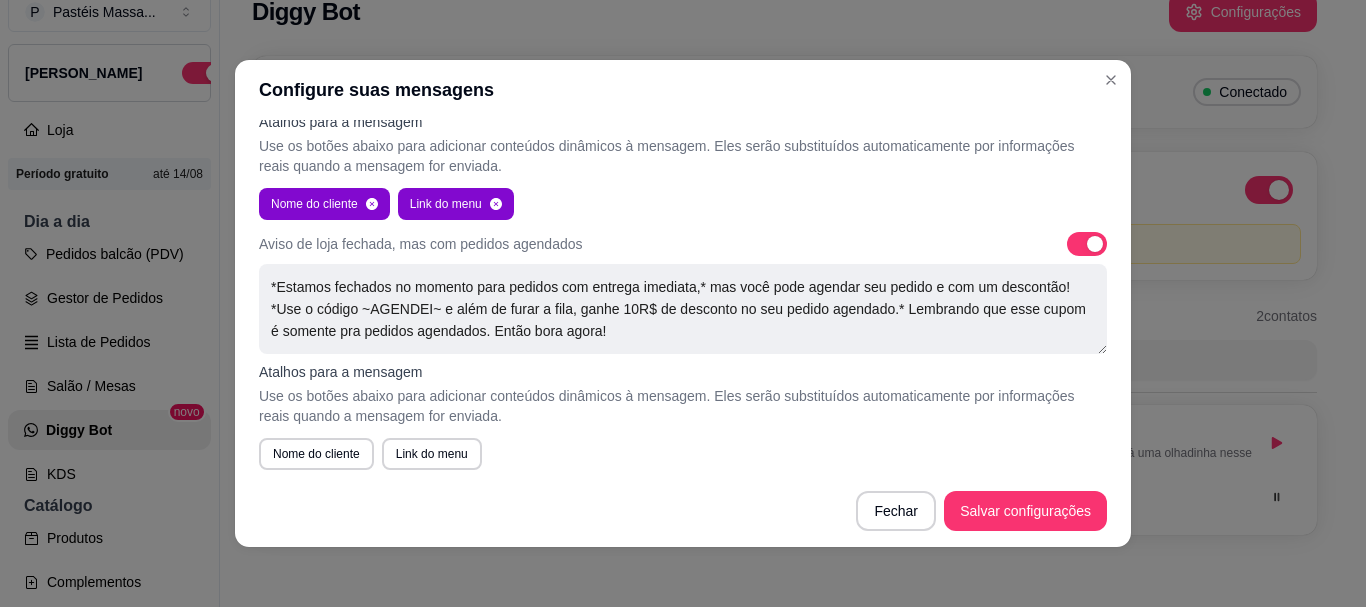scroll, scrollTop: 118, scrollLeft: 0, axis: vertical 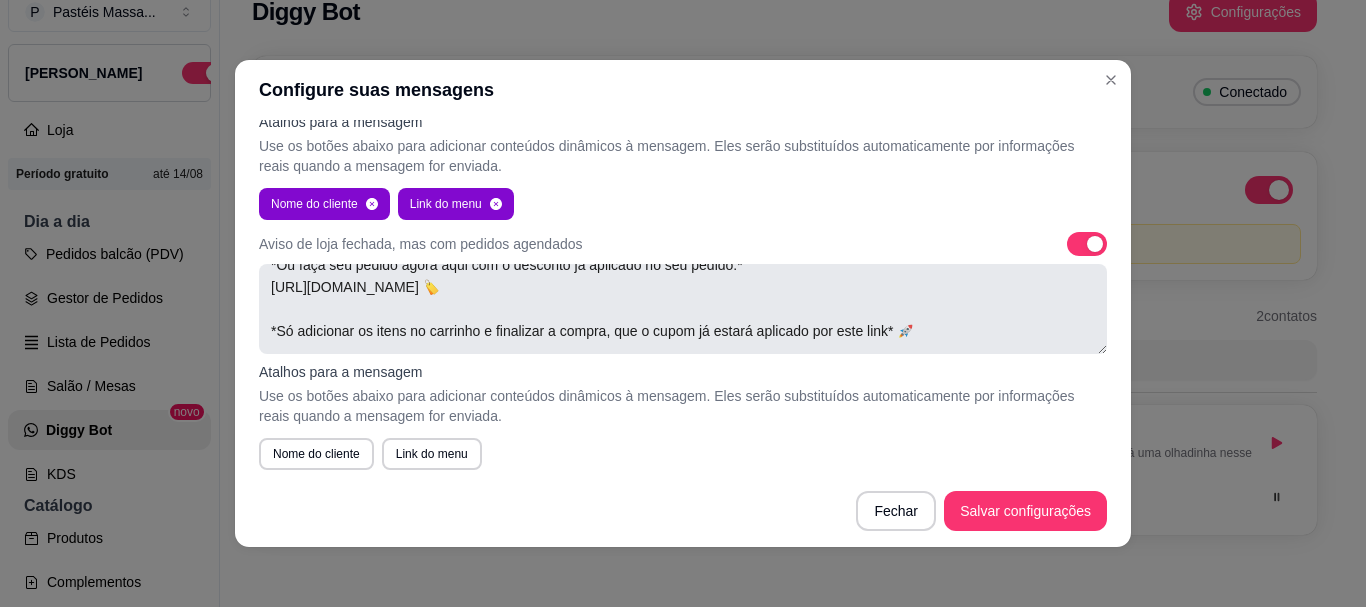 drag, startPoint x: 751, startPoint y: 306, endPoint x: 679, endPoint y: 306, distance: 72 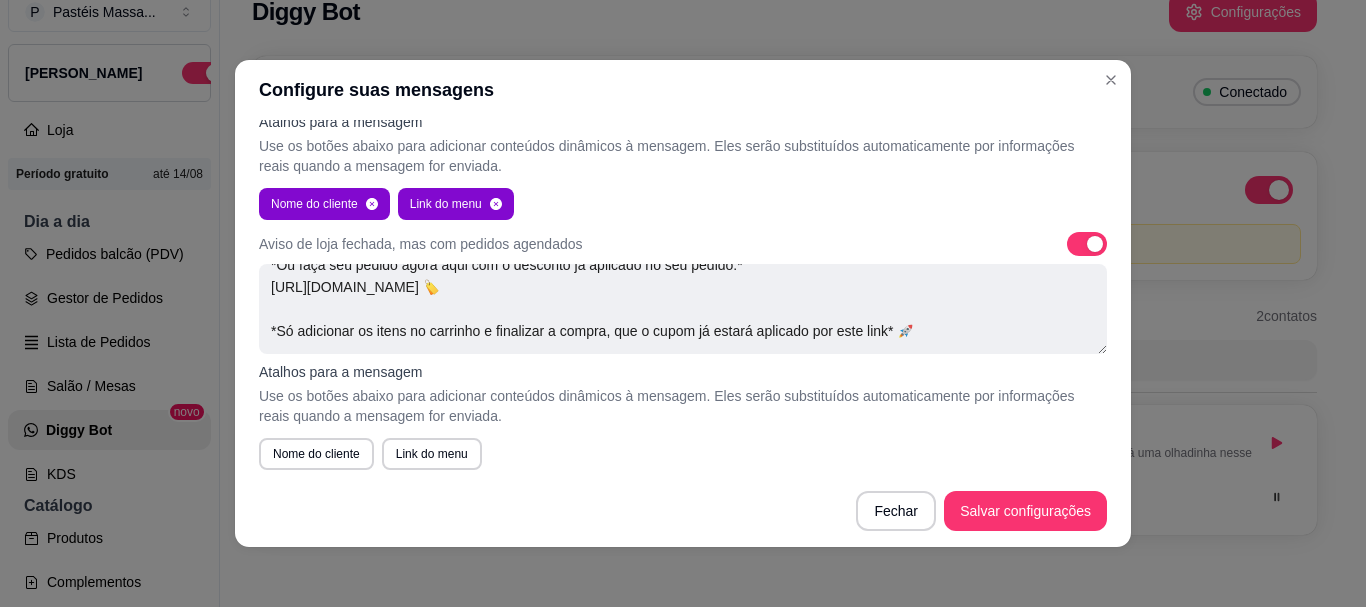 drag, startPoint x: 724, startPoint y: 301, endPoint x: 226, endPoint y: 294, distance: 498.0492 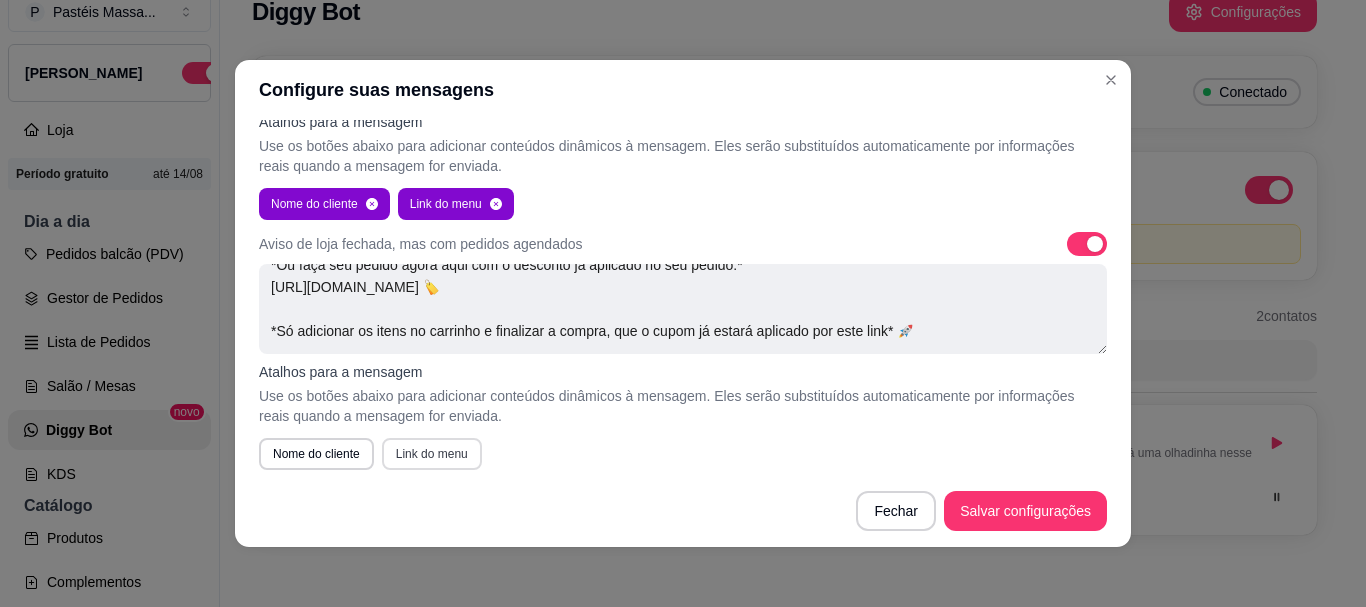 click on "Link do menu" at bounding box center [432, 454] 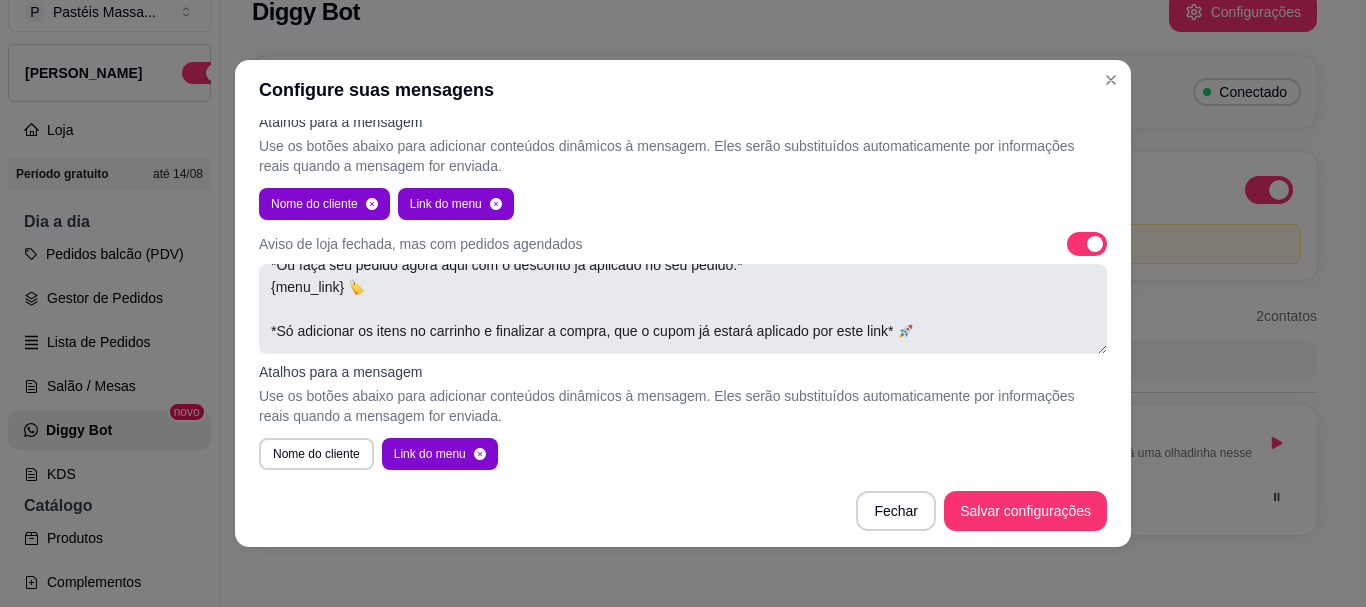 scroll, scrollTop: 0, scrollLeft: 0, axis: both 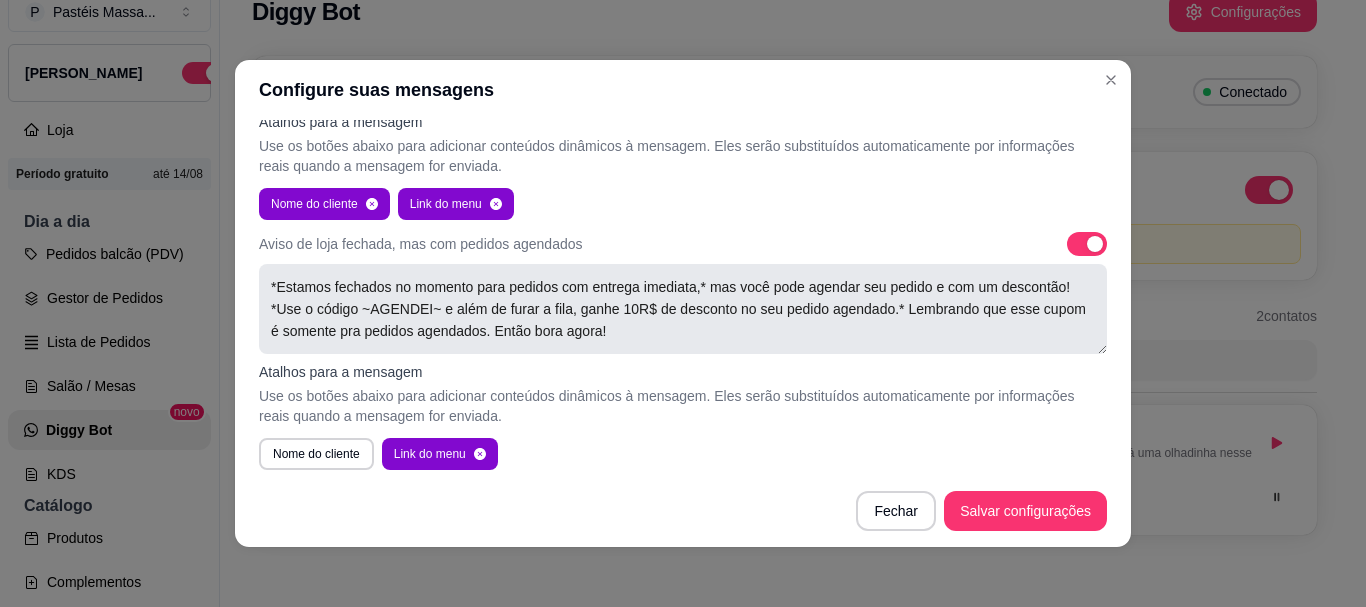 click on "*Estamos fechados no momento para pedidos com entrega imediata,* mas você pode agendar seu pedido e com um descontão!
*Use o código ~AGENDEI~ e além de furar a fila, ganhe 10R$ de desconto no seu pedido agendado.* Lembrando que esse cupom é somente pra pedidos agendados. Então bora agora!
*Ou faça seu pedido agora aqui com o desconto já aplicado no seu pedido:*
{menu_link} 🏷️
*Só adicionar os itens no carrinho e finalizar a compra, que o cupom já estará aplicado por este link* 🚀" at bounding box center (683, 309) 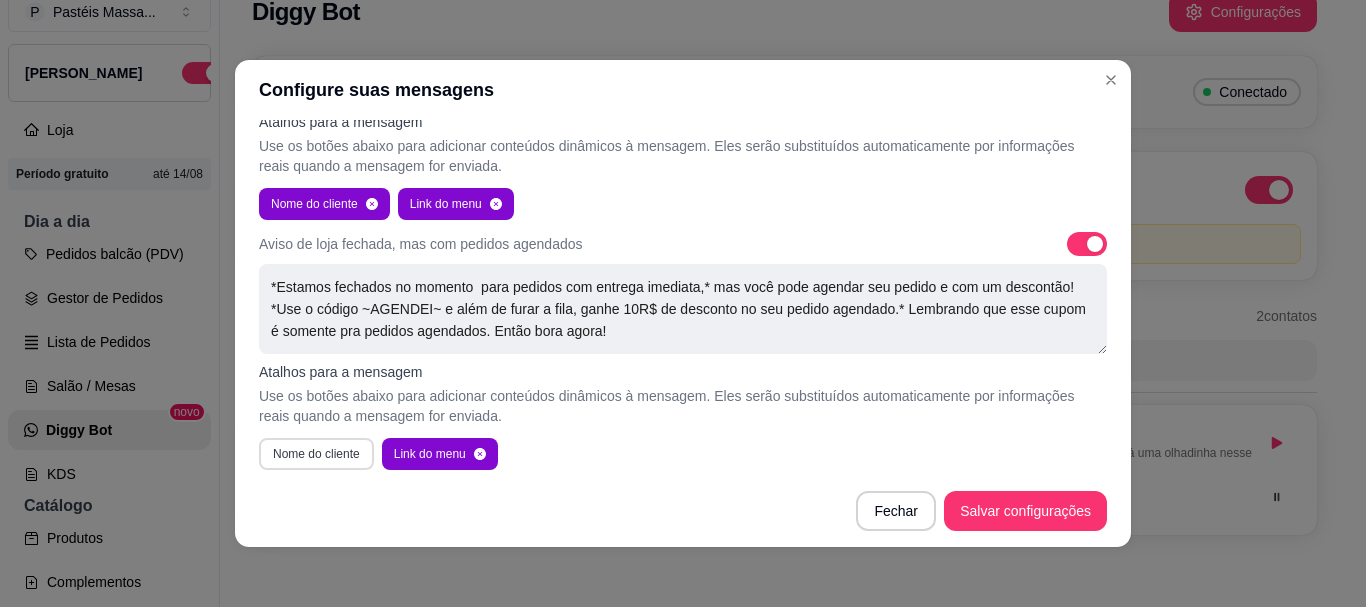 click on "Nome do cliente" at bounding box center (316, 454) 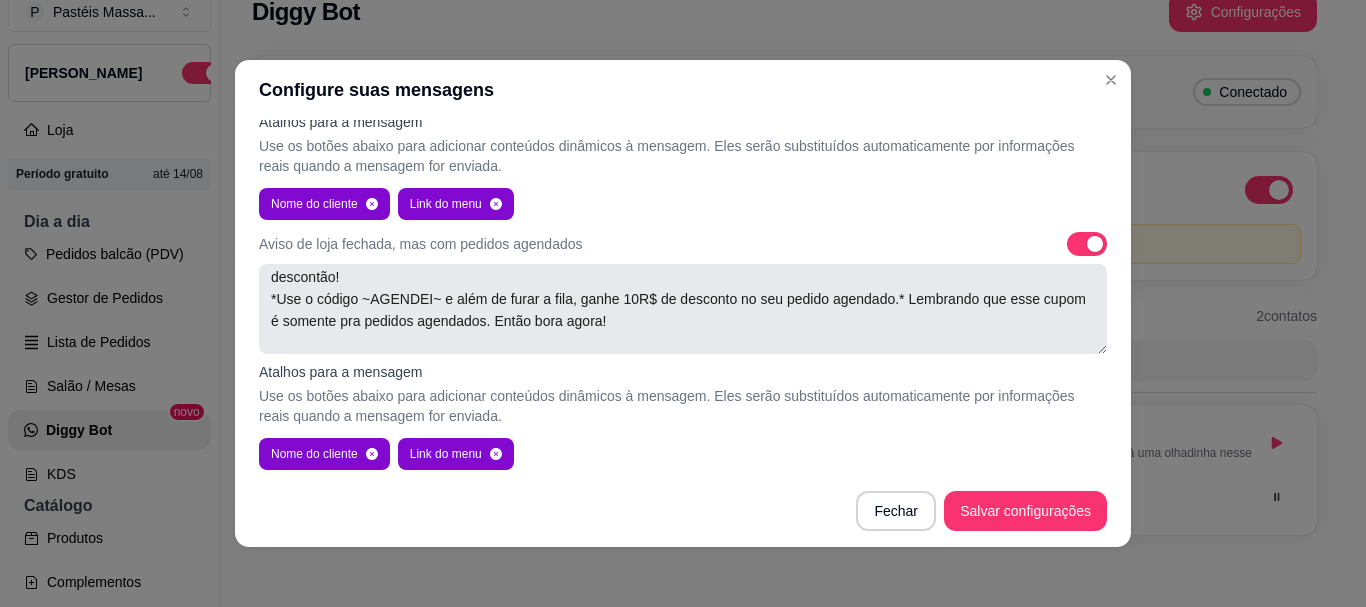 scroll, scrollTop: 132, scrollLeft: 0, axis: vertical 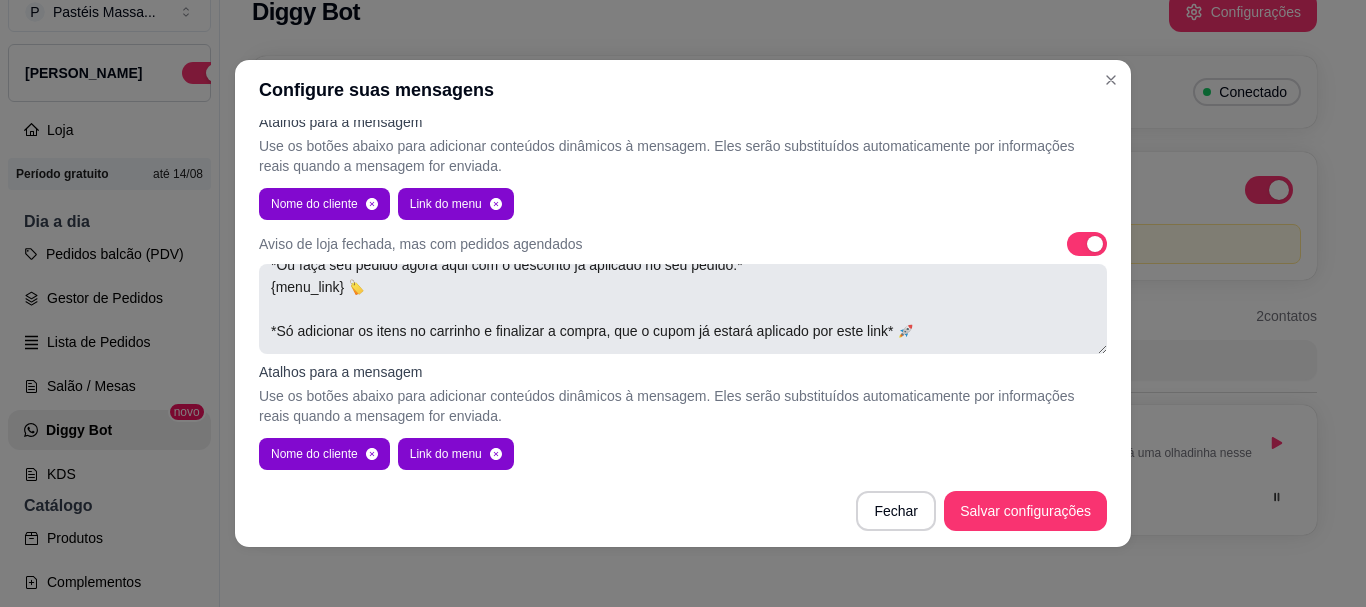 click on "*Estamos fechados no momento {nome} para pedidos com entrega imediata,* mas você pode agendar seu pedido e com um descontão!
*Use o código ~AGENDEI~ e além de furar a fila, ganhe 10R$ de desconto no seu pedido agendado.* Lembrando que esse cupom é somente pra pedidos agendados. Então bora agora!
*Ou faça seu pedido agora aqui com o desconto já aplicado no seu pedido:*
{menu_link} 🏷️
*Só adicionar os itens no carrinho e finalizar a compra, que o cupom já estará aplicado por este link* 🚀" at bounding box center [683, 309] 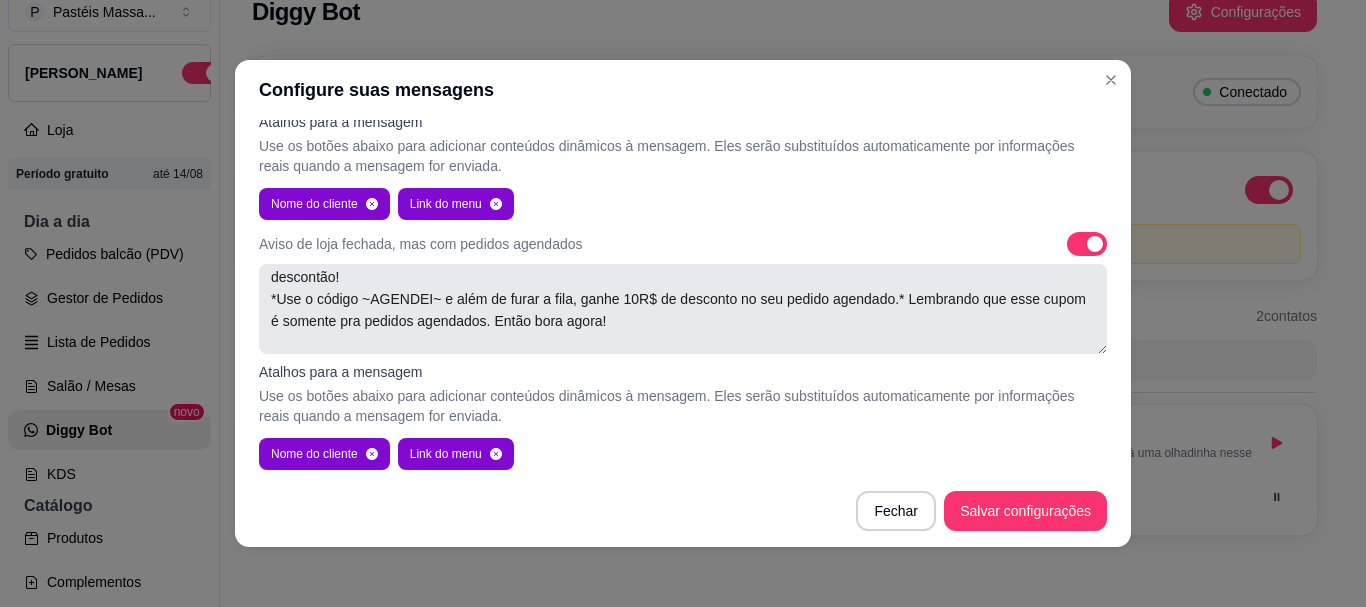 click on "*Estamos fechados no momento {nome} para pedidos com entrega imediata,* mas você pode agendar seu pedido e com um descontão!
*Use o código ~AGENDEI~ e além de furar a fila, ganhe 10R$ de desconto no seu pedido agendado.* Lembrando que esse cupom é somente pra pedidos agendados. Então bora agora!
*Ou faça seu pedido agora aqui com o desconto já aplicado no seu pedido:*
{menu_link} 🏷️
*Só adicionar os itens no carrinho e finalizar a compra, que o cupom já estará aplicado por este link* 🚀" at bounding box center (683, 309) 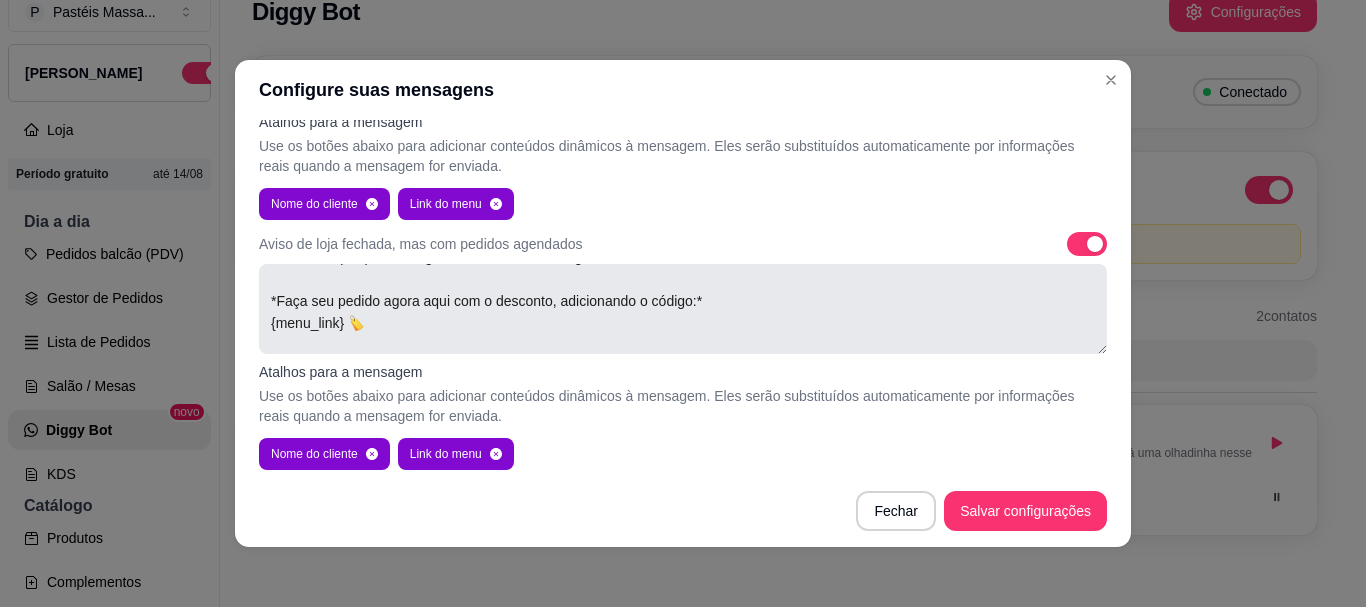 scroll, scrollTop: 118, scrollLeft: 0, axis: vertical 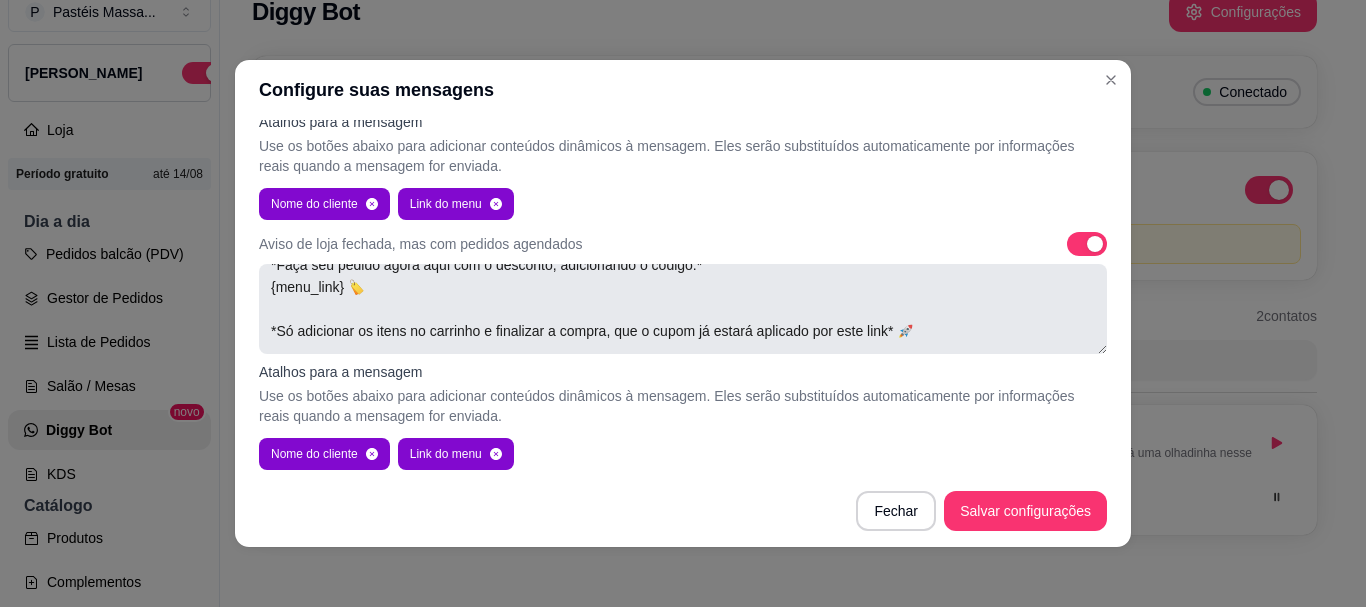 drag, startPoint x: 873, startPoint y: 345, endPoint x: 744, endPoint y: 352, distance: 129.18979 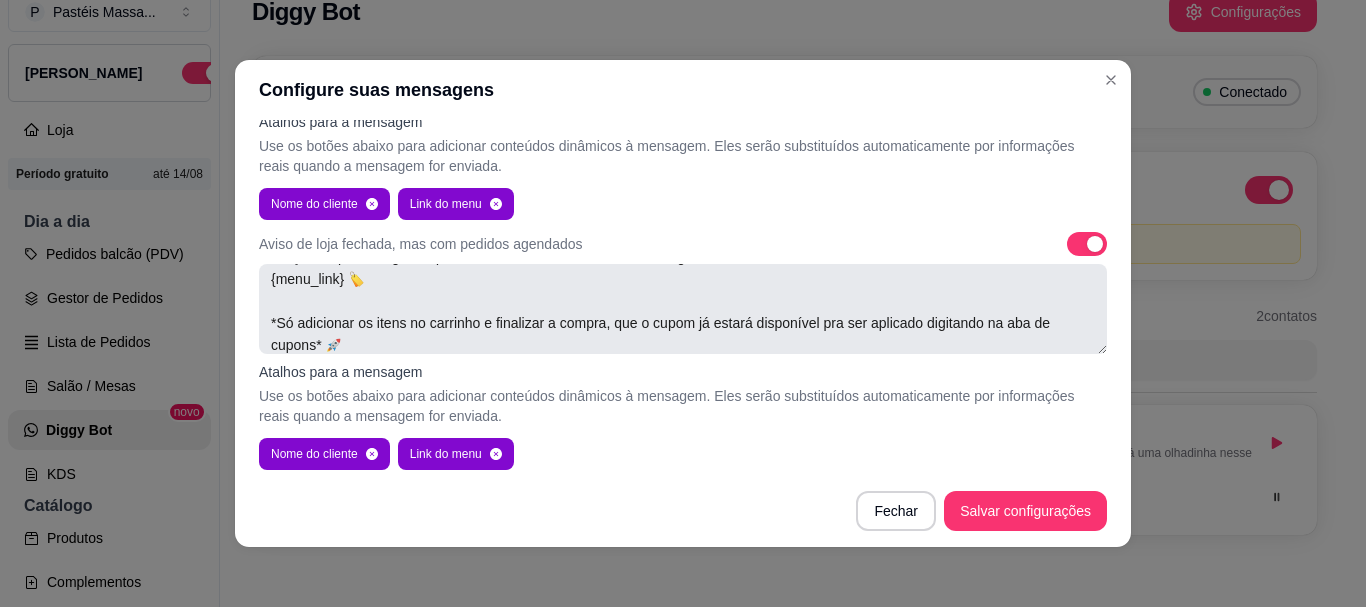scroll, scrollTop: 154, scrollLeft: 0, axis: vertical 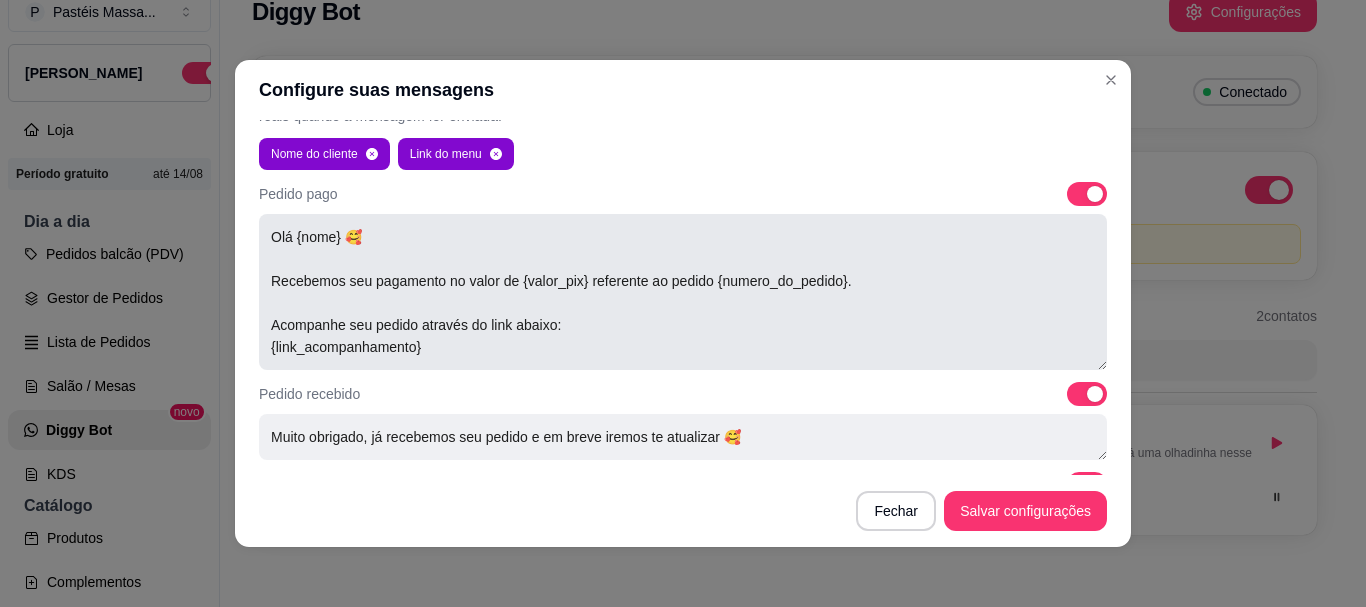 type on "*Estamos fechados no momento {nome} para pedidos com entrega imediata,* mas você pode agendar seu pedido e com um descontão!
*Use o código ~AGENDEI~ e além de furar a fila, ganhe 10R$ de desconto no seu pedido agendado.* Lembrando que esse cupom é somente pra pedidos agendados. Então bora agora!
*Faça seu pedido agora aqui com o desconto, adicionando o código:*
{menu_link} 🏷️
*Só adicionar os itens no carrinho e finalizar a compra, que o cupom já estará disponível pra ser aplicado digitando na aba de cupons* 🚀" 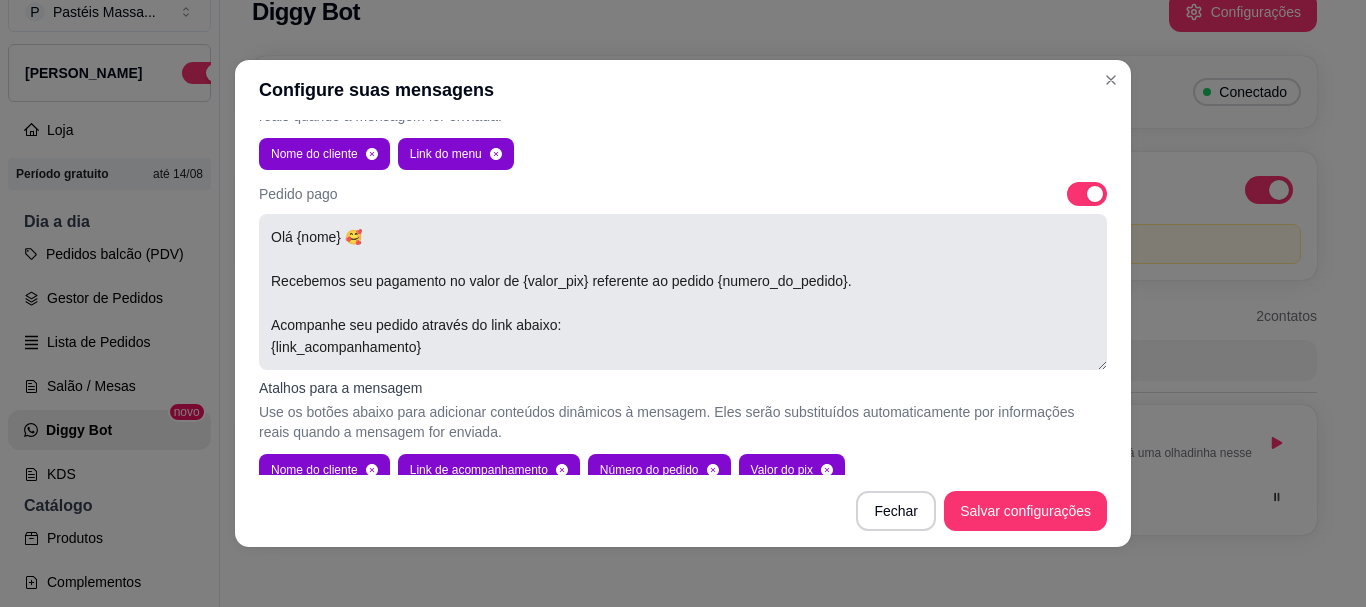 click on "Olá {nome} 🥰
Recebemos seu pagamento no valor de {valor_pix} referente ao pedido {numero_do_pedido}.
Acompanhe seu pedido através do link abaixo:
{link_acompanhamento}" at bounding box center [683, 292] 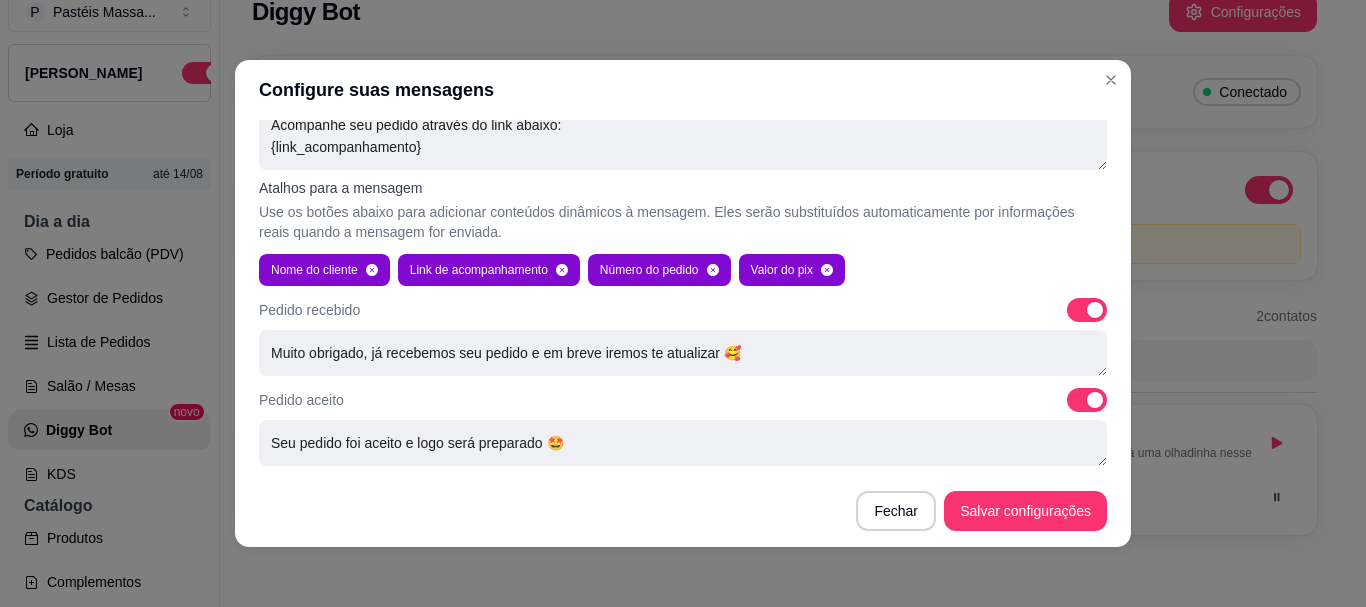 scroll, scrollTop: 1100, scrollLeft: 0, axis: vertical 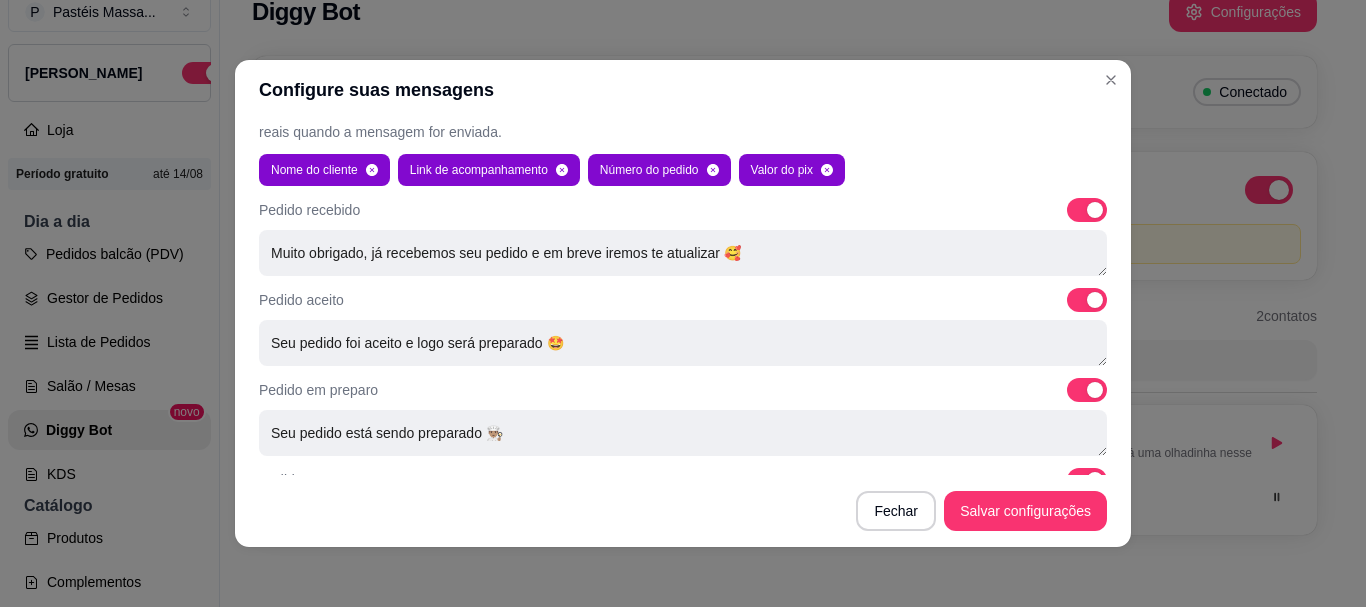 type on "Oii {nome}, tá tudo certo 🥰
Recebemos seu pagamento no valor de {valor_pix} referente ao pedido {numero_do_pedido}.
Acompanhe seu pedido através do link abaixo:
{link_acompanhamento}" 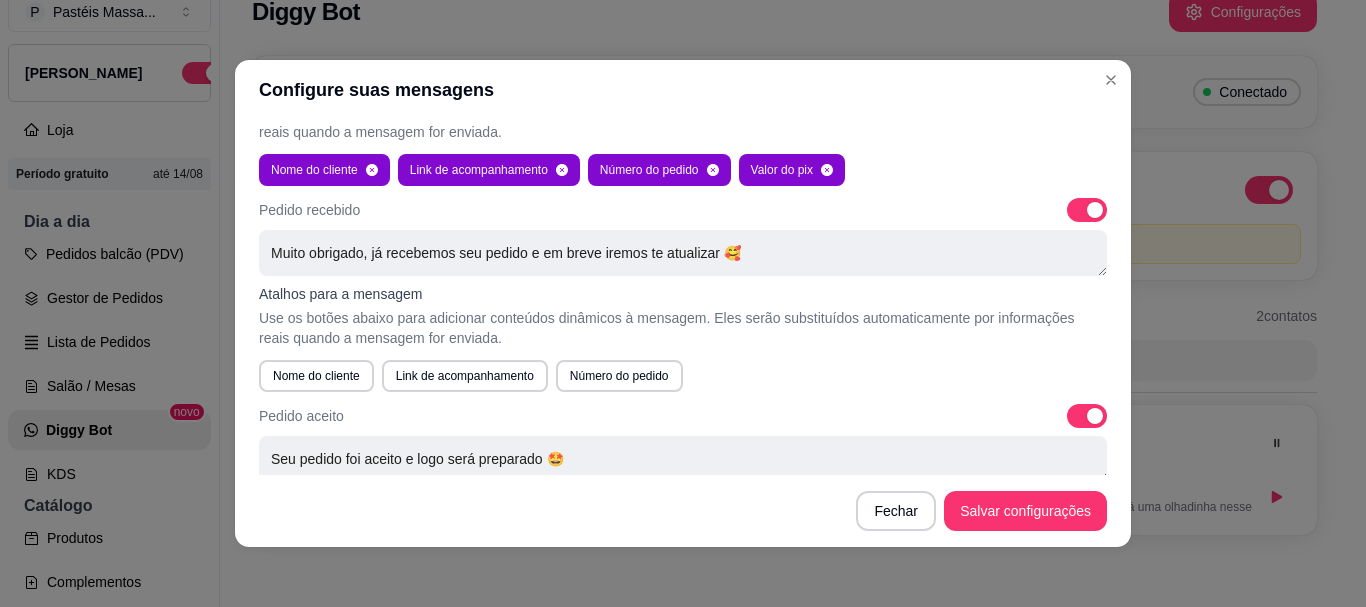 drag, startPoint x: 761, startPoint y: 264, endPoint x: 205, endPoint y: 273, distance: 556.0728 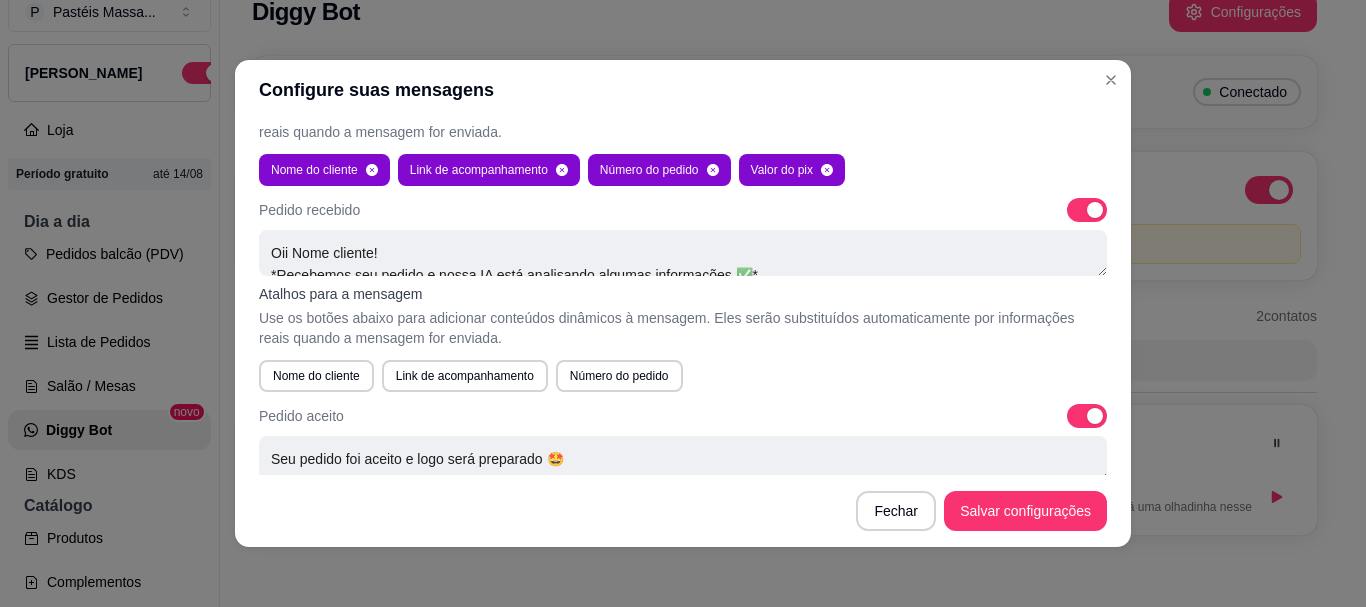 scroll, scrollTop: 8, scrollLeft: 0, axis: vertical 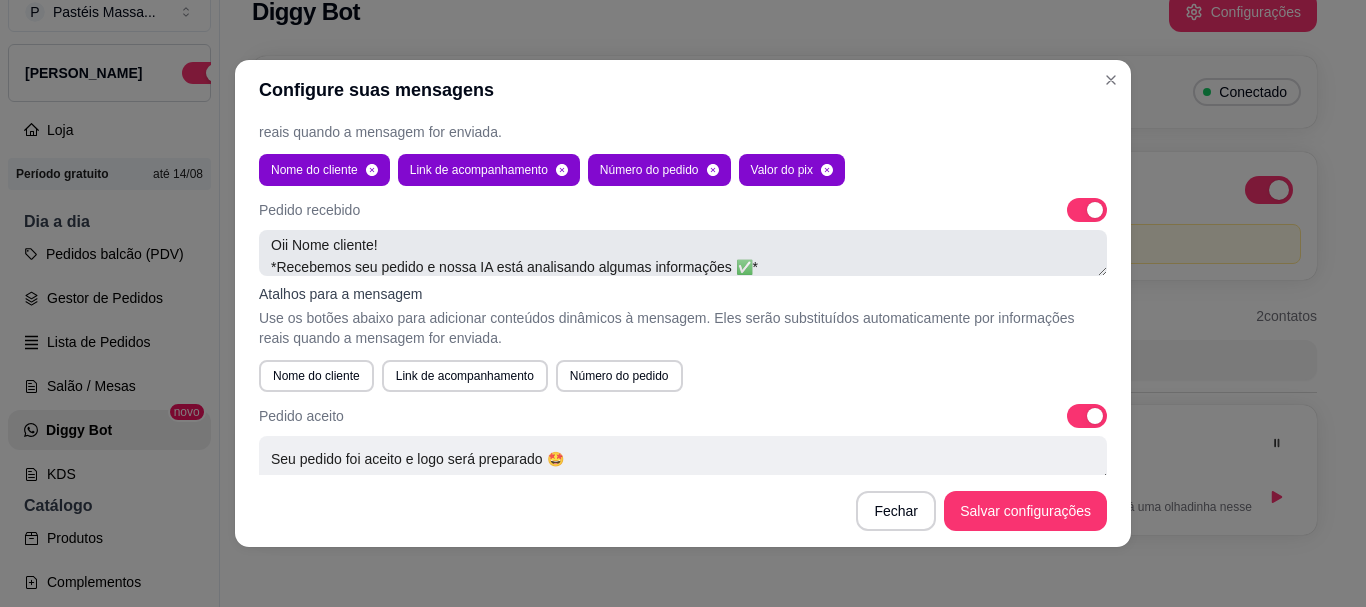 click on "Oii Nome cliente!
*Recebemos seu pedido e nossa IA está analisando algumas informações ✅*" at bounding box center [683, 253] 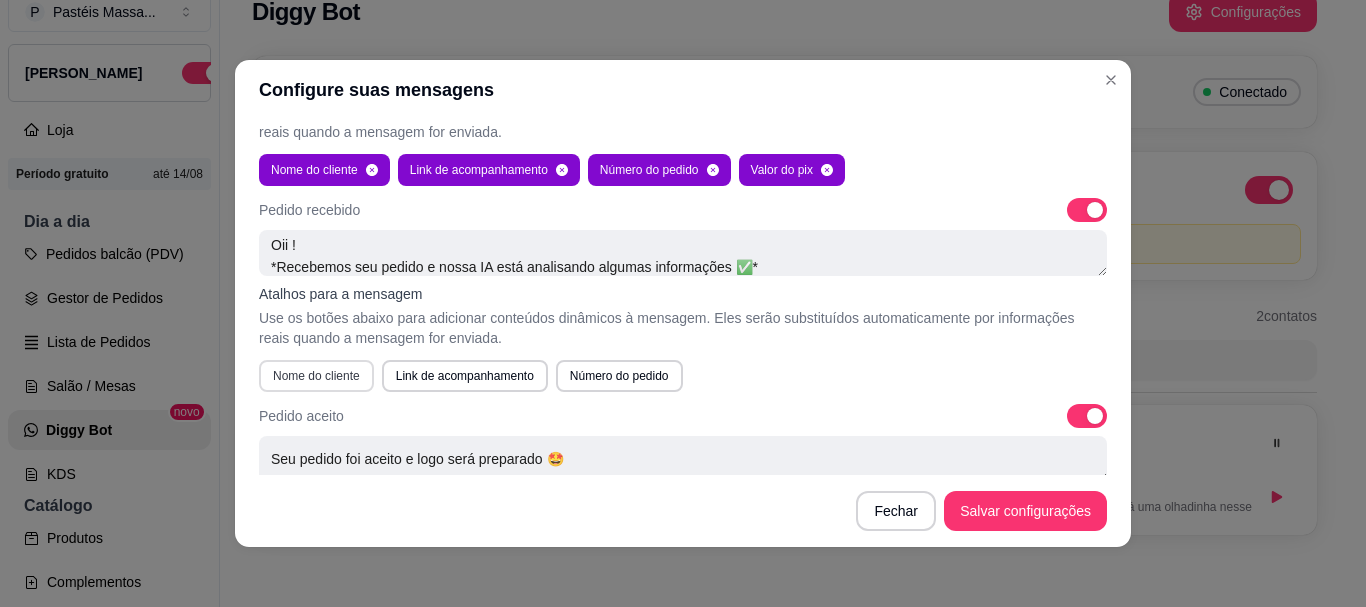 click on "Nome do cliente" at bounding box center (316, 376) 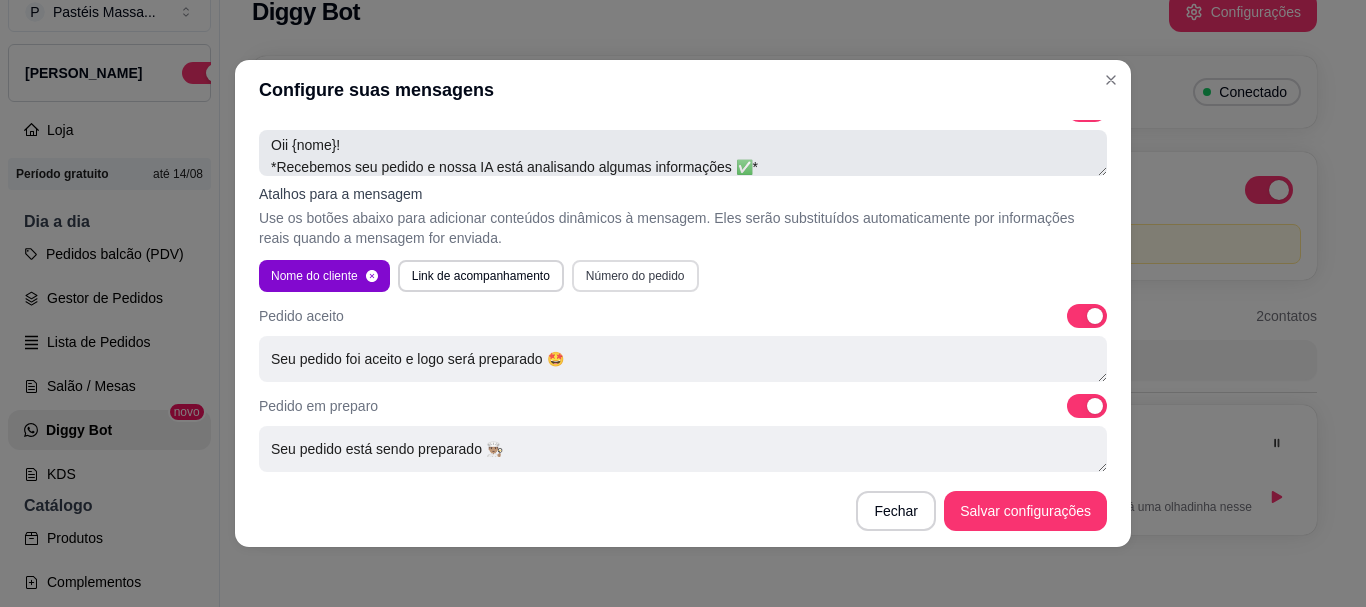scroll, scrollTop: 1100, scrollLeft: 0, axis: vertical 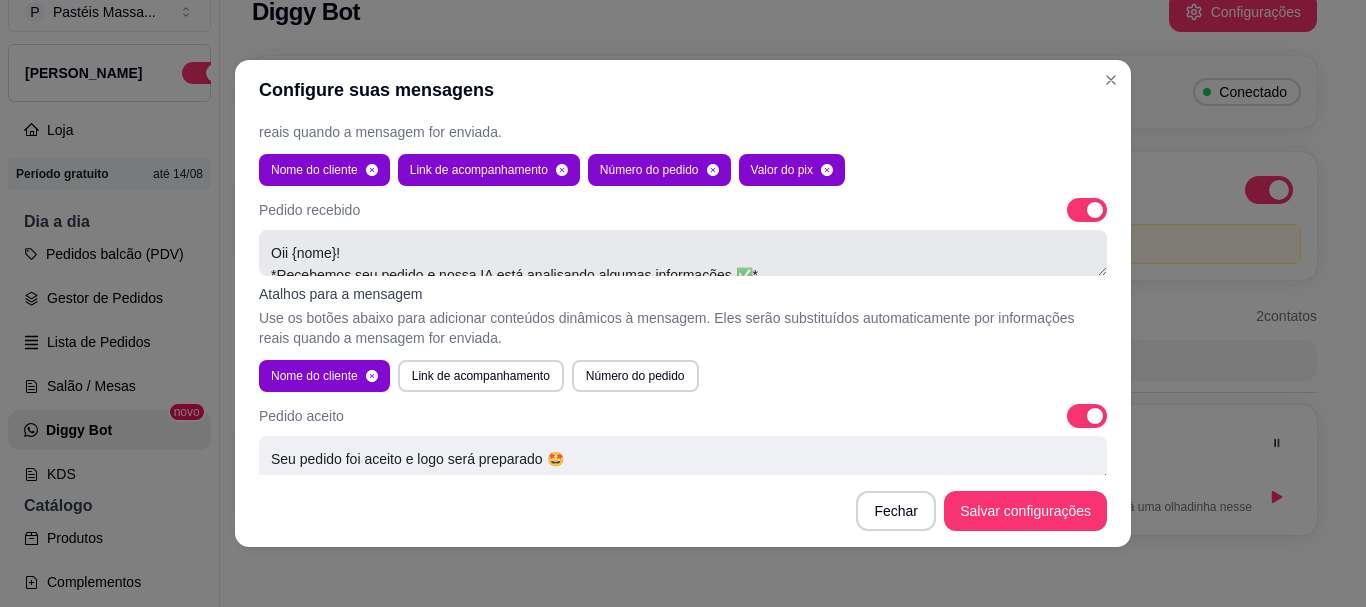 drag, startPoint x: 283, startPoint y: 250, endPoint x: 371, endPoint y: 263, distance: 88.95505 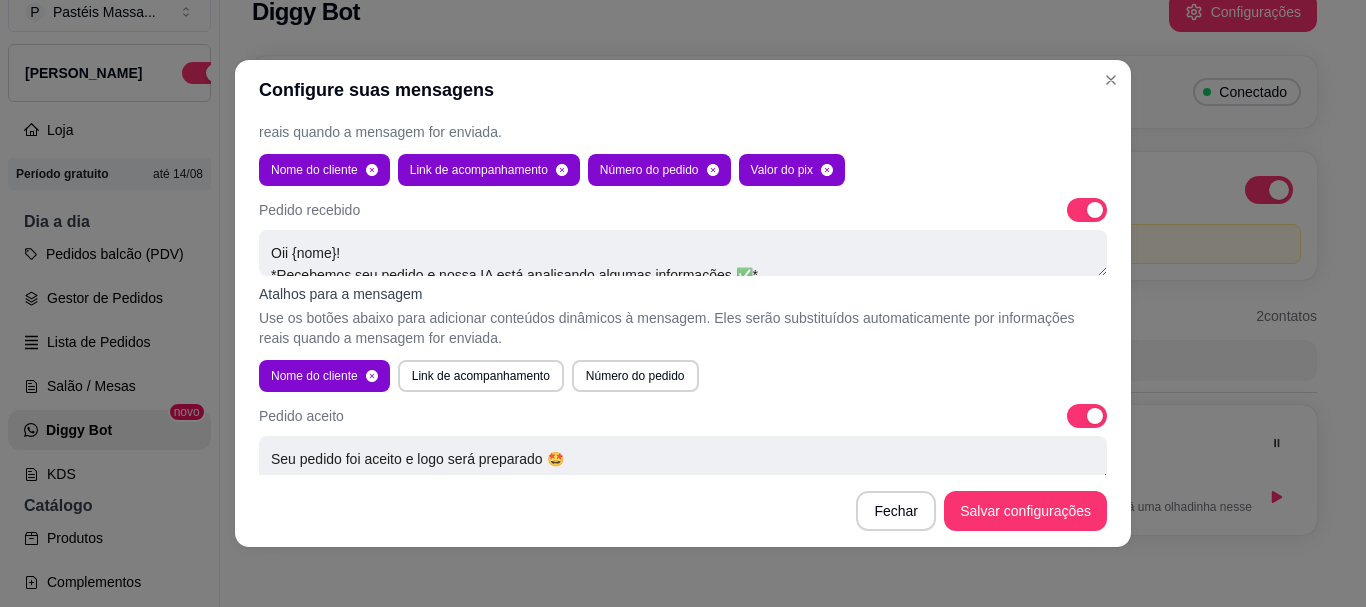 scroll, scrollTop: 800, scrollLeft: 0, axis: vertical 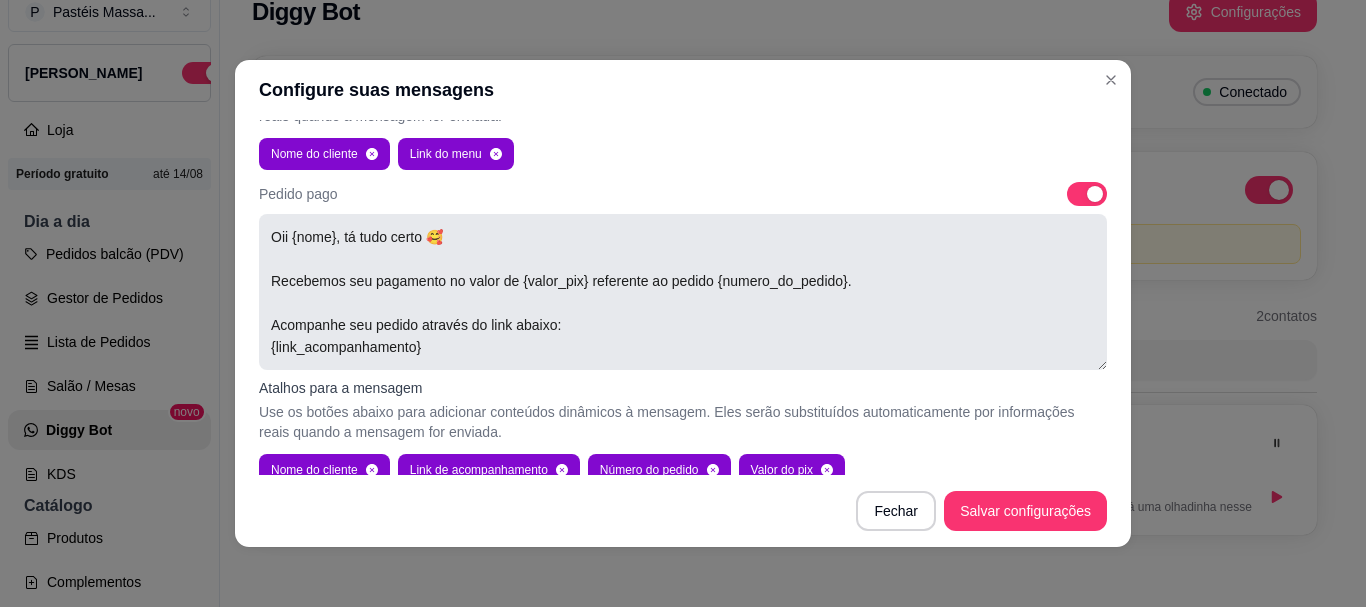 type on "Oii {nome}!
*Recebemos seu pedido e nossa IA está analisando algumas informações ✅*
> Aguarde..." 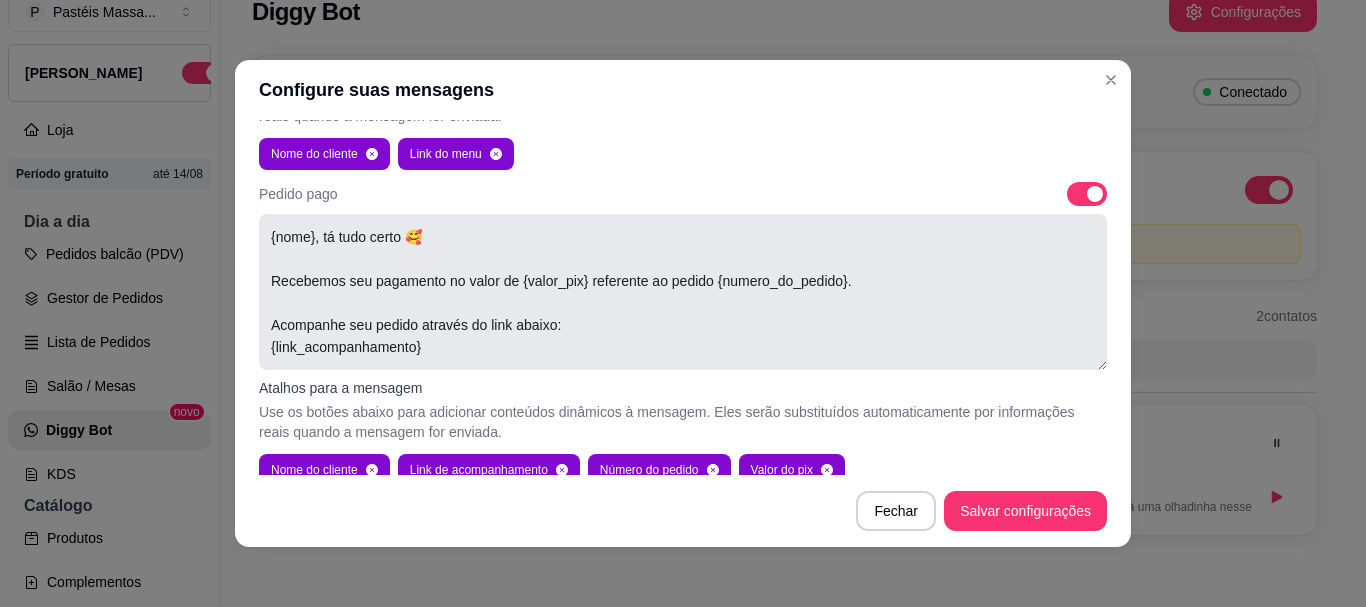 click on "{nome}, tá tudo certo 🥰
Recebemos seu pagamento no valor de {valor_pix} referente ao pedido {numero_do_pedido}.
Acompanhe seu pedido através do link abaixo:
{link_acompanhamento}" at bounding box center [683, 292] 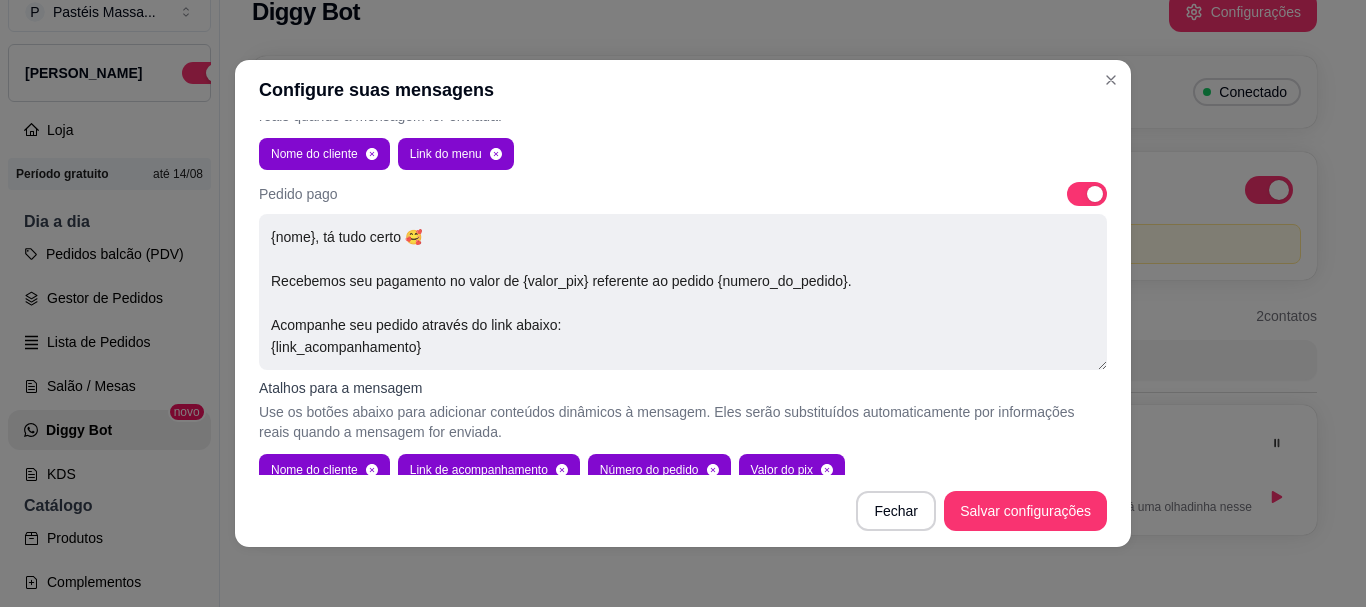 scroll, scrollTop: 1000, scrollLeft: 0, axis: vertical 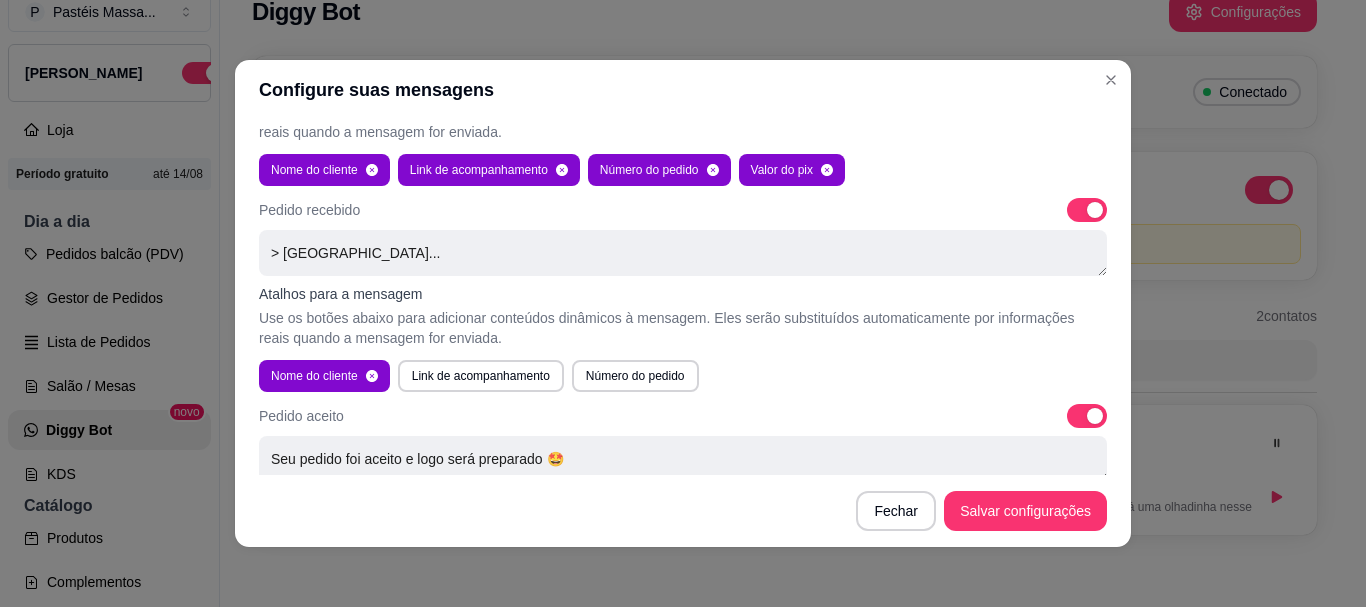 type on "{nome}, tá tudo certo 🥰
Recebemos seu pagamento no valor de {valor_pix} referente ao pedido {numero_do_pedido}.
Acompanhe seu pedido através do link abaixo:
{link_acompanhamento}" 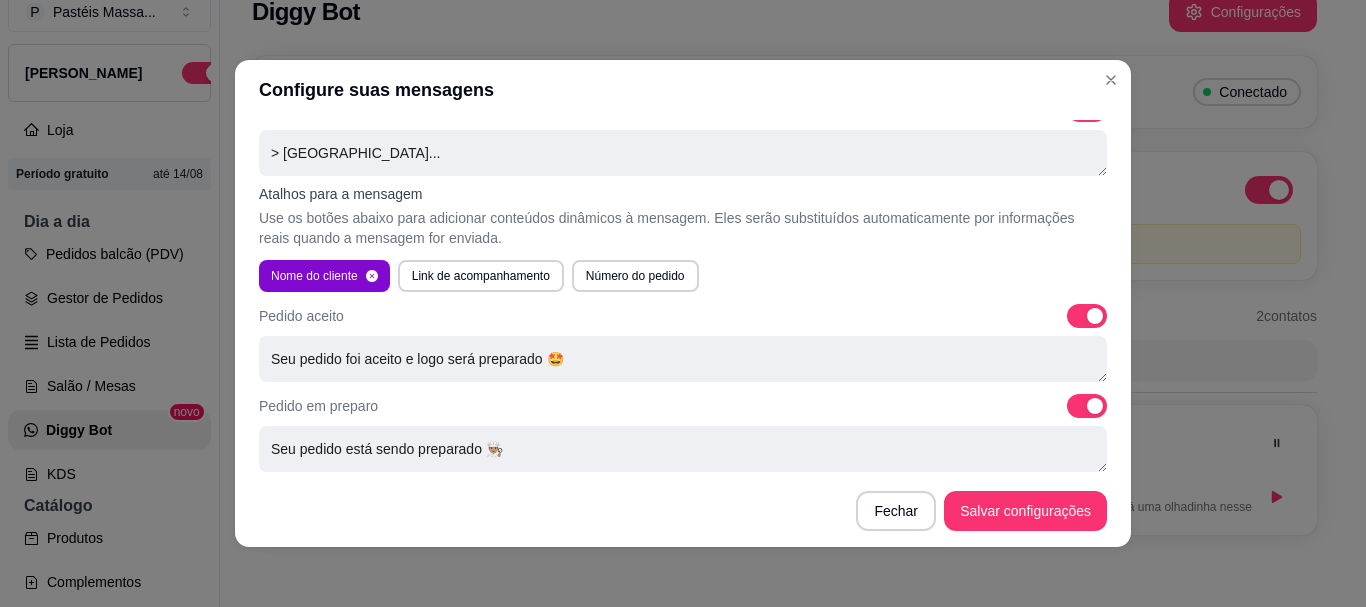 scroll, scrollTop: 1100, scrollLeft: 0, axis: vertical 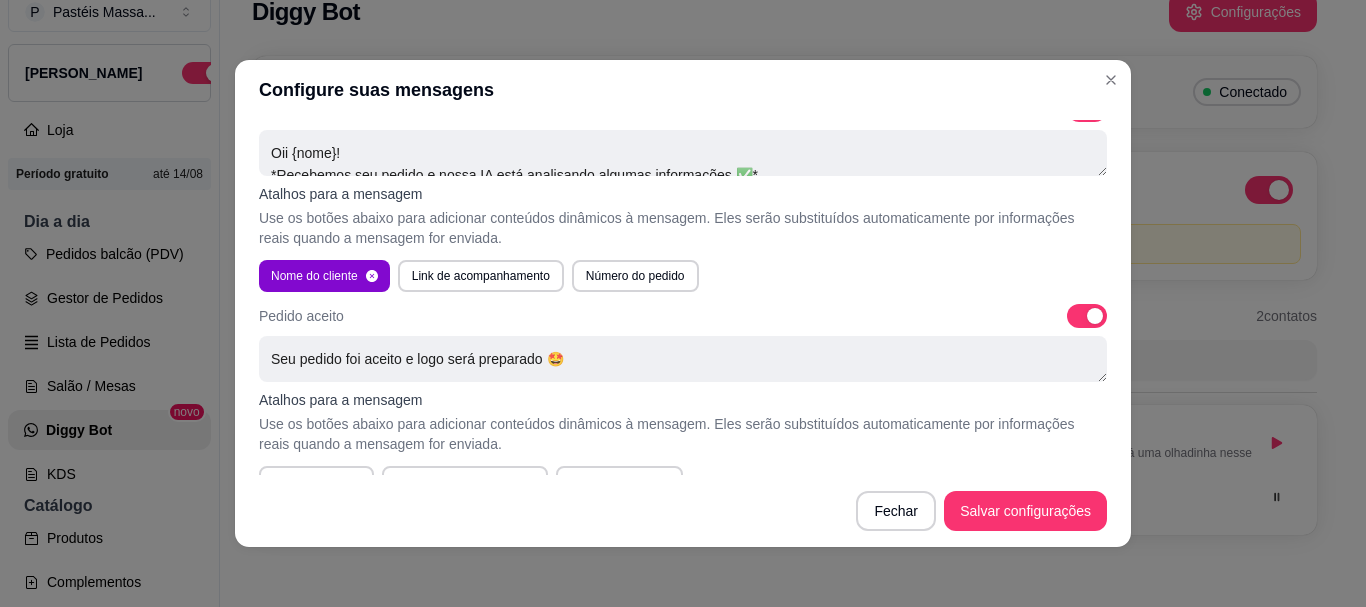 drag, startPoint x: 564, startPoint y: 363, endPoint x: 206, endPoint y: 376, distance: 358.23596 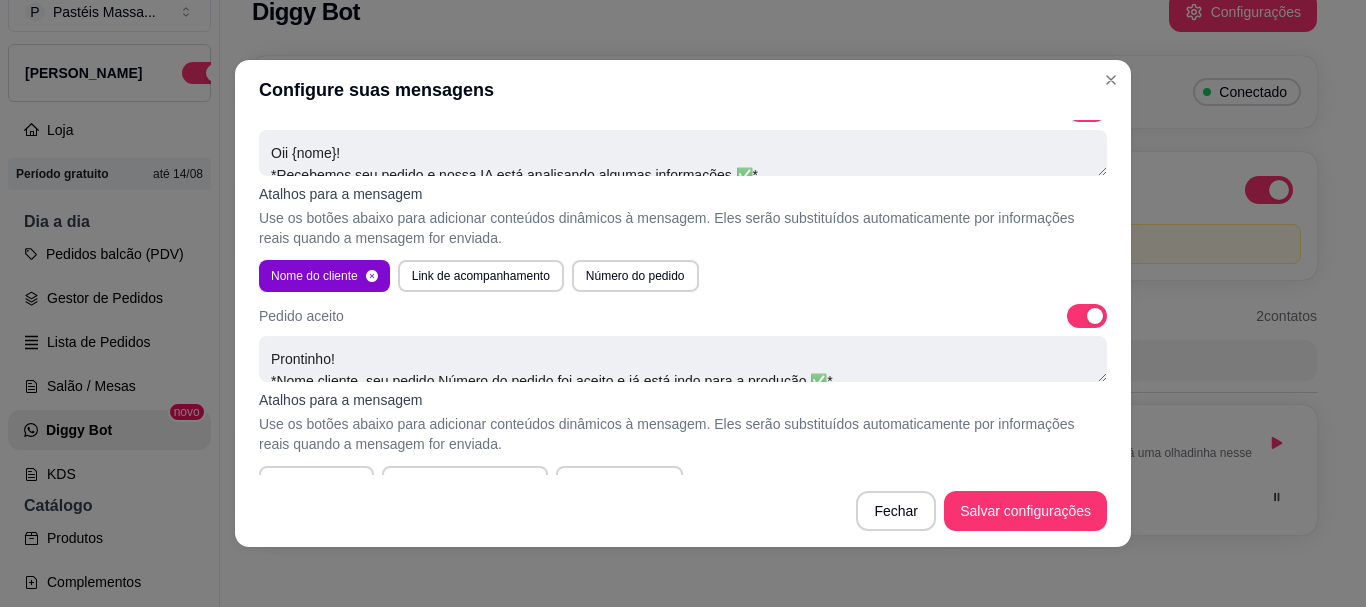 scroll, scrollTop: 272, scrollLeft: 0, axis: vertical 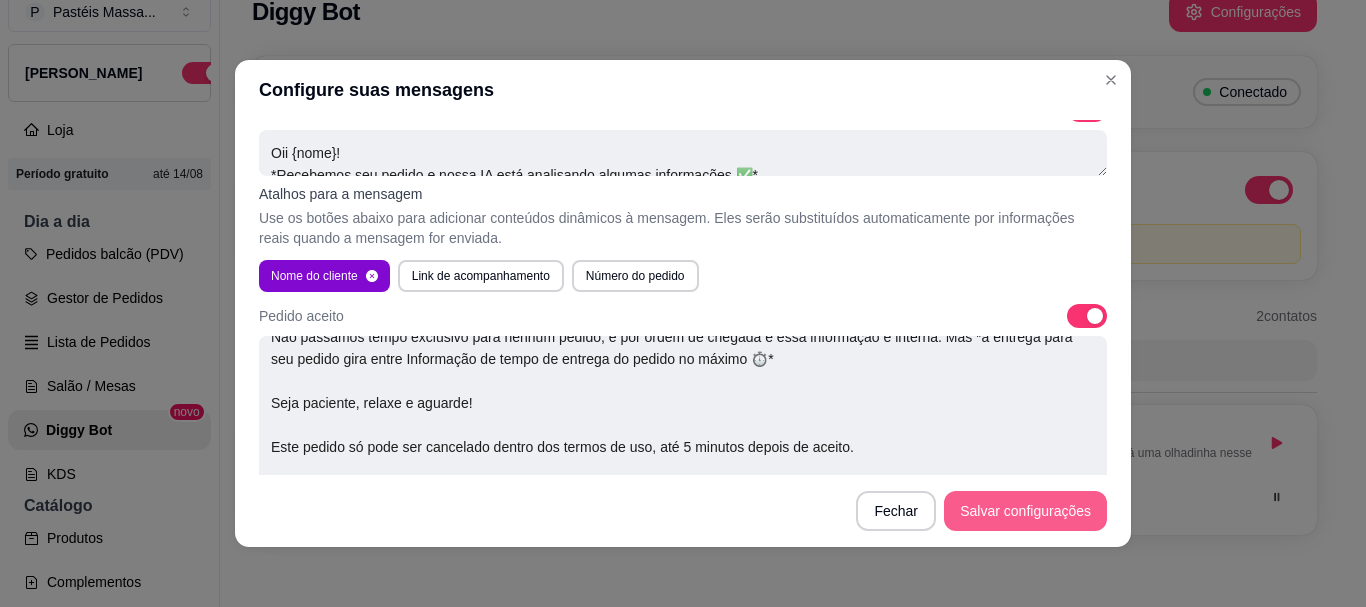 drag, startPoint x: 1073, startPoint y: 372, endPoint x: 1090, endPoint y: 504, distance: 133.0902 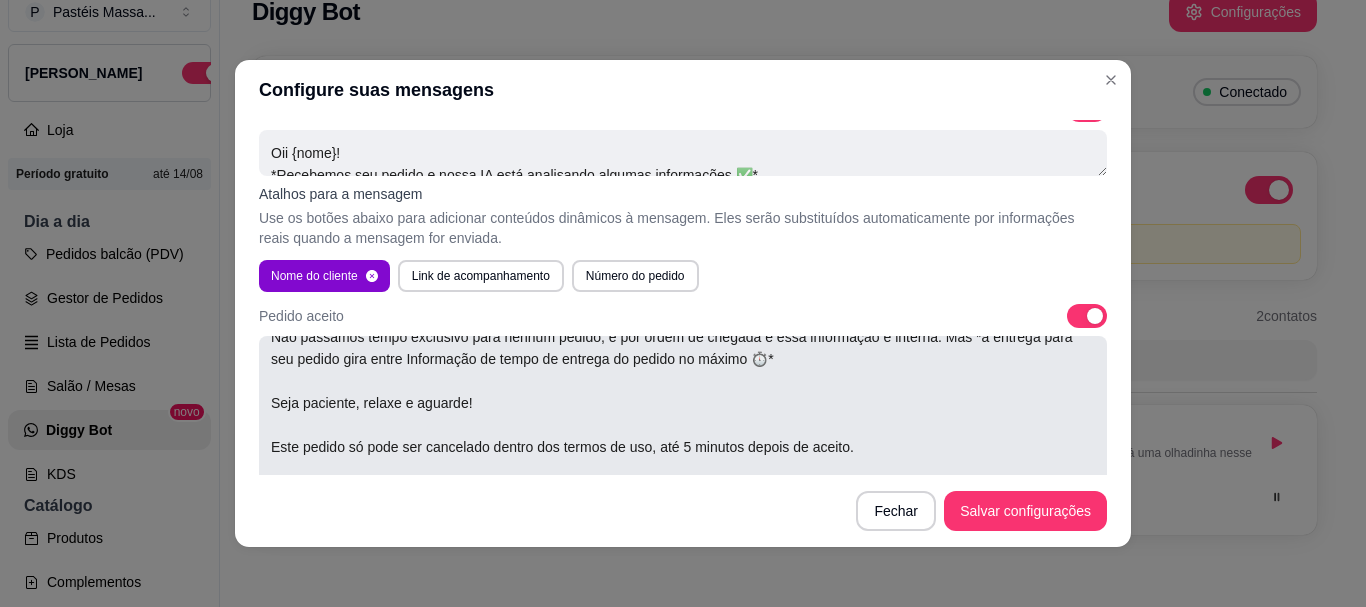 scroll, scrollTop: 1400, scrollLeft: 0, axis: vertical 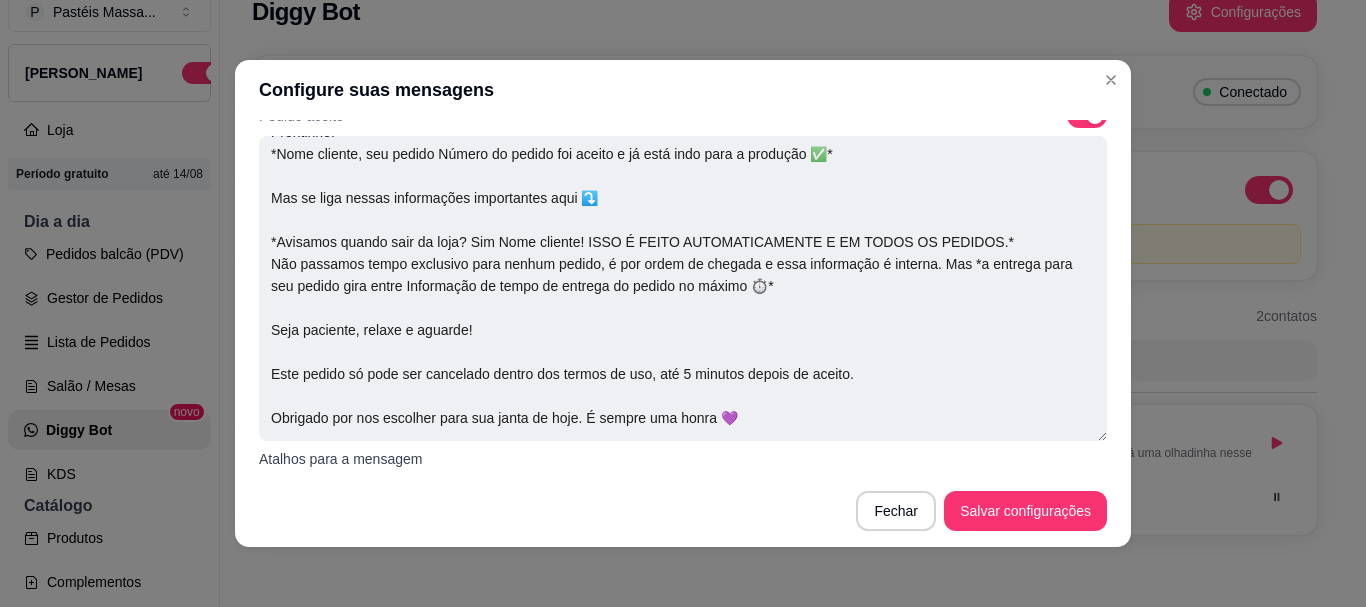 drag, startPoint x: 1071, startPoint y: 308, endPoint x: 1087, endPoint y: 435, distance: 128.0039 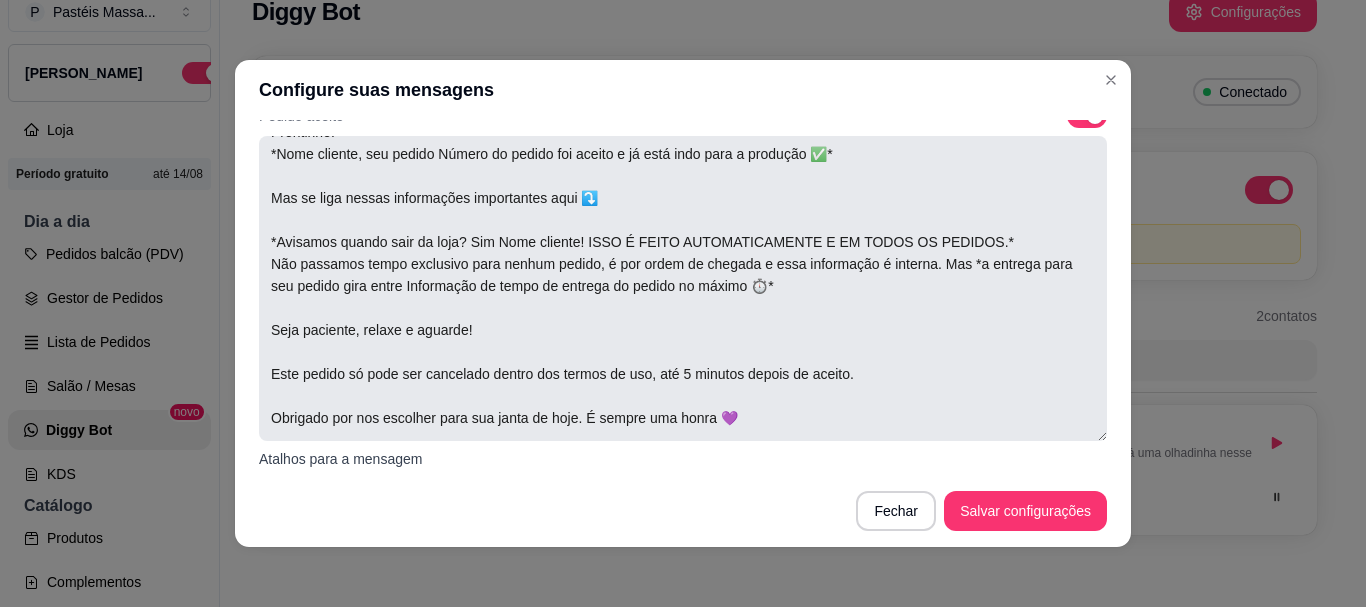 scroll, scrollTop: 0, scrollLeft: 0, axis: both 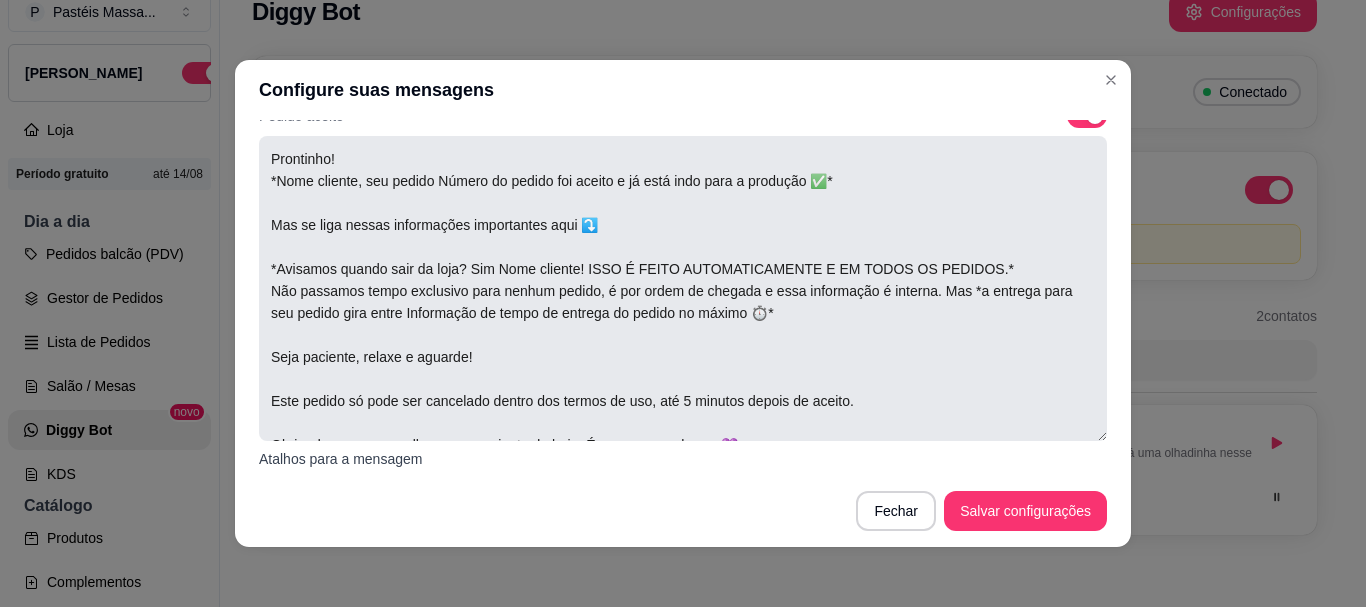 click on "Prontinho!
*Nome cliente, seu pedido Número do pedido foi aceito e já está indo para a produção ✅️*
Mas se liga nessas informações importantes aqui ⤵️
*Avisamos quando sair da loja? Sim Nome cliente! ISSO É FEITO AUTOMATICAMENTE E EM TODOS OS PEDIDOS.*
Não passamos tempo exclusivo para nenhum pedido, é por ordem de chegada e essa informação é interna. Mas *a entrega para seu pedido gira entre Informação de tempo de entrega do pedido no máximo ⏱️*
Seja paciente, relaxe e aguarde!
Este pedido só pode ser cancelado dentro dos termos de uso, até 5 minutos depois de aceito.
Obrigado por nos escolher para sua janta de hoje. É sempre uma honra 💜" at bounding box center [683, 288] 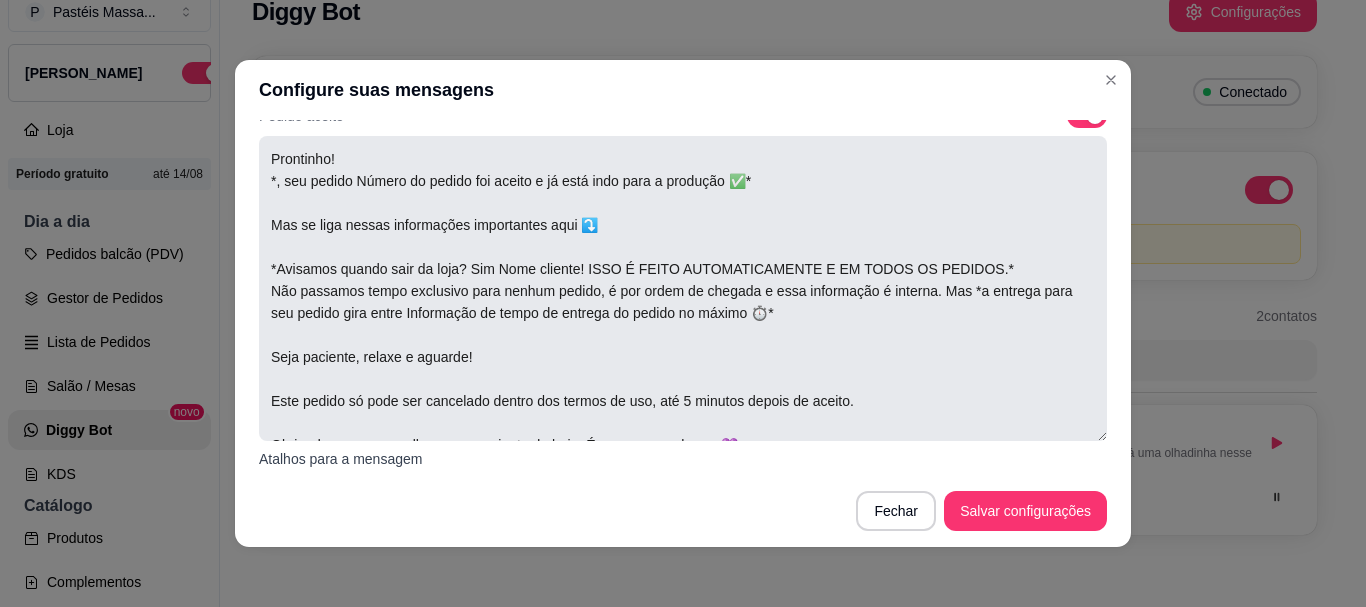 scroll, scrollTop: 27, scrollLeft: 0, axis: vertical 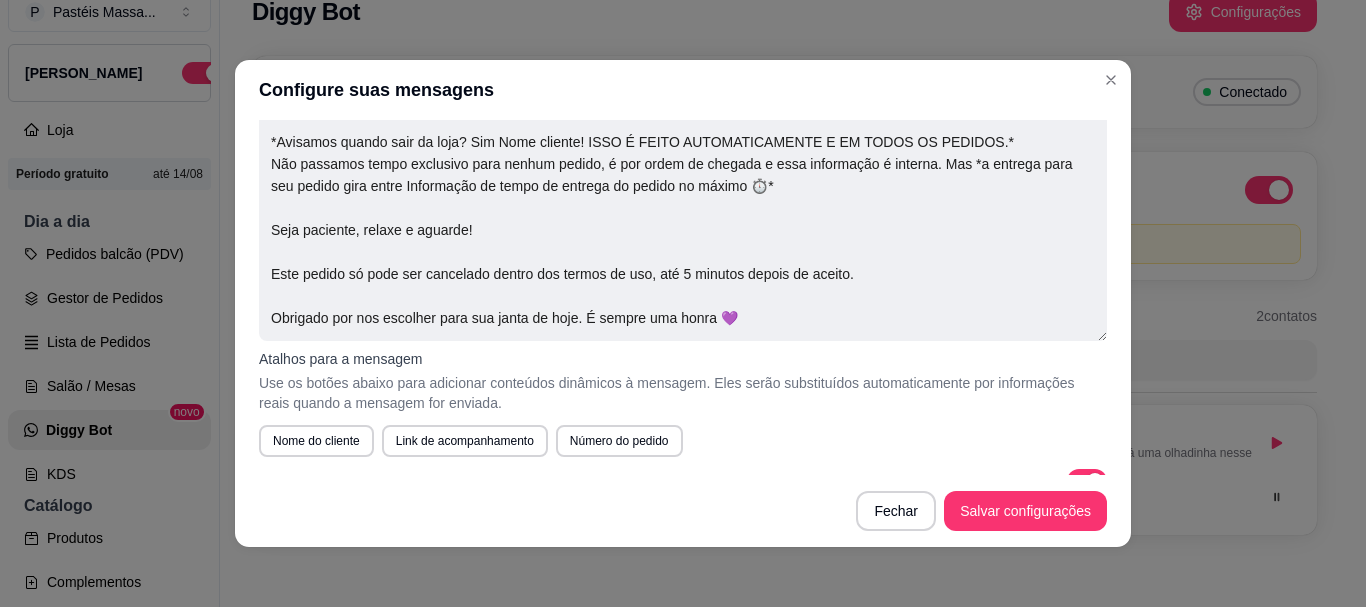 click on "Atalhos para a mensagem Use os botões abaixo para adicionar conteúdos dinâmicos à mensagem. Eles serão substituídos automaticamente por informações reais quando a mensagem for enviada. Nome do cliente Link de acompanhamento Número do pedido" at bounding box center [683, 403] 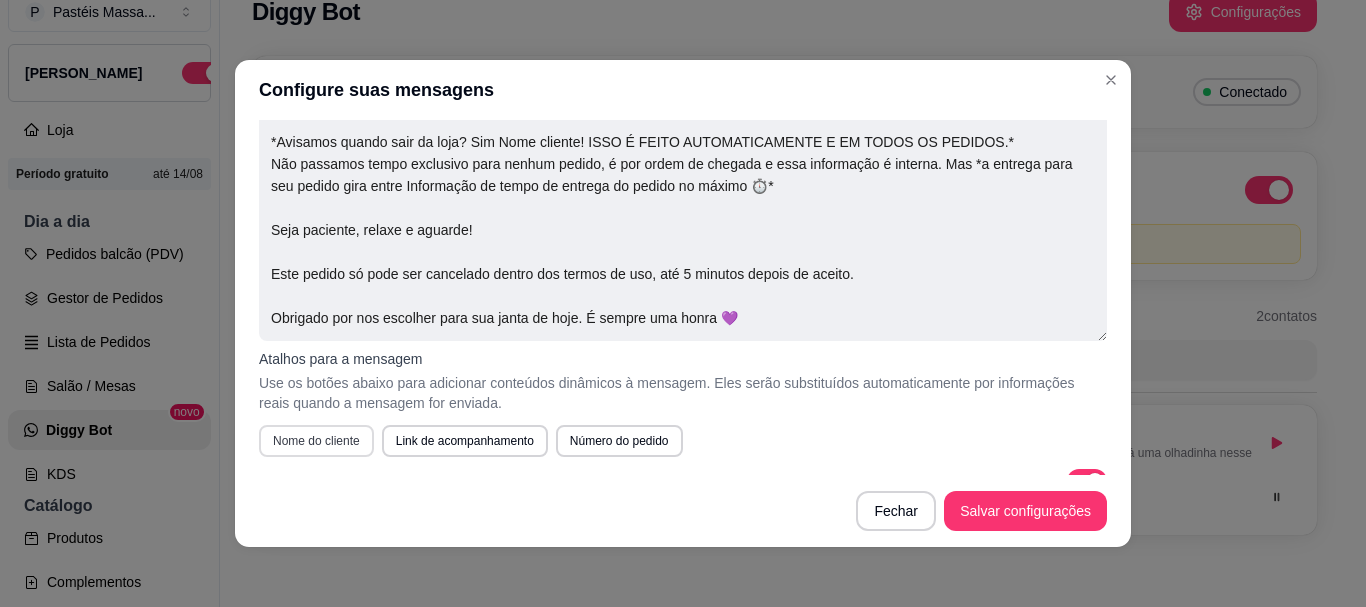 click on "Nome do cliente" at bounding box center (316, 441) 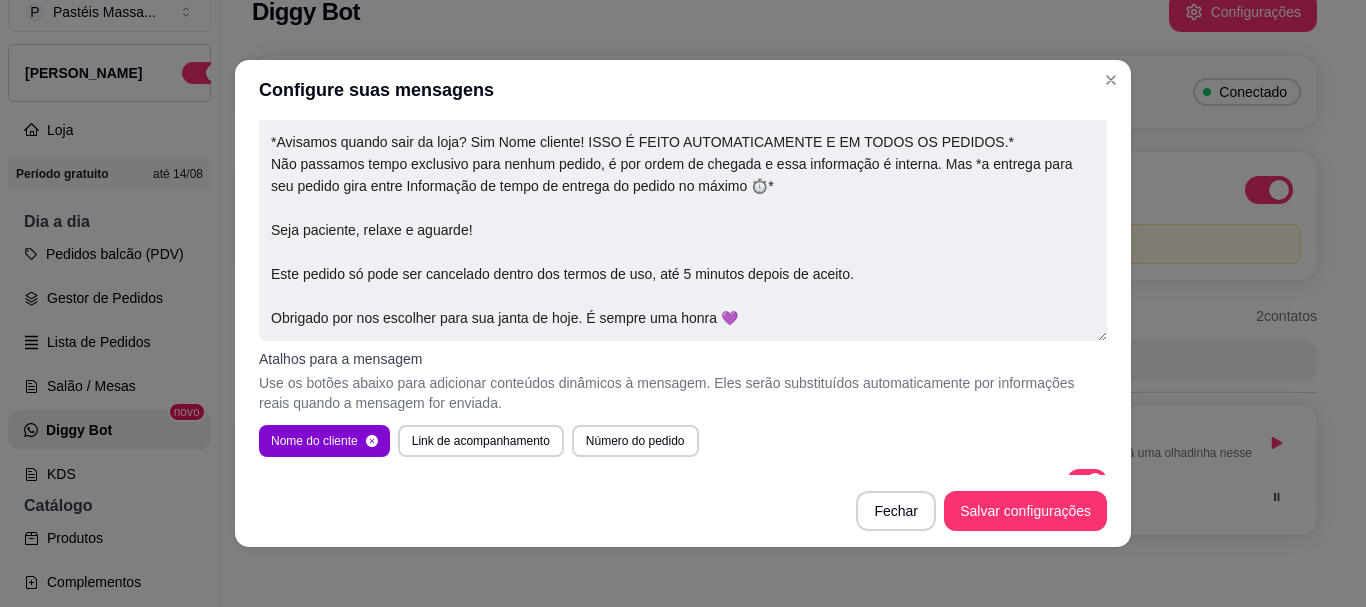 scroll, scrollTop: 1256, scrollLeft: 0, axis: vertical 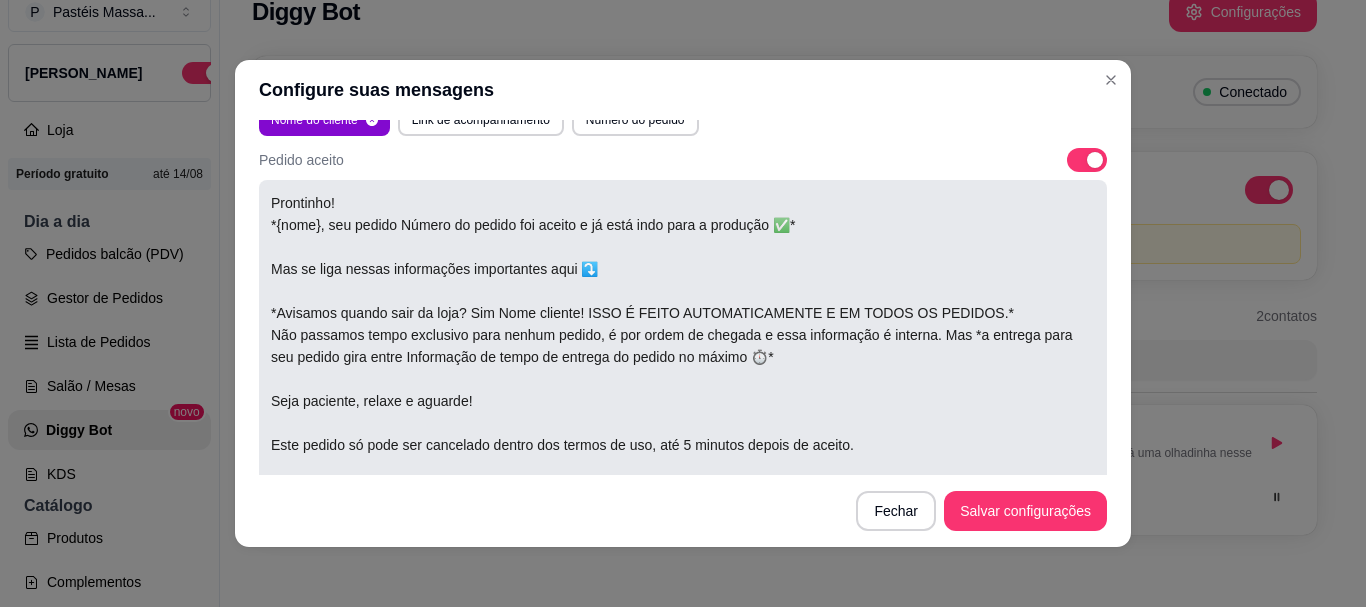 click on "Prontinho!
*{nome}, seu pedido Número do pedido foi aceito e já está indo para a produção ✅️*
Mas se liga nessas informações importantes aqui ⤵️
*Avisamos quando sair da loja? Sim Nome cliente! ISSO É FEITO AUTOMATICAMENTE E EM TODOS OS PEDIDOS.*
Não passamos tempo exclusivo para nenhum pedido, é por ordem de chegada e essa informação é interna. Mas *a entrega para seu pedido gira entre Informação de tempo de entrega do pedido no máximo ⏱️*
Seja paciente, relaxe e aguarde!
Este pedido só pode ser cancelado dentro dos termos de uso, até 5 minutos depois de aceito.
Obrigado por nos escolher para sua janta de hoje. É sempre uma honra 💜" at bounding box center (683, 332) 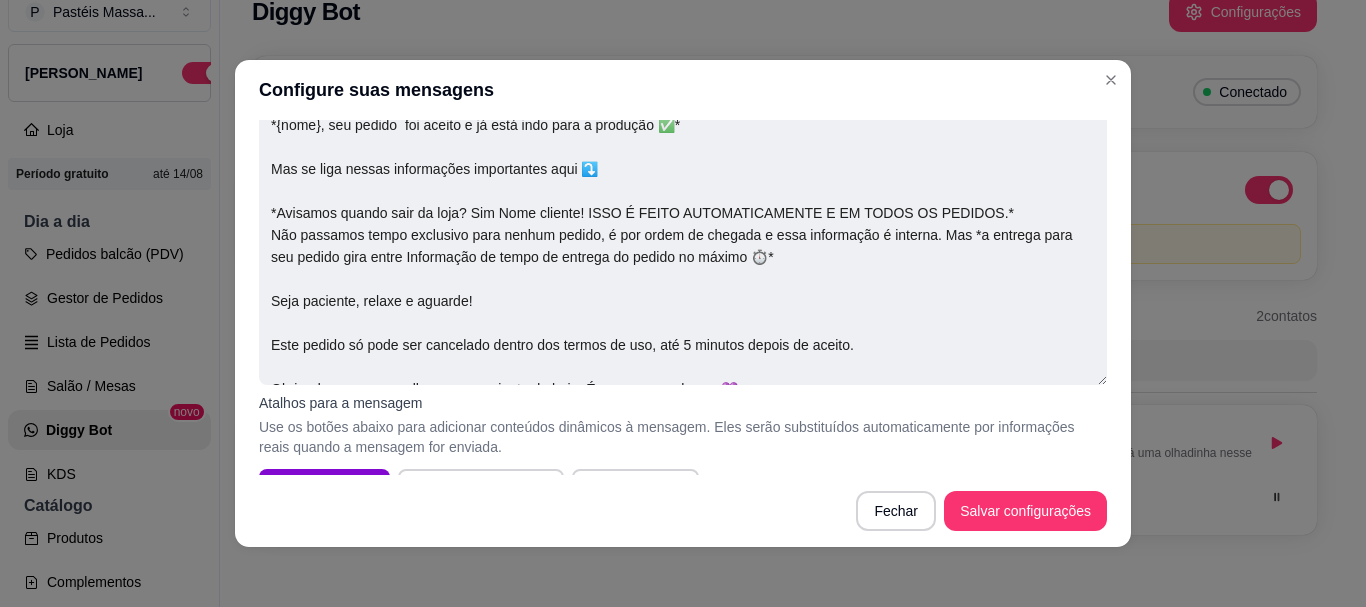 scroll, scrollTop: 1756, scrollLeft: 0, axis: vertical 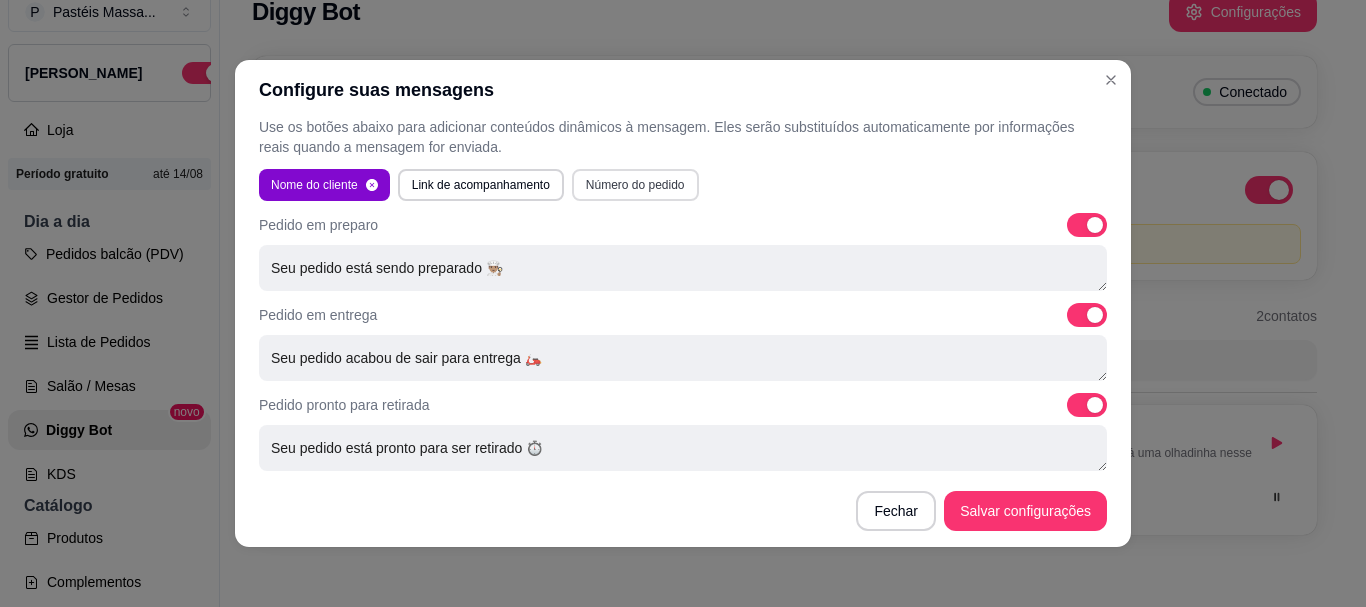 click on "Número do pedido" at bounding box center [635, 185] 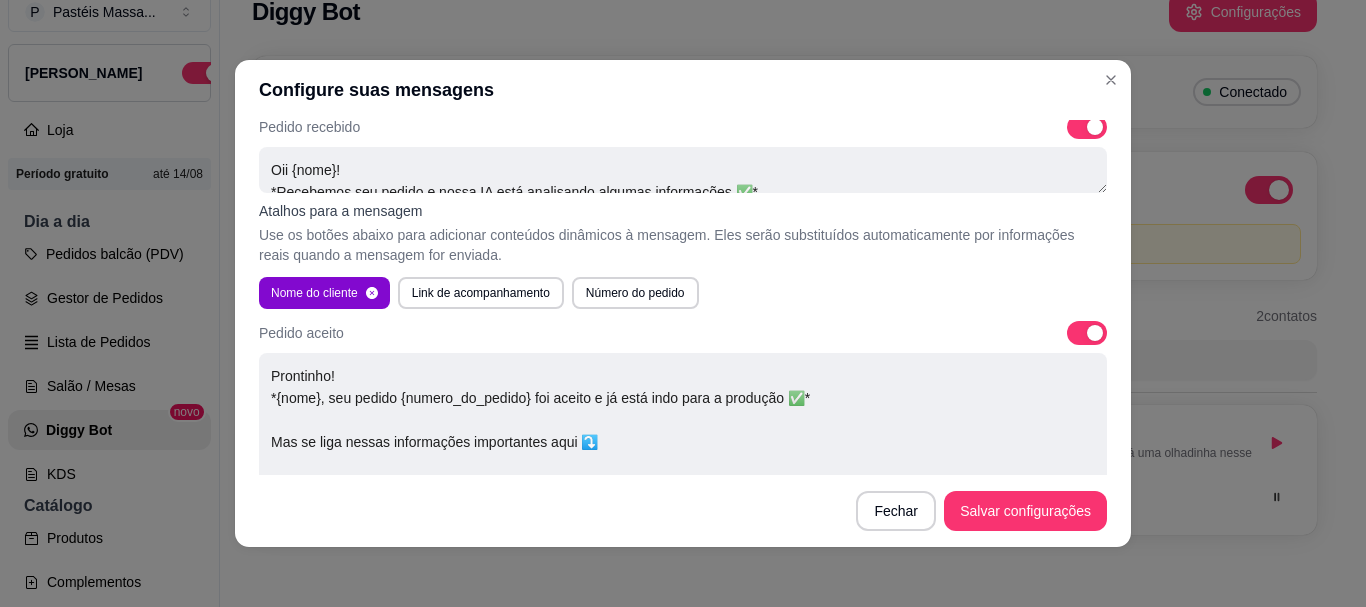 scroll, scrollTop: 1283, scrollLeft: 0, axis: vertical 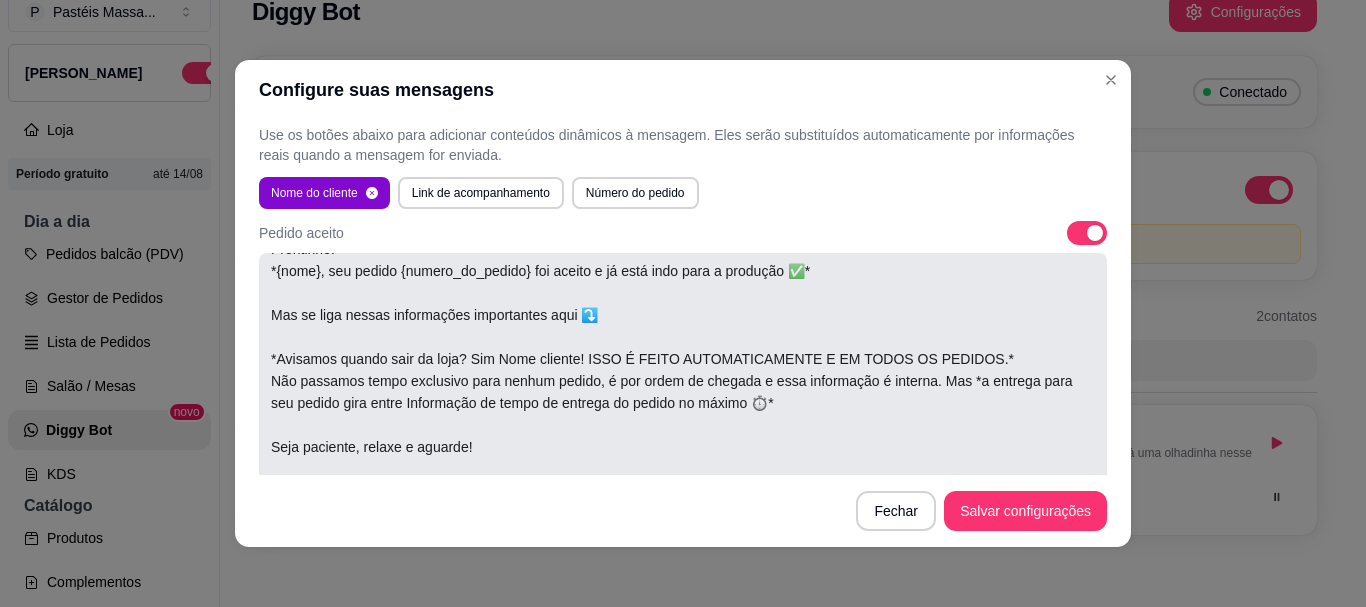 click on "Prontinho!
*{nome}, seu pedido {numero_do_pedido} foi aceito e já está indo para a produção ✅️*
Mas se liga nessas informações importantes aqui ⤵️
*Avisamos quando sair da loja? Sim Nome cliente! ISSO É FEITO AUTOMATICAMENTE E EM TODOS OS PEDIDOS.*
Não passamos tempo exclusivo para nenhum pedido, é por ordem de chegada e essa informação é interna. Mas *a entrega para seu pedido gira entre Informação de tempo de entrega do pedido no máximo ⏱️*
Seja paciente, relaxe e aguarde!
Este pedido só pode ser cancelado dentro dos termos de uso, até 5 minutos depois de aceito.
Obrigado por nos escolher para sua janta de hoje. É sempre uma honra 💜" at bounding box center [683, 405] 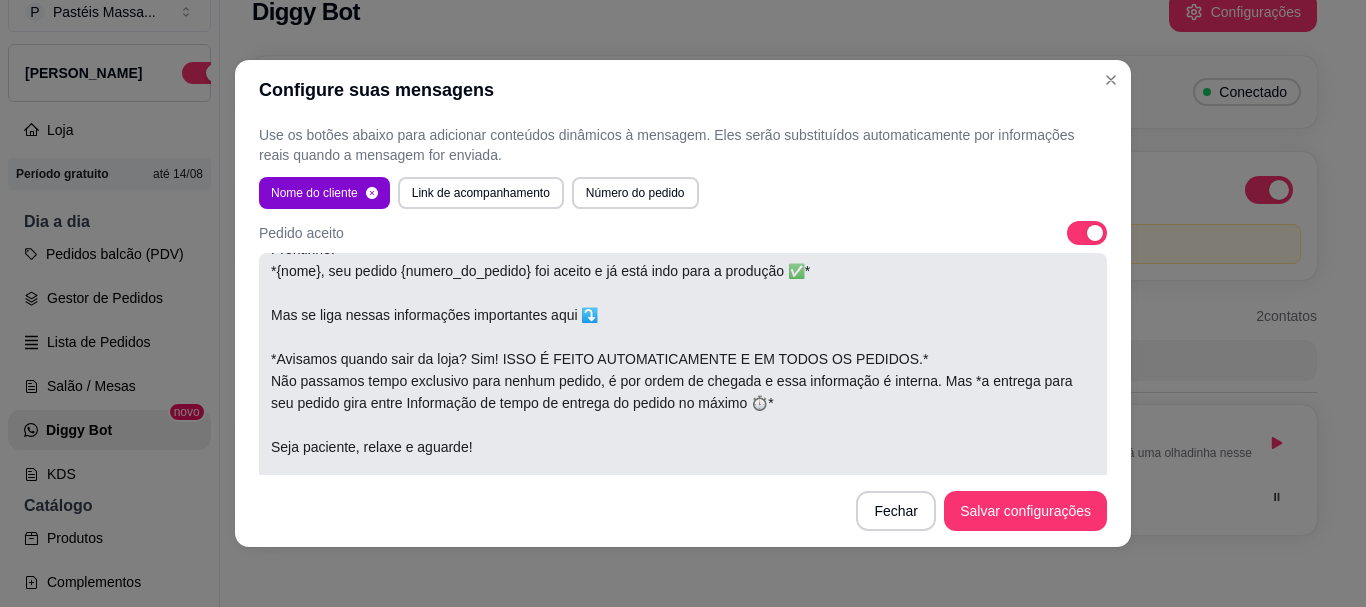 scroll, scrollTop: 1383, scrollLeft: 0, axis: vertical 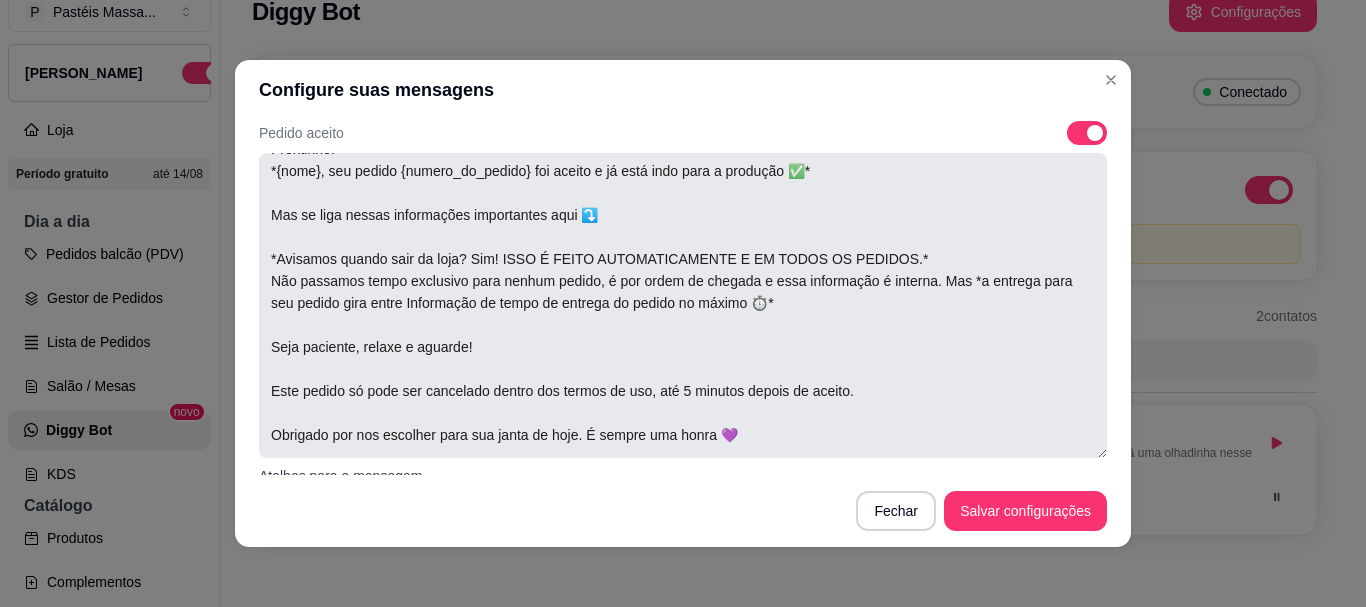 drag, startPoint x: 427, startPoint y: 297, endPoint x: 635, endPoint y: 300, distance: 208.02164 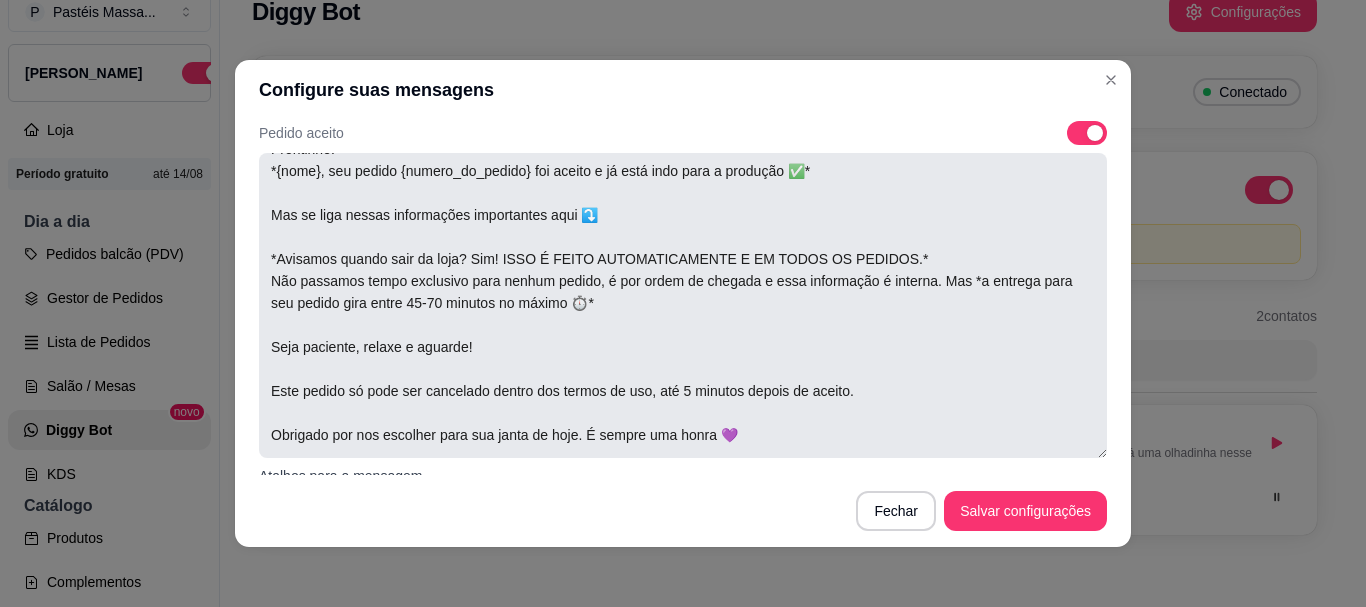 scroll, scrollTop: 1483, scrollLeft: 0, axis: vertical 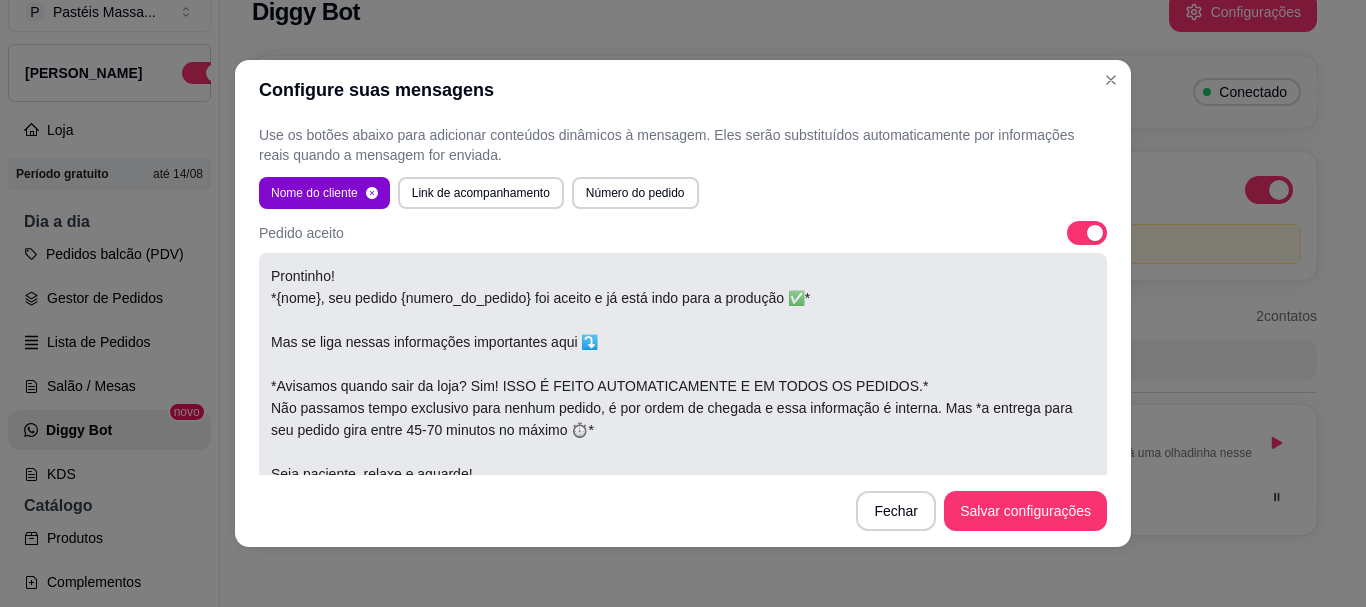 click on "Prontinho!
*{nome}, seu pedido {numero_do_pedido} foi aceito e já está indo para a produção ✅️*
Mas se liga nessas informações importantes aqui ⤵️
*Avisamos quando sair da loja? Sim! ISSO É FEITO AUTOMATICAMENTE E EM TODOS OS PEDIDOS.*
Não passamos tempo exclusivo para nenhum pedido, é por ordem de chegada e essa informação é interna. Mas *a entrega para seu pedido gira entre 45-70 minutos no máximo ⏱️*
Seja paciente, relaxe e aguarde!
Este pedido só pode ser cancelado dentro dos termos de uso, até 5 minutos depois de aceito.
Obrigado por nos escolher para sua janta de hoje. É sempre uma honra 💜" at bounding box center [683, 405] 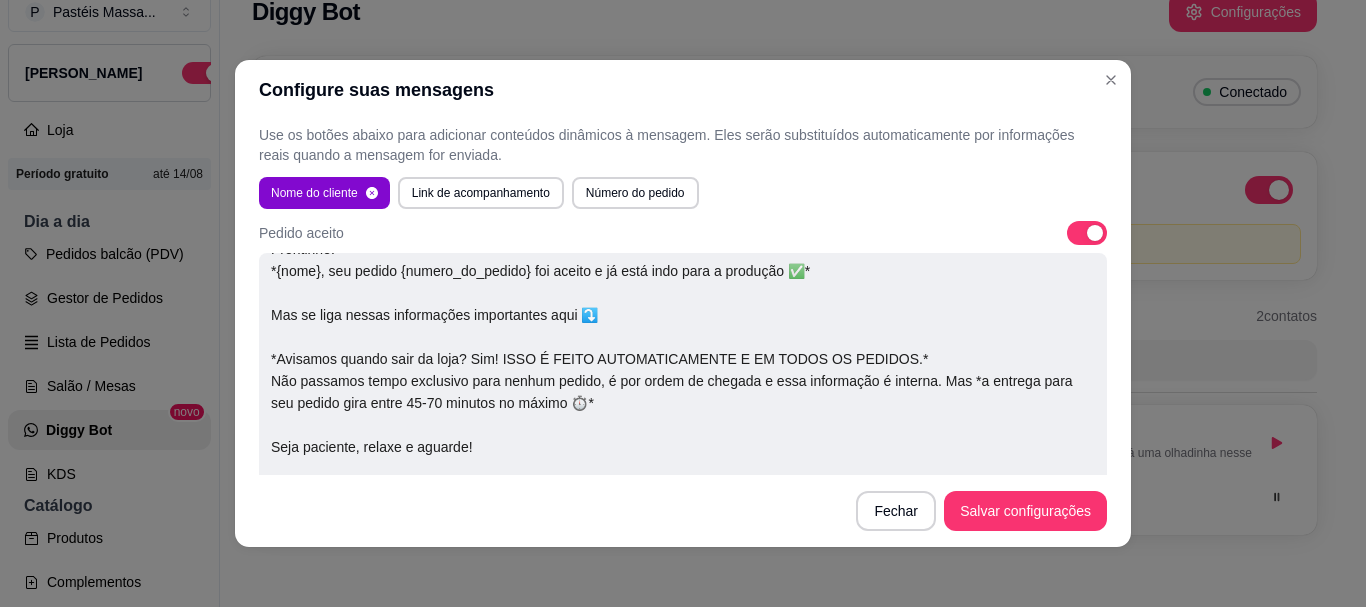 scroll, scrollTop: 1683, scrollLeft: 0, axis: vertical 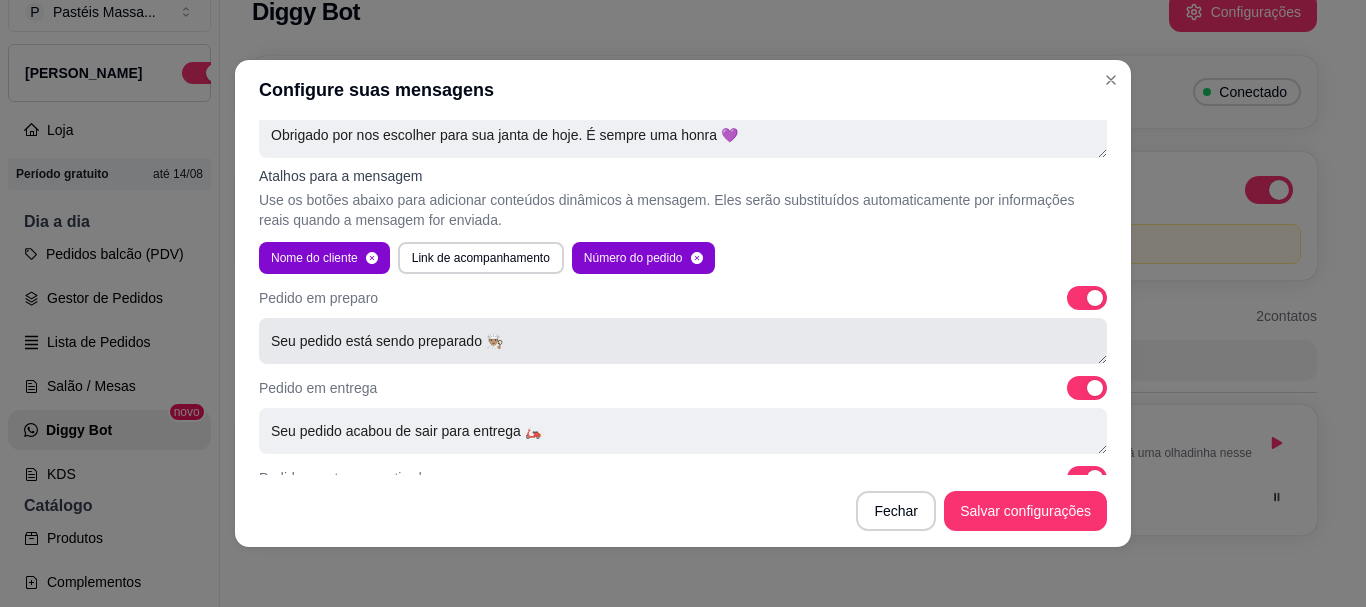 type on "Prontinho!
*{nome}, seu pedido {numero_do_pedido} foi aceito e já está indo para a produção ✅️*
Mas se liga nessas informações importantes aqui ⤵️
*Avisamos quando sair da loja? Sim! ISSO É FEITO AUTOMATICAMENTE E EM TODOS OS PEDIDOS.*
Não passamos tempo exclusivo para nenhum pedido, é por ordem de chegada e essa informação é interna. Mas *a entrega para seu pedido gira entre 45-70 minutos no máximo ⏱️*
Seja paciente, relaxe e aguarde!
Este pedido só pode ser cancelado dentro dos termos de uso, até 5 minutos depois de aceito.
Obrigado por nos escolher para sua janta de hoje. É sempre uma honra 💜" 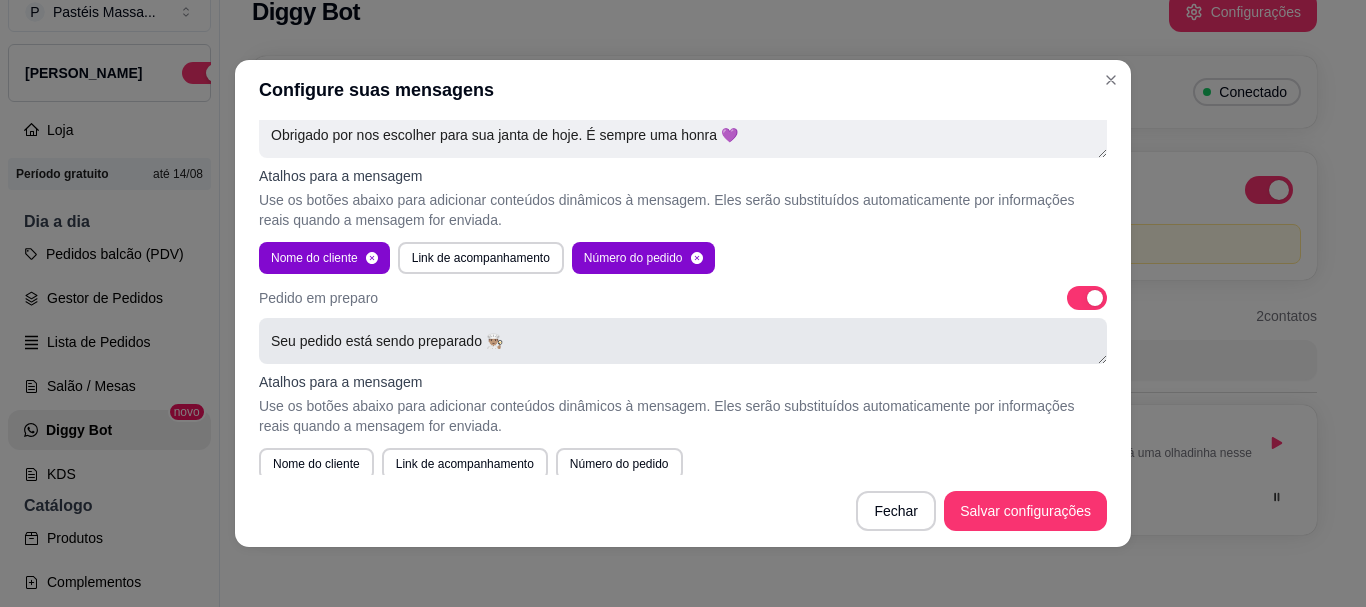 click on "Seu pedido está sendo preparado 👨🏽‍🍳" at bounding box center (683, 341) 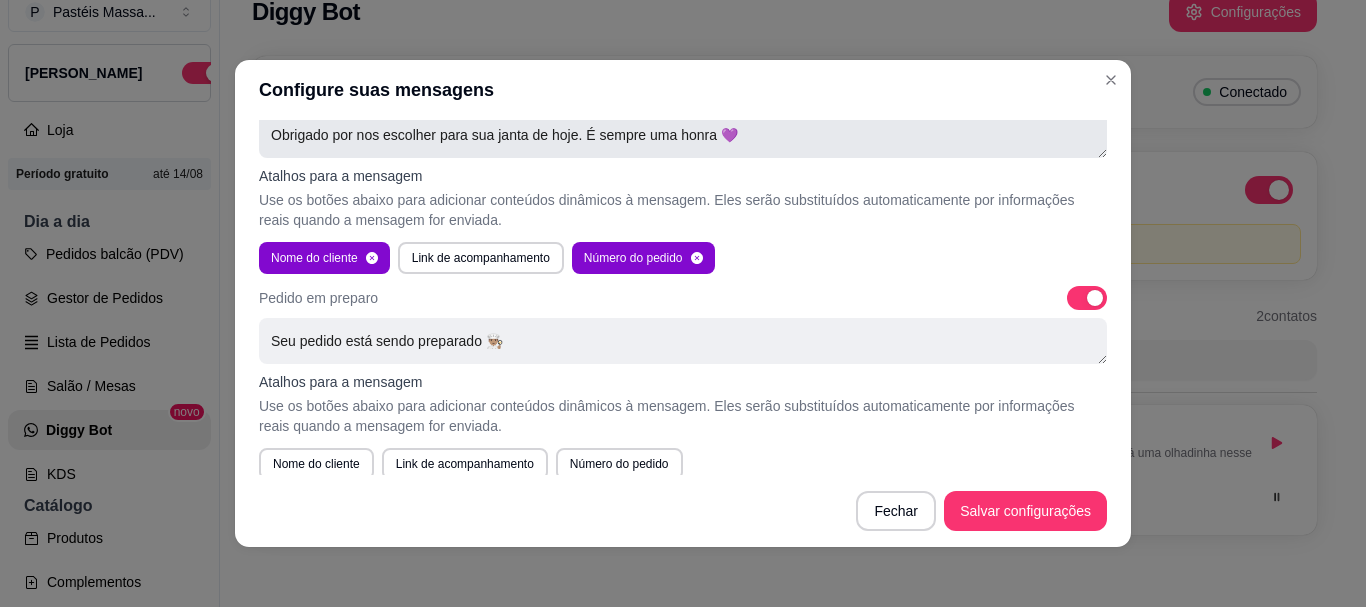 scroll, scrollTop: 1483, scrollLeft: 0, axis: vertical 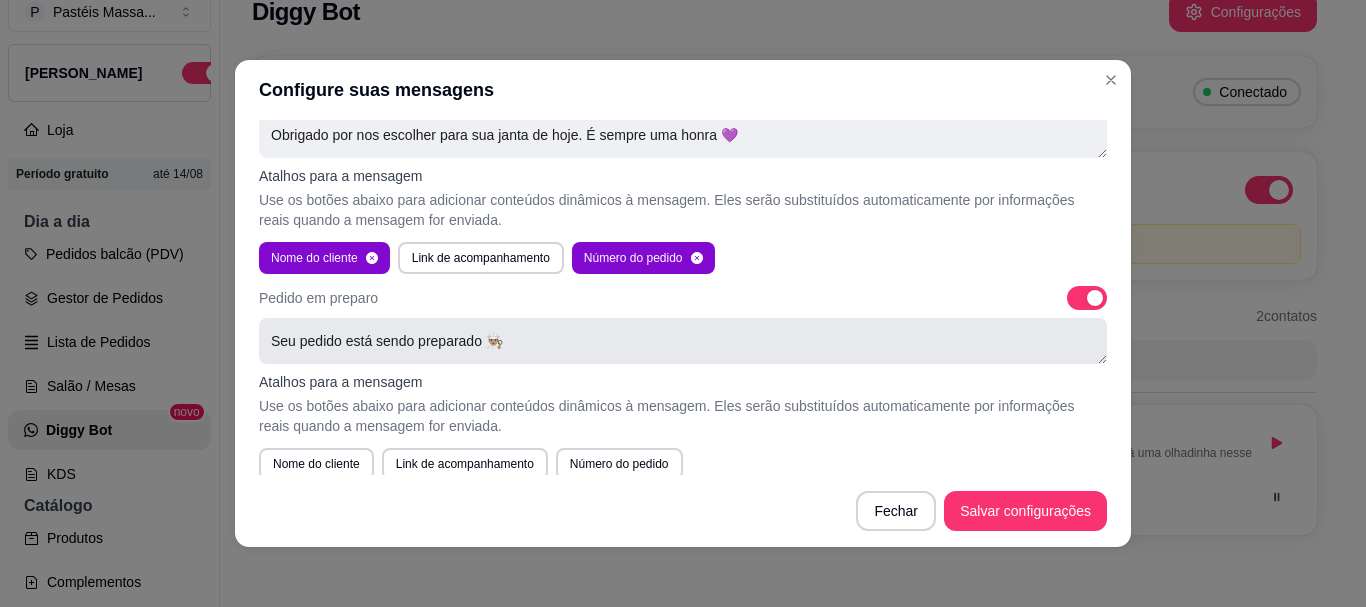 click on "Seu pedido está sendo preparado 👨🏽‍🍳" at bounding box center [683, 341] 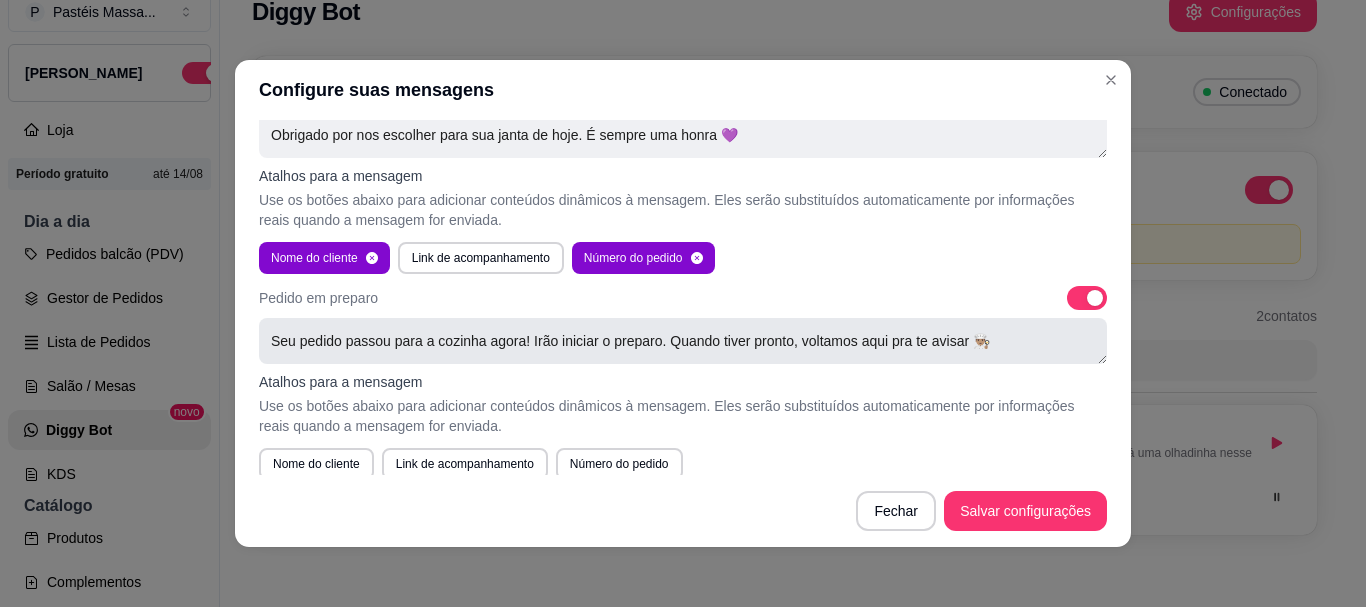 click on "Seu pedido passou para a cozinha agora! Irão iniciar o preparo. Quando tiver pronto, voltamos aqui pra te avisar 👨🏽‍🍳" at bounding box center (683, 341) 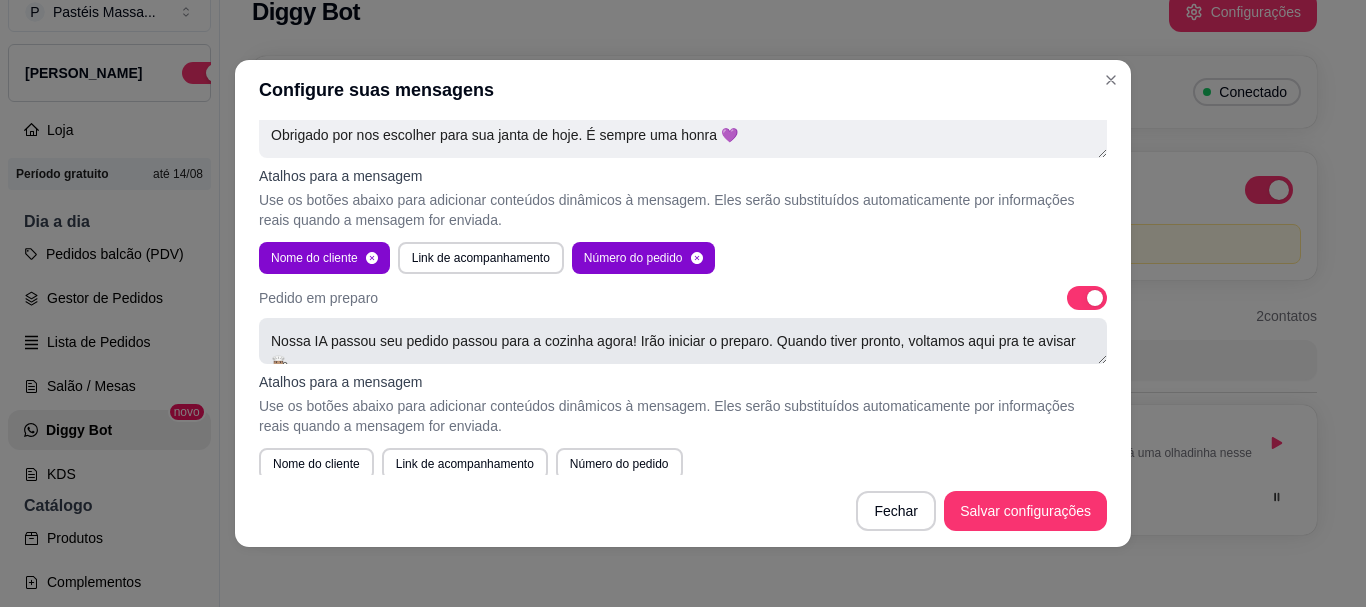click on "Nossa IA passou seu pedido passou para a cozinha agora! Irão iniciar o preparo. Quando tiver pronto, voltamos aqui pra te avisar 👨🏽‍🍳" at bounding box center [683, 341] 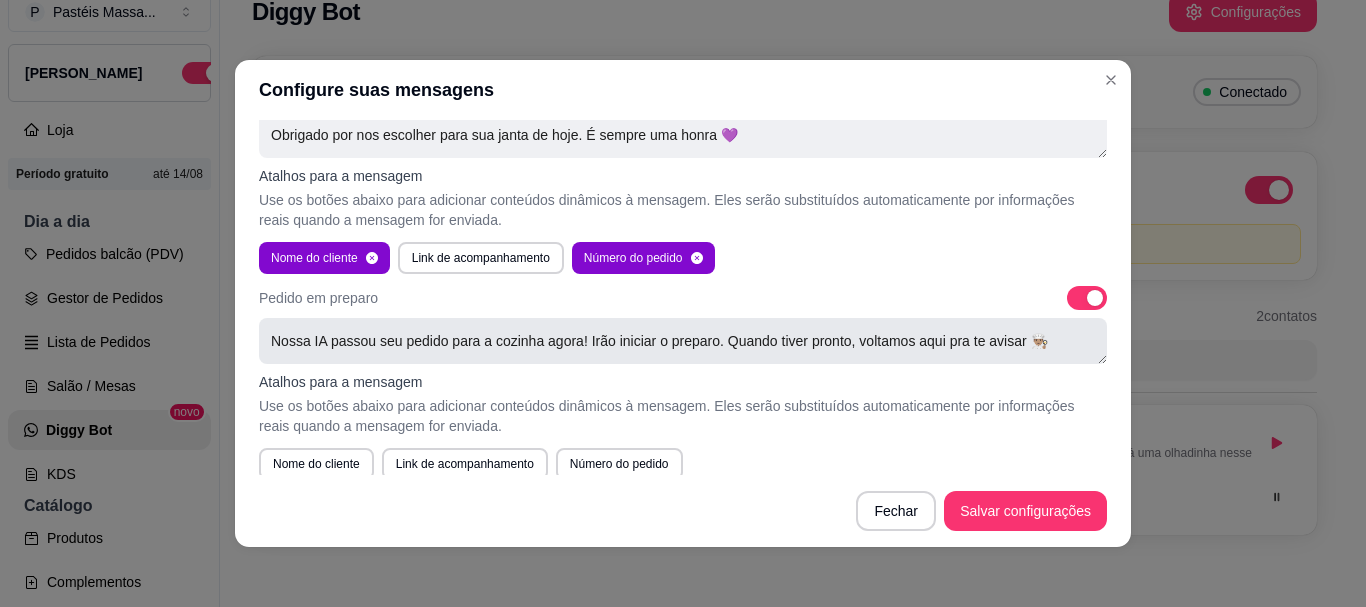 click on "Nossa IA passou seu pedido para a cozinha agora! Irão iniciar o preparo. Quando tiver pronto, voltamos aqui pra te avisar 👨🏽‍🍳" at bounding box center (683, 341) 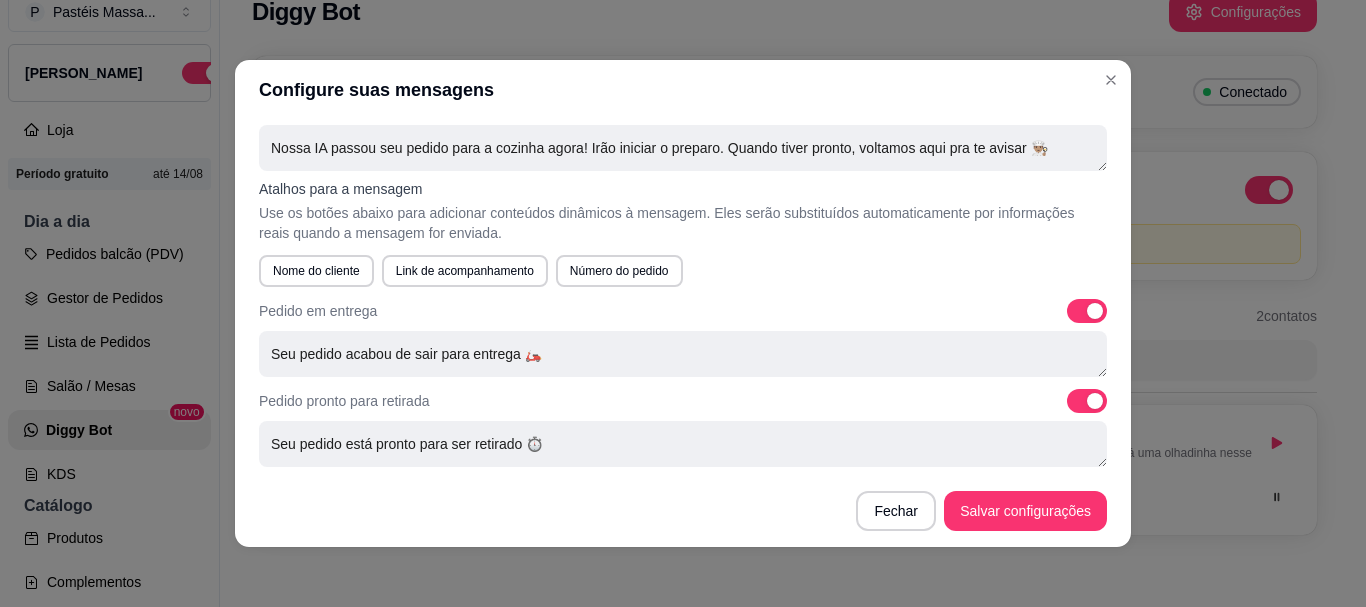 scroll, scrollTop: 1776, scrollLeft: 0, axis: vertical 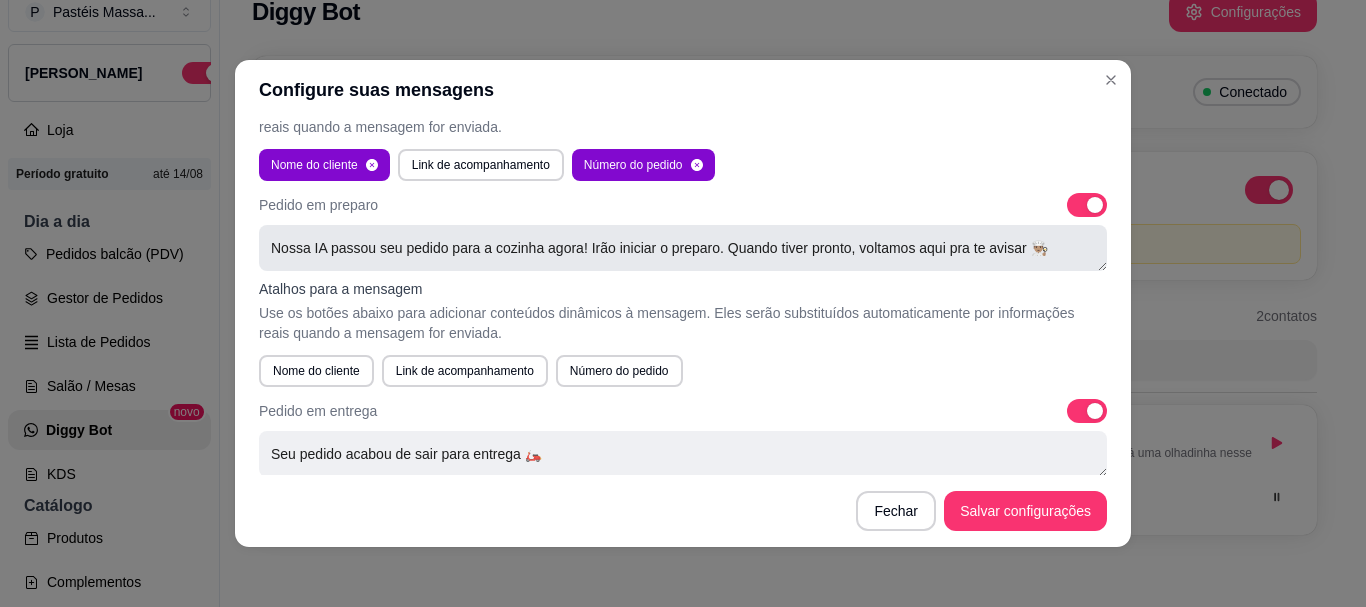 click on "Nossa IA passou seu pedido para a cozinha agora! Irão iniciar o preparo. Quando tiver pronto, voltamos aqui pra te avisar 👨🏽‍🍳" at bounding box center [683, 248] 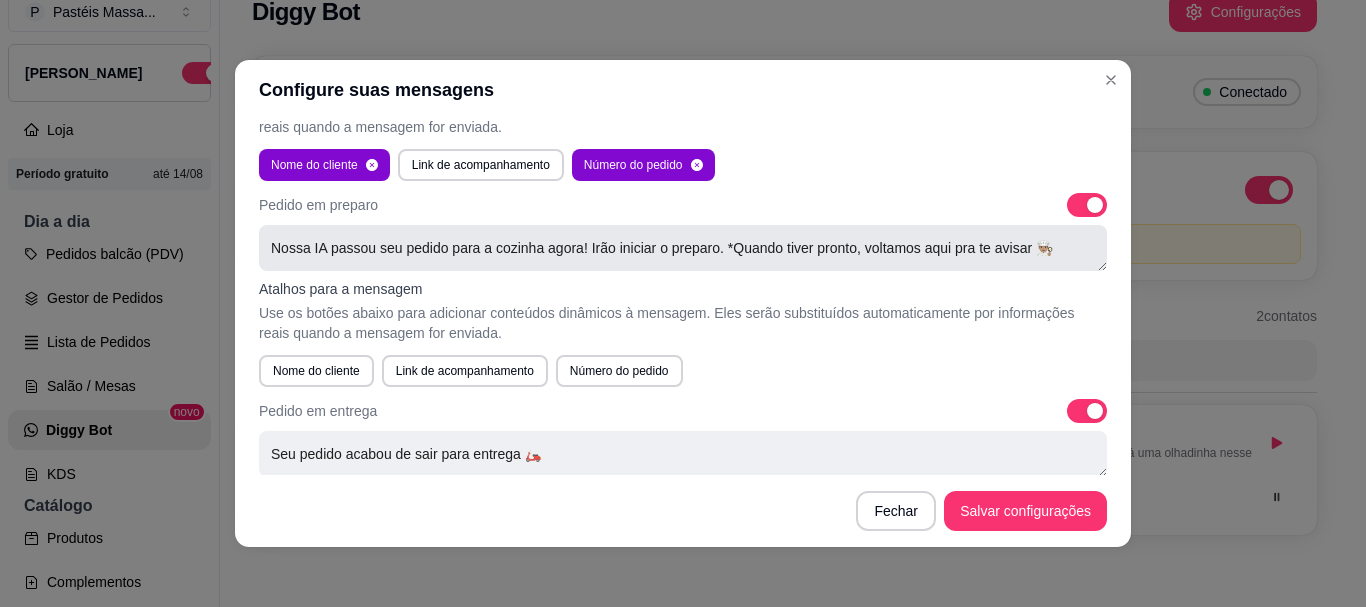 click on "Nossa IA passou seu pedido para a cozinha agora! Irão iniciar o preparo. *Quando tiver pronto, voltamos aqui pra te avisar 👨🏽‍🍳" at bounding box center [683, 248] 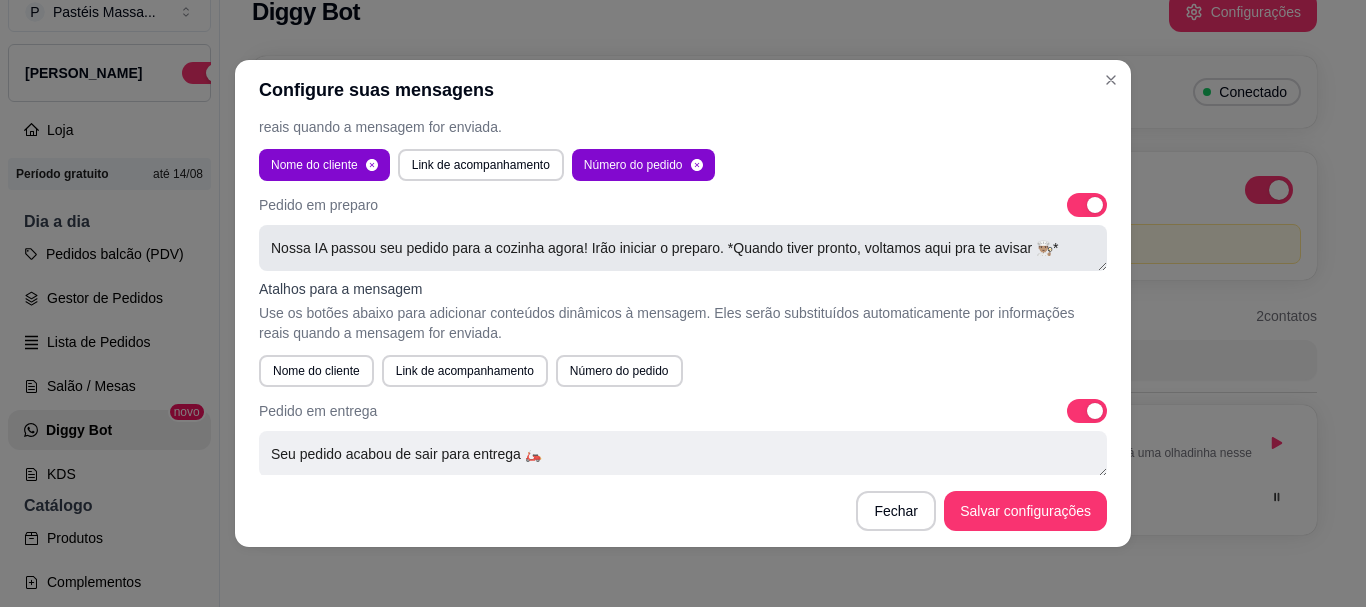 click on "Nossa IA passou seu pedido para a cozinha agora! Irão iniciar o preparo. *Quando tiver pronto, voltamos aqui pra te avisar 👨🏽‍🍳*" at bounding box center [683, 248] 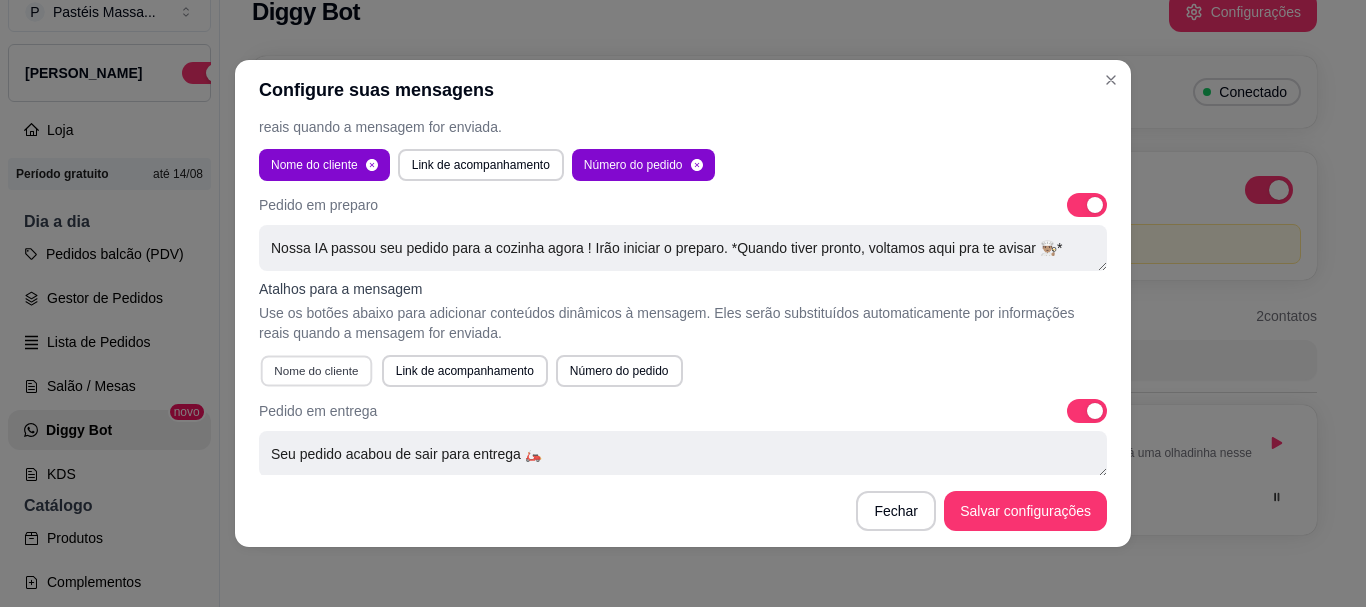 click on "Nome do cliente" at bounding box center (316, 370) 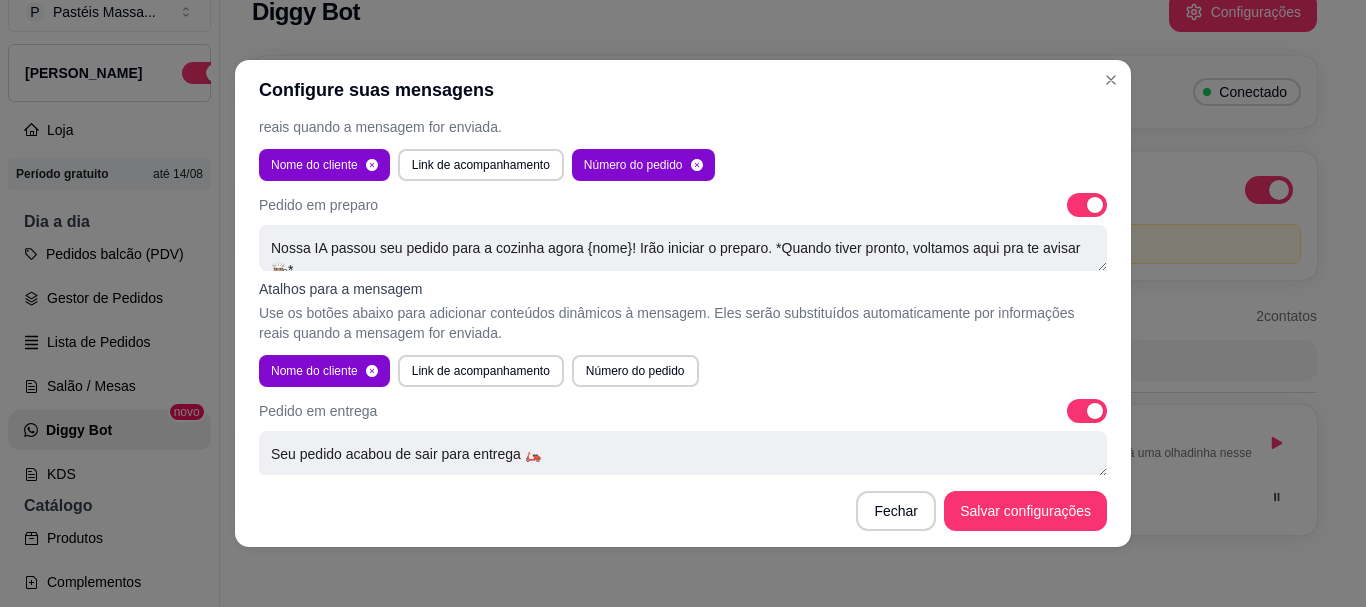 scroll, scrollTop: 1876, scrollLeft: 0, axis: vertical 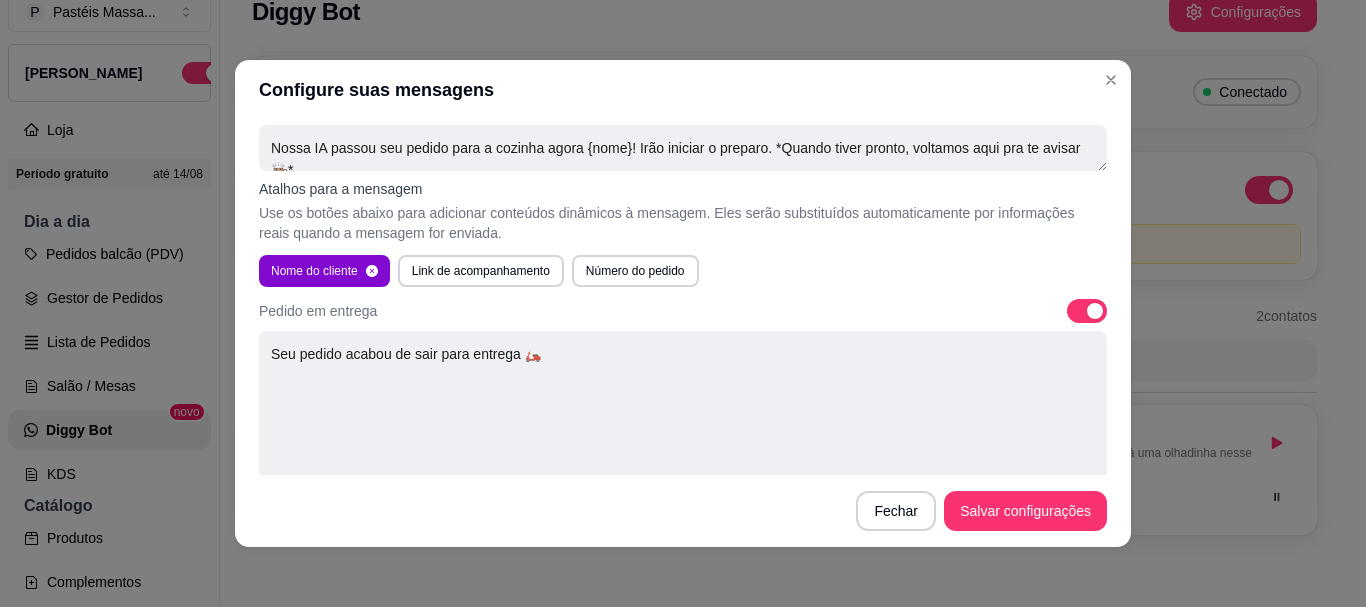 drag, startPoint x: 1078, startPoint y: 373, endPoint x: 1061, endPoint y: 571, distance: 198.72845 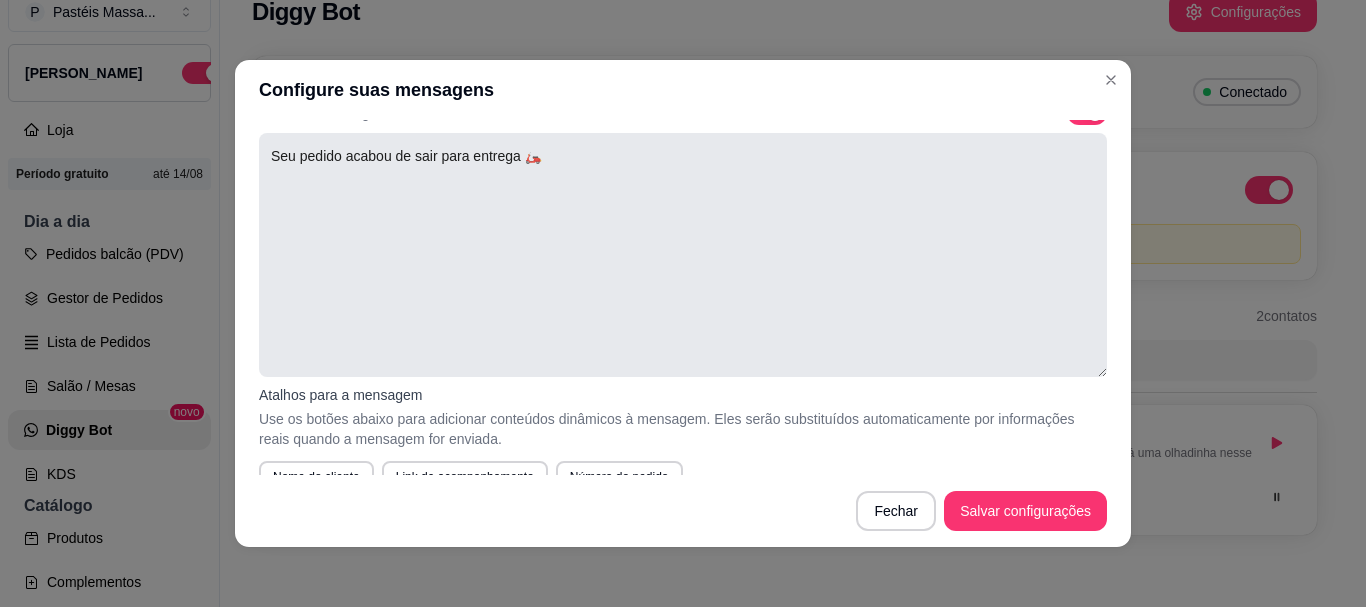 drag, startPoint x: 608, startPoint y: 177, endPoint x: 253, endPoint y: 184, distance: 355.069 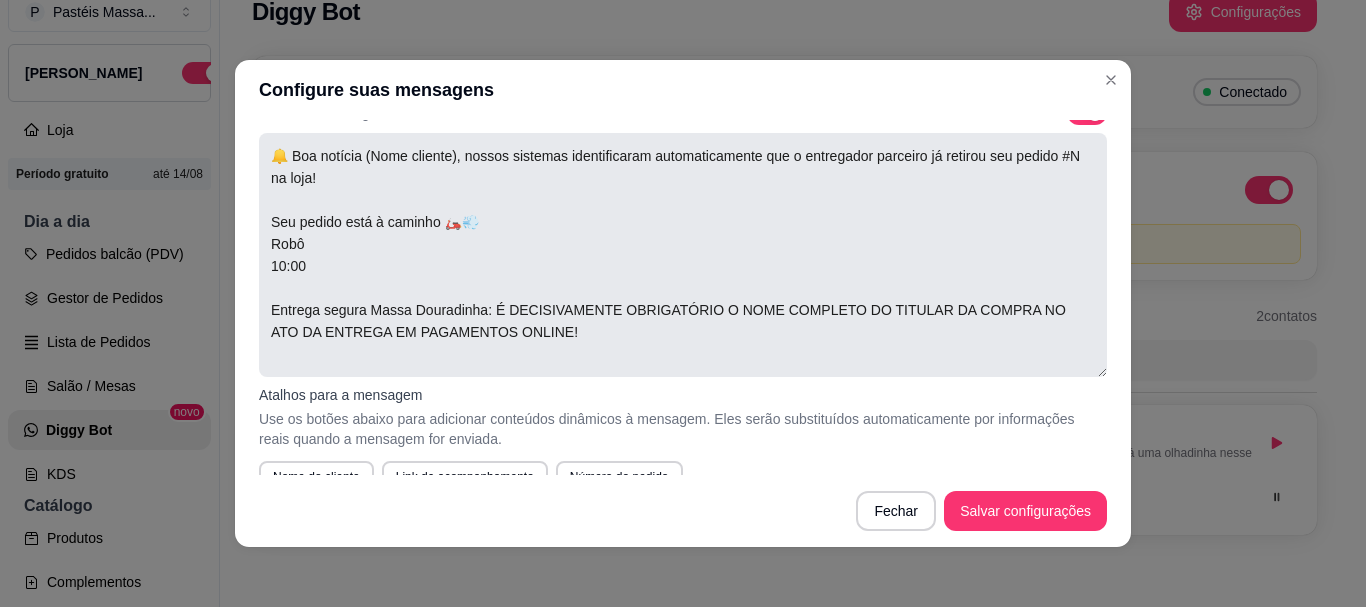 drag, startPoint x: 352, startPoint y: 268, endPoint x: 258, endPoint y: 246, distance: 96.540146 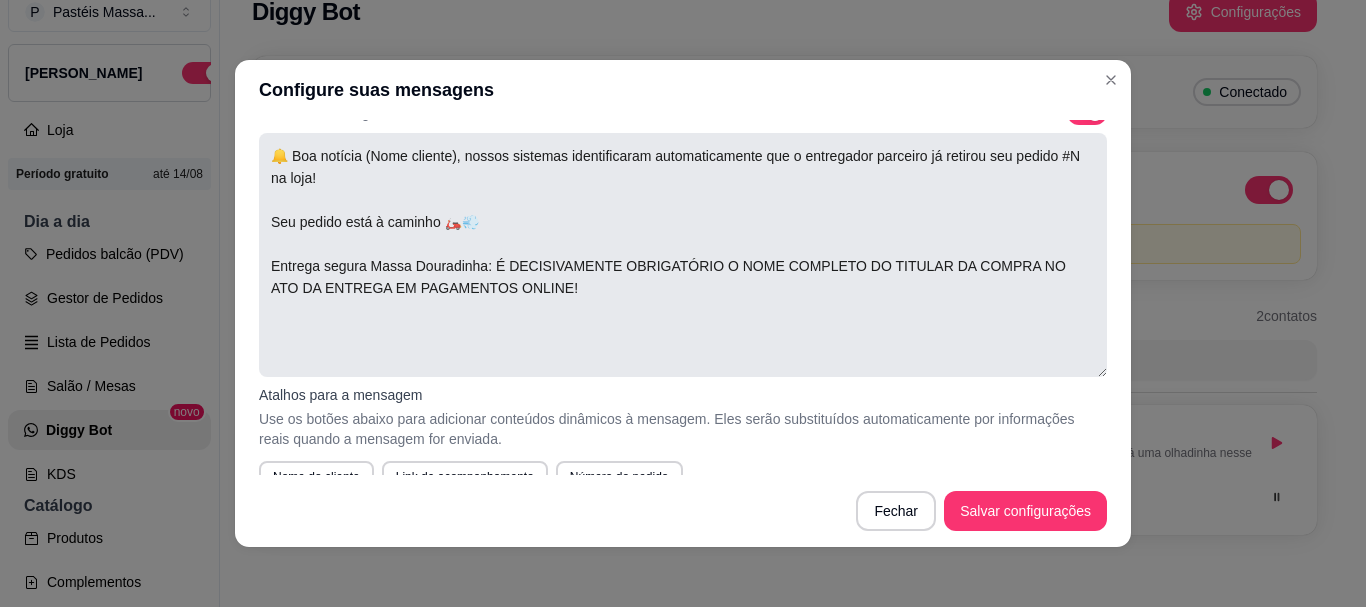 click on "🔔 Boa notícia (Nome cliente), nossos sistemas identificaram automaticamente que o entregador parceiro já retirou seu pedido #N na loja!
Seu pedido está à caminho 🛵💨
Entrega segura Massa Douradinha: É DECISIVAMENTE OBRIGATÓRIO O NOME COMPLETO DO TITULAR DA COMPRA NO ATO DA ENTREGA EM PAGAMENTOS ONLINE!" at bounding box center (683, 255) 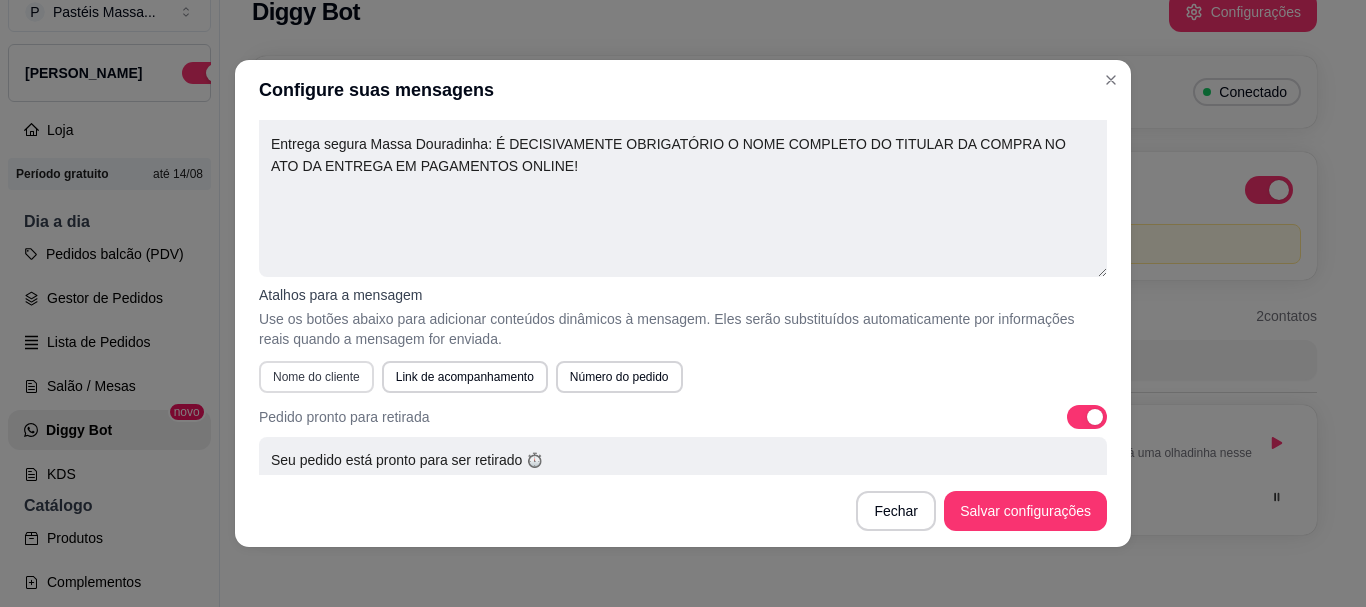 click on "Nome do cliente" at bounding box center (316, 377) 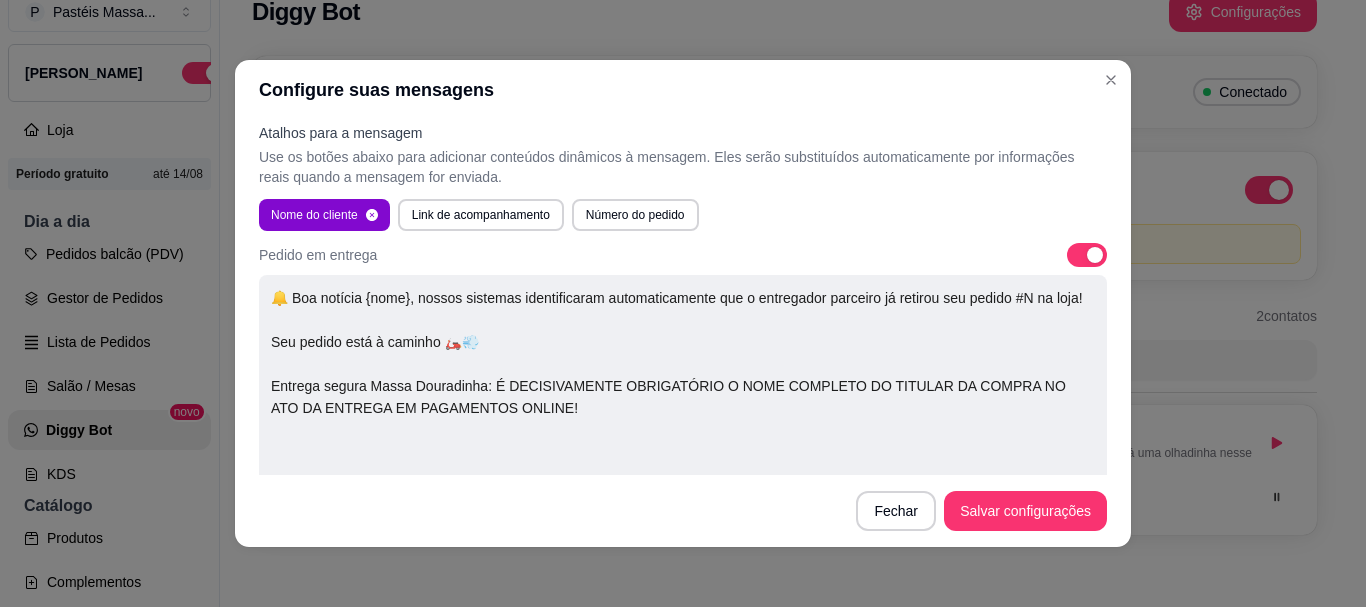 scroll, scrollTop: 2032, scrollLeft: 0, axis: vertical 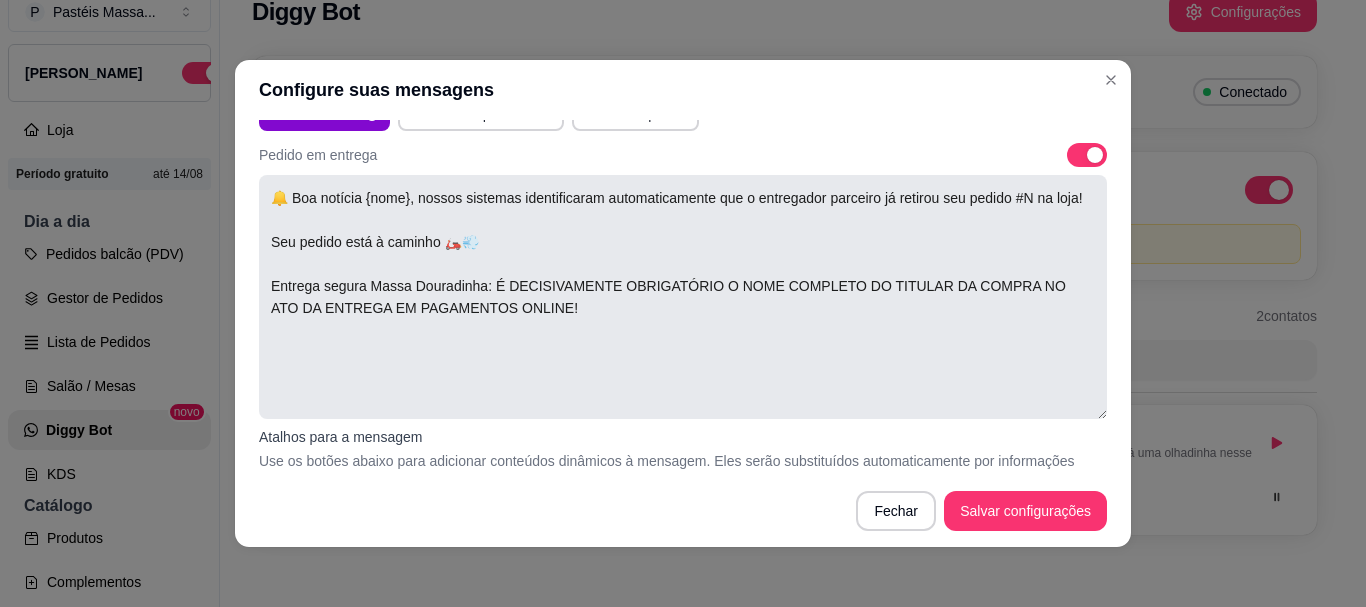 click on "🔔 Boa notícia {nome}, nossos sistemas identificaram automaticamente que o entregador parceiro já retirou seu pedido #N na loja!
Seu pedido está à caminho 🛵💨
Entrega segura Massa Douradinha: É DECISIVAMENTE OBRIGATÓRIO O NOME COMPLETO DO TITULAR DA COMPRA NO ATO DA ENTREGA EM PAGAMENTOS ONLINE!" at bounding box center [683, 297] 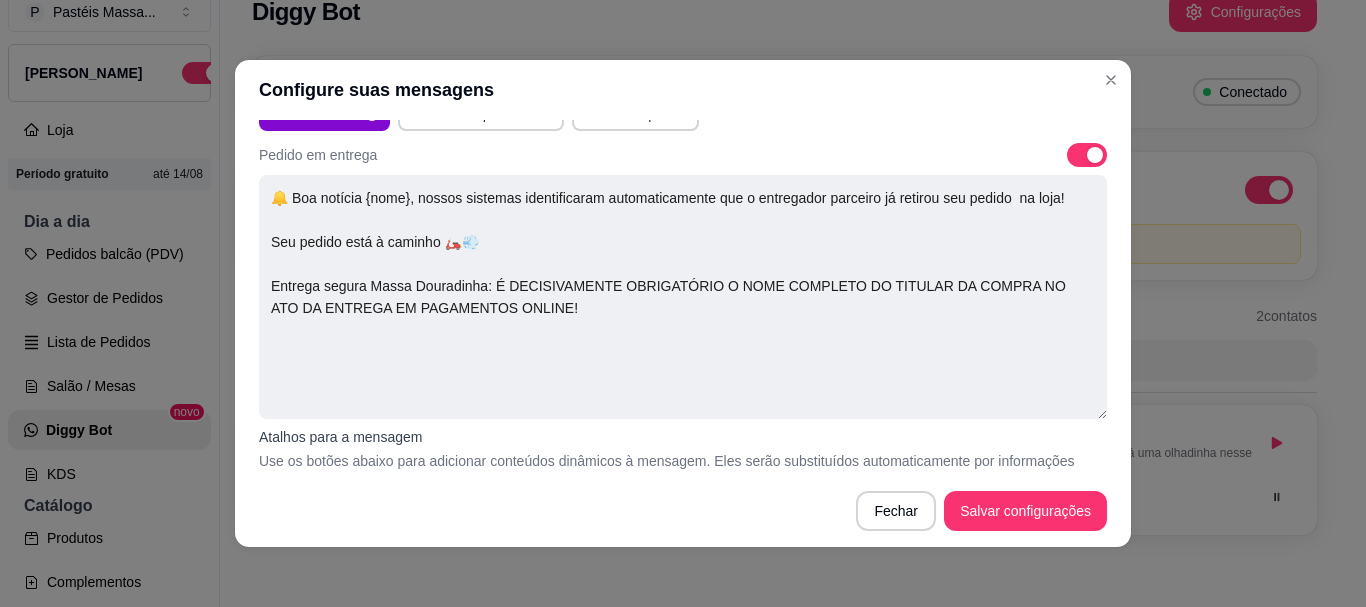 scroll, scrollTop: 2132, scrollLeft: 0, axis: vertical 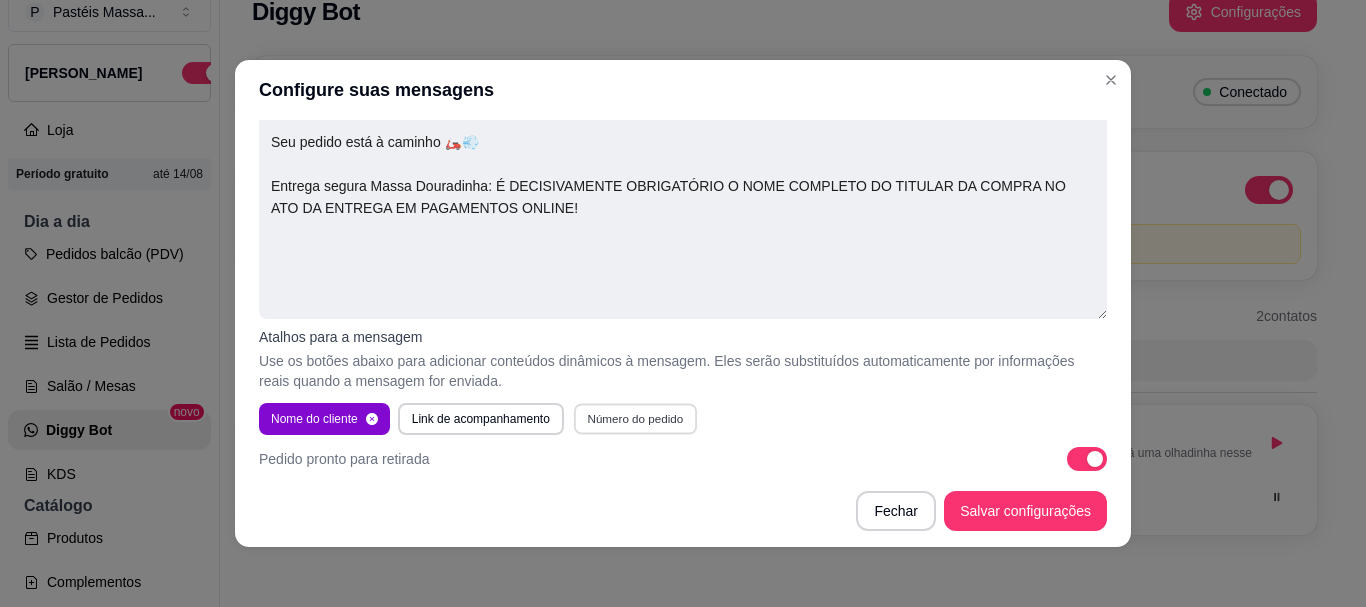 click on "Número do pedido" at bounding box center (635, 418) 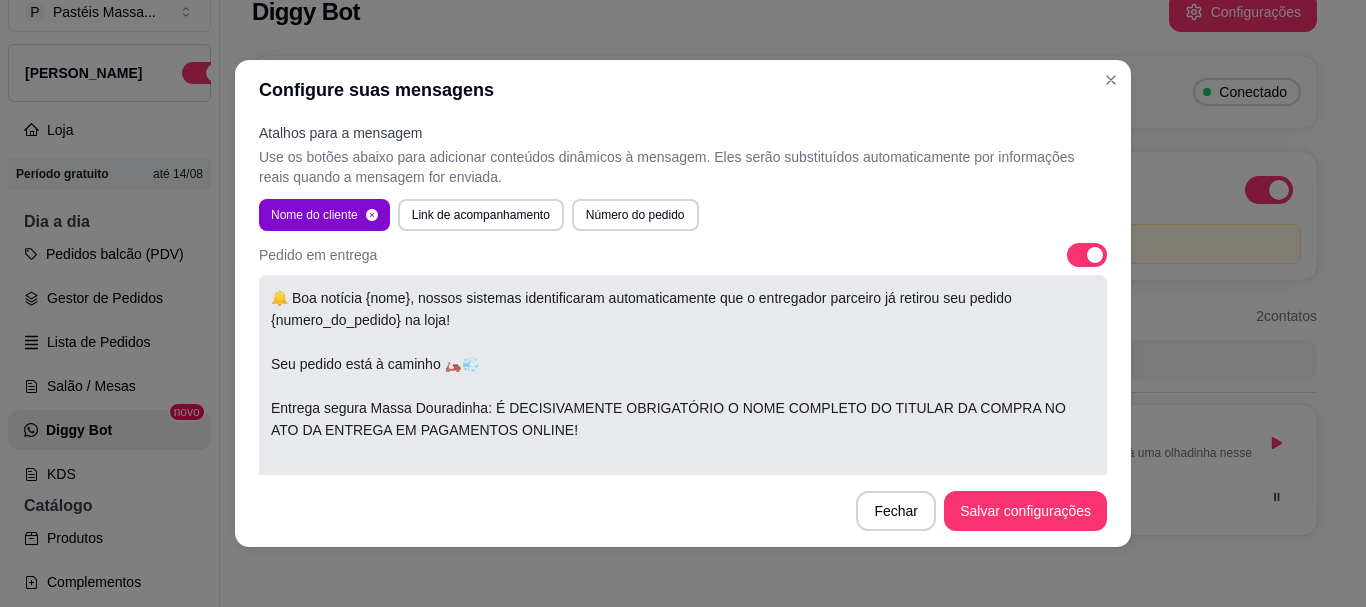 scroll, scrollTop: 2132, scrollLeft: 0, axis: vertical 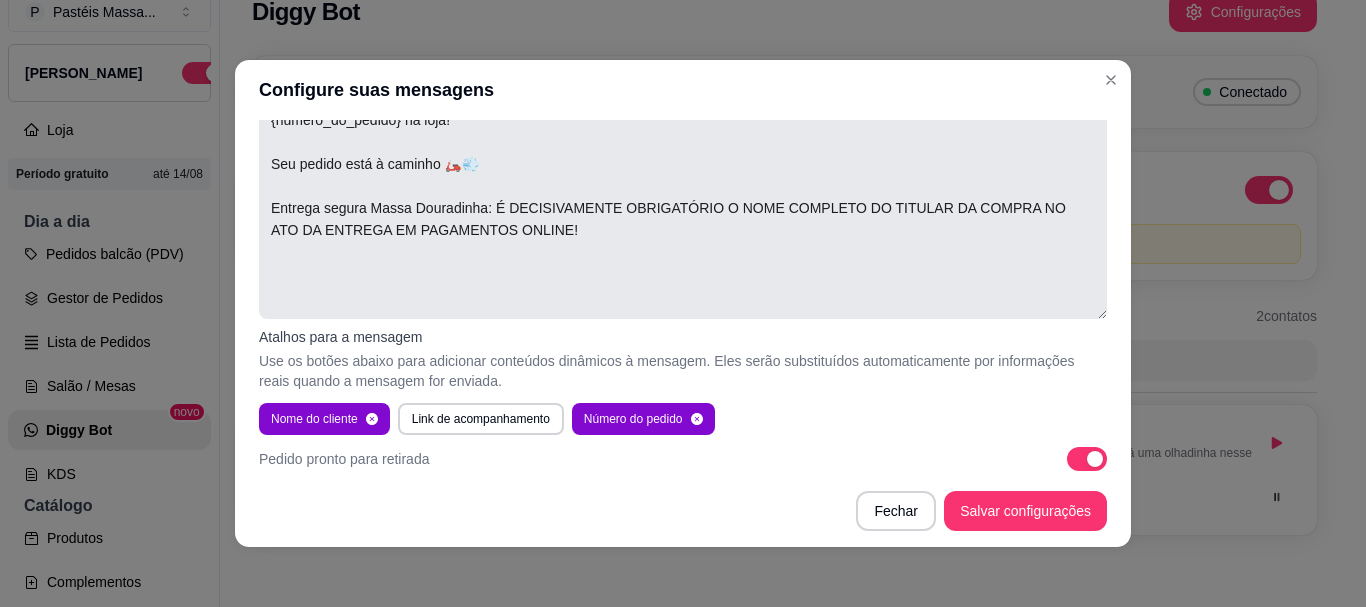 click on "🔔 Boa notícia {nome}, nossos sistemas identificaram automaticamente que o entregador parceiro já retirou seu pedido {numero_do_pedido} na loja!
Seu pedido está à caminho 🛵💨
Entrega segura Massa Douradinha: É DECISIVAMENTE OBRIGATÓRIO O NOME COMPLETO DO TITULAR DA COMPRA NO ATO DA ENTREGA EM PAGAMENTOS ONLINE!" at bounding box center (683, 197) 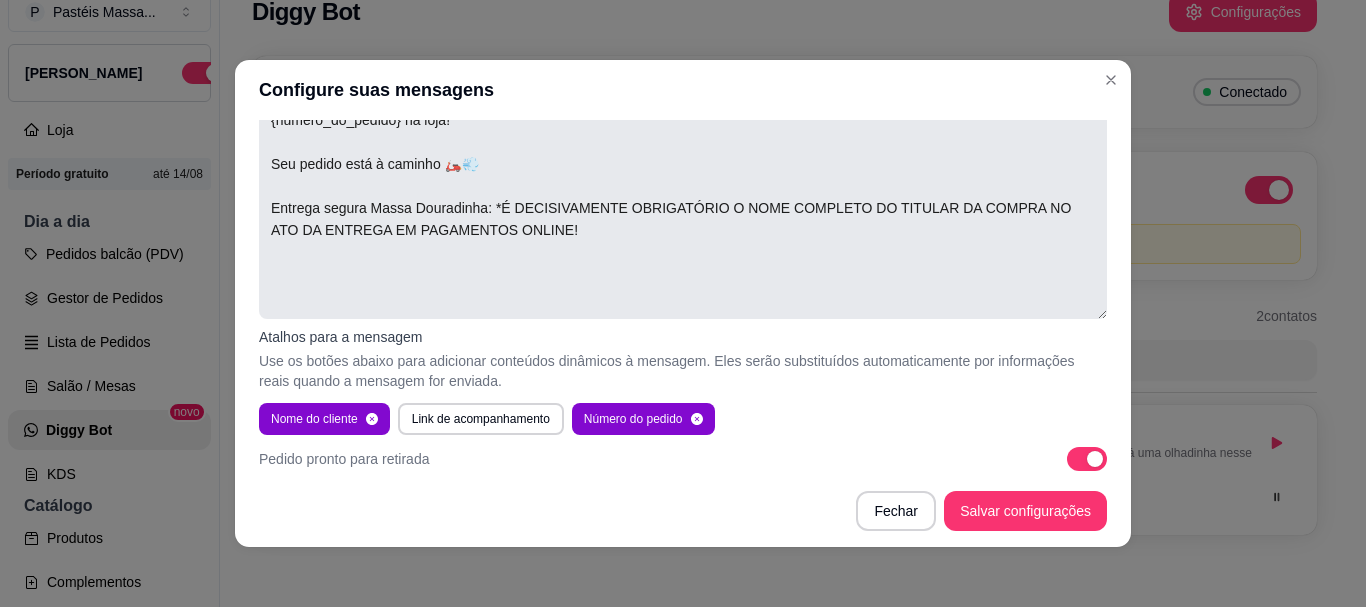 click on "🔔 Boa notícia {nome}, nossos sistemas identificaram automaticamente que o entregador parceiro já retirou seu pedido {numero_do_pedido} na loja!
Seu pedido está à caminho 🛵💨
Entrega segura Massa Douradinha: *É DECISIVAMENTE OBRIGATÓRIO O NOME COMPLETO DO TITULAR DA COMPRA NO ATO DA ENTREGA EM PAGAMENTOS ONLINE!" at bounding box center [683, 197] 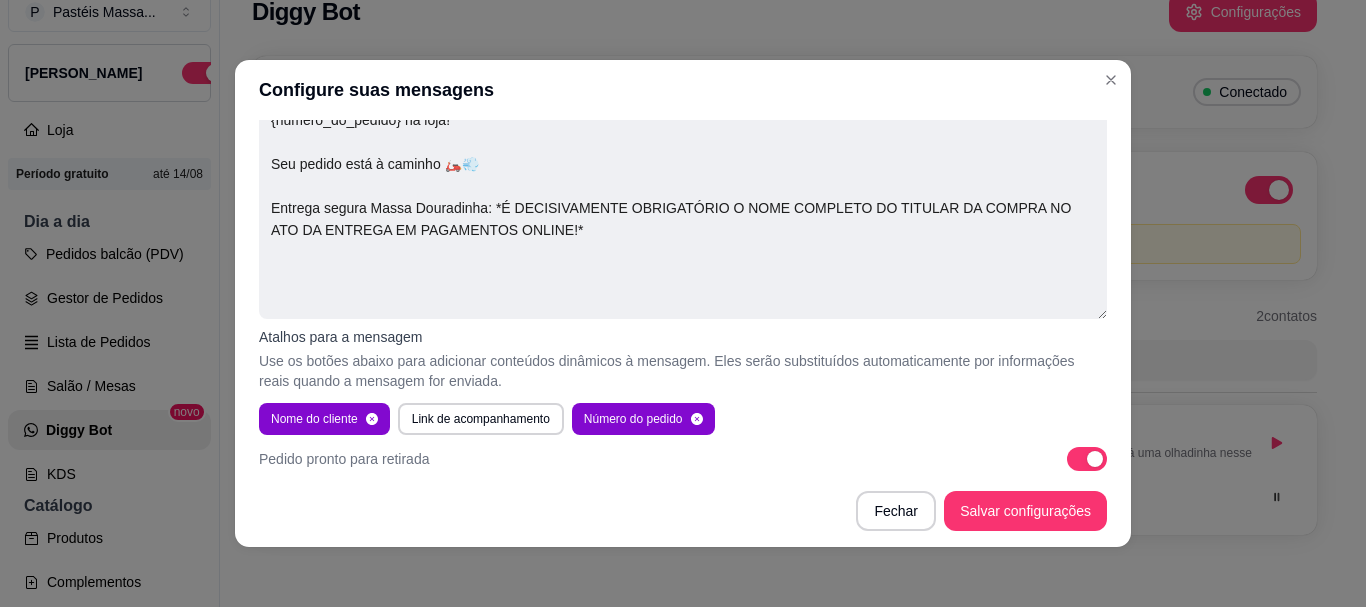 scroll, scrollTop: 2190, scrollLeft: 0, axis: vertical 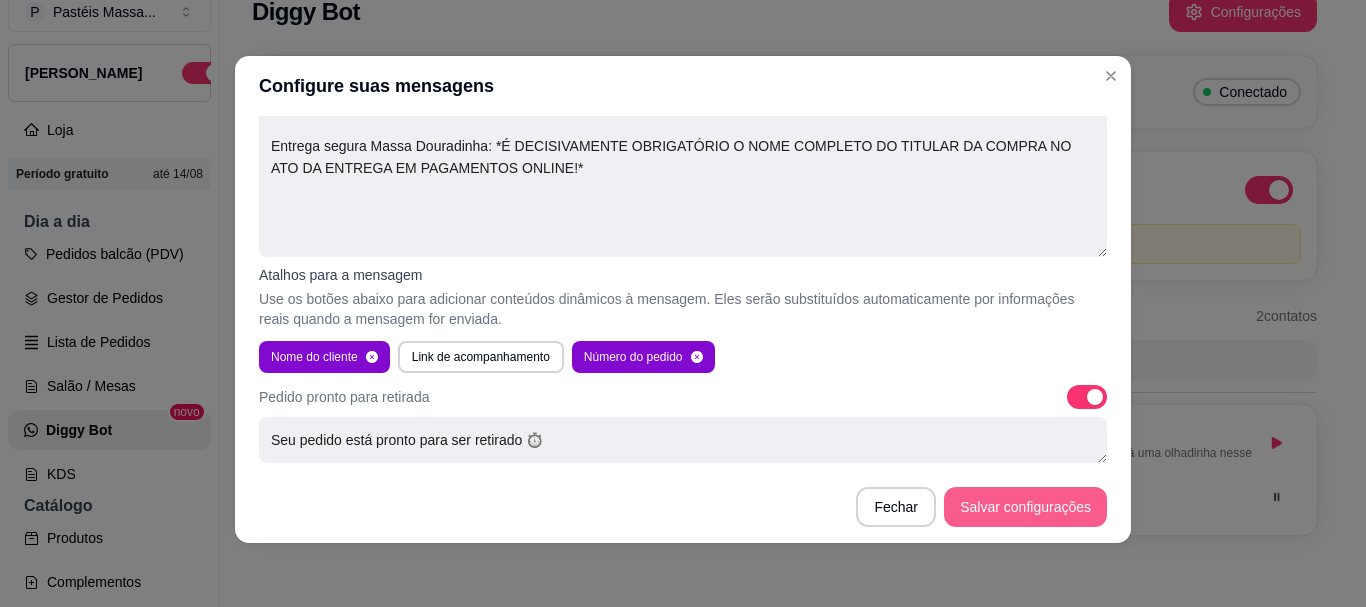 type on "🔔 Boa notícia {nome}, nossos sistemas identificaram automaticamente que o entregador parceiro já retirou seu pedido {numero_do_pedido} na loja!
Seu pedido está à caminho 🛵💨
Entrega segura Massa Douradinha: *É DECISIVAMENTE OBRIGATÓRIO O NOME COMPLETO DO TITULAR DA COMPRA NO ATO DA ENTREGA EM PAGAMENTOS ONLINE!*" 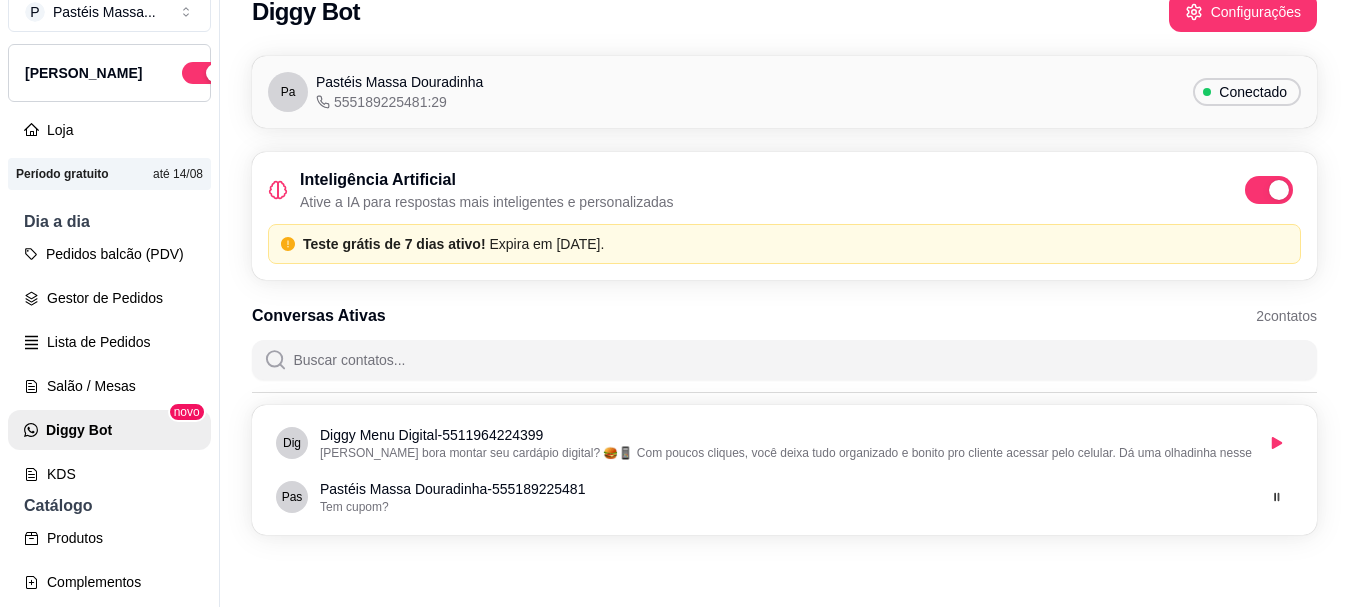 scroll, scrollTop: 0, scrollLeft: 0, axis: both 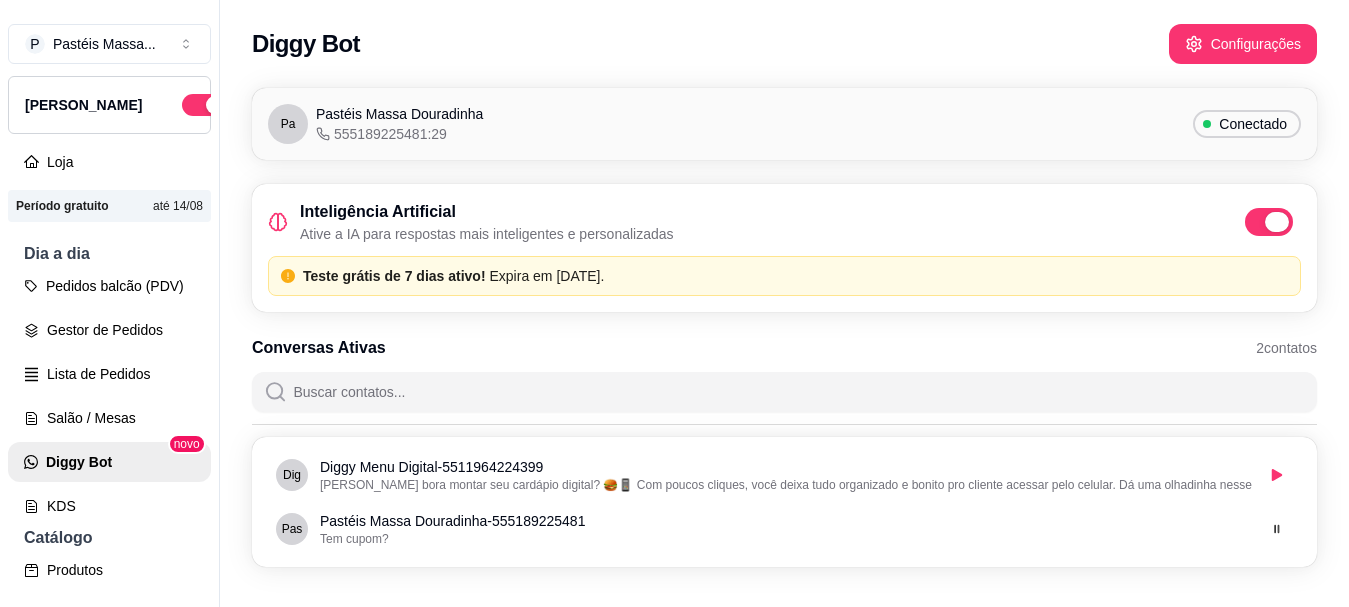 click at bounding box center (1277, 222) 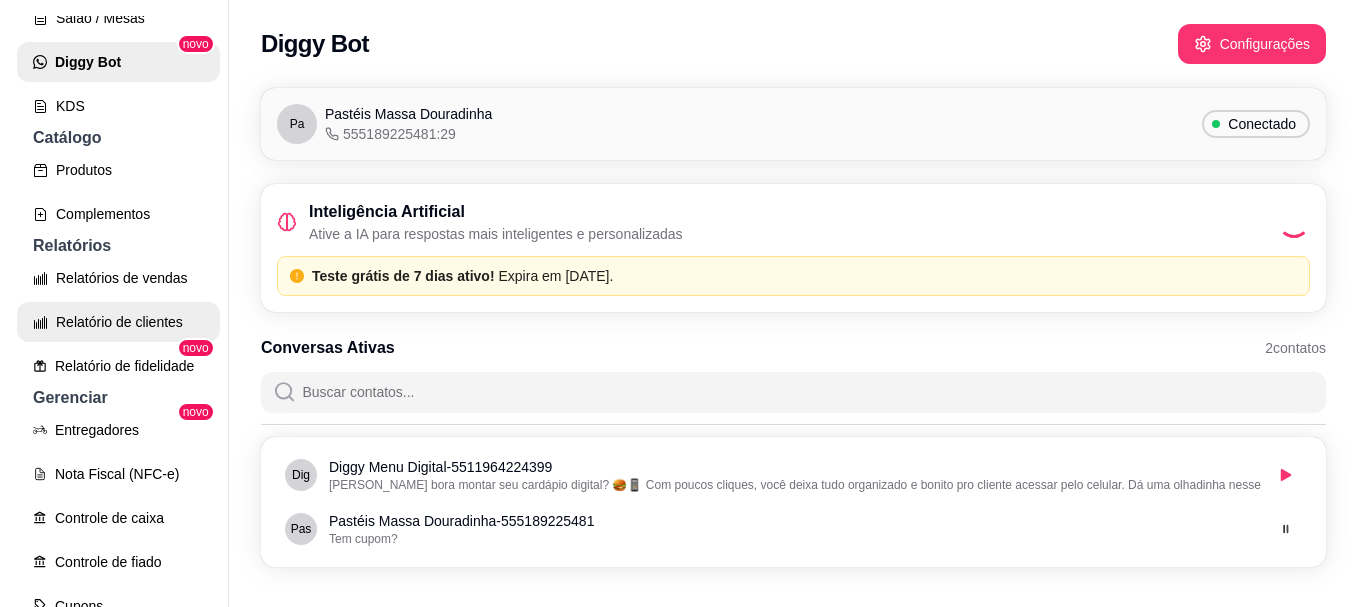 scroll, scrollTop: 700, scrollLeft: 0, axis: vertical 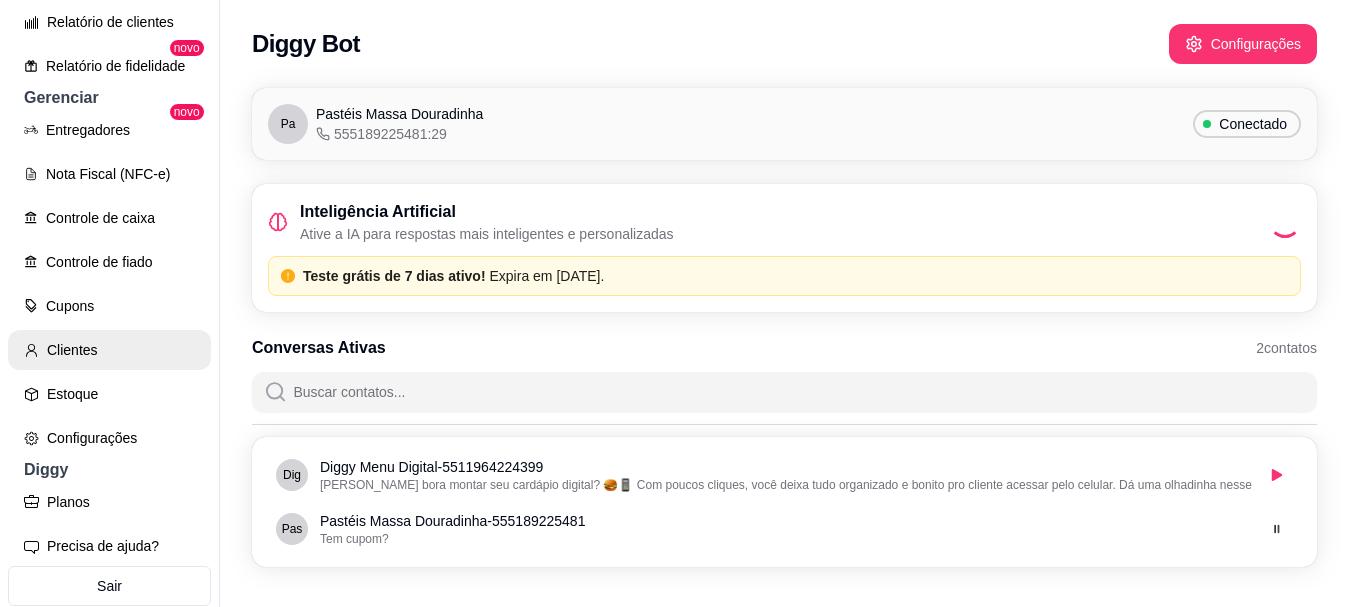 click on "Clientes" at bounding box center (109, 350) 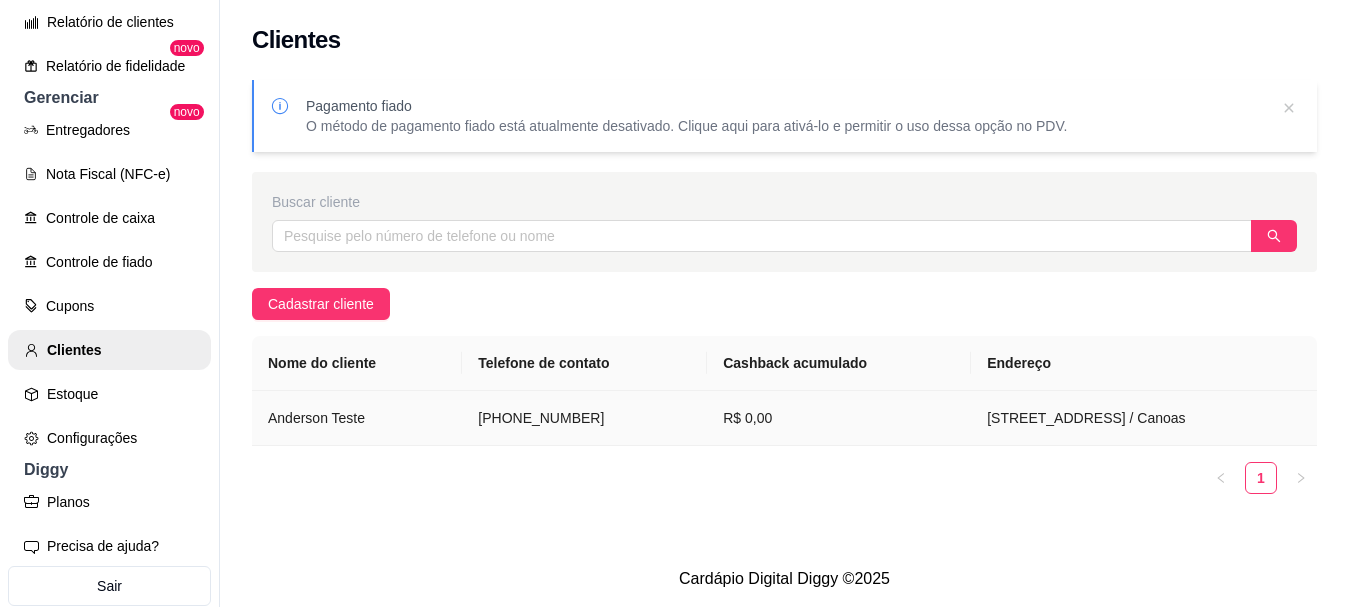 click on "(51) 9 8940-5626" at bounding box center [584, 418] 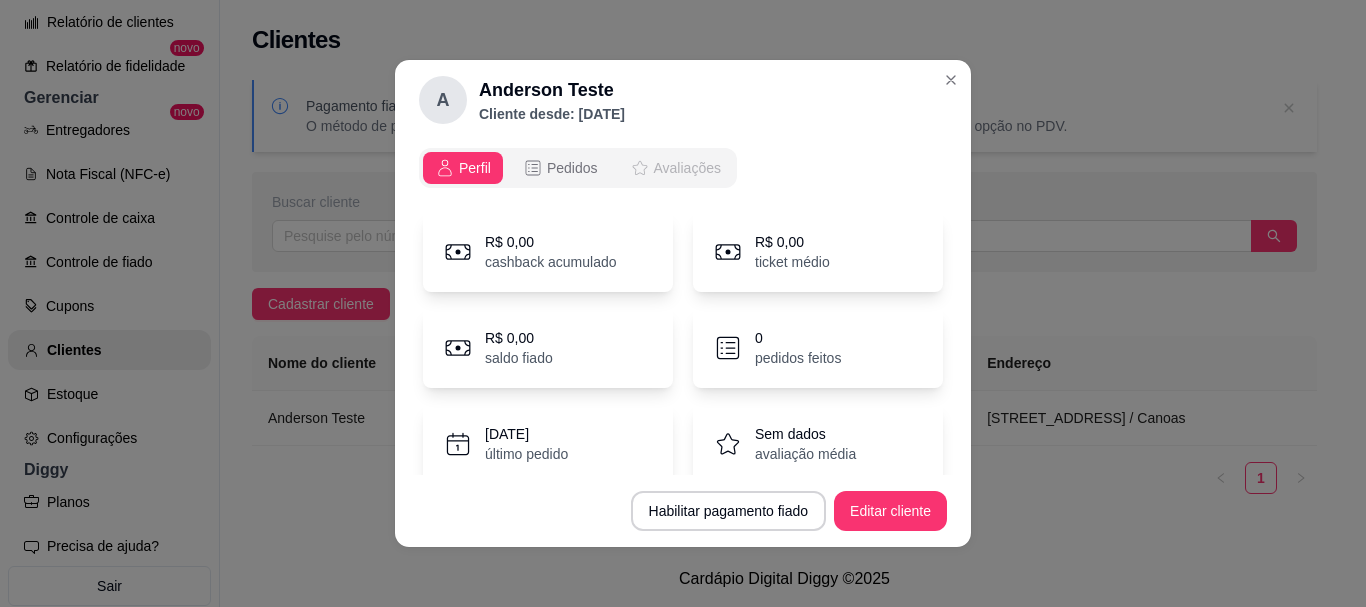 click on "Avaliações" at bounding box center (675, 168) 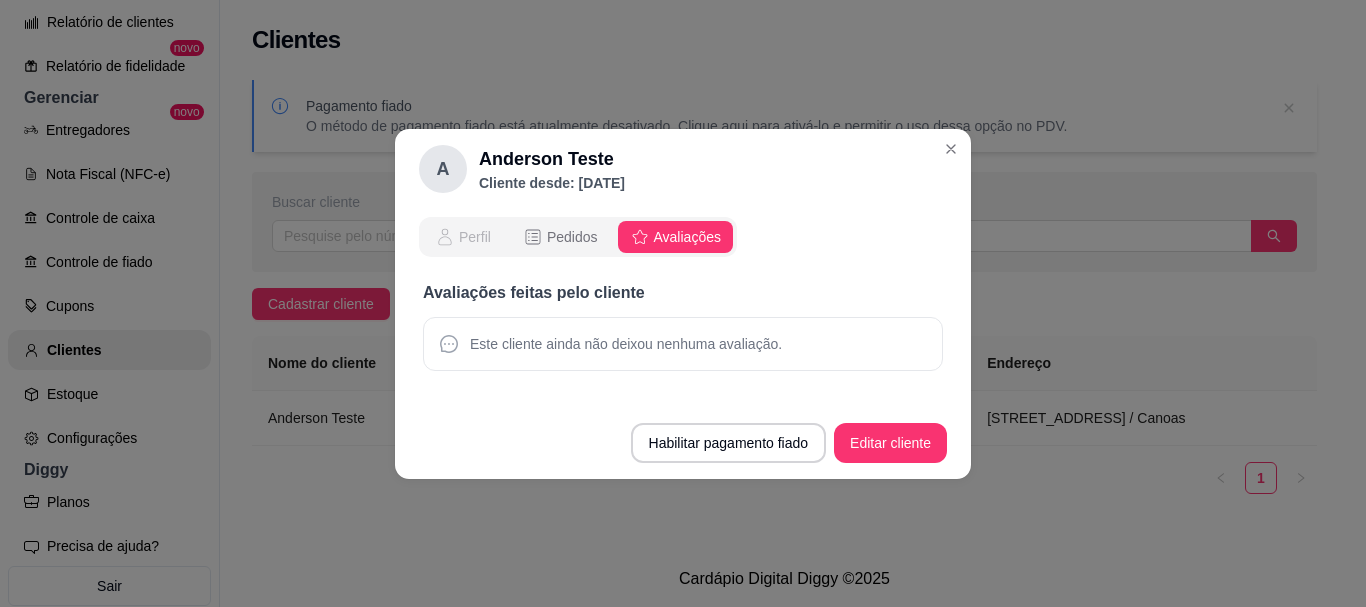 click 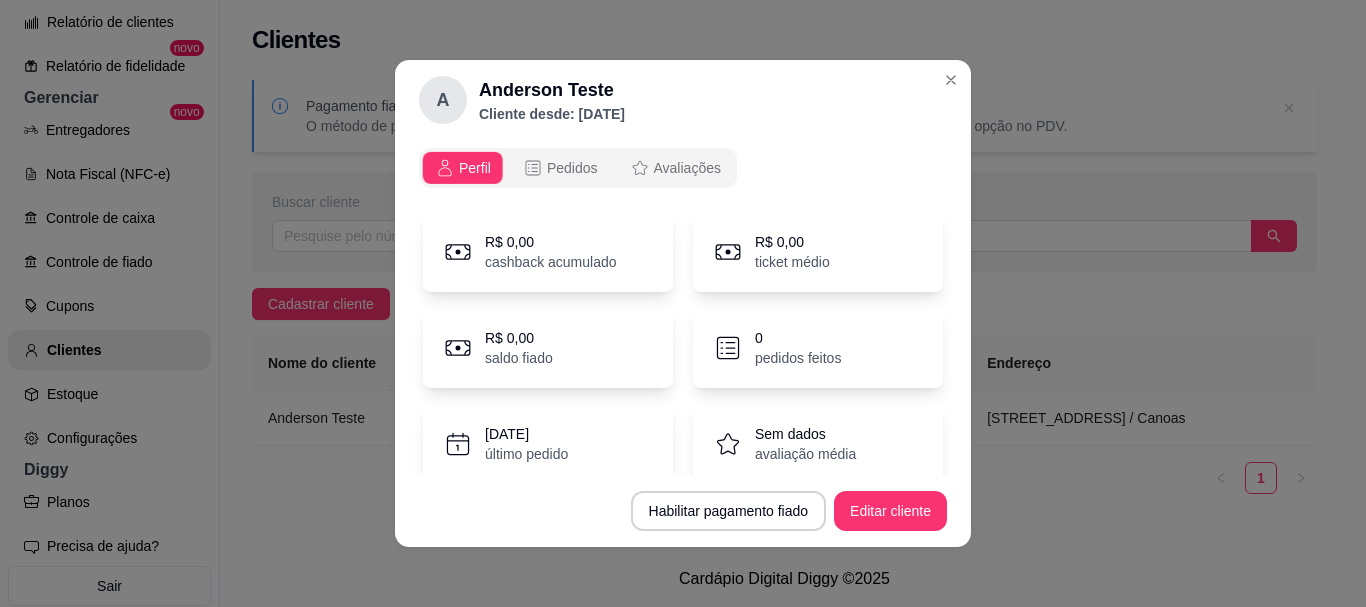 click on "Pedidos" at bounding box center [572, 168] 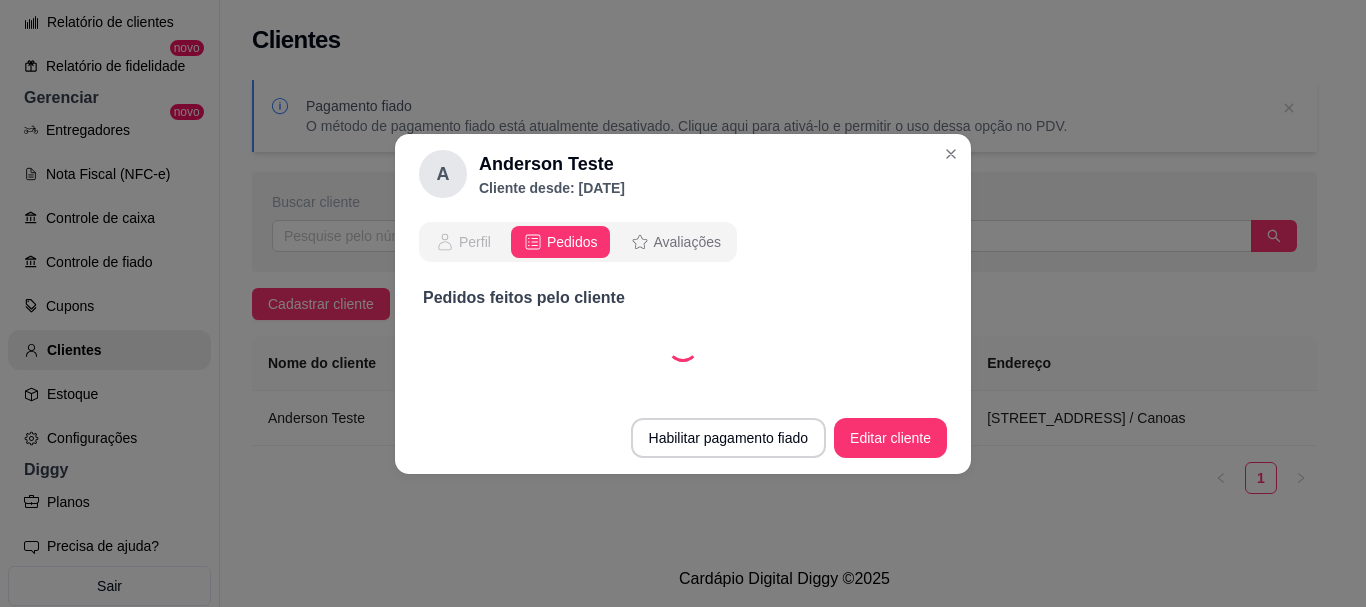 select on "30" 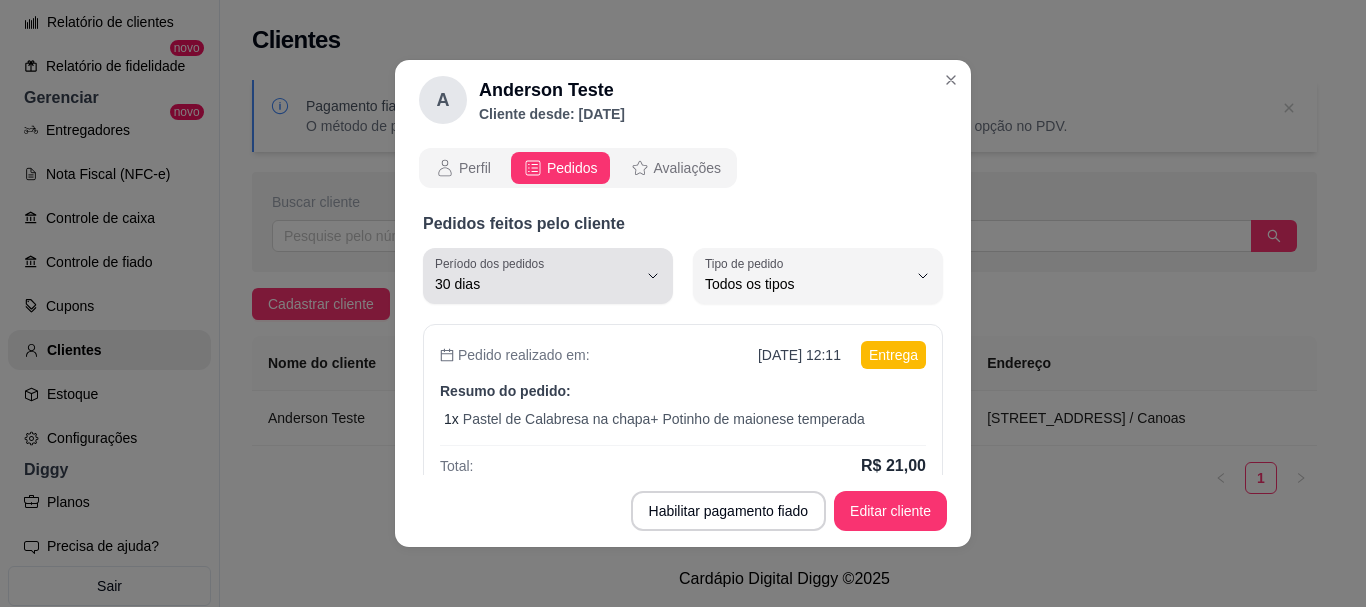 scroll, scrollTop: 275, scrollLeft: 0, axis: vertical 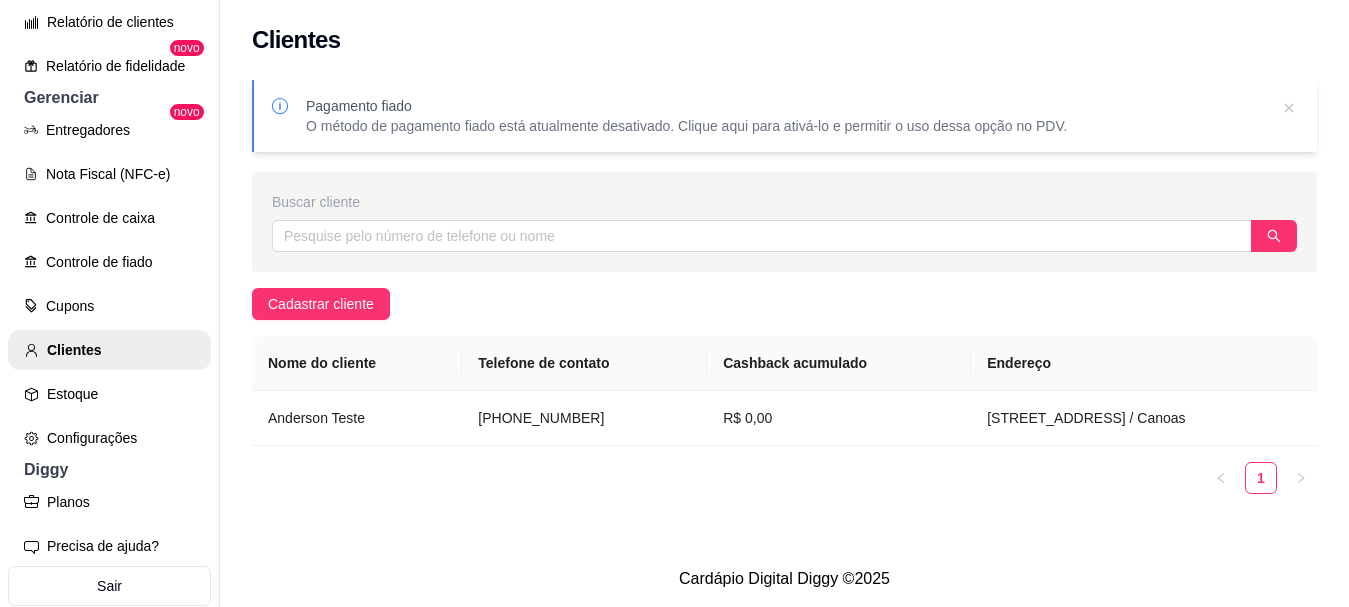 click on "Buscar cliente" at bounding box center [784, 222] 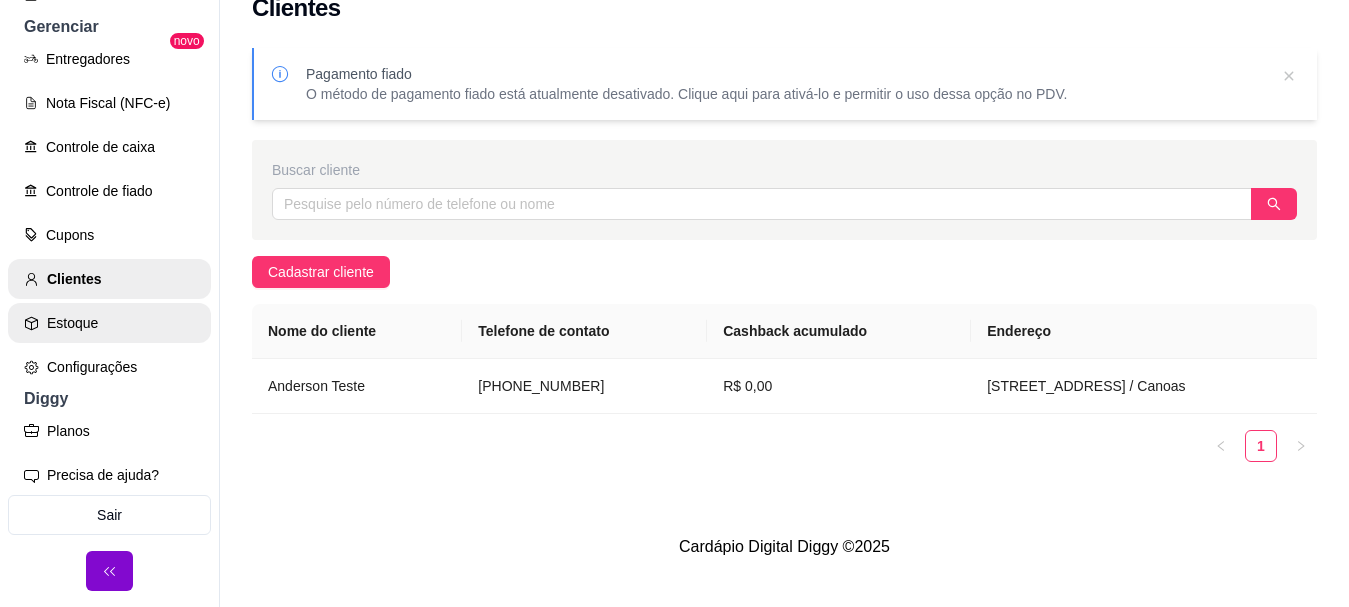 scroll, scrollTop: 263, scrollLeft: 0, axis: vertical 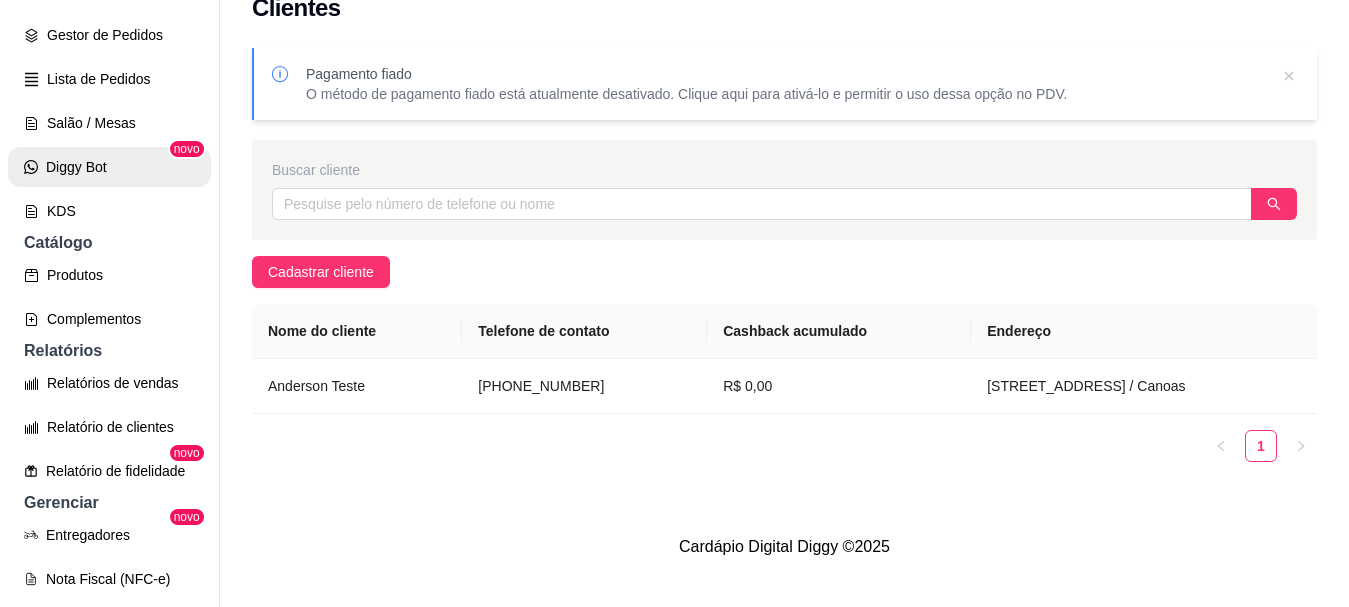 click on "Diggy Bot" at bounding box center [109, 167] 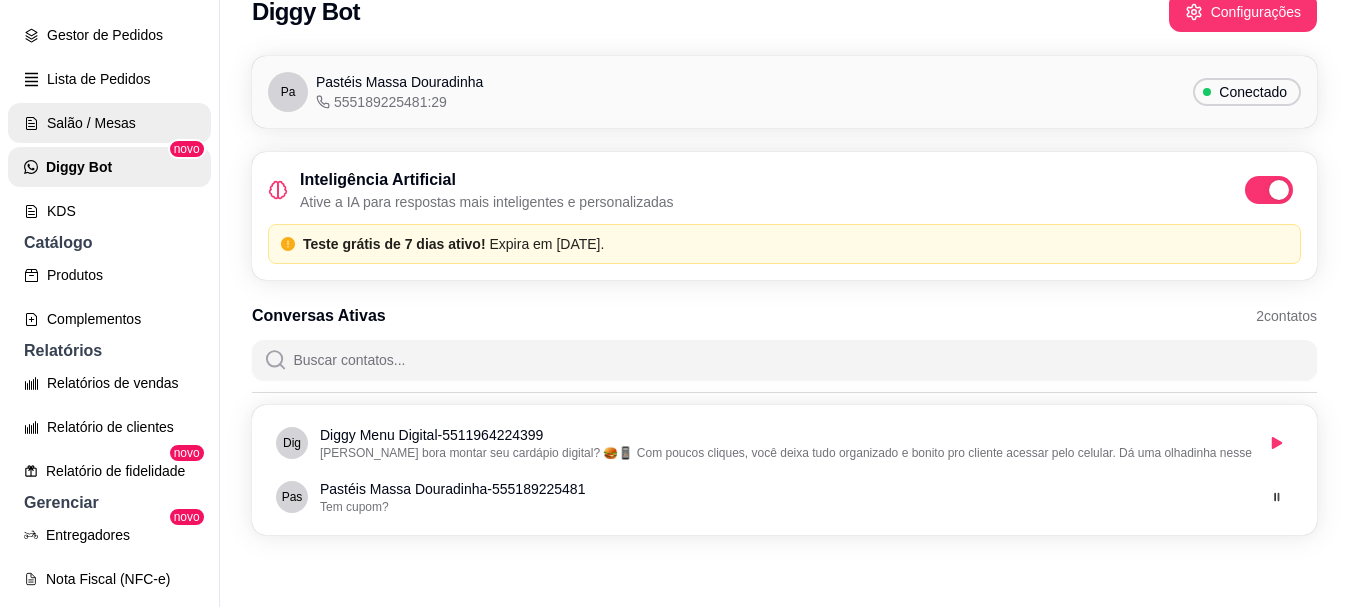 scroll, scrollTop: 0, scrollLeft: 0, axis: both 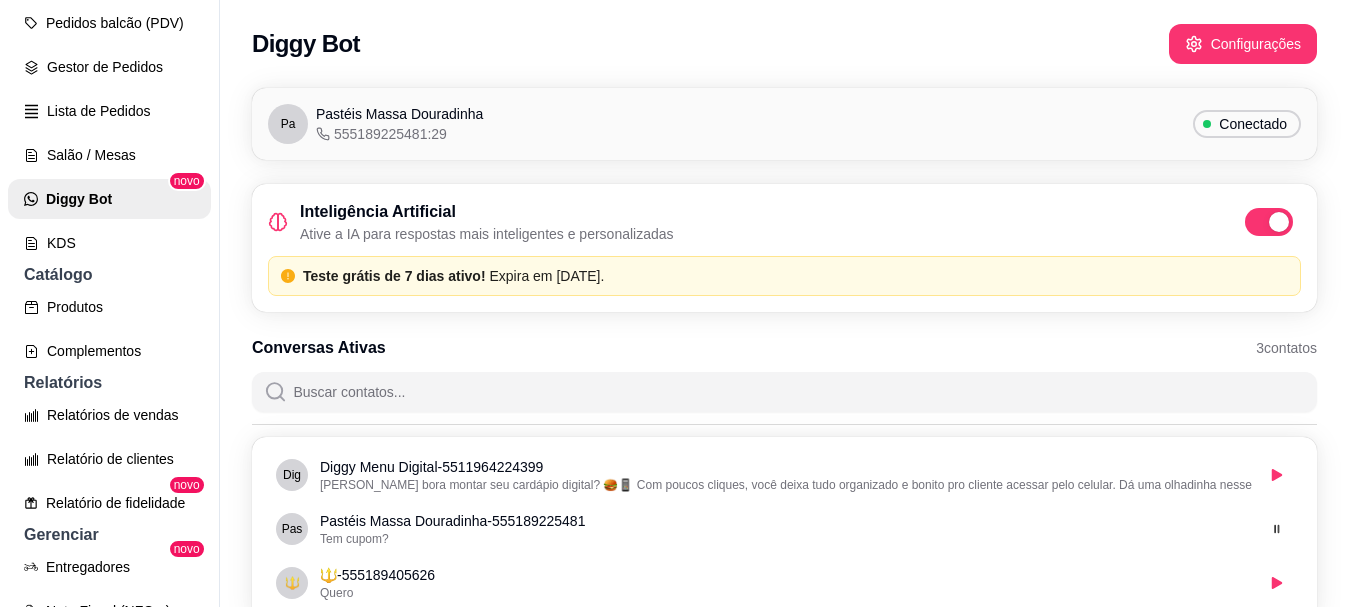 click at bounding box center (1269, 222) 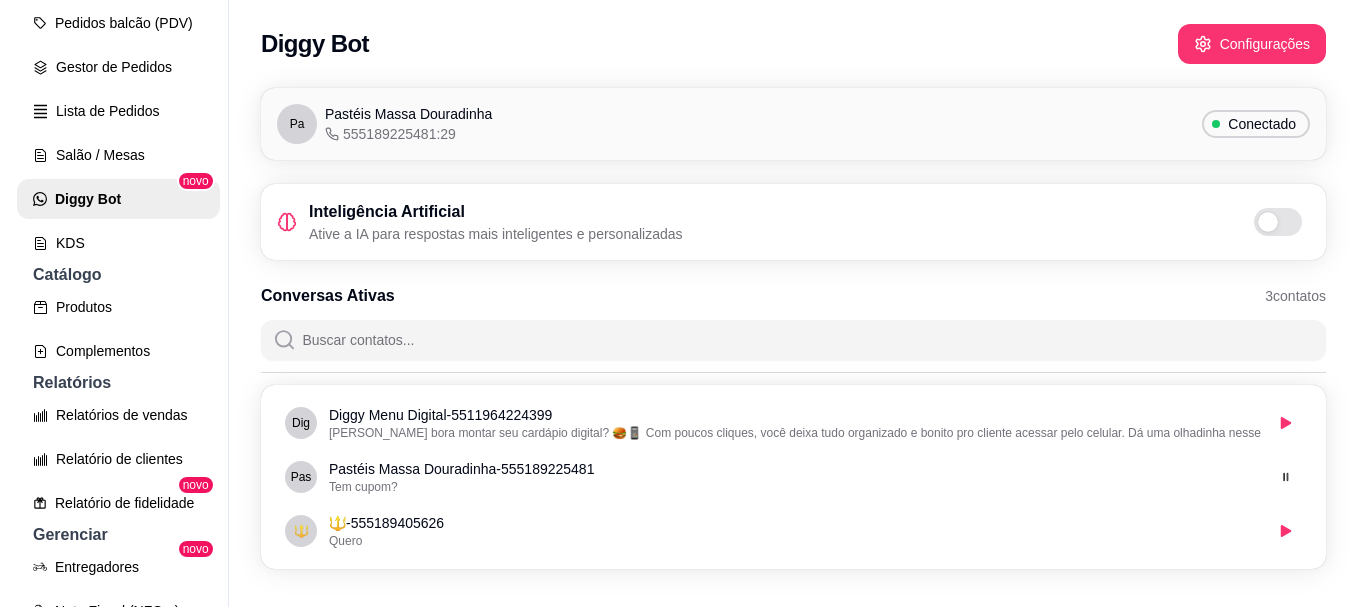 scroll, scrollTop: 763, scrollLeft: 0, axis: vertical 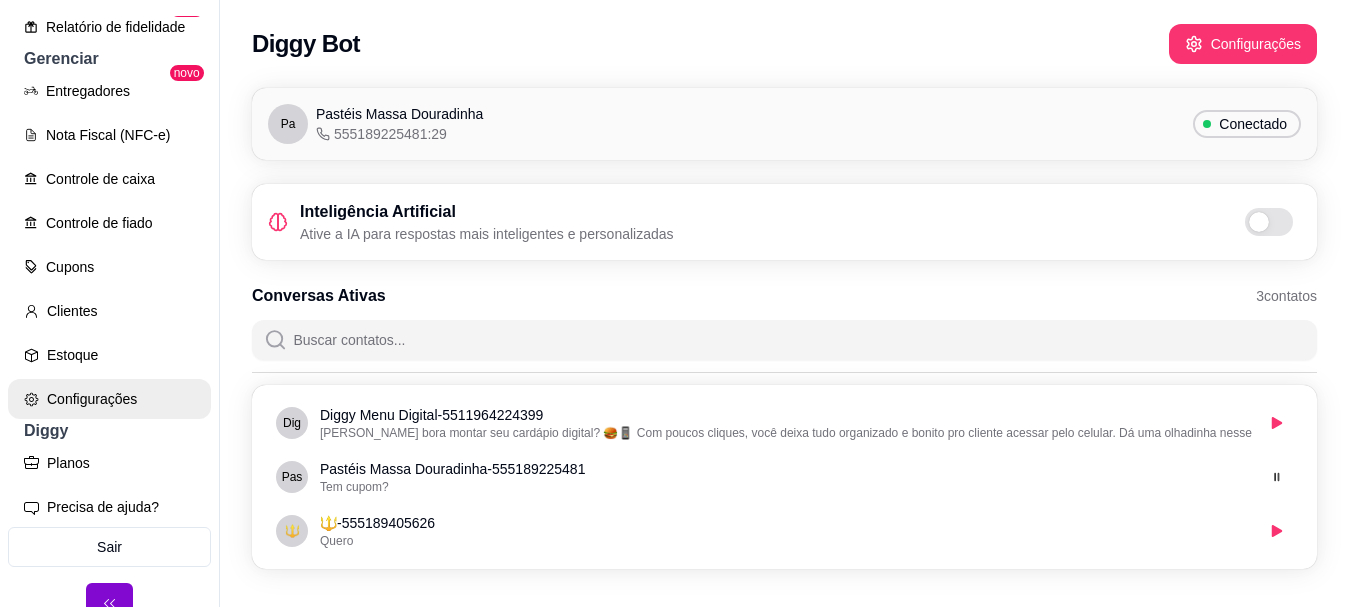 click on "Configurações" at bounding box center [109, 399] 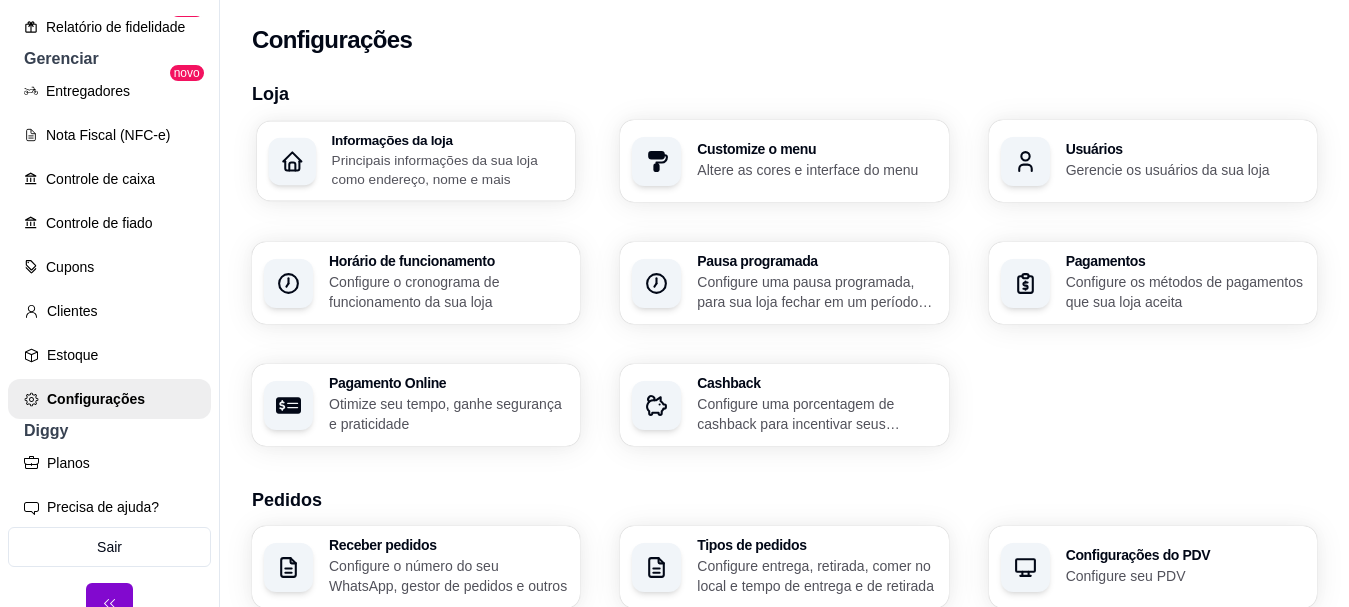 click on "Principais informações da sua loja como endereço, nome e mais" at bounding box center (448, 169) 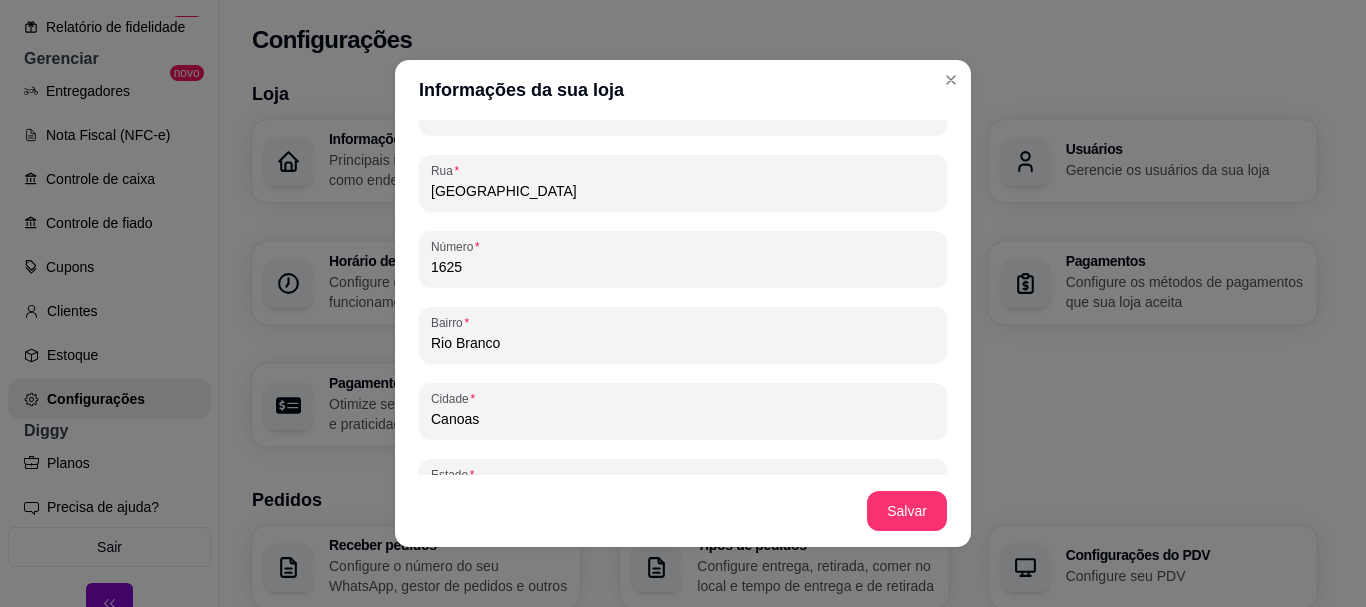 scroll, scrollTop: 1323, scrollLeft: 0, axis: vertical 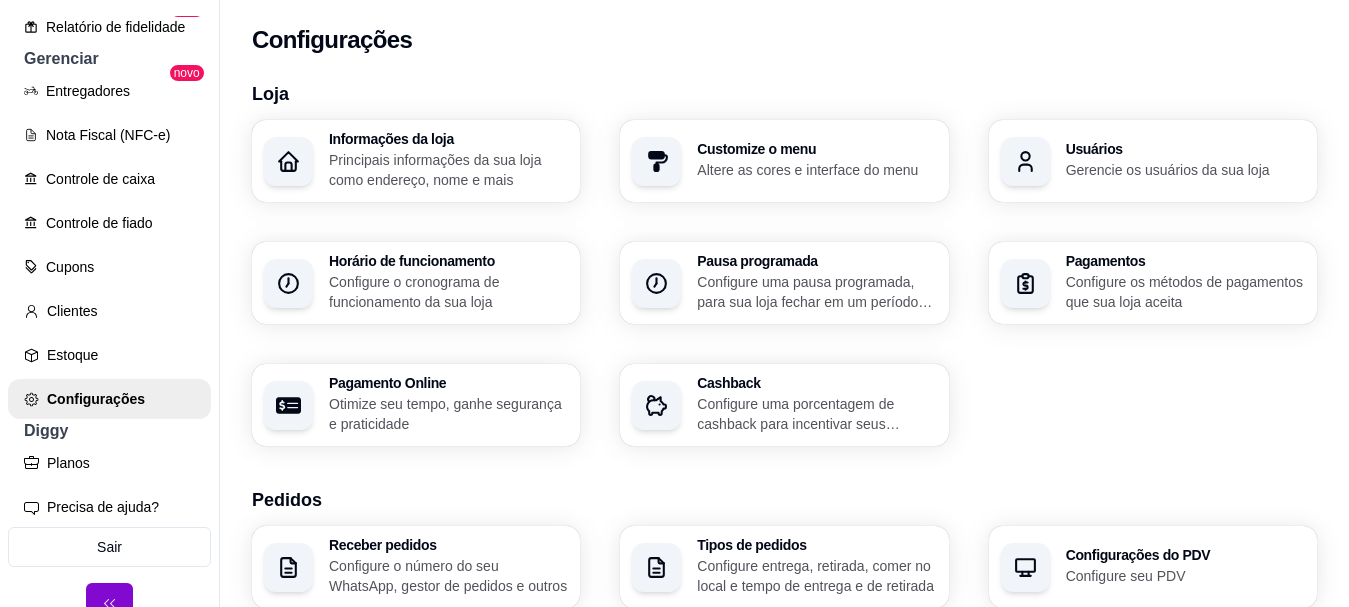 click on "Configure o cronograma de funcionamento da sua loja" at bounding box center [448, 292] 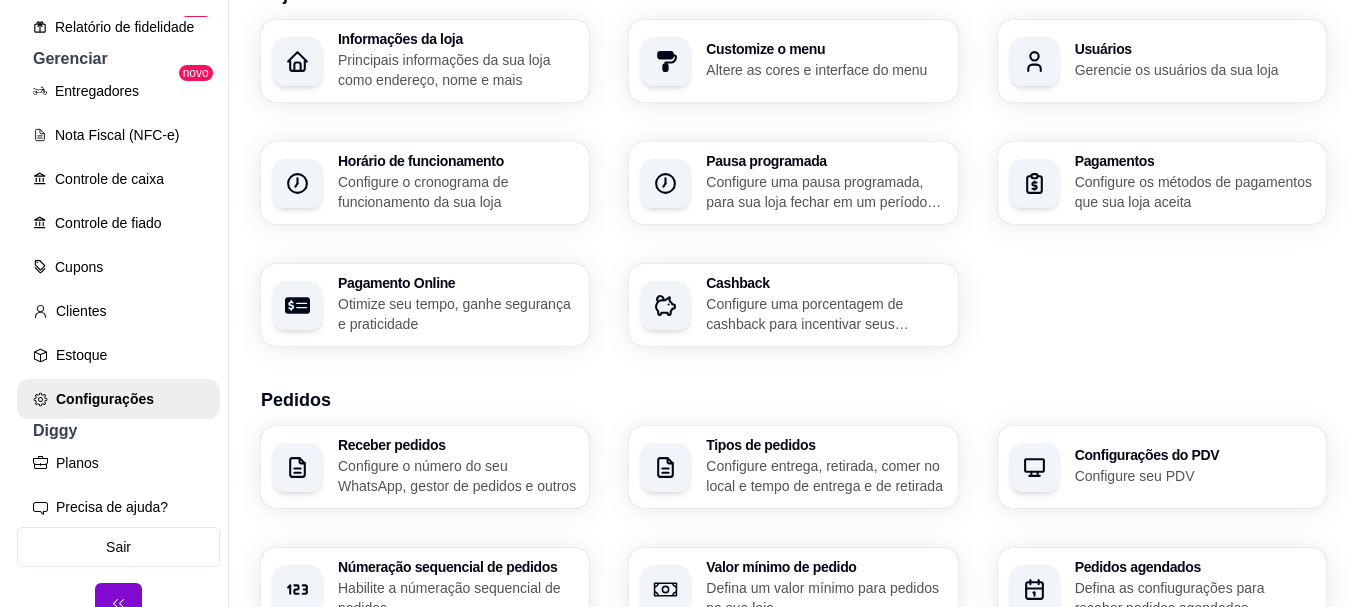 scroll, scrollTop: 200, scrollLeft: 0, axis: vertical 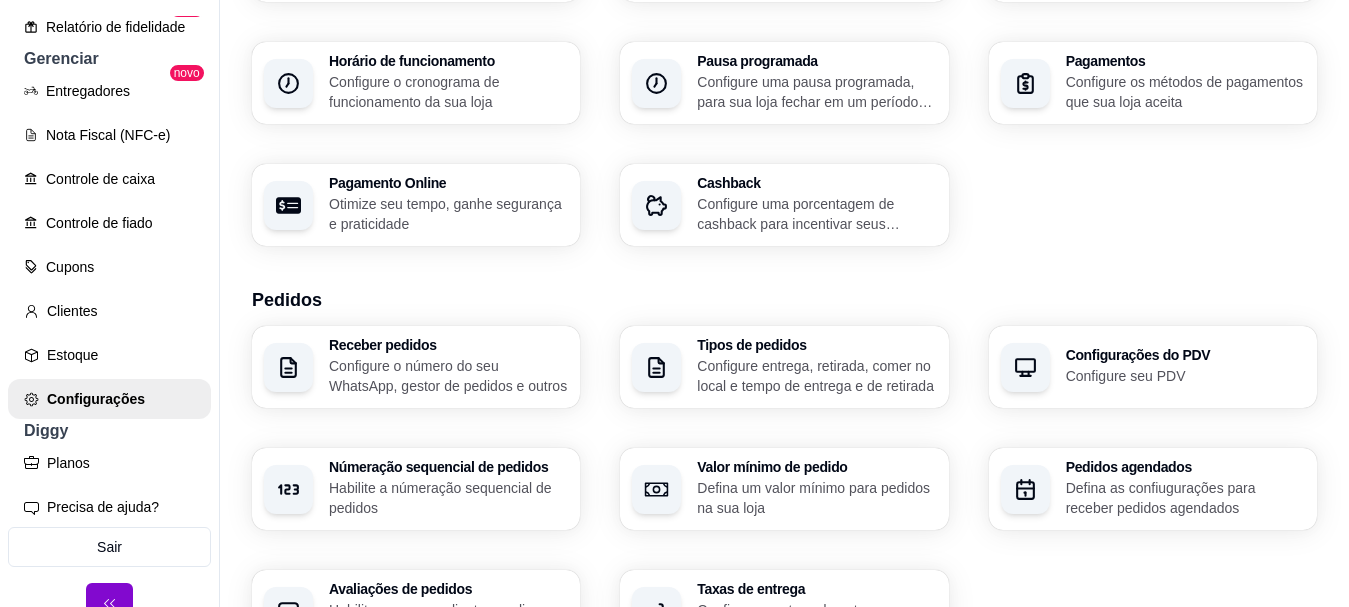 click on "Receber pedidos Configure o número do seu WhatsApp, gestor de pedidos e outros Tipos de pedidos Configure entrega, retirada, comer no local e tempo de entrega e de retirada Configurações do PDV Configure seu PDV Númeração sequencial de pedidos Habilite a númeração sequencial de pedidos Valor mínimo de pedido Defina um valor mínimo para pedidos na sua loja Pedidos agendados Defina as confiugurações para receber pedidos agendados Avaliações de pedidos Habilite para seus clientes avaliarem os pedidos para saber como está o feedback da sua loja Taxas de entrega Configure sua taxa de entrega para delivery" at bounding box center [784, 489] 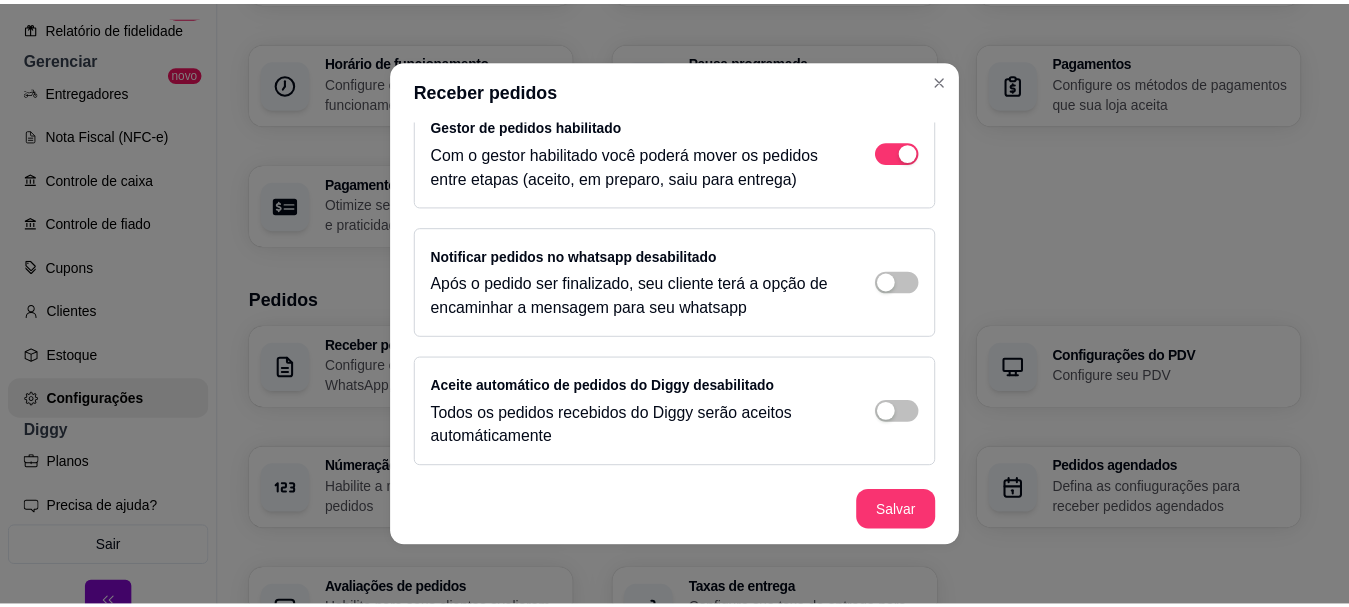 scroll, scrollTop: 261, scrollLeft: 0, axis: vertical 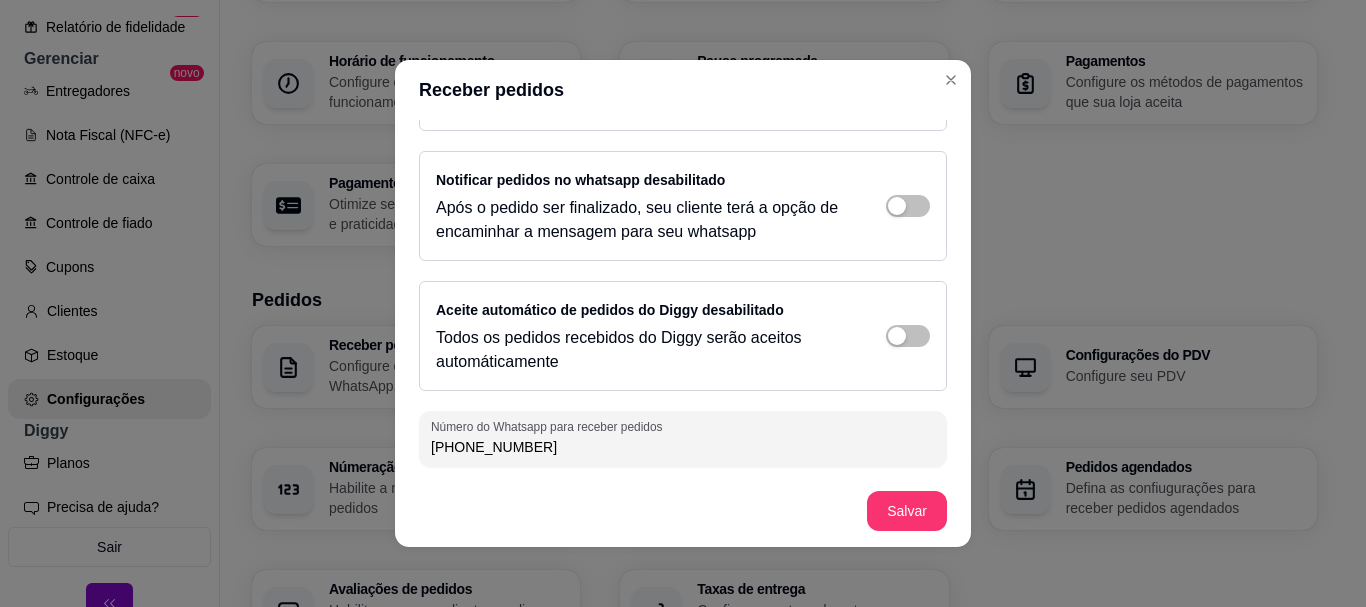 drag, startPoint x: 470, startPoint y: 452, endPoint x: 490, endPoint y: 454, distance: 20.09975 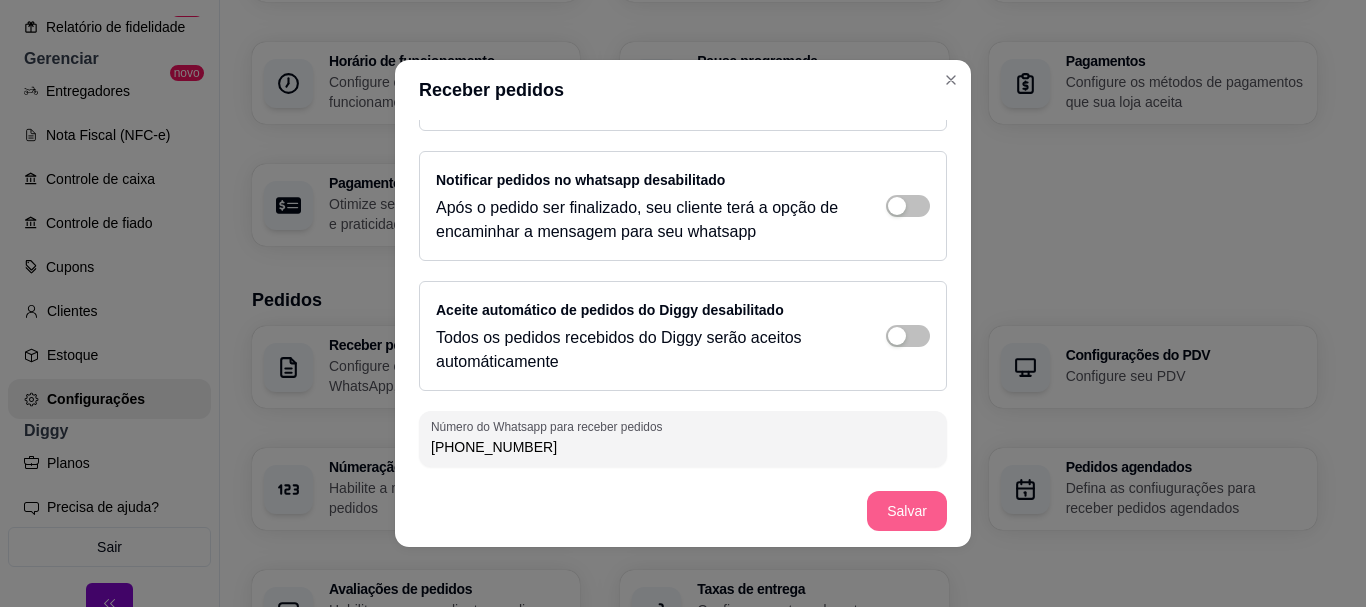 type on "(51) 9 8922-5481" 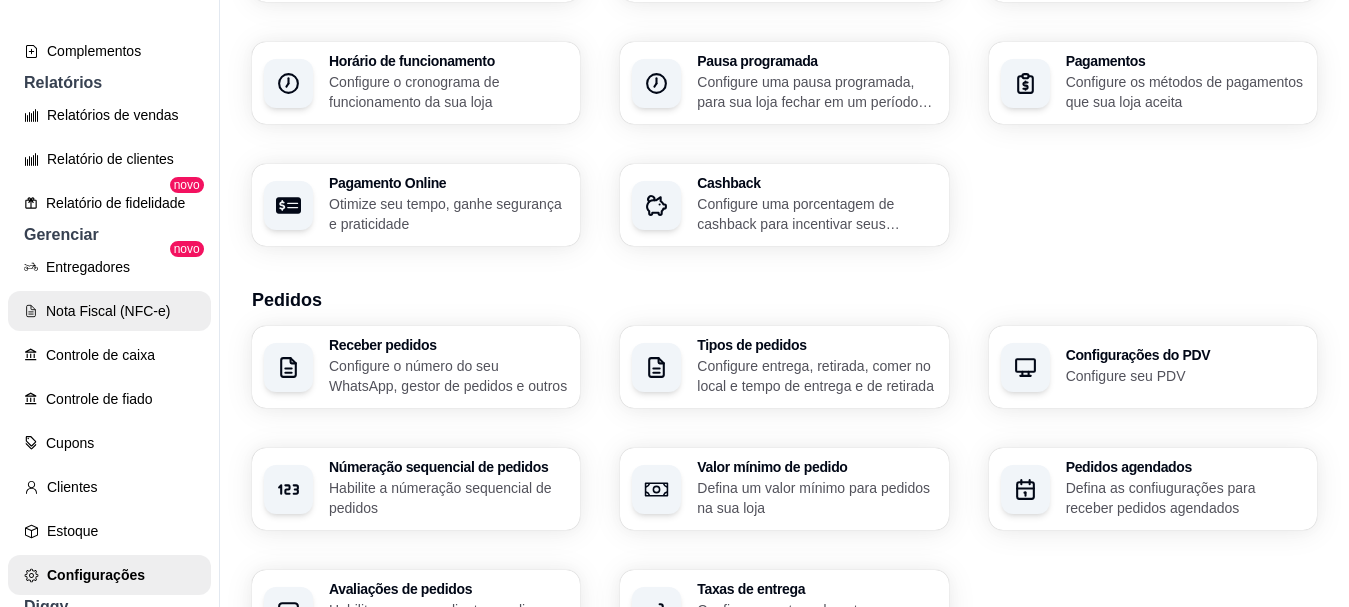 scroll, scrollTop: 263, scrollLeft: 0, axis: vertical 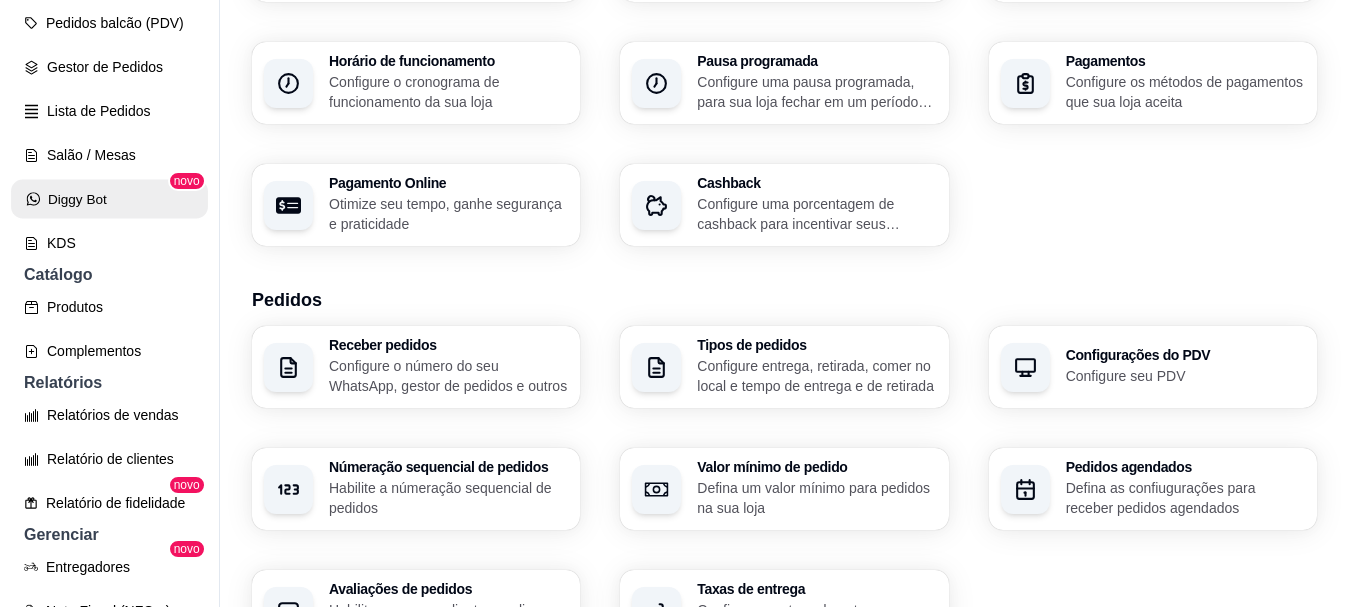 click on "Diggy Bot" at bounding box center (109, 199) 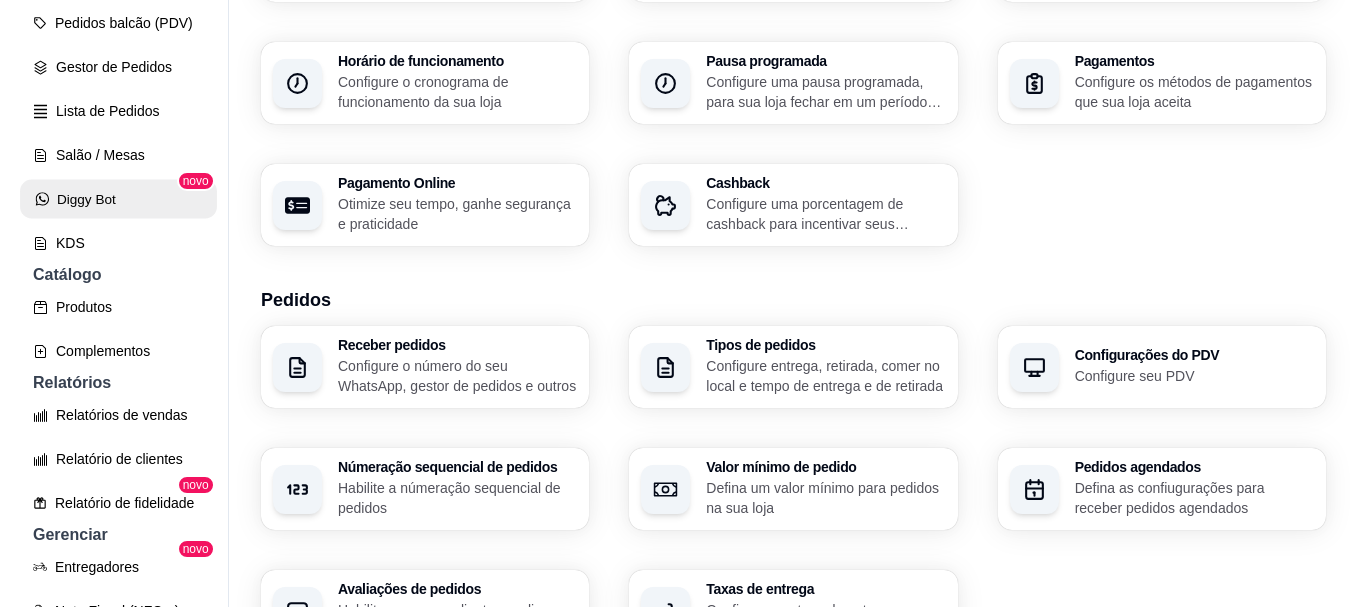 scroll, scrollTop: 0, scrollLeft: 0, axis: both 